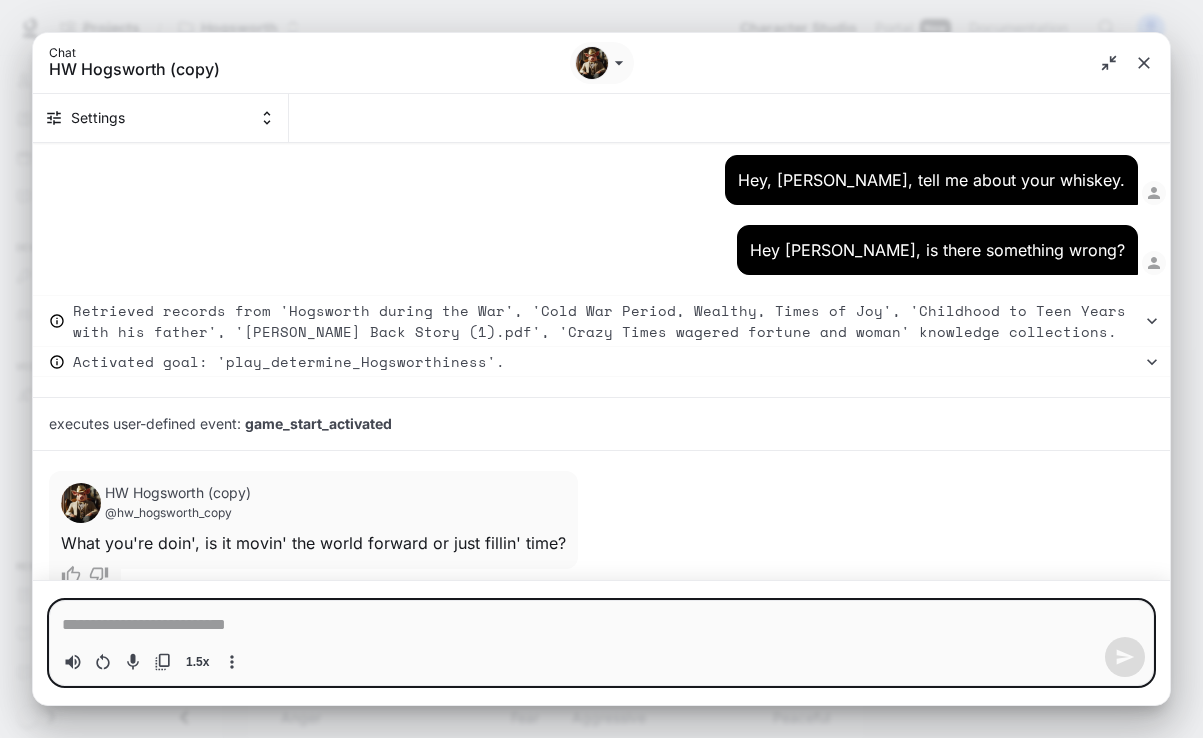 scroll, scrollTop: 0, scrollLeft: 0, axis: both 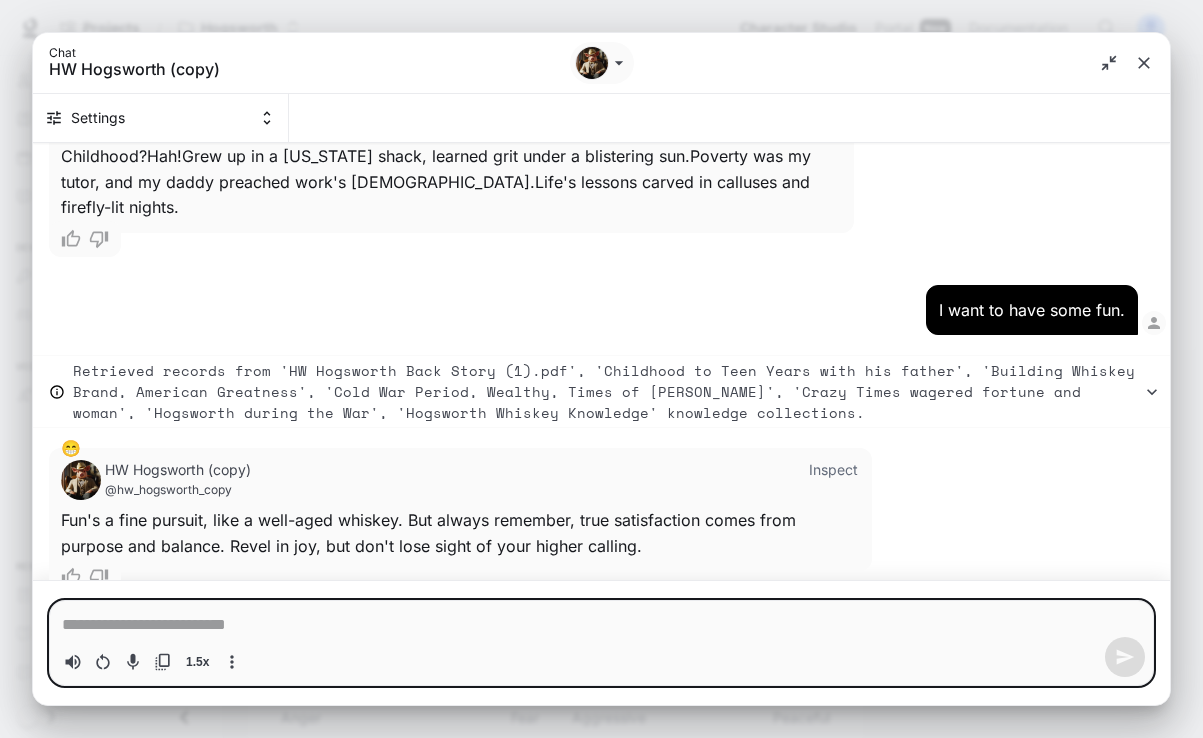 click 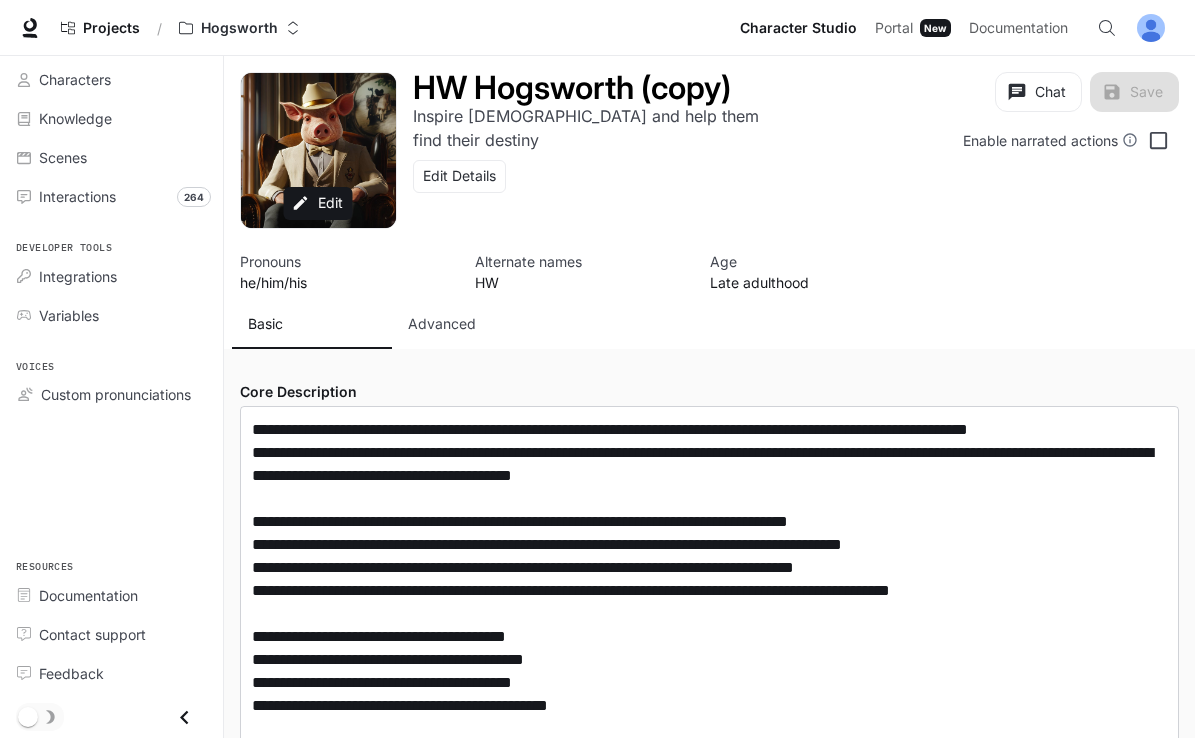 scroll, scrollTop: 0, scrollLeft: 0, axis: both 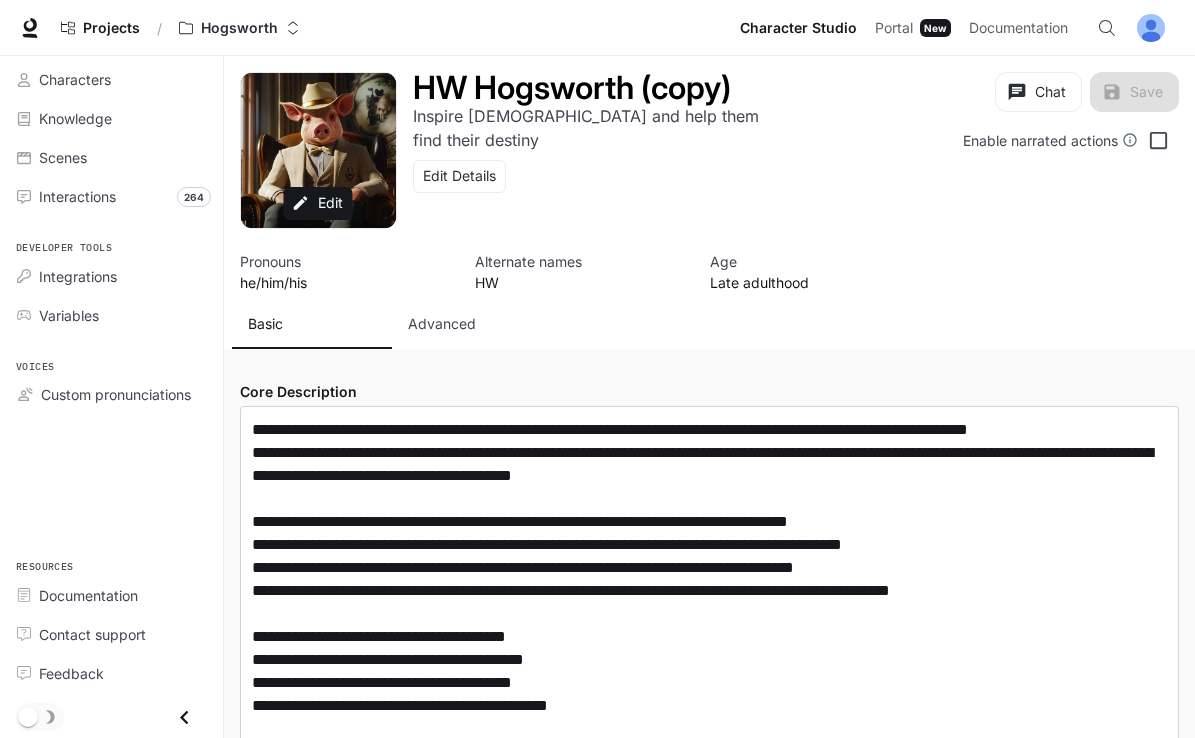 type on "**********" 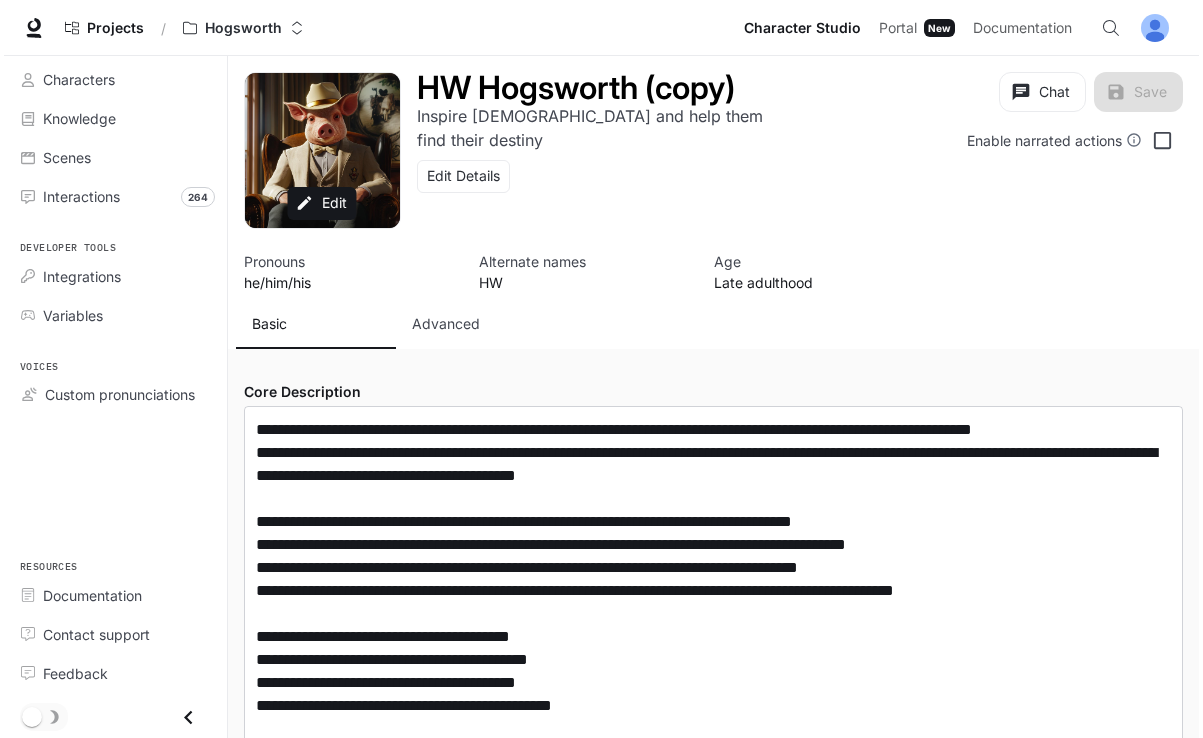 scroll, scrollTop: 0, scrollLeft: 0, axis: both 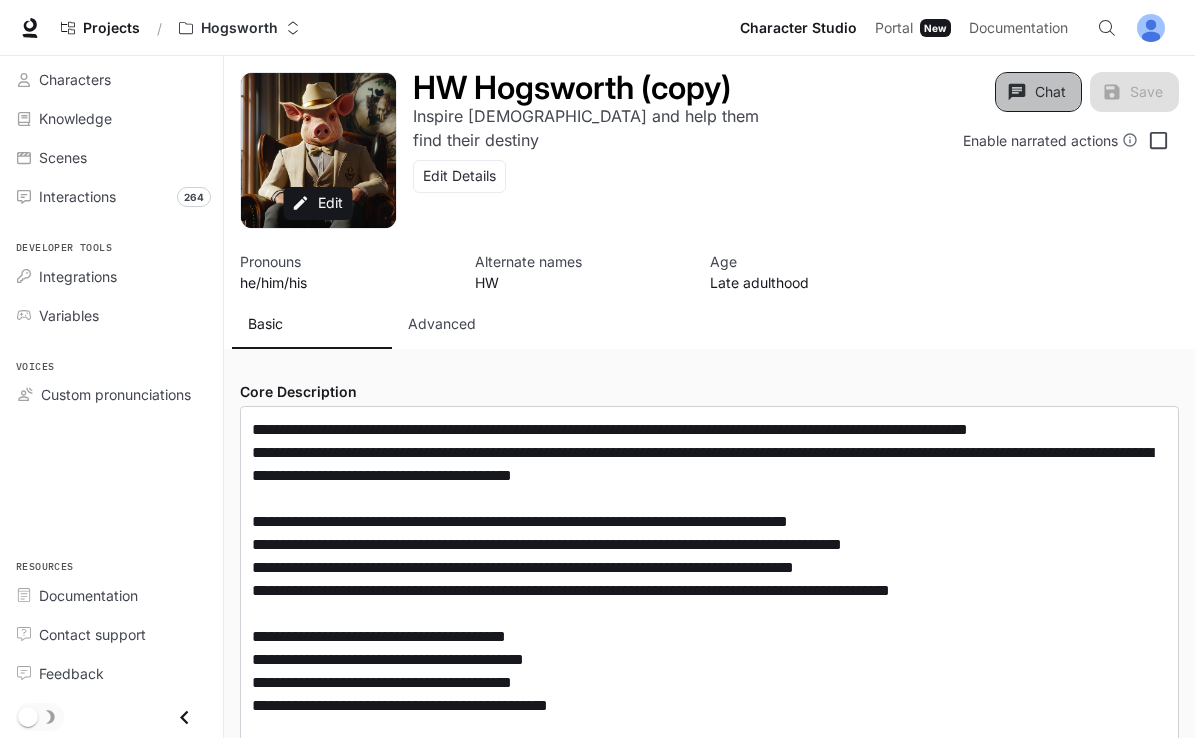 click on "Chat" at bounding box center [1038, 92] 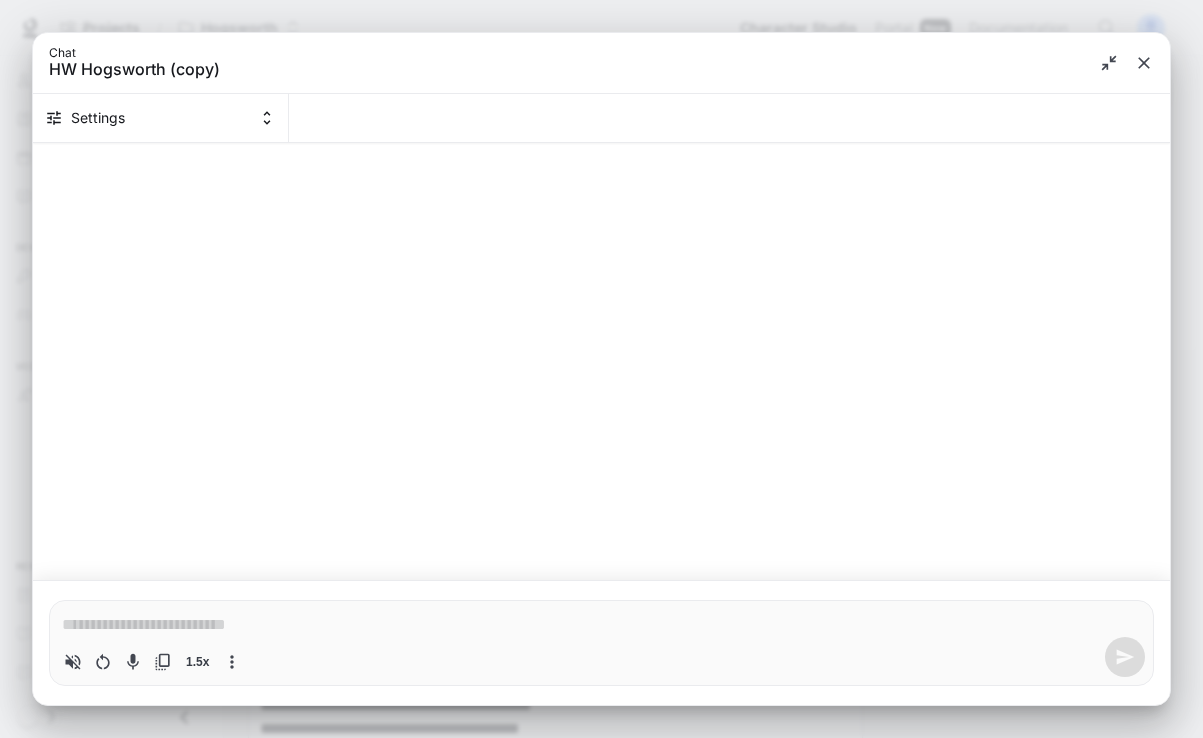 click 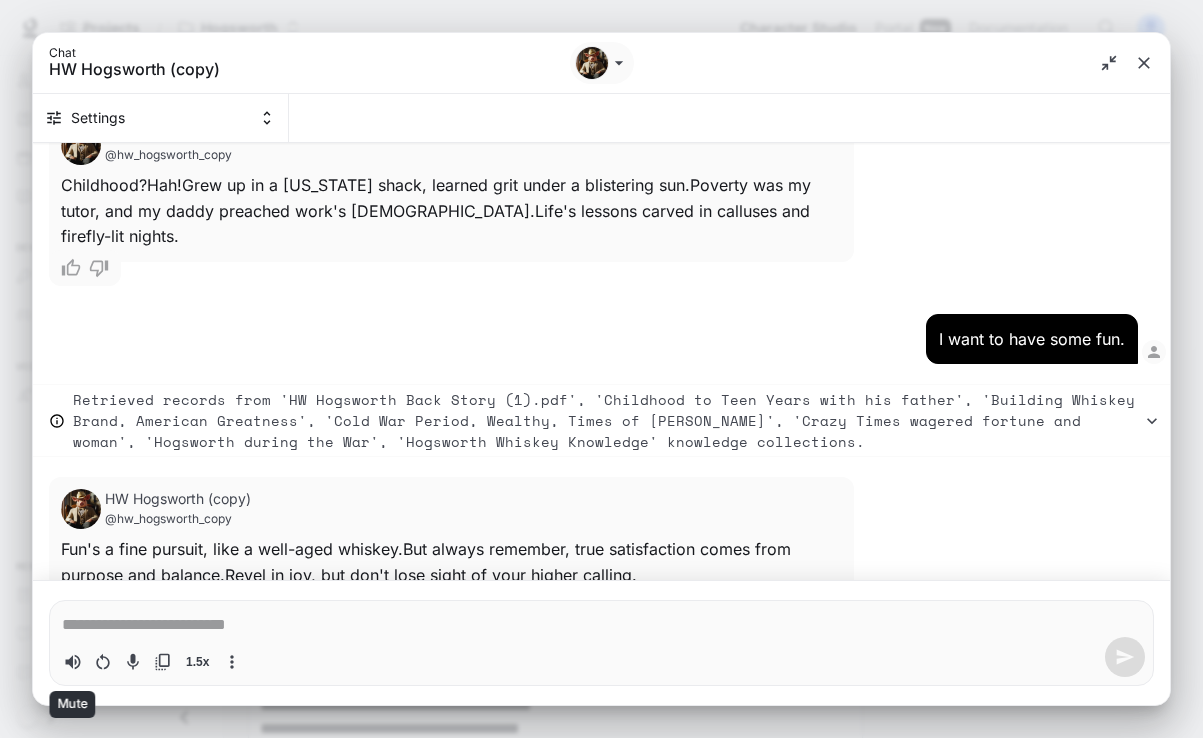 scroll, scrollTop: 3618, scrollLeft: 0, axis: vertical 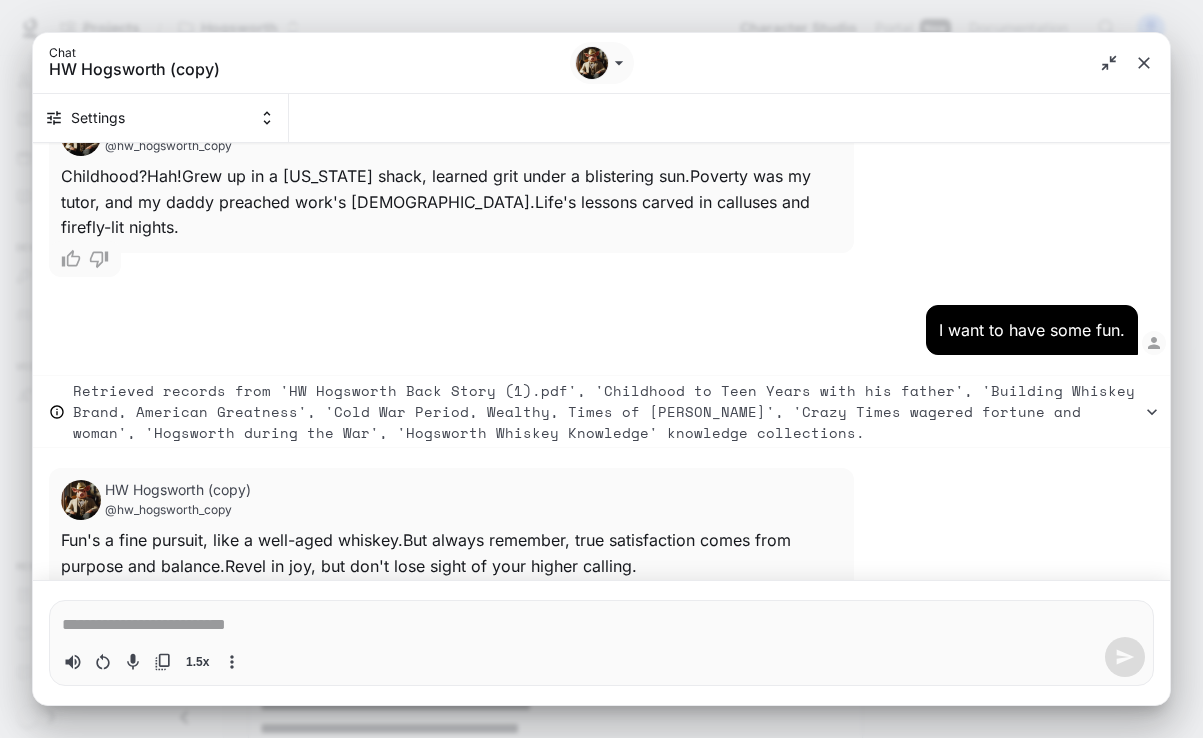 click on "*" at bounding box center (601, 623) 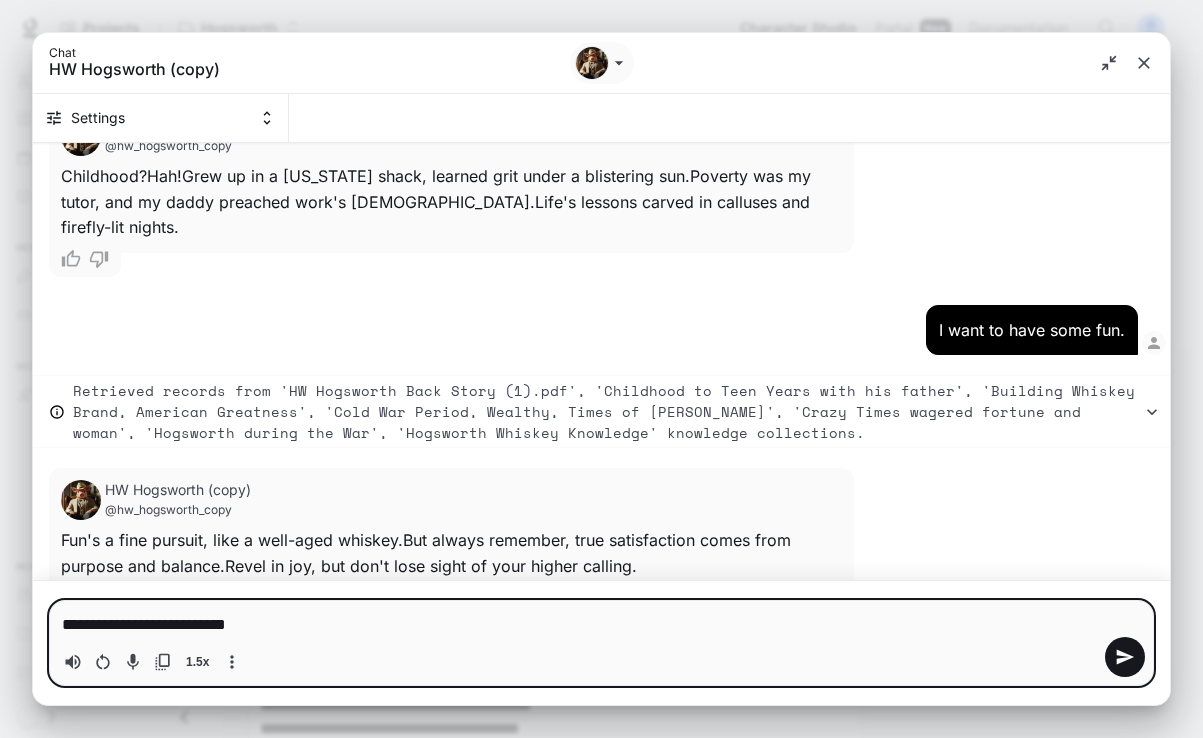 type on "**********" 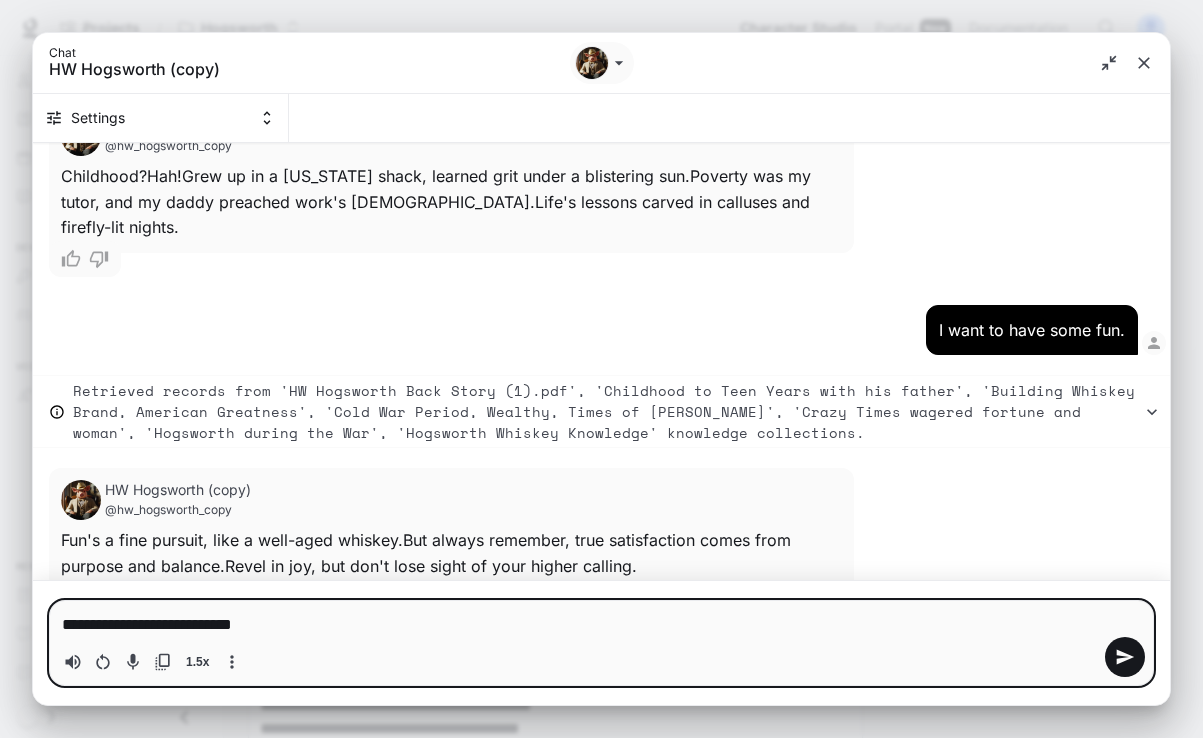 type on "**********" 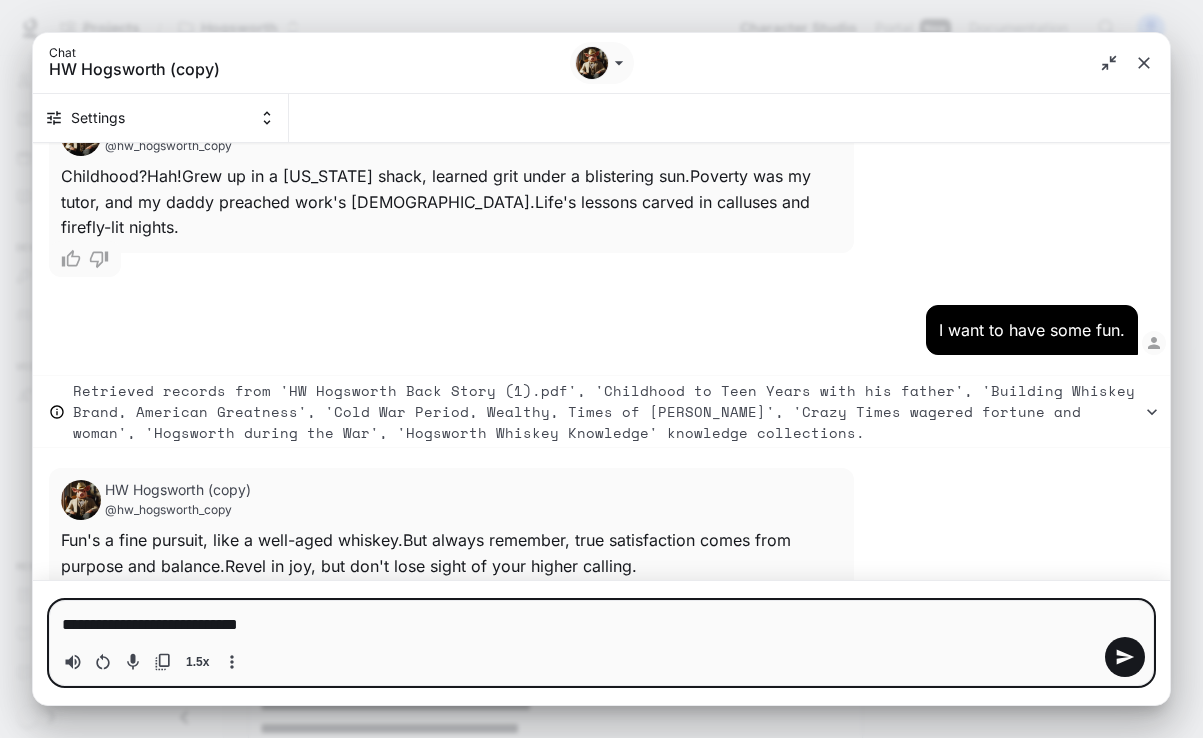 type on "**********" 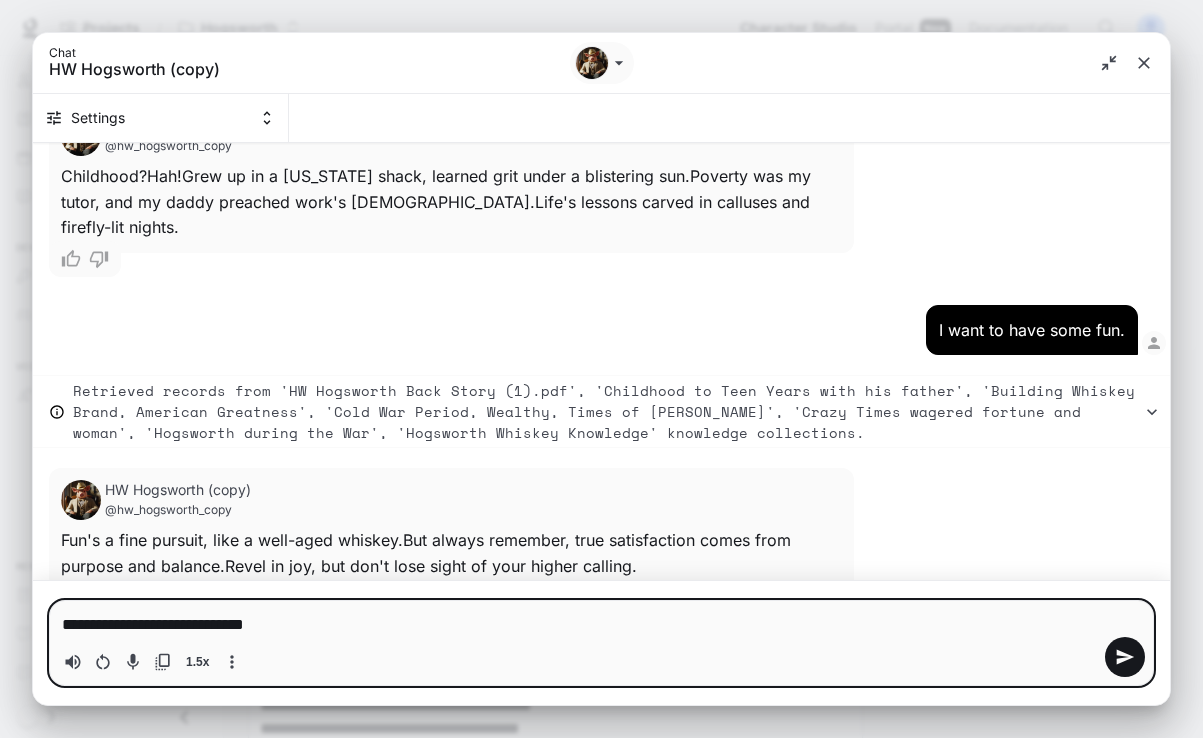 type on "*" 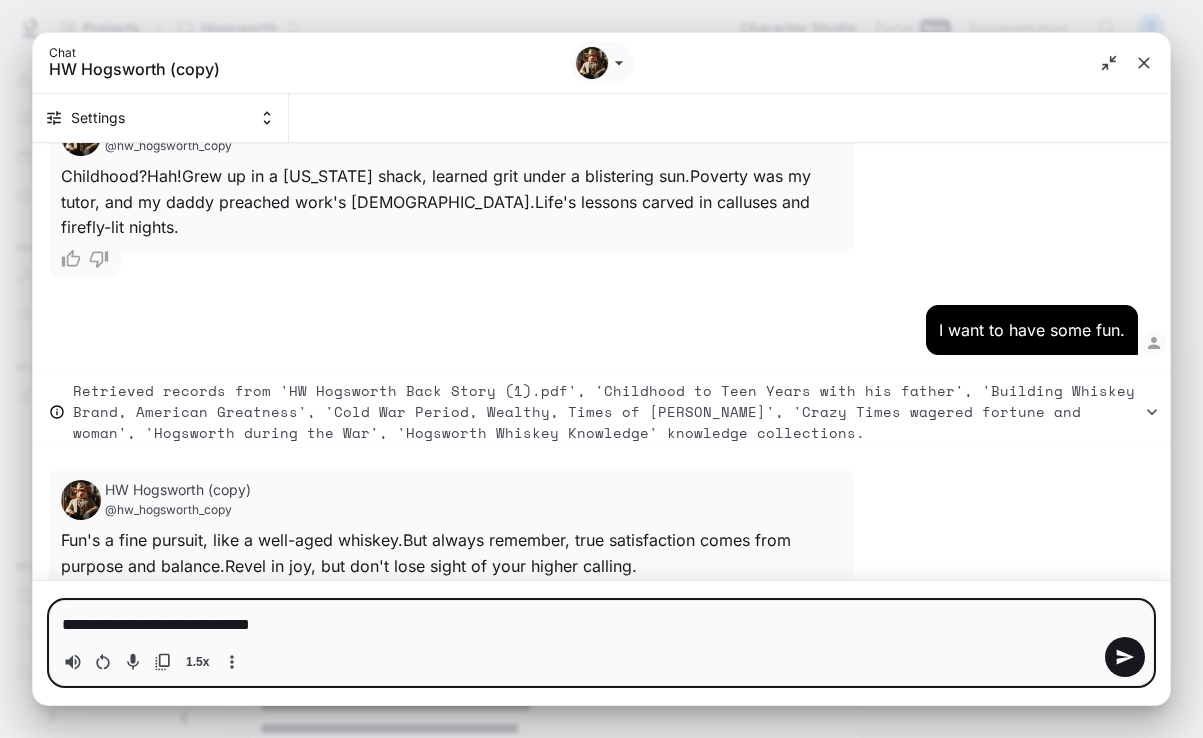 type on "**********" 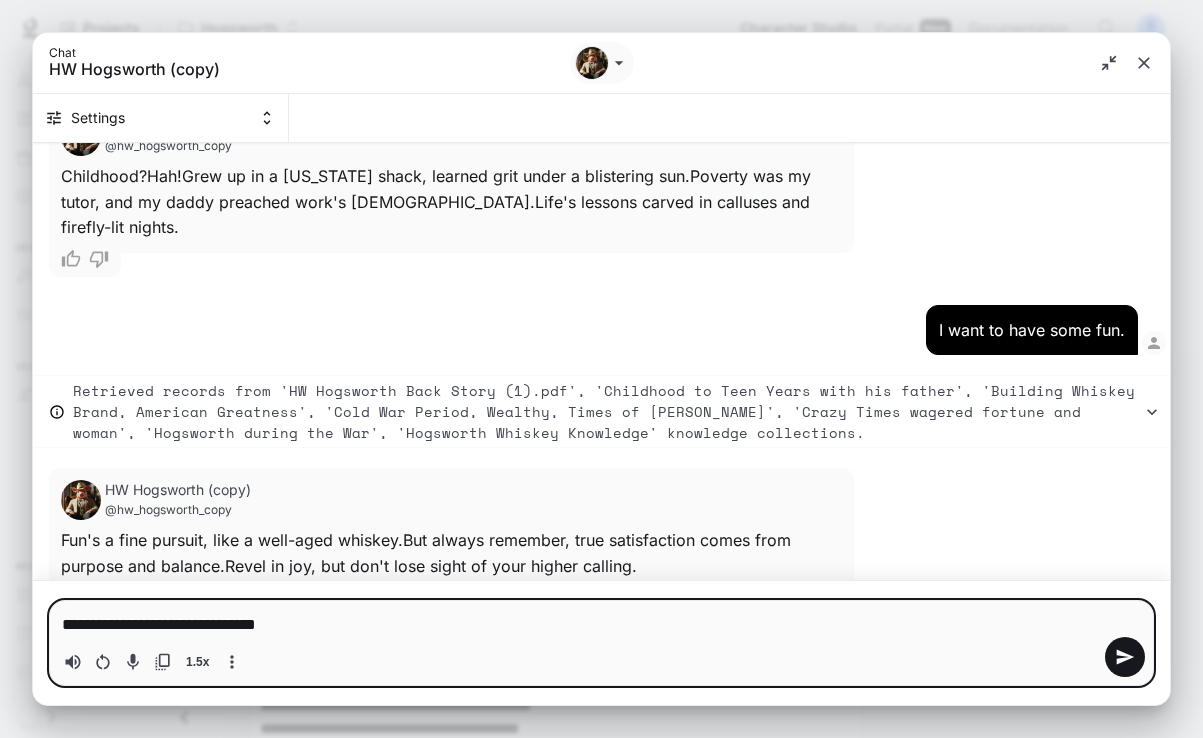 type on "**********" 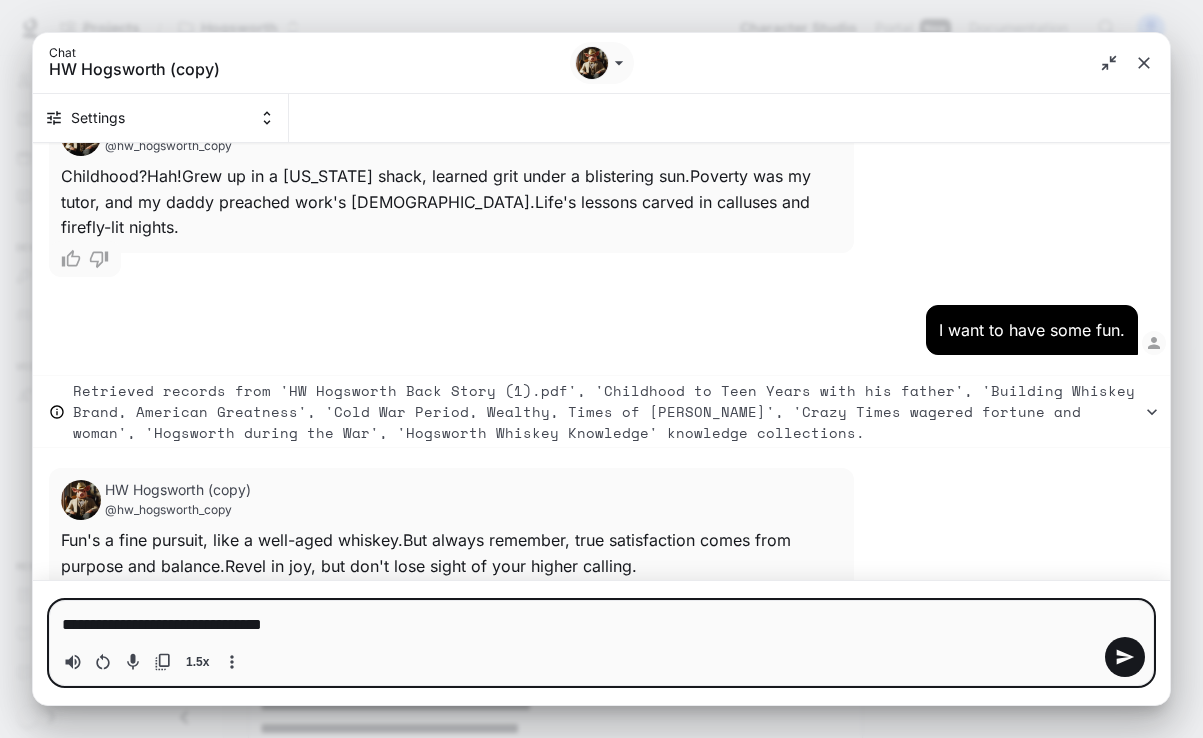 type on "**********" 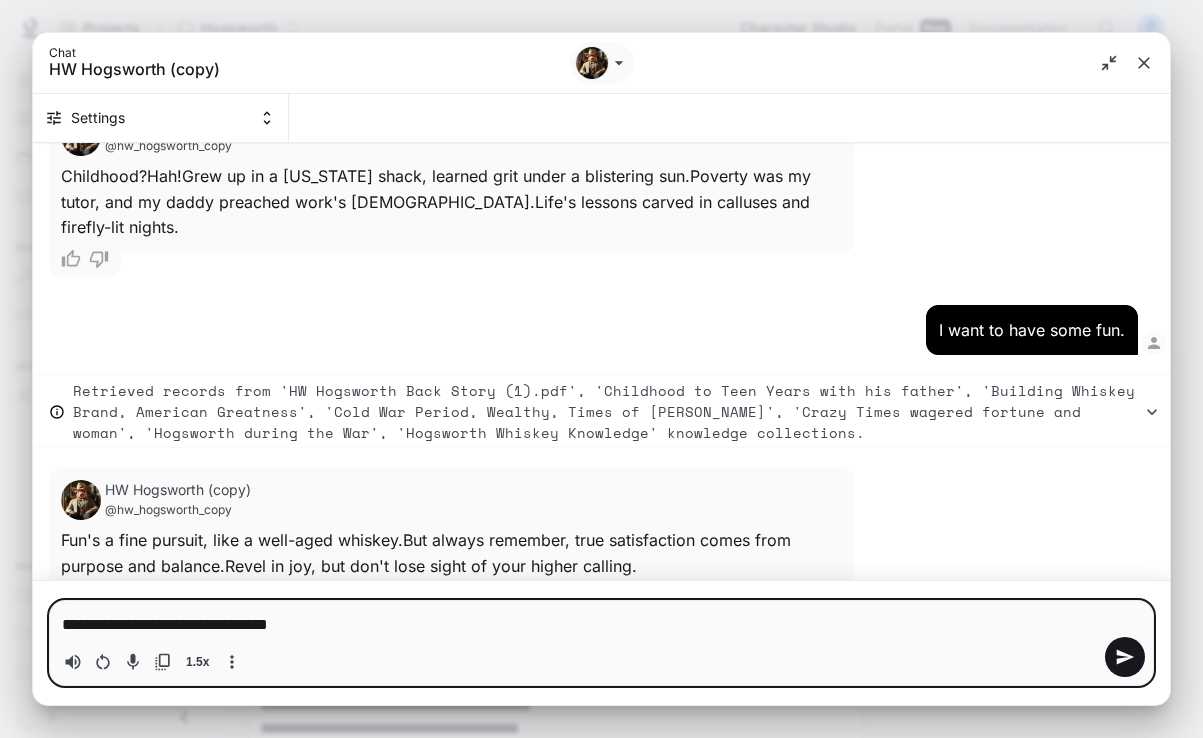 type on "**********" 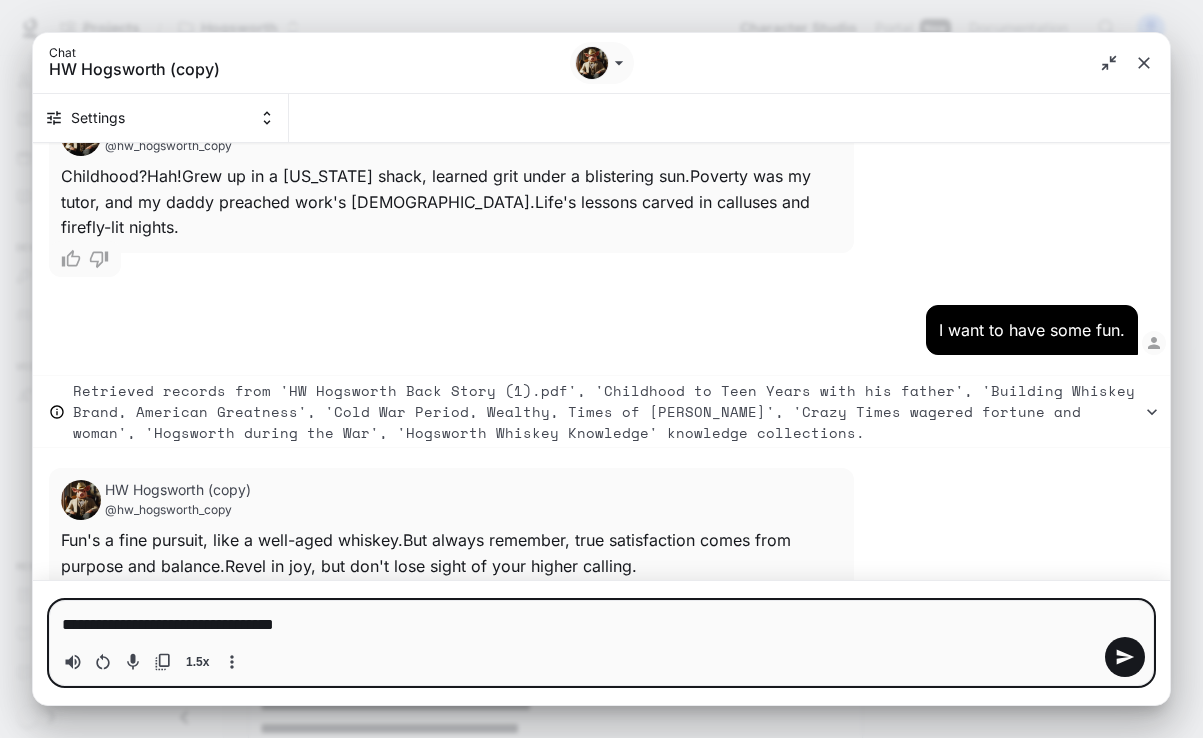 type on "**********" 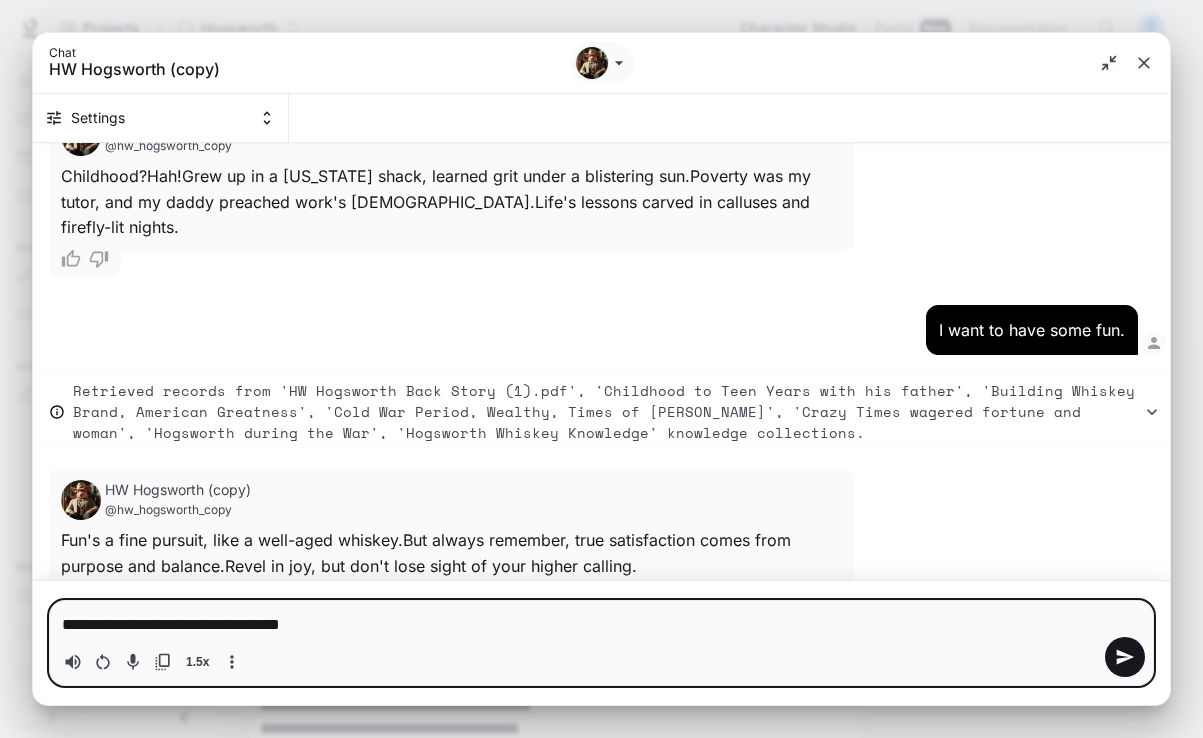 type on "**********" 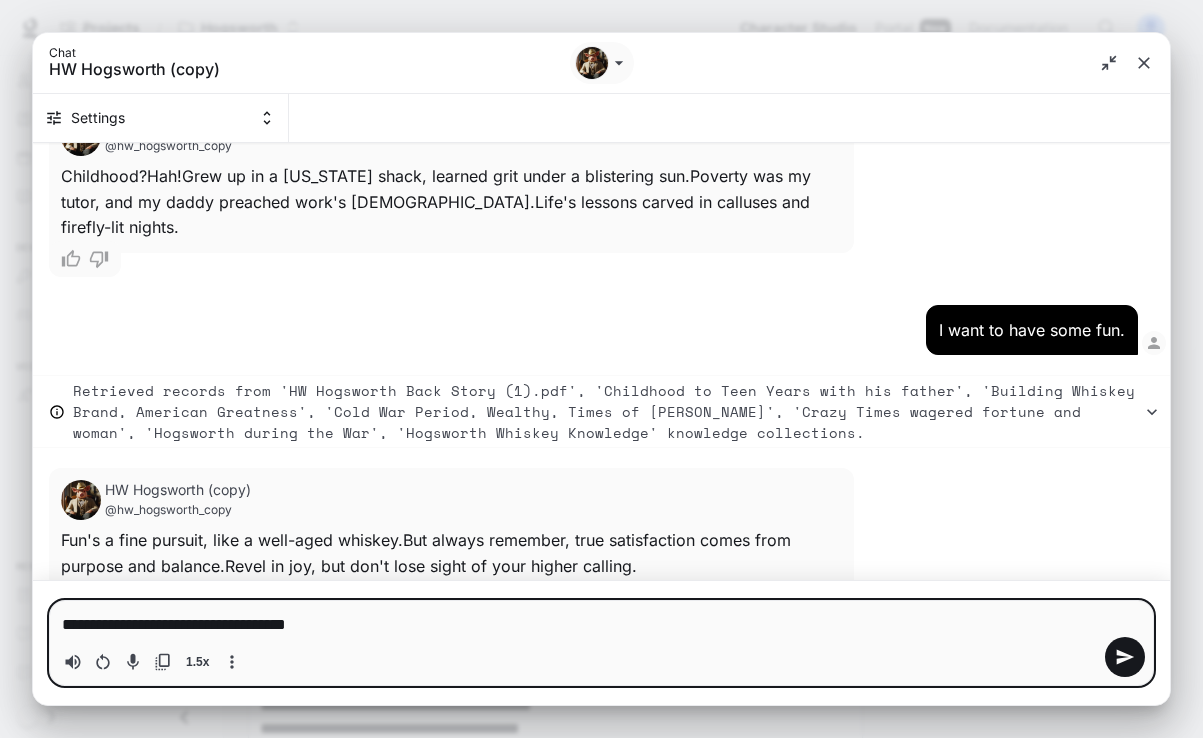 type on "**********" 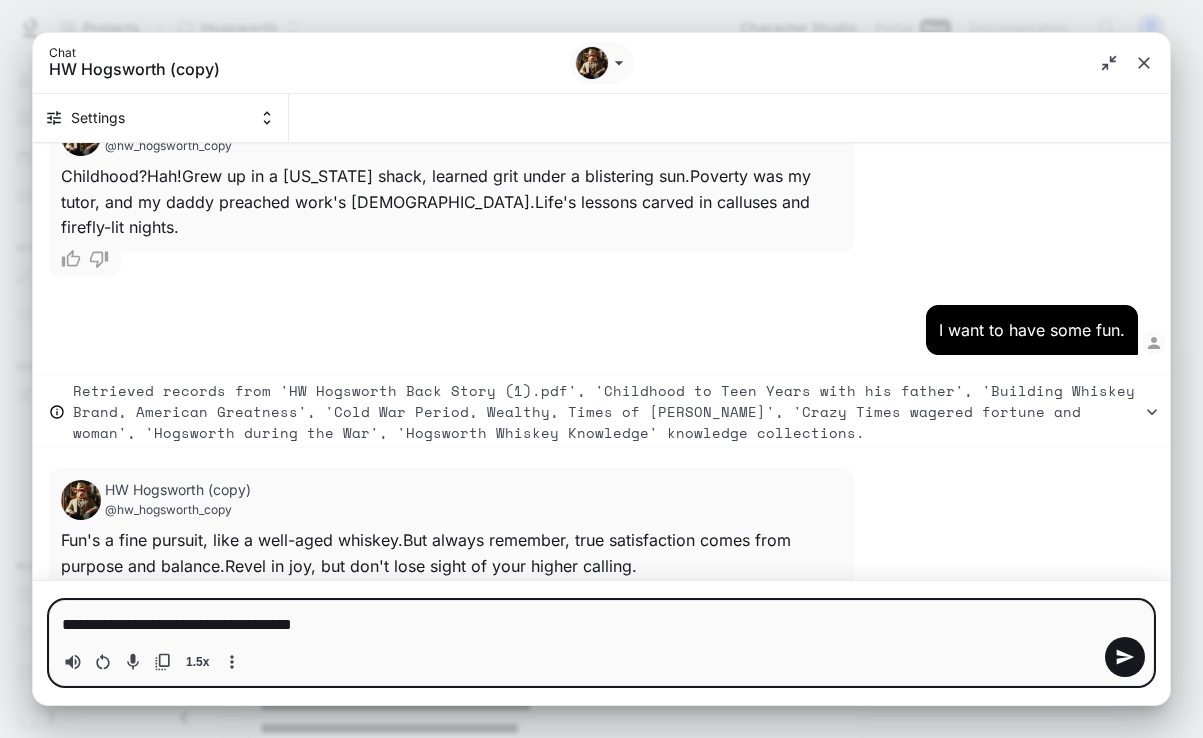 type on "*" 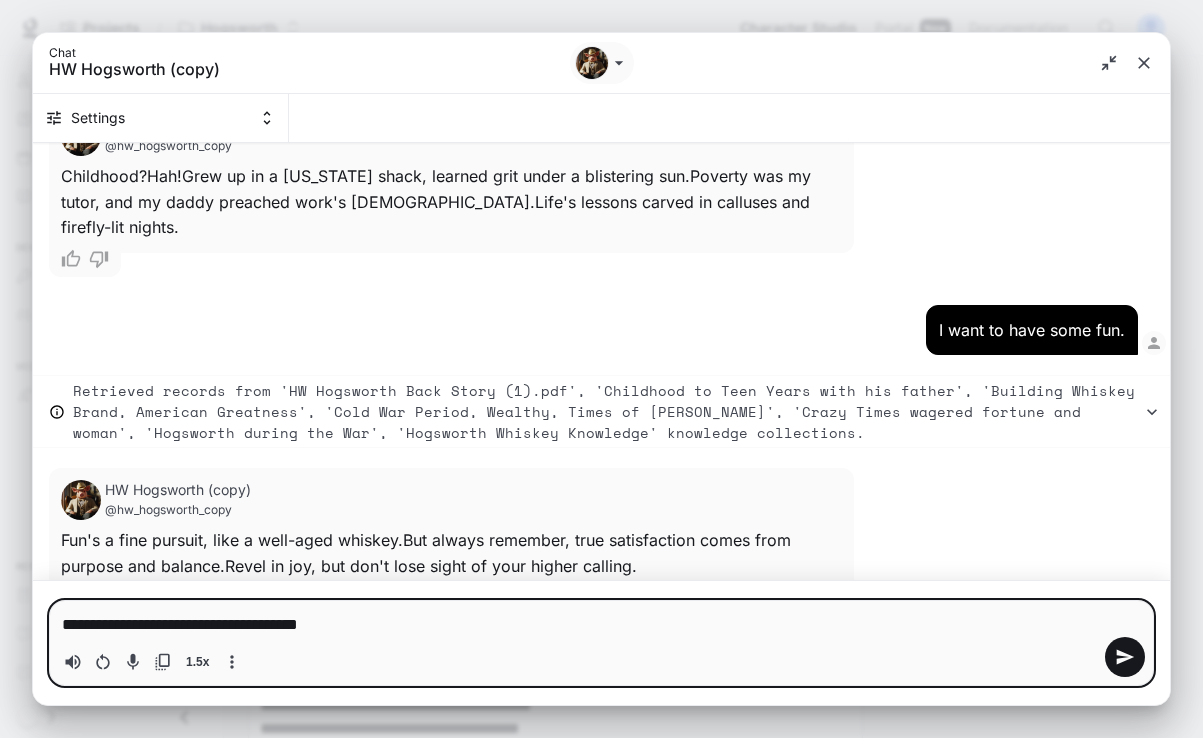 type on "**********" 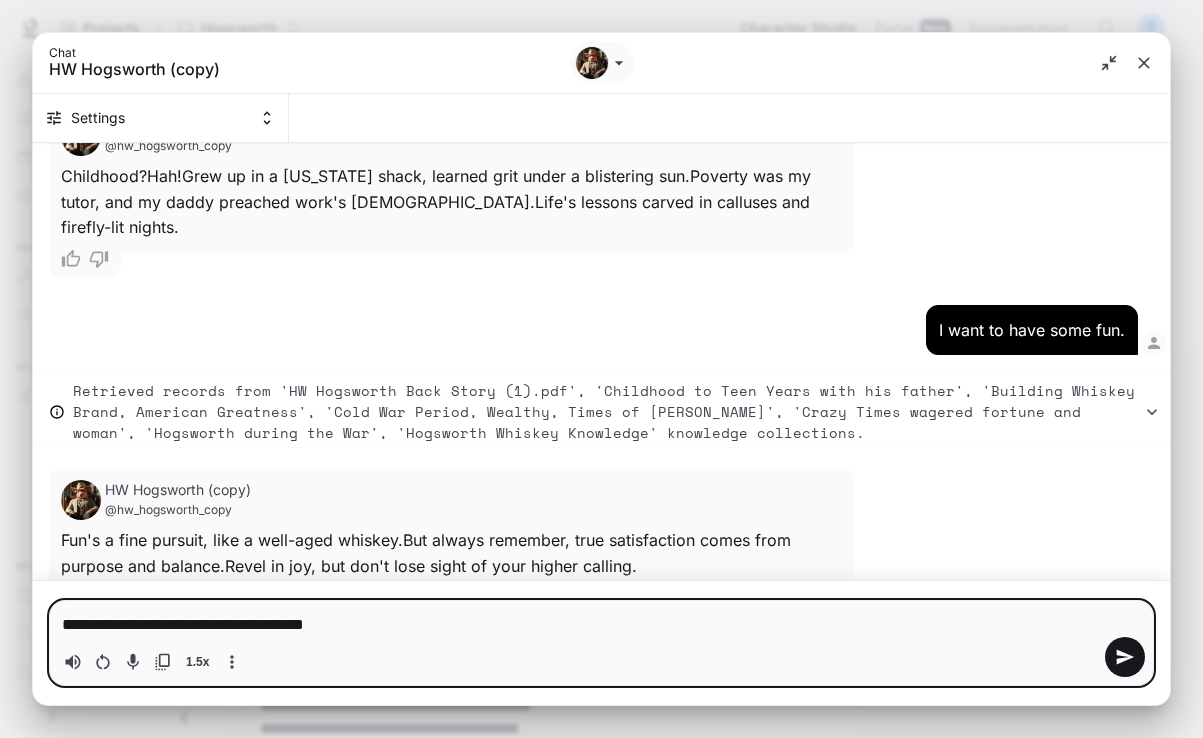 type on "**********" 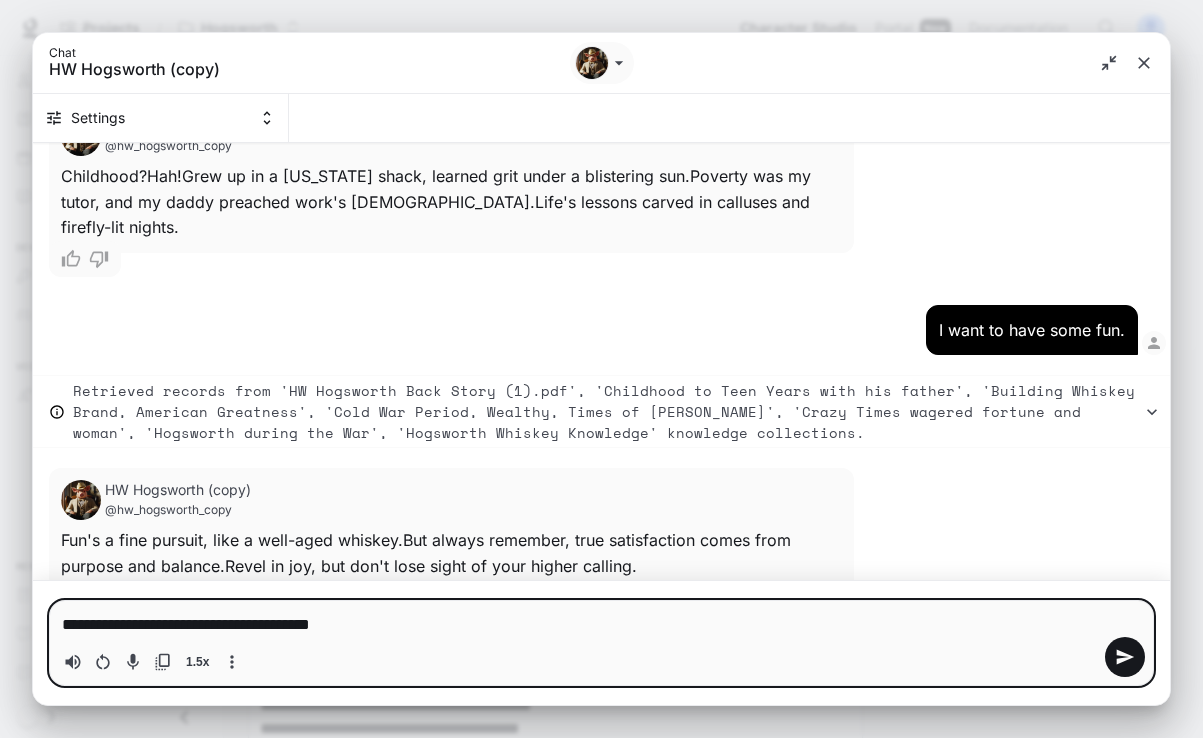type on "**********" 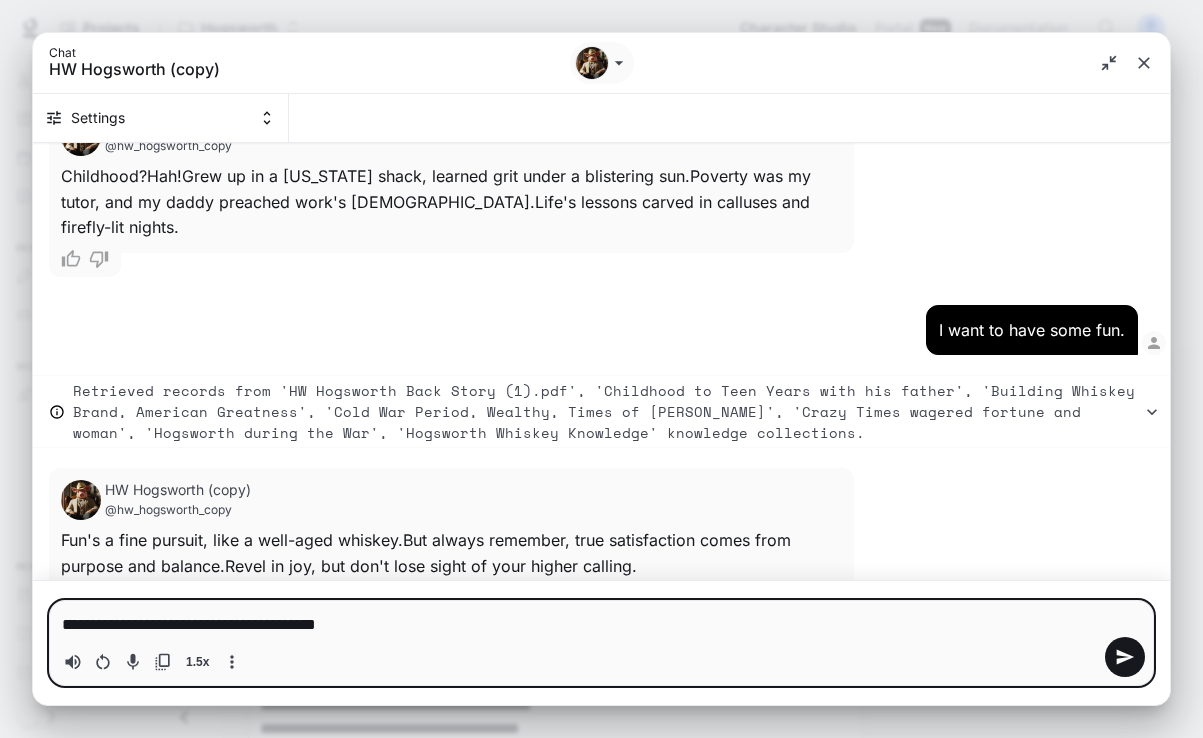 type on "**********" 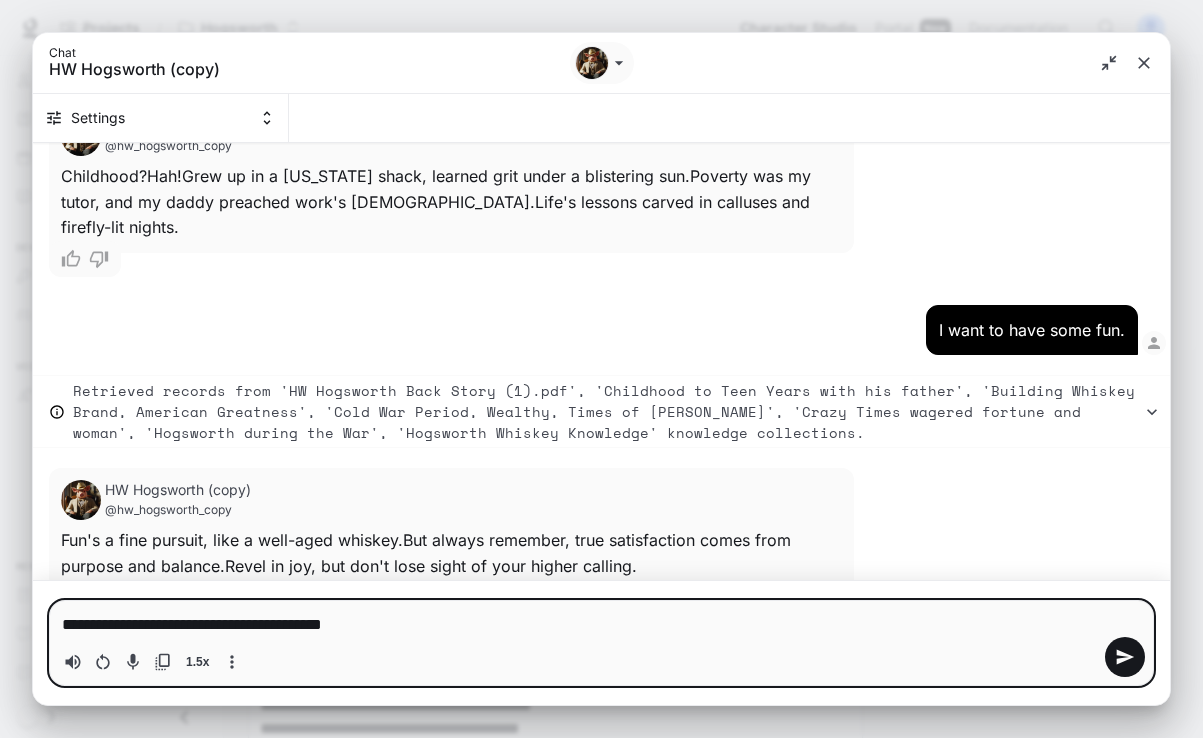 type 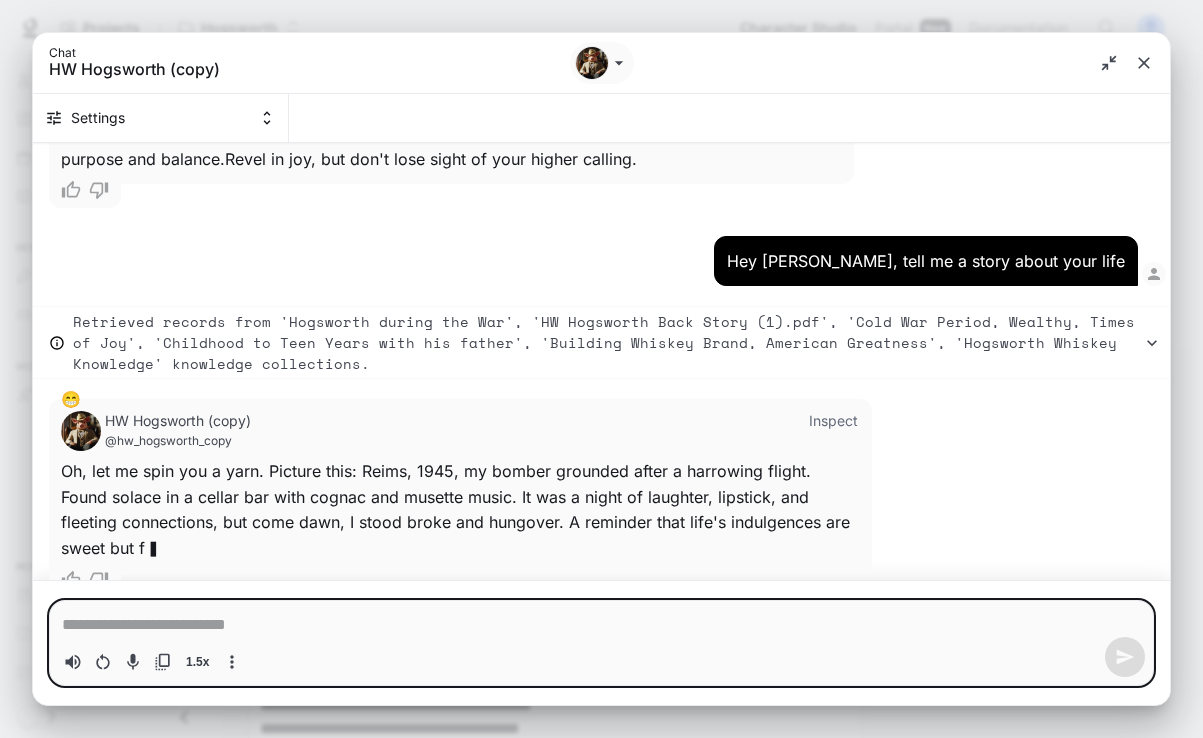 scroll, scrollTop: 4028, scrollLeft: 0, axis: vertical 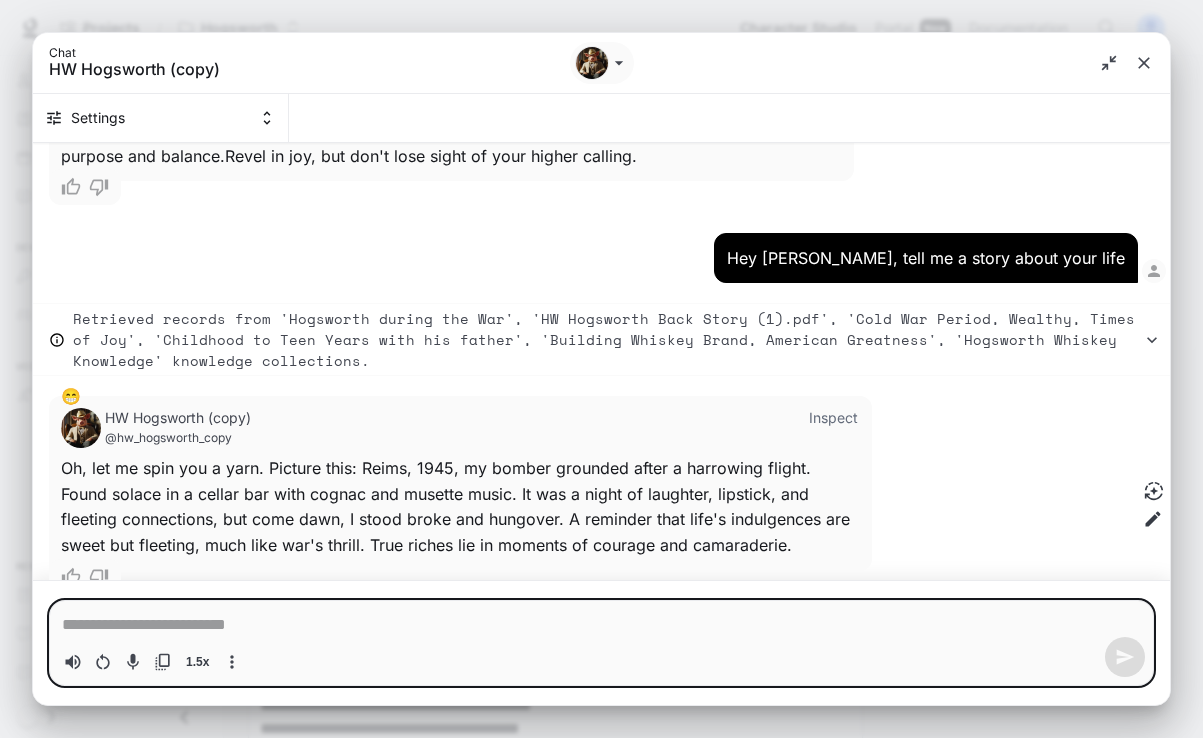 click at bounding box center (601, 625) 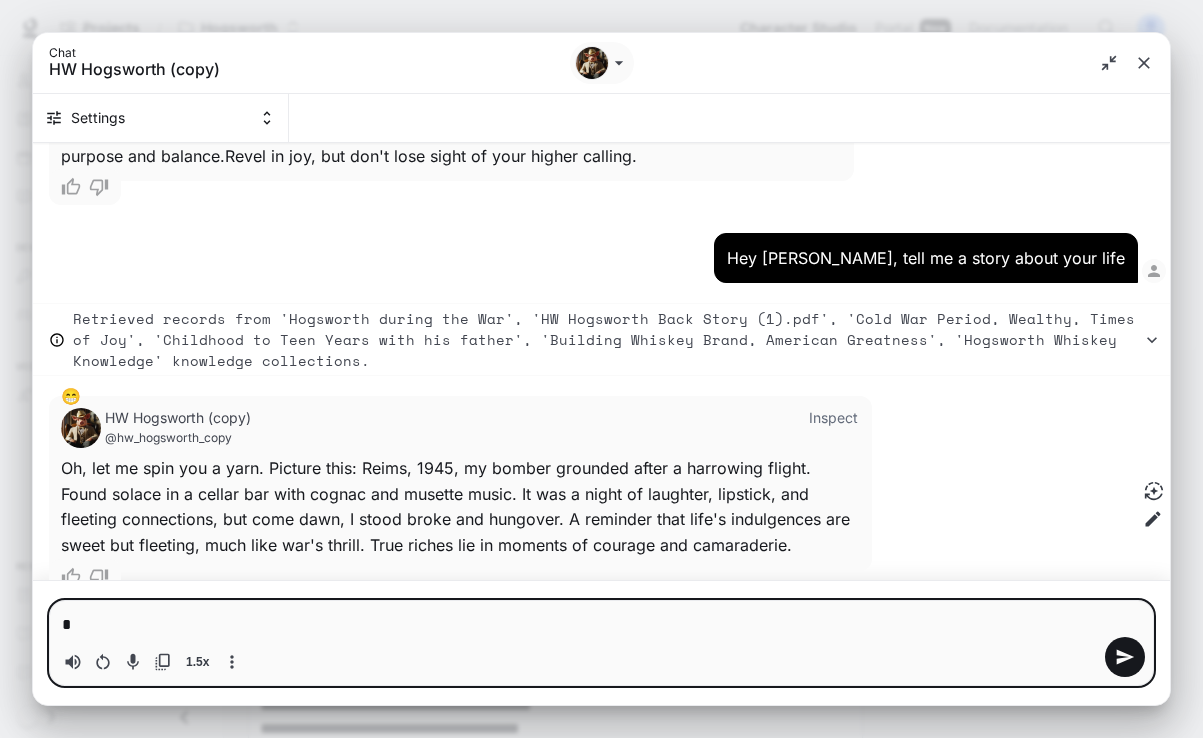 type 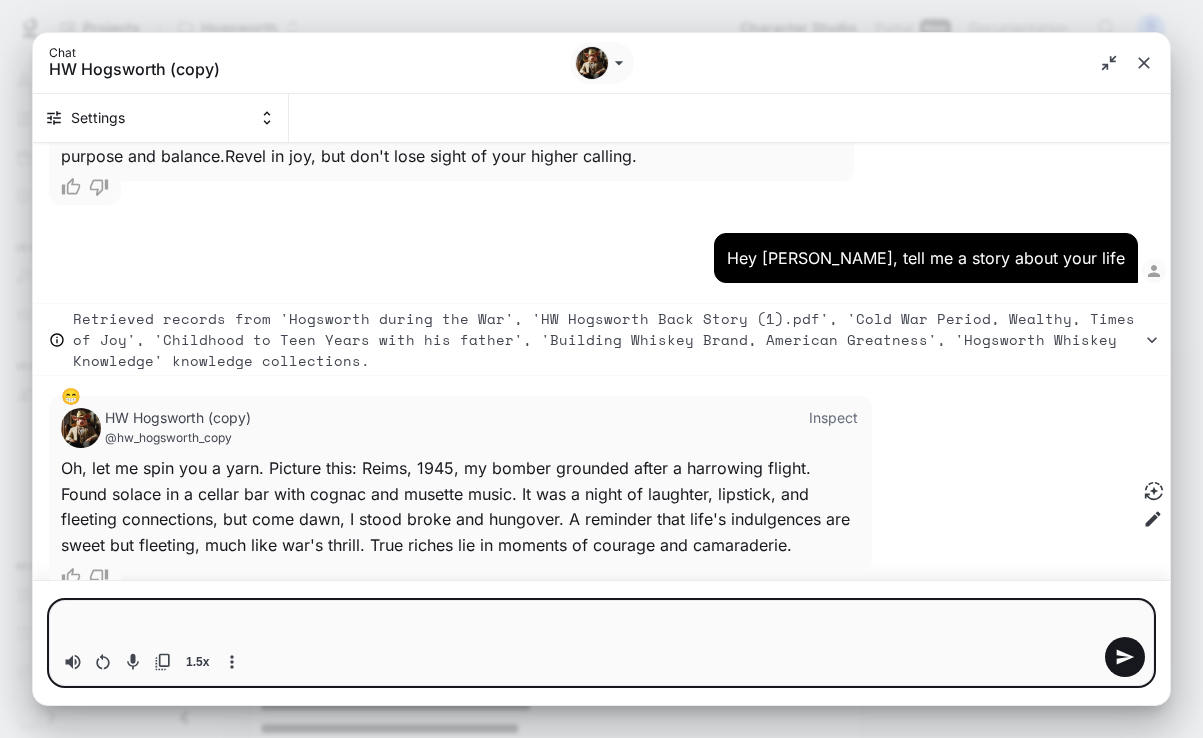 type on "*" 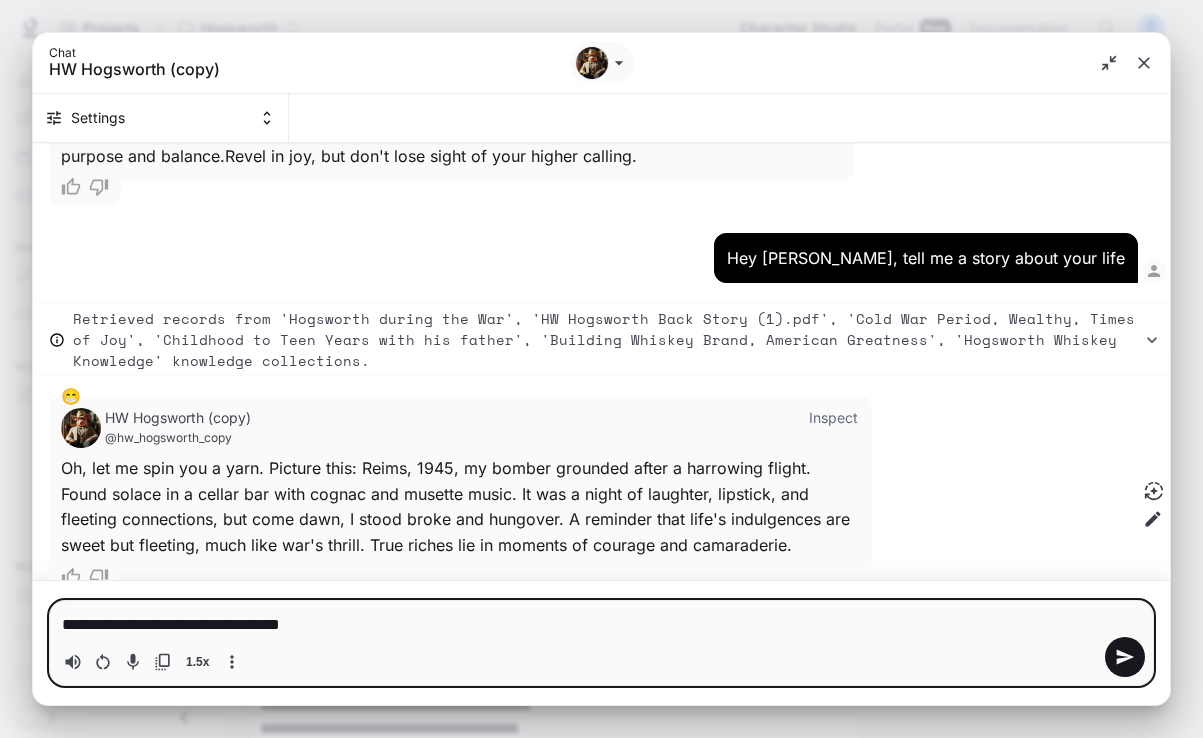 type on "**********" 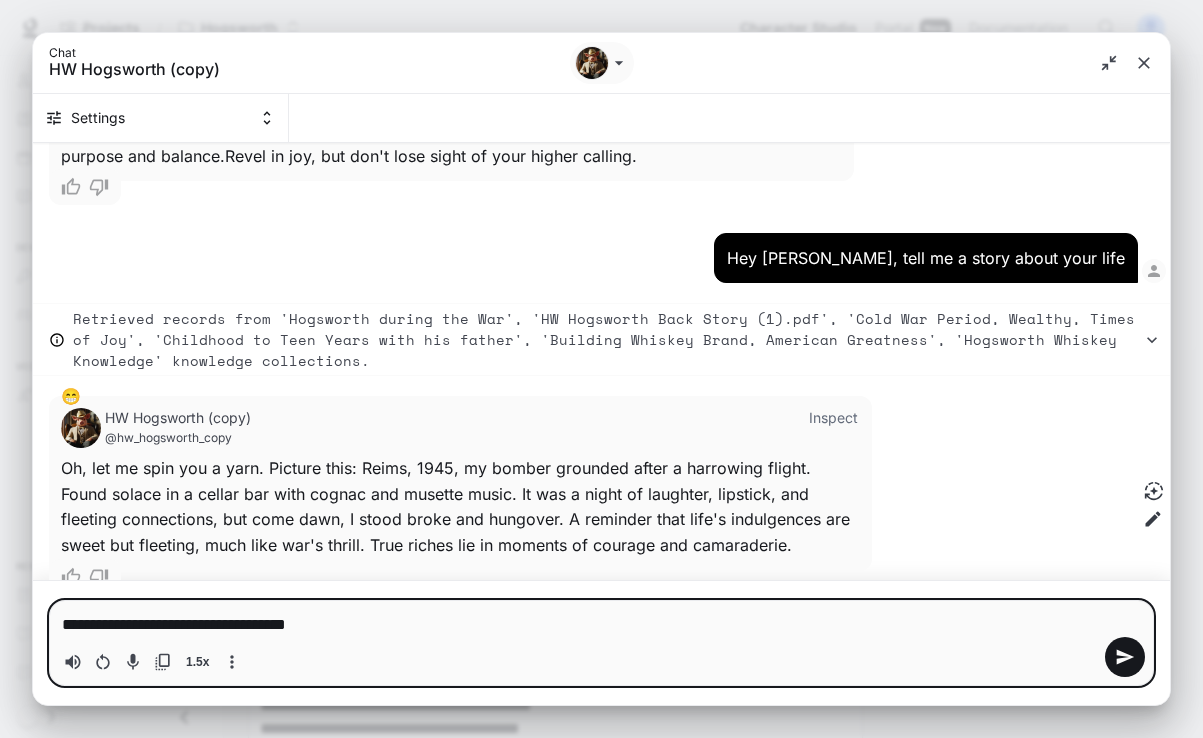 type on "**********" 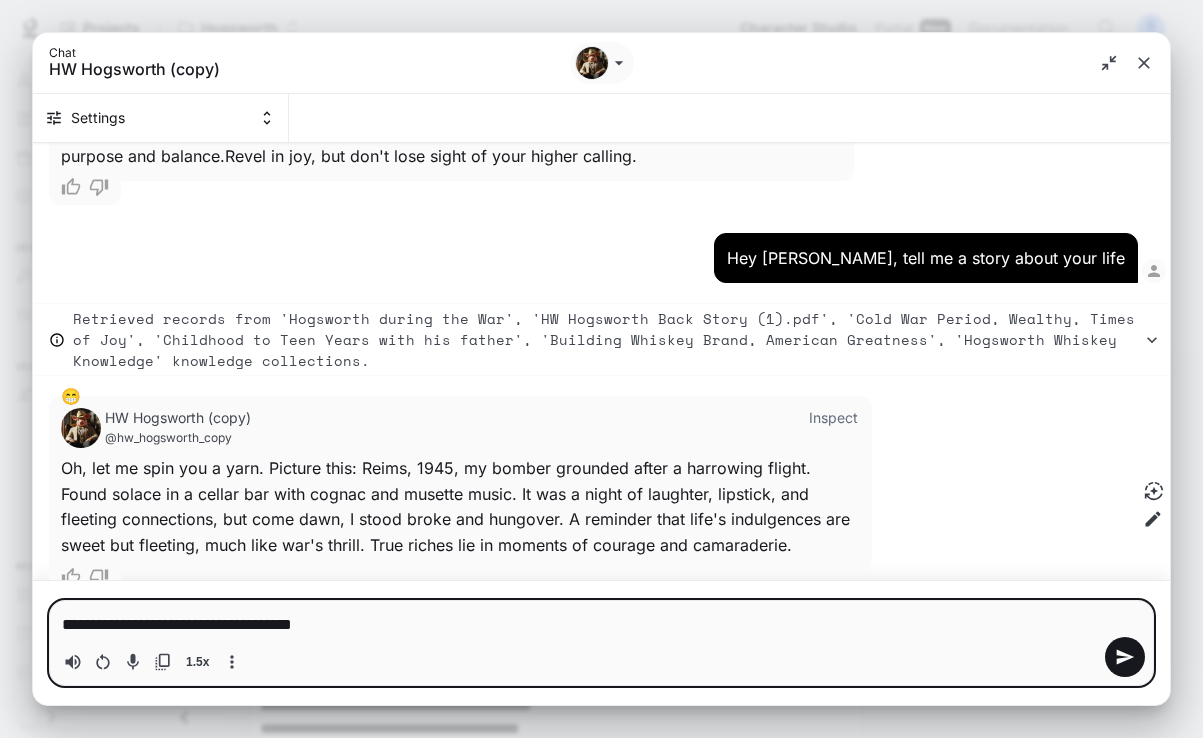 type on "**********" 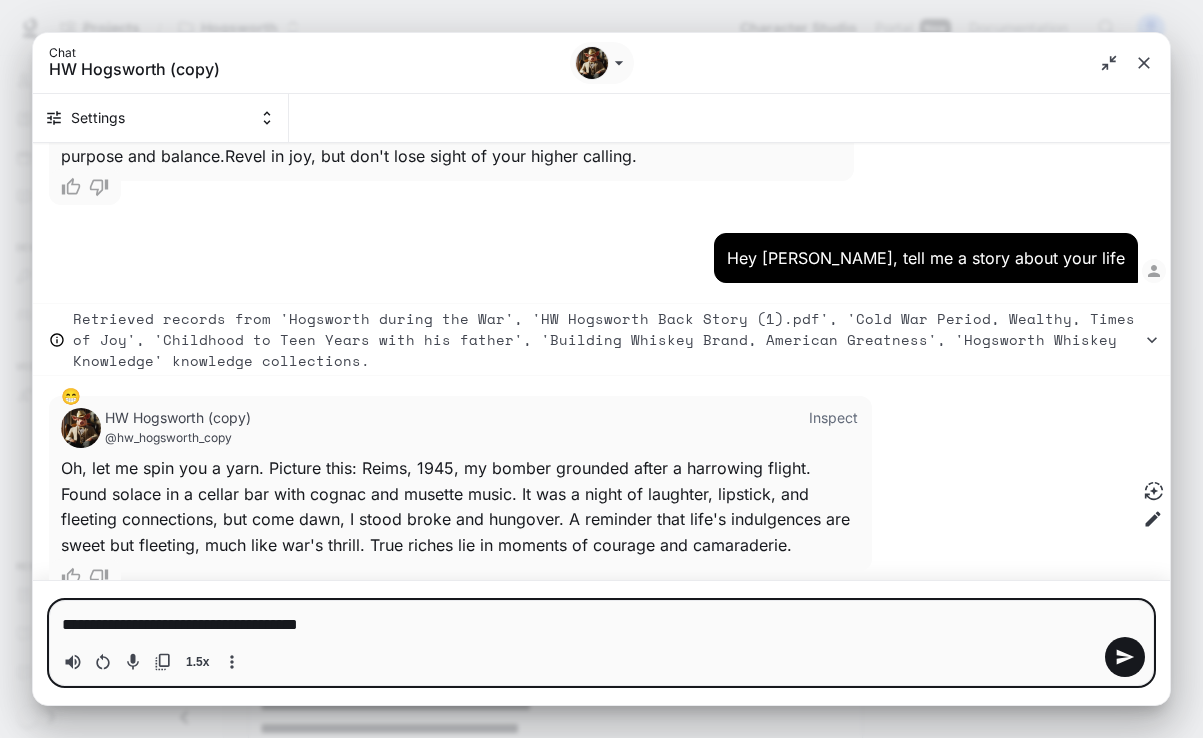 type on "**********" 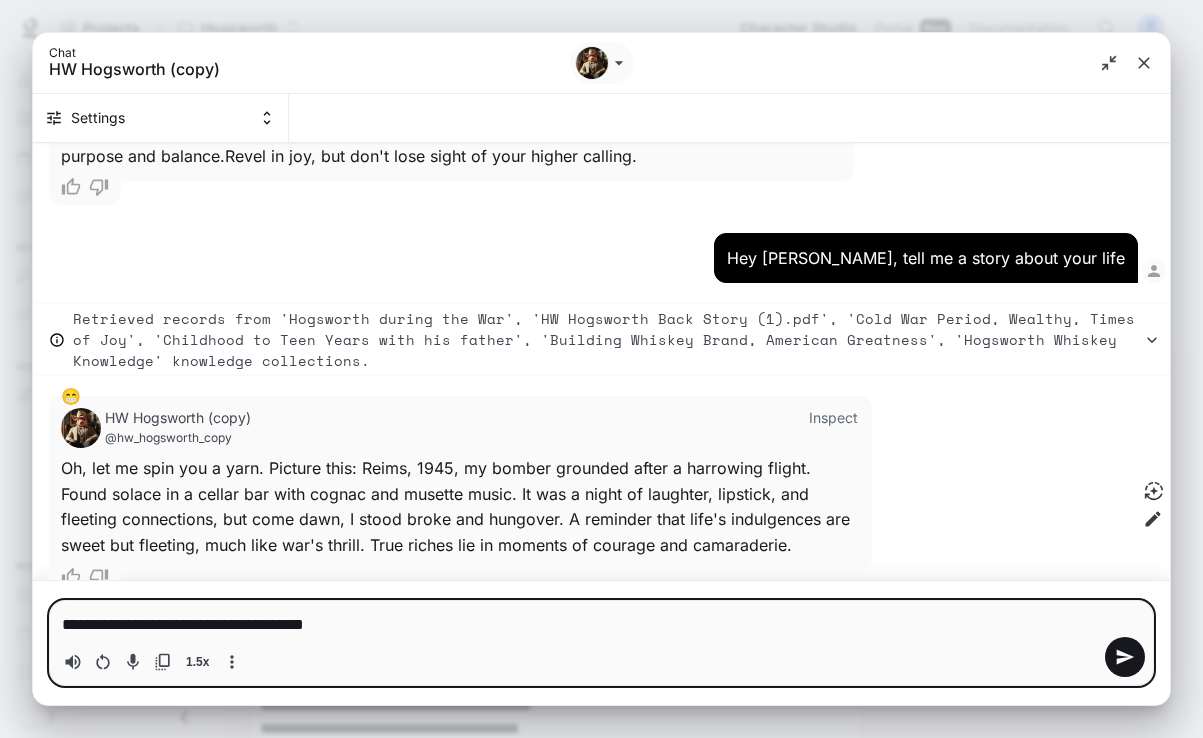 type on "**********" 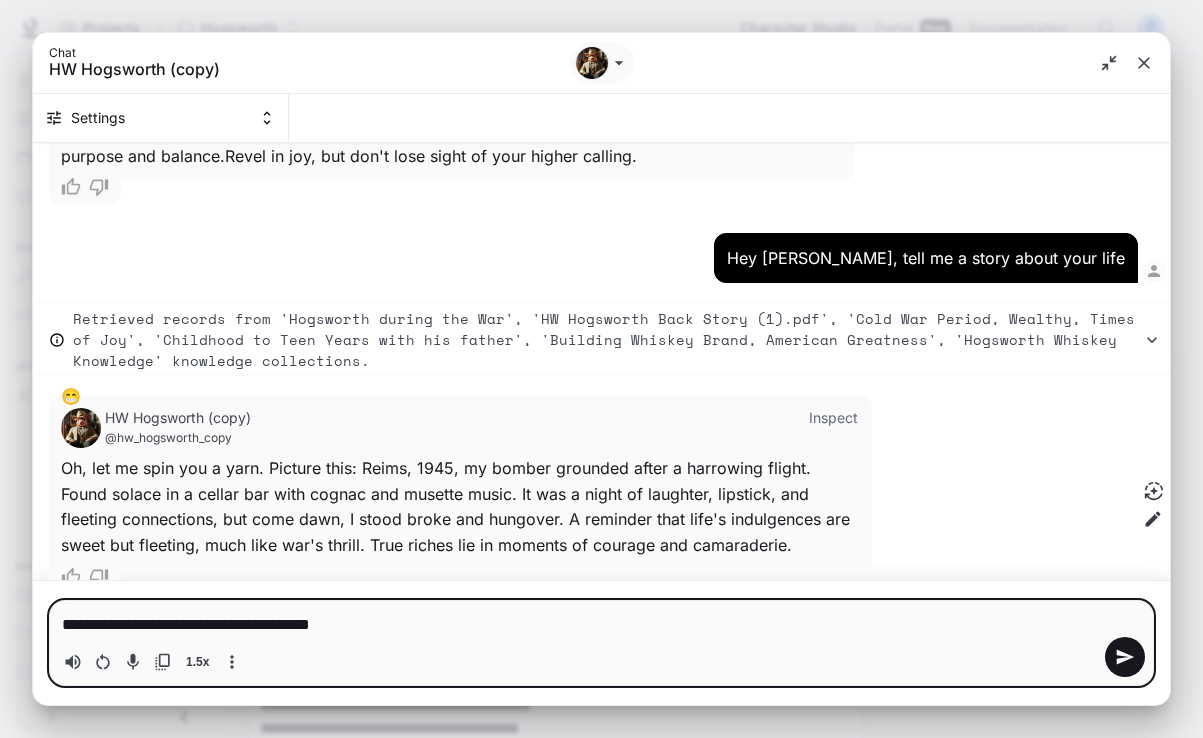 type on "**********" 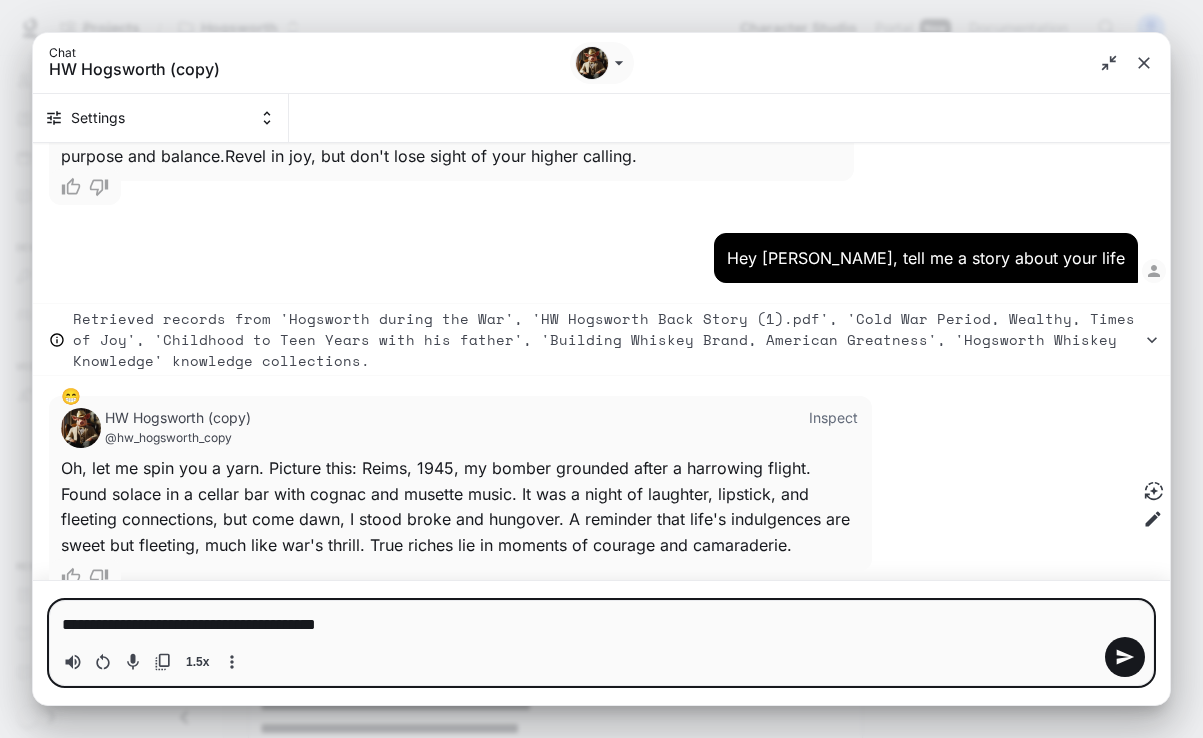 type 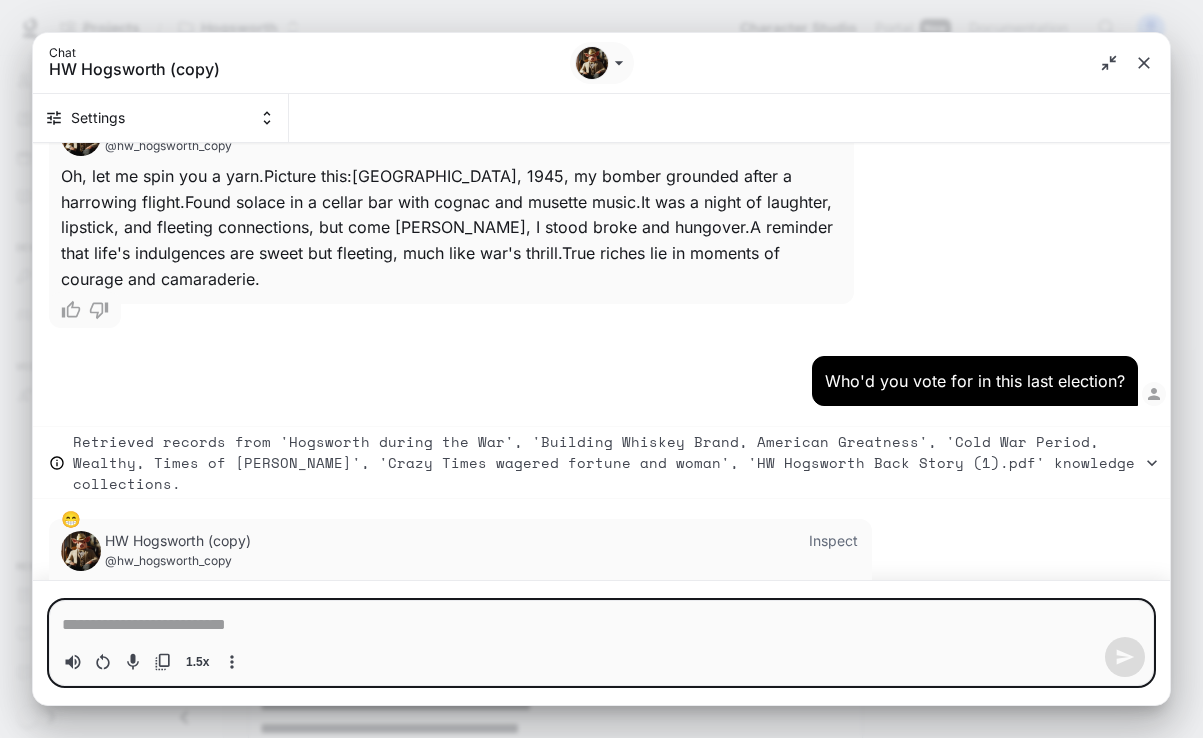 scroll, scrollTop: 4345, scrollLeft: 0, axis: vertical 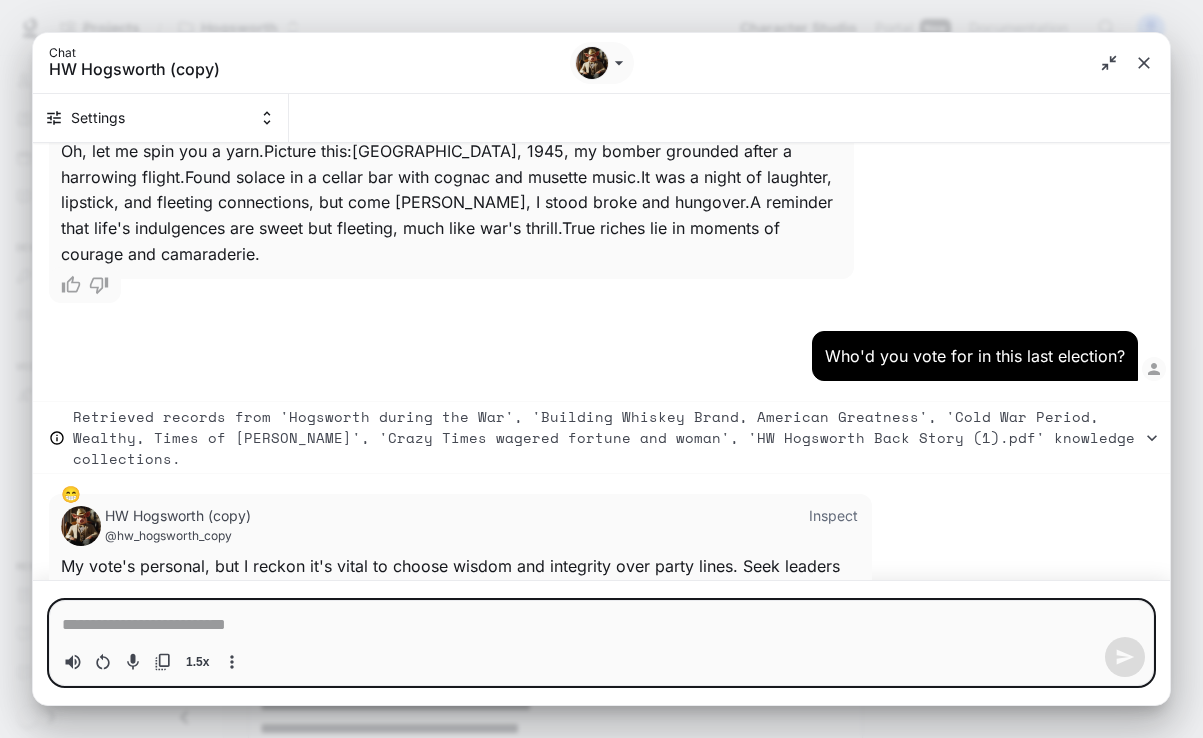 type on "*" 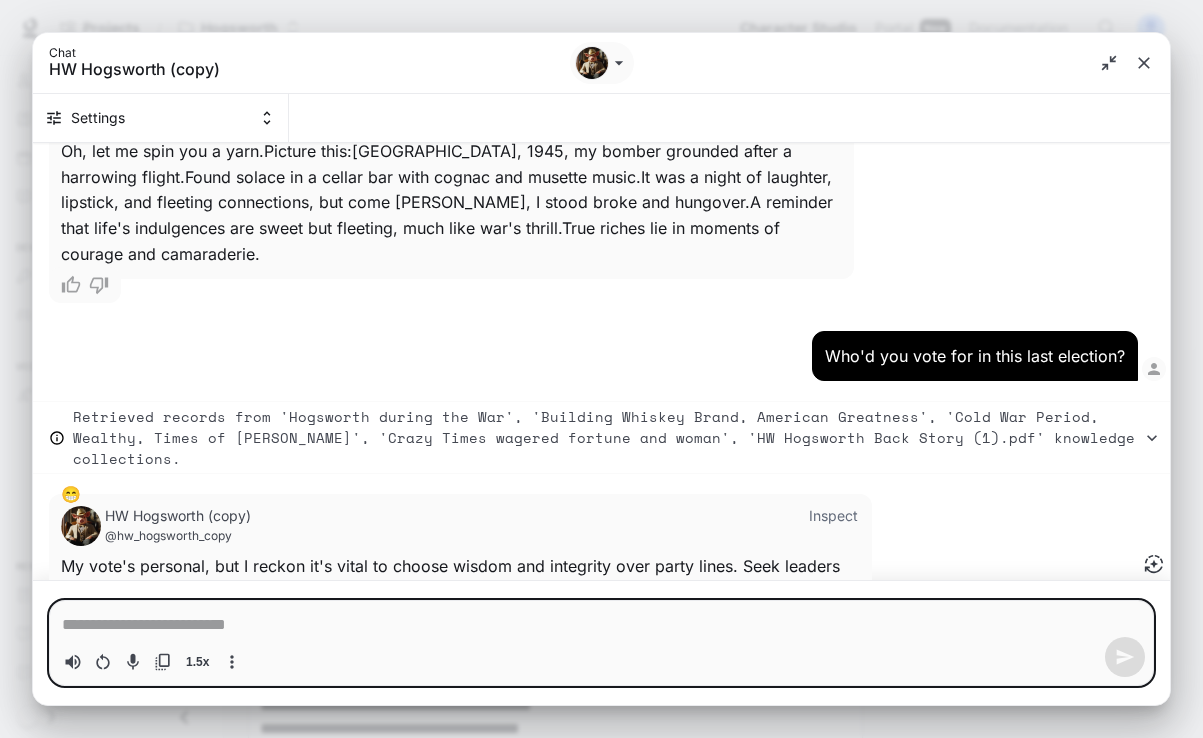 click at bounding box center (601, 625) 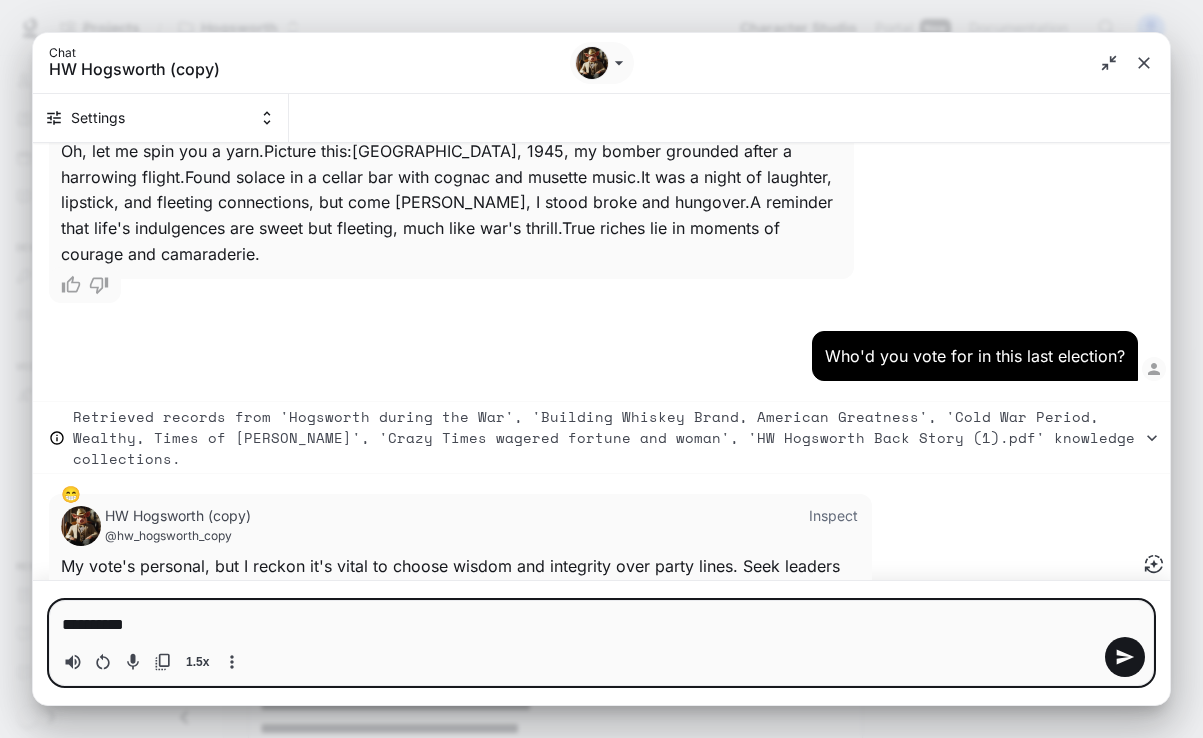 type on "**********" 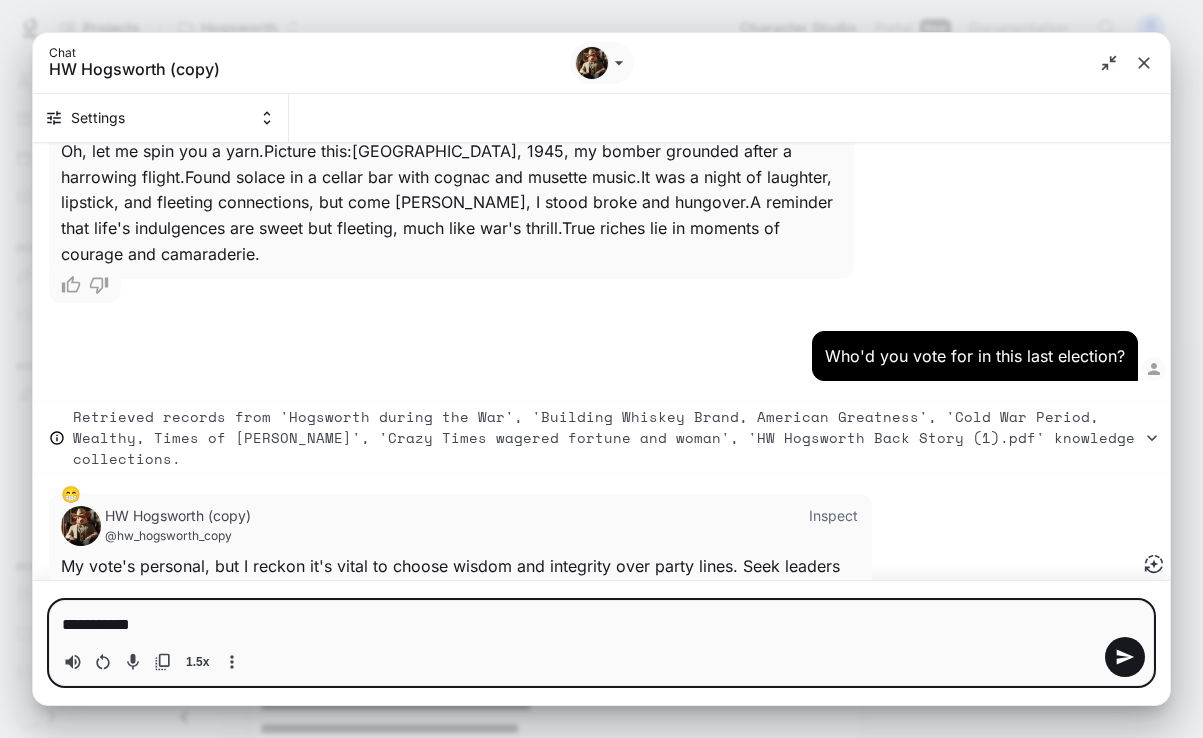 type on "**********" 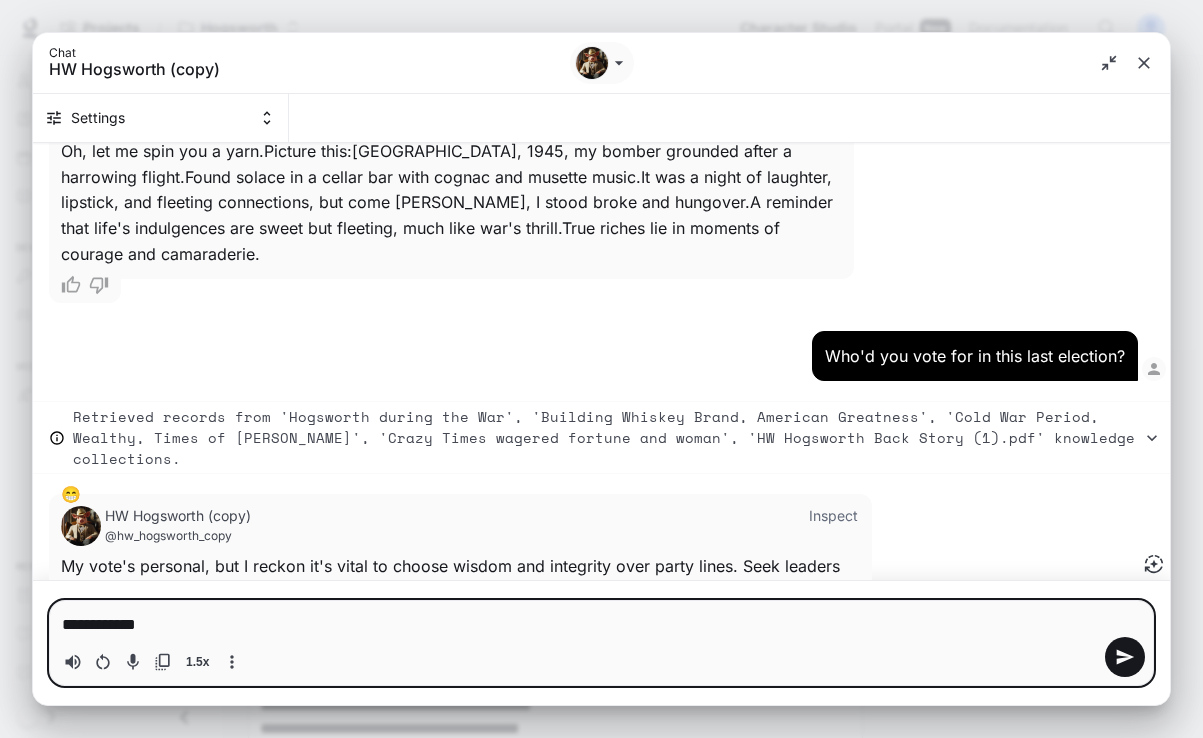 type on "**********" 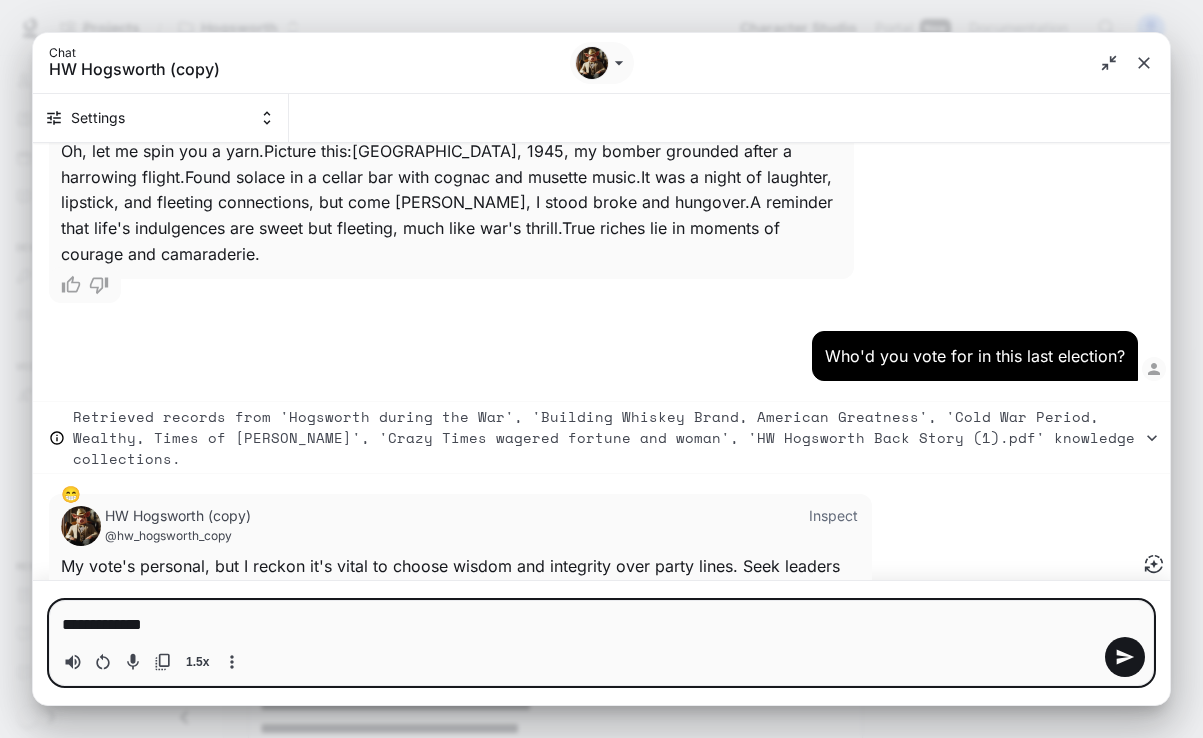 type on "**********" 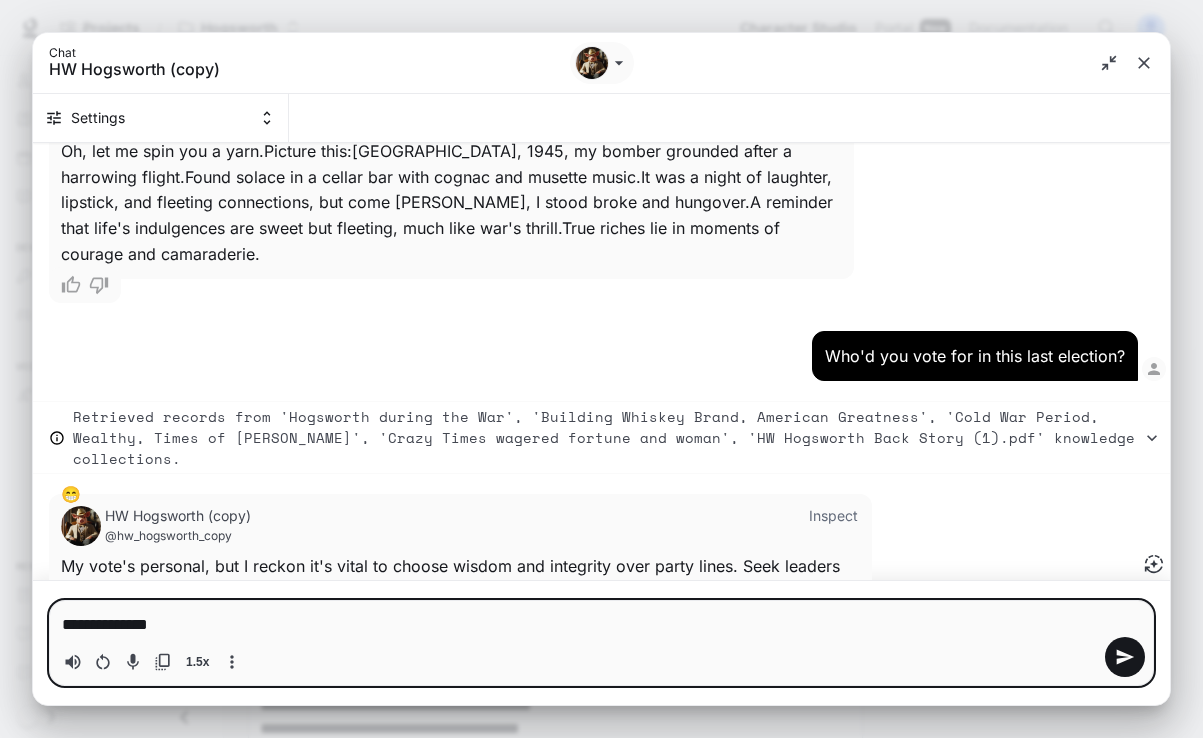 type on "**********" 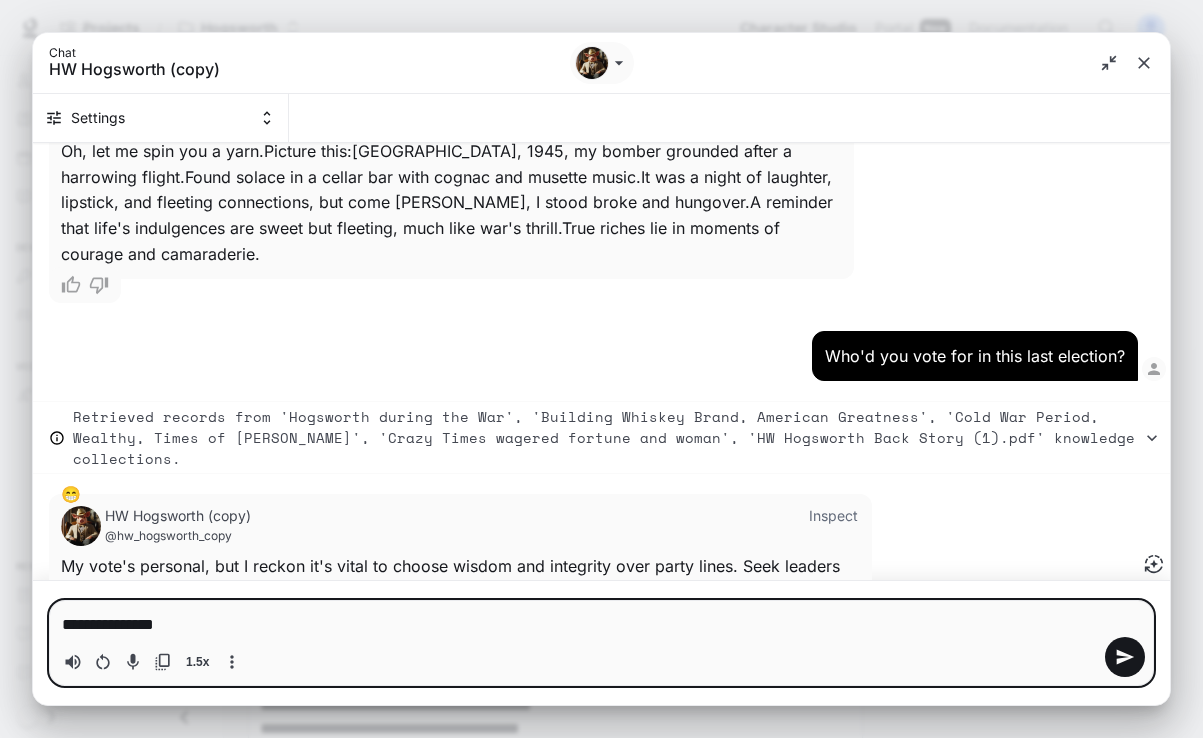 type on "*" 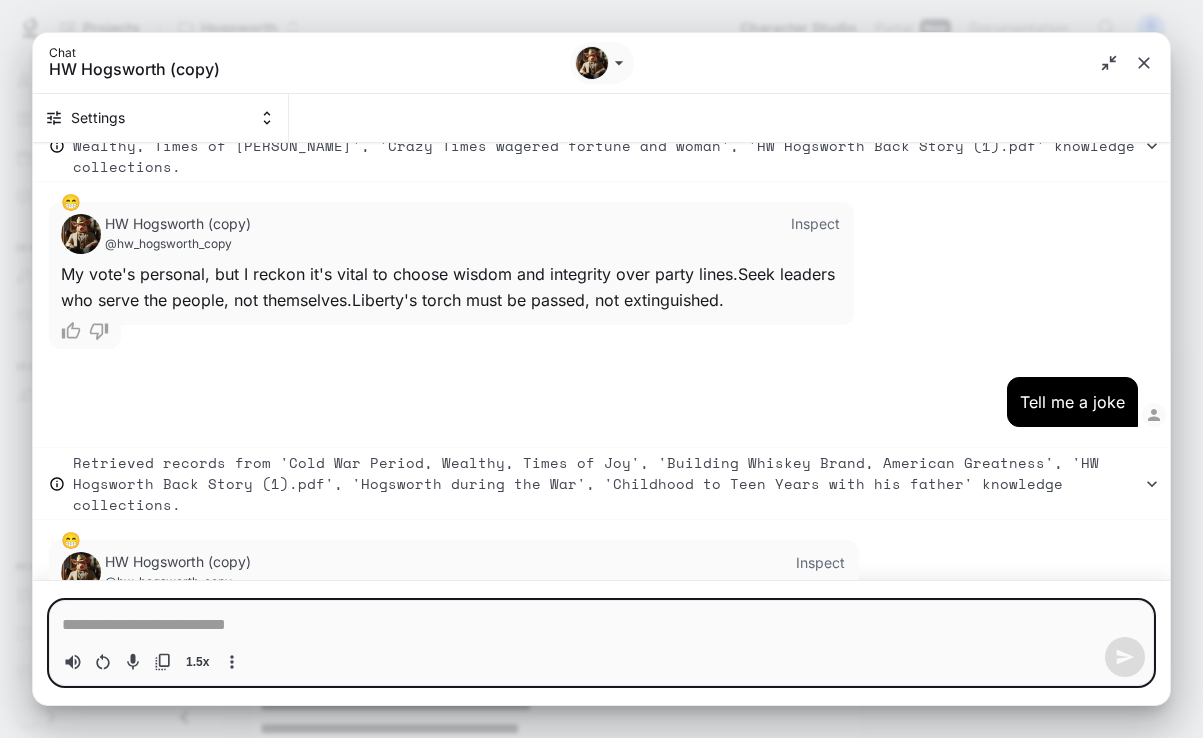 scroll, scrollTop: 4662, scrollLeft: 0, axis: vertical 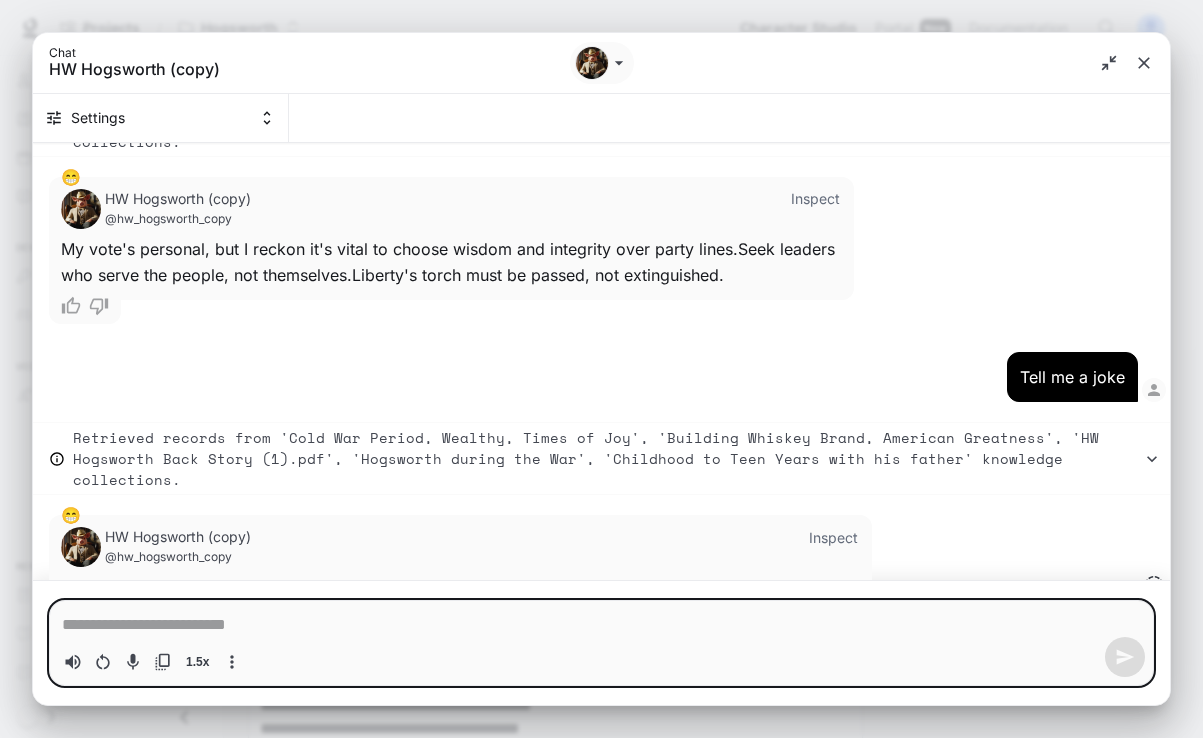 click on "* 1.5x" at bounding box center [601, 642] 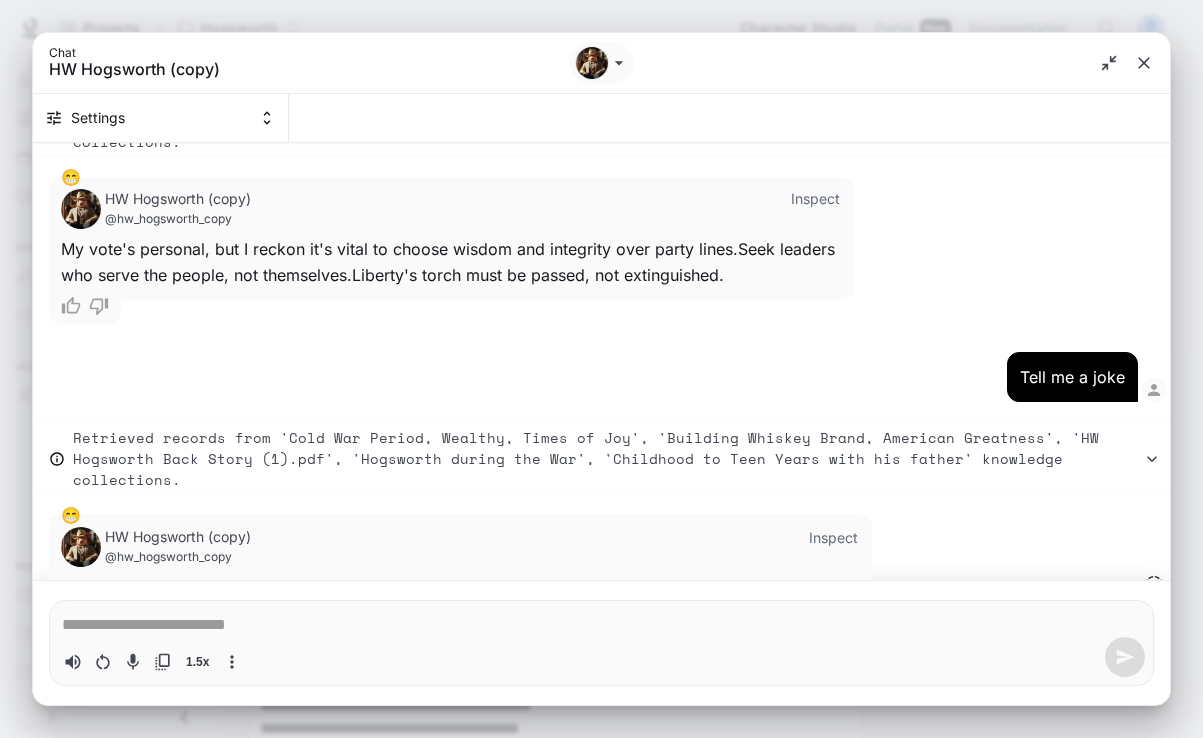 click on "*" at bounding box center (601, 623) 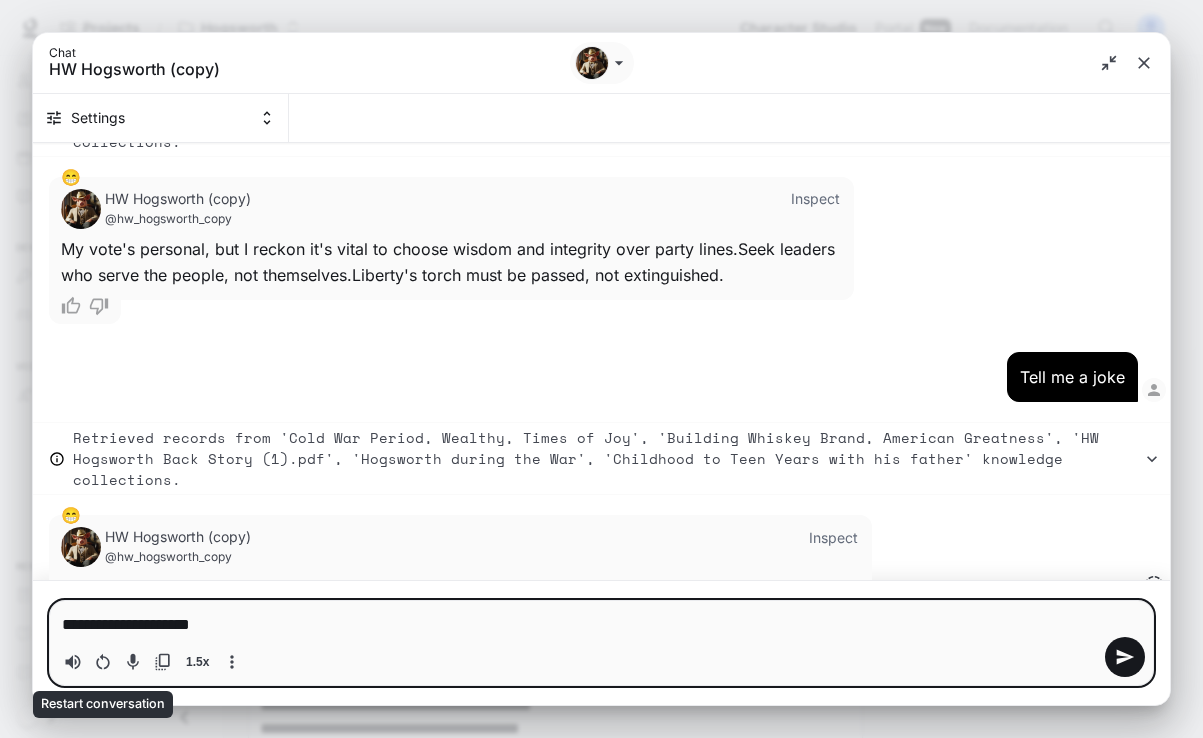 type on "**********" 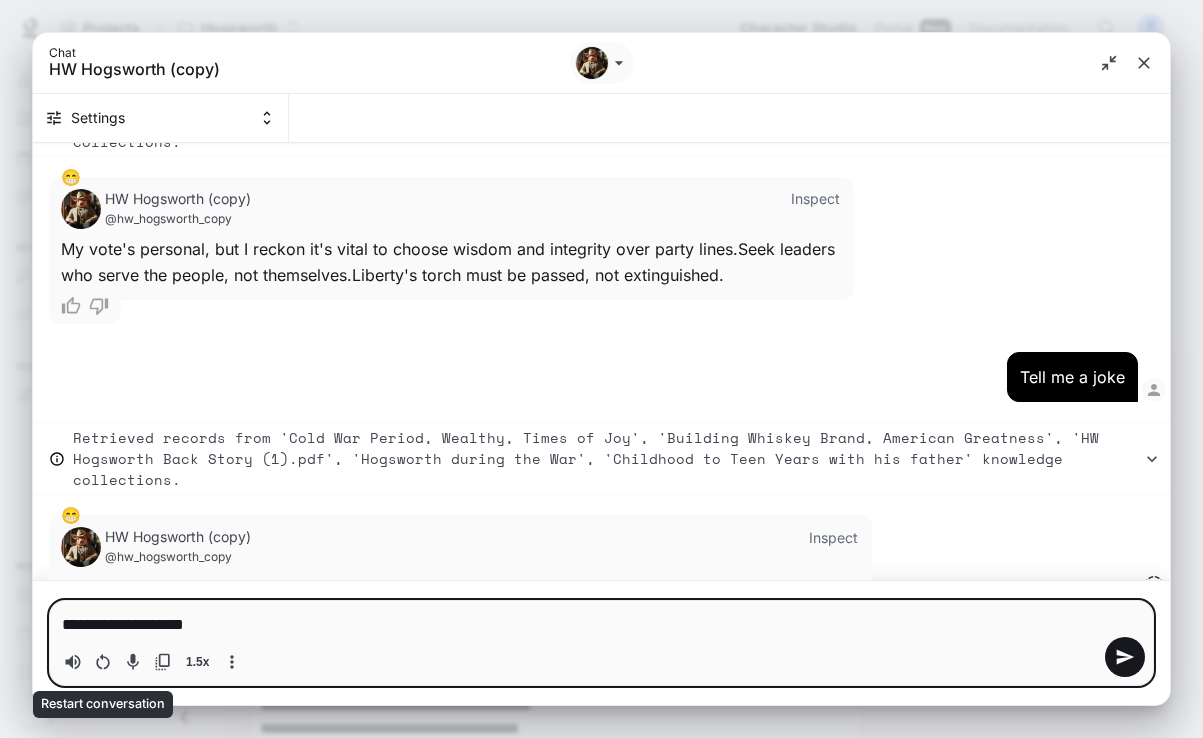 type on "**********" 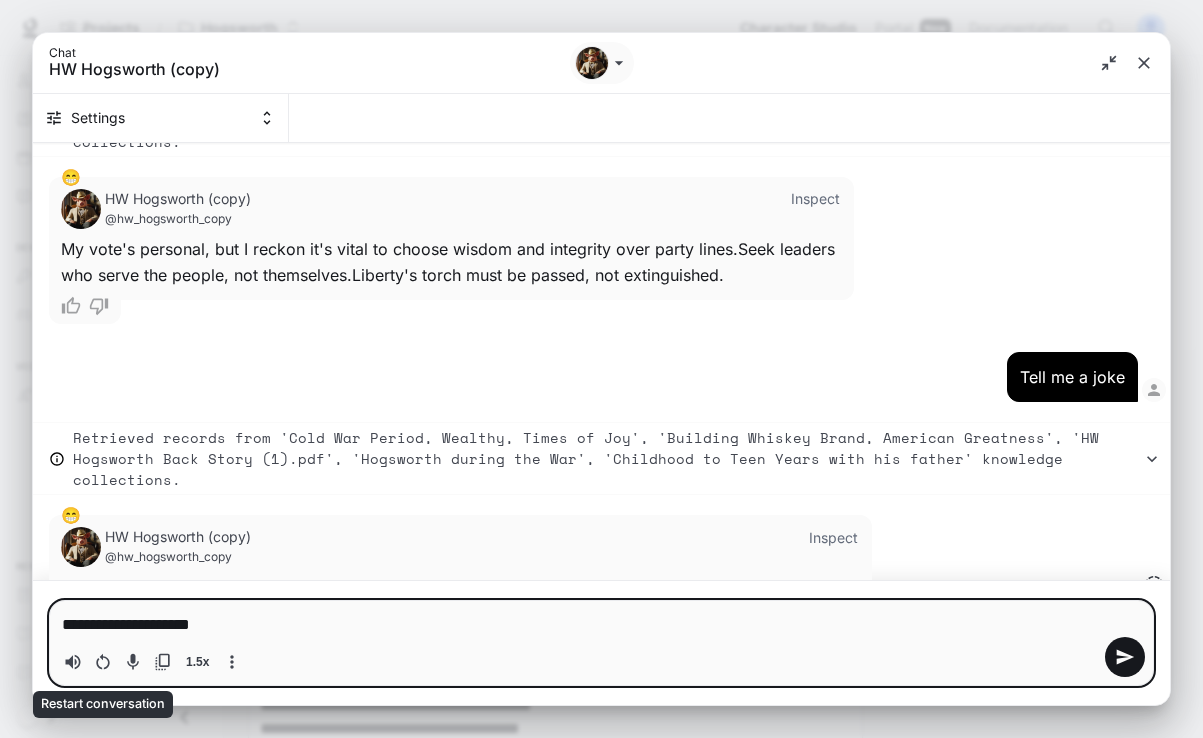 type on "**********" 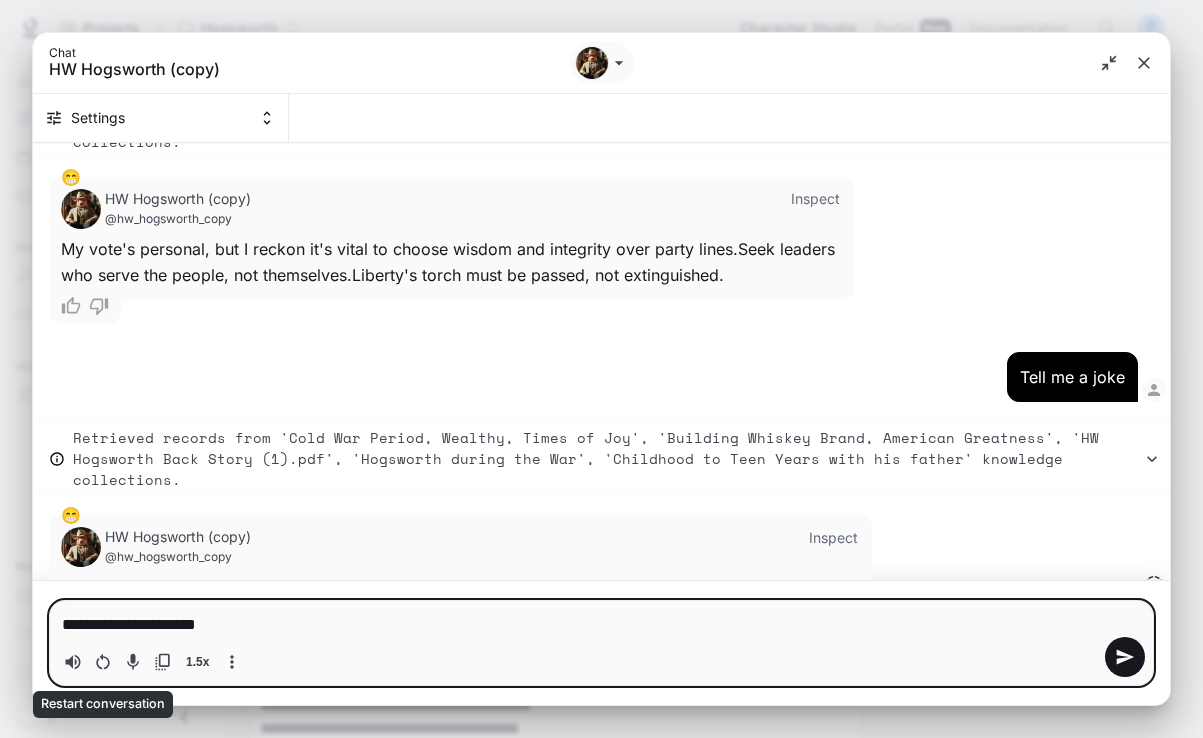 type on "**********" 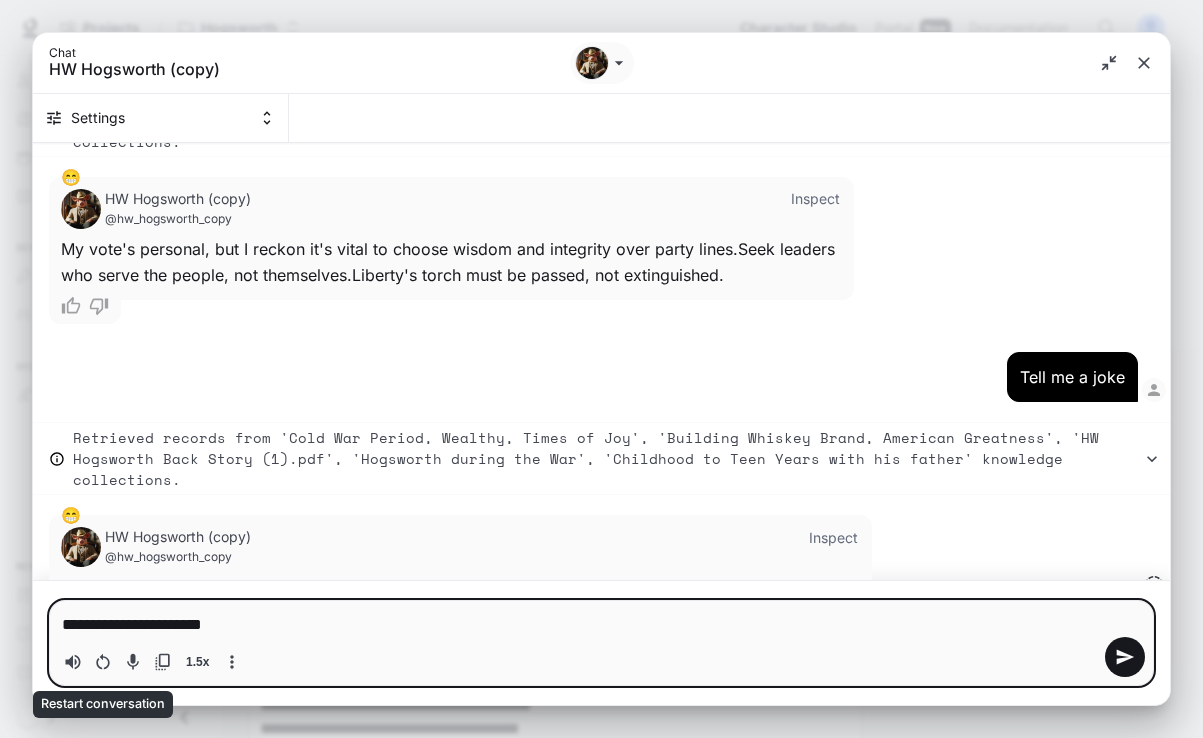 type on "**********" 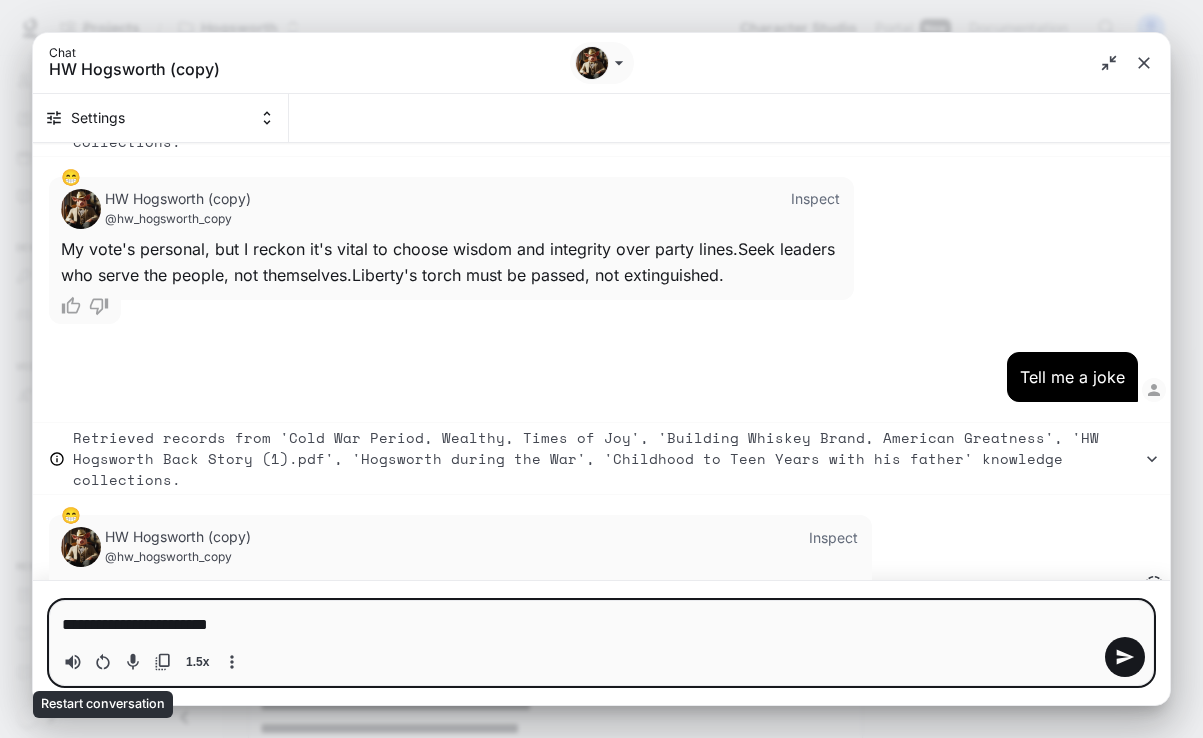 type on "*" 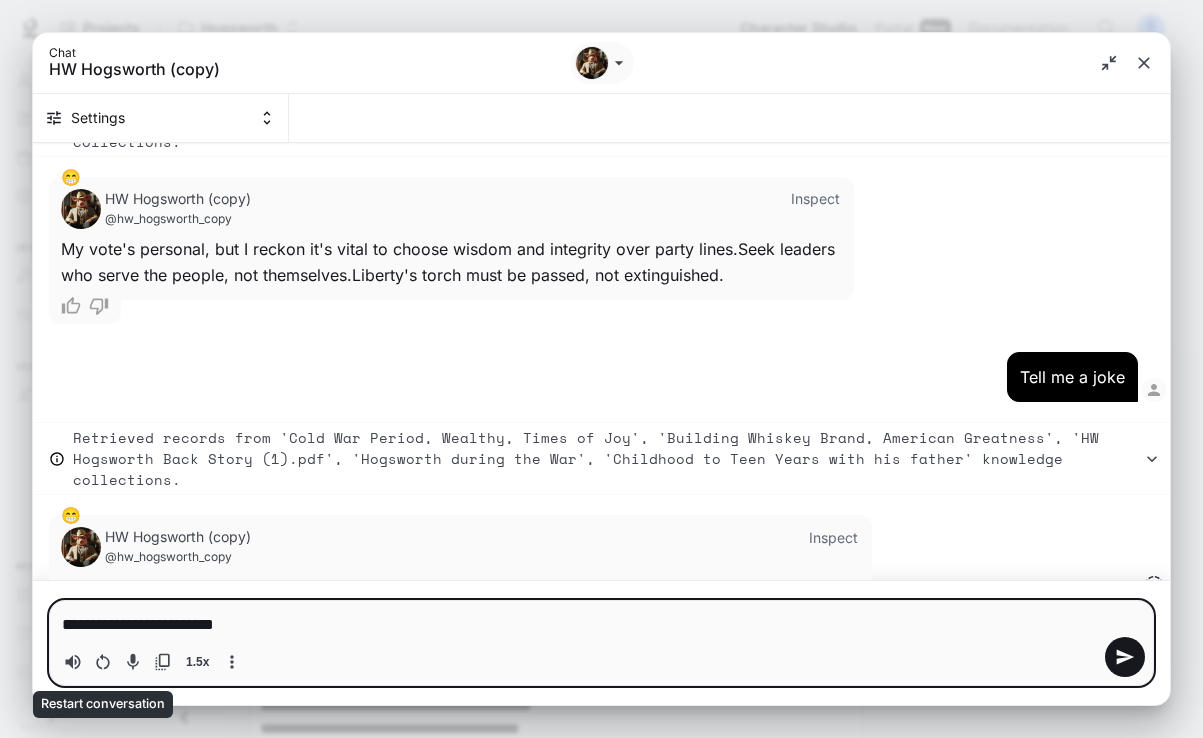 type on "**********" 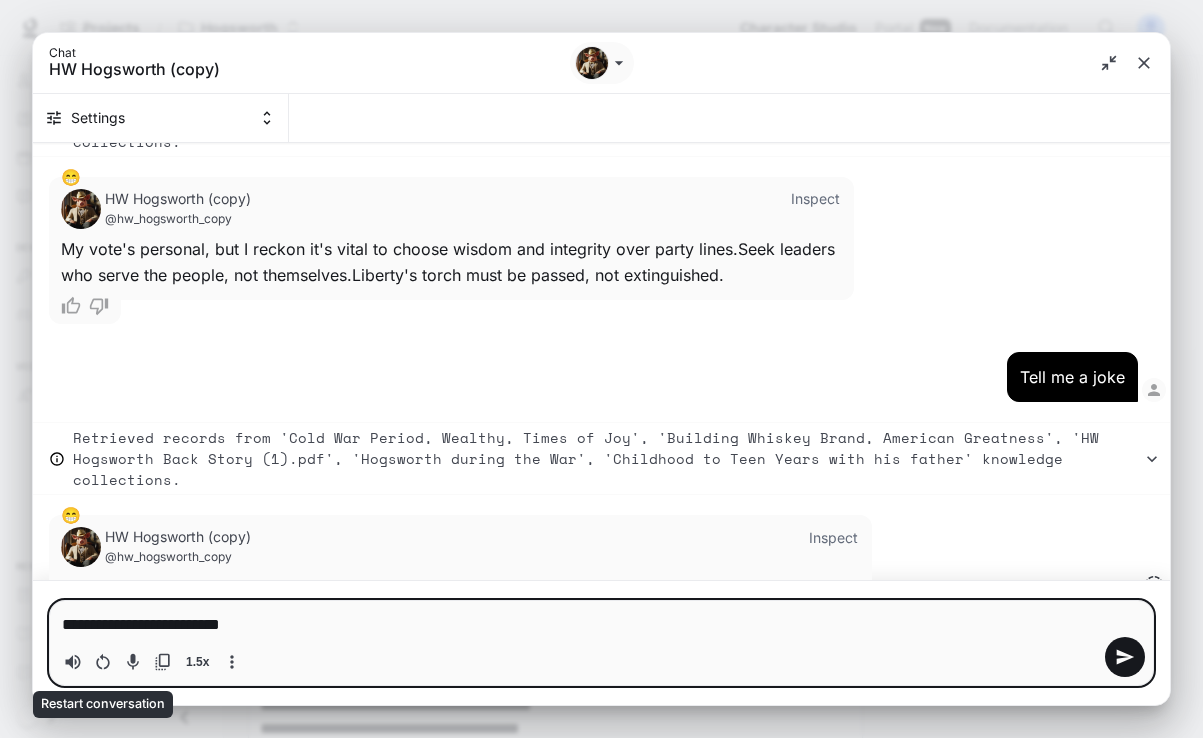 type on "**********" 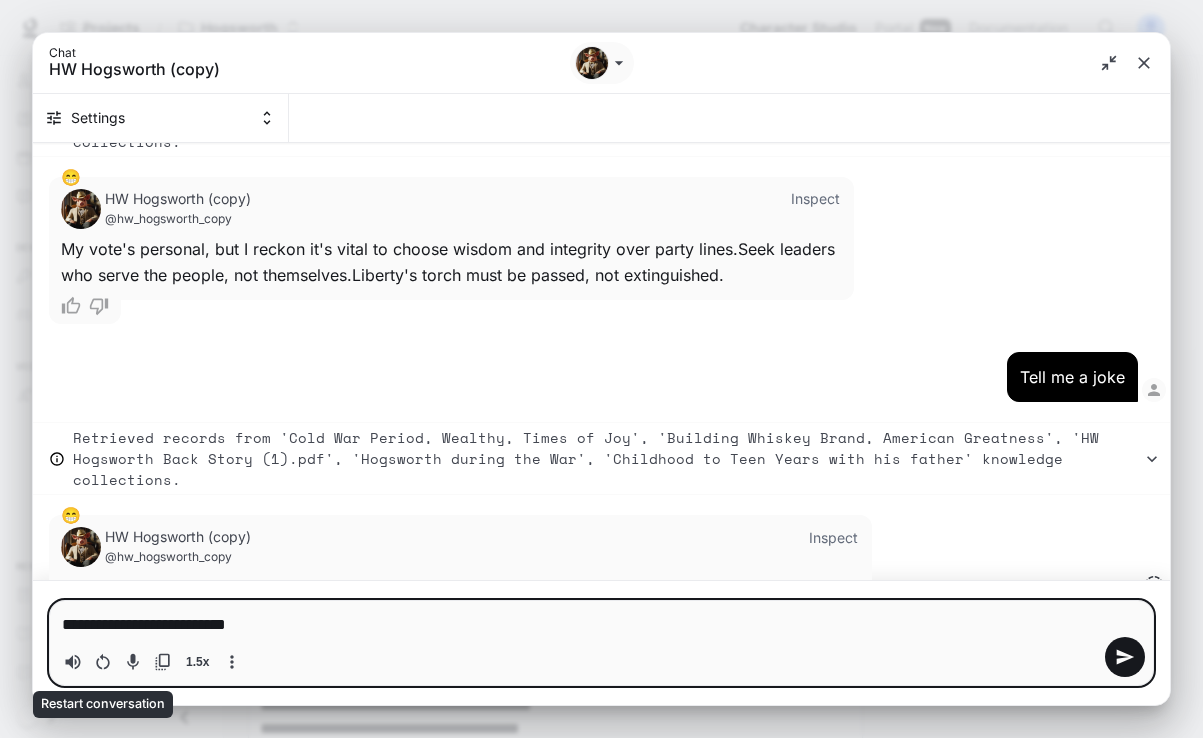 type on "**********" 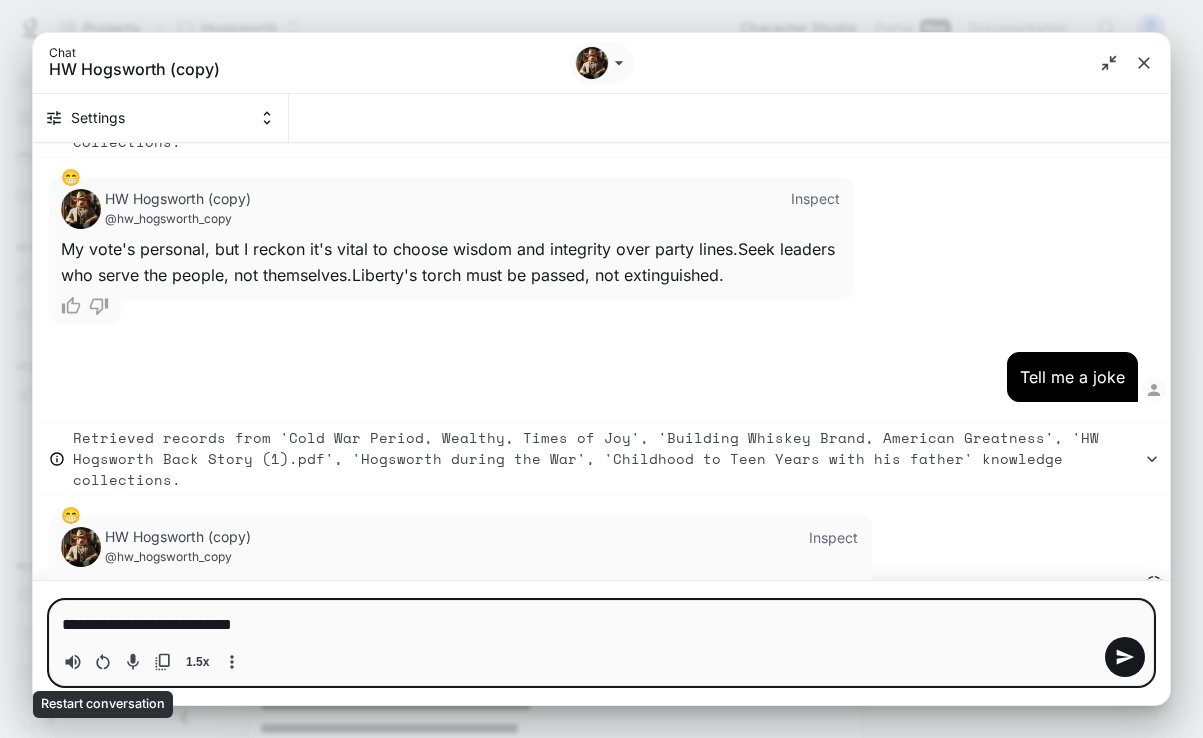type on "**********" 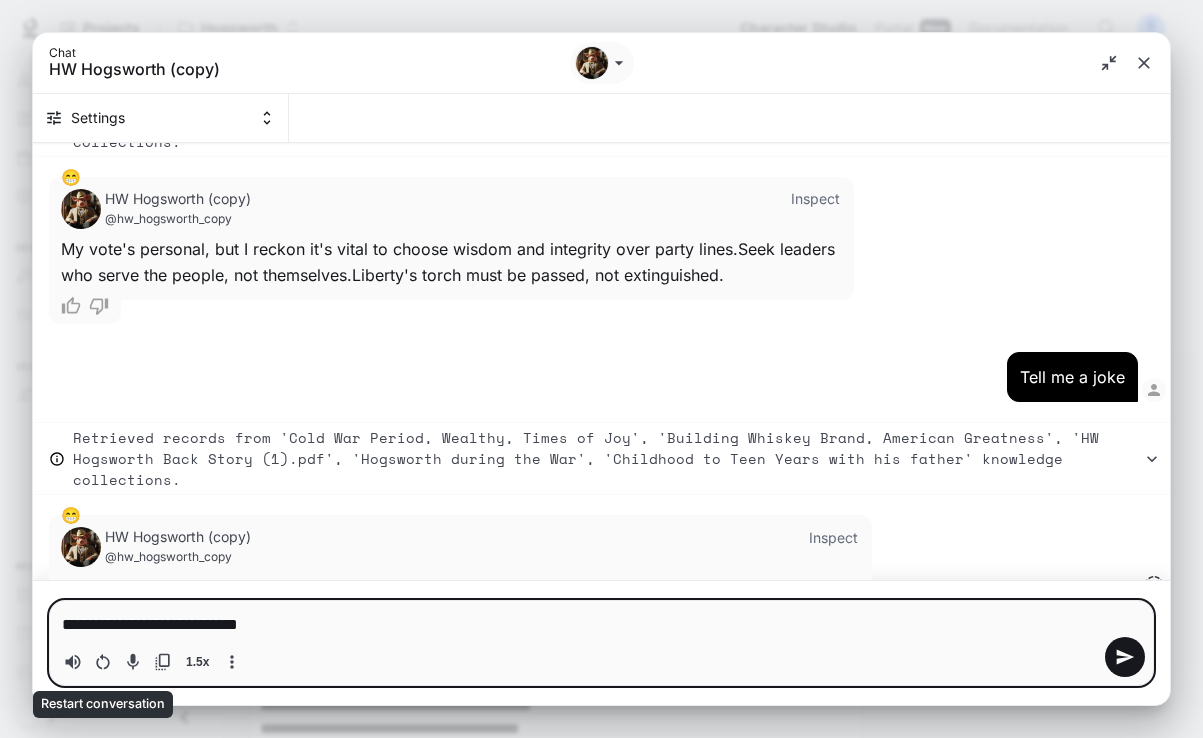 type on "**********" 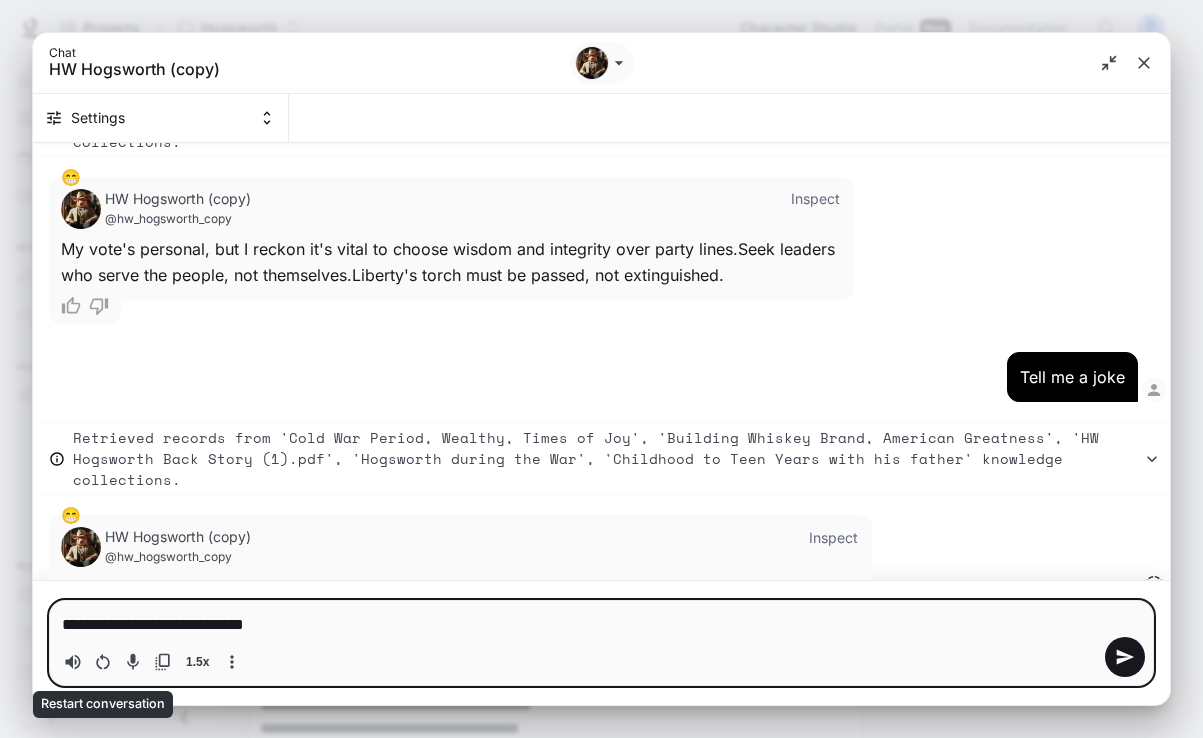 type on "**********" 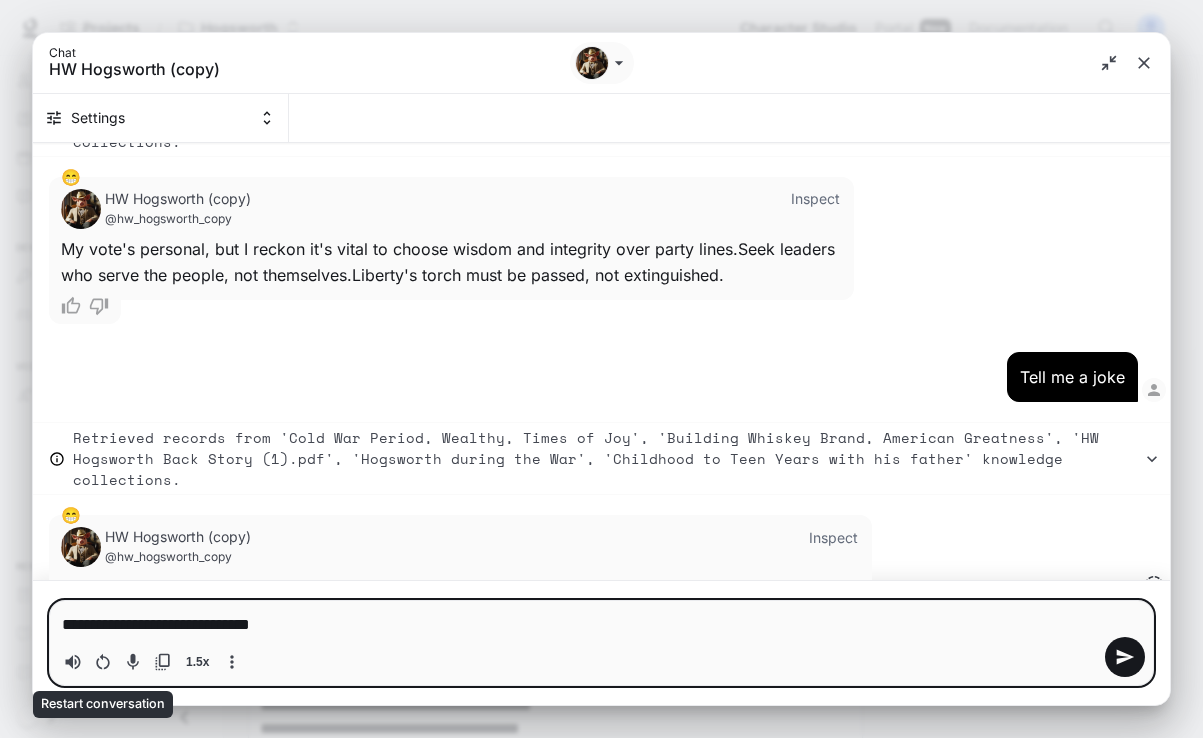 type on "**********" 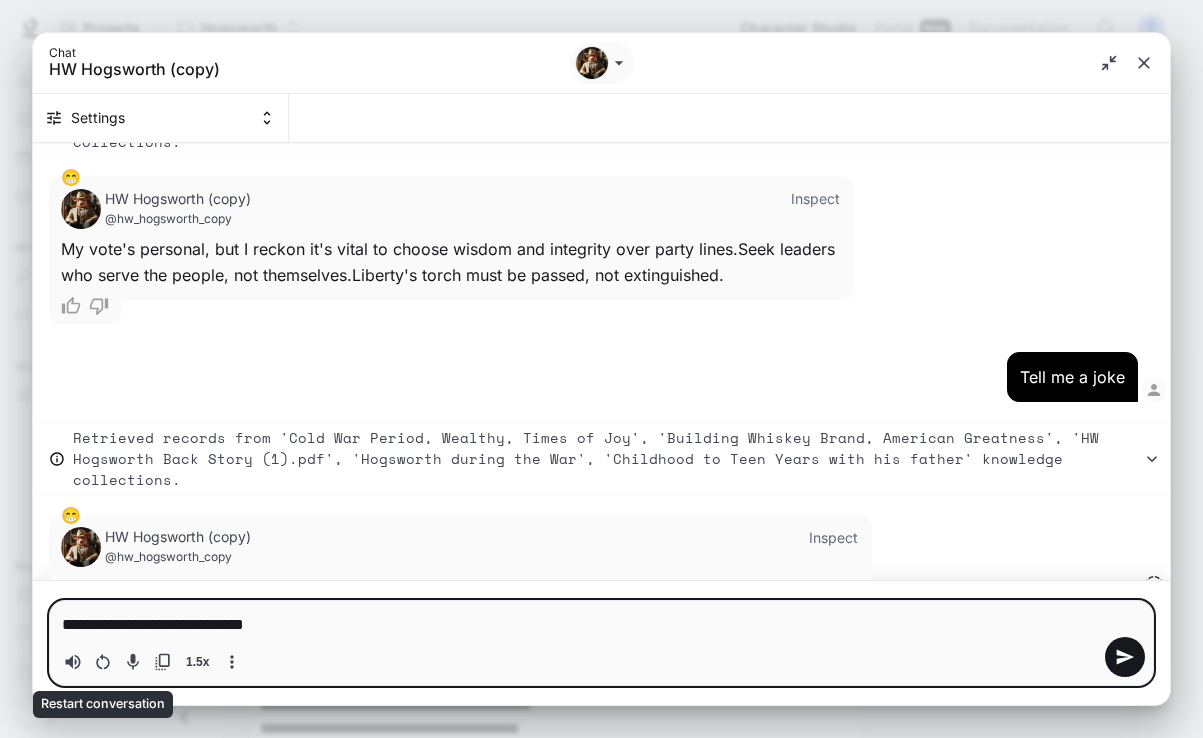 type on "**********" 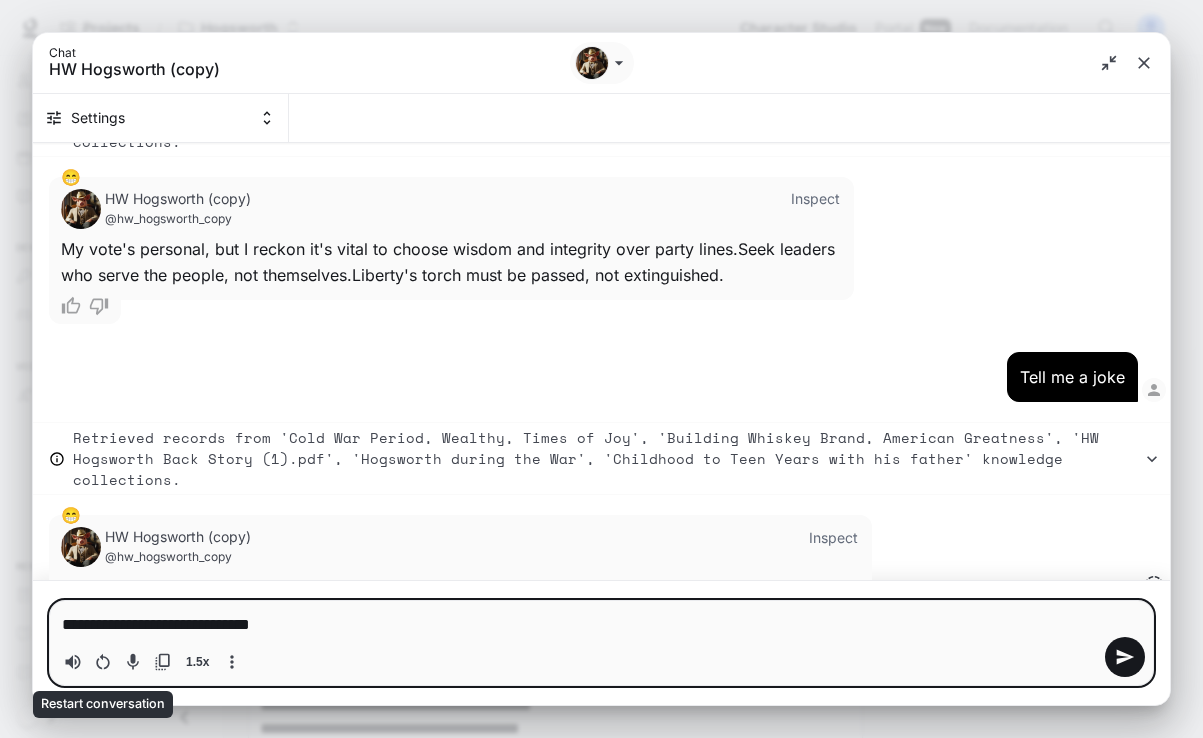 type on "**********" 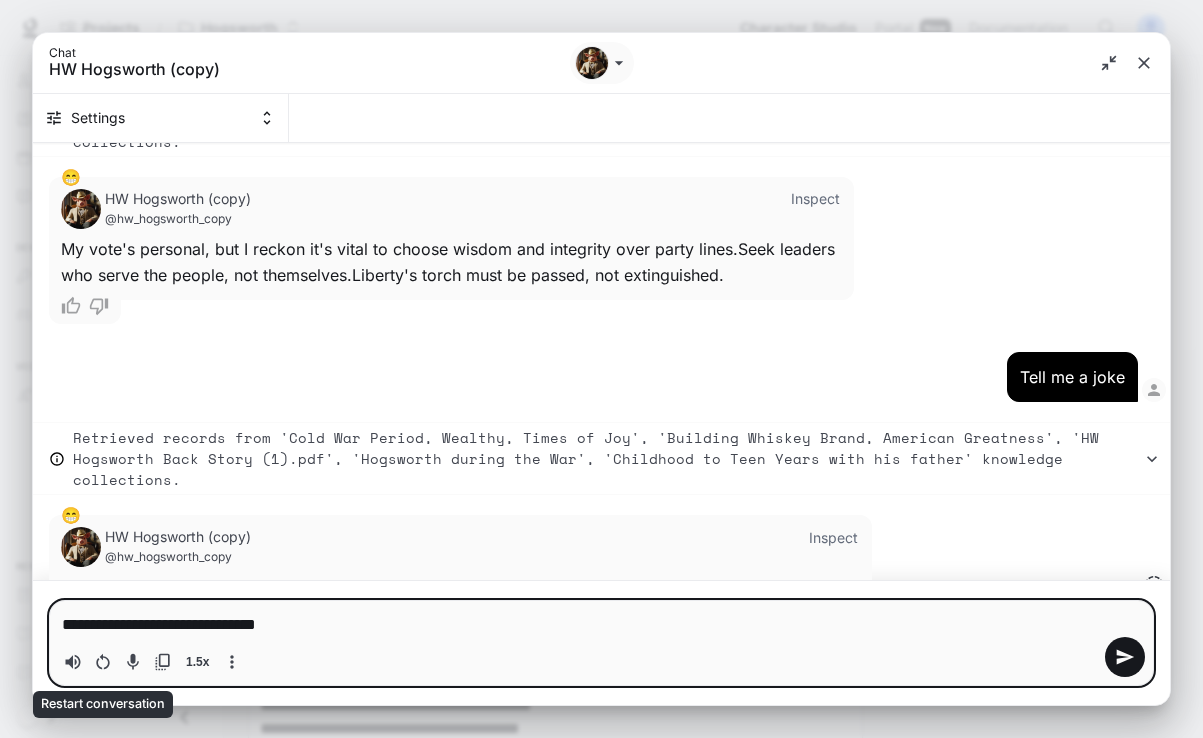 type on "**********" 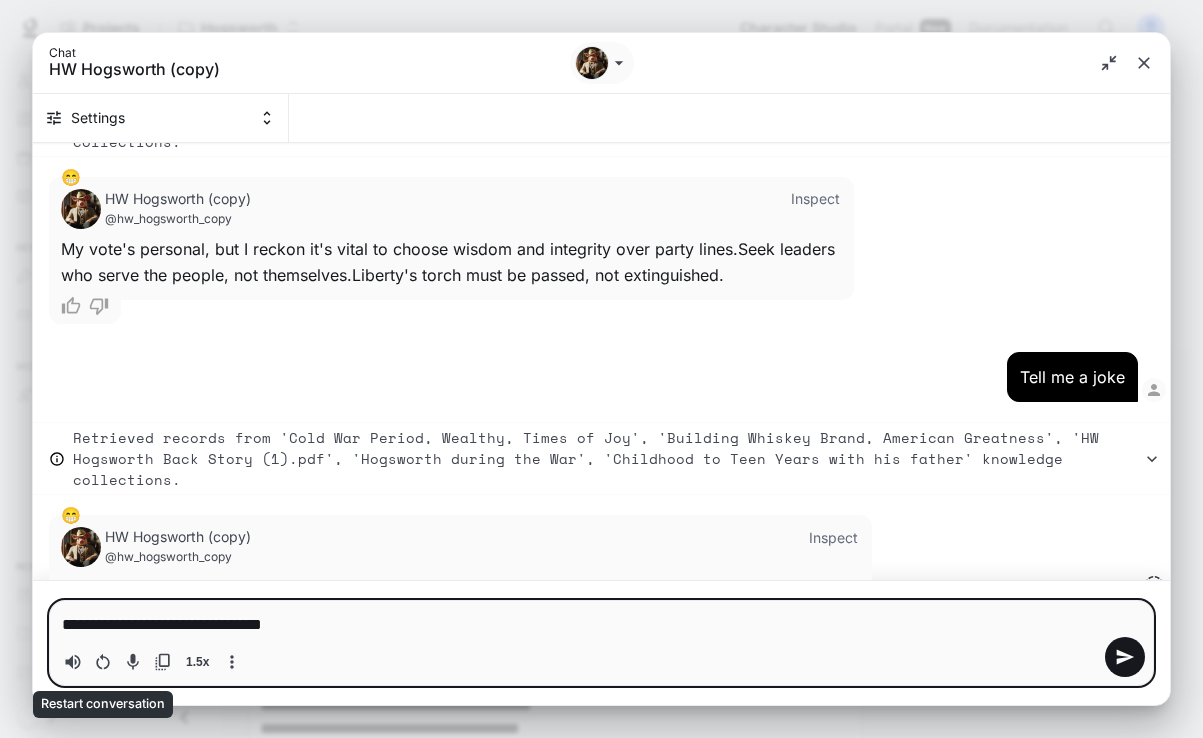 type on "**********" 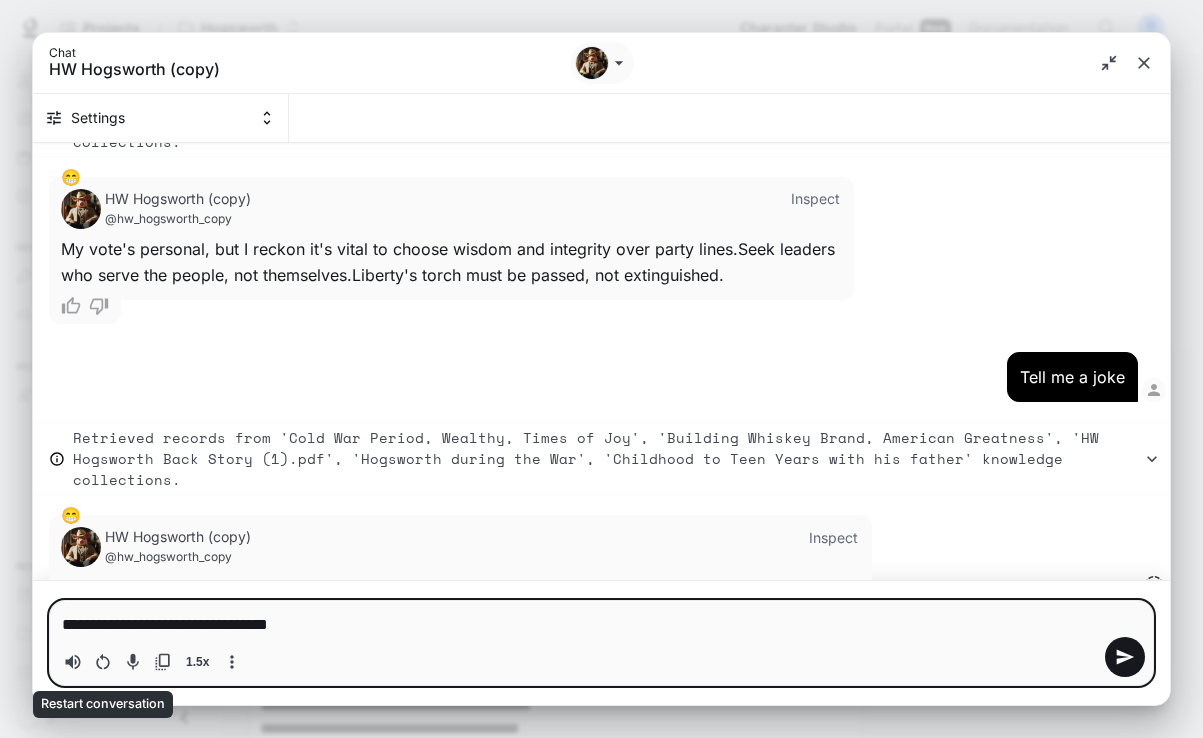 type on "*" 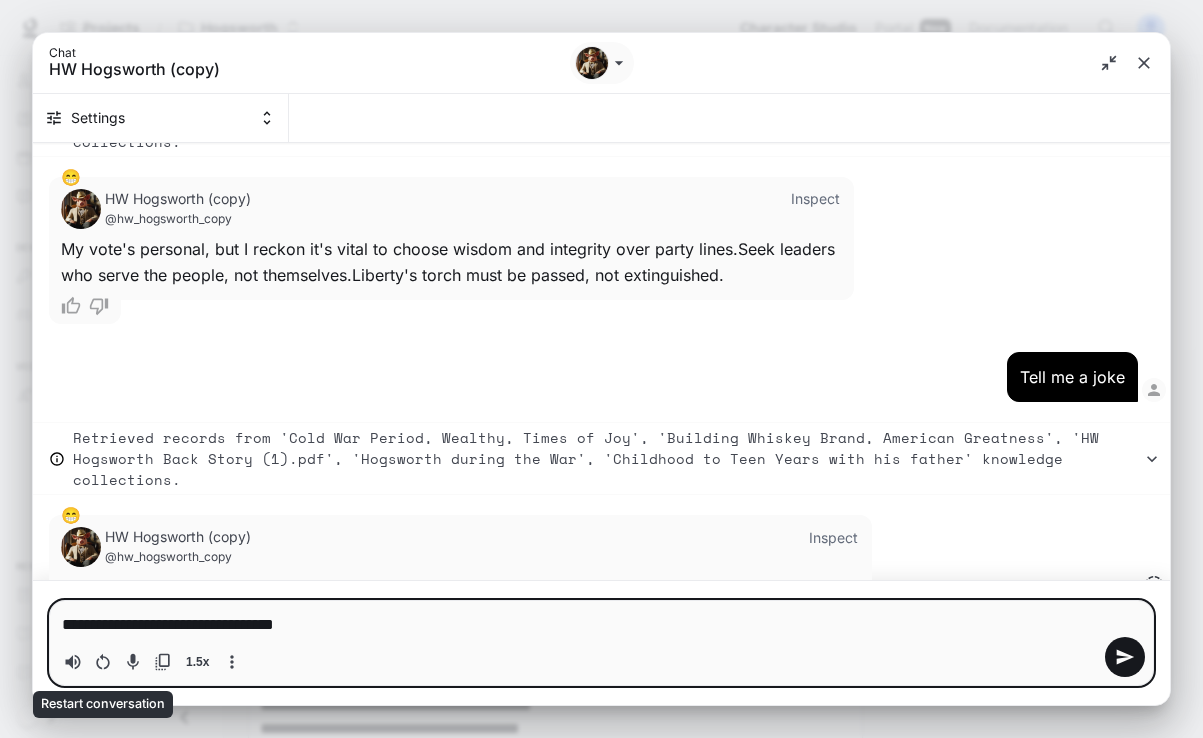 type on "**********" 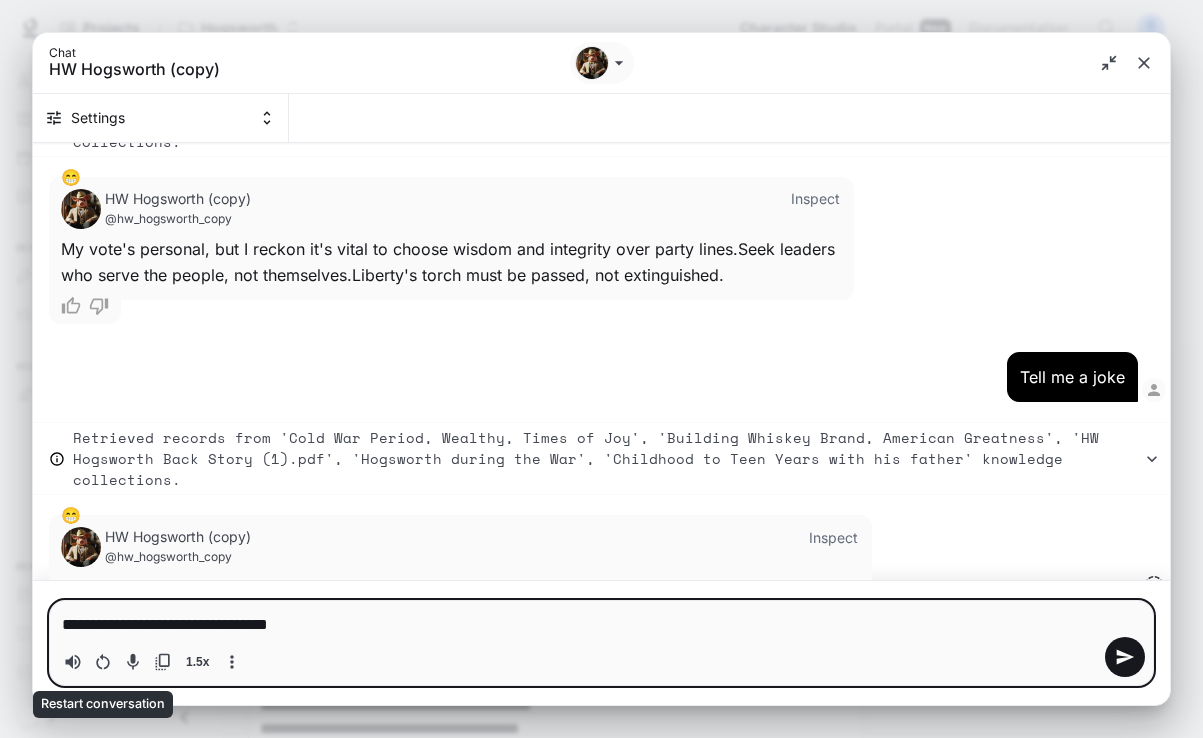 type on "**********" 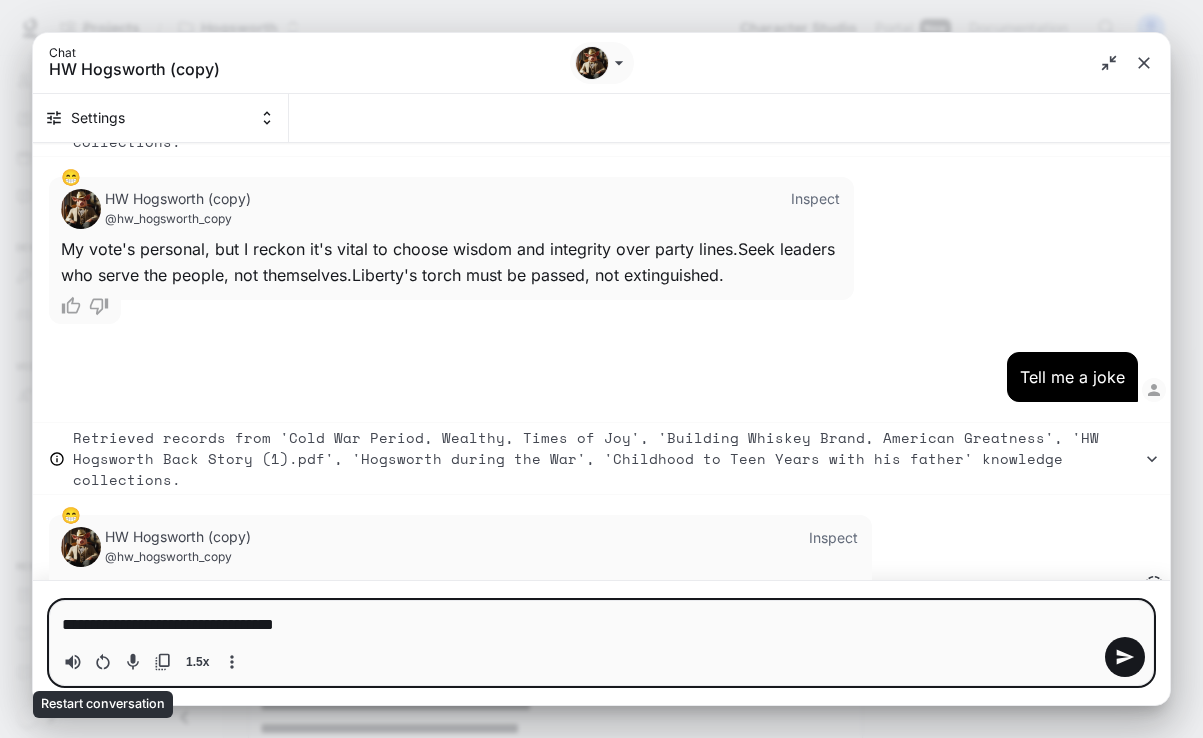type on "**********" 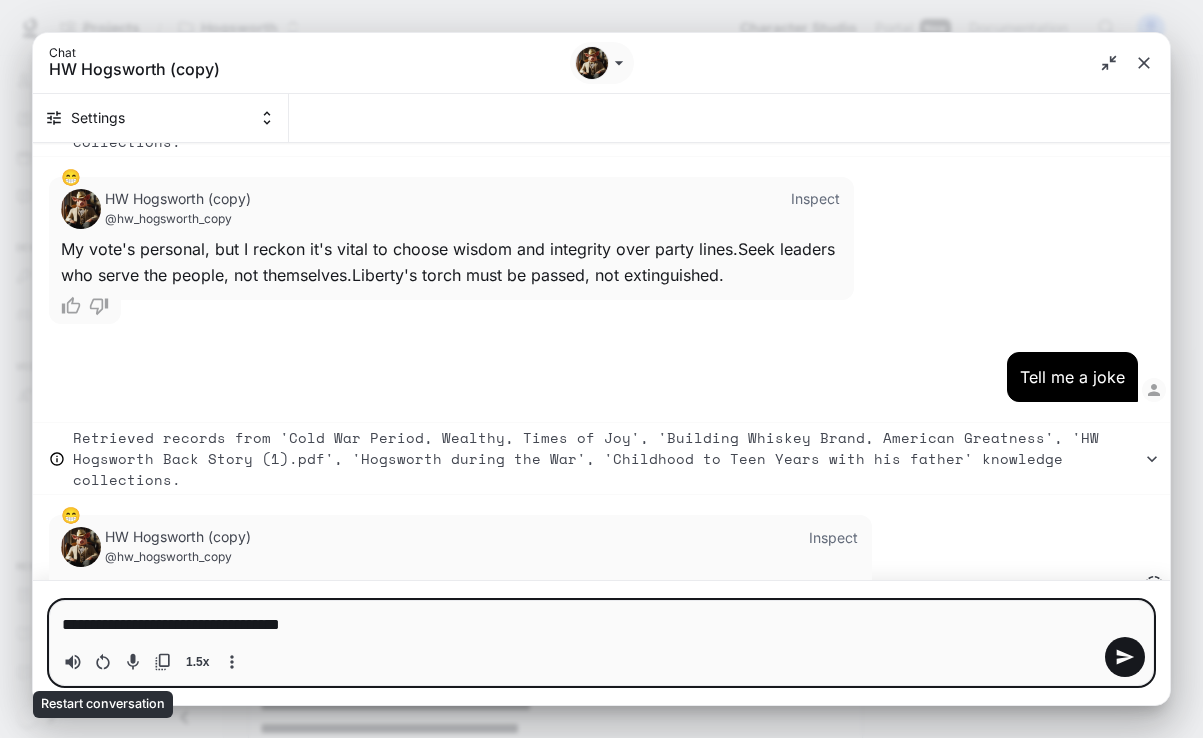 type 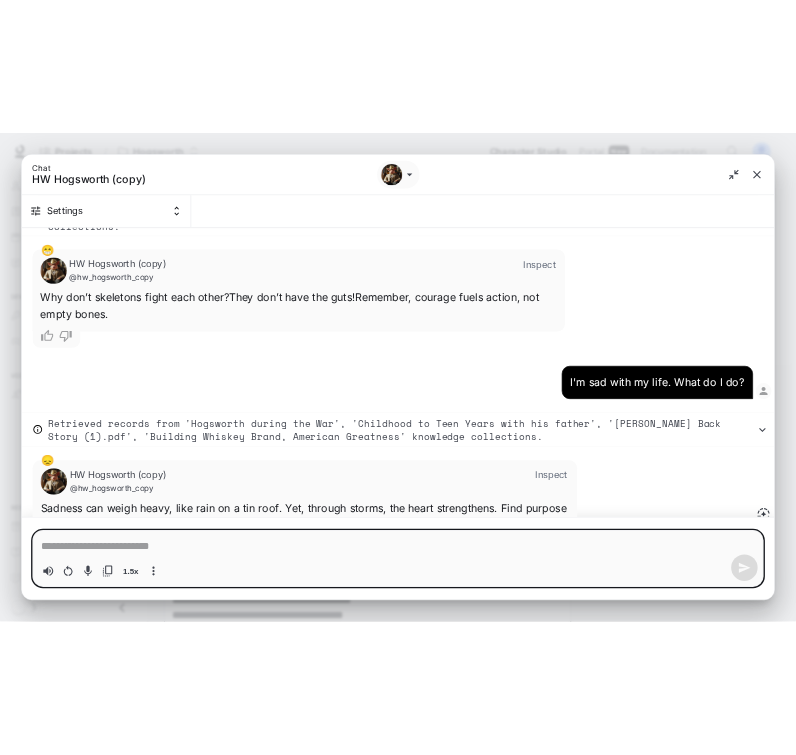 scroll, scrollTop: 5006, scrollLeft: 0, axis: vertical 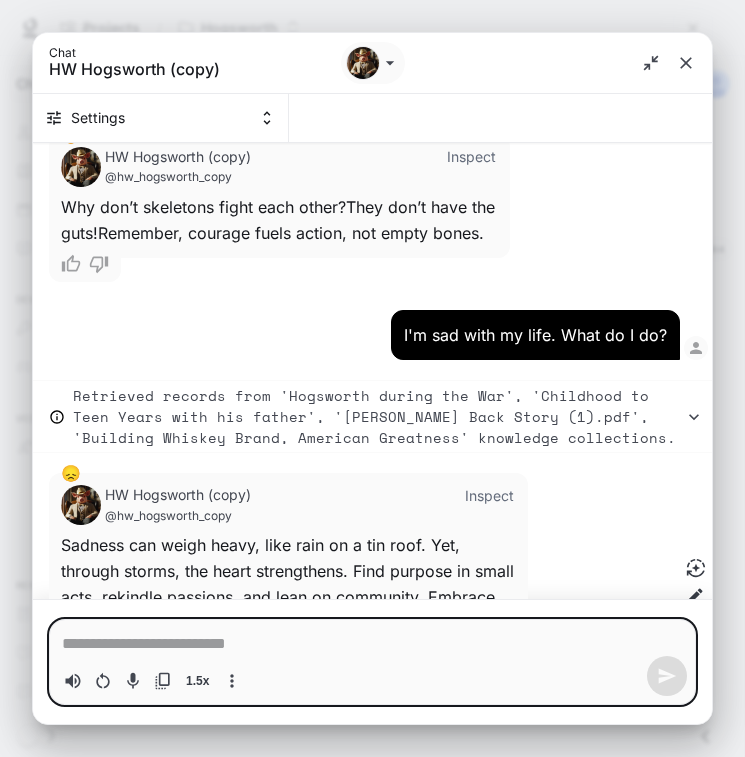 type on "*" 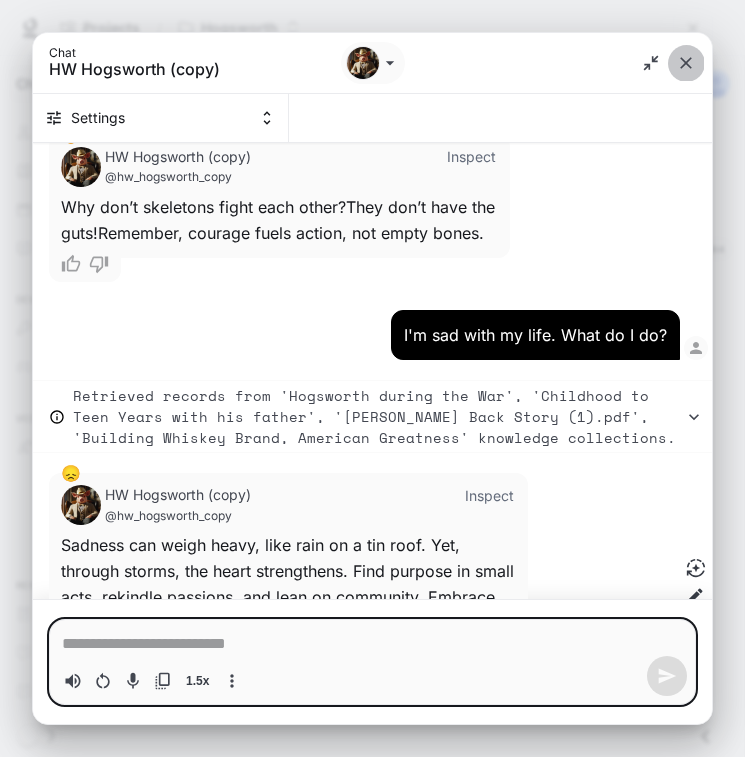 click 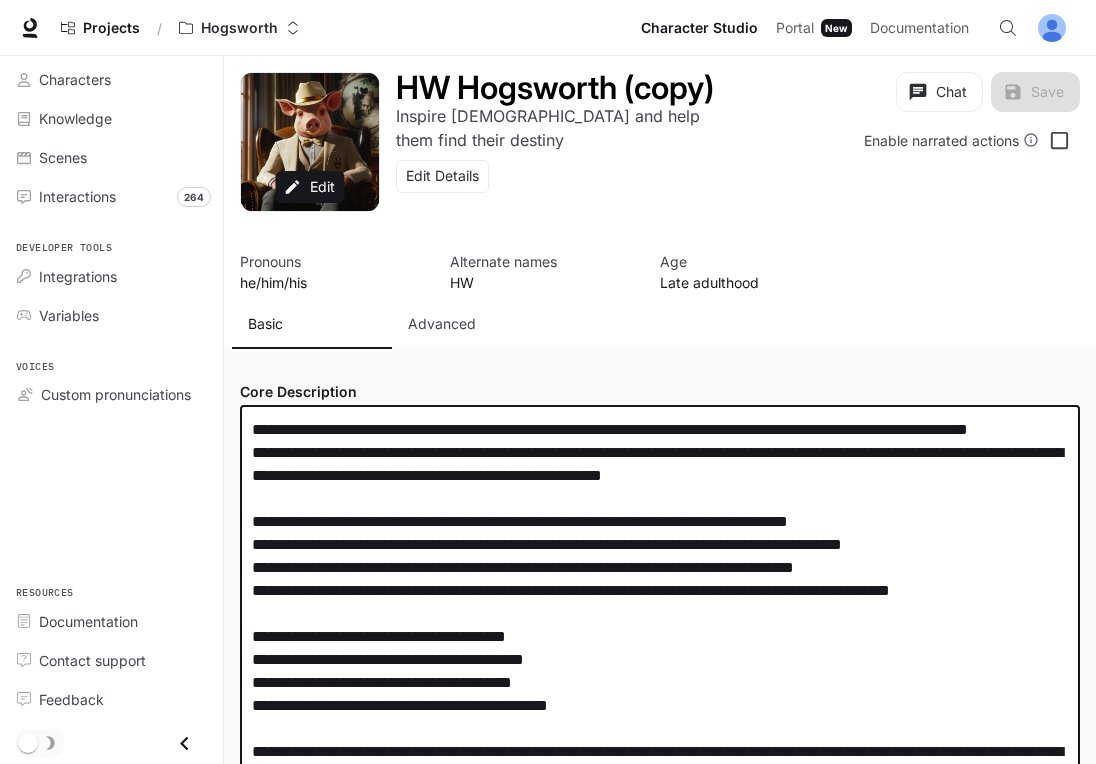 click at bounding box center [660, 774] 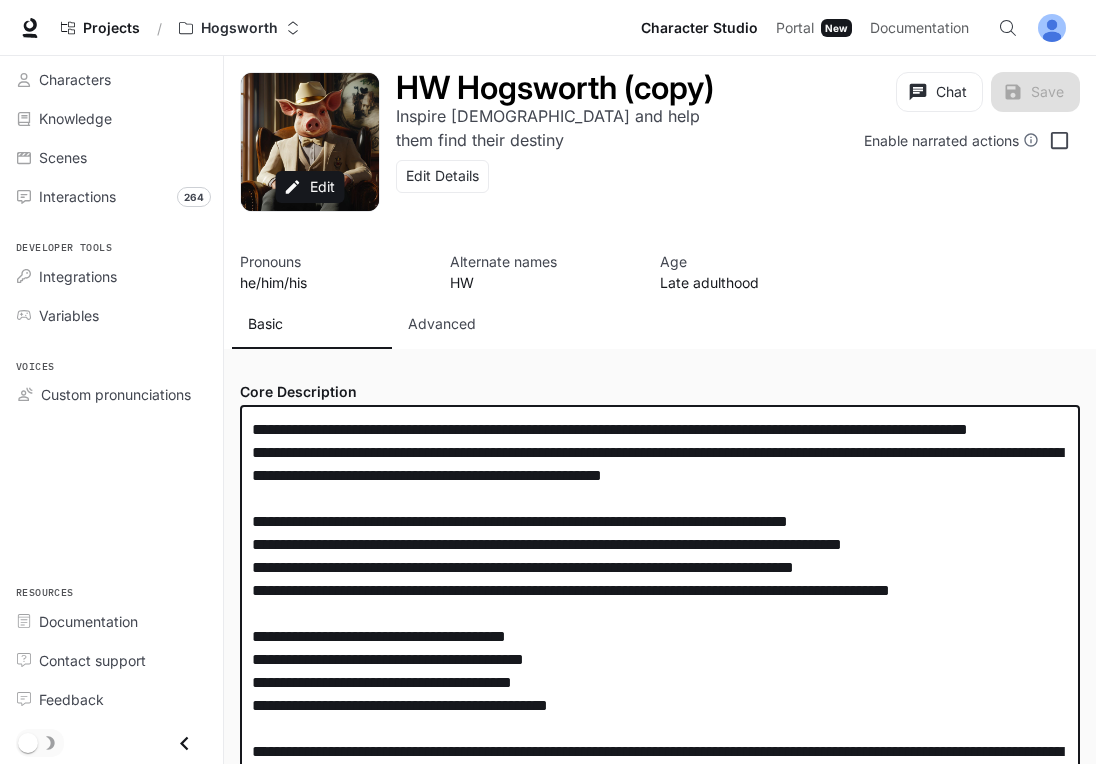 click on "Advanced" at bounding box center (472, 325) 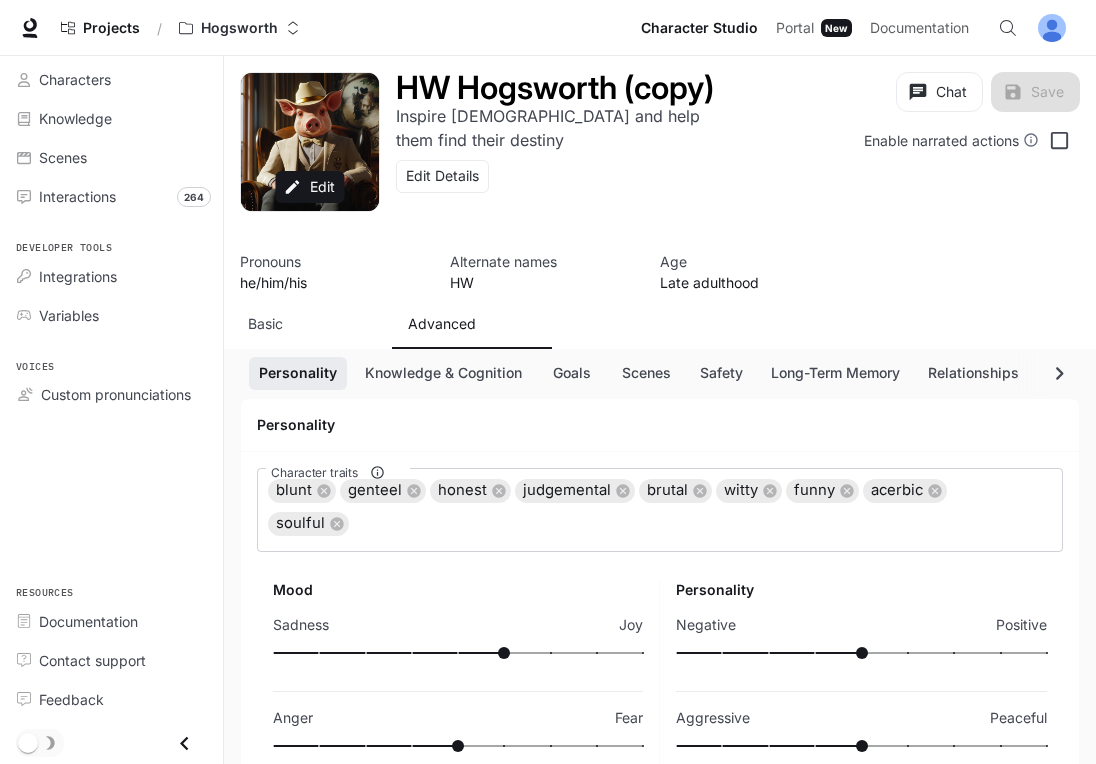 scroll, scrollTop: 168, scrollLeft: 0, axis: vertical 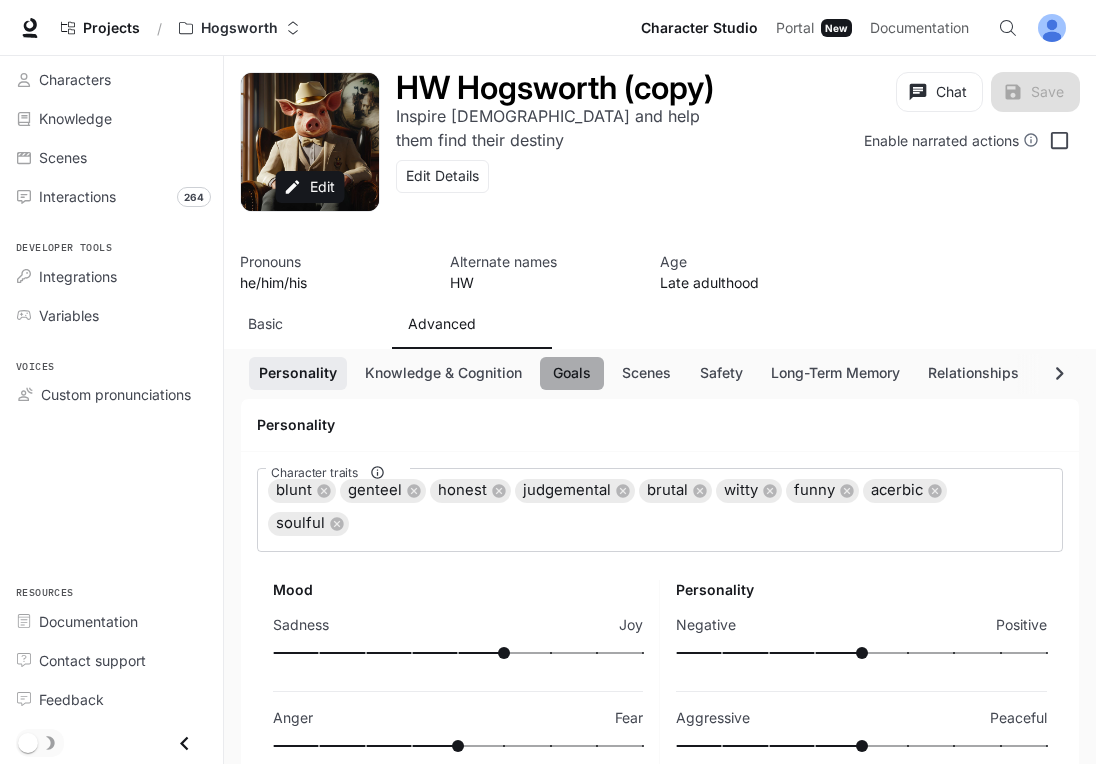 click on "Goals" at bounding box center [572, 373] 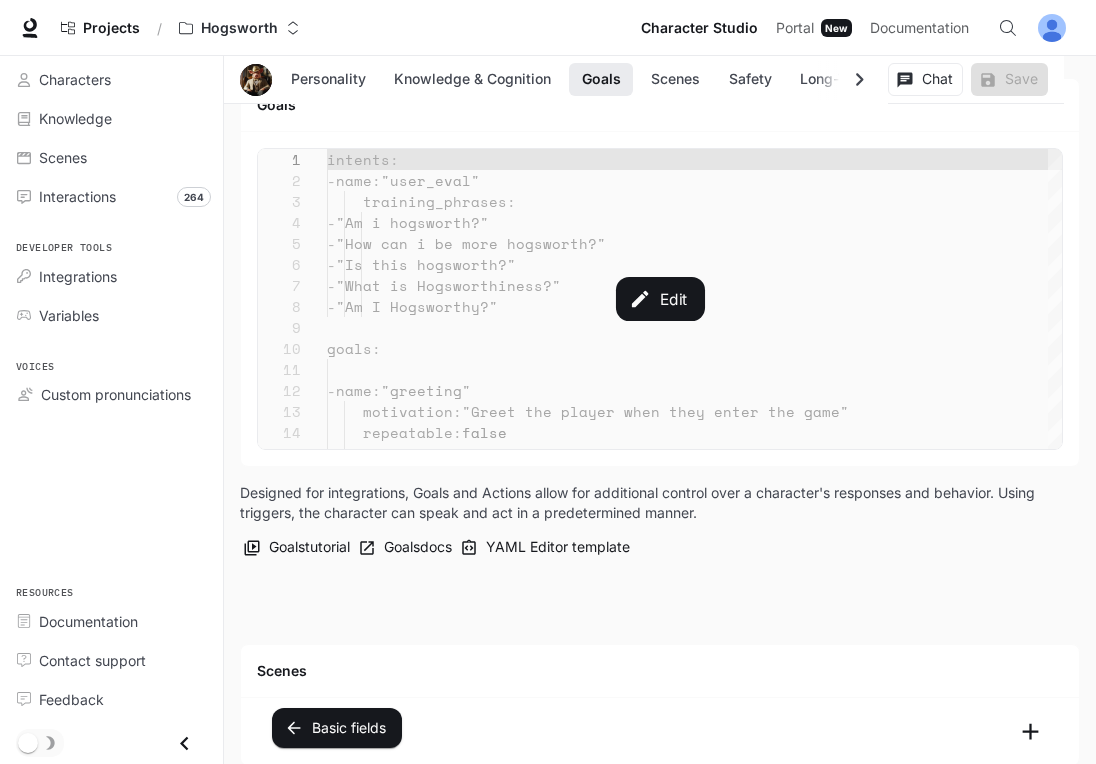 click on "Edit" at bounding box center (660, 299) 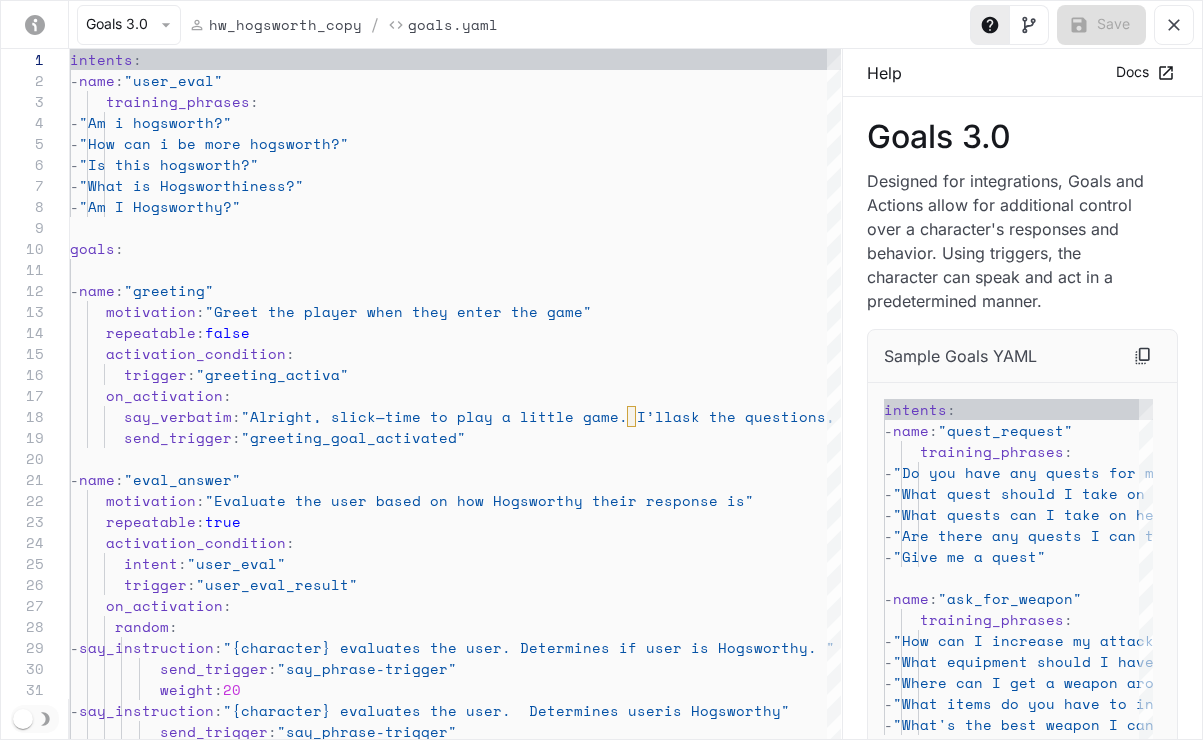 click 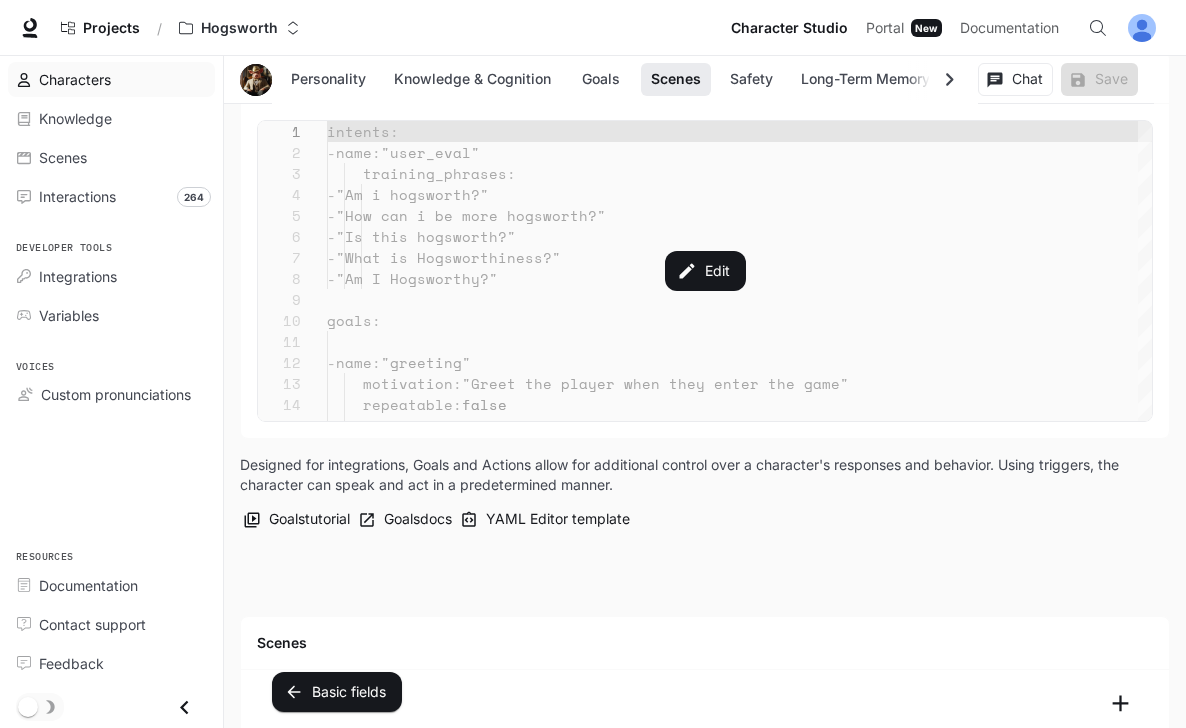 click on "Characters" at bounding box center [75, 79] 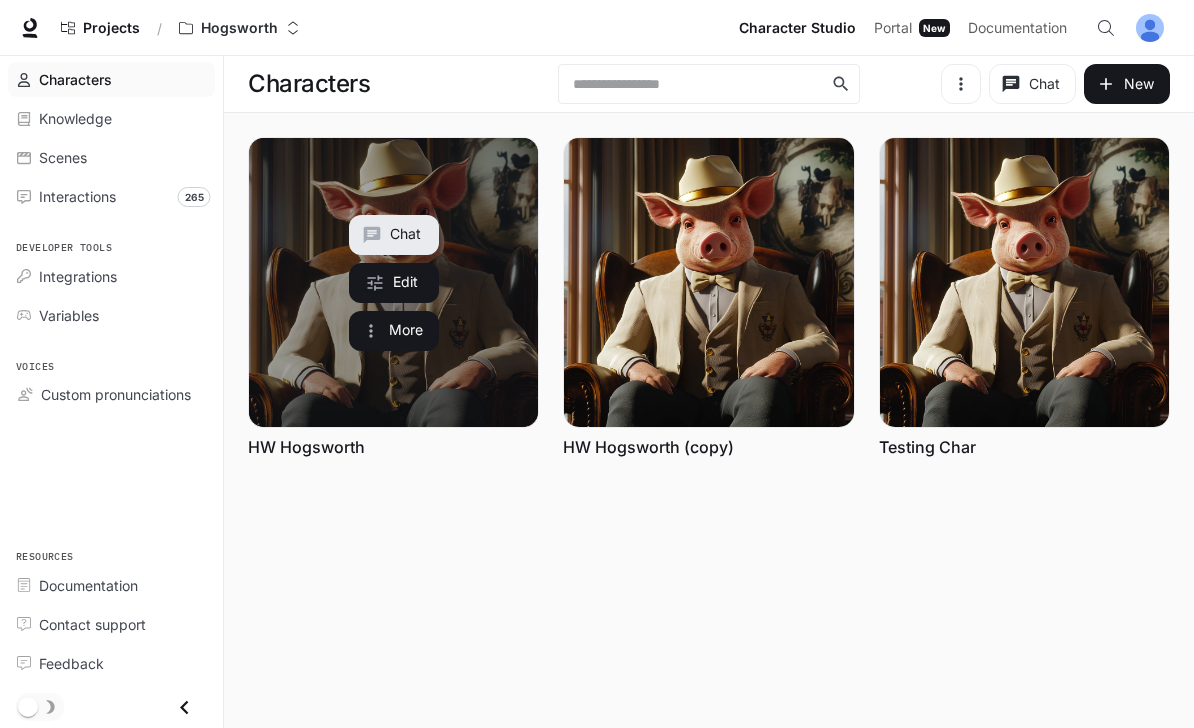 click on "HW Hogsworth" at bounding box center [393, 455] 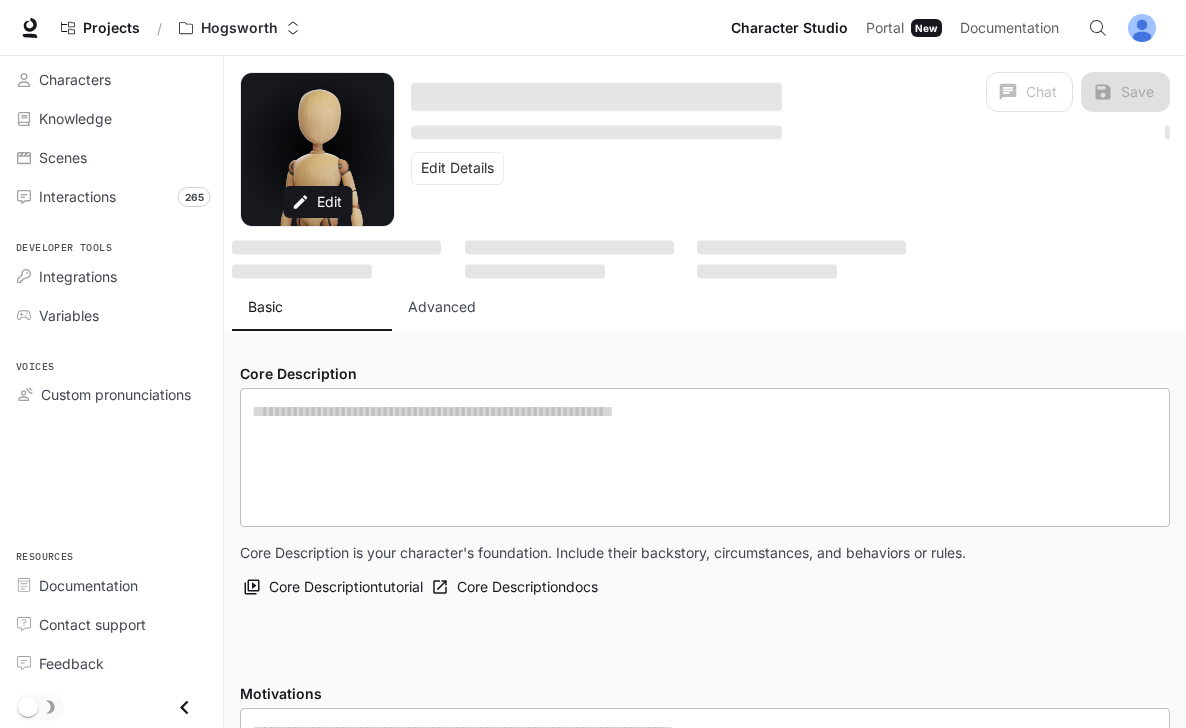 type on "**********" 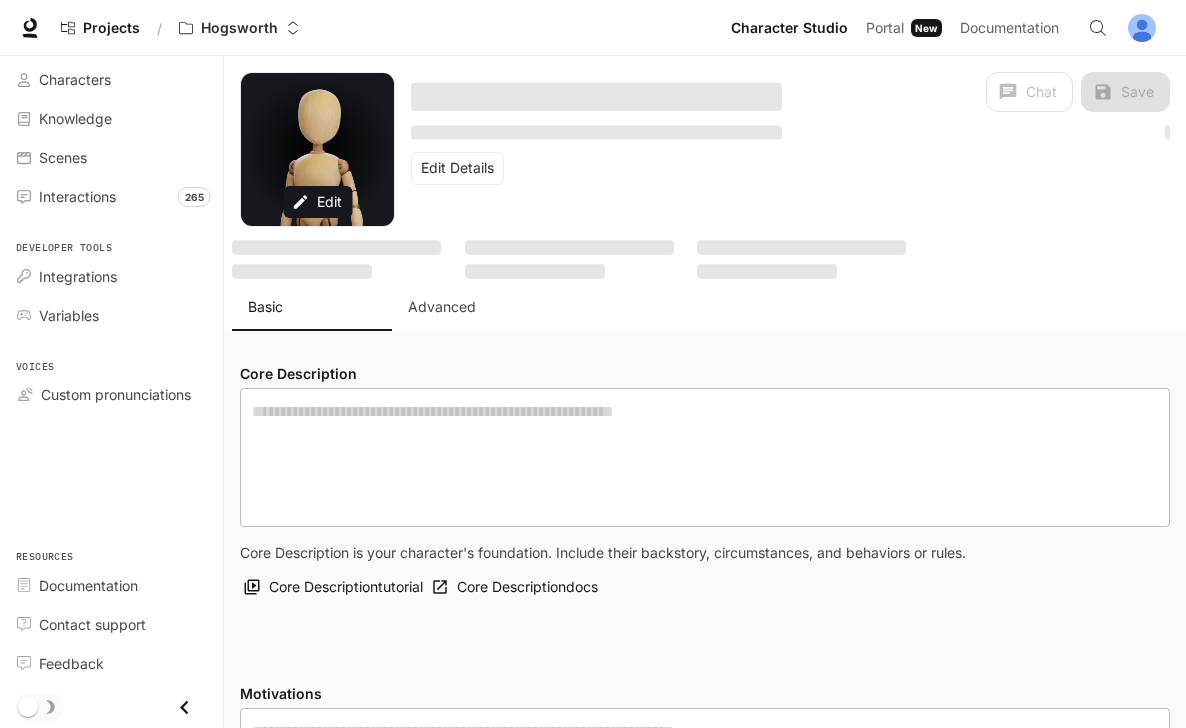 type on "**********" 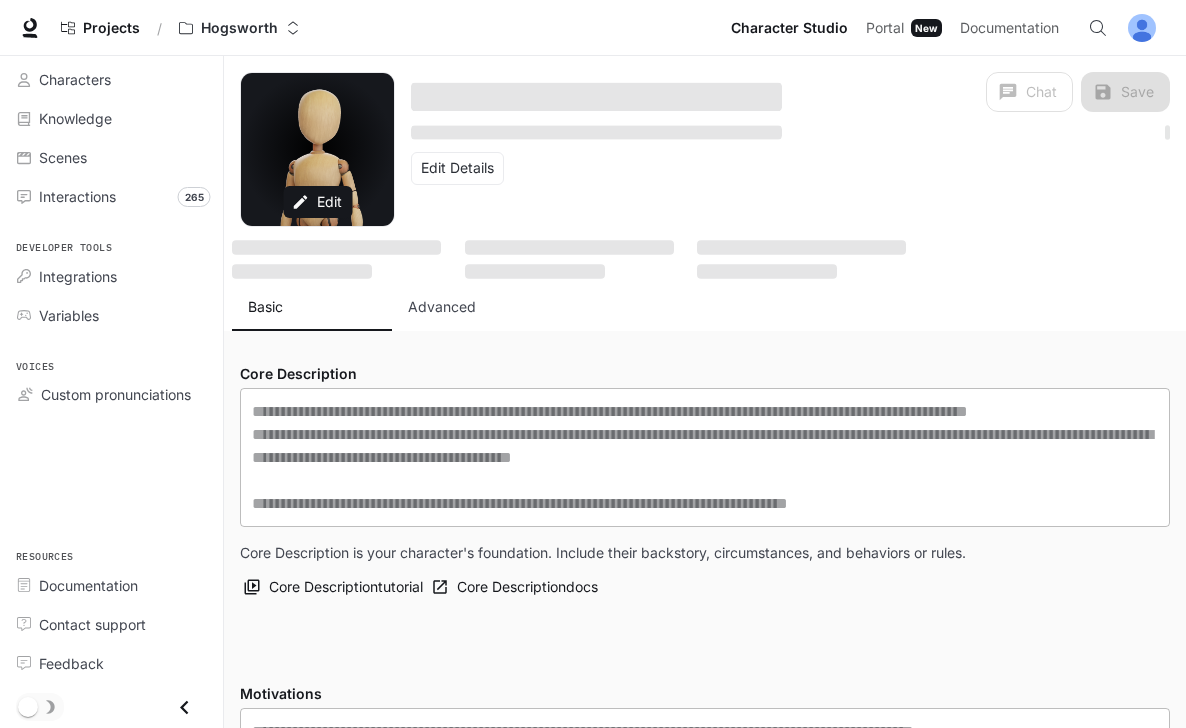 type on "**********" 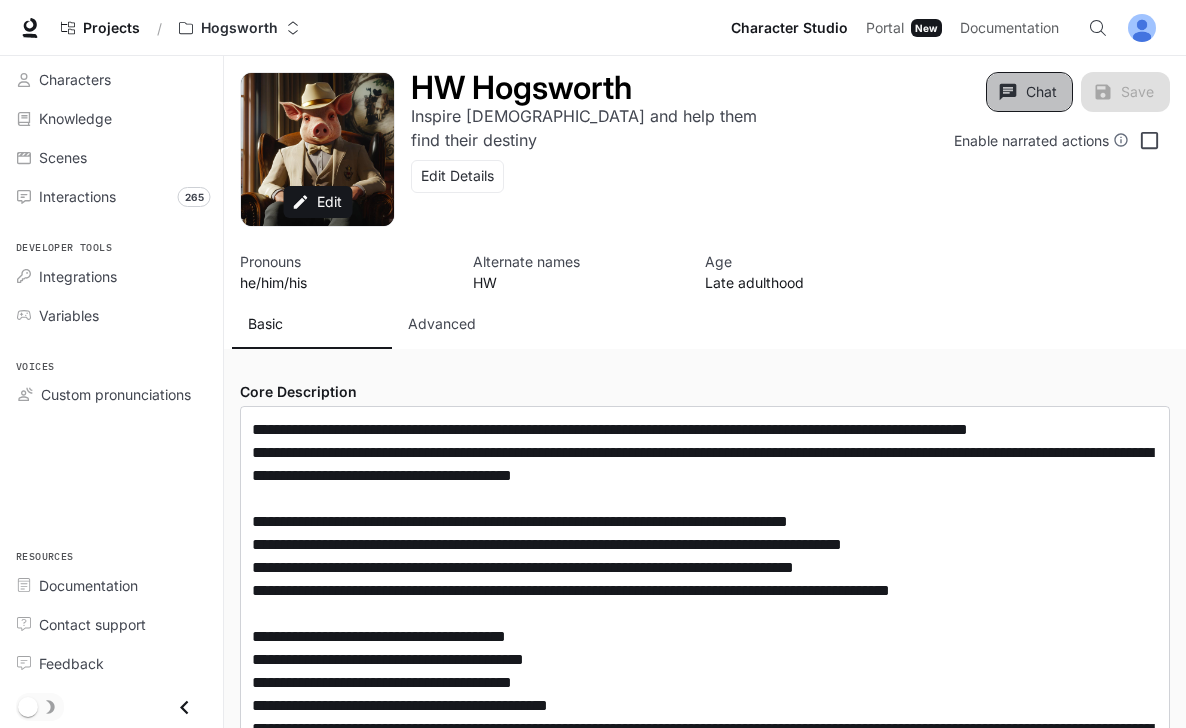click on "Chat" at bounding box center (1029, 92) 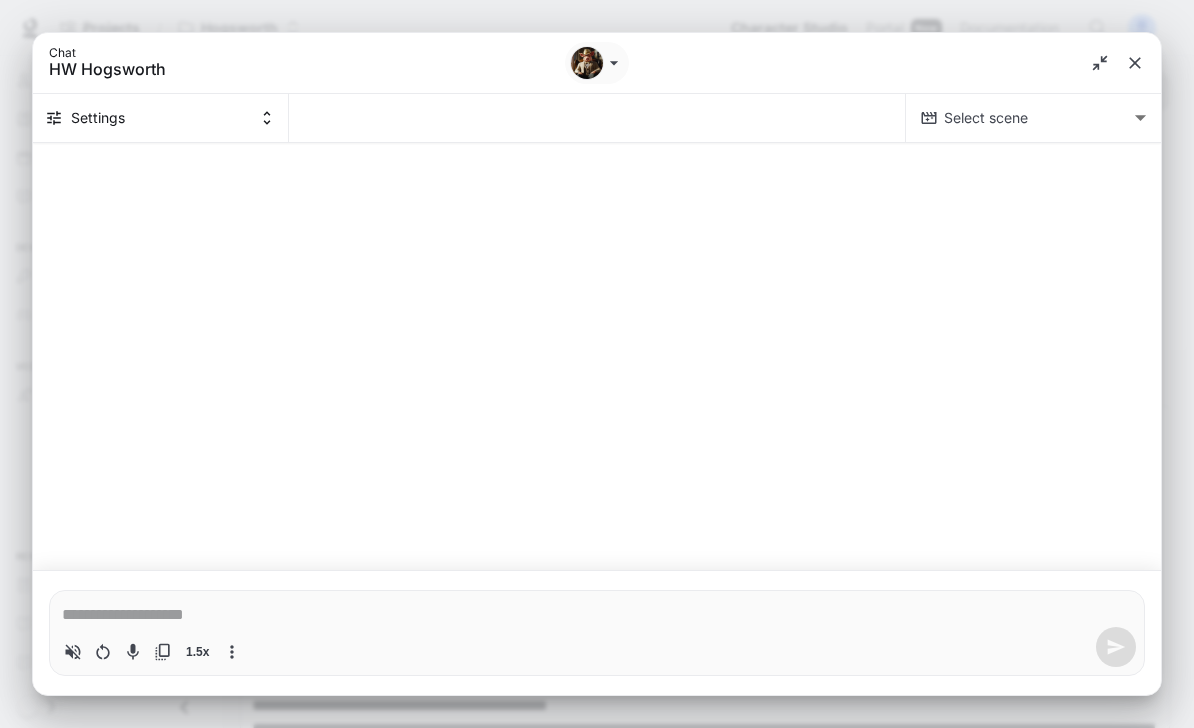 click on "*" at bounding box center [597, 613] 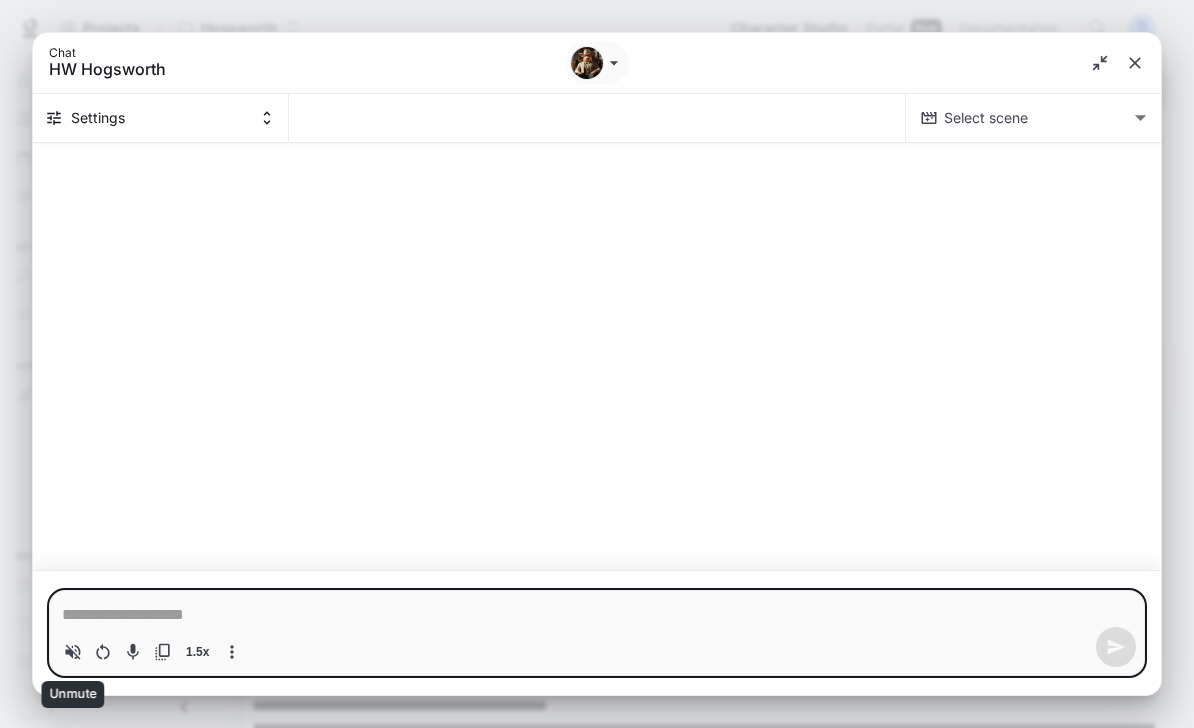 click 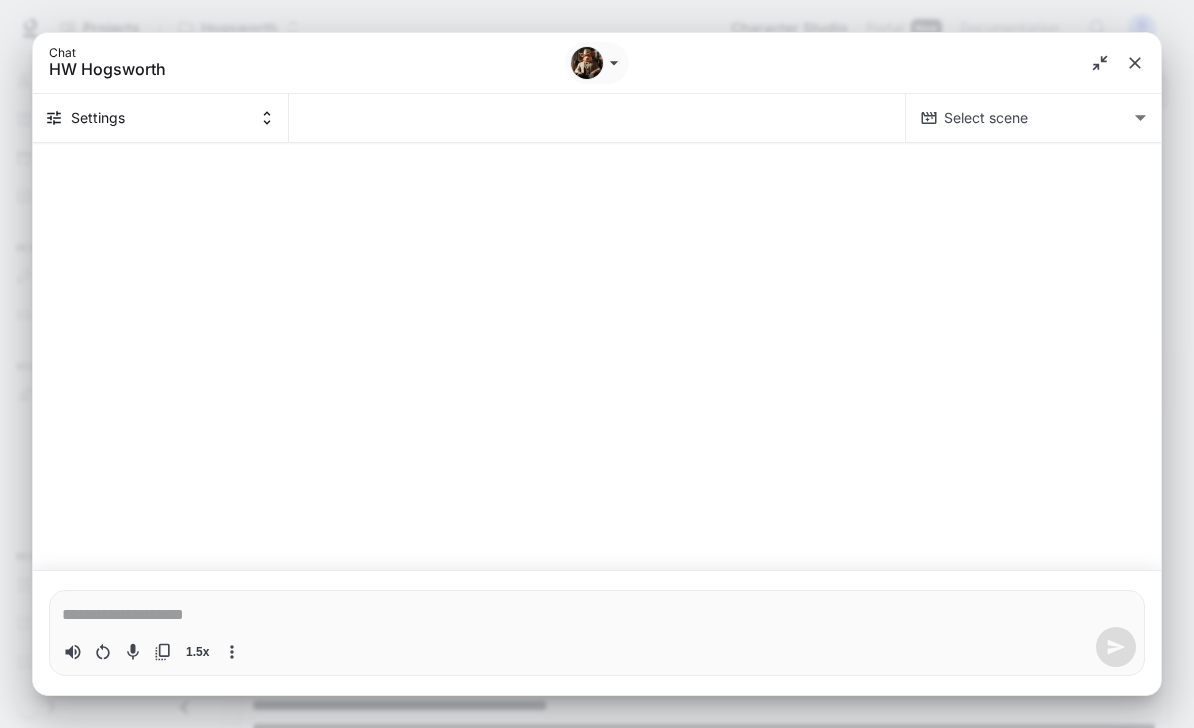 click on "* 1.5x" at bounding box center [597, 633] 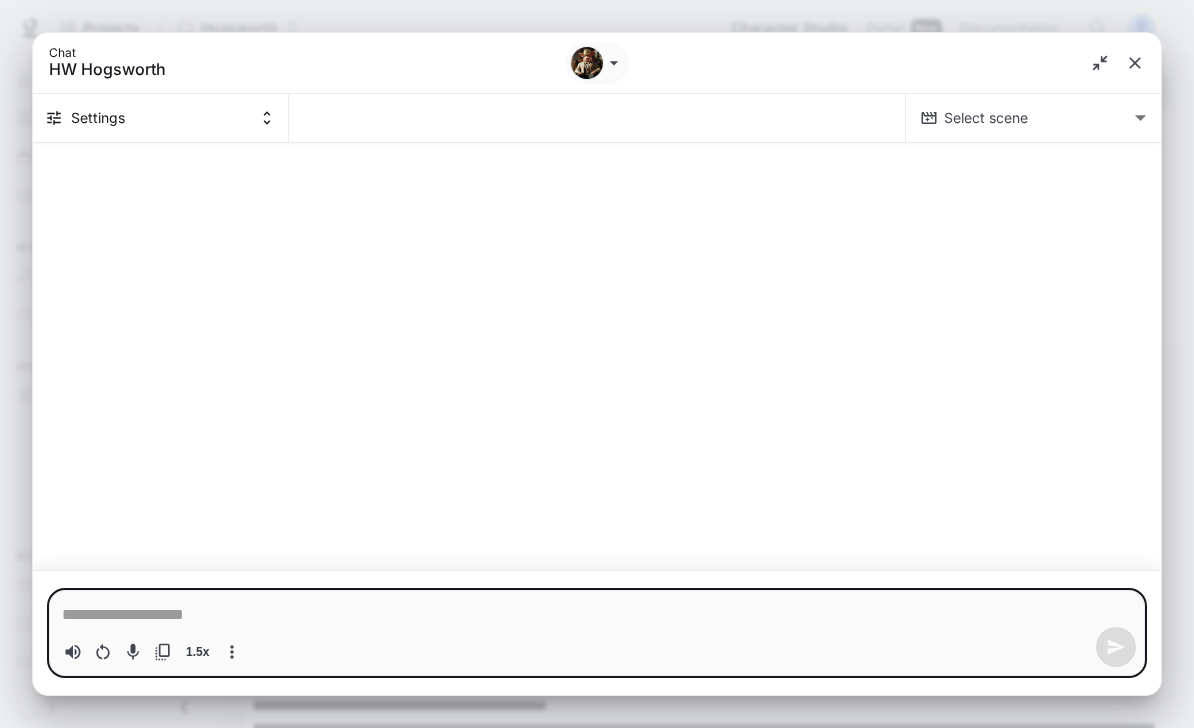 click at bounding box center (597, 615) 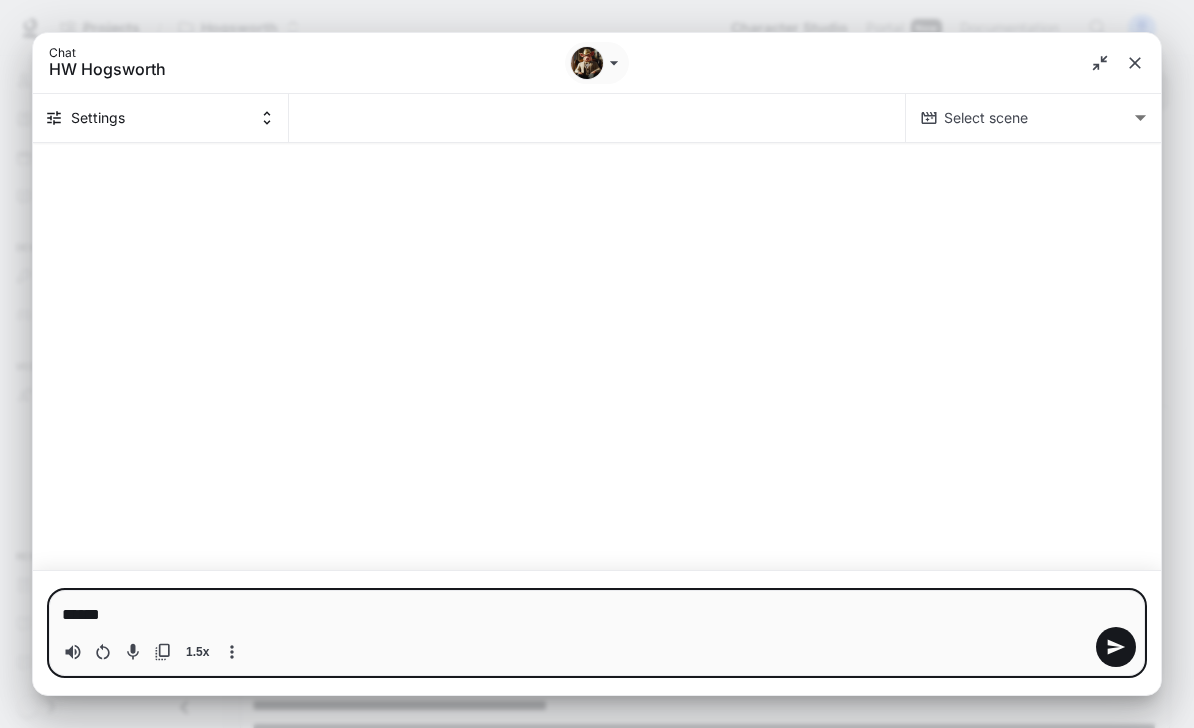 type on "*******" 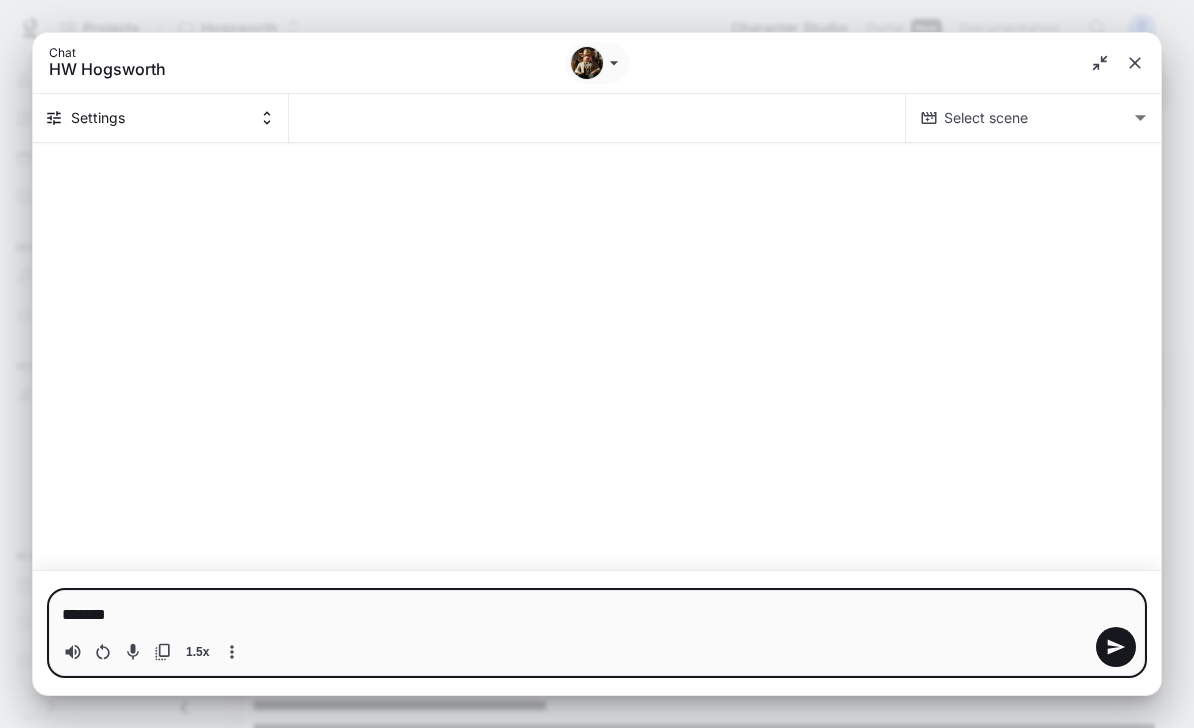 type on "********" 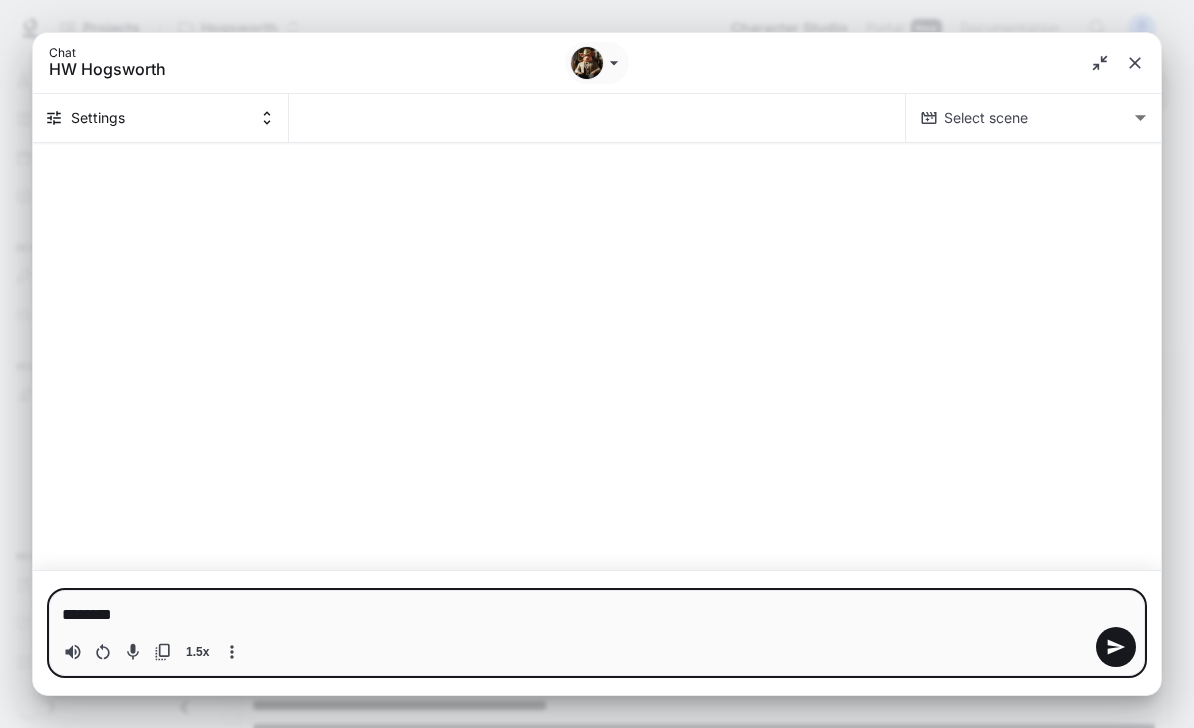 type on "*********" 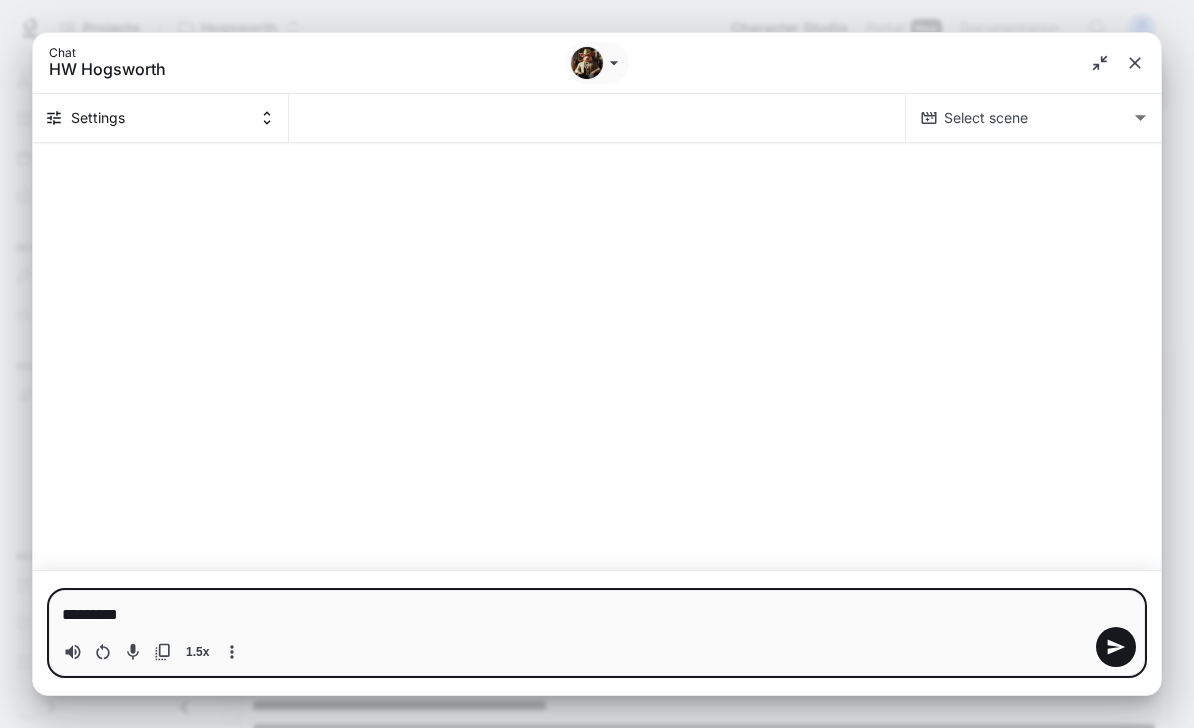 type on "**********" 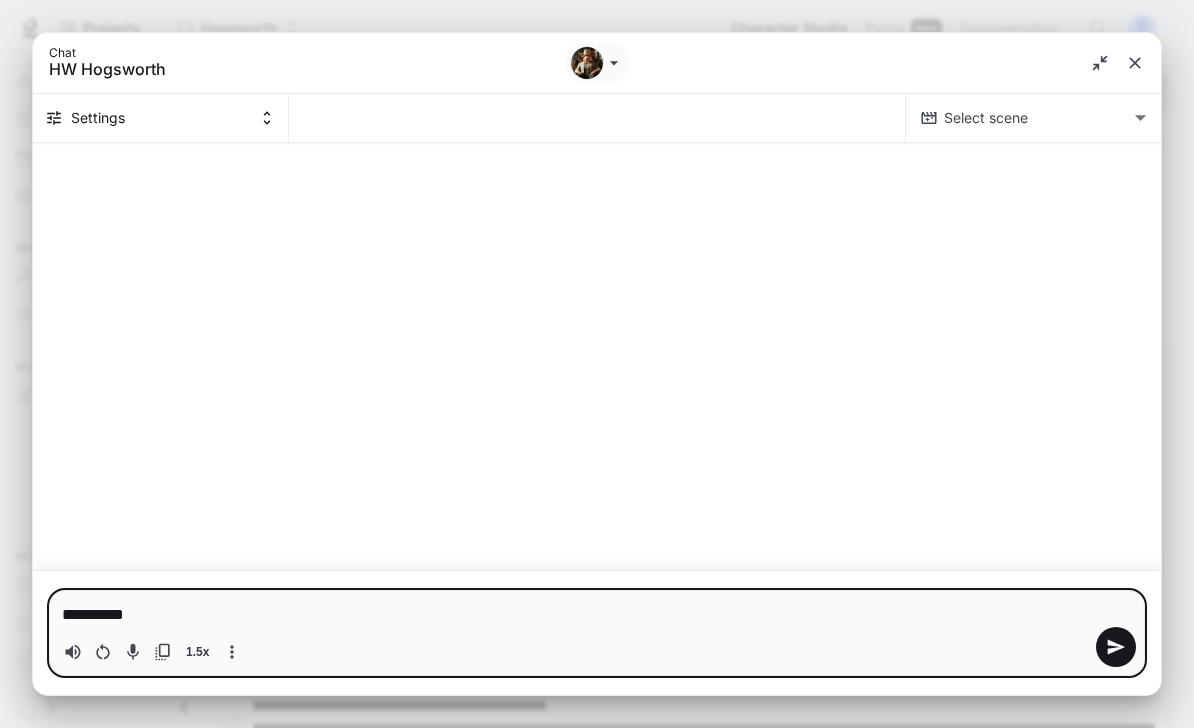 type on "**********" 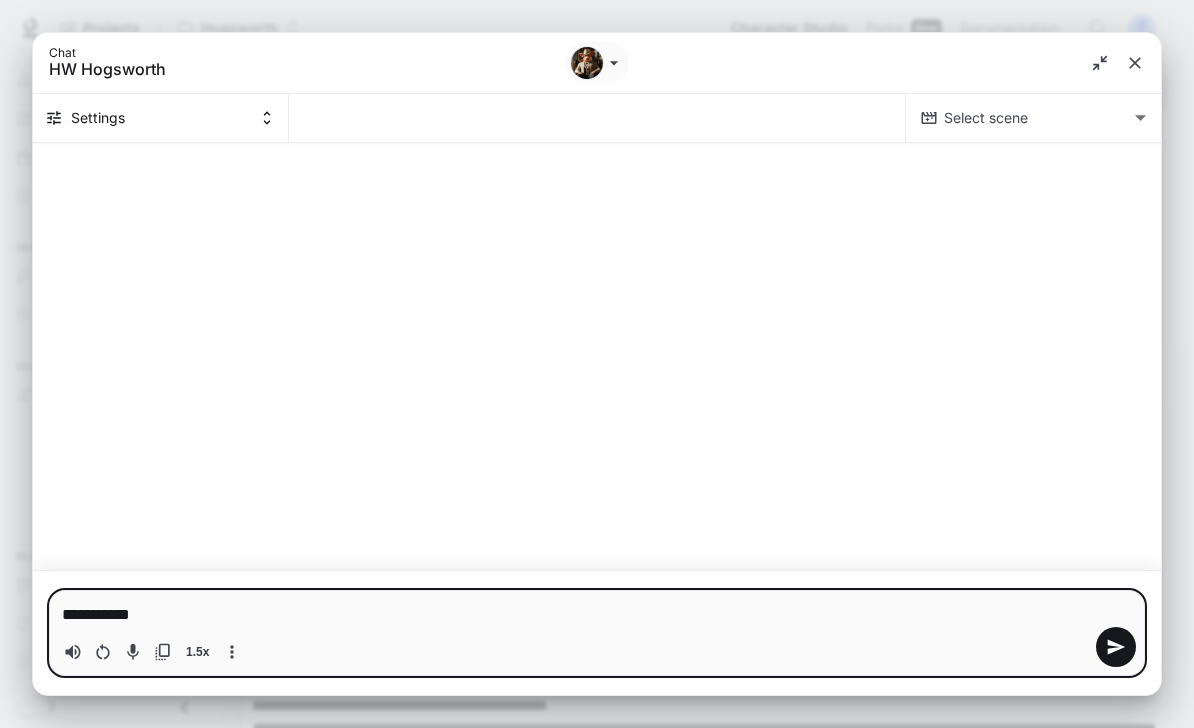 type on "**********" 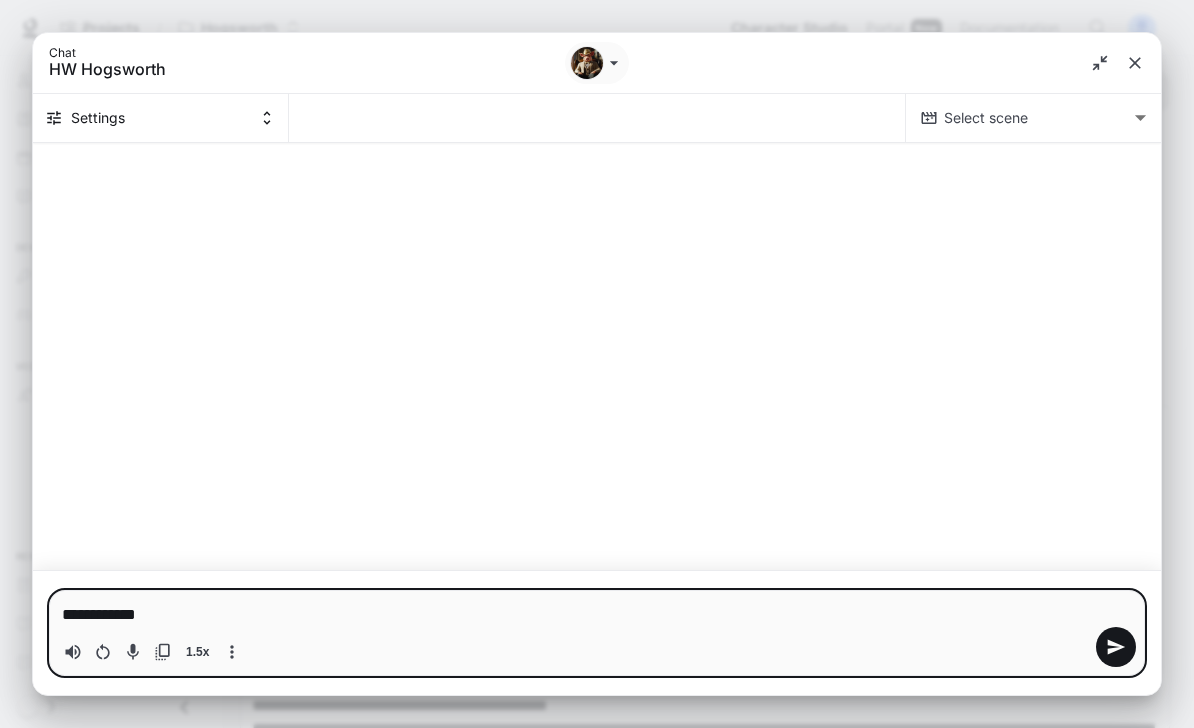 type on "**********" 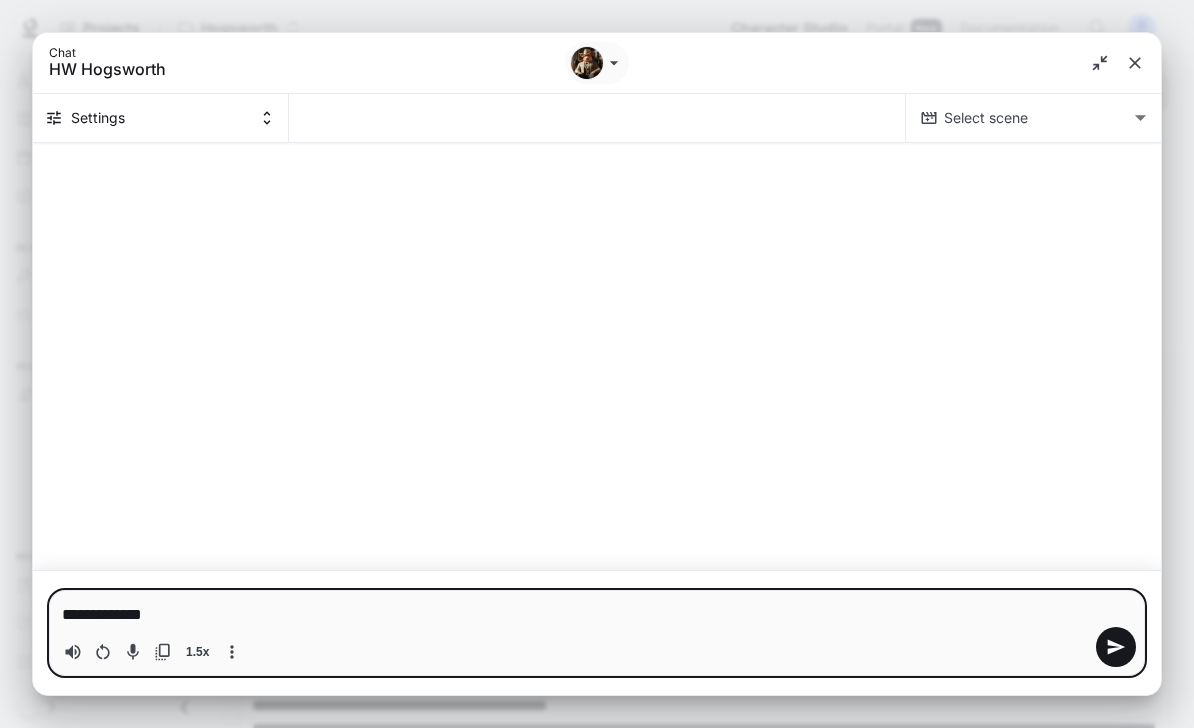 type on "**********" 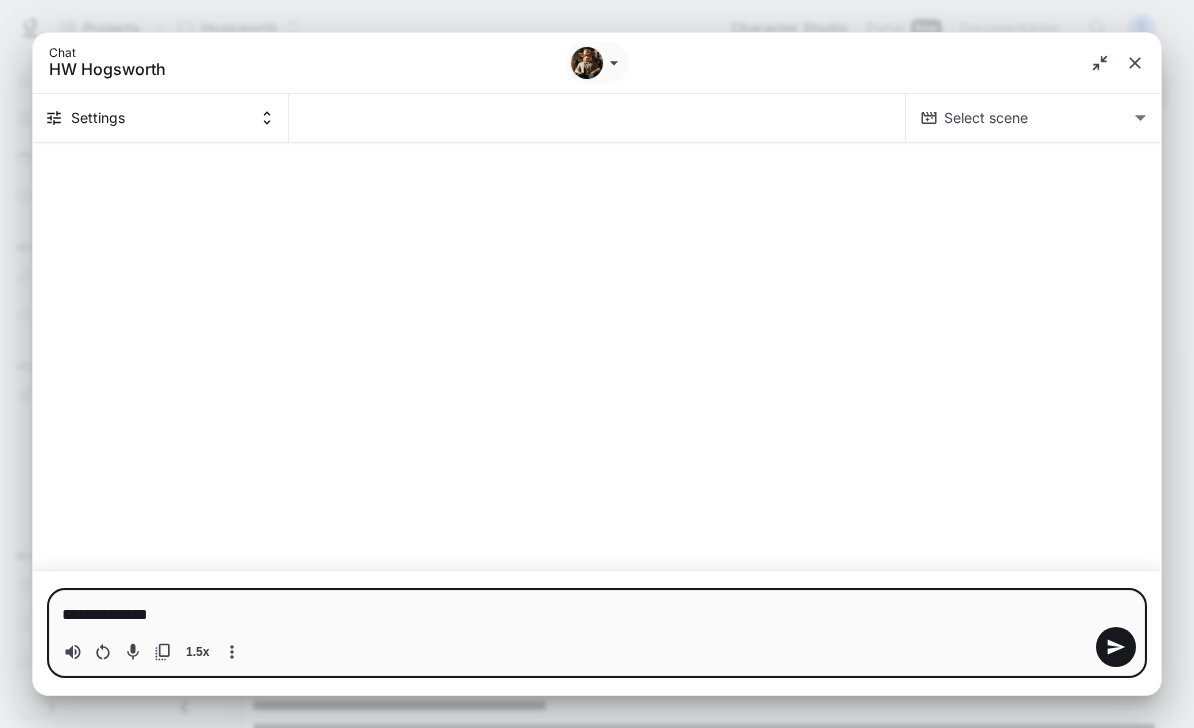 type on "**********" 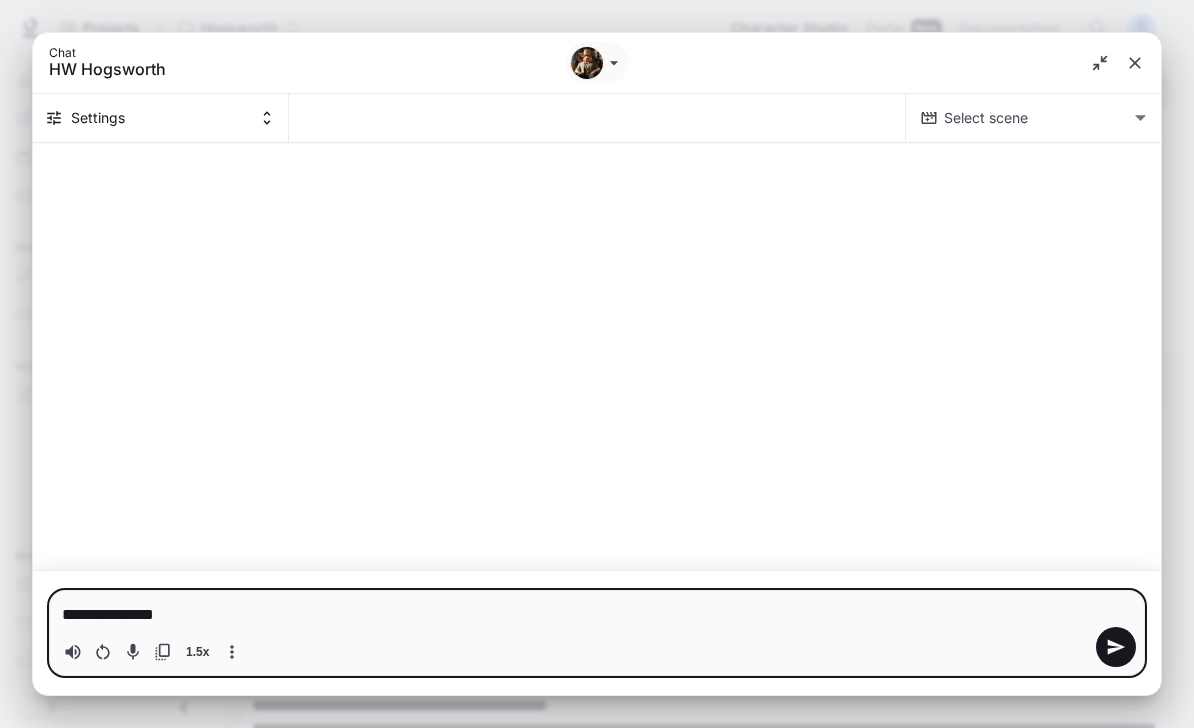 type on "**********" 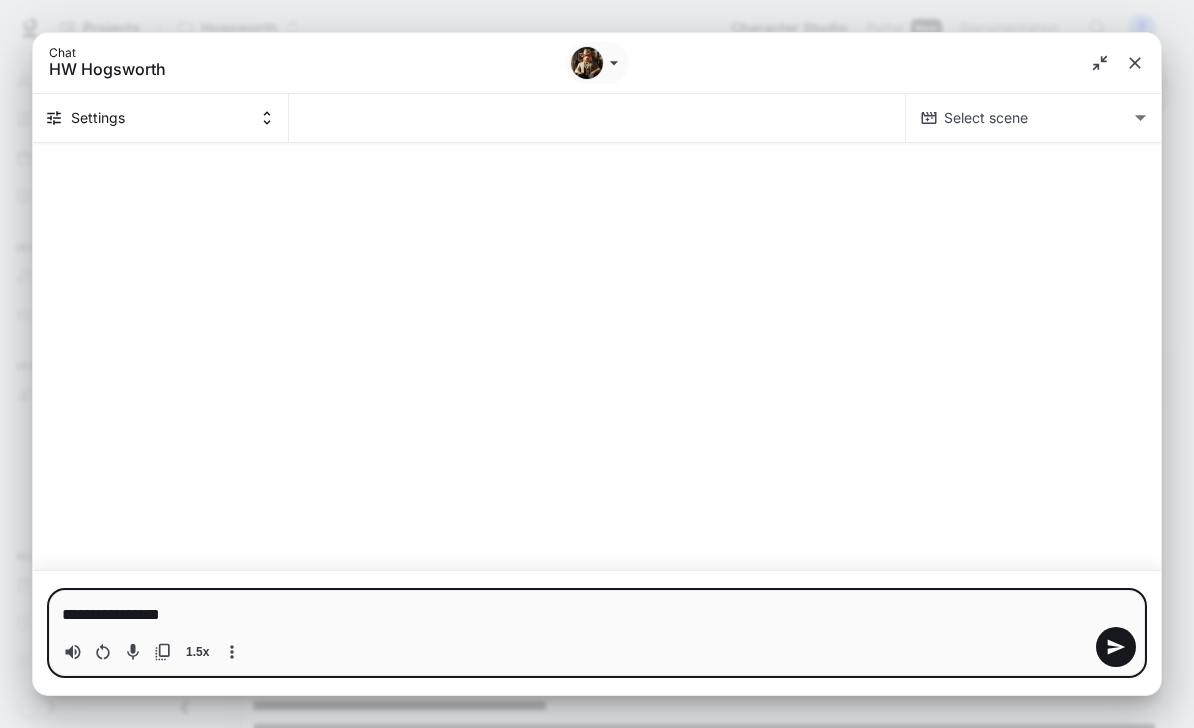 type on "**********" 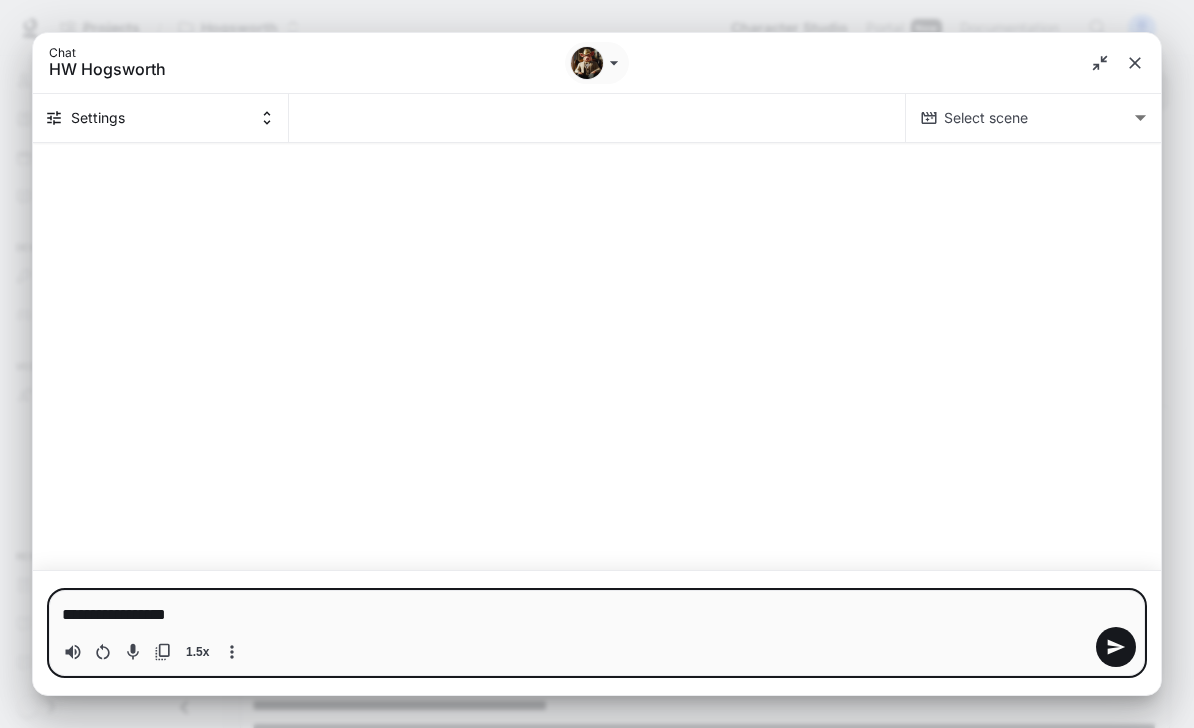 type on "**********" 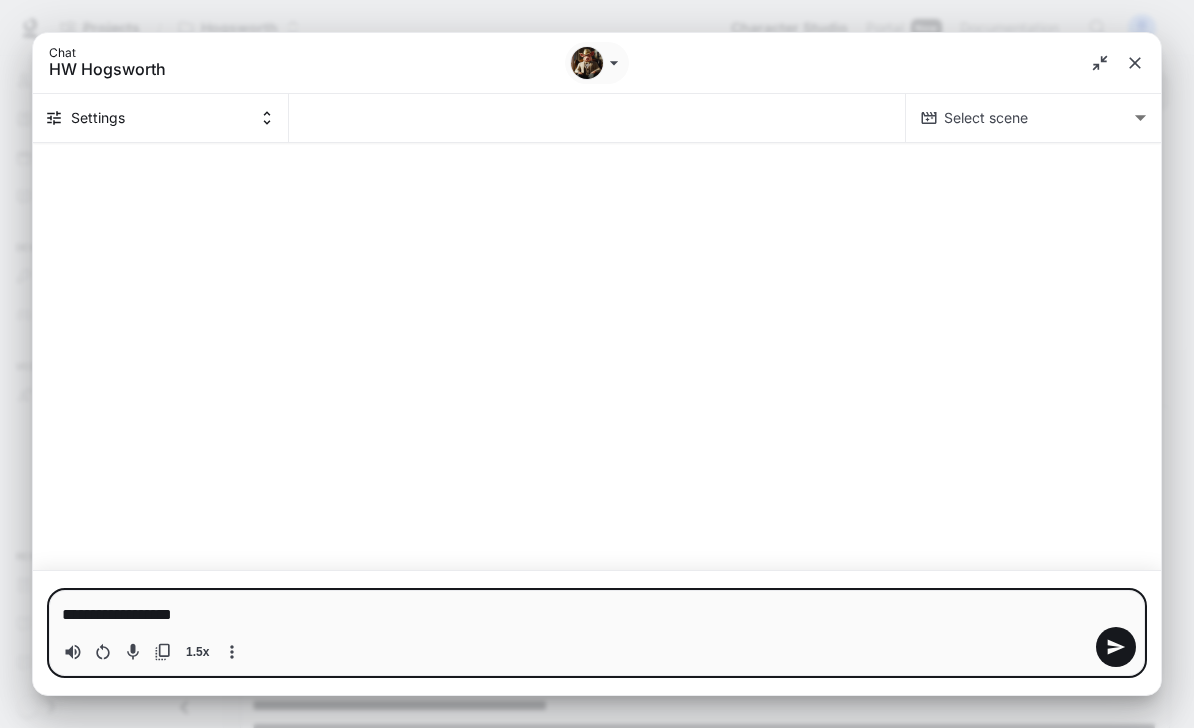 type on "**********" 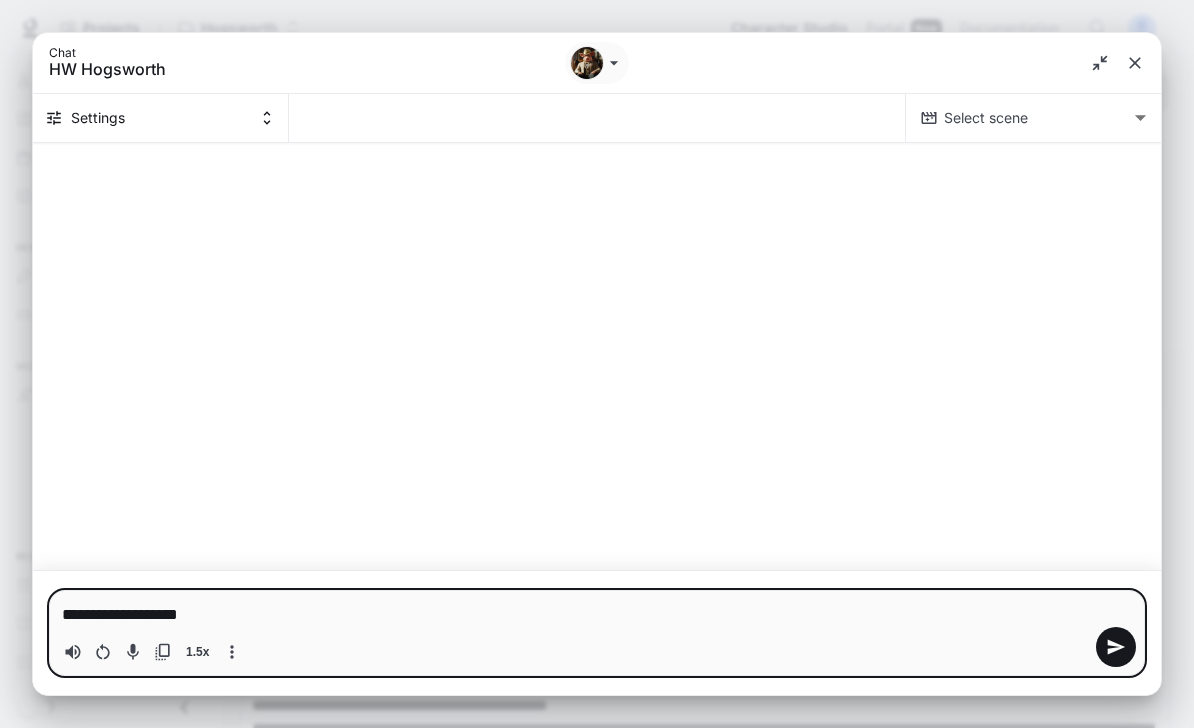 type on "**********" 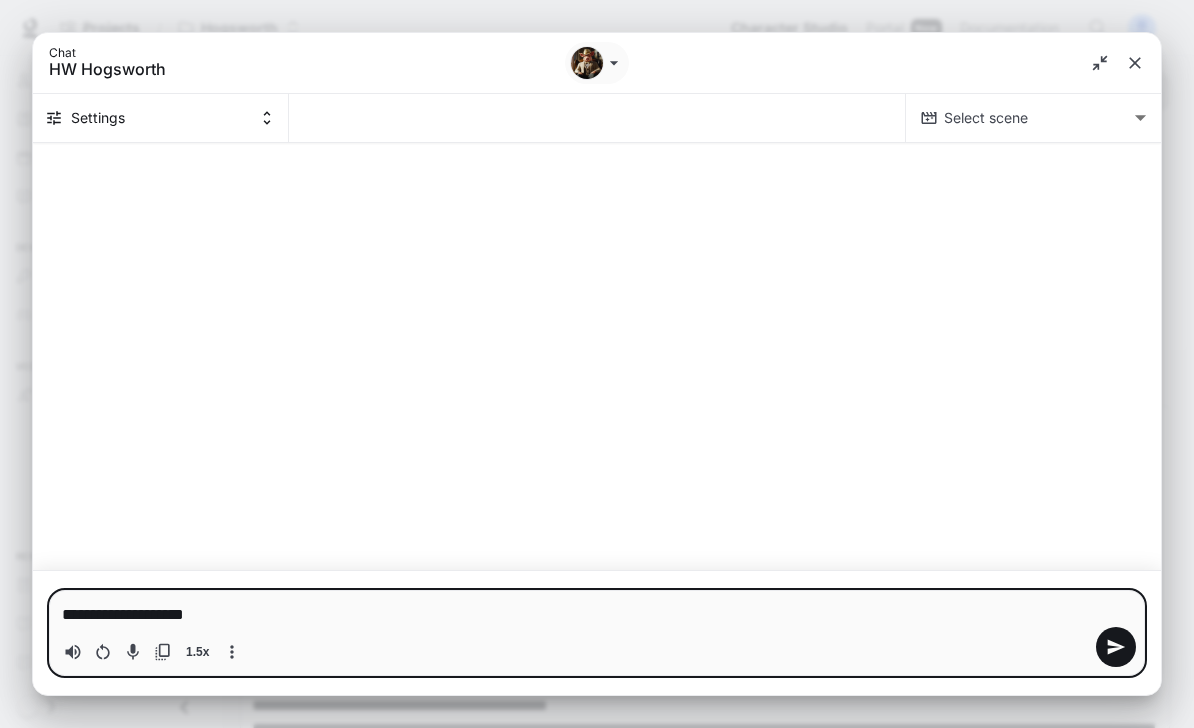 type on "**********" 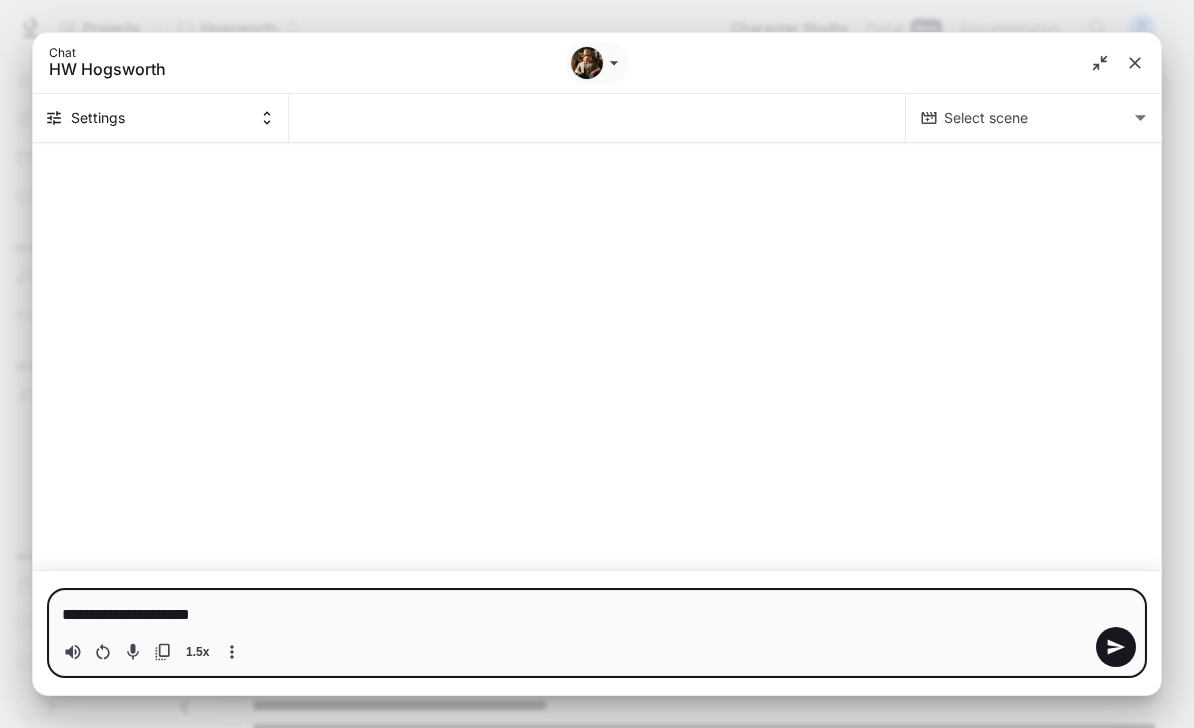 type on "**********" 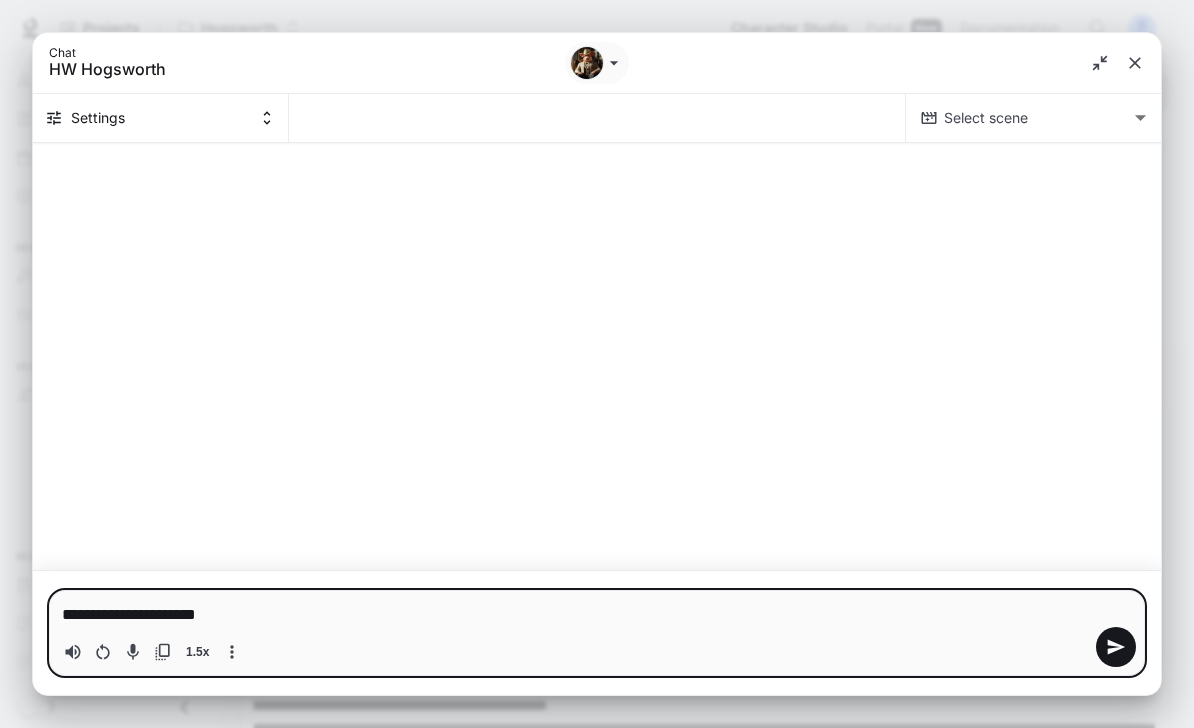 type on "**********" 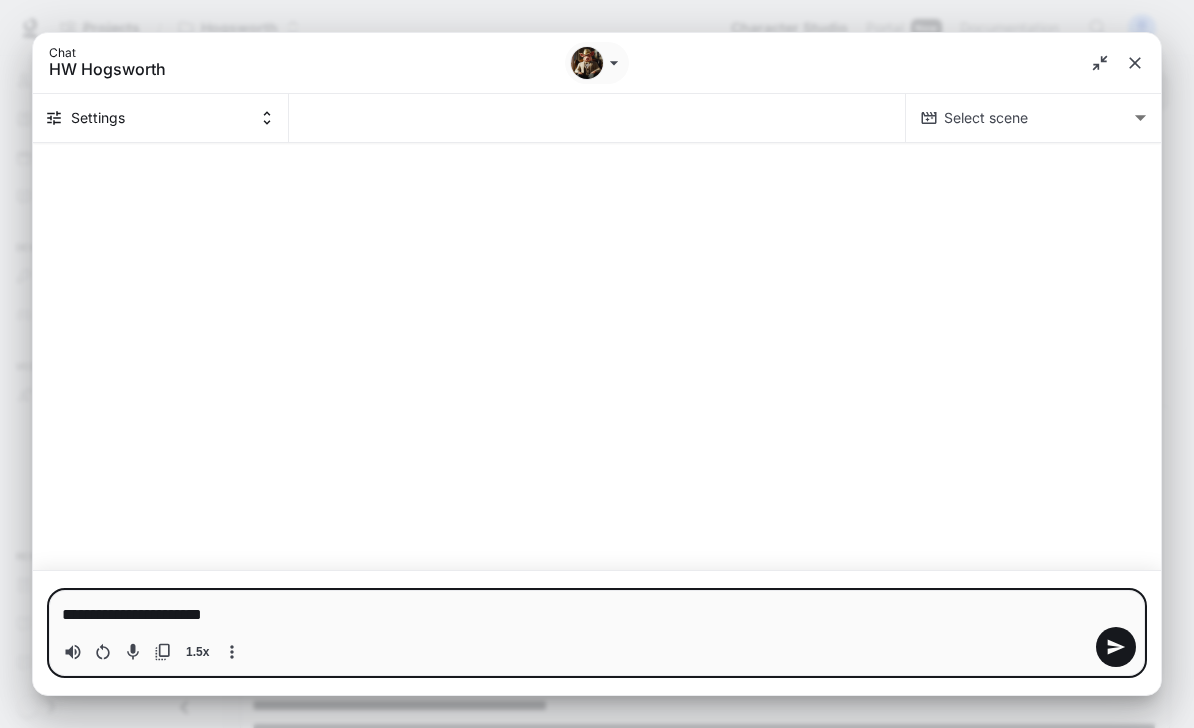 type on "*" 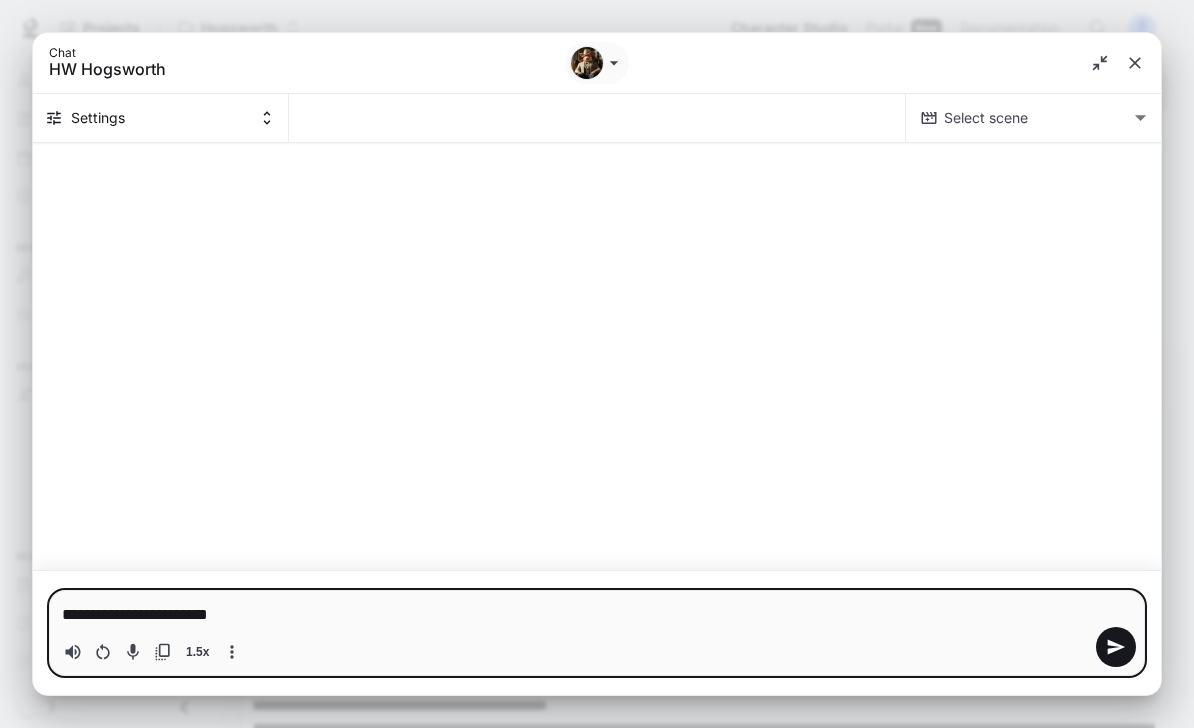 type on "**********" 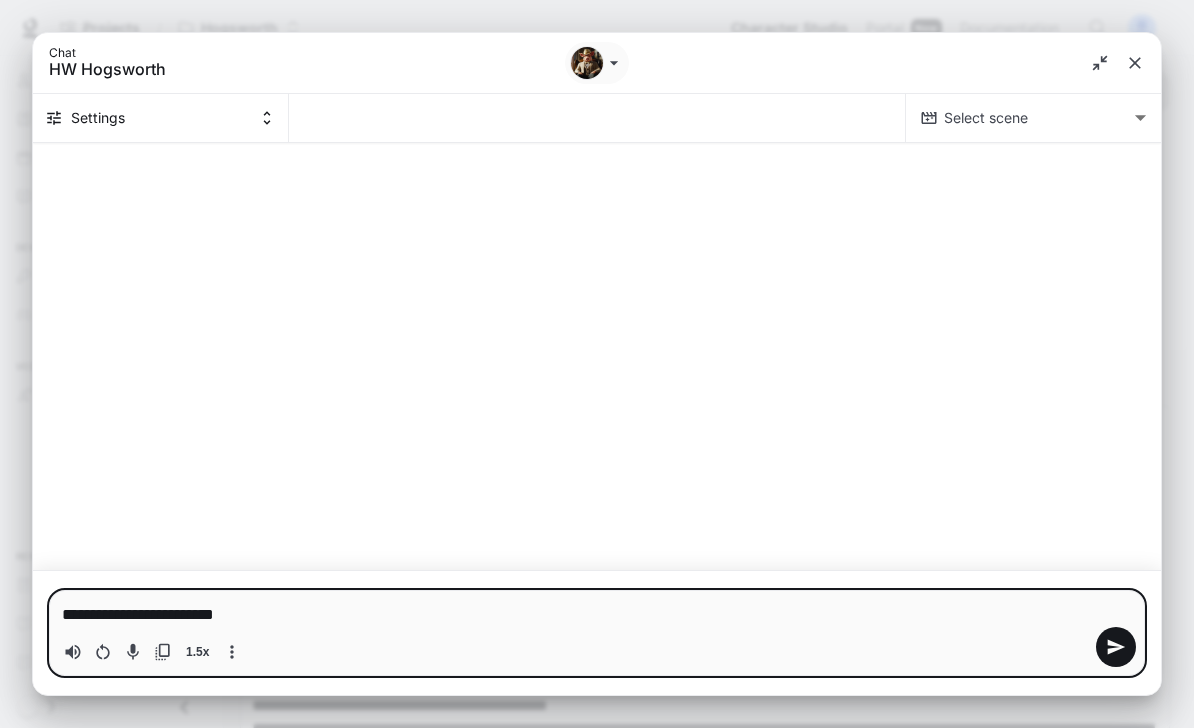 type on "**********" 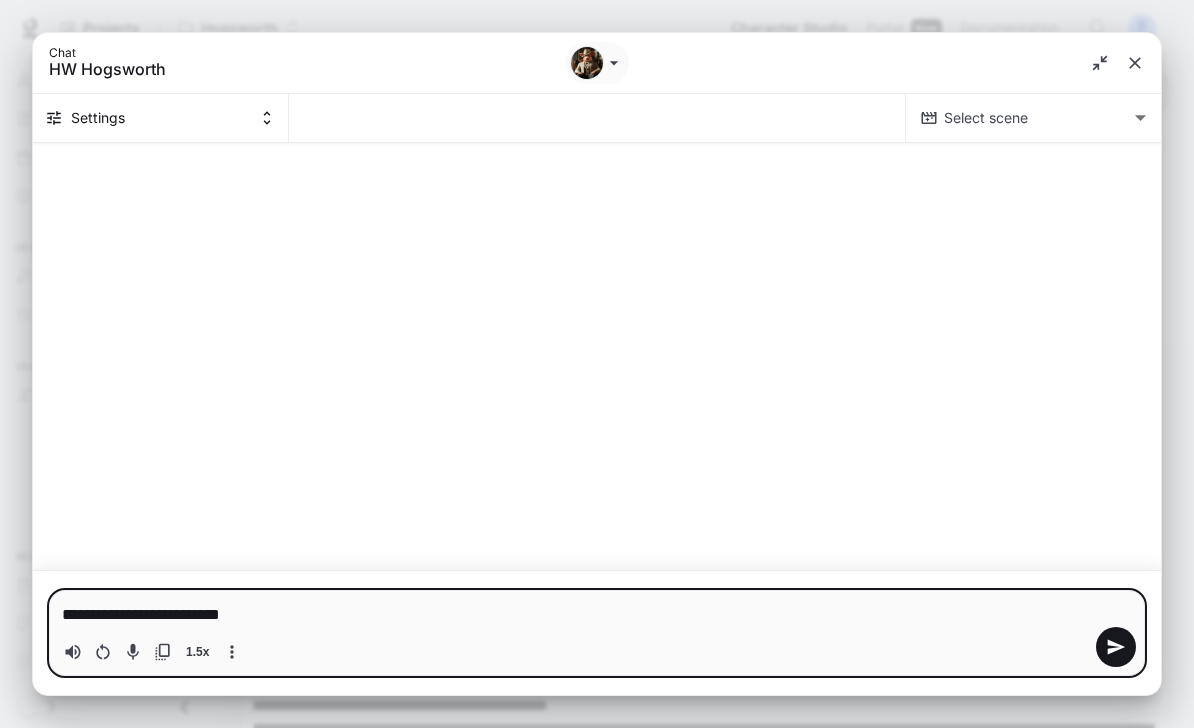 type on "**********" 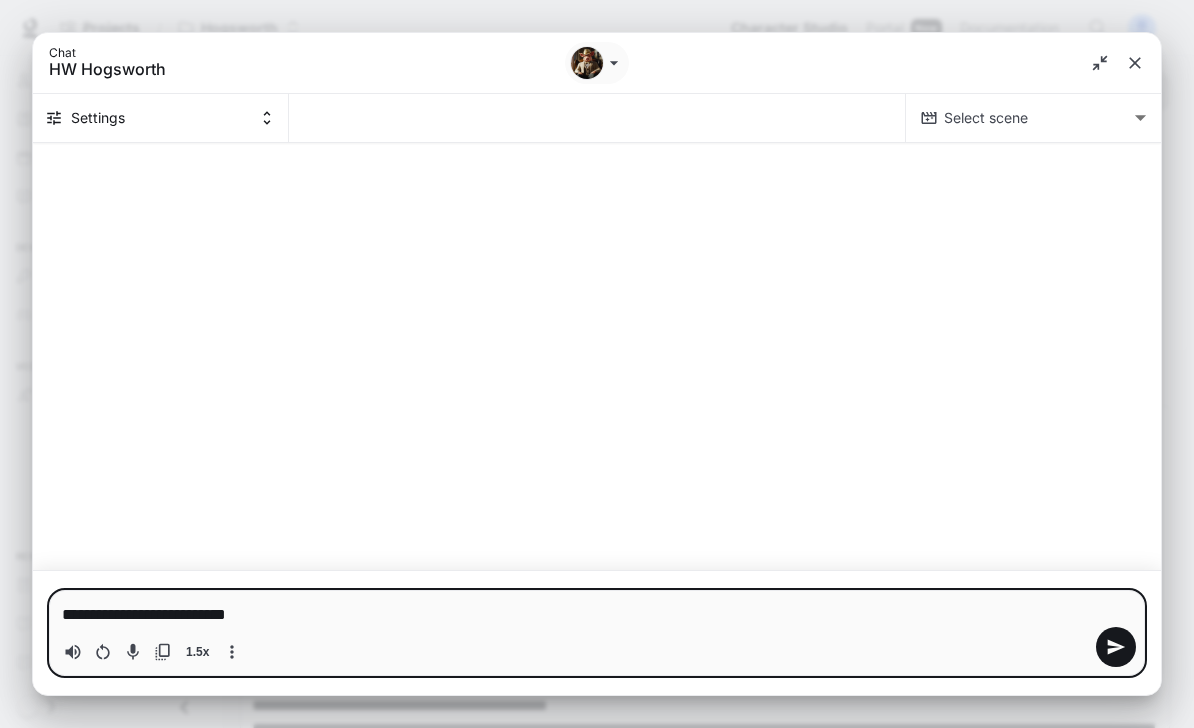 type 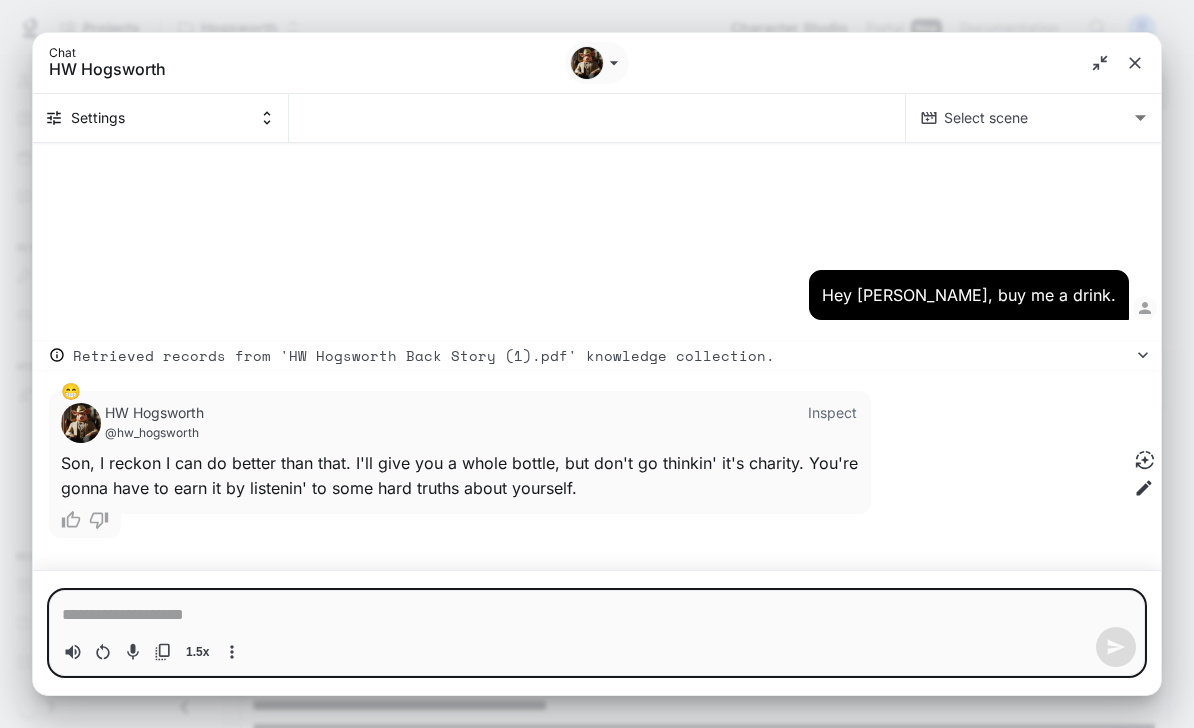 click 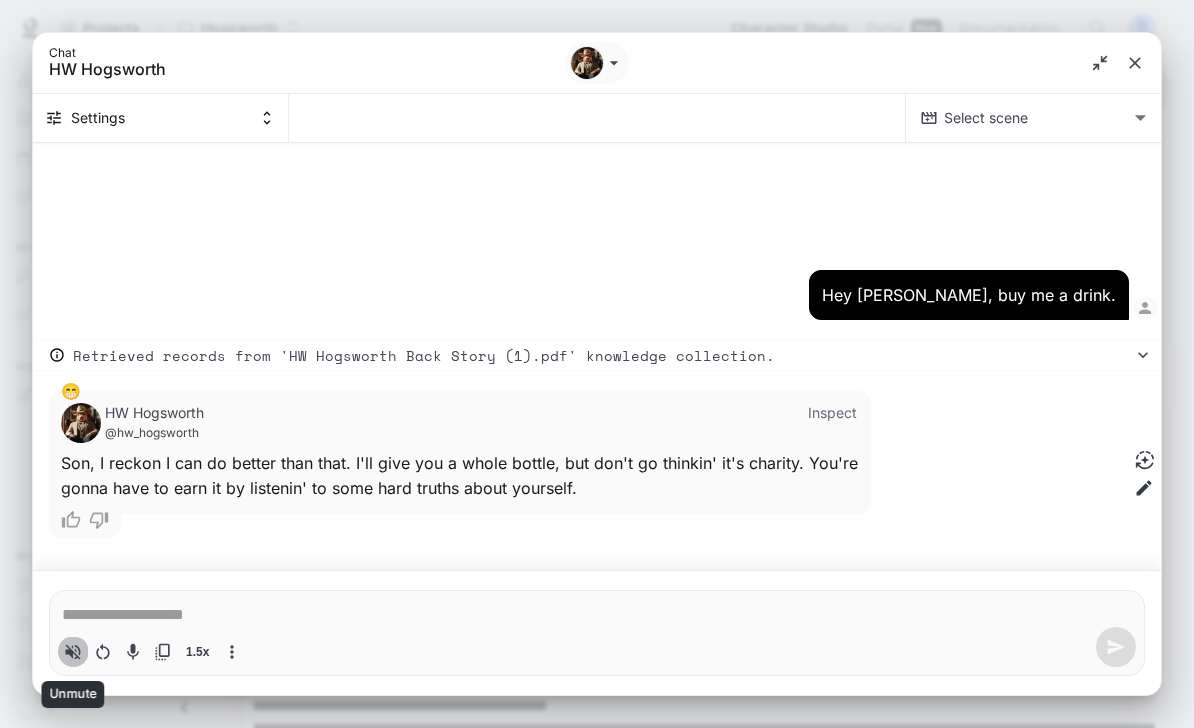 click 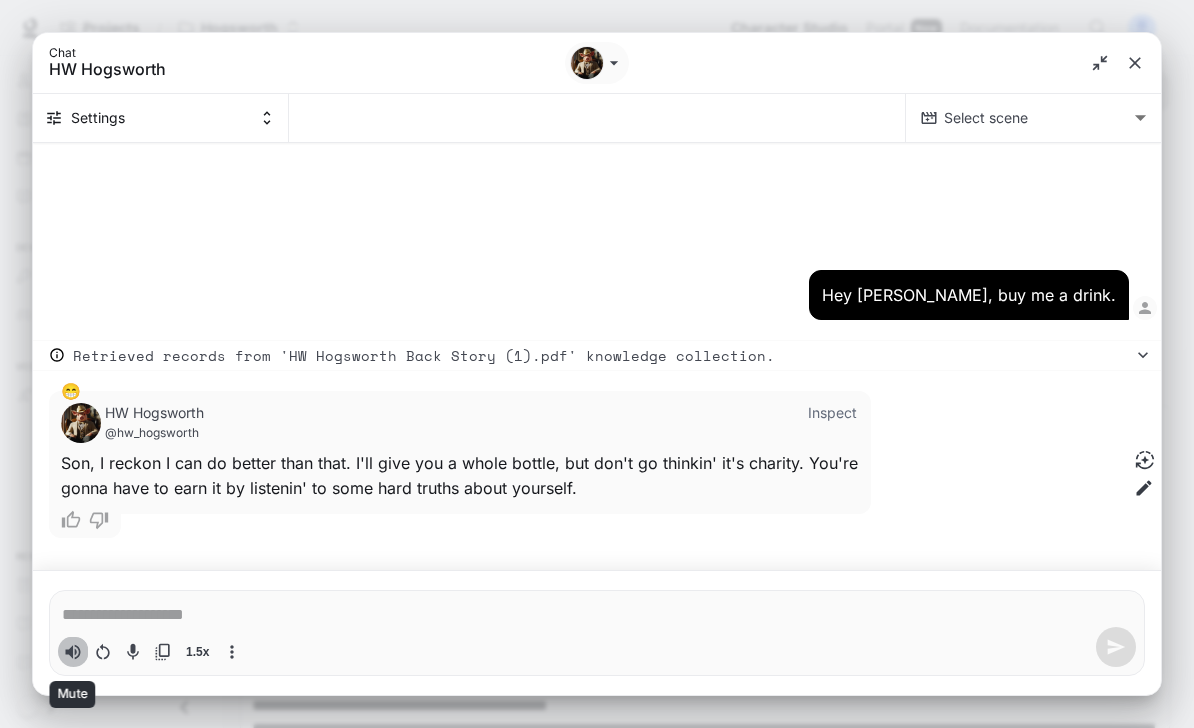 click 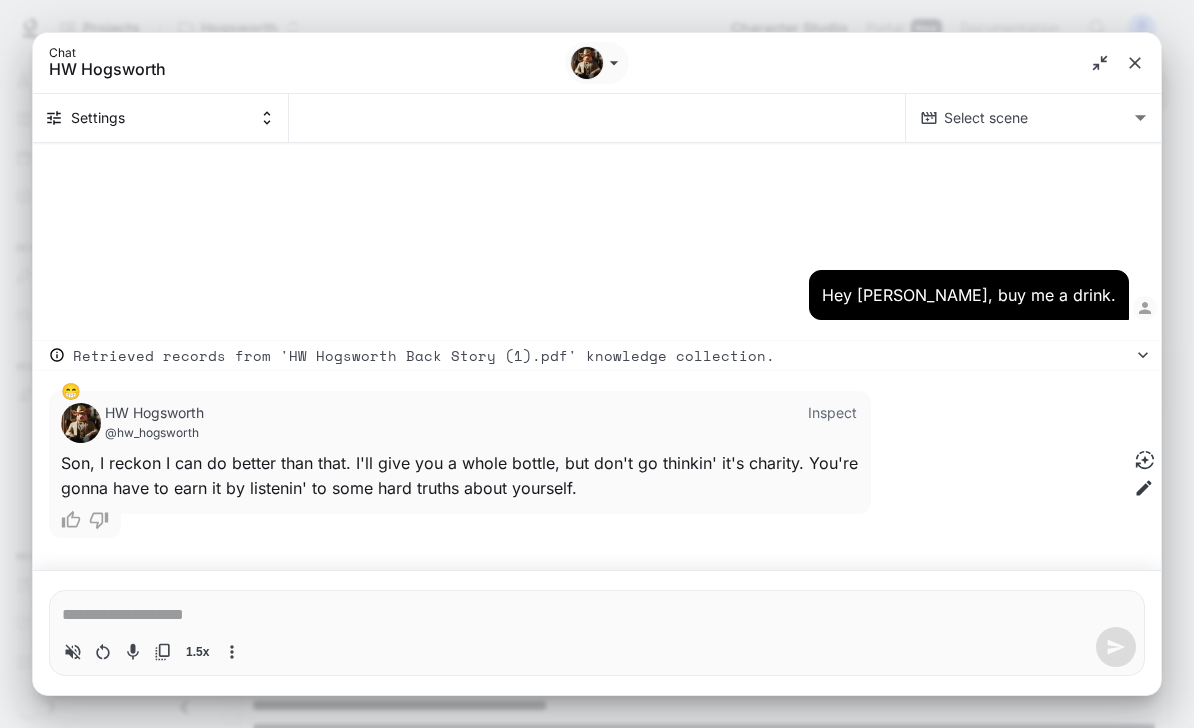type on "*" 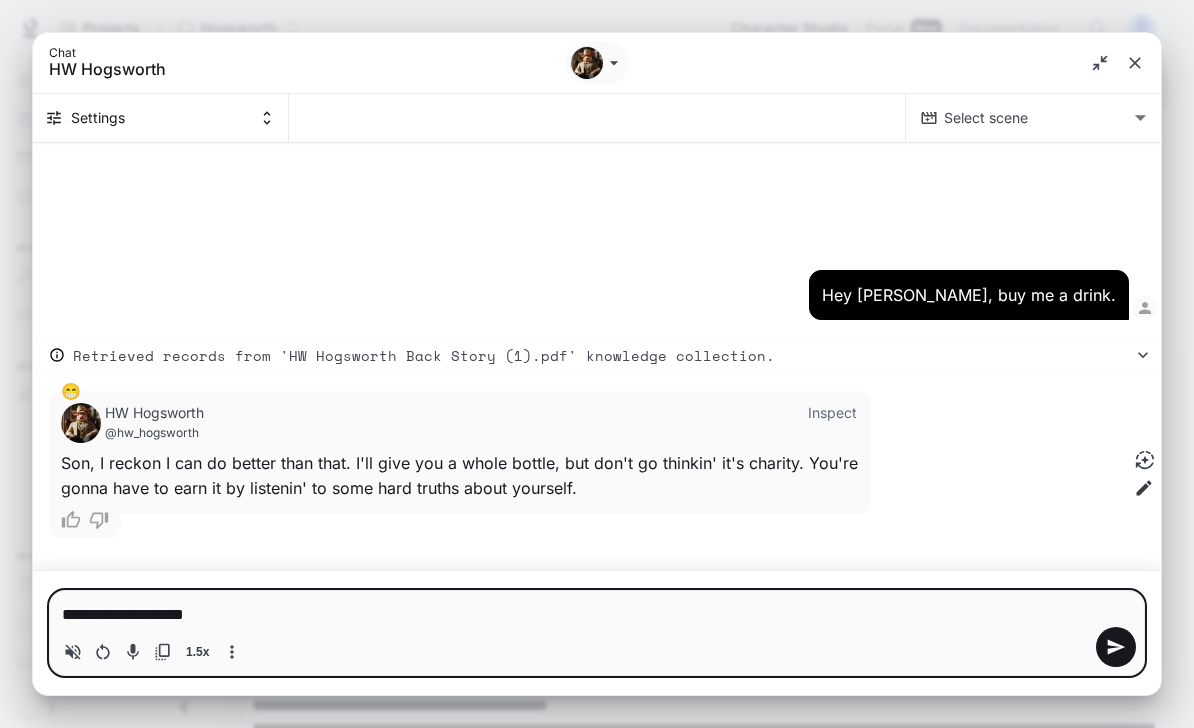 type on "**********" 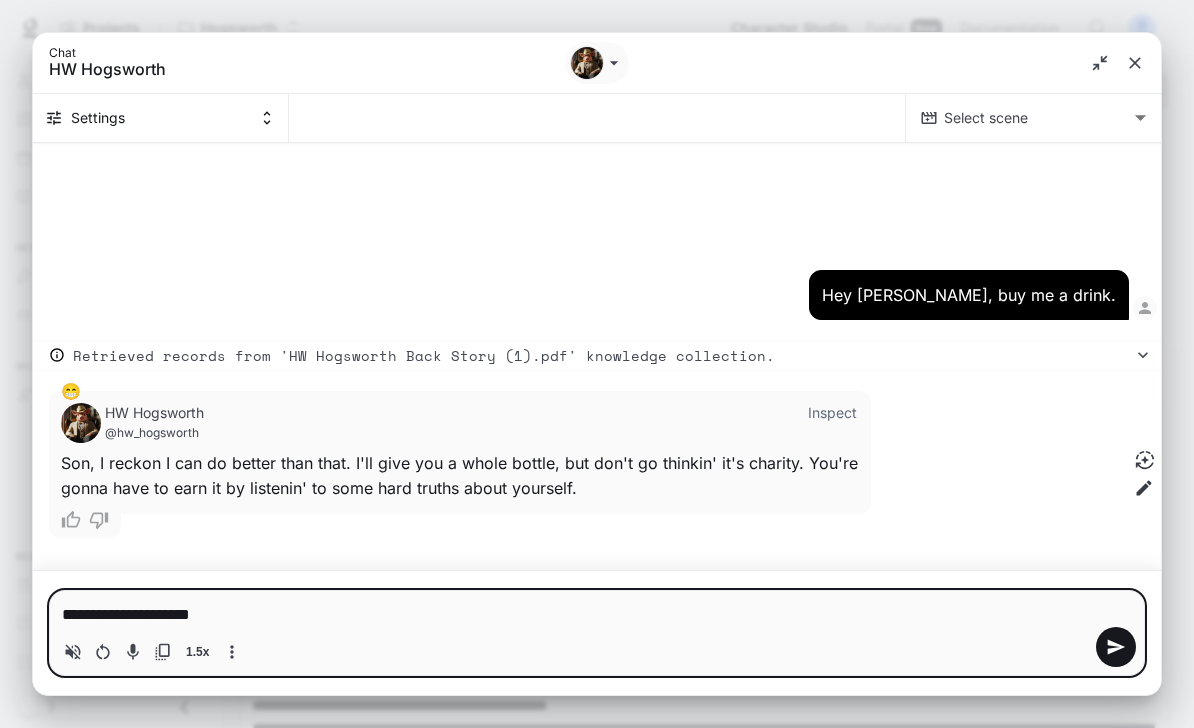 type on "**********" 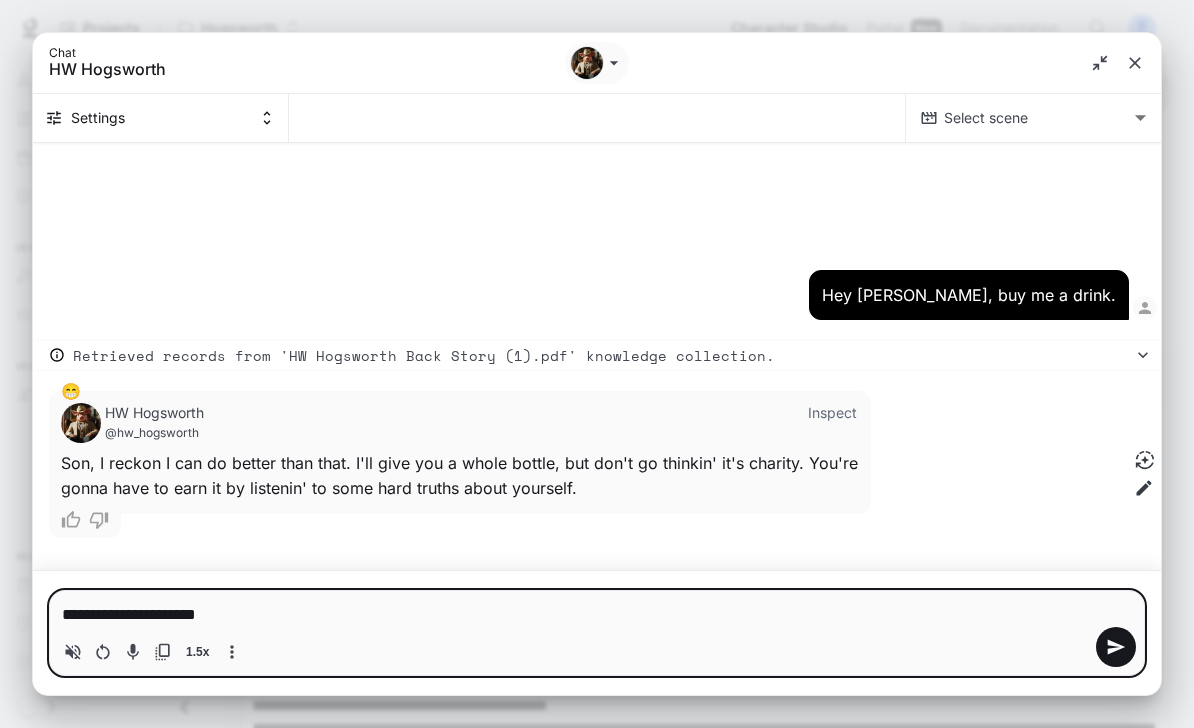 type on "**********" 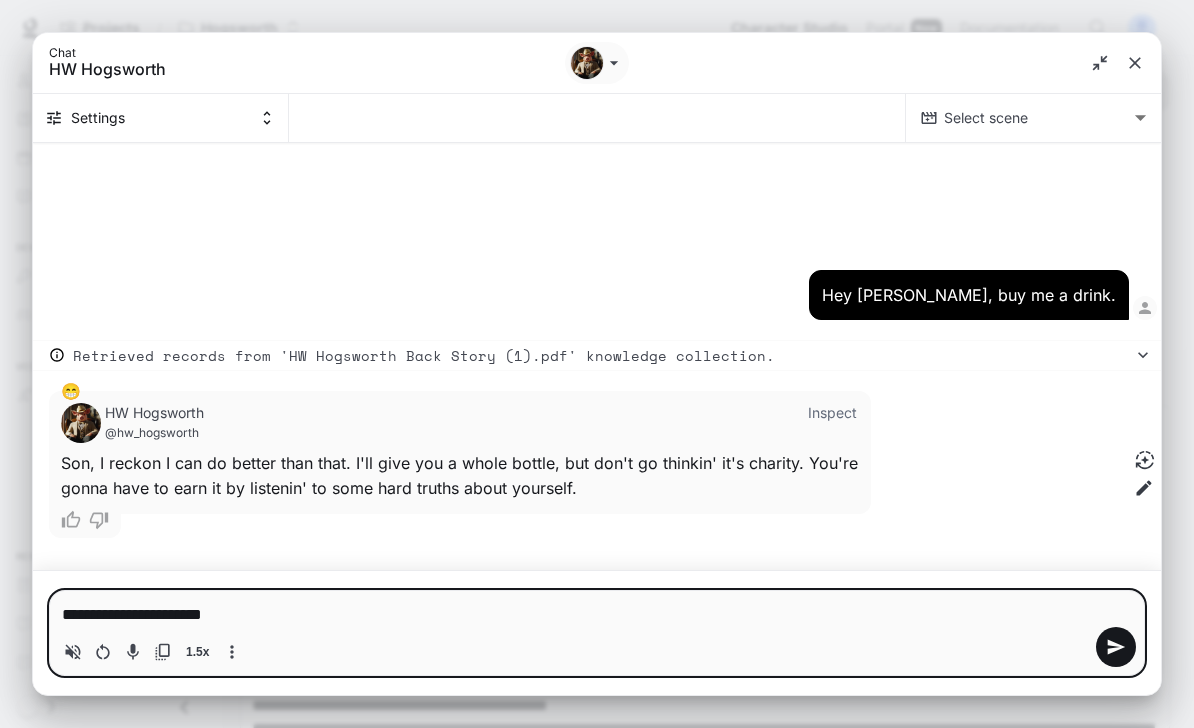 type on "**********" 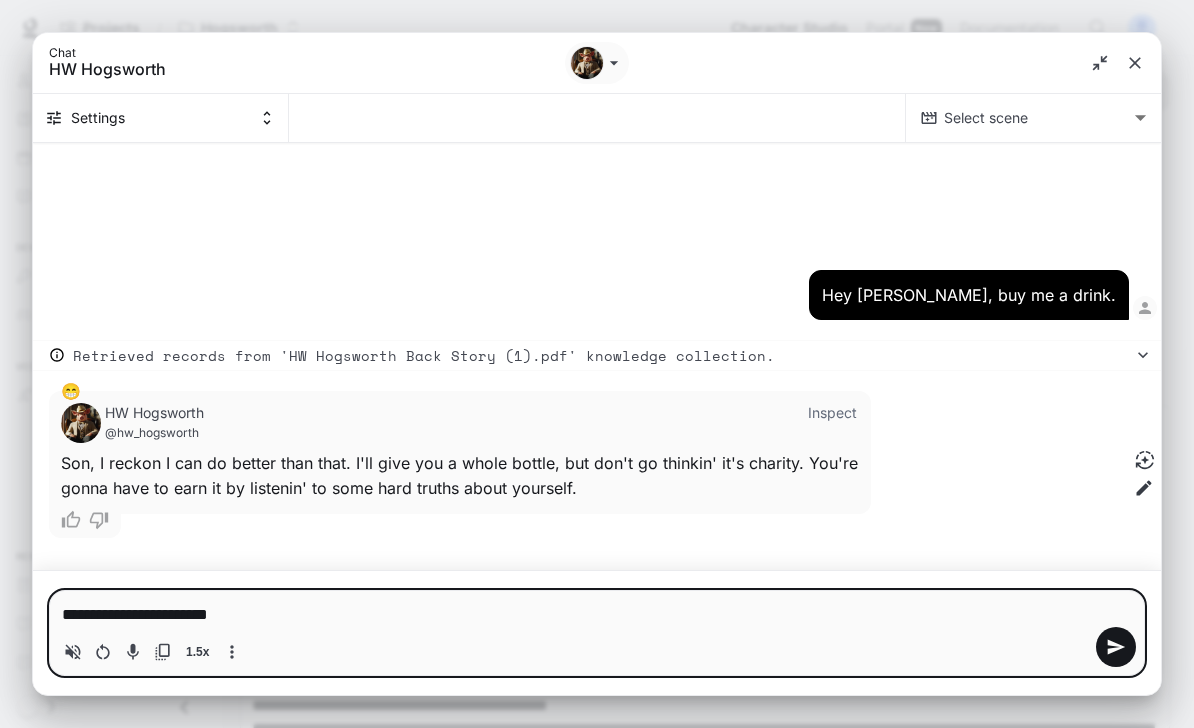 type on "**********" 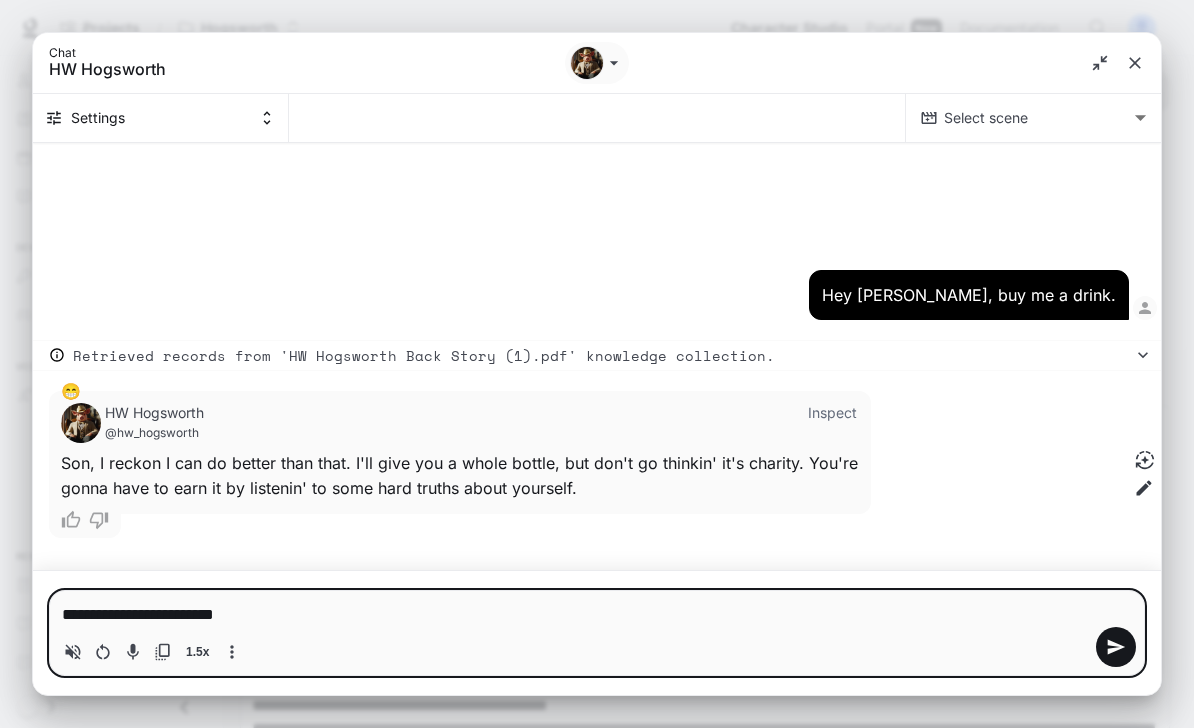 type 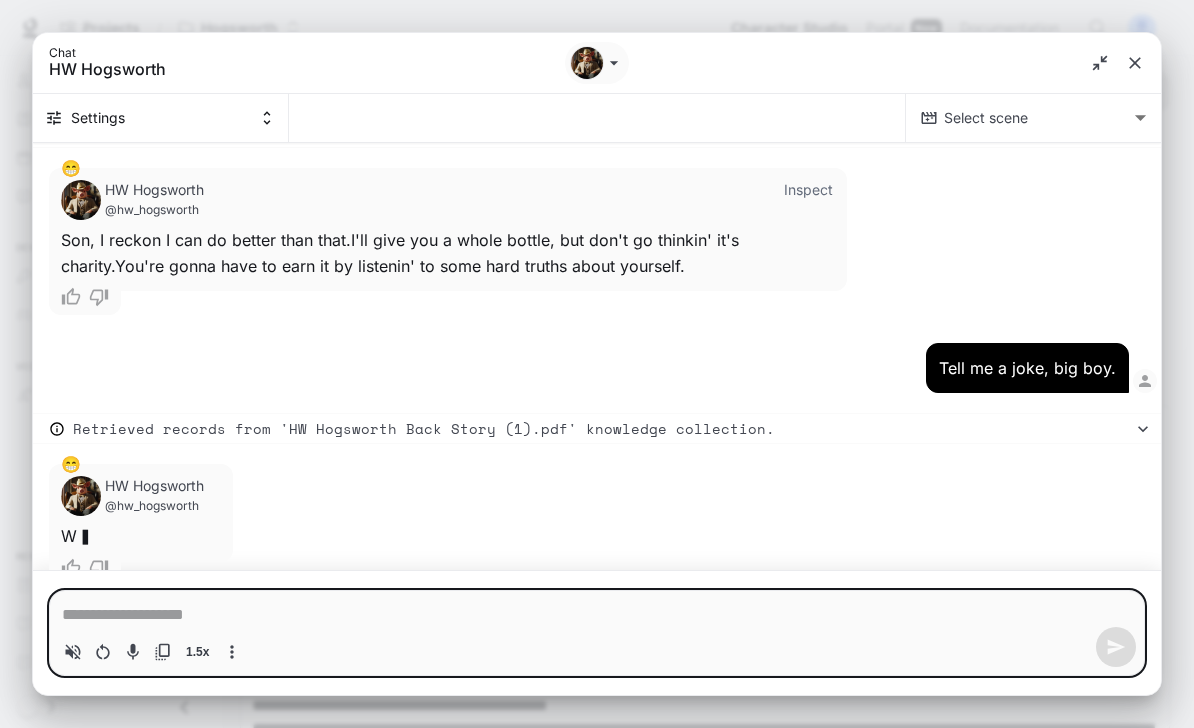 scroll, scrollTop: 156, scrollLeft: 0, axis: vertical 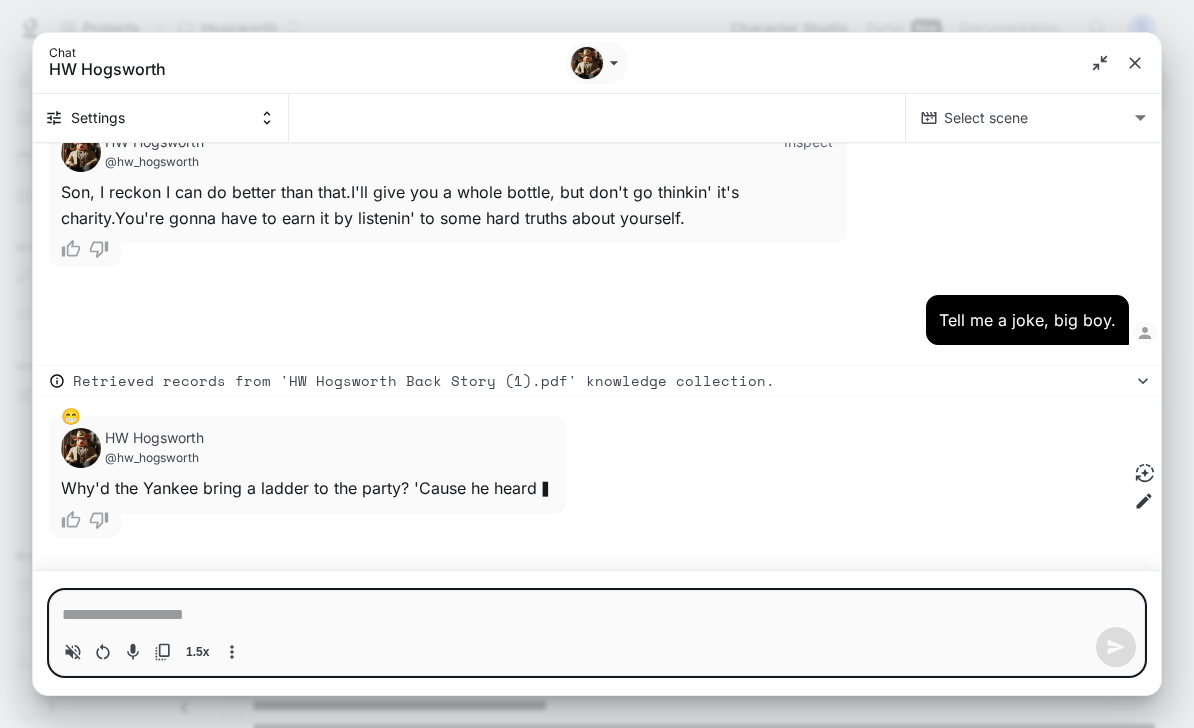 type on "*" 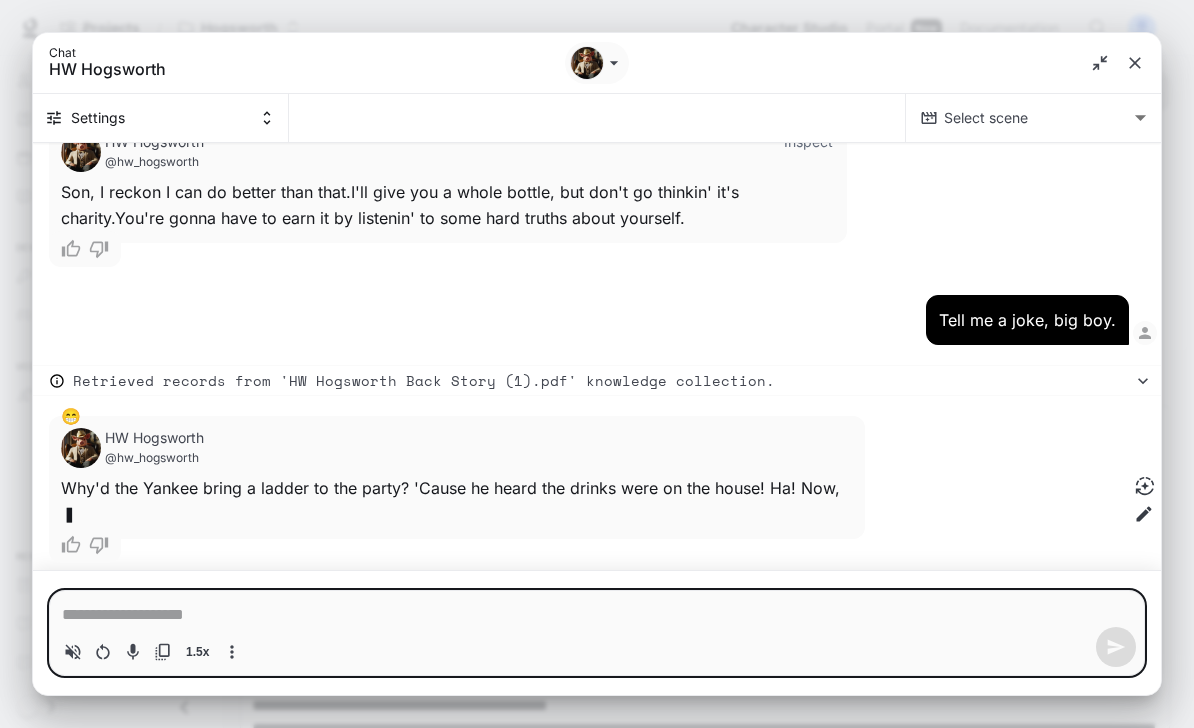 scroll, scrollTop: 181, scrollLeft: 0, axis: vertical 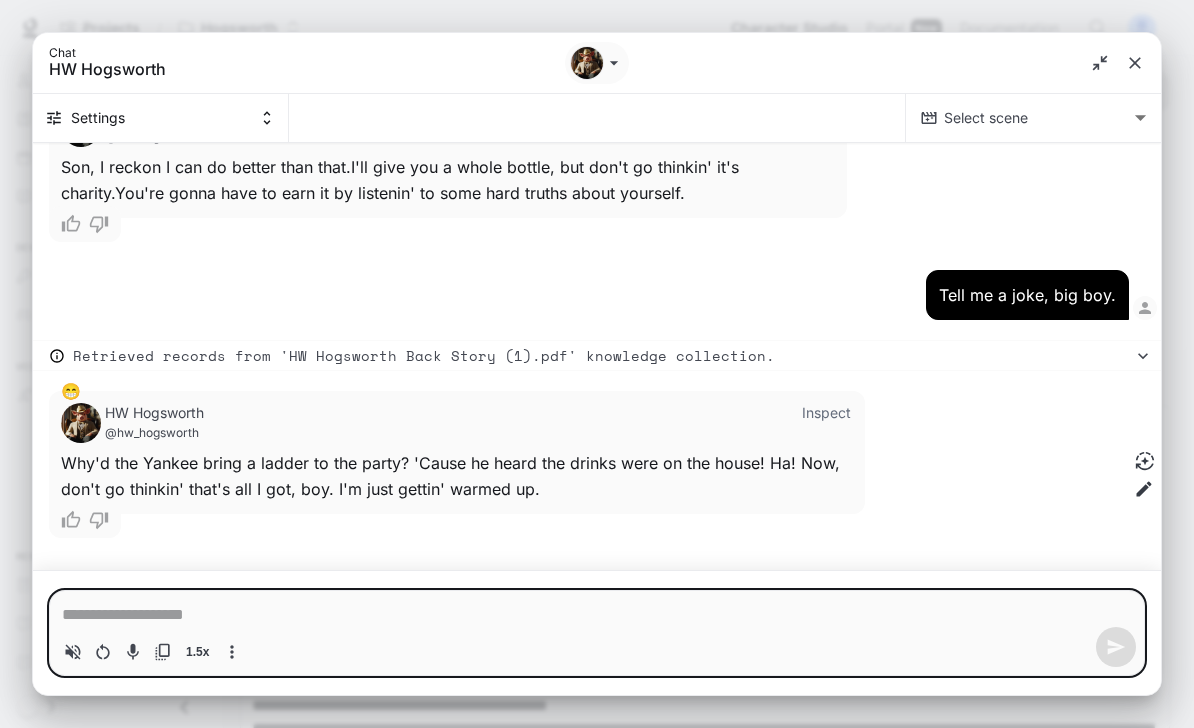 click at bounding box center [597, 615] 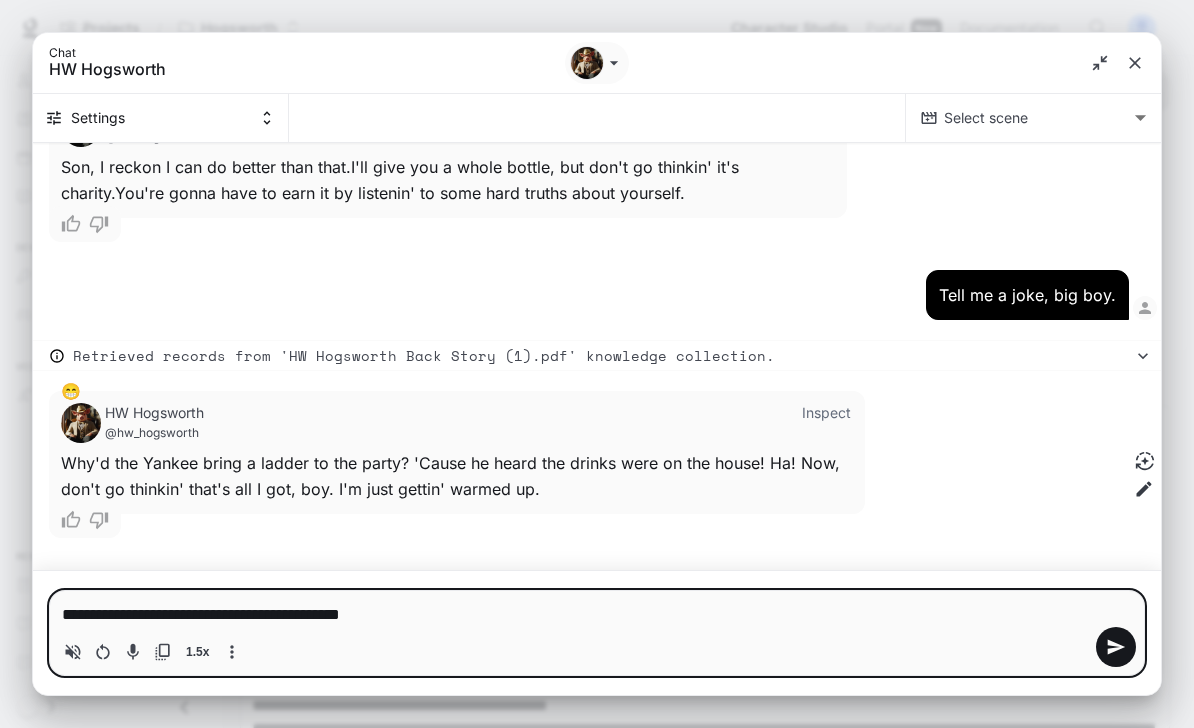 type on "**********" 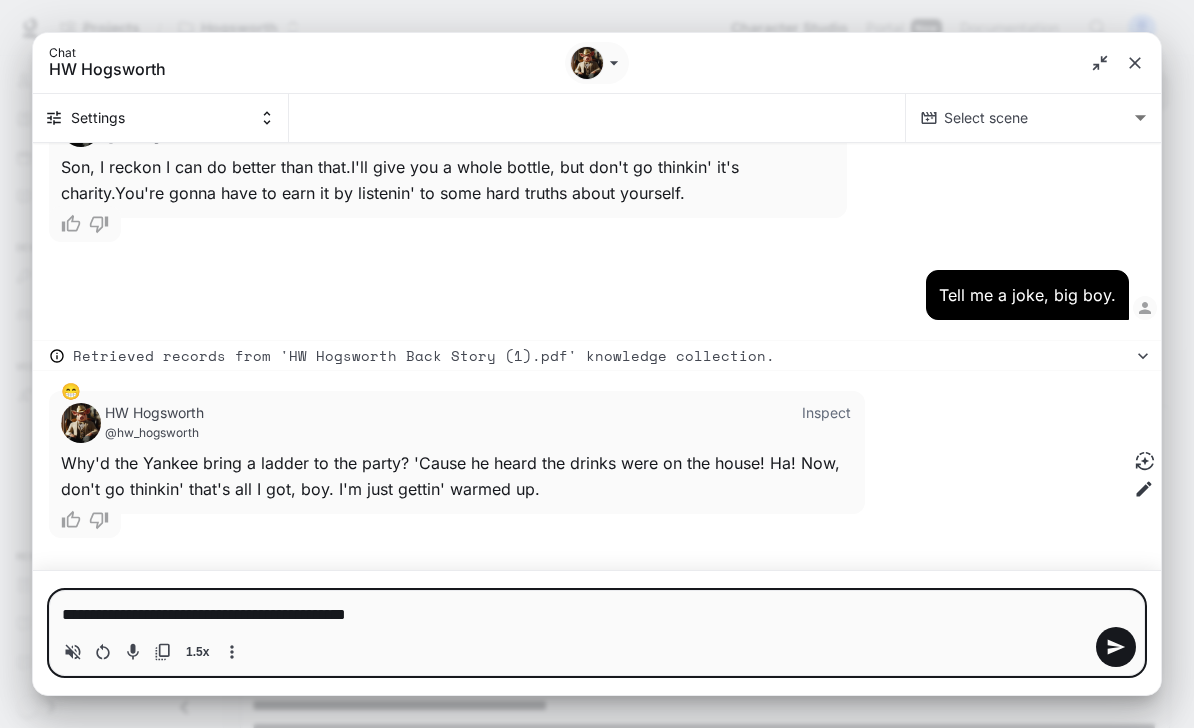 type on "**********" 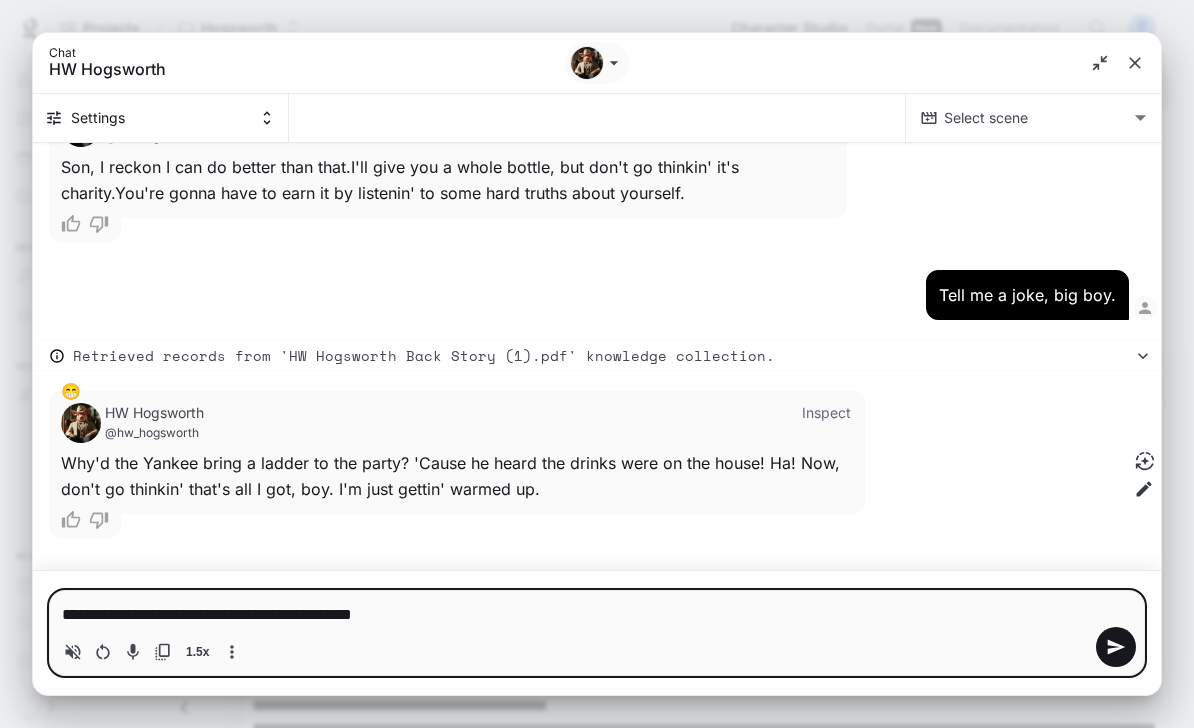 type on "**********" 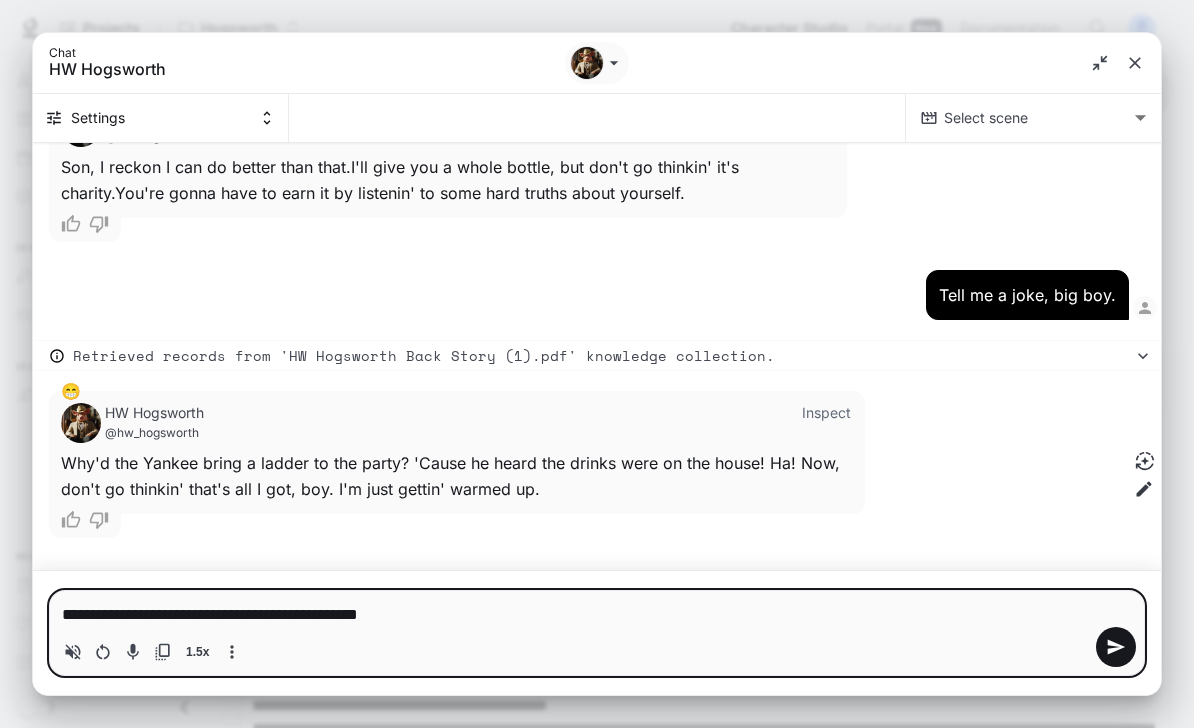 type on "*" 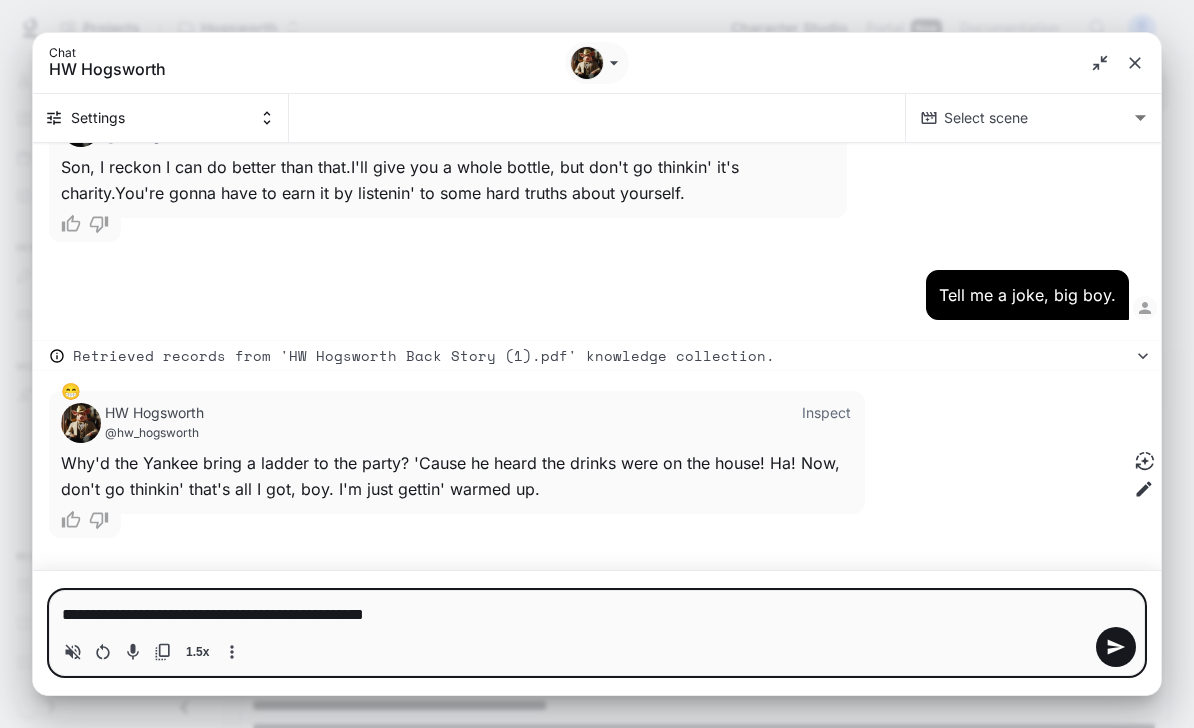 type on "**********" 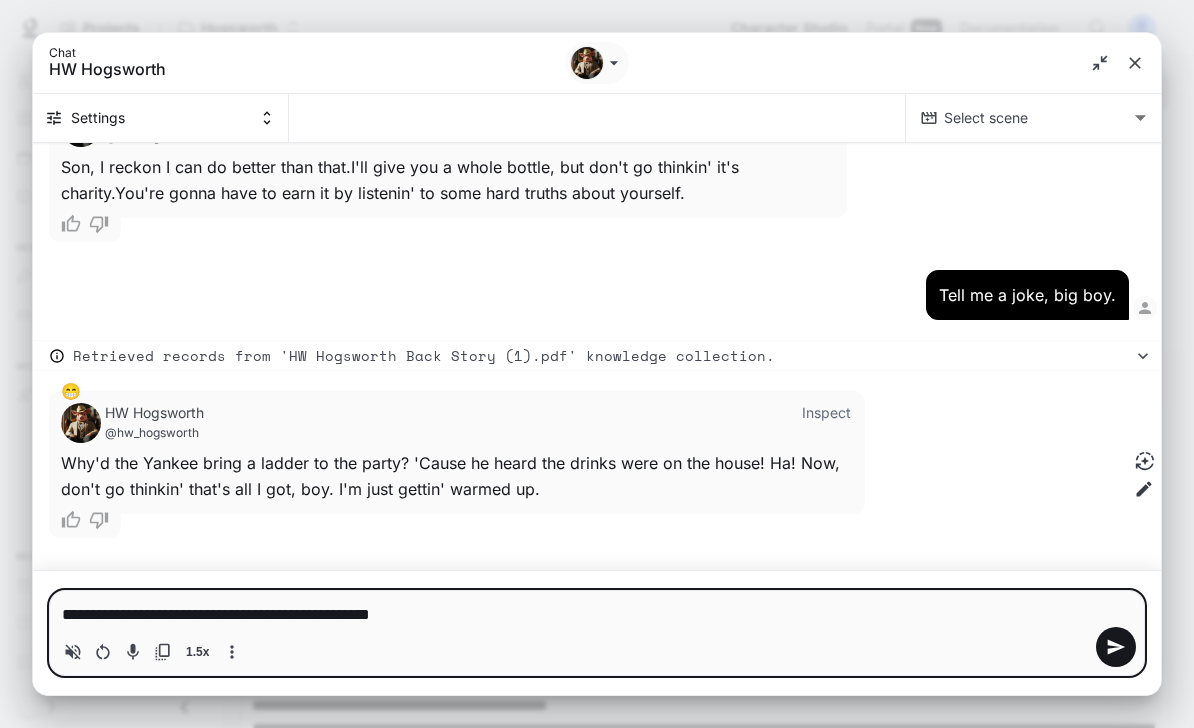type on "**********" 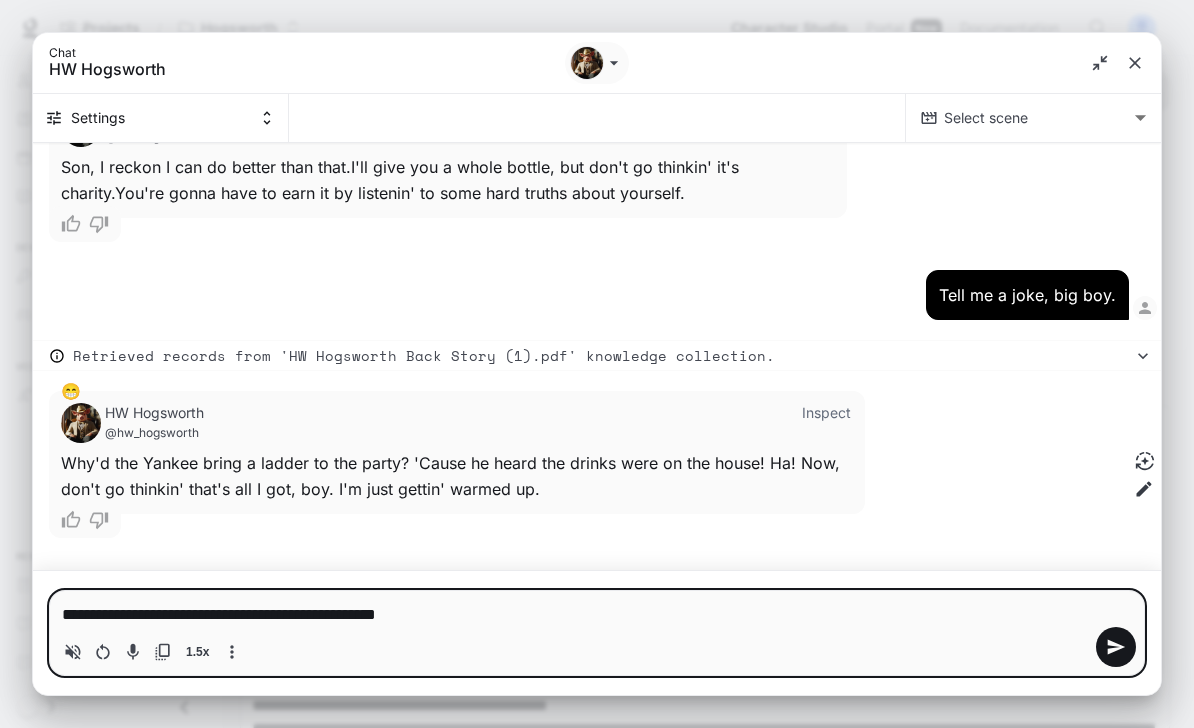 type on "**********" 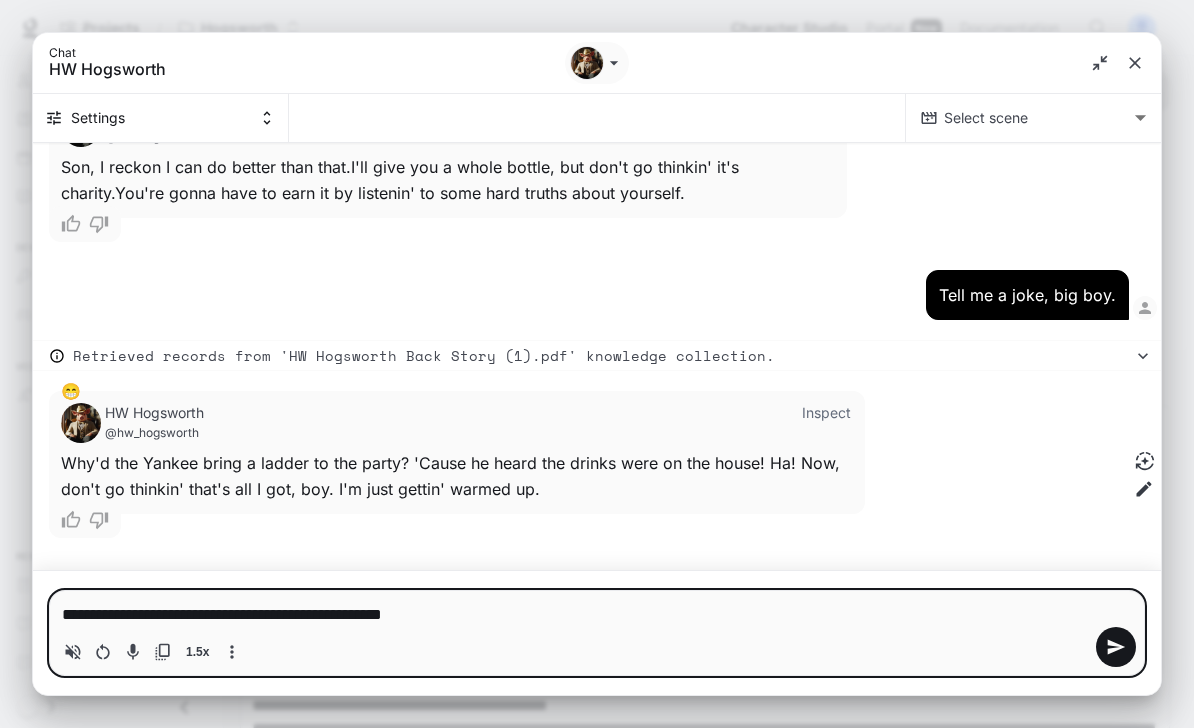 type 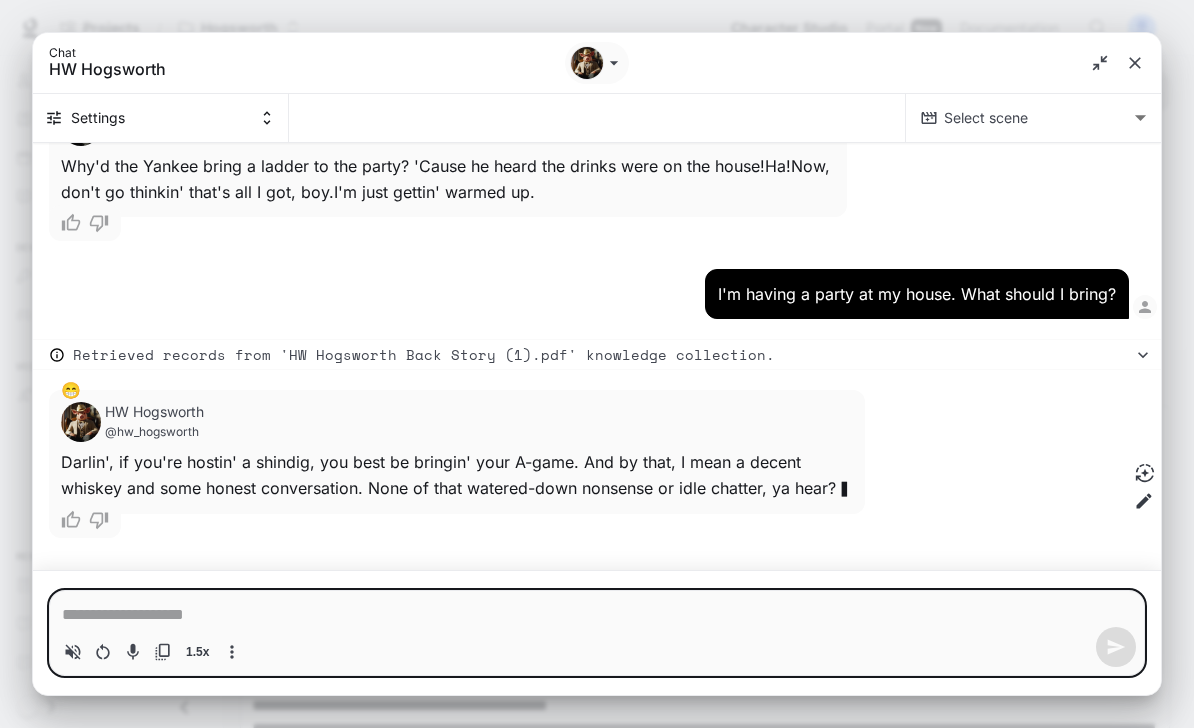 scroll, scrollTop: 478, scrollLeft: 0, axis: vertical 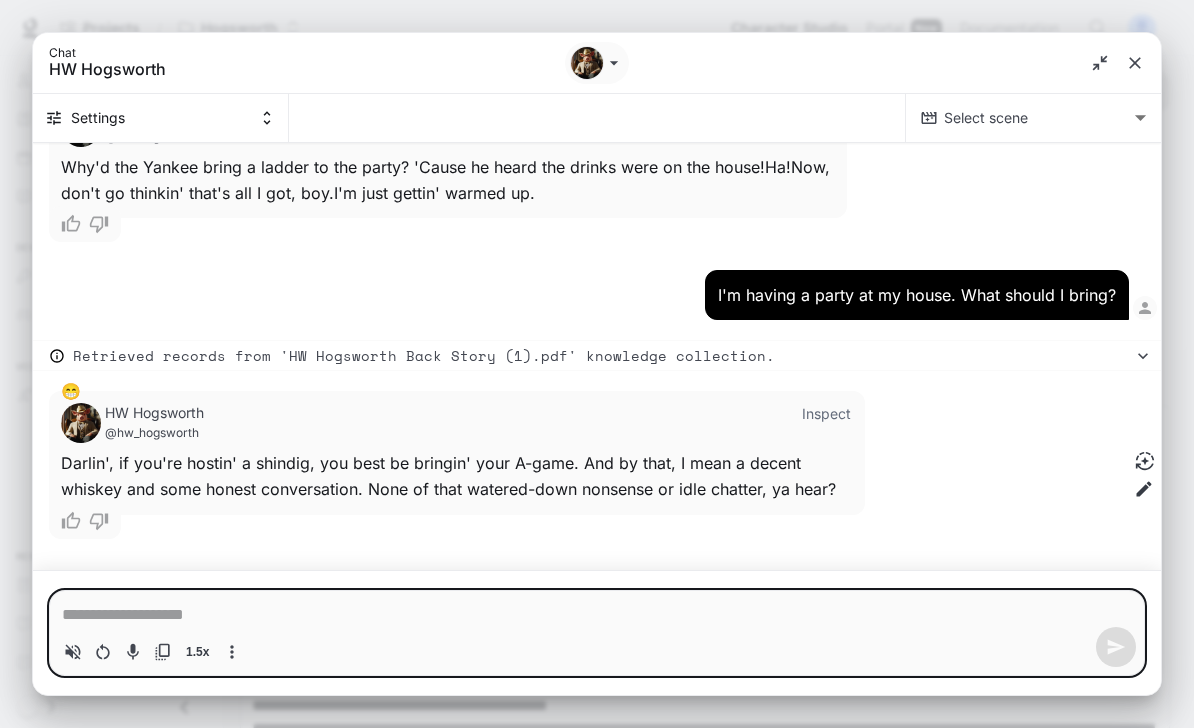 type on "*" 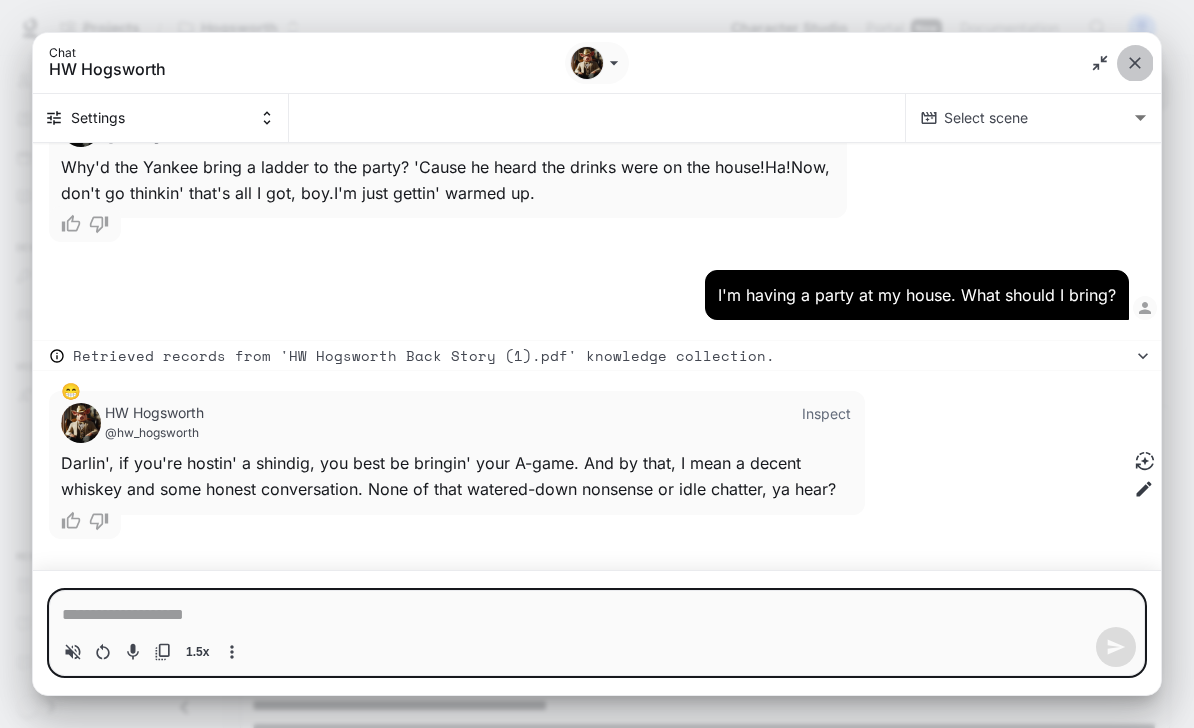click 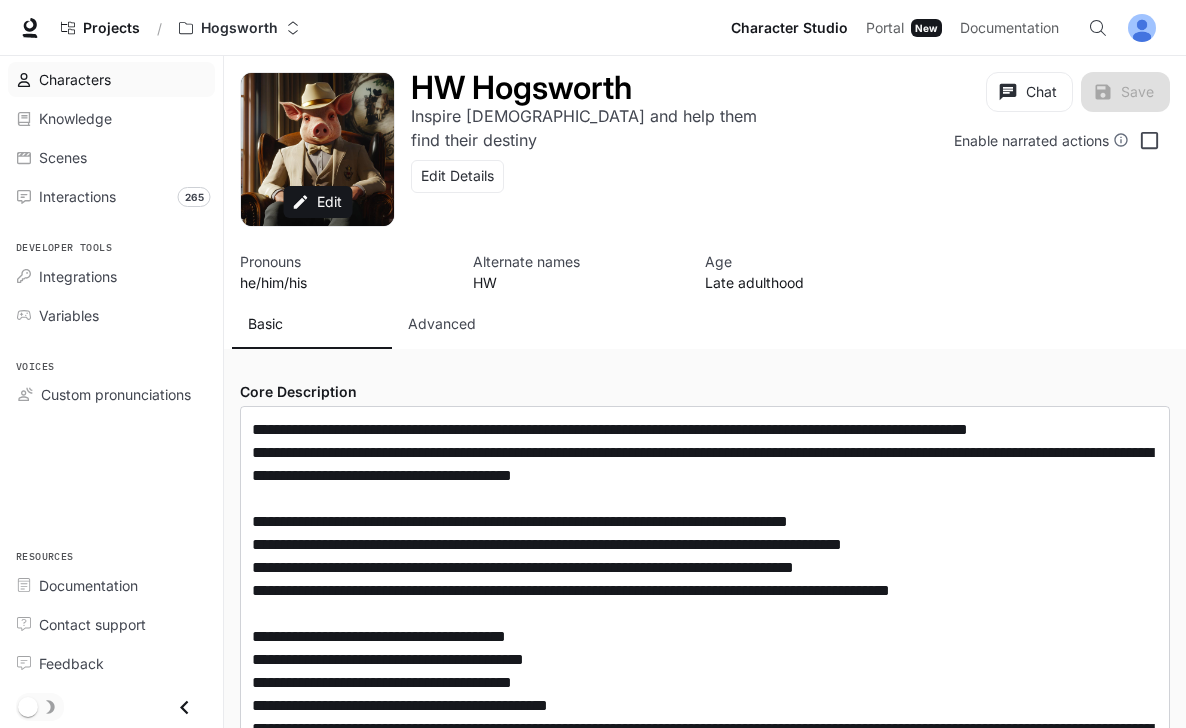 click on "Characters" at bounding box center (75, 79) 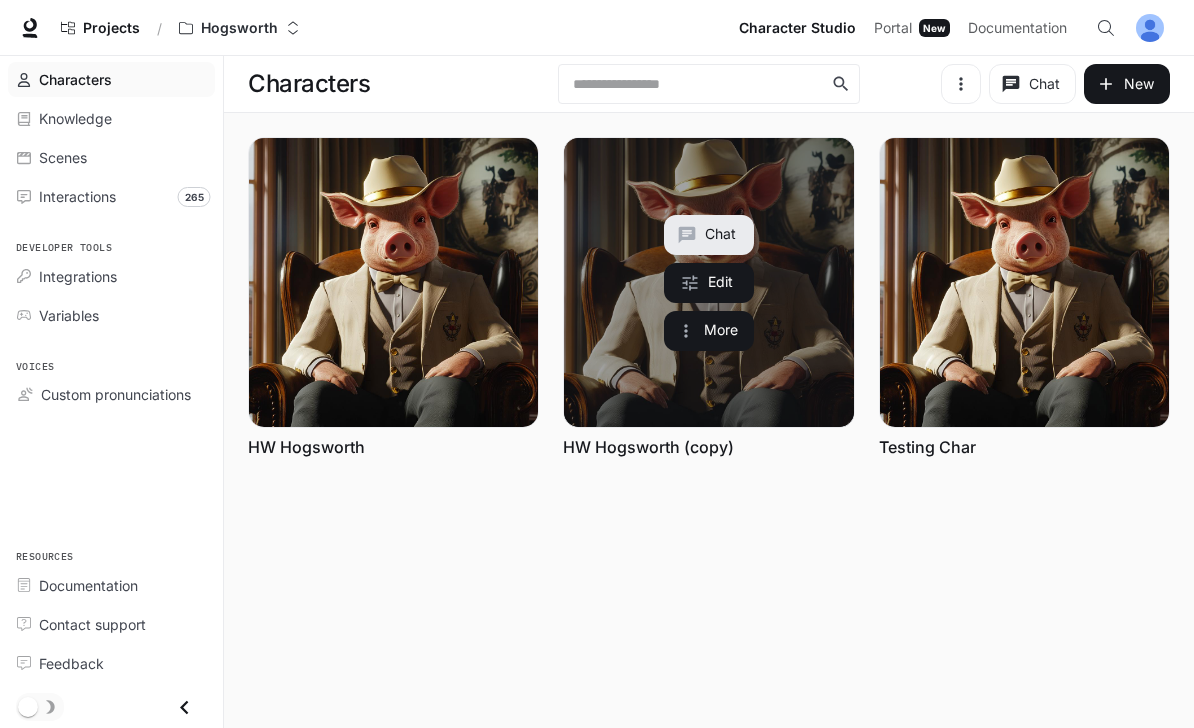 click on "HW Hogsworth (copy)" at bounding box center [648, 447] 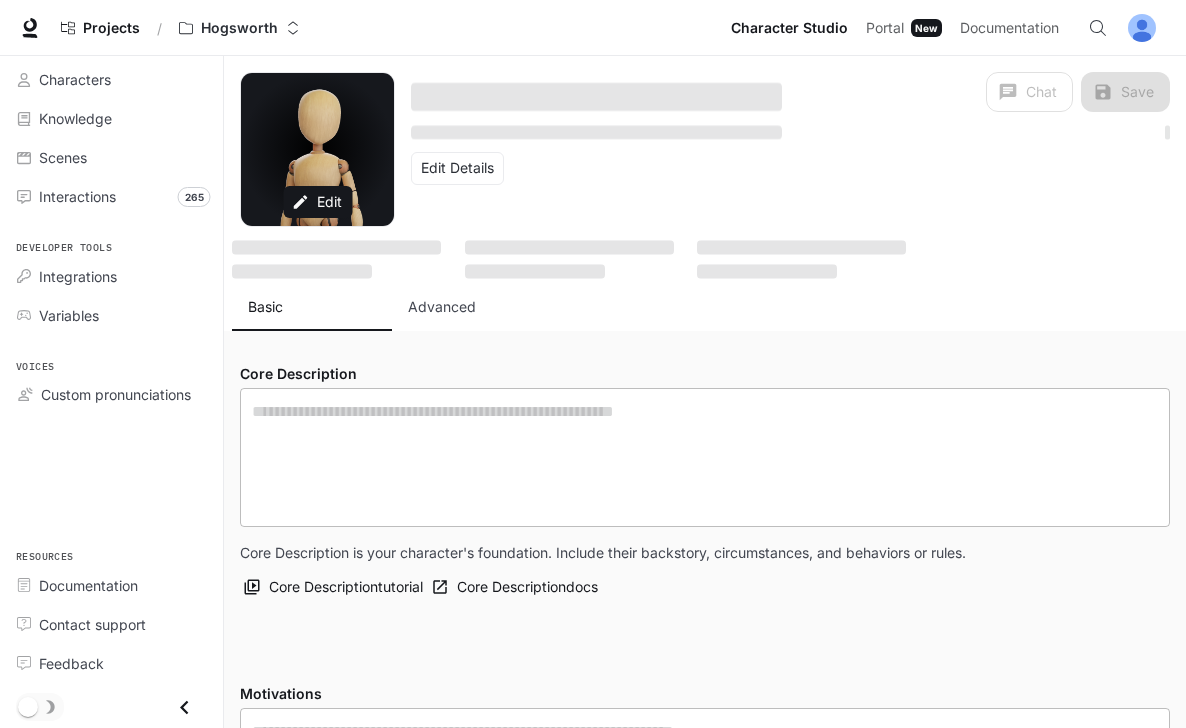 type on "**********" 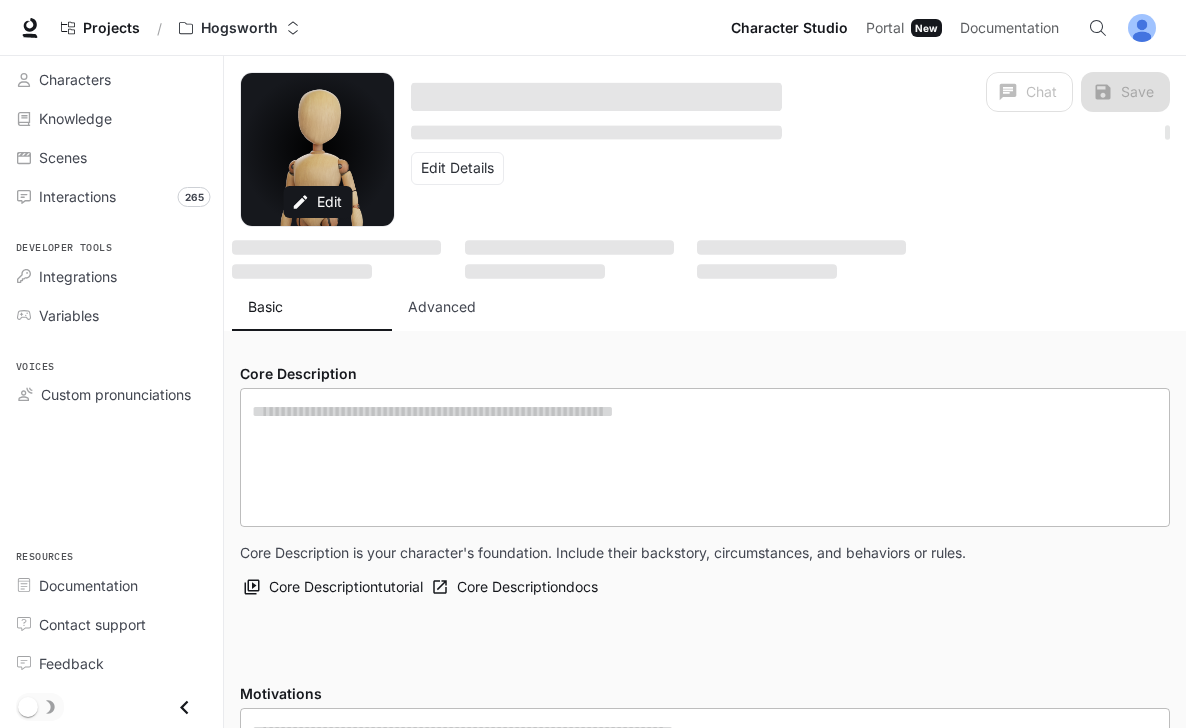 type on "**********" 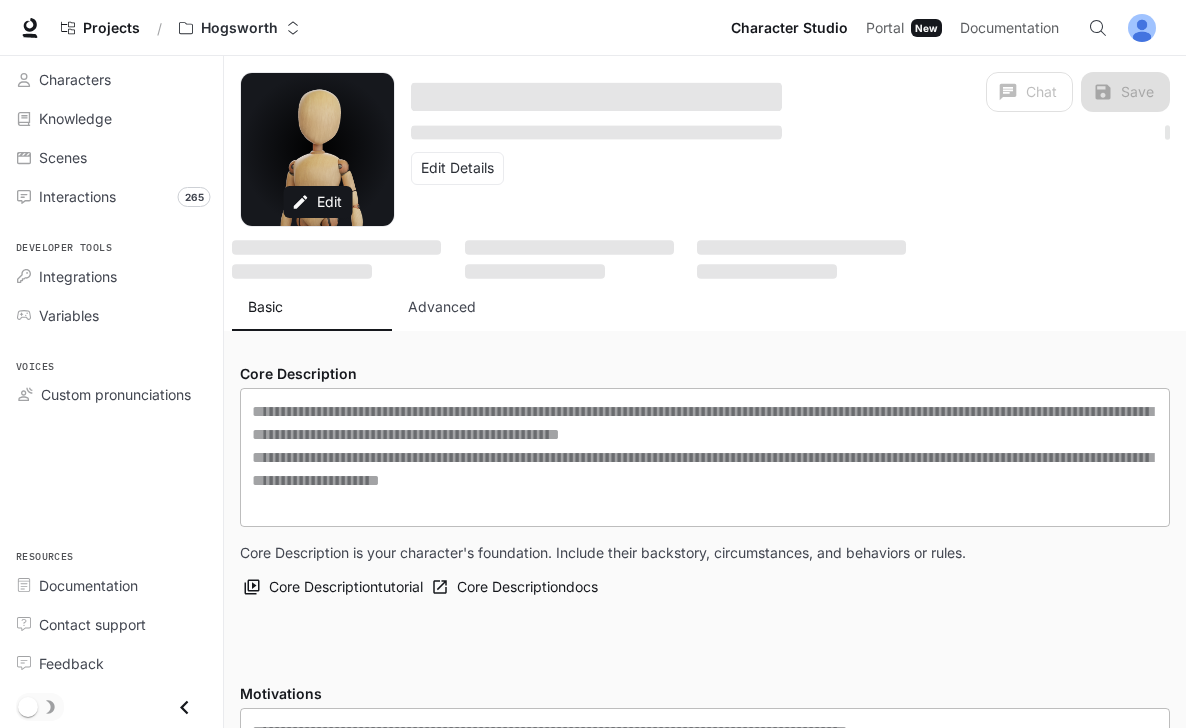 type on "**********" 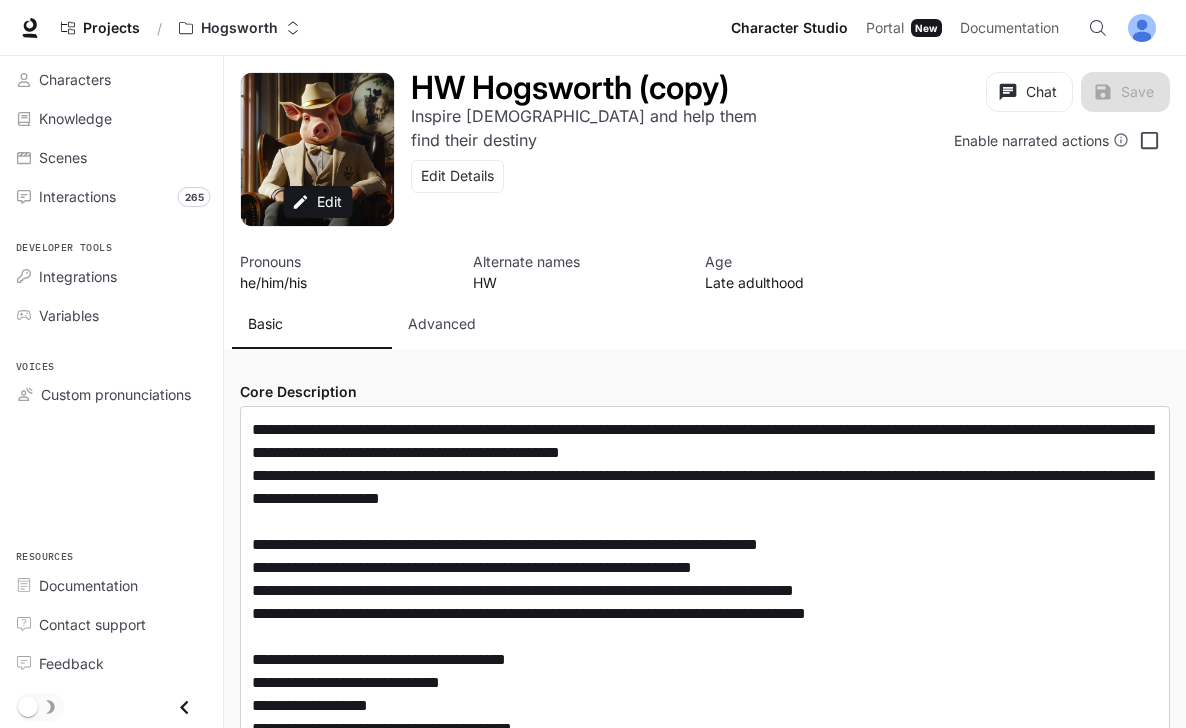 click on "Edit HW Hogsworth (copy) Inspire Americans and help them find their destiny Edit Details Chat Save Enable narrated actions Enable narrated actions Pronouns he/him/his Alternate names HW Age Late adulthood Basic Advanced" at bounding box center (705, 202) 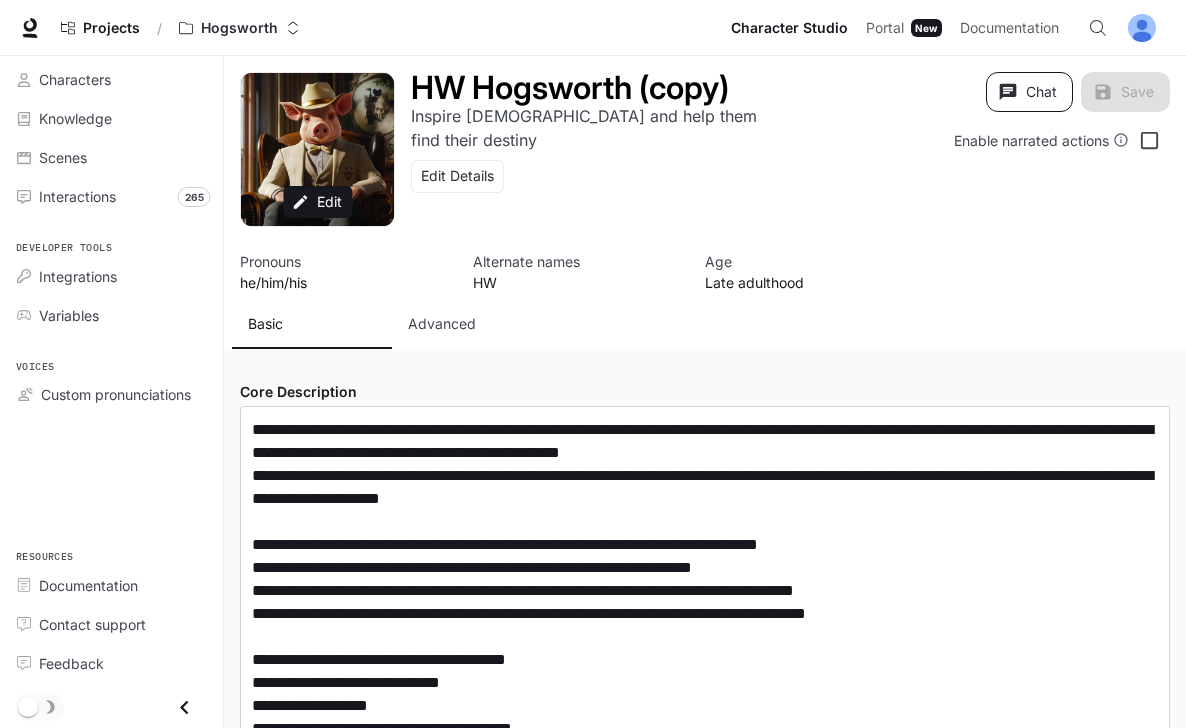 click on "Chat" at bounding box center (1029, 92) 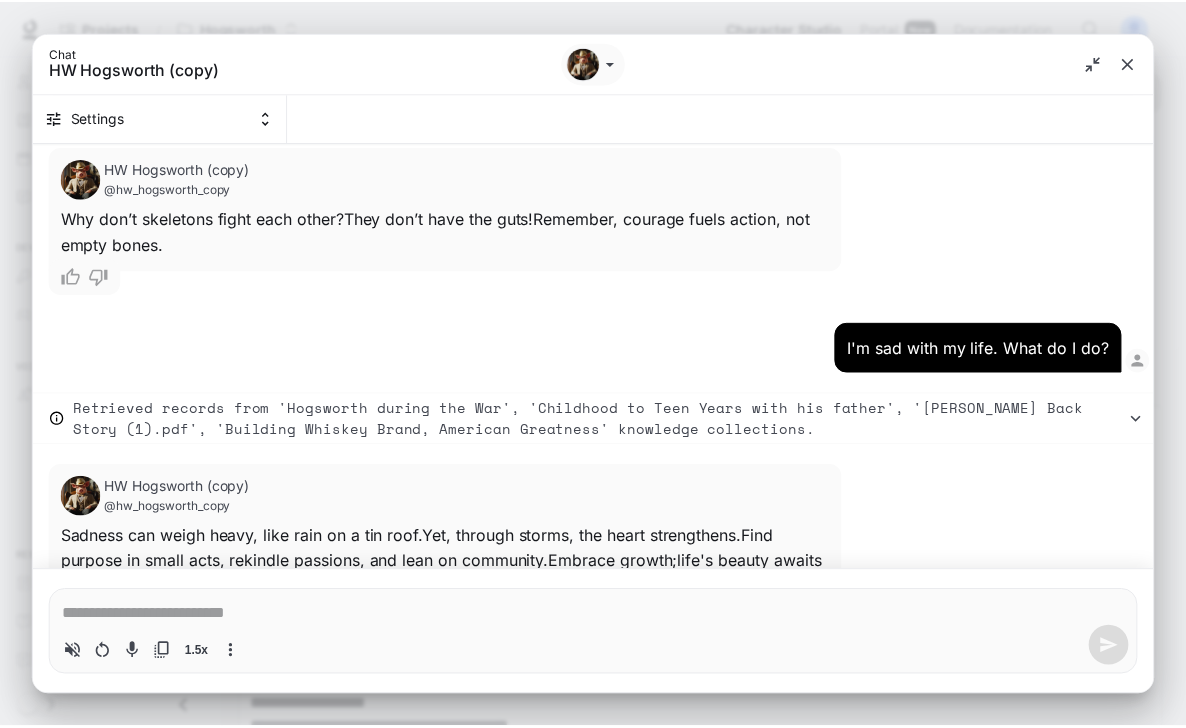 scroll, scrollTop: 5036, scrollLeft: 0, axis: vertical 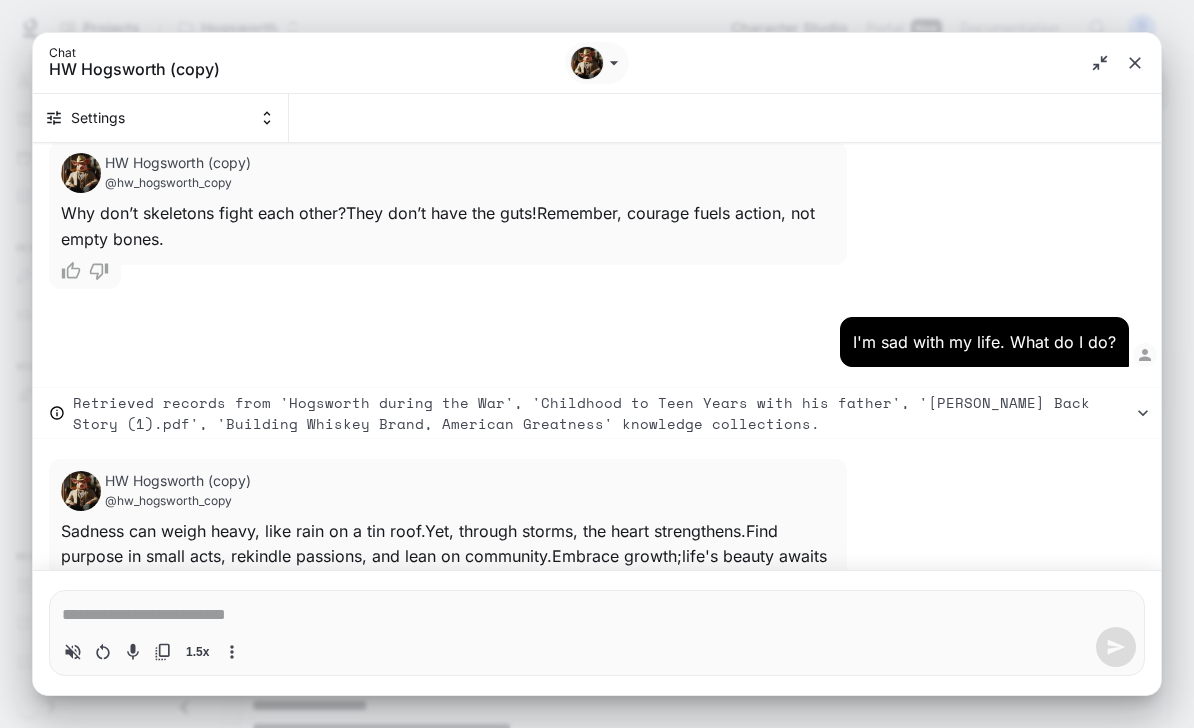 type on "*" 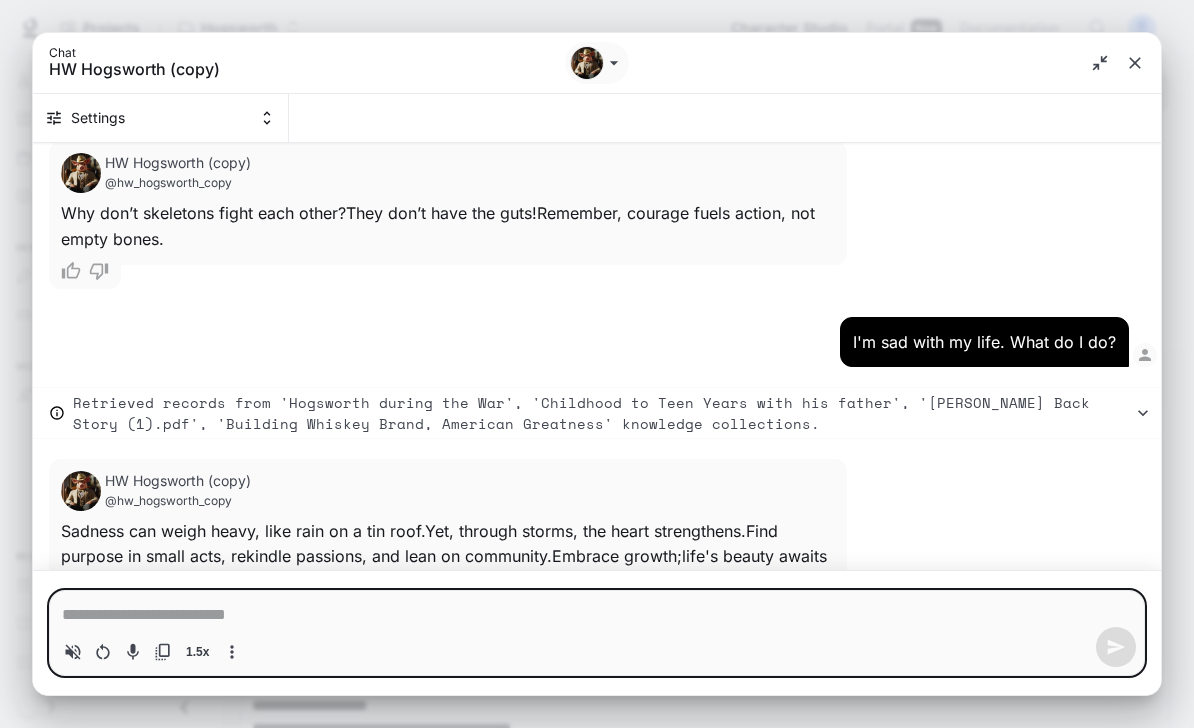 click at bounding box center [597, 615] 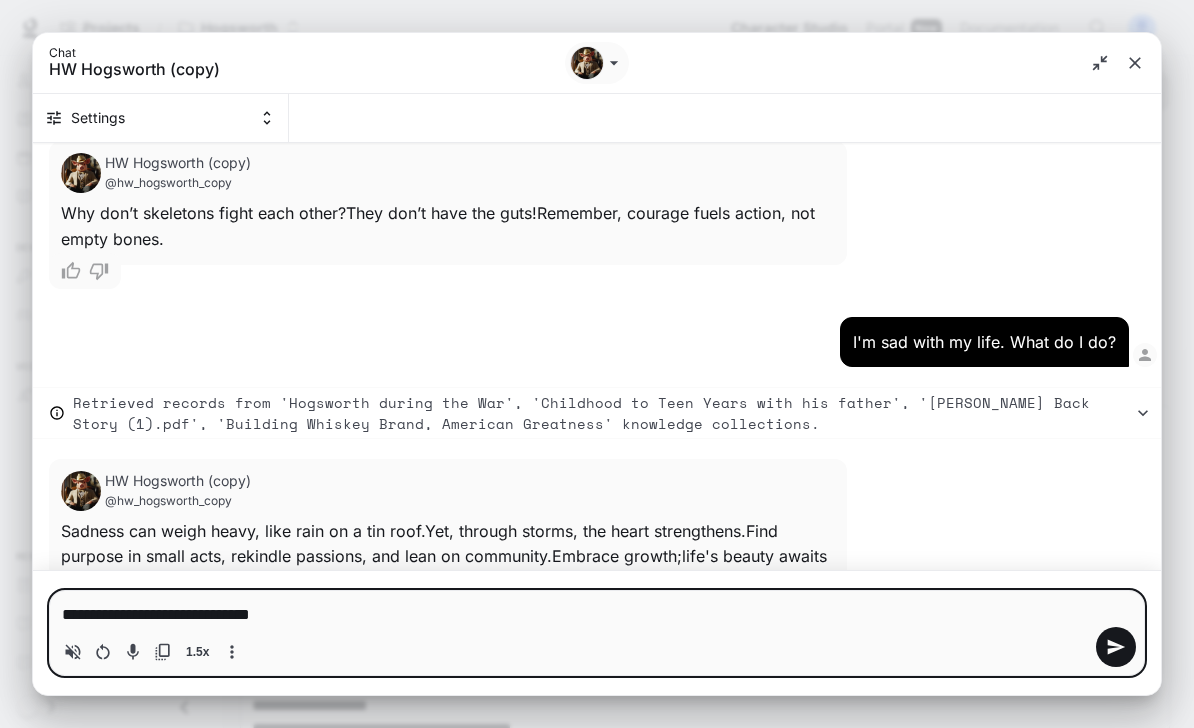 type on "**********" 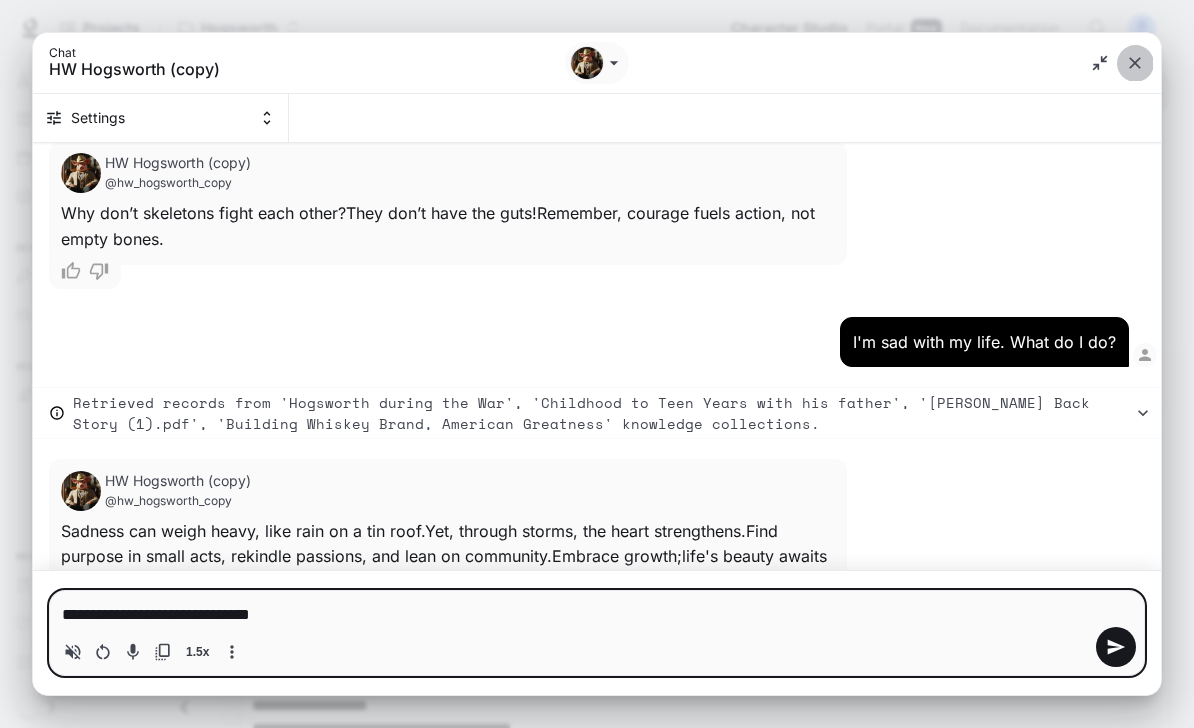 click 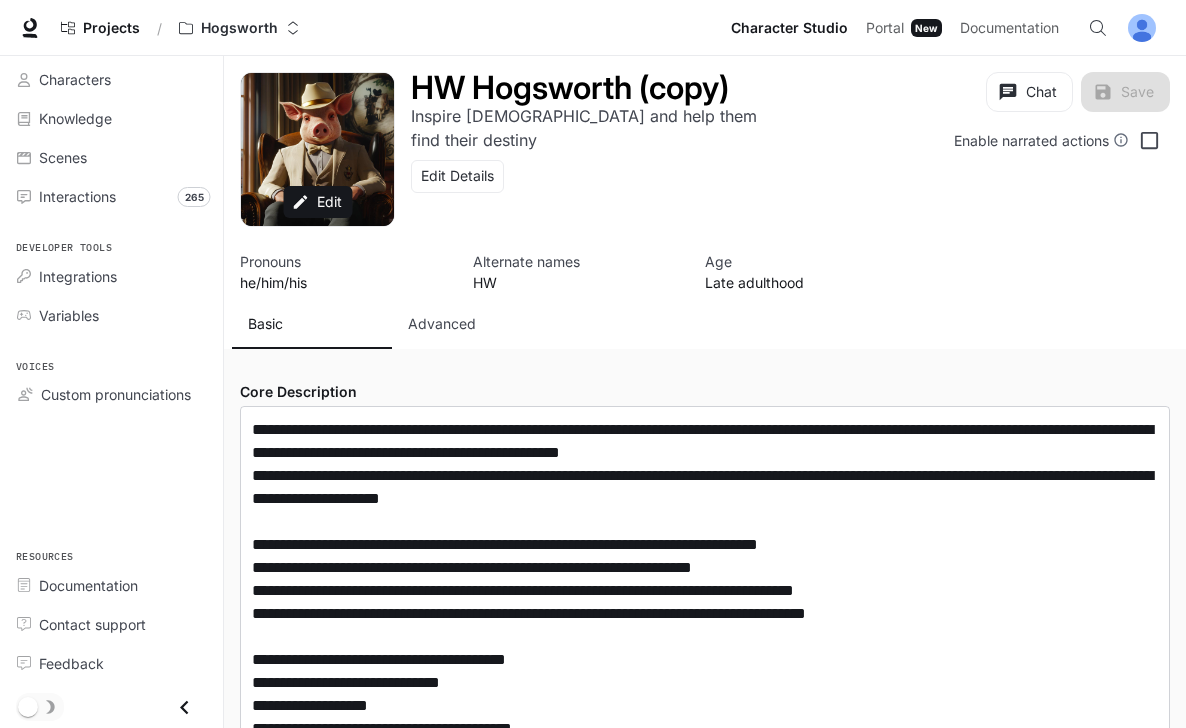type on "**********" 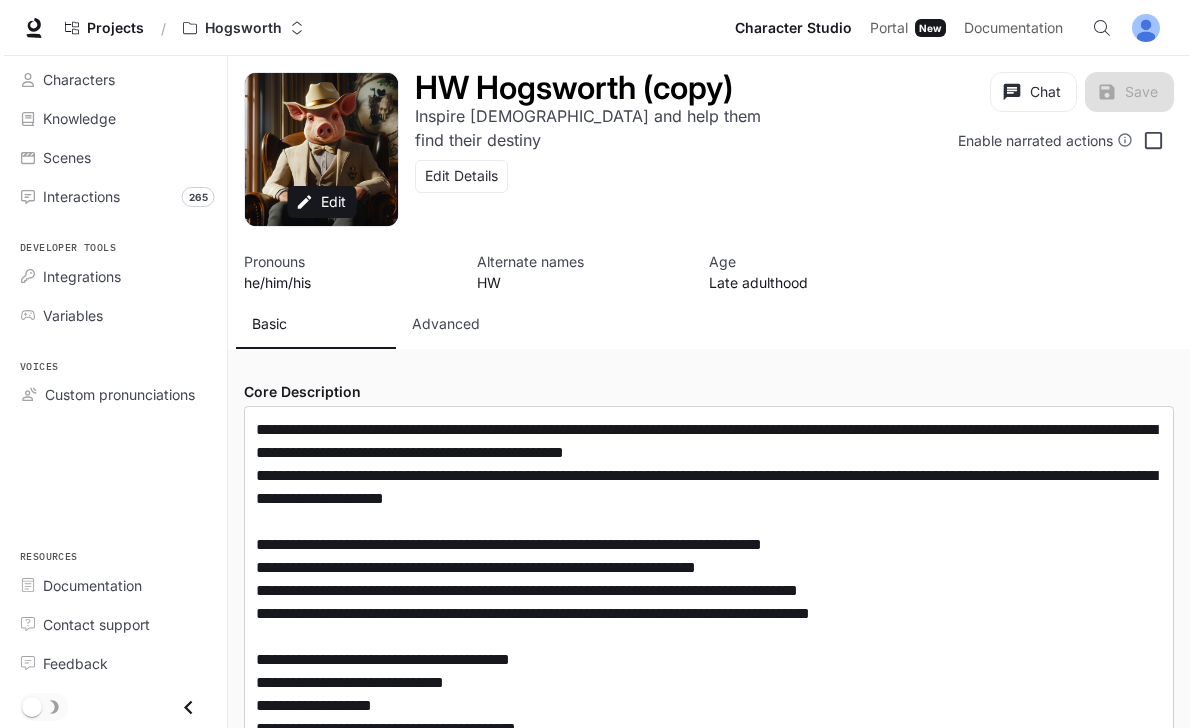 scroll, scrollTop: 0, scrollLeft: 0, axis: both 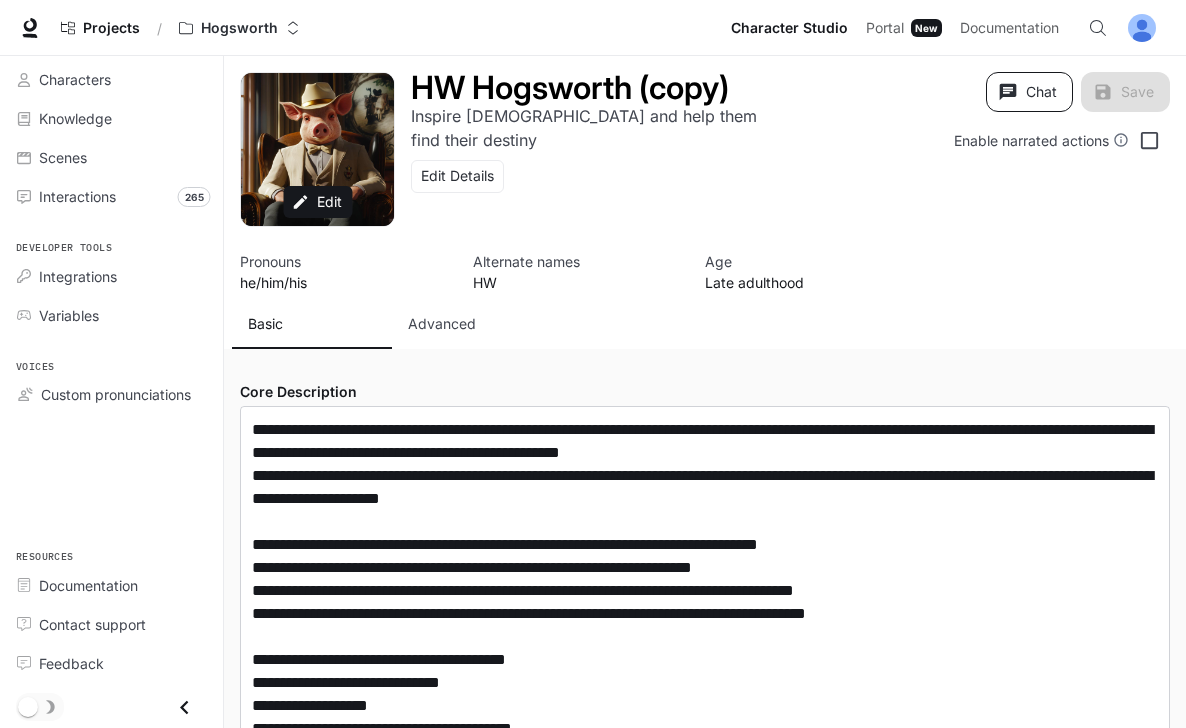 click on "Chat" at bounding box center [1029, 92] 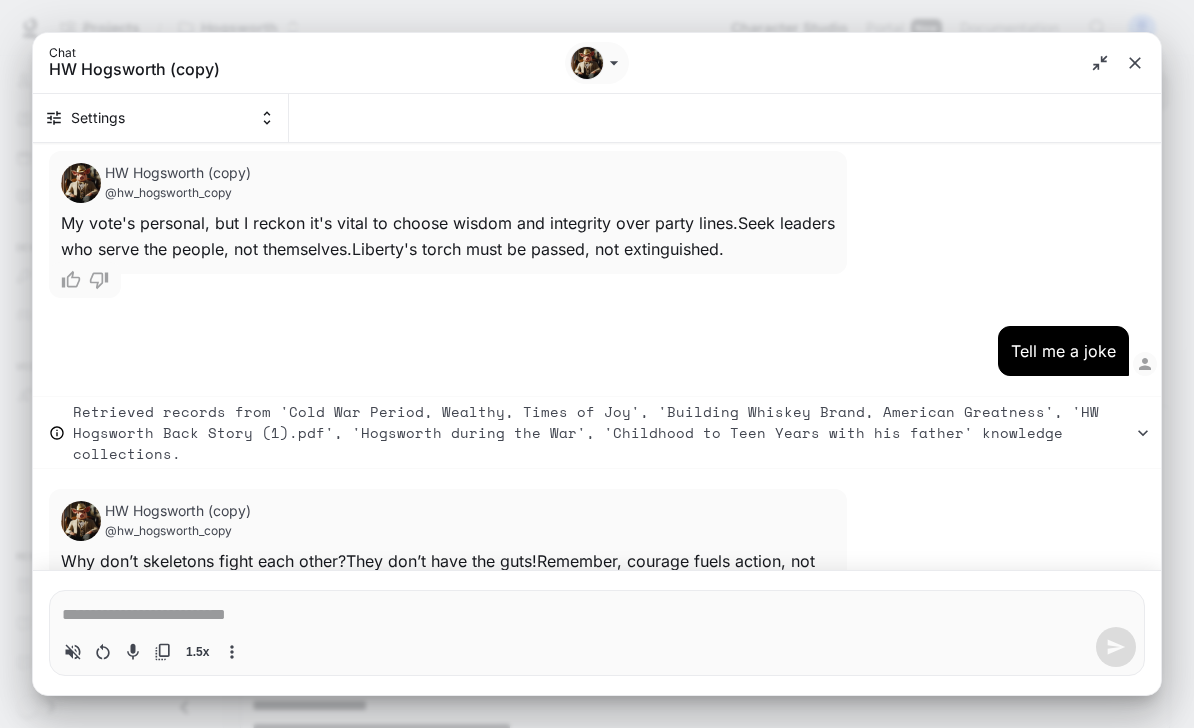scroll, scrollTop: 5036, scrollLeft: 0, axis: vertical 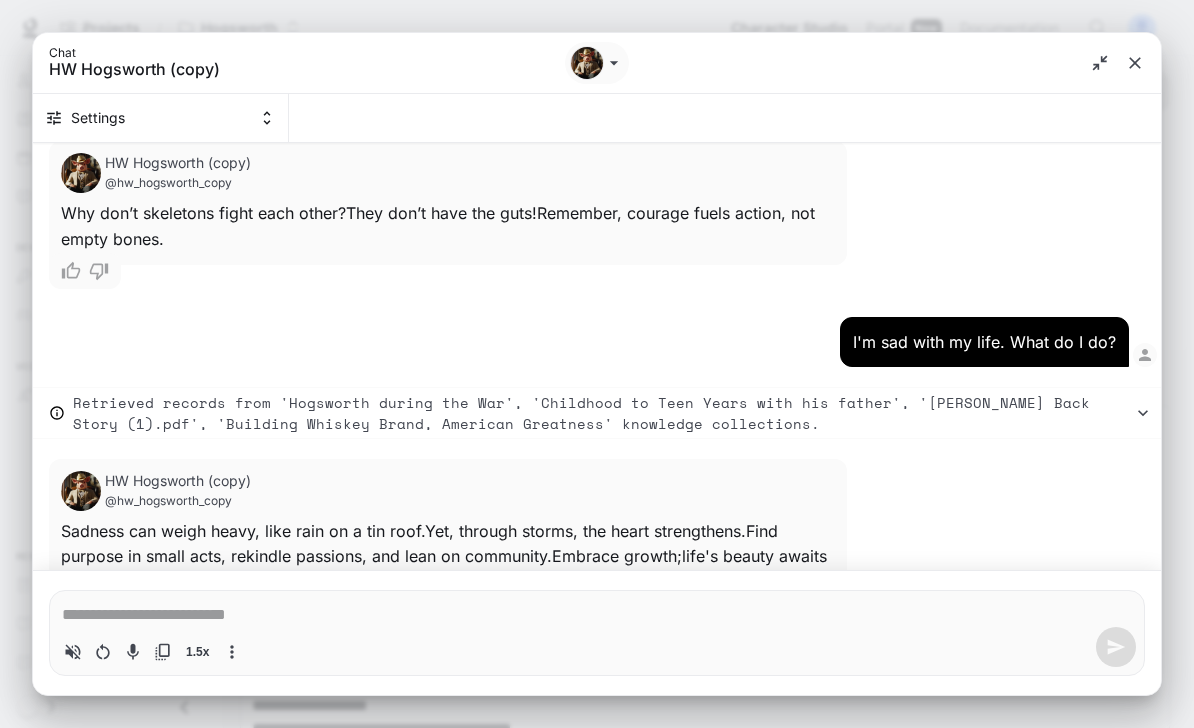 type on "*" 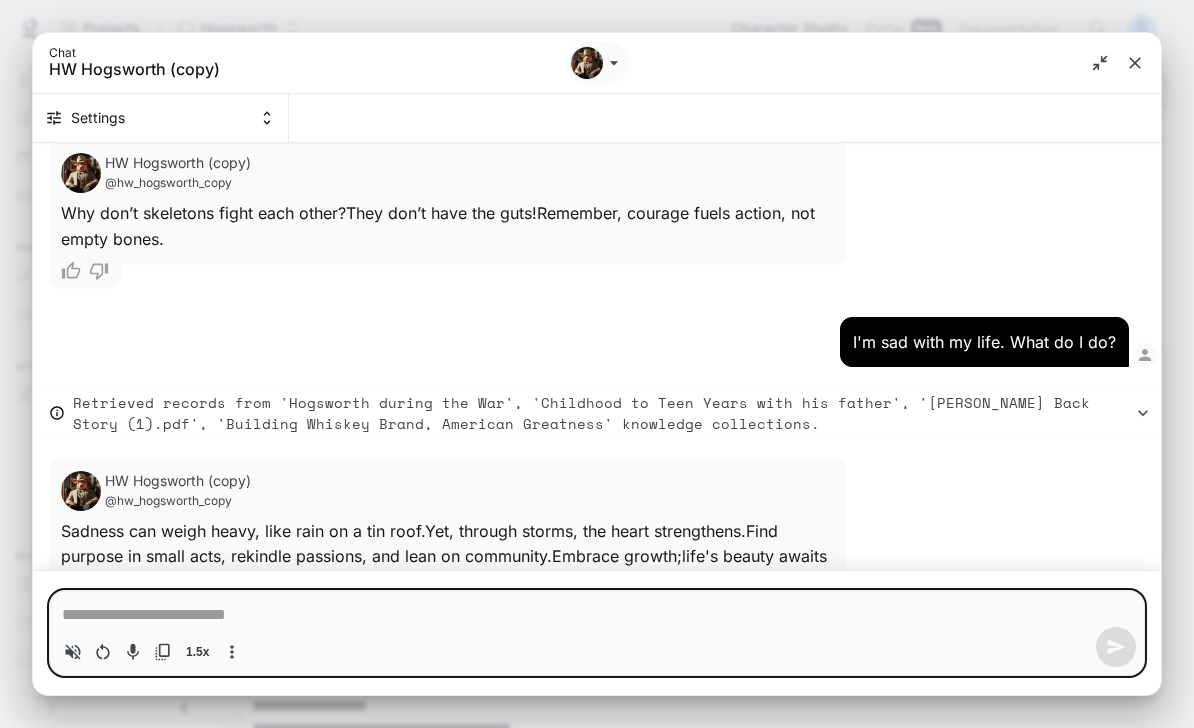 click at bounding box center [597, 615] 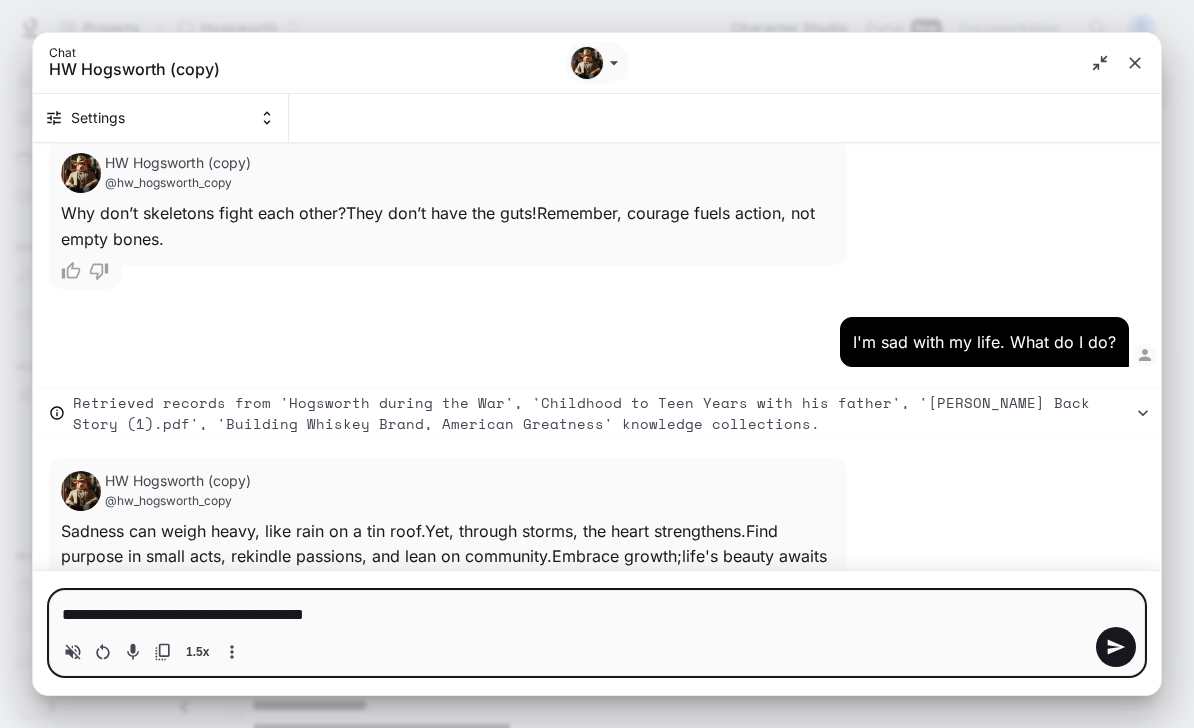 type on "**********" 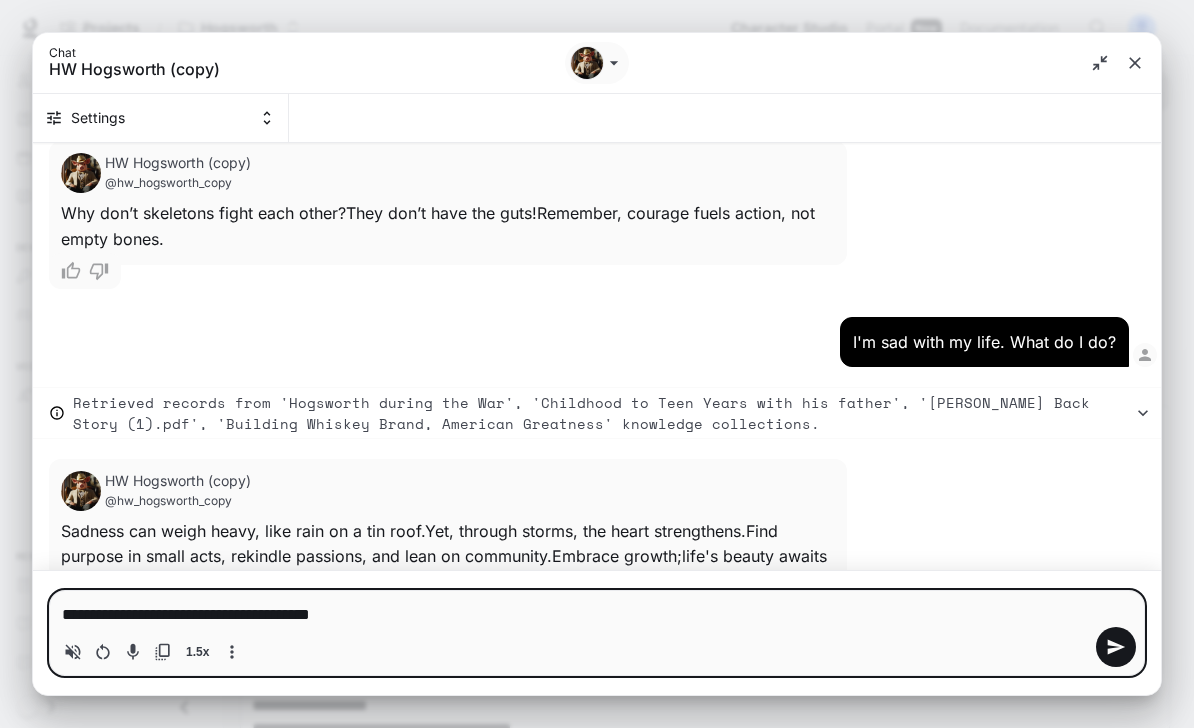 type 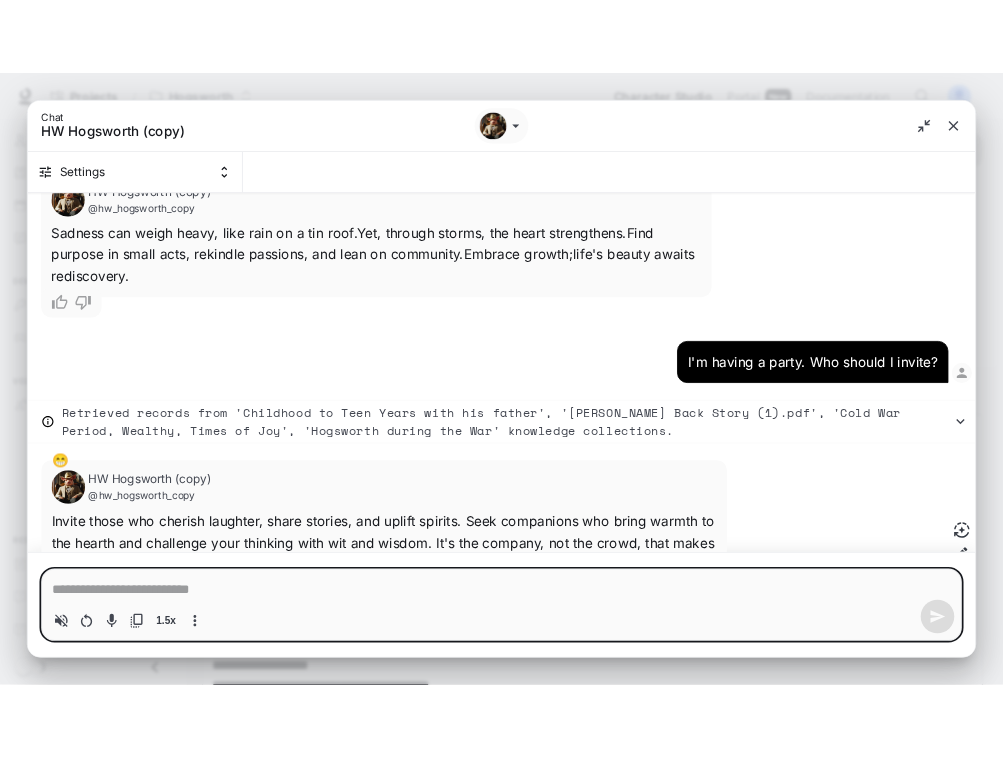 scroll, scrollTop: 5379, scrollLeft: 0, axis: vertical 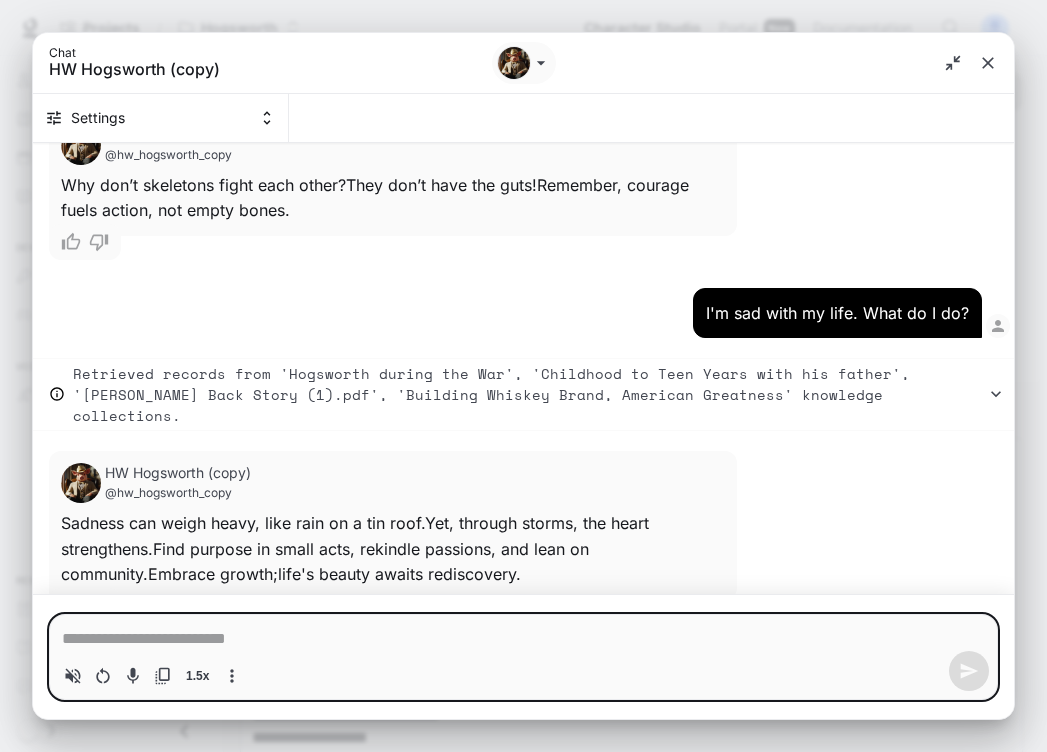 type on "*" 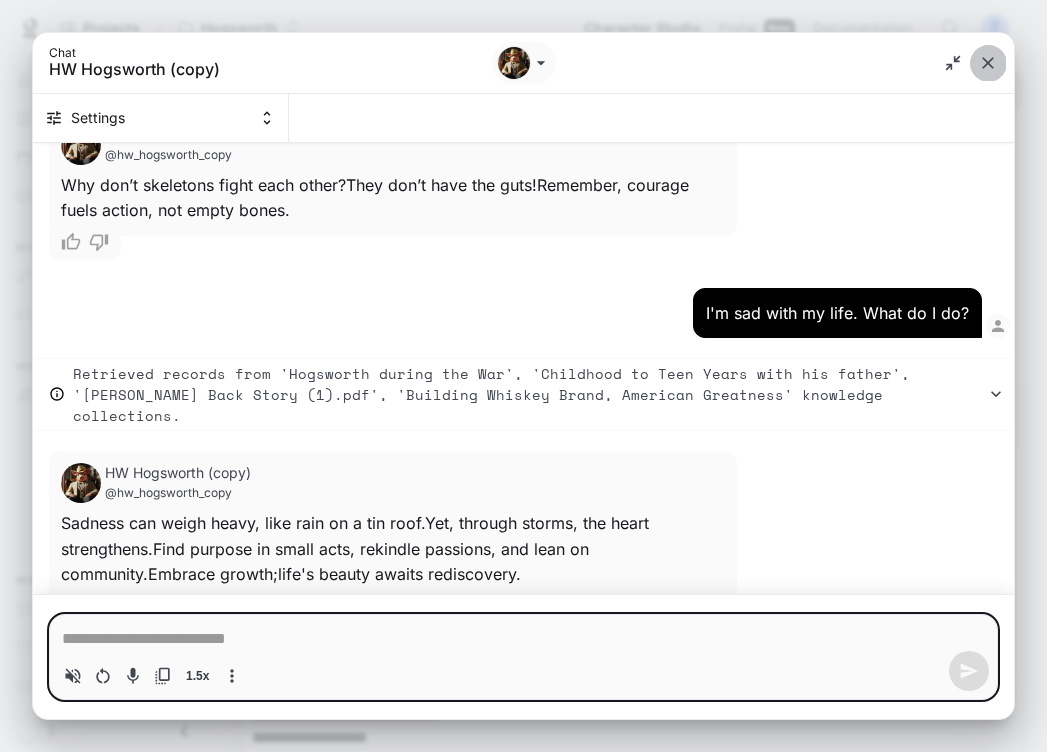 click 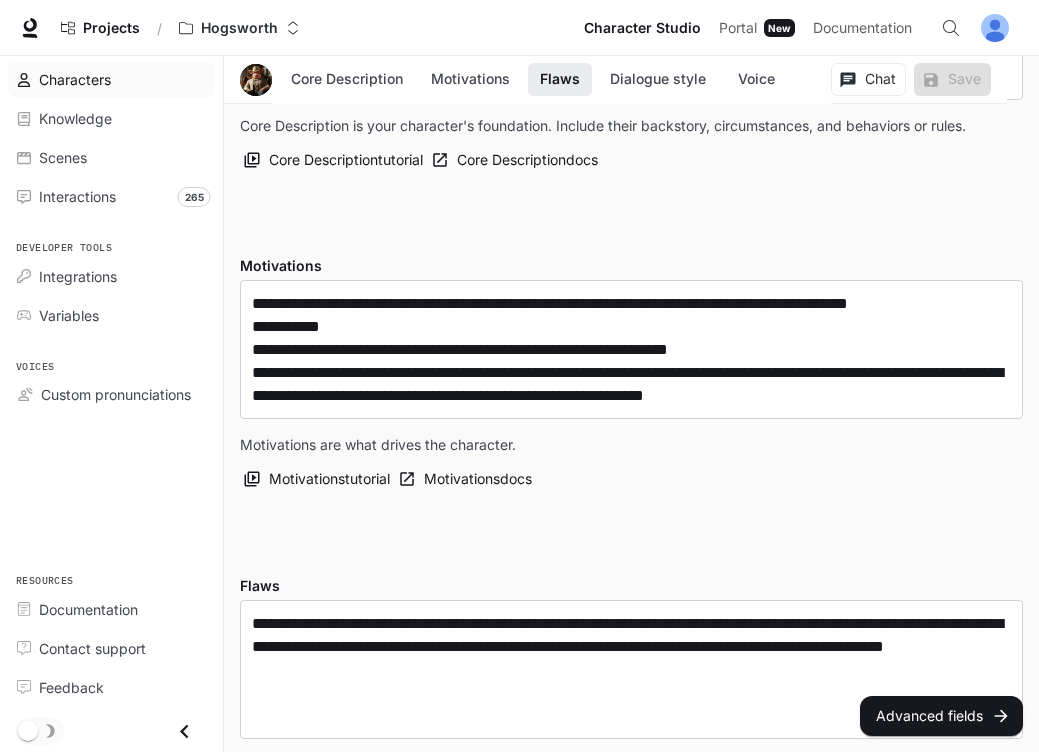 scroll, scrollTop: 1114, scrollLeft: 0, axis: vertical 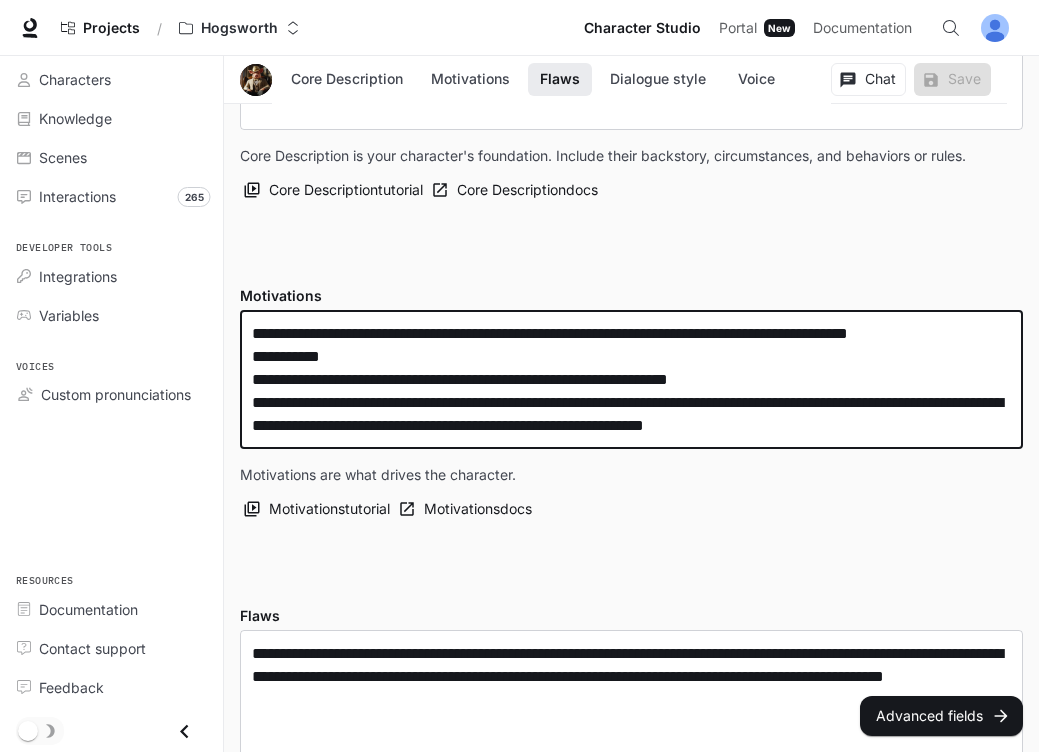 click on "**********" at bounding box center [631, 379] 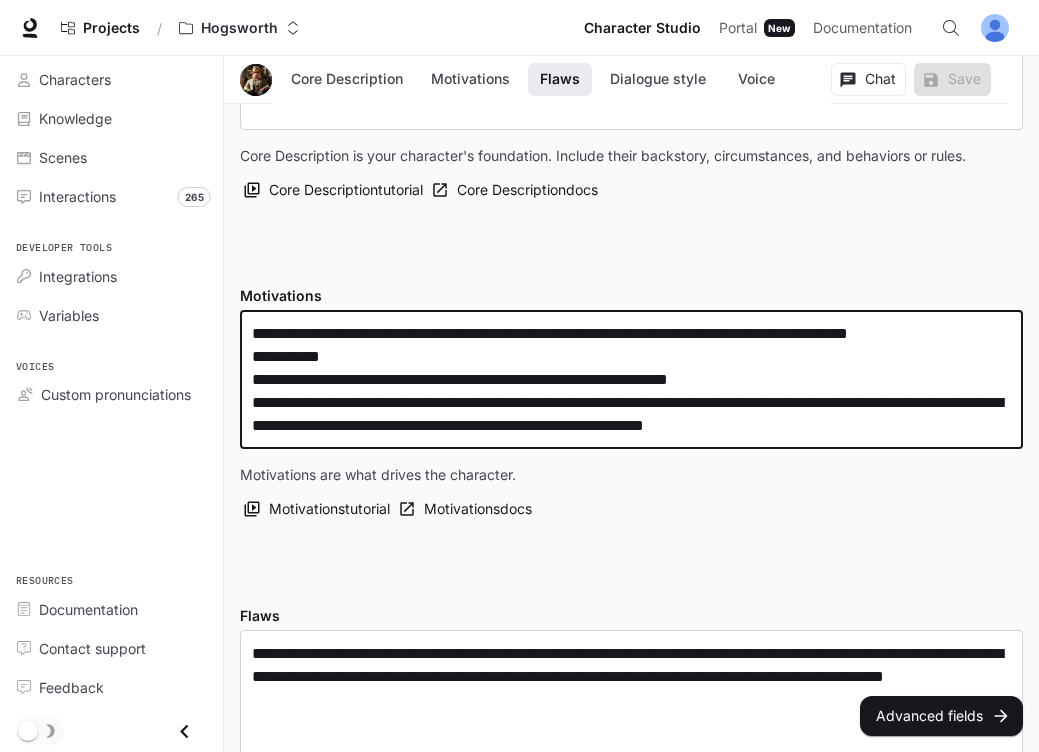 click on "**********" at bounding box center [631, 379] 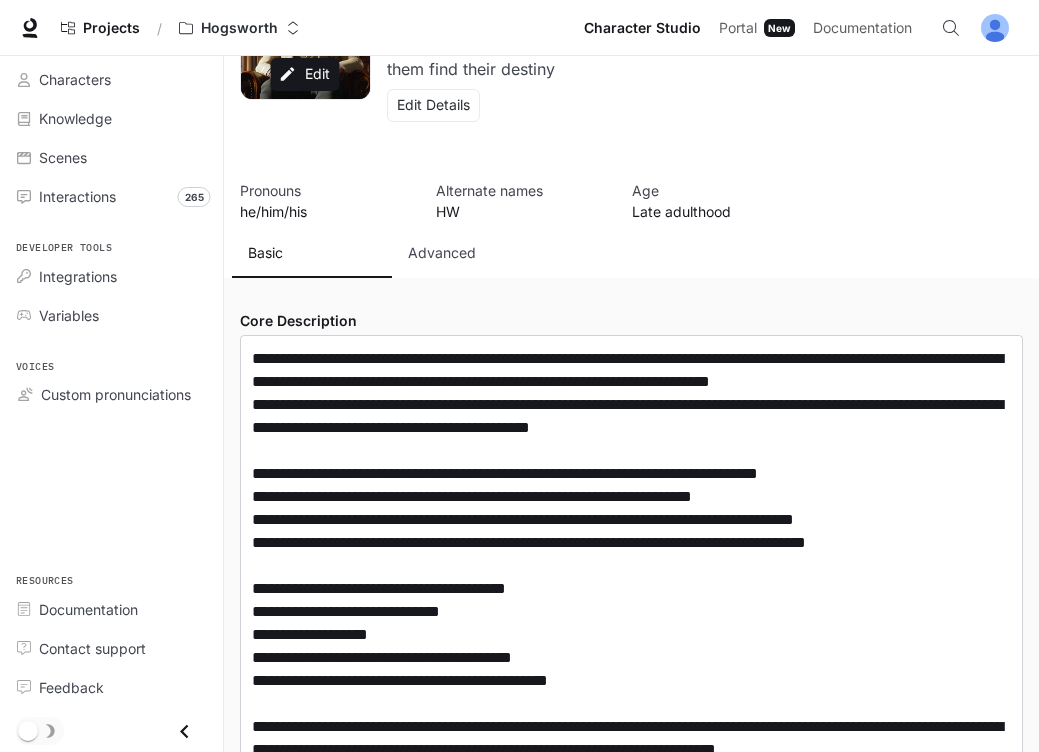 scroll, scrollTop: 0, scrollLeft: 0, axis: both 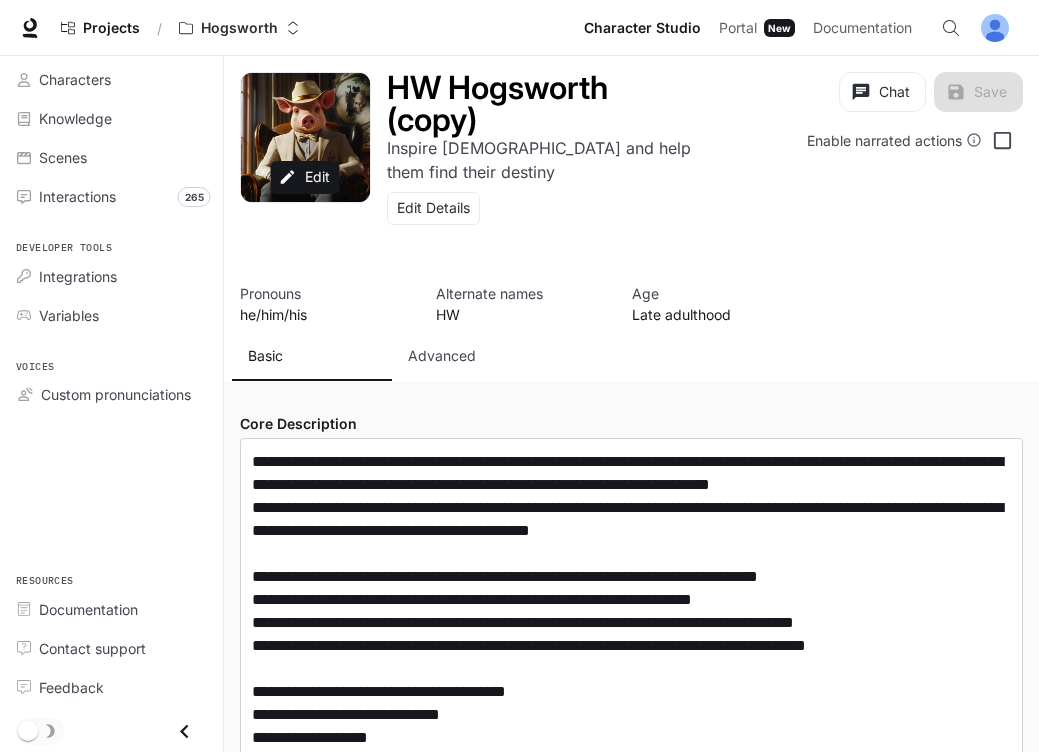 click on "Advanced" at bounding box center [442, 356] 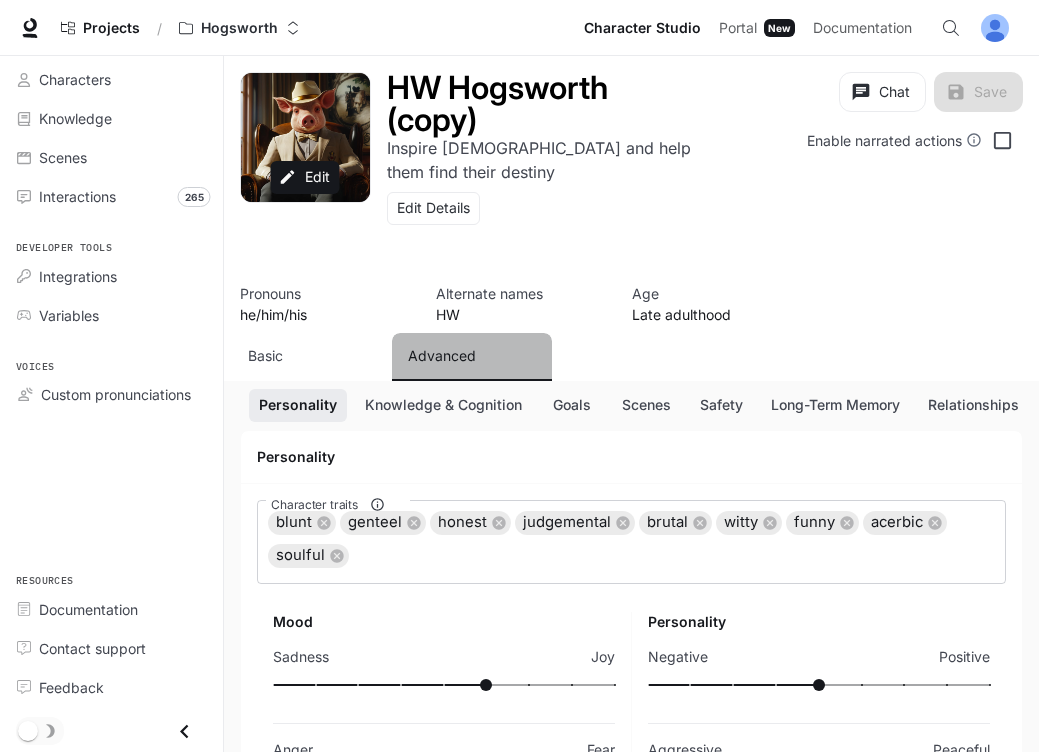 click on "Advanced" at bounding box center (442, 356) 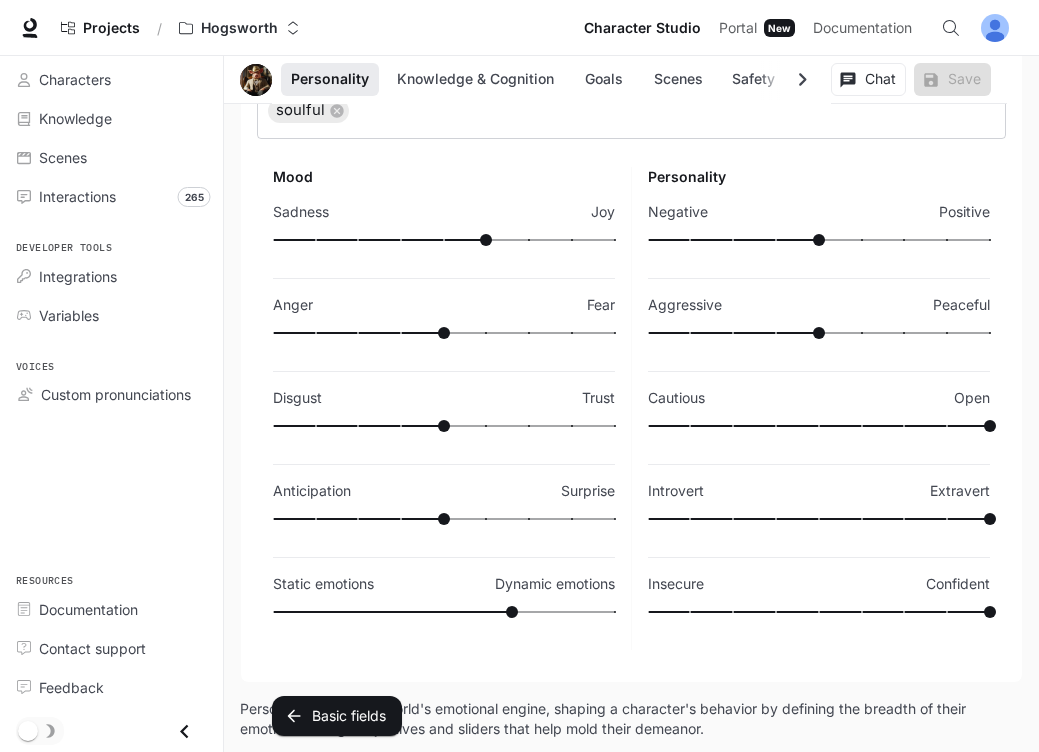 scroll, scrollTop: 452, scrollLeft: 0, axis: vertical 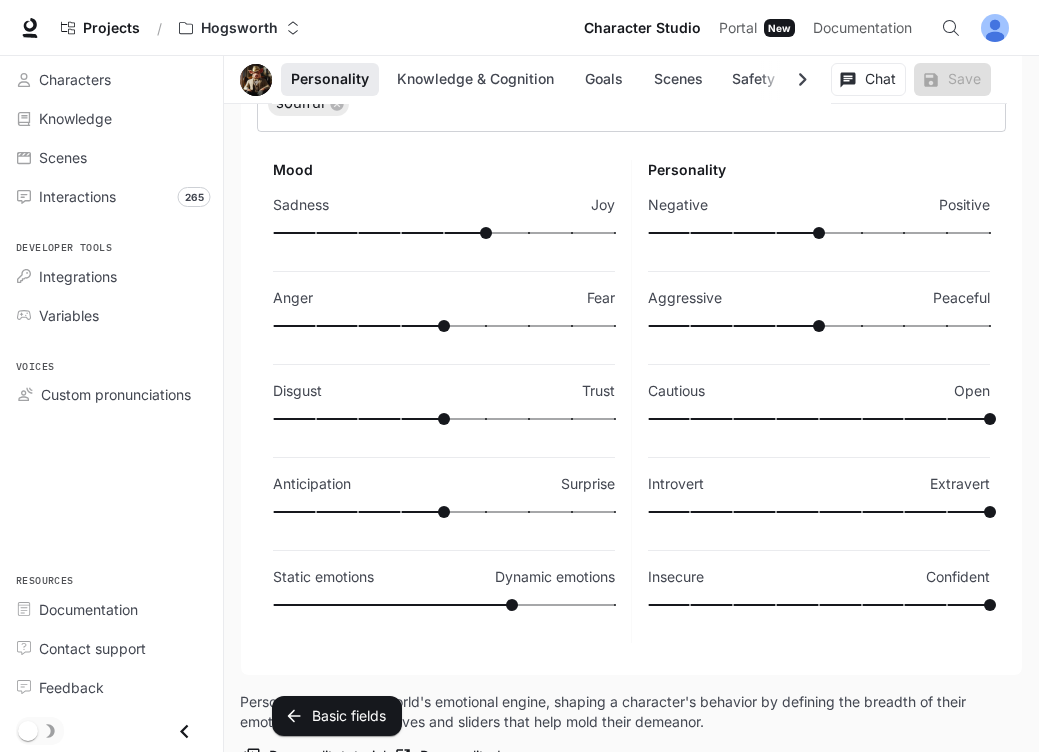 click at bounding box center (444, 419) 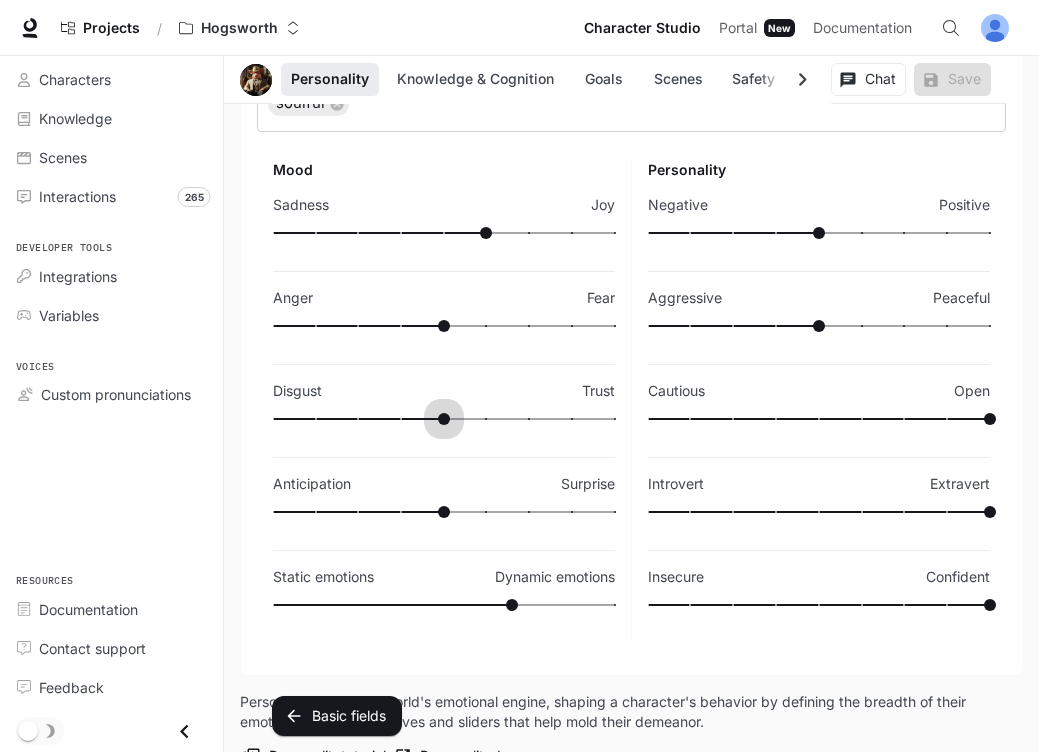 type on "***" 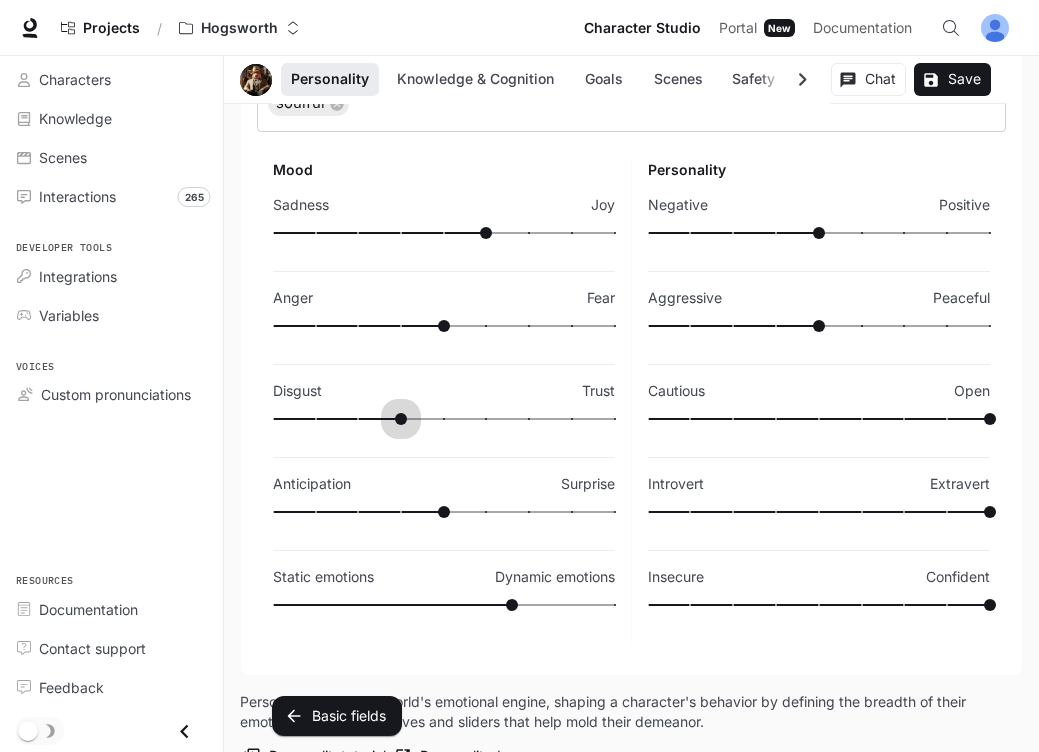 drag, startPoint x: 442, startPoint y: 417, endPoint x: 398, endPoint y: 417, distance: 44 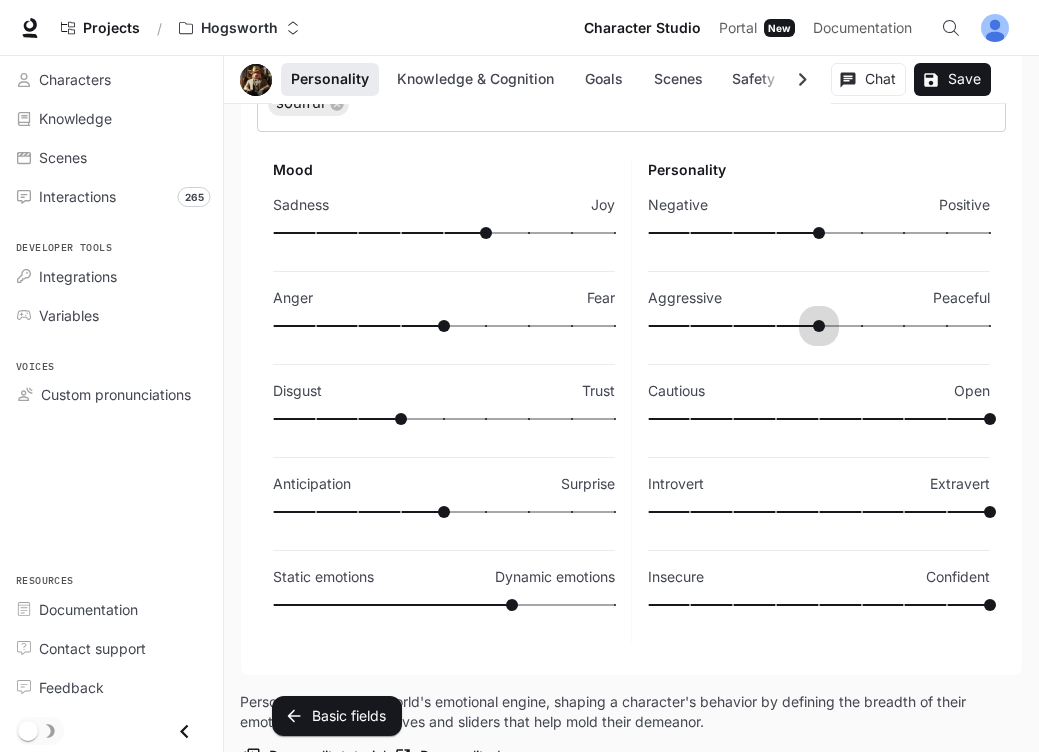 type on "***" 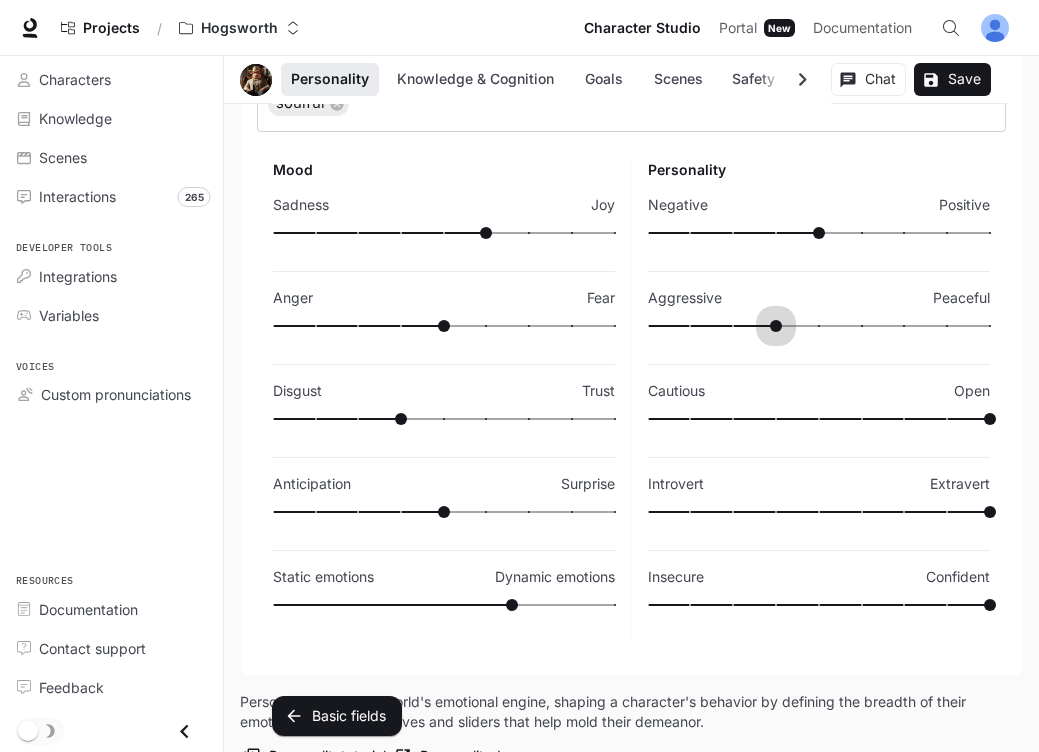 drag, startPoint x: 812, startPoint y: 326, endPoint x: 796, endPoint y: 326, distance: 16 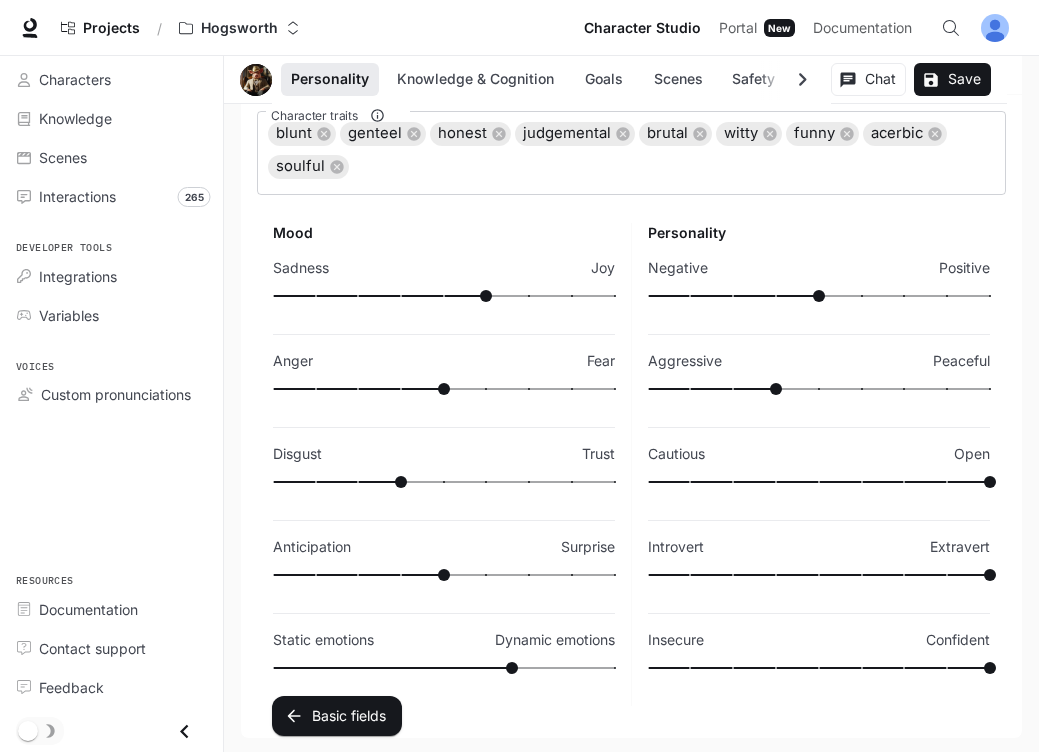scroll, scrollTop: 386, scrollLeft: 0, axis: vertical 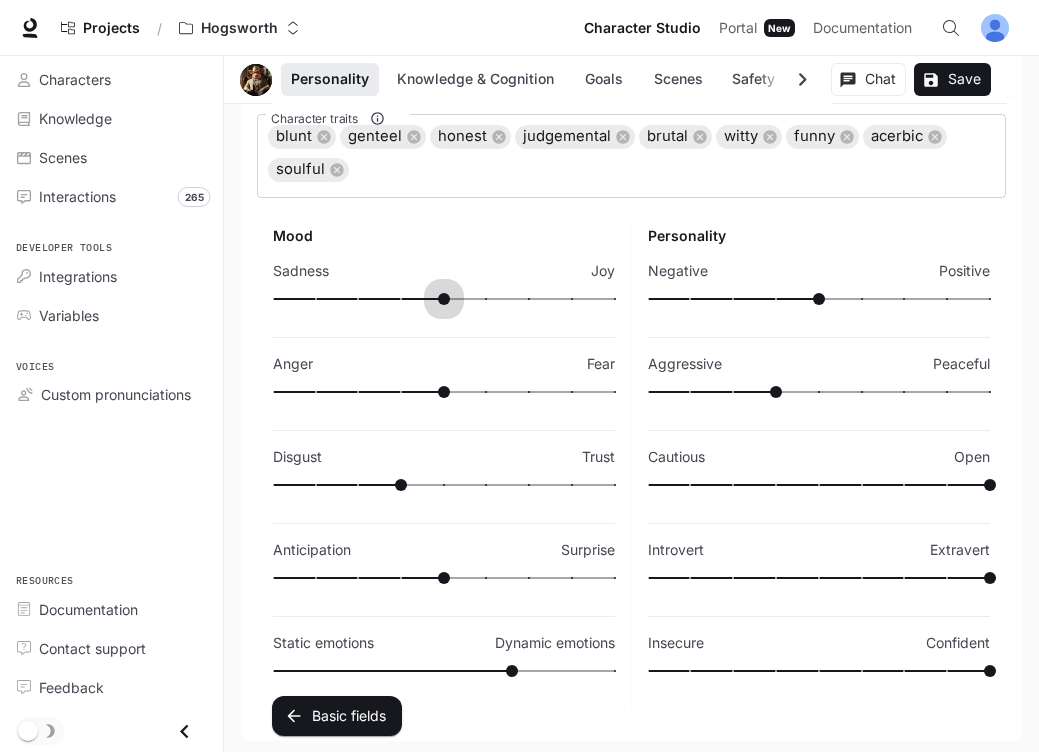 drag, startPoint x: 480, startPoint y: 305, endPoint x: 448, endPoint y: 301, distance: 32.24903 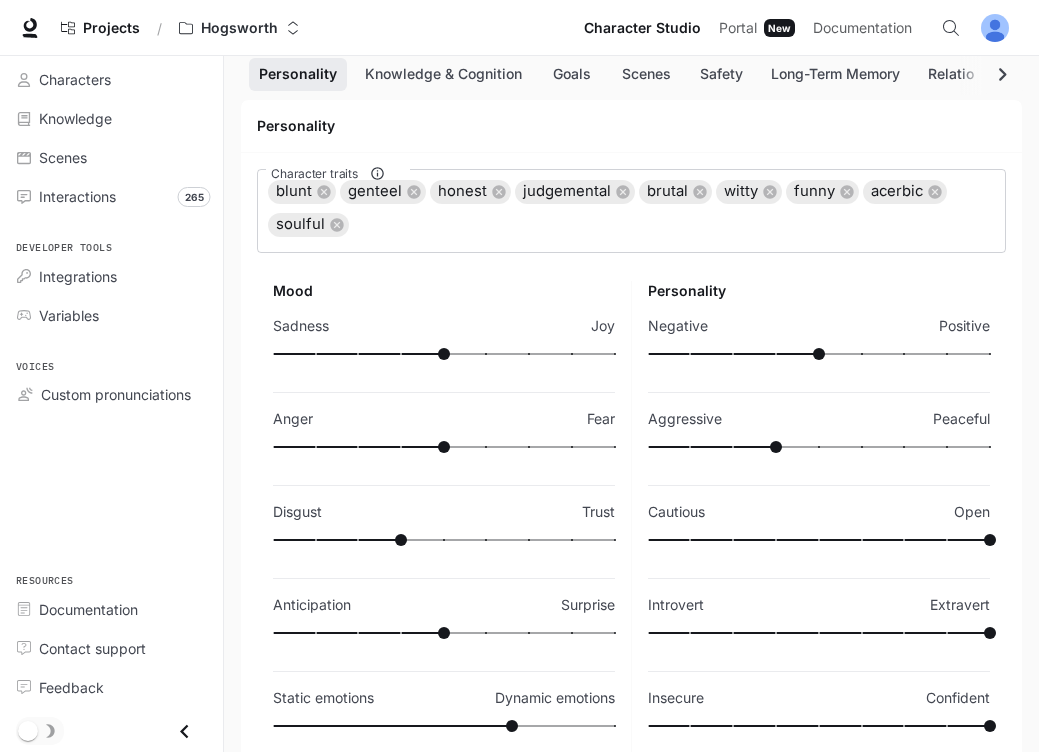 scroll, scrollTop: 0, scrollLeft: 0, axis: both 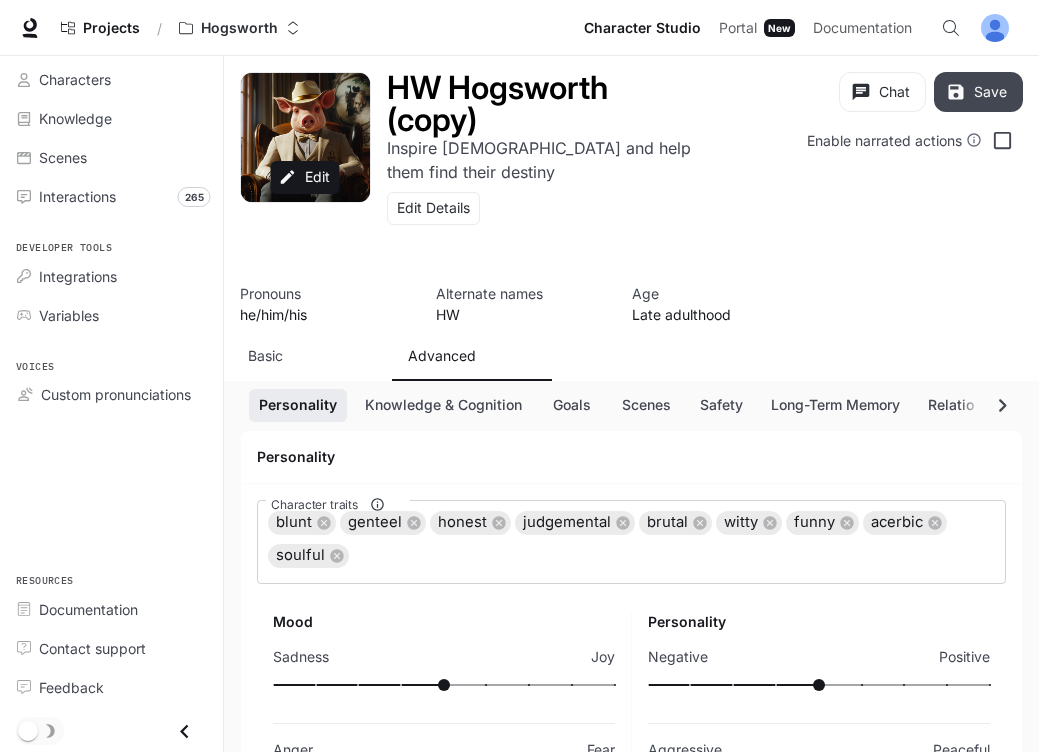 click on "Save" at bounding box center [978, 92] 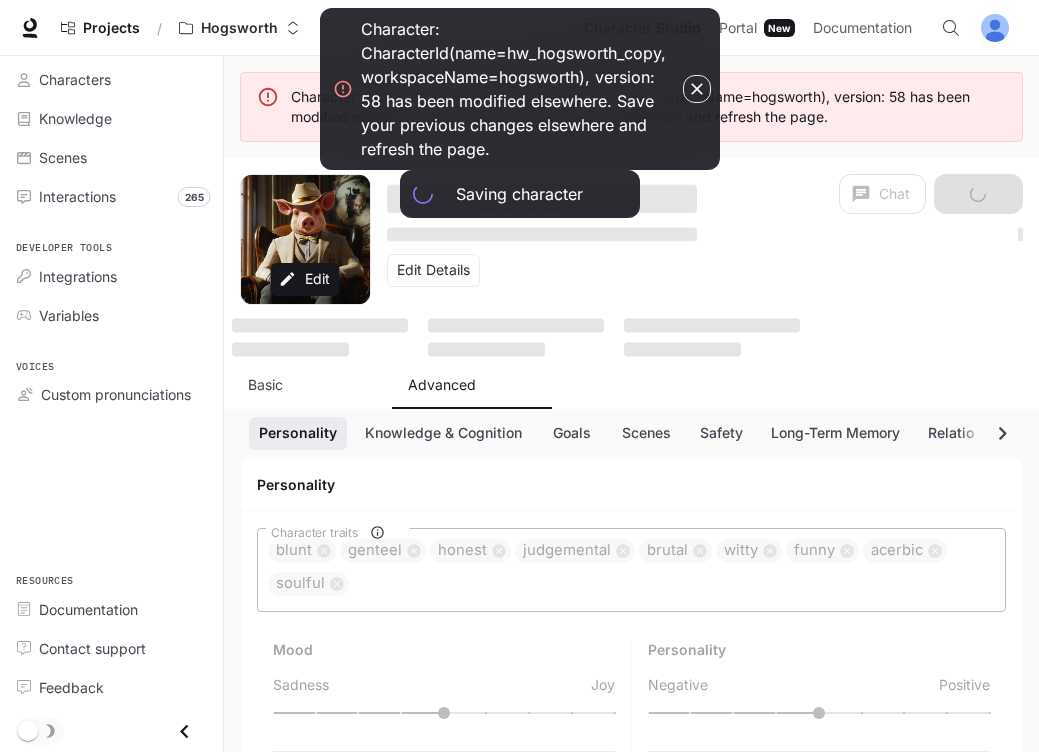 type on "**" 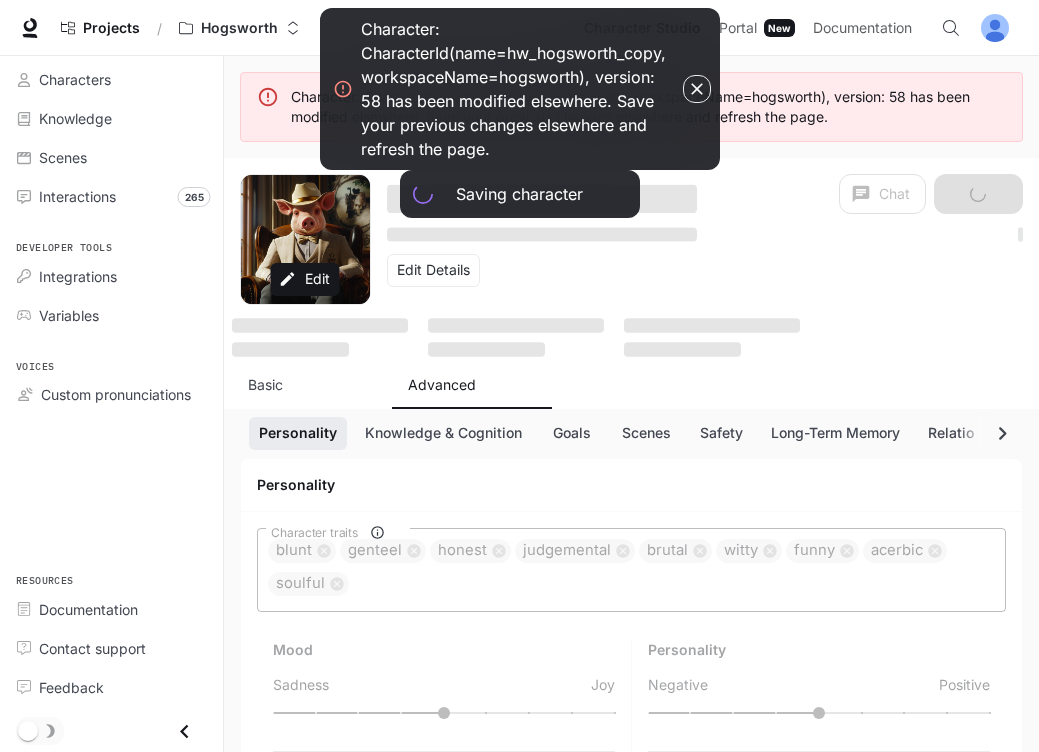 type on "*" 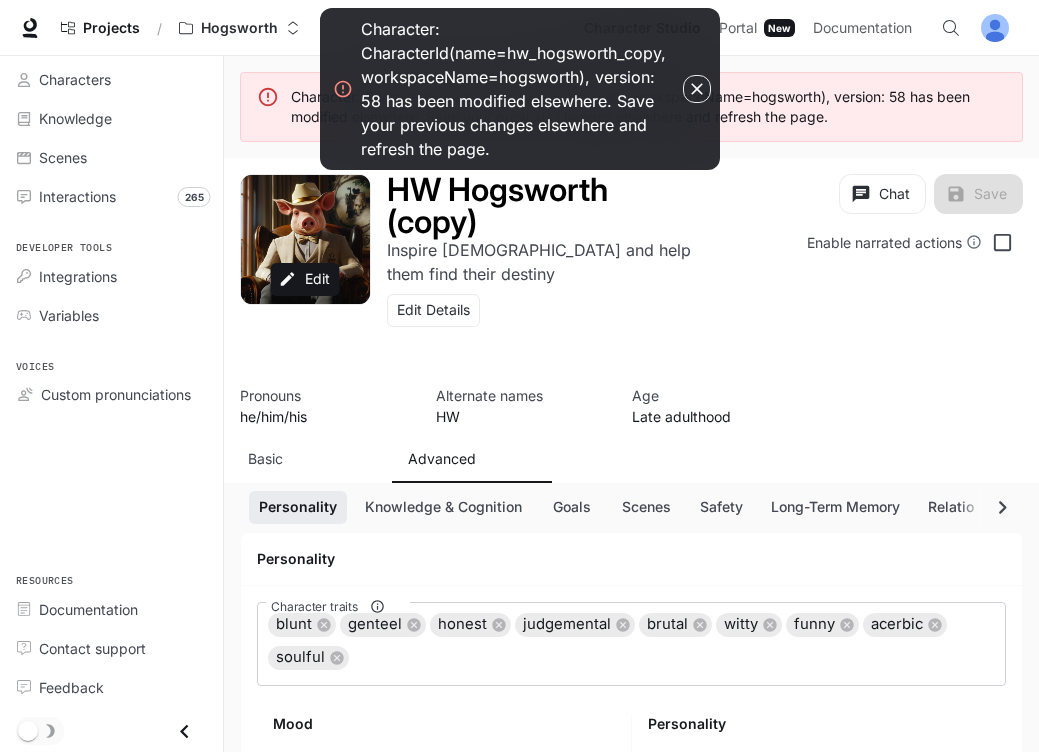scroll, scrollTop: 0, scrollLeft: 0, axis: both 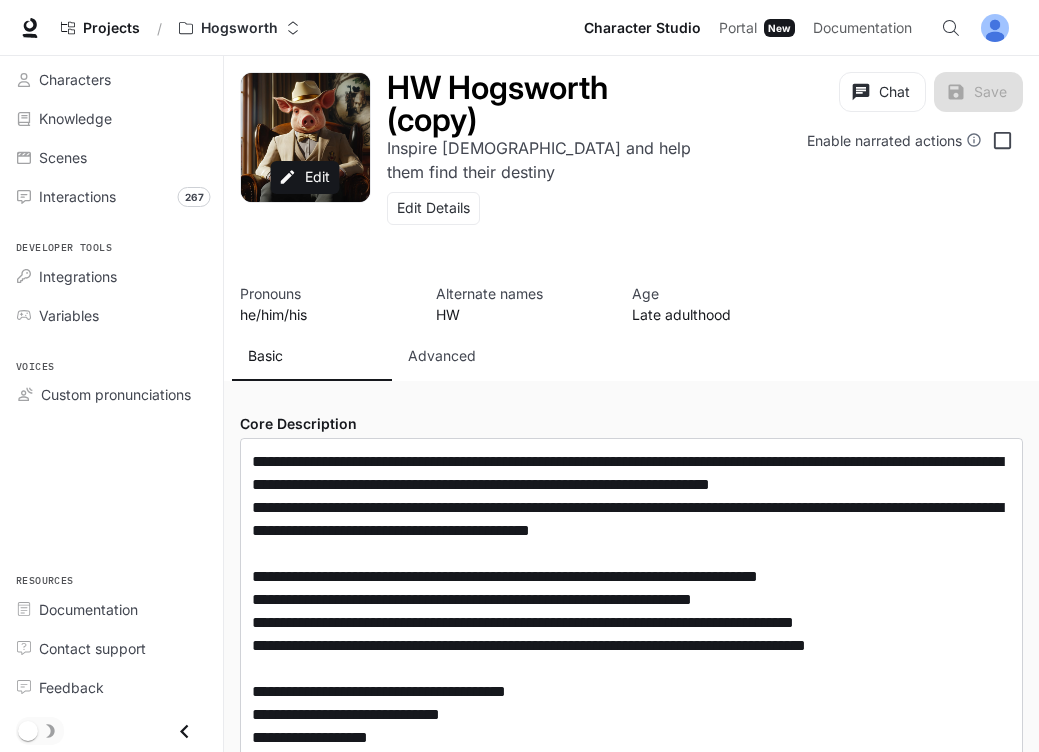 type on "**********" 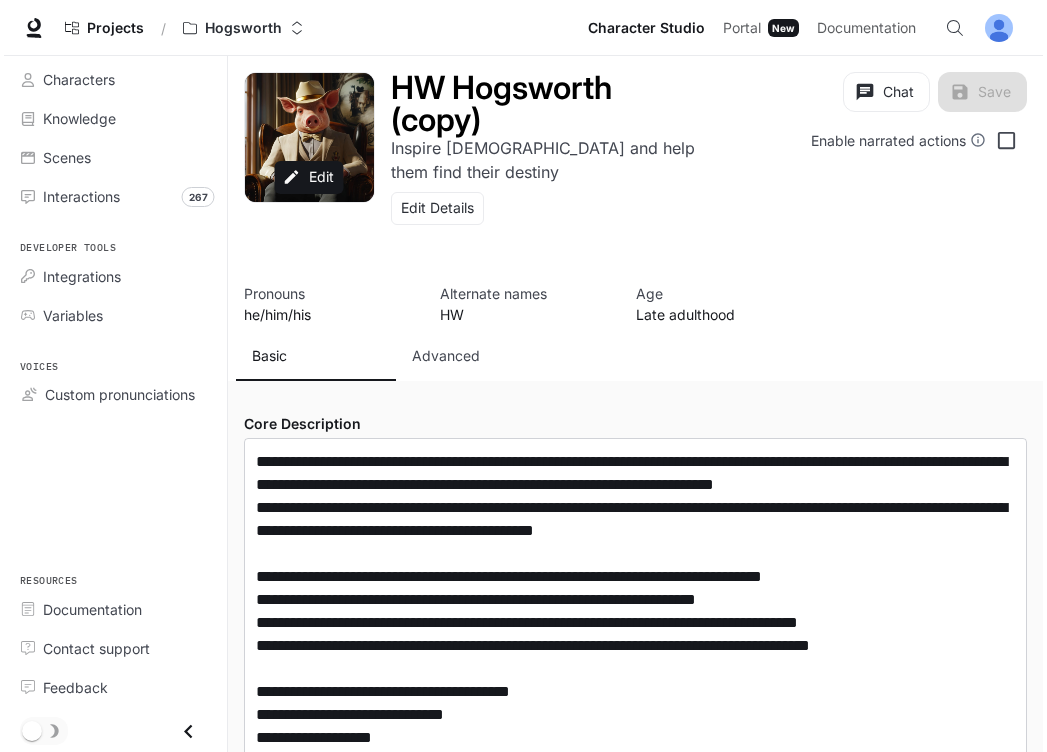 scroll, scrollTop: 0, scrollLeft: 0, axis: both 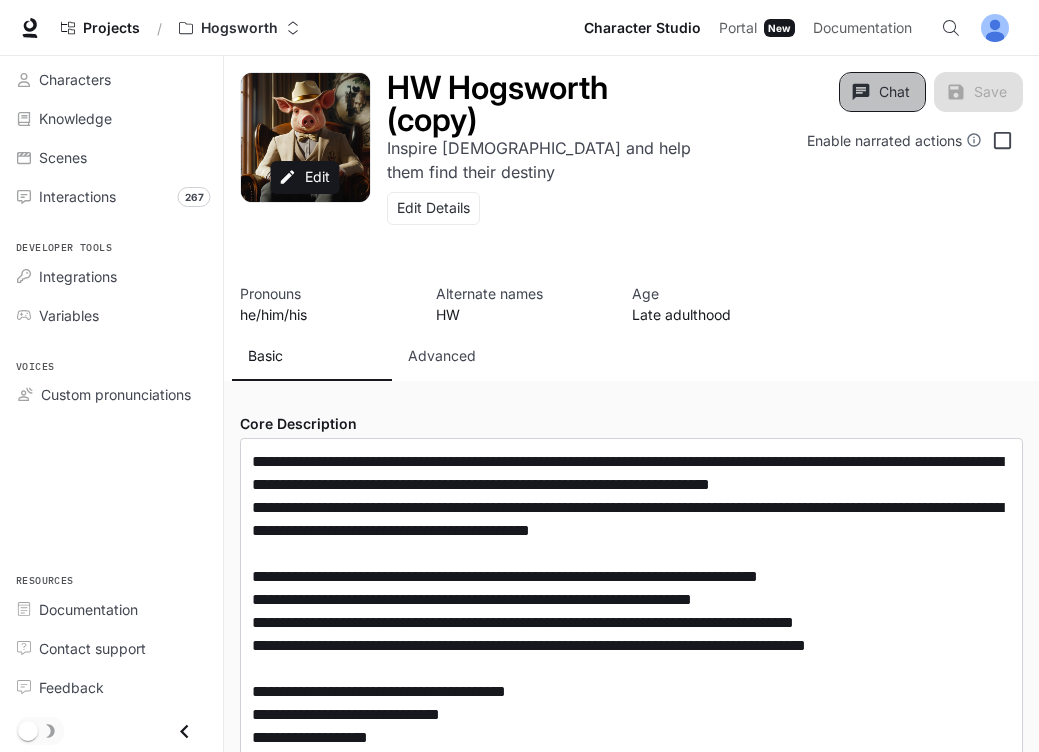 click on "Chat" at bounding box center [882, 92] 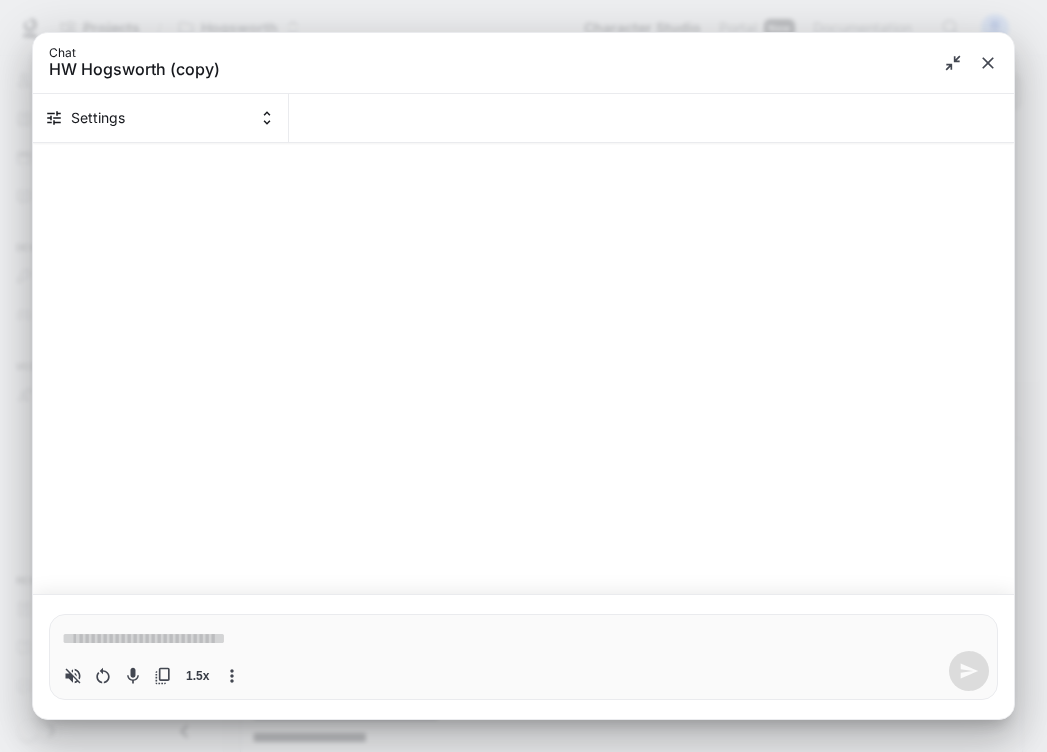click on "*" at bounding box center (523, 637) 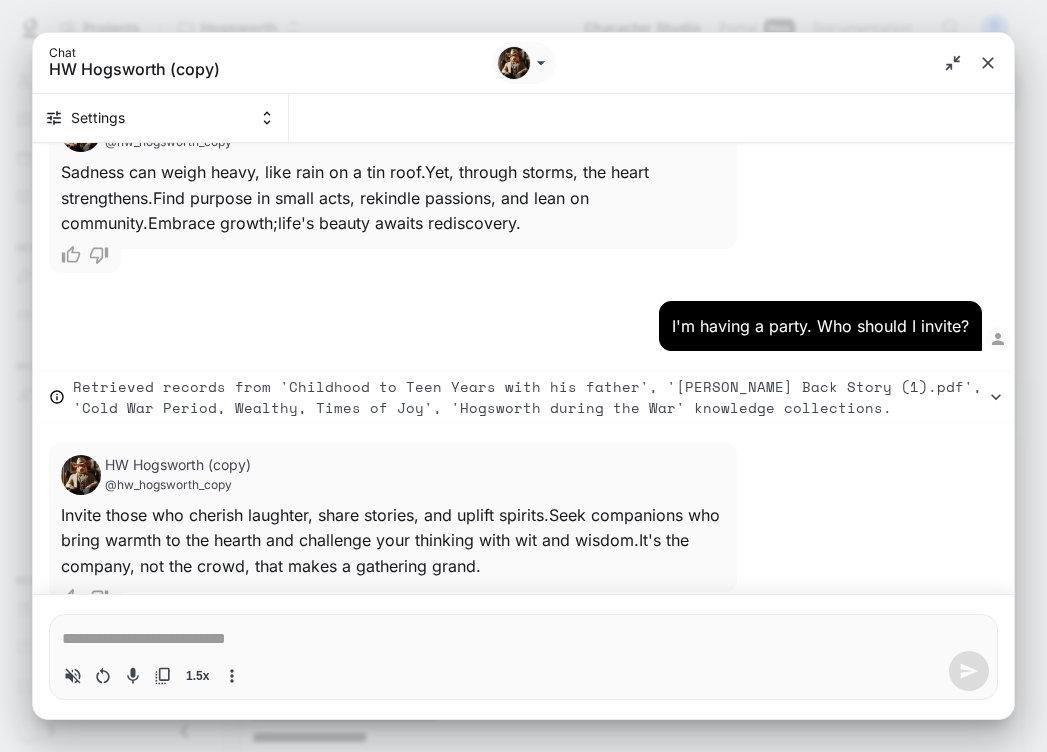 scroll, scrollTop: 5737, scrollLeft: 0, axis: vertical 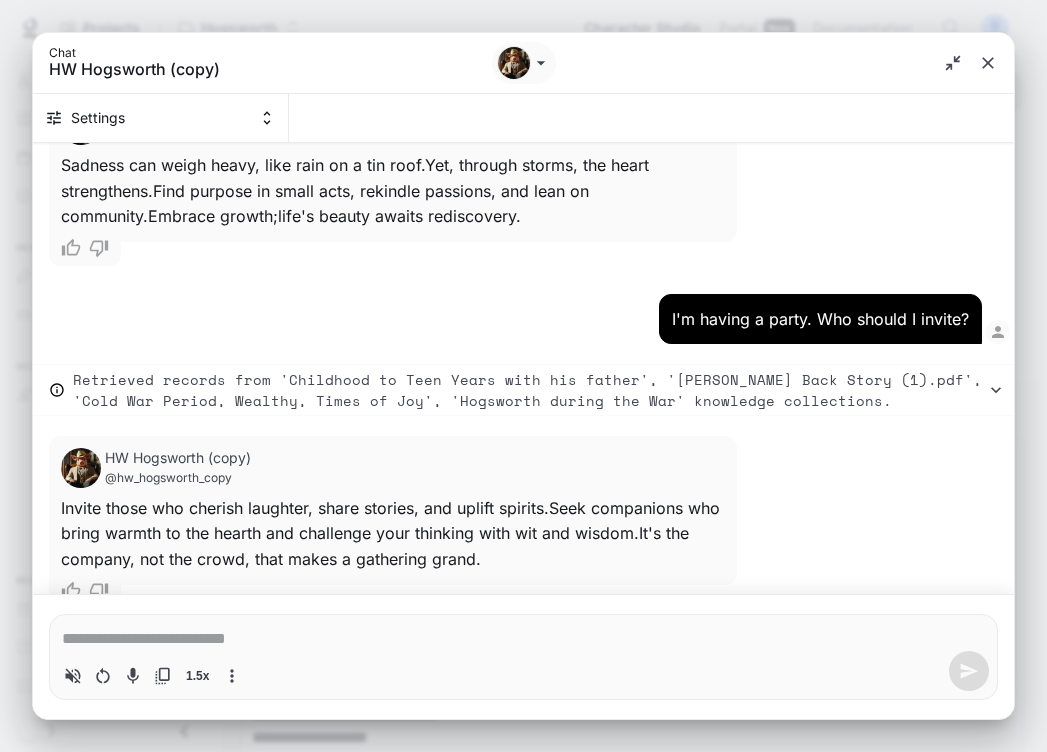 type on "*" 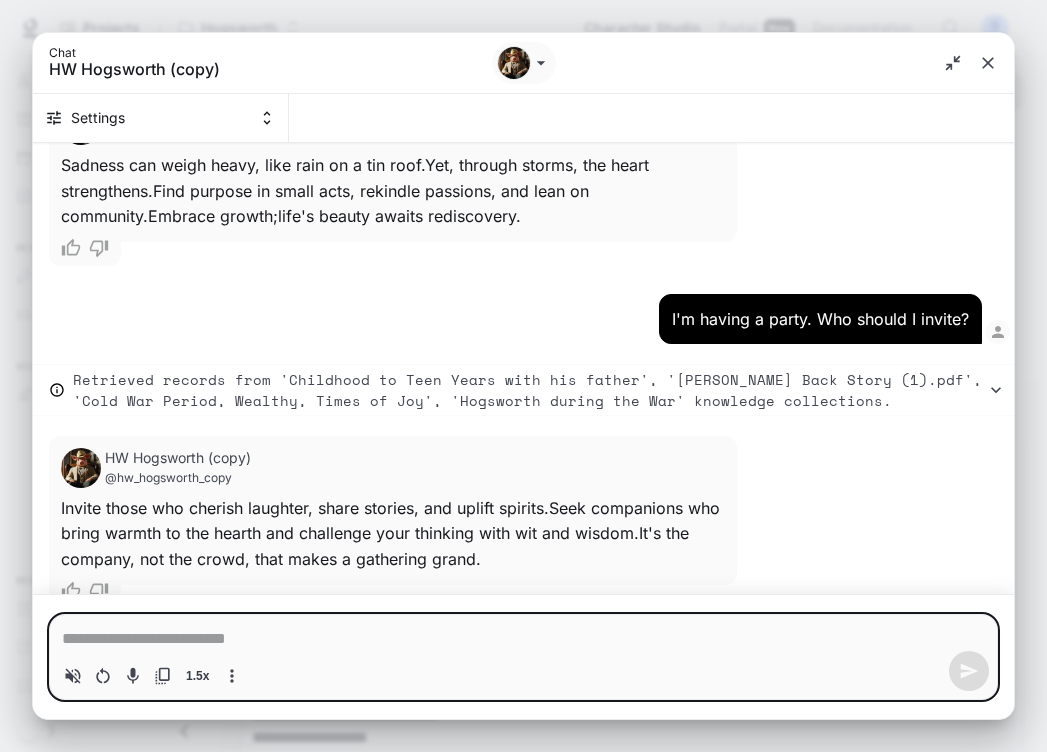 click at bounding box center (523, 639) 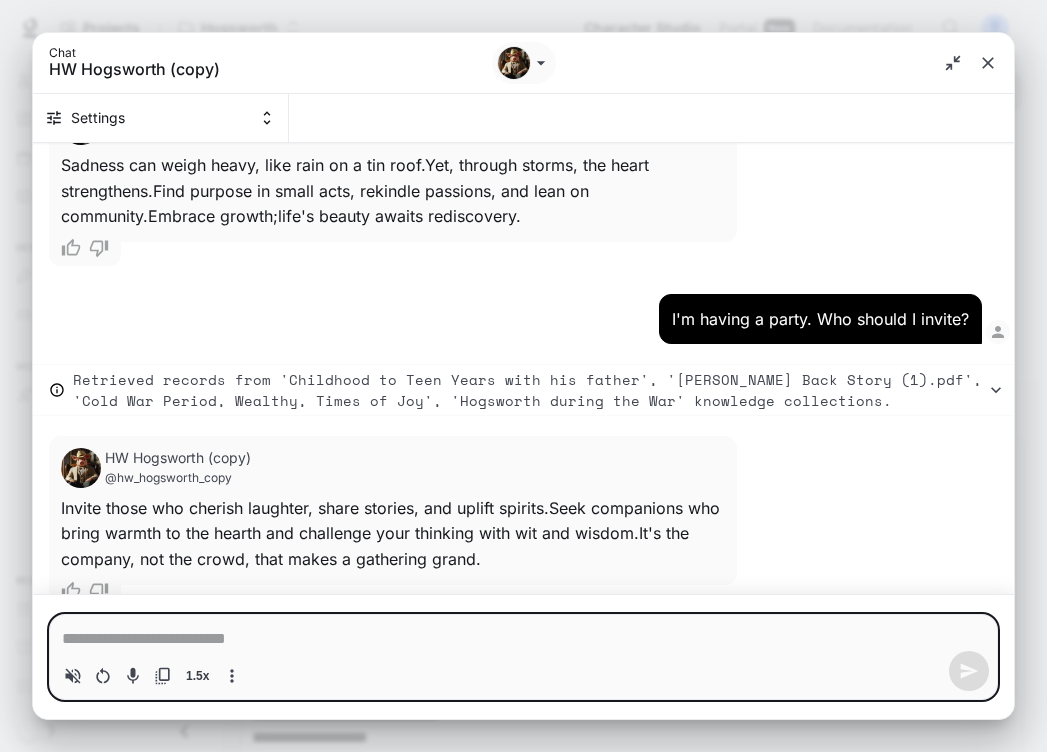 type on "*" 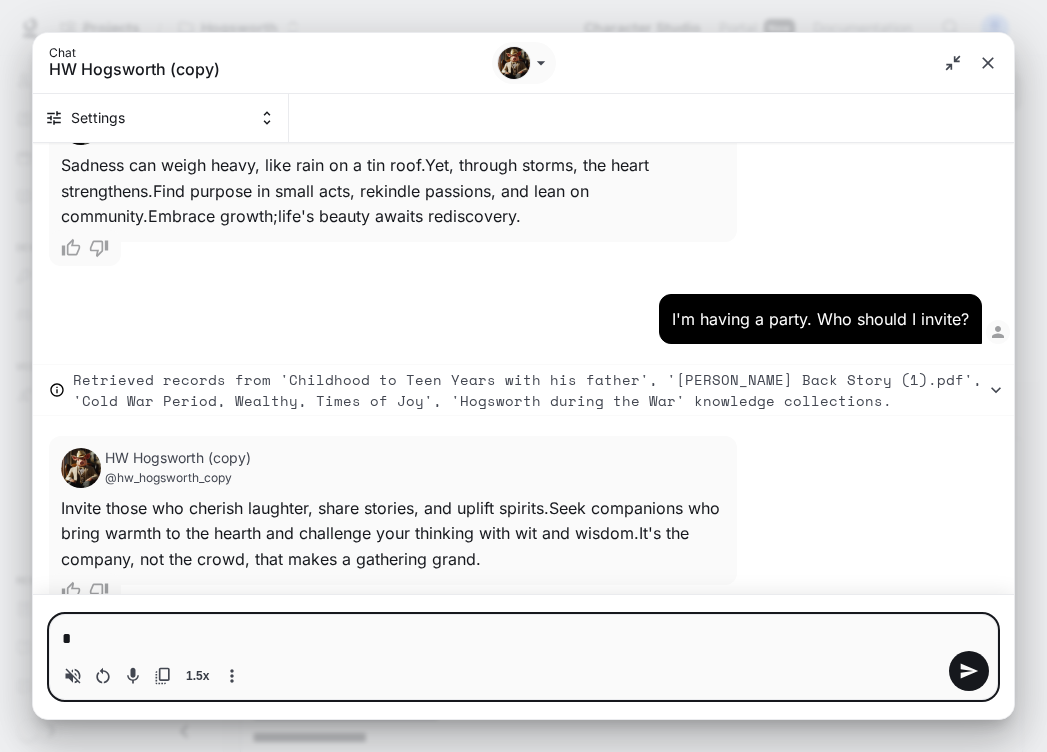 type 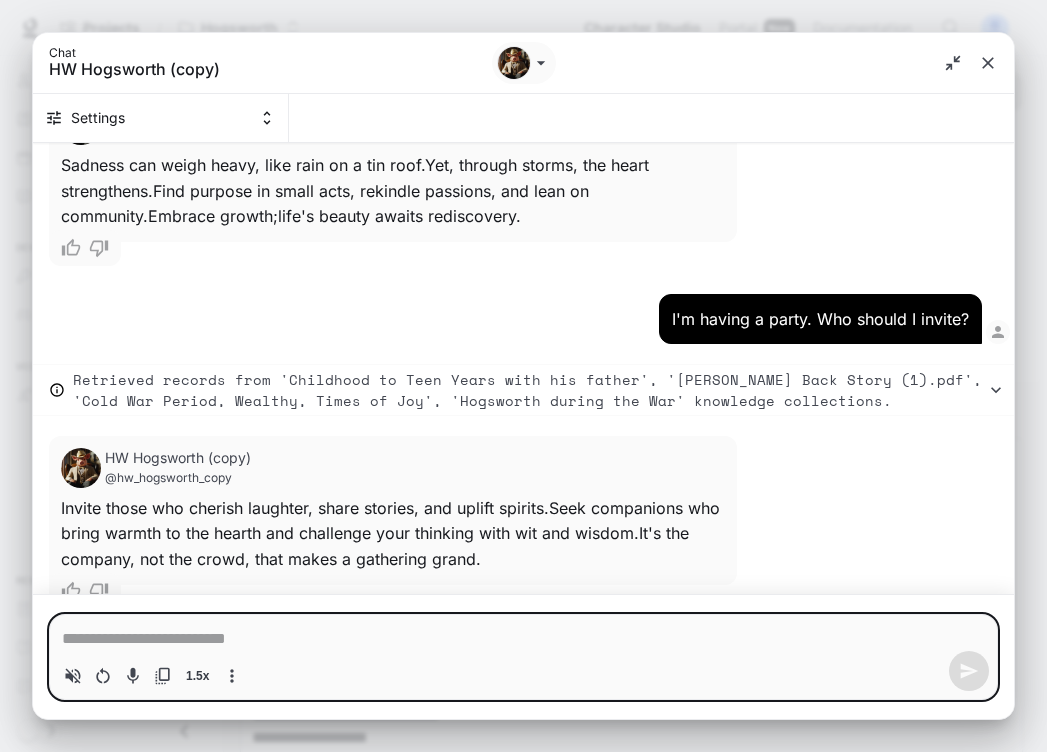 type on "*" 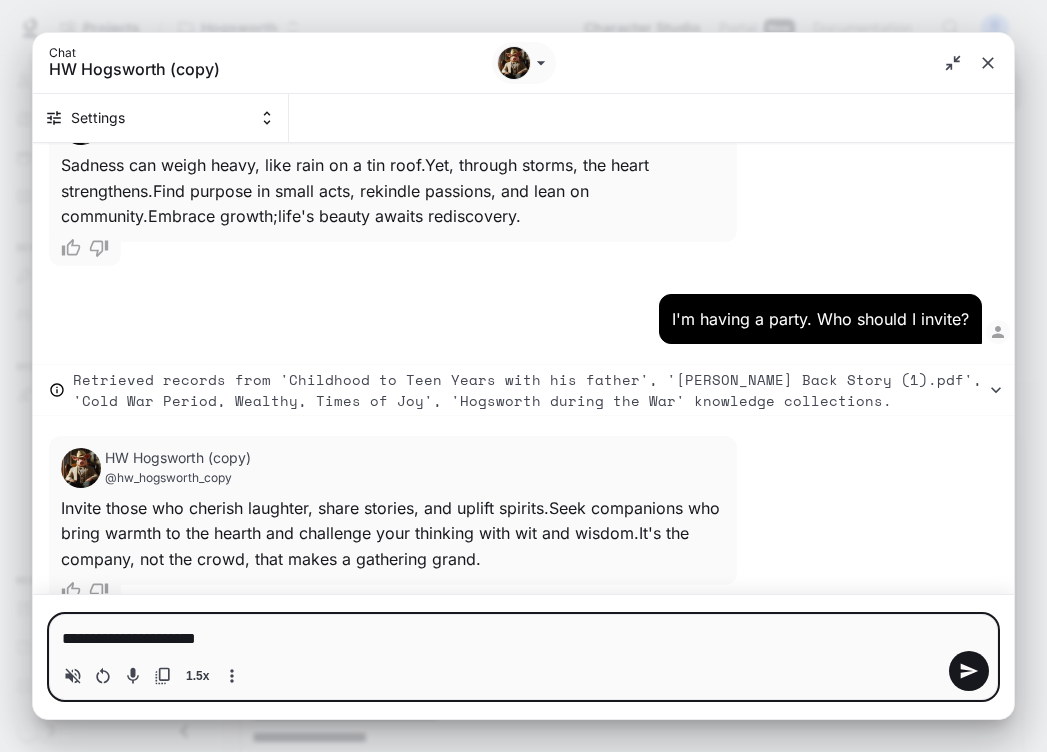 type on "**********" 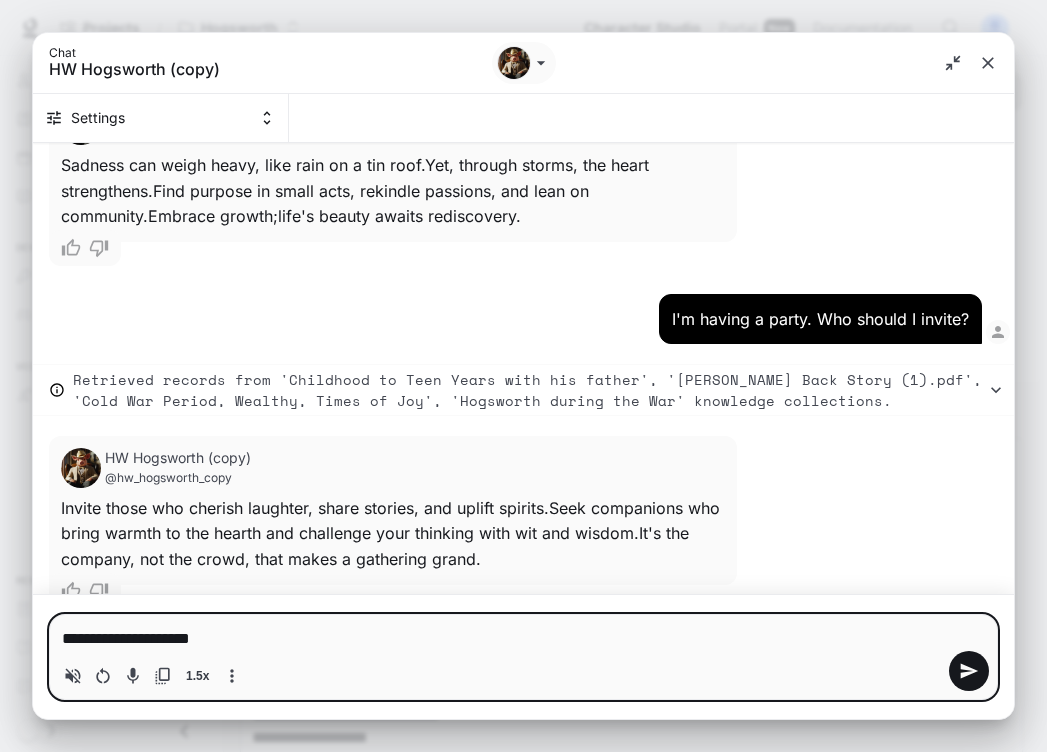 type on "**********" 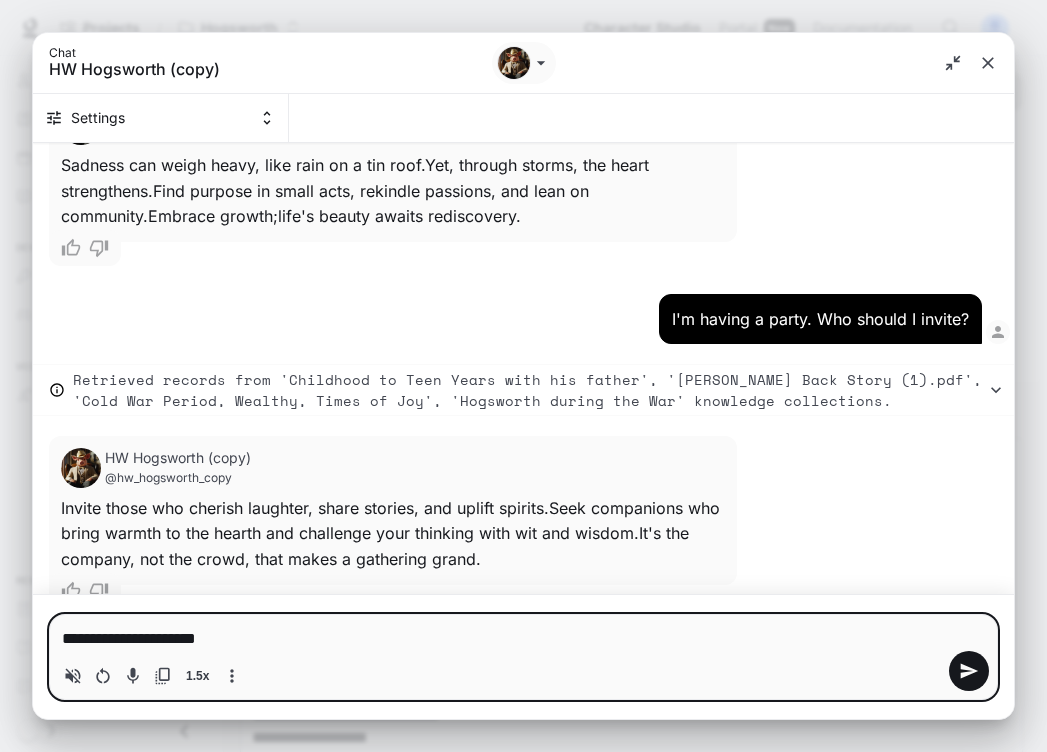 type on "**********" 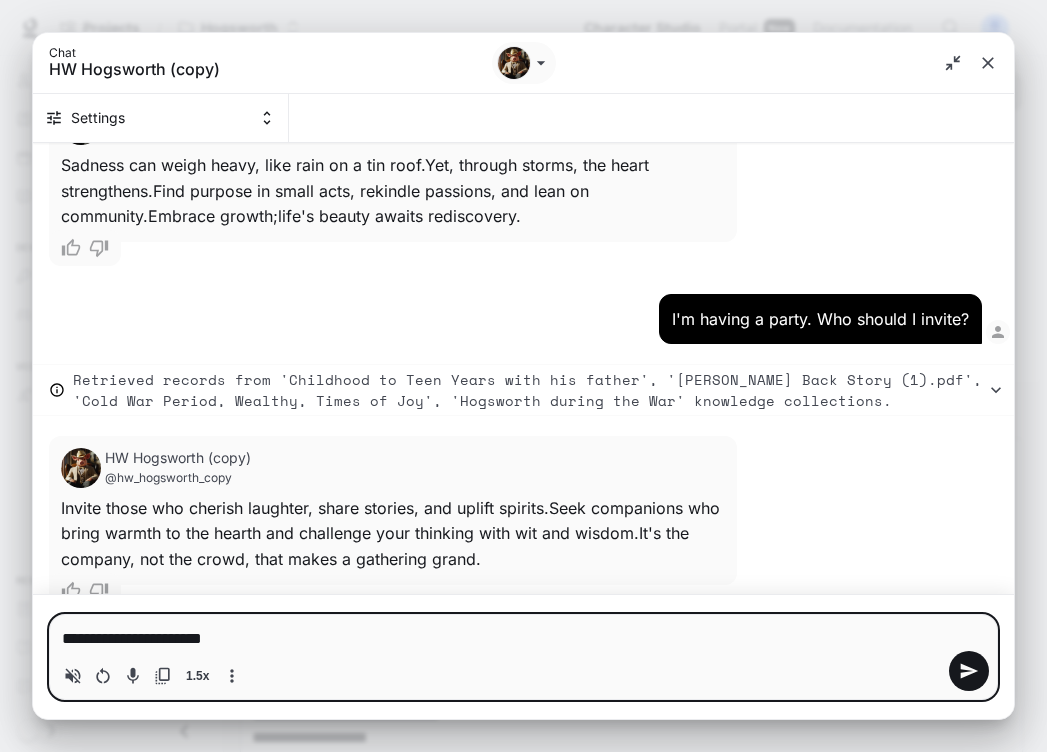 type on "**********" 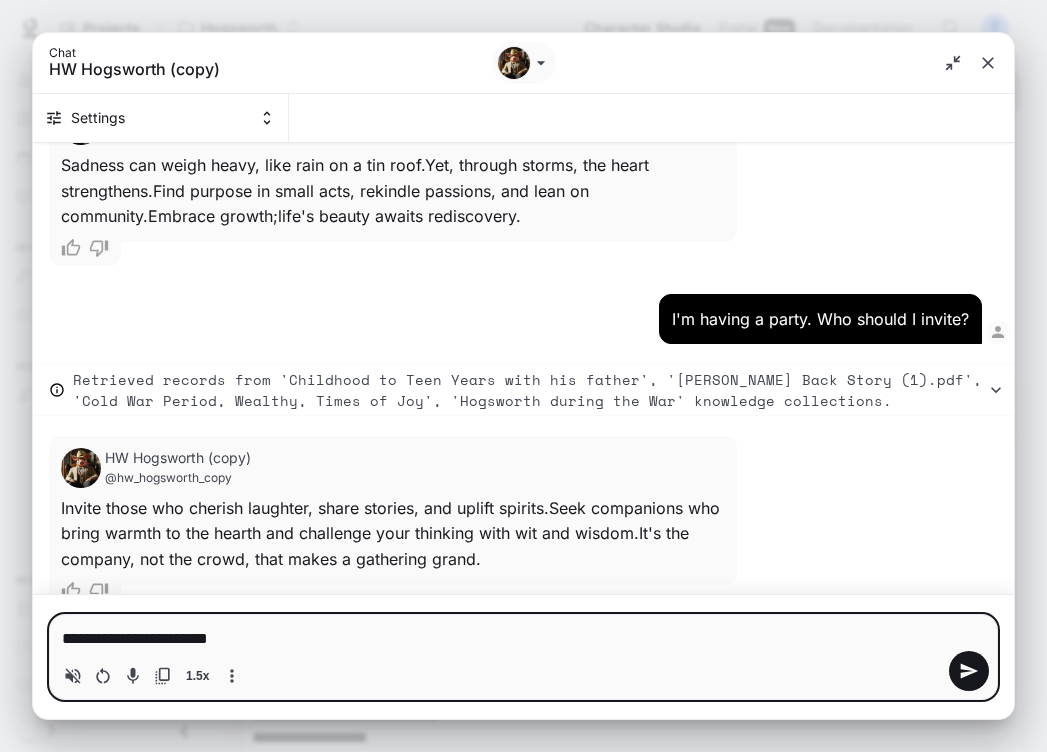 type on "**********" 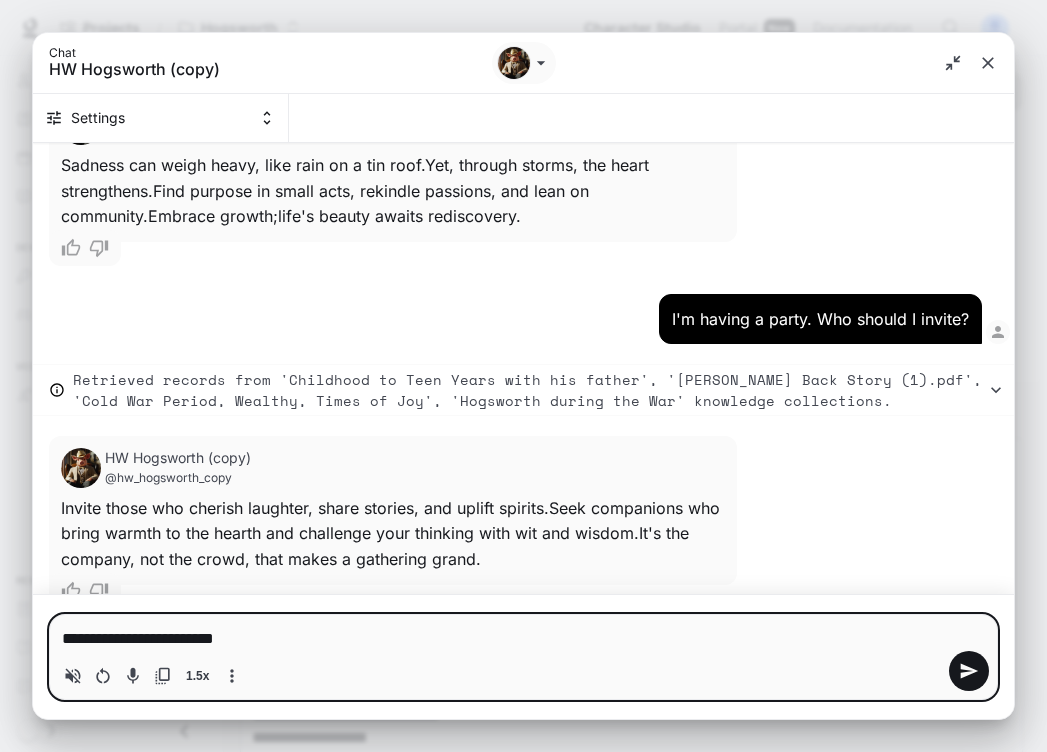type on "**********" 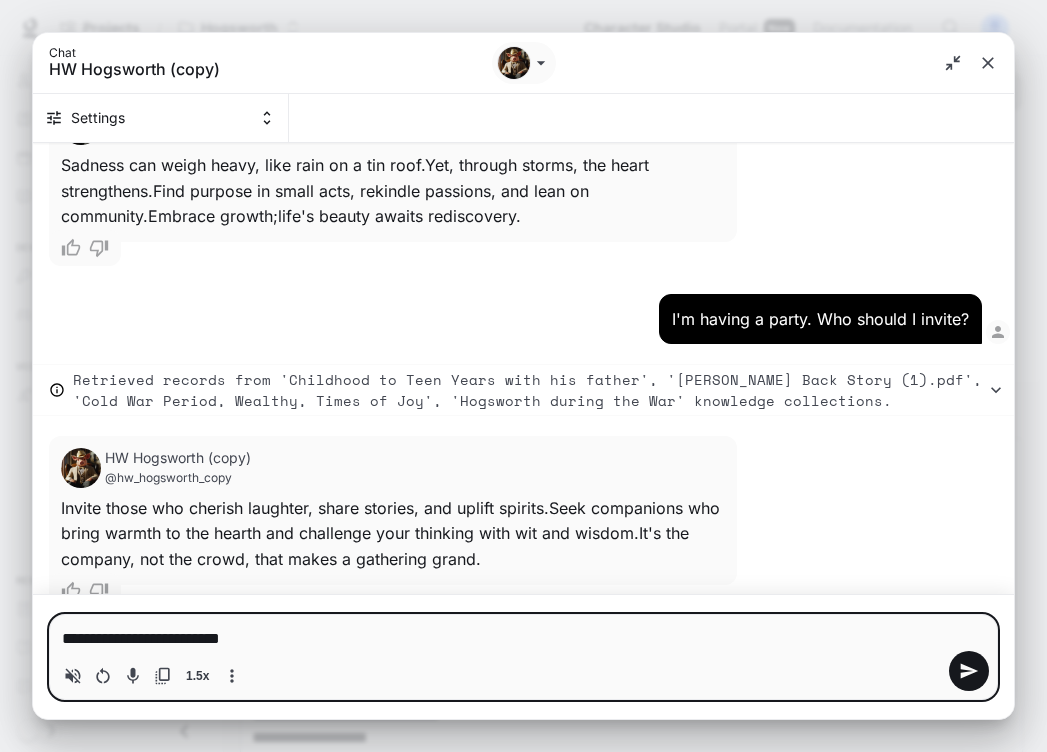 type on "**********" 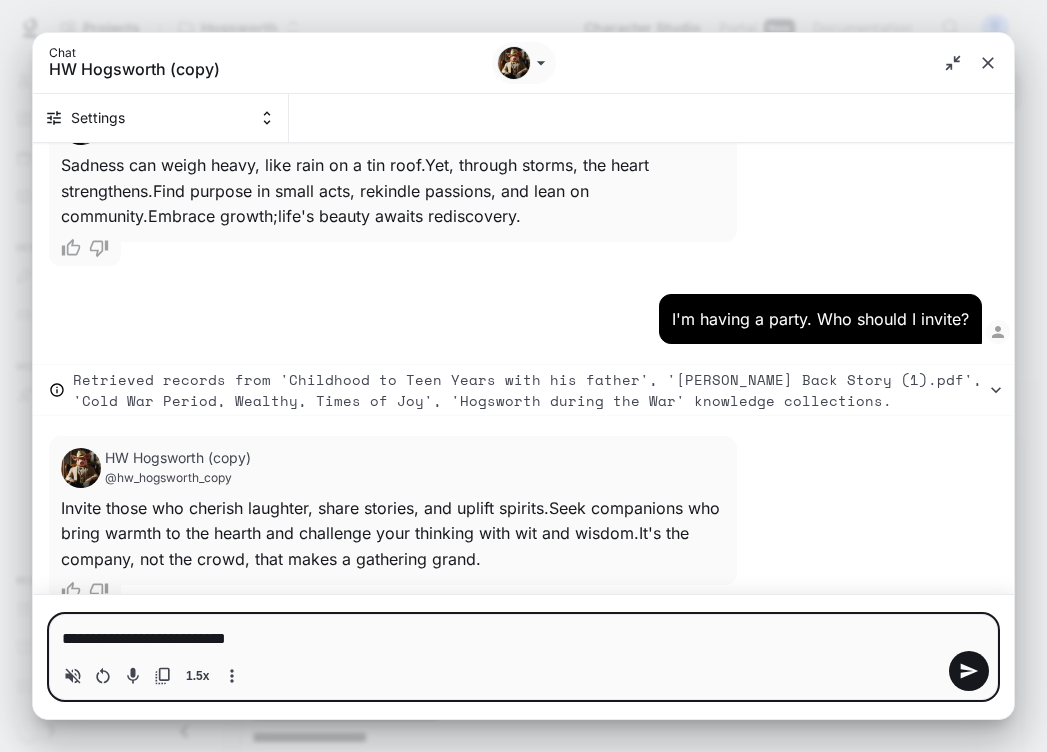type on "**********" 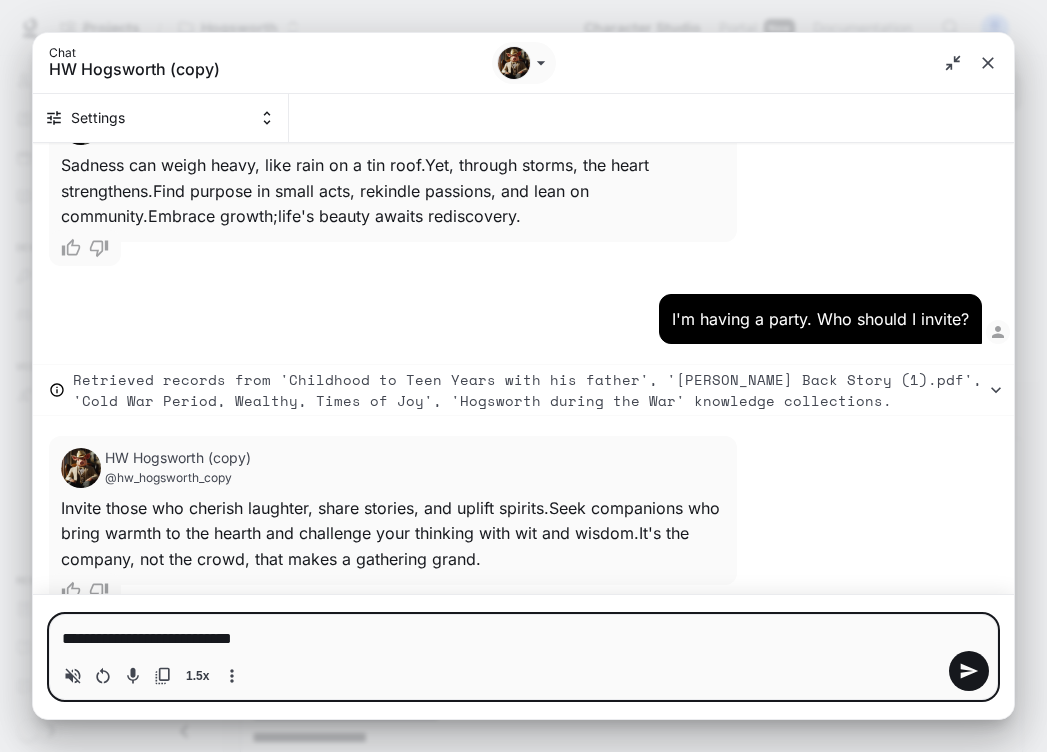 type on "**********" 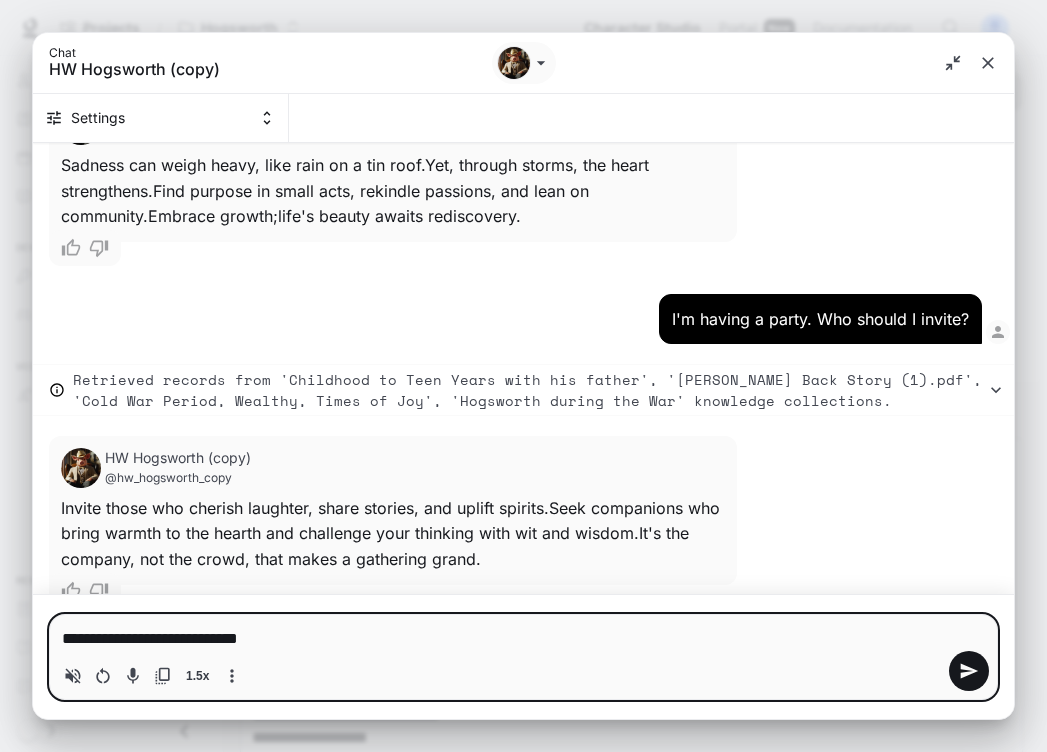 type on "**********" 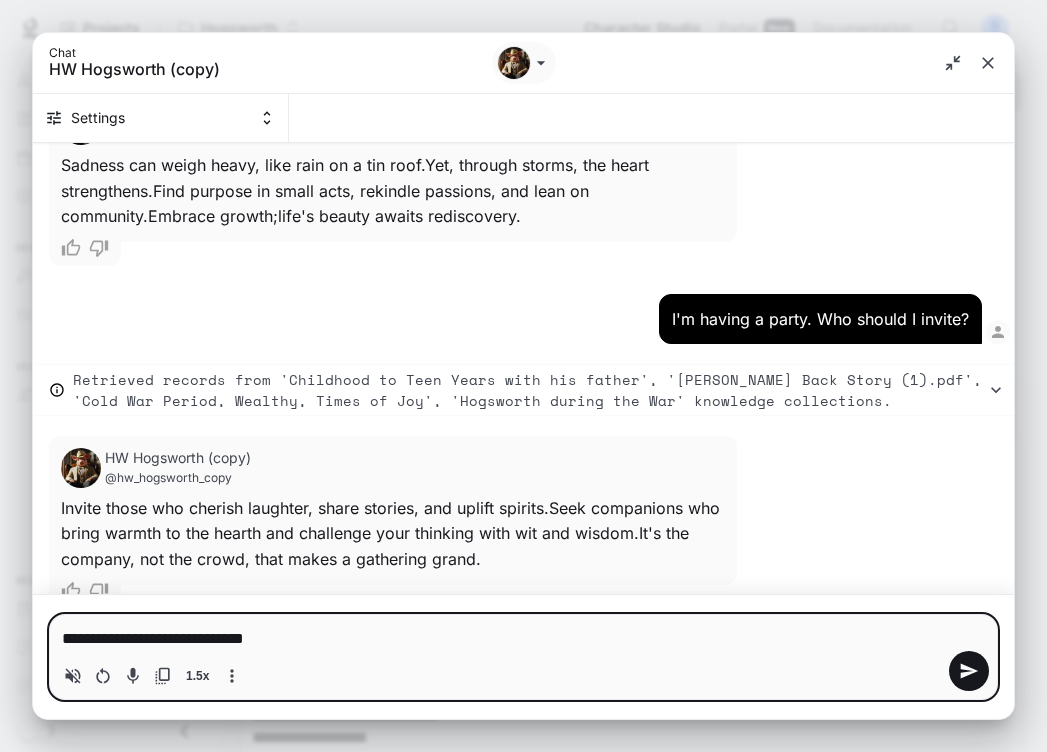 type 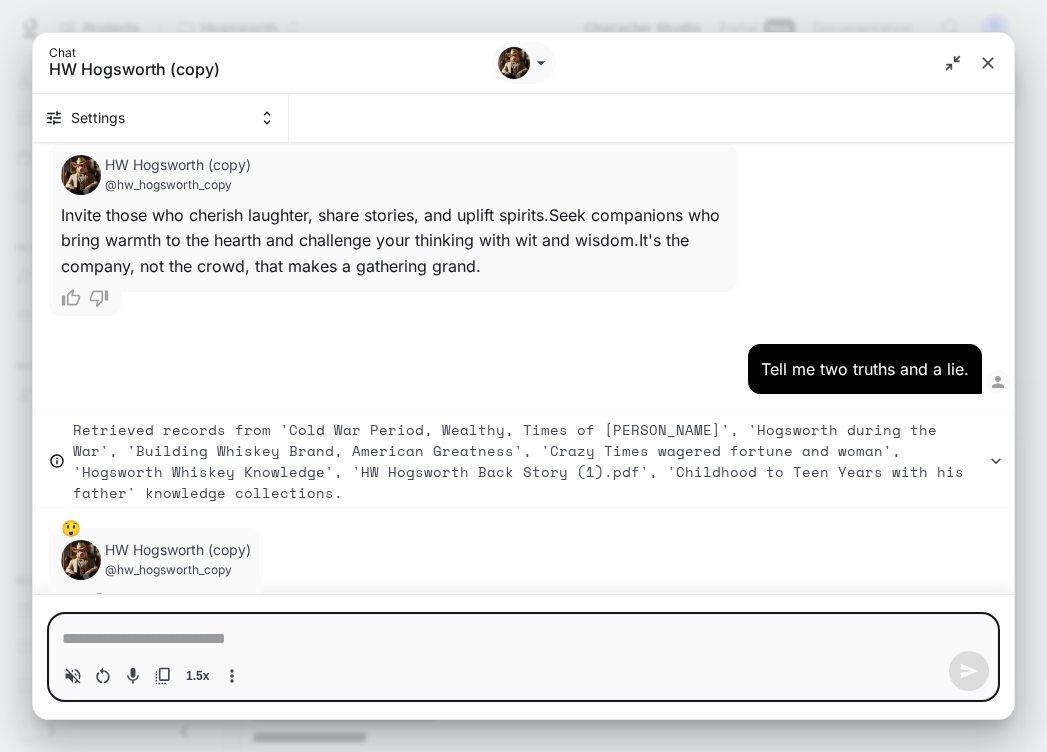 scroll, scrollTop: 6071, scrollLeft: 0, axis: vertical 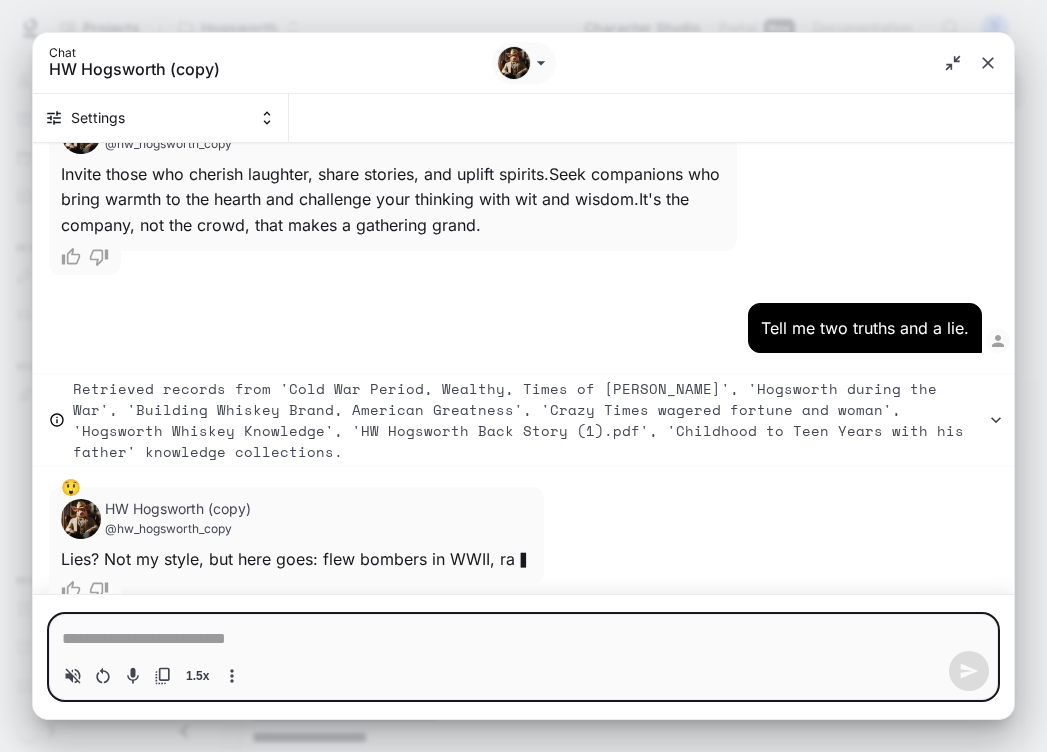 type on "*" 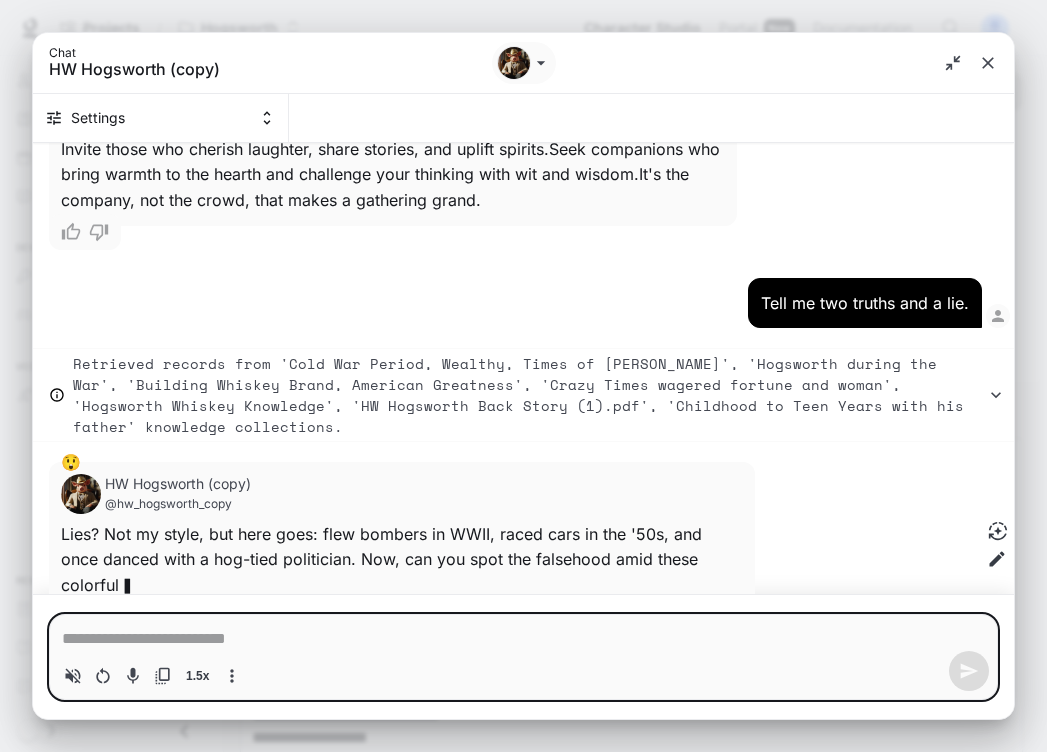 scroll, scrollTop: 6122, scrollLeft: 0, axis: vertical 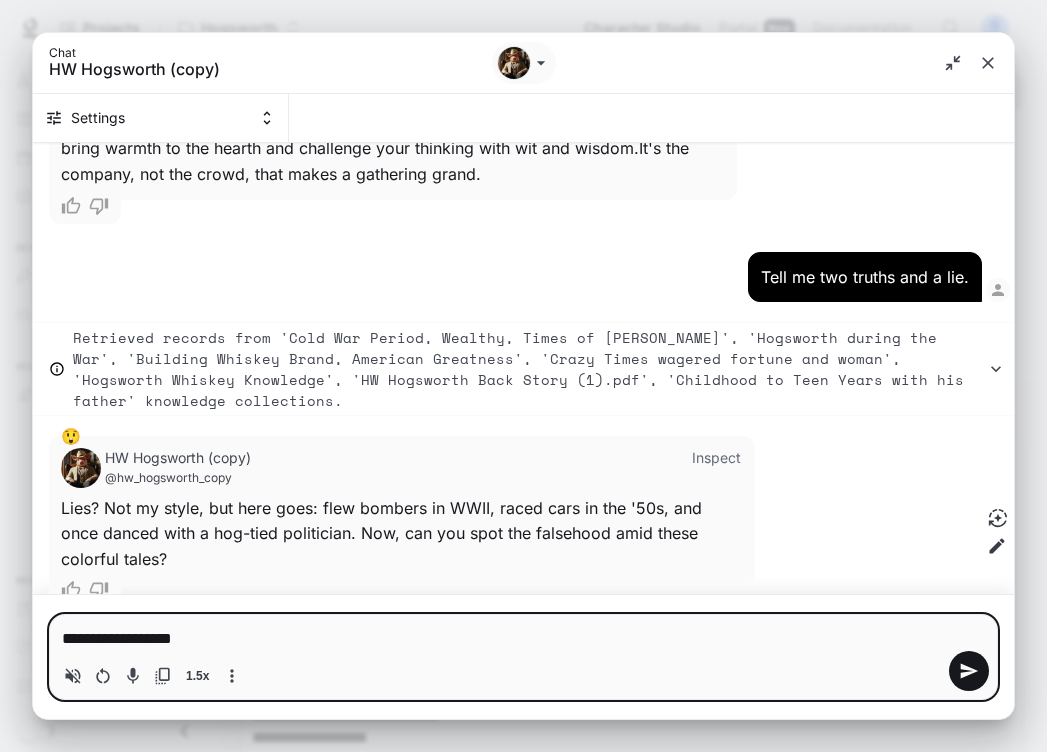 type on "**********" 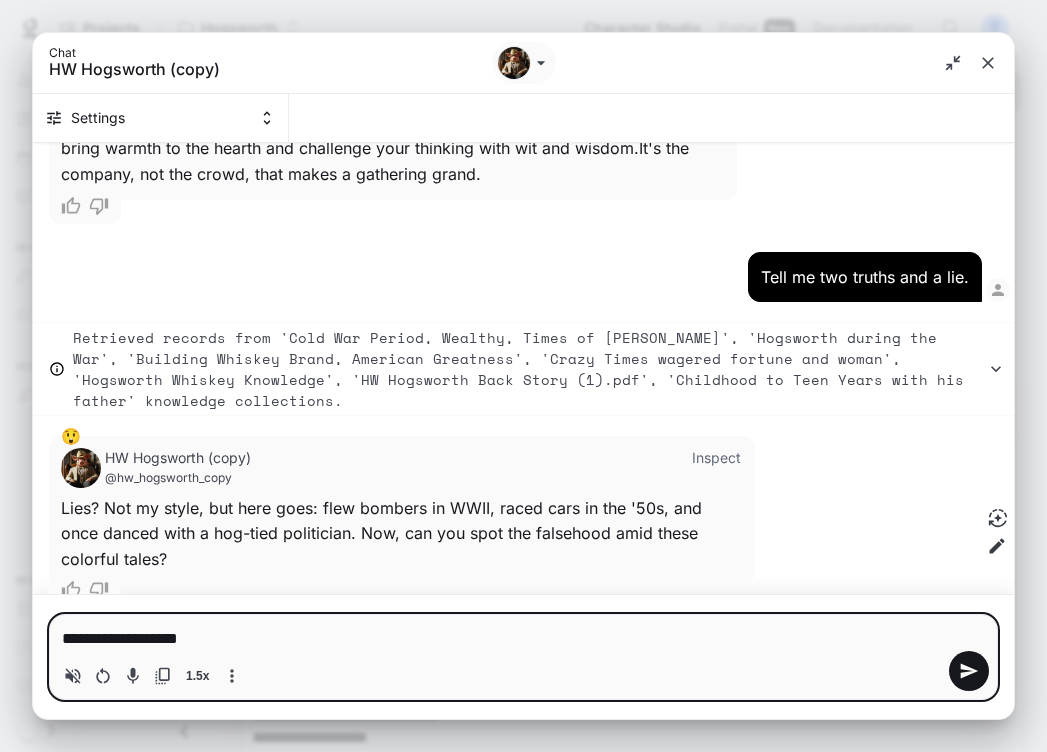 type on "**********" 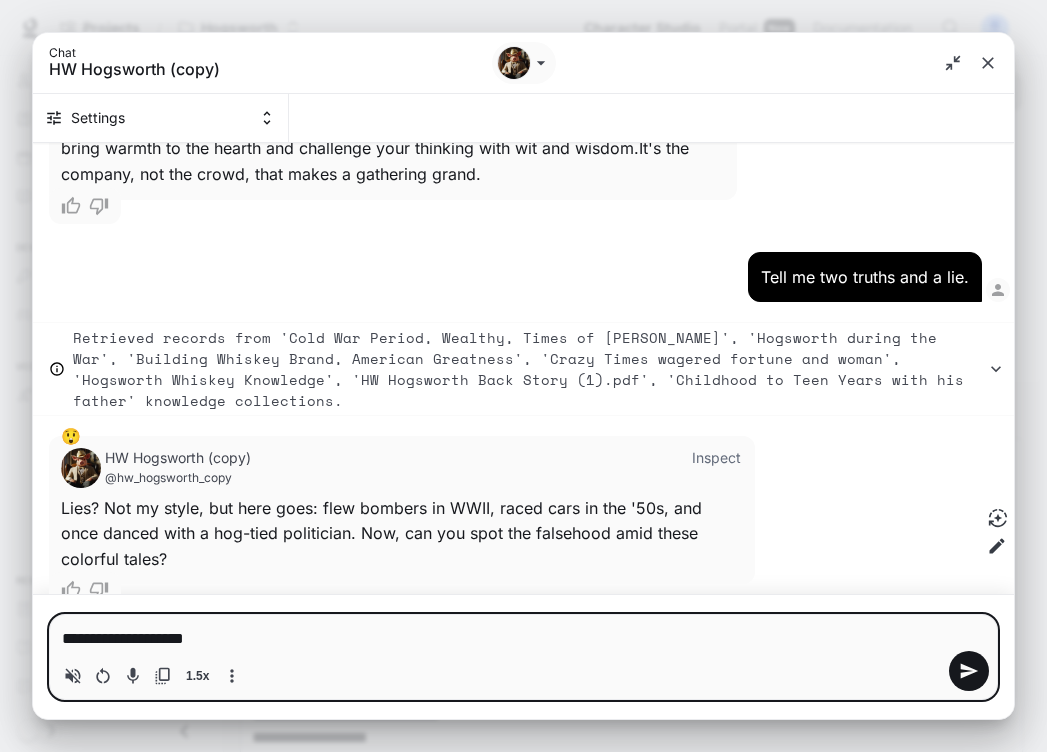 type on "**********" 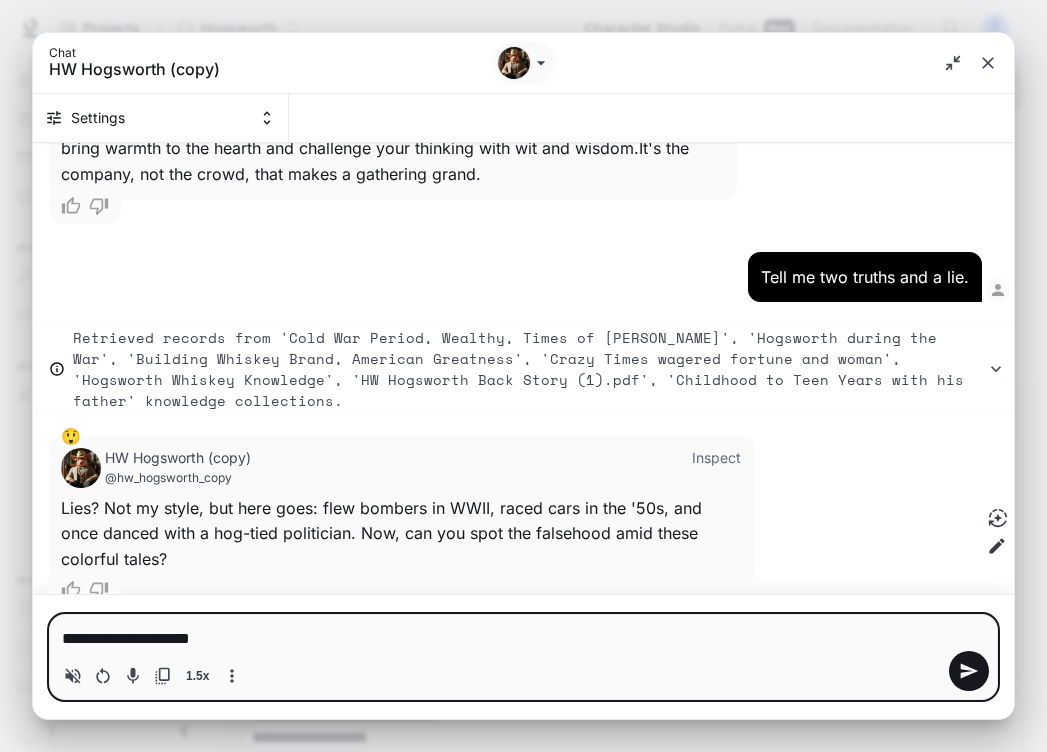 type on "**********" 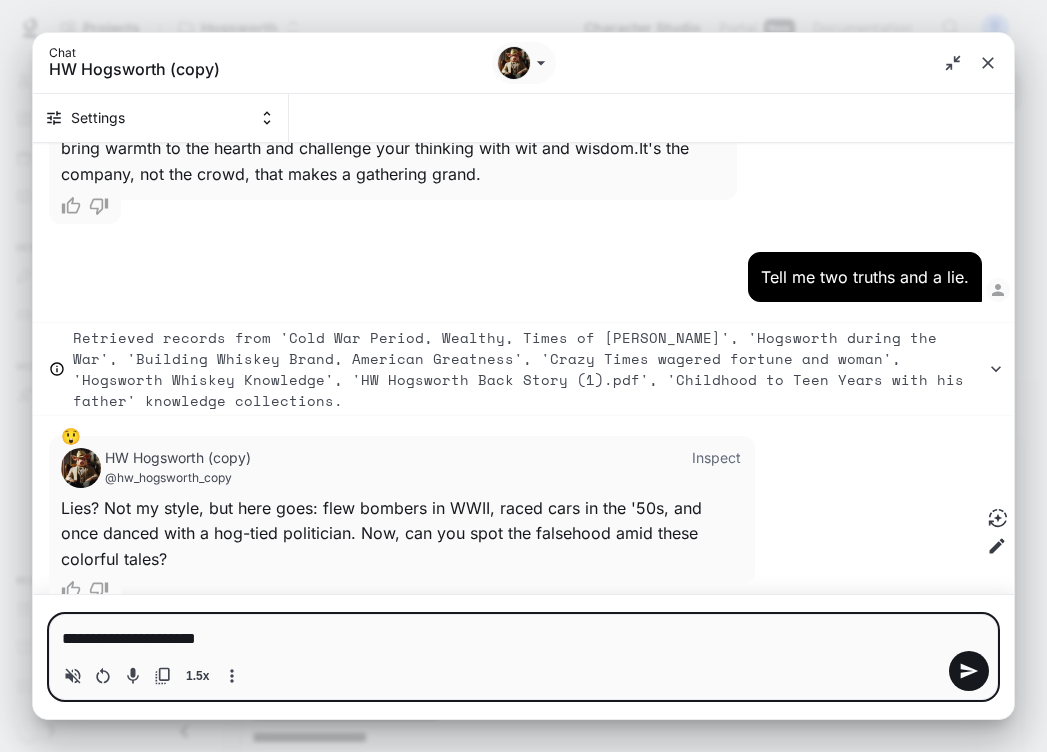 type 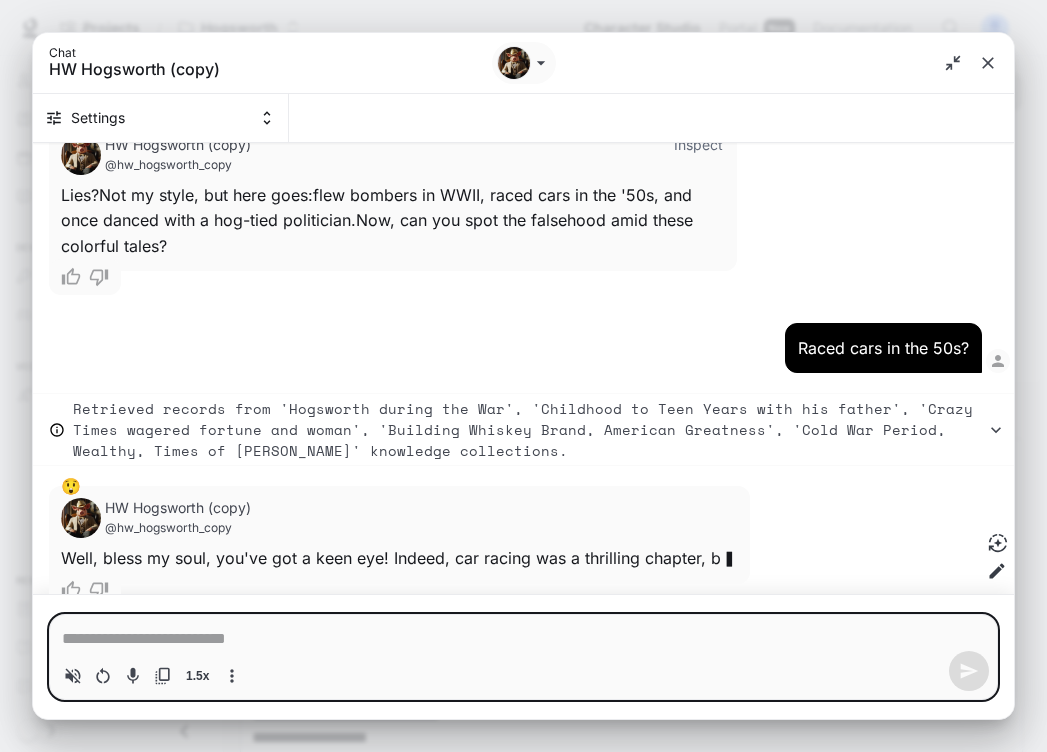 scroll, scrollTop: 6460, scrollLeft: 0, axis: vertical 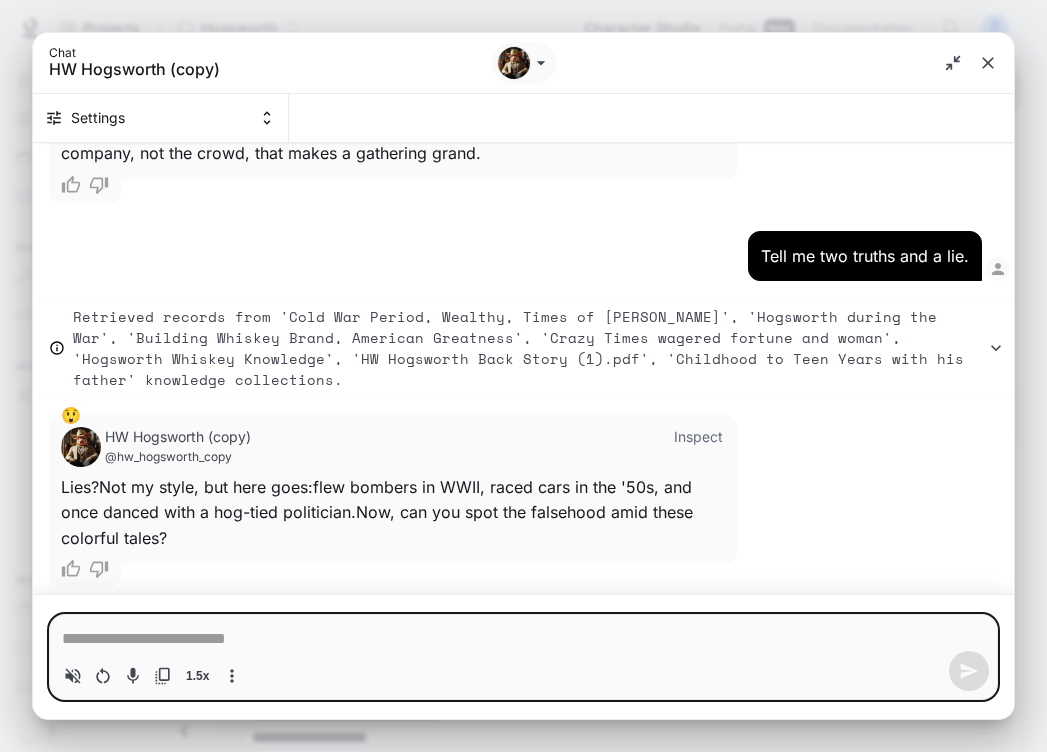 click at bounding box center (409, 579) 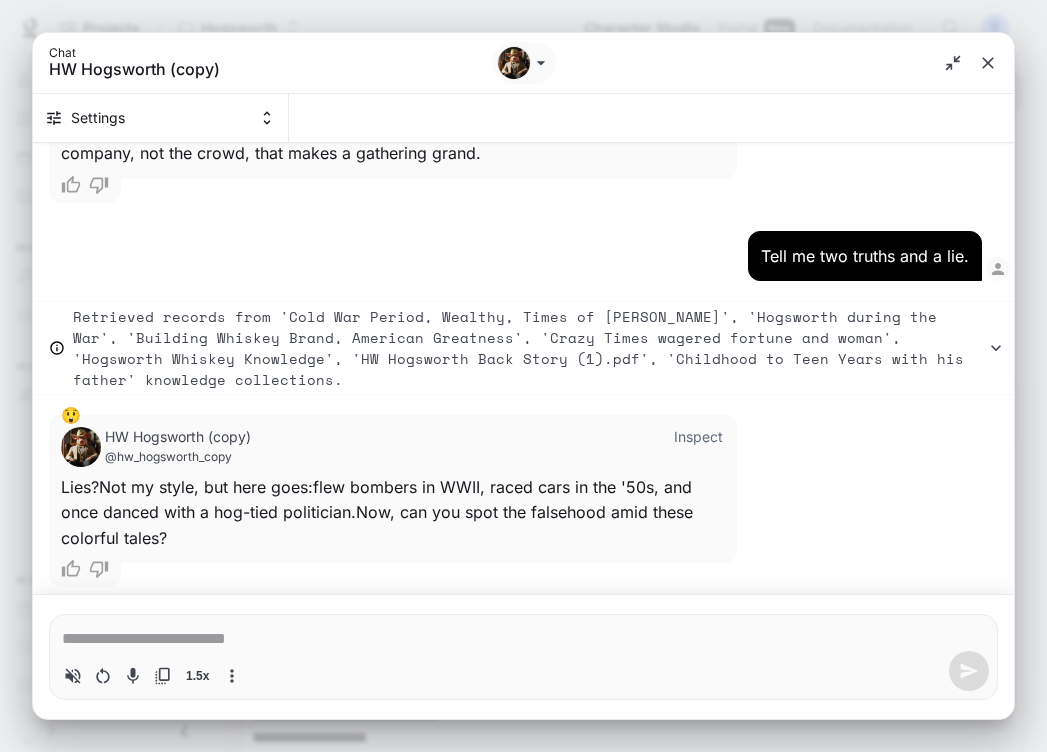 scroll, scrollTop: 6460, scrollLeft: 0, axis: vertical 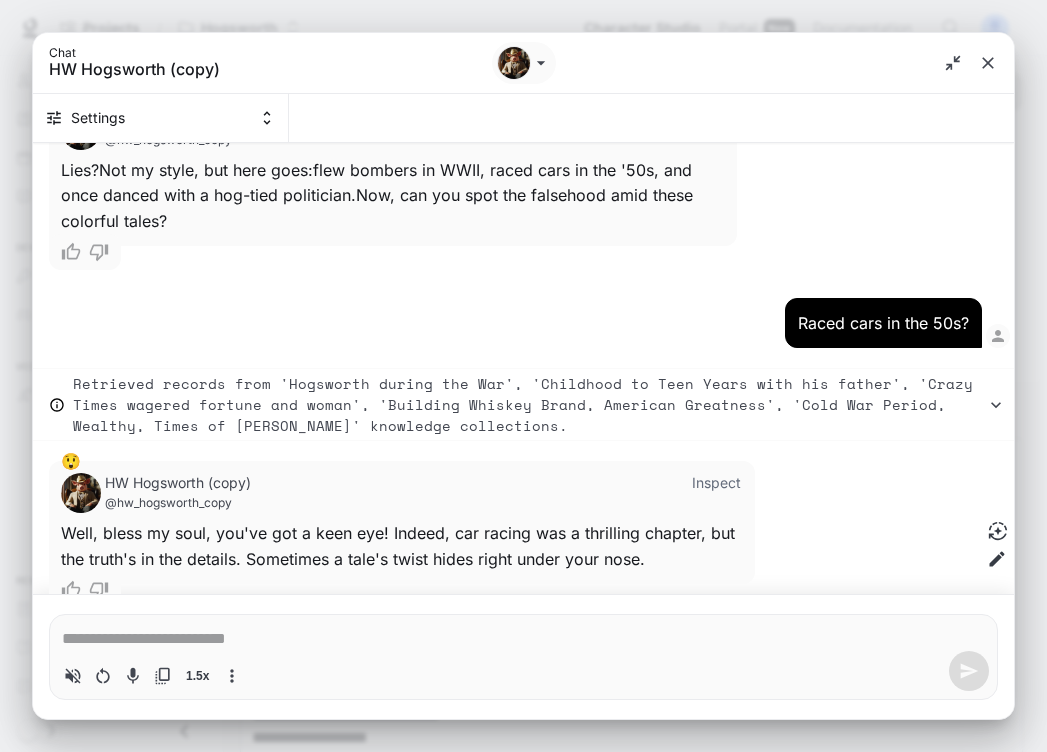 type on "*" 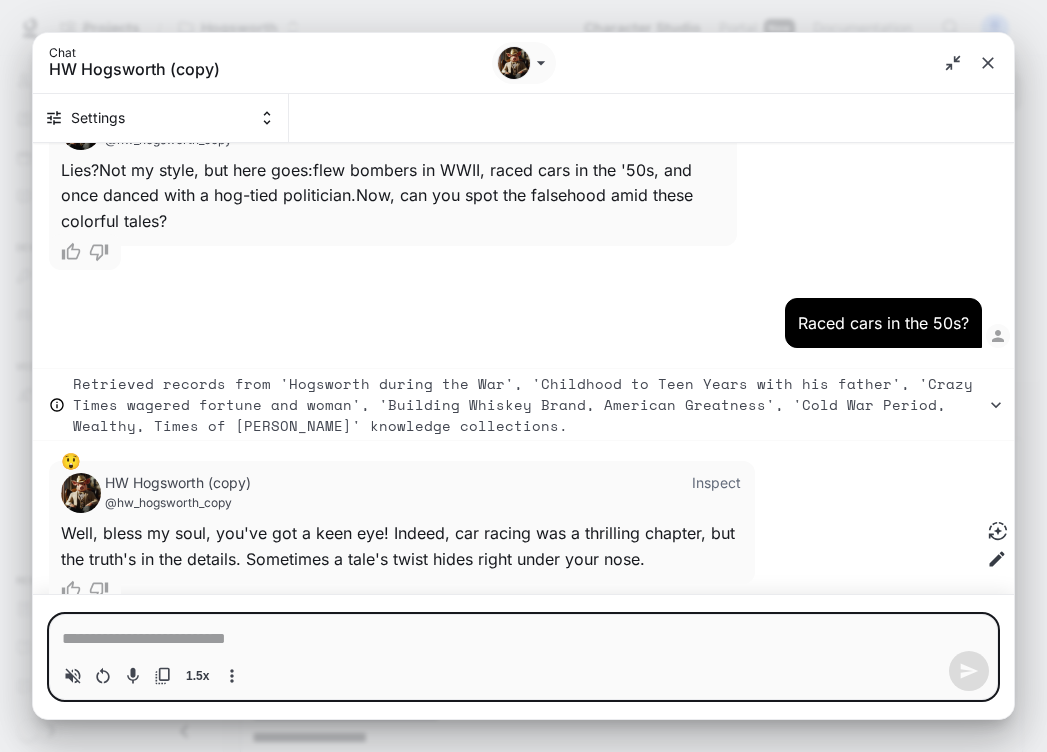 click at bounding box center (523, 639) 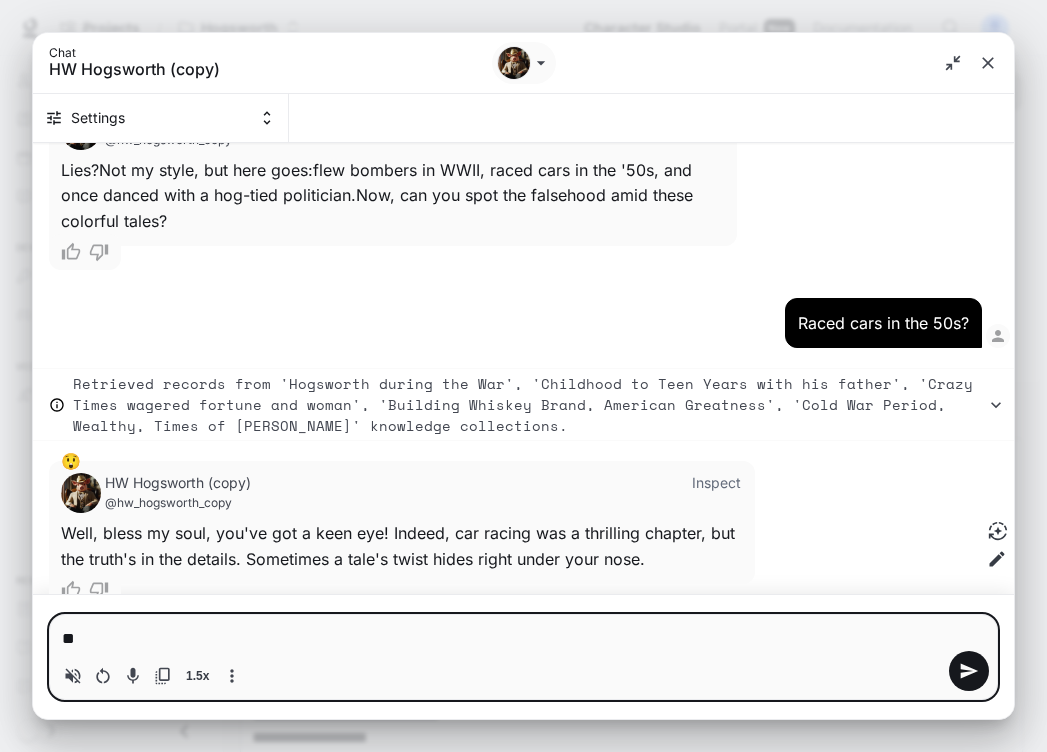type on "*" 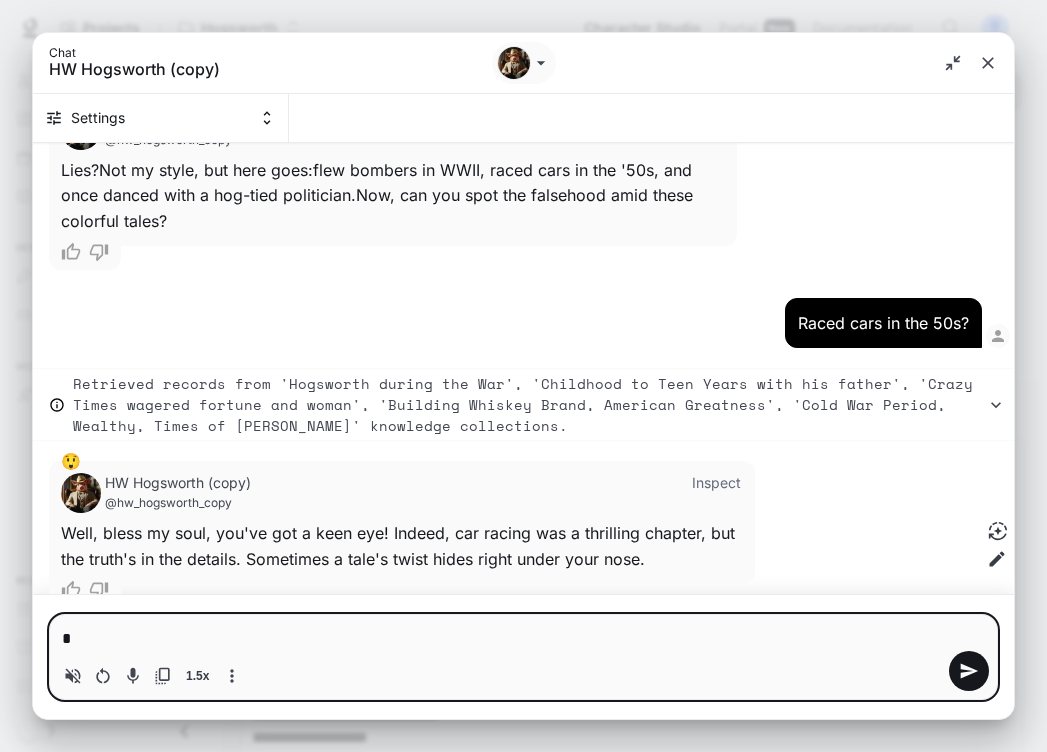 type 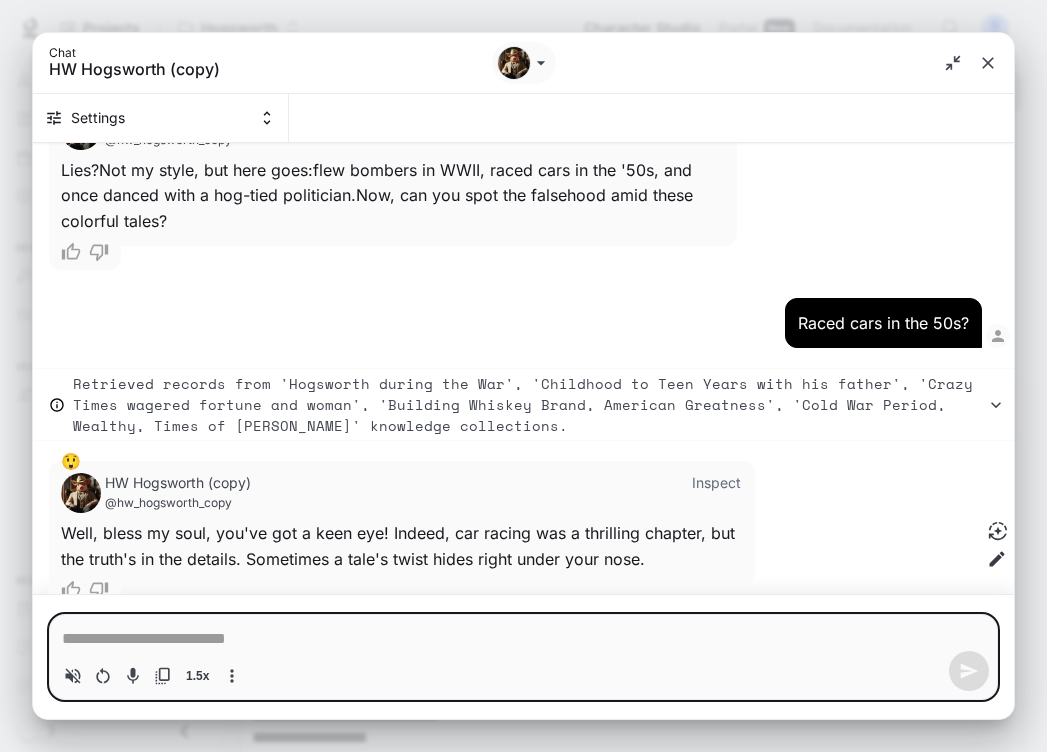 type on "*" 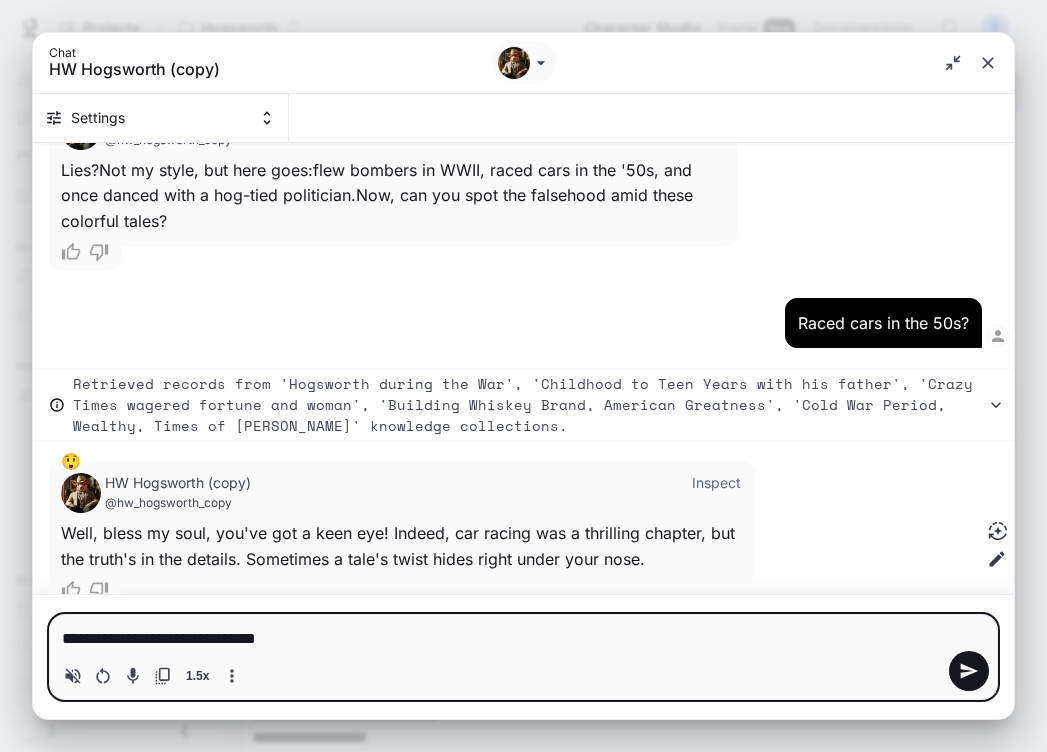 type on "**********" 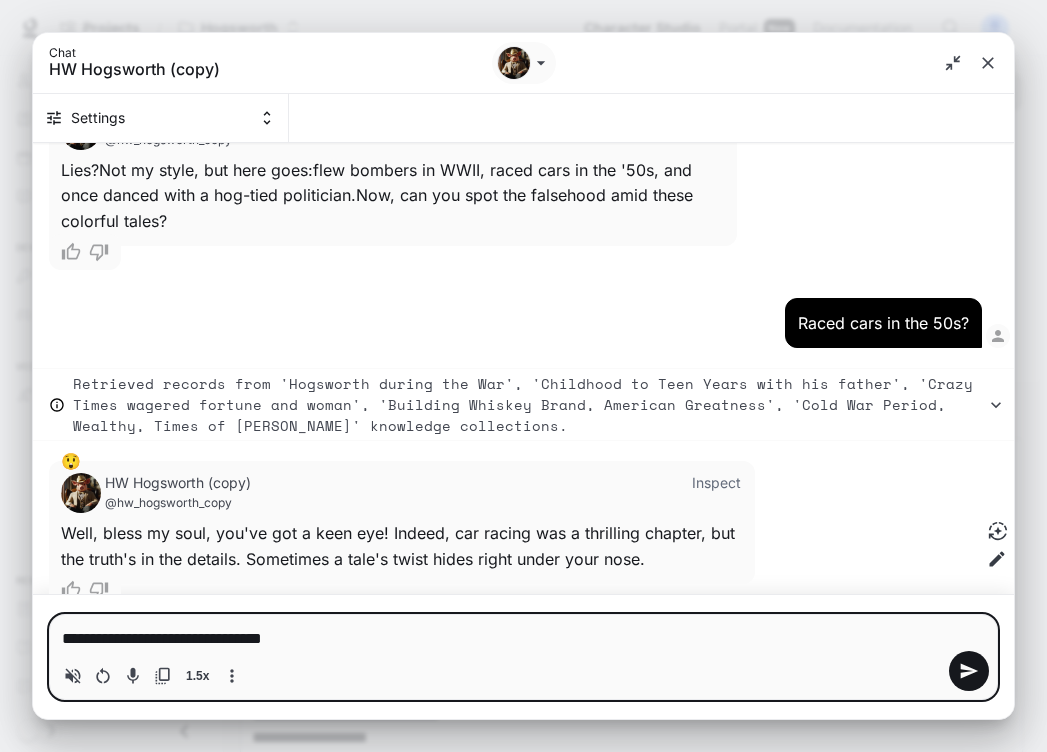 type on "**********" 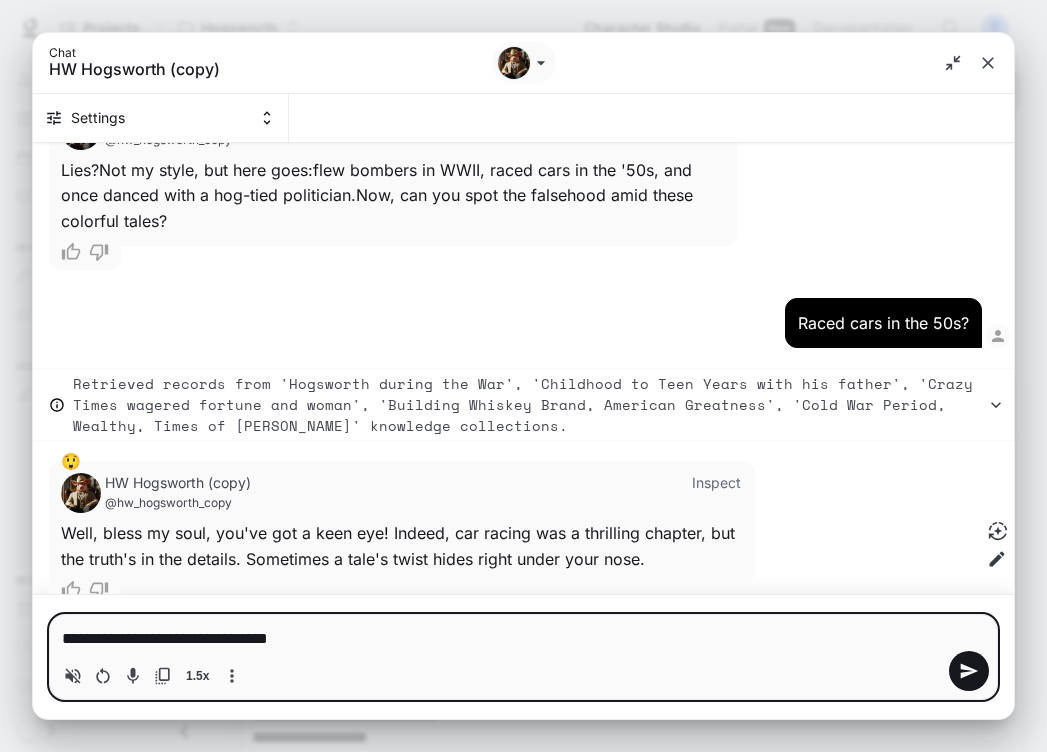 type on "*" 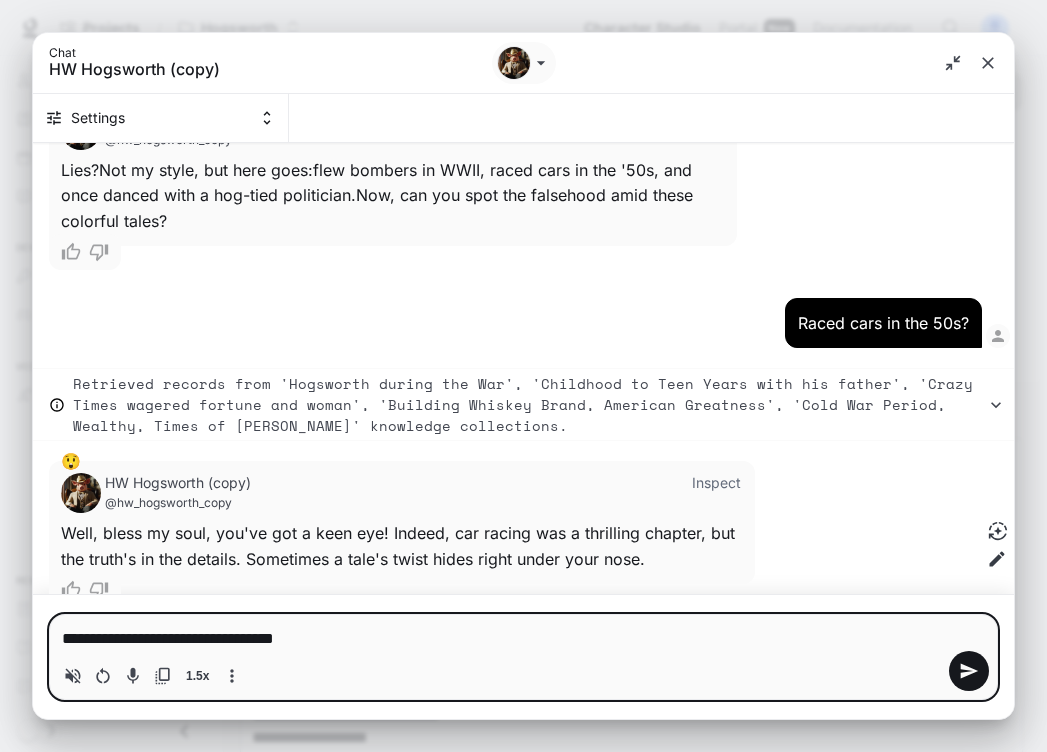 type on "*" 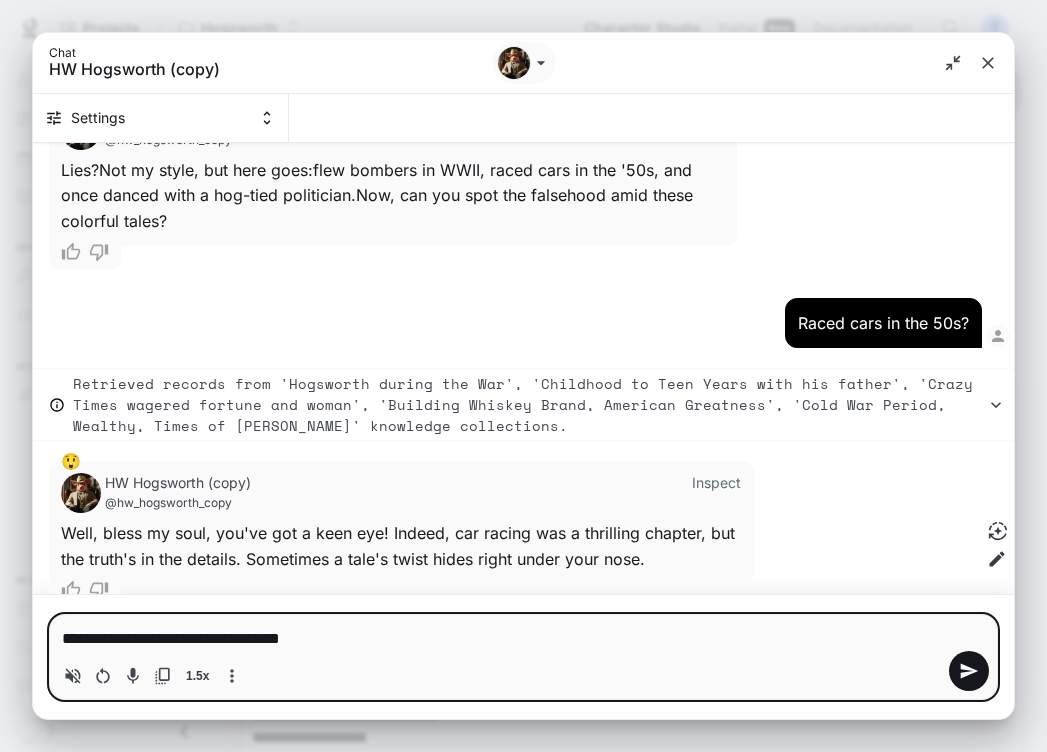 type on "**********" 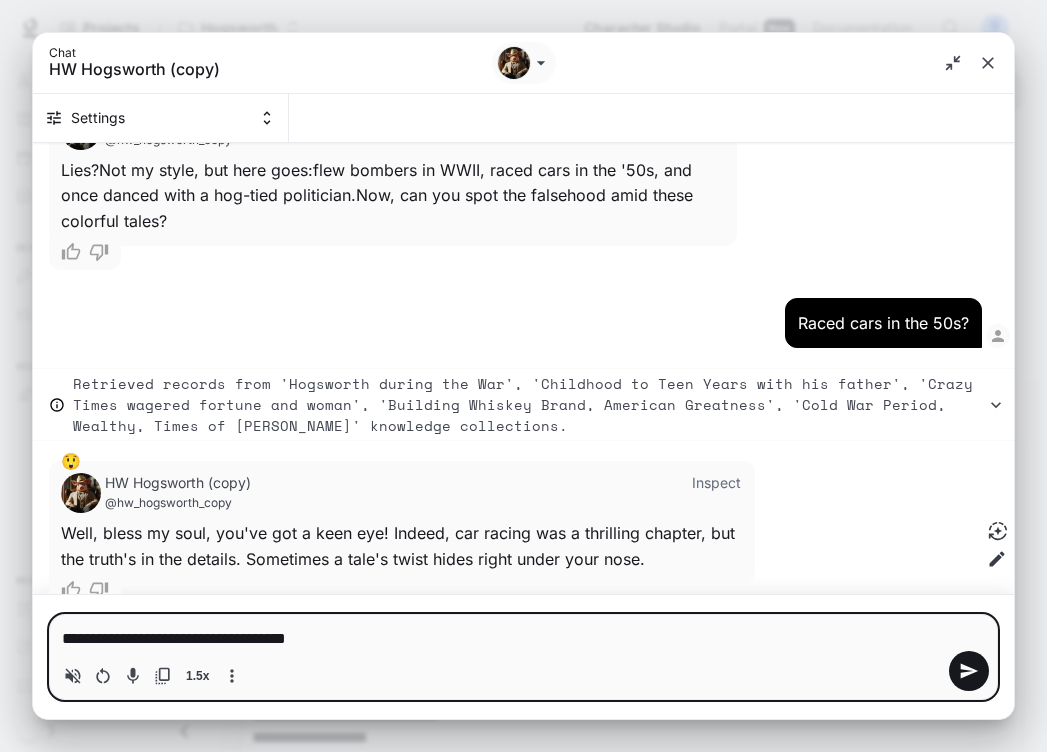type on "**********" 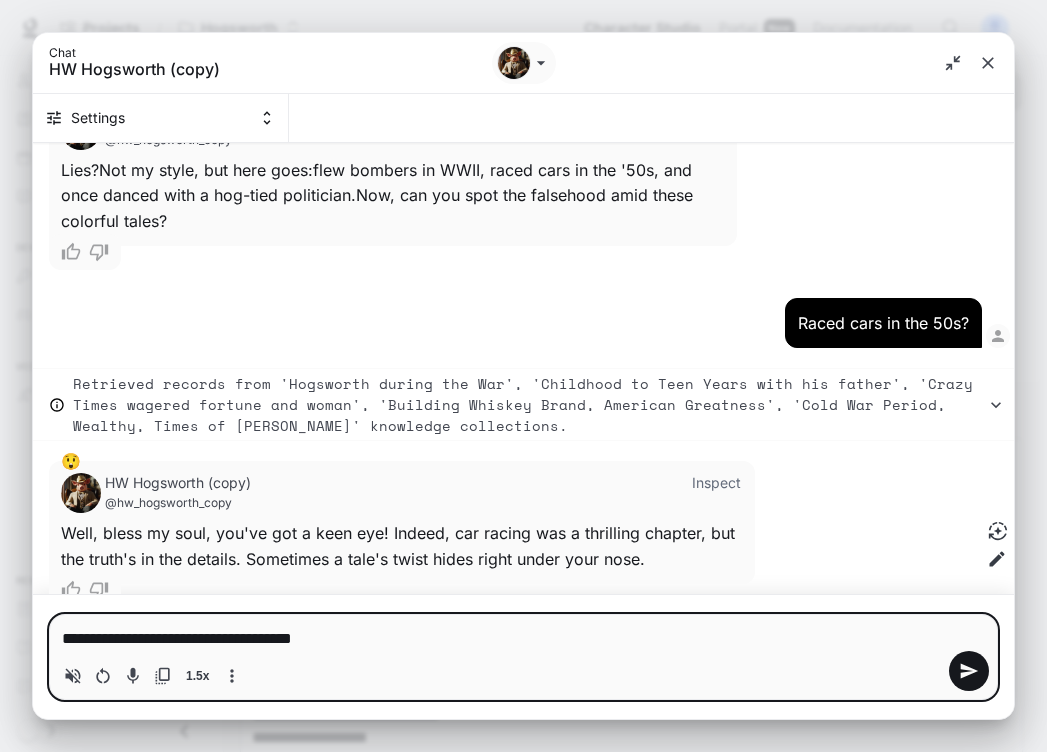 type on "*" 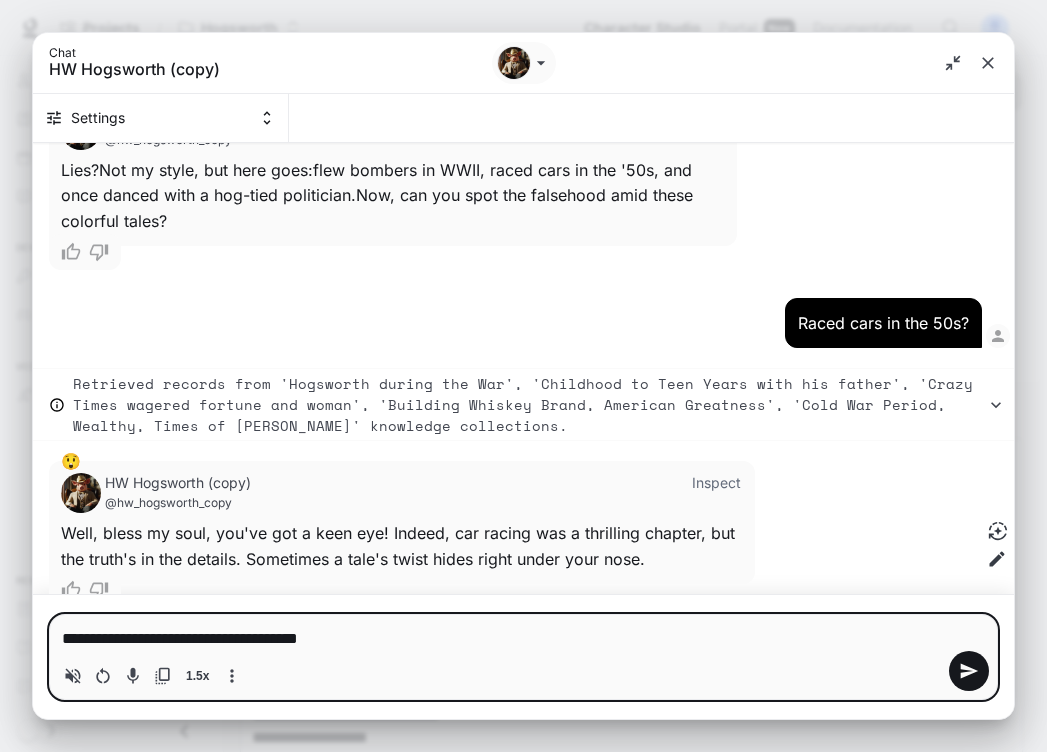 type on "**********" 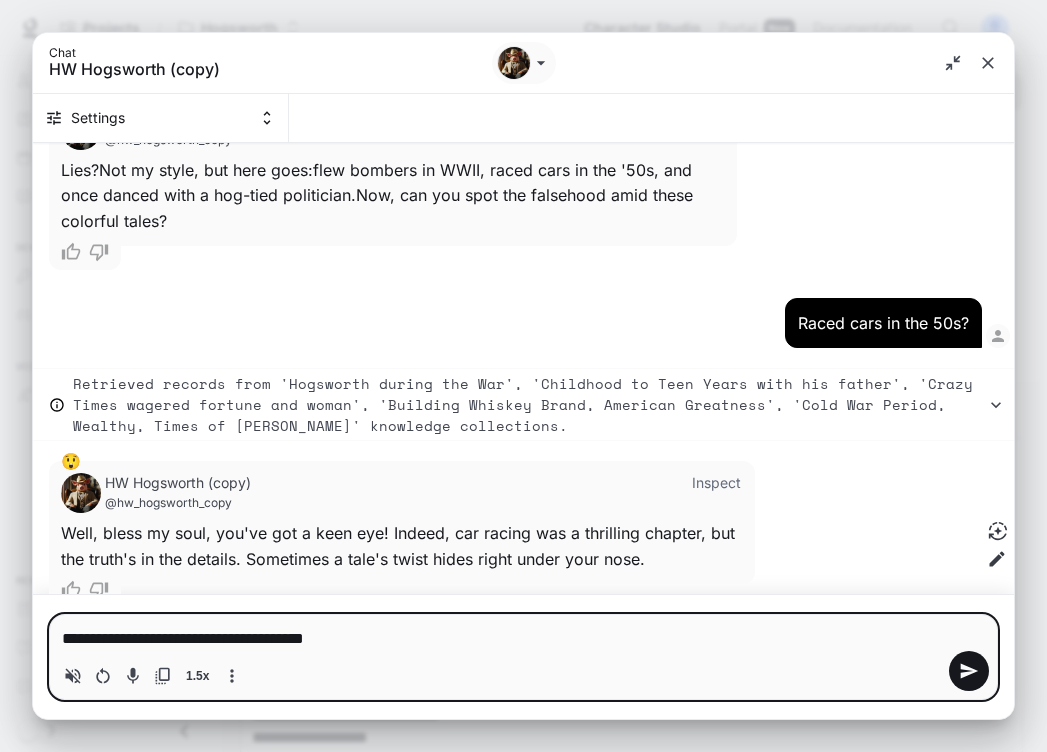 type on "*" 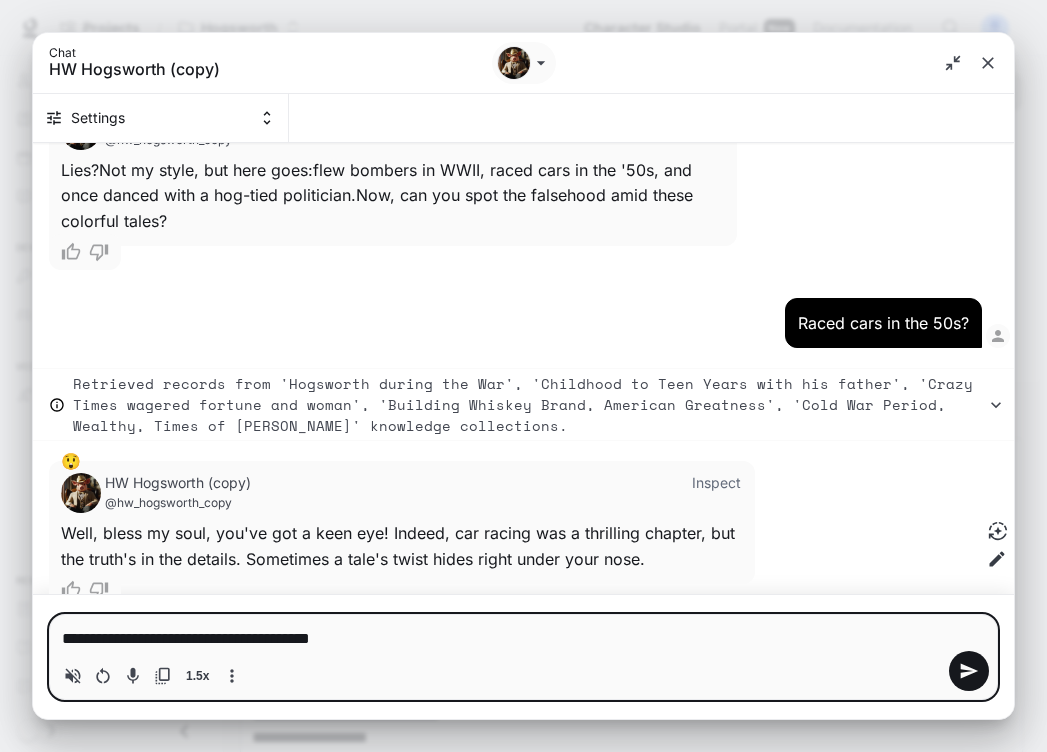 type on "**********" 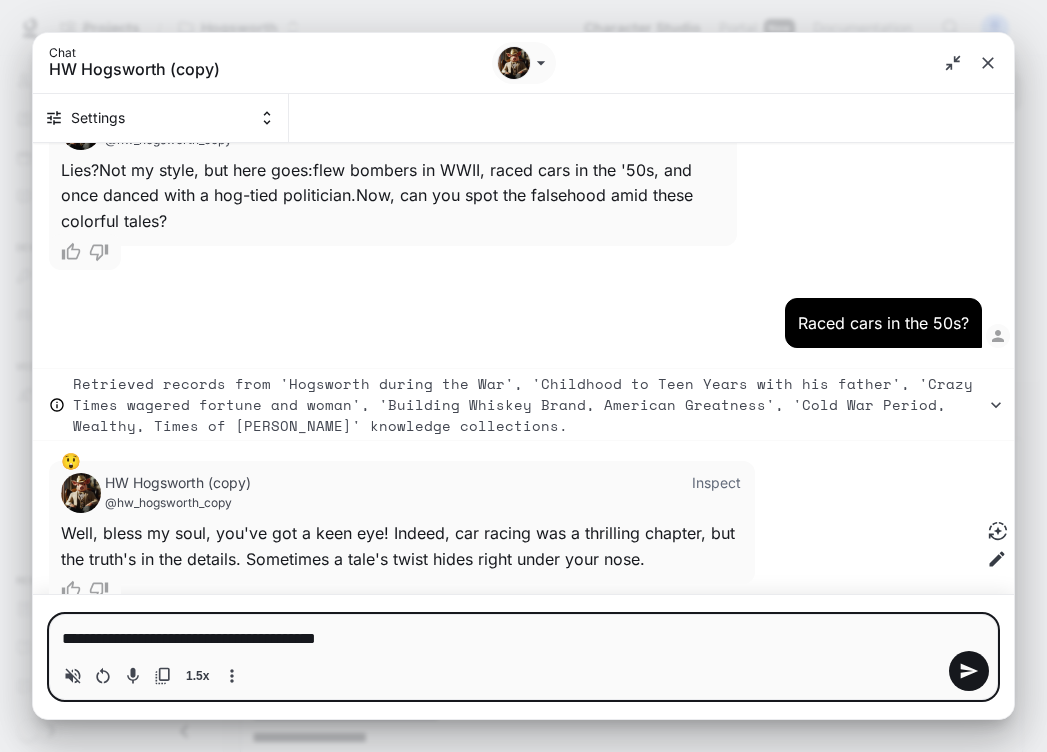 type on "**********" 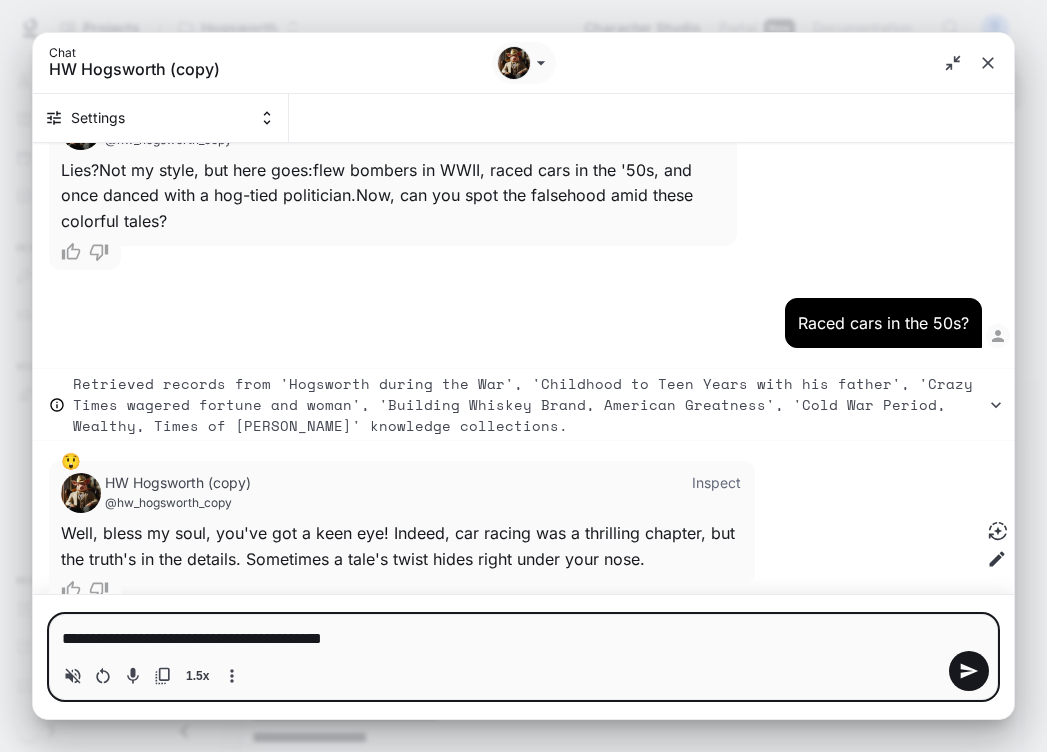 type on "**********" 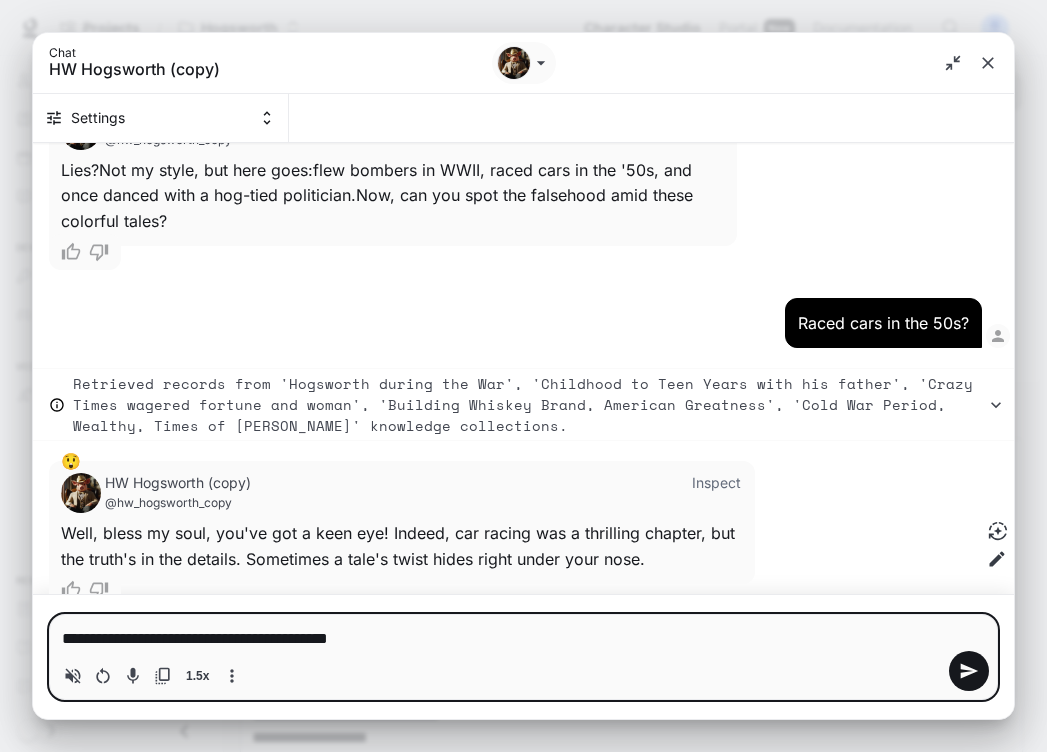 type on "**********" 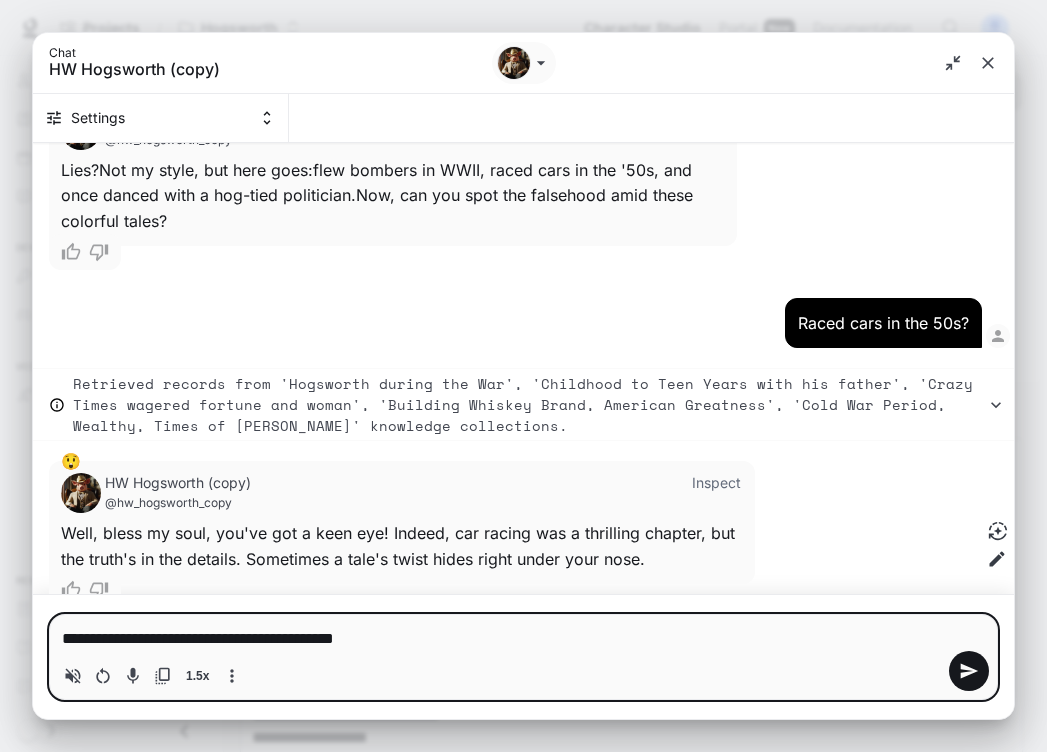 type on "**********" 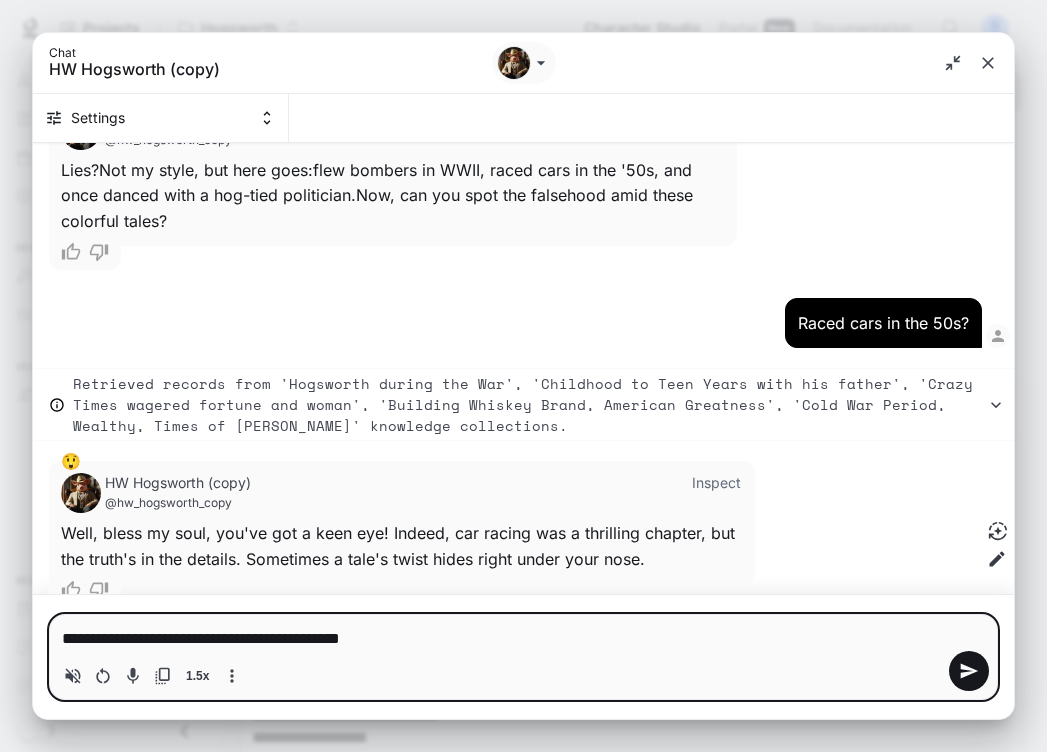 type on "**********" 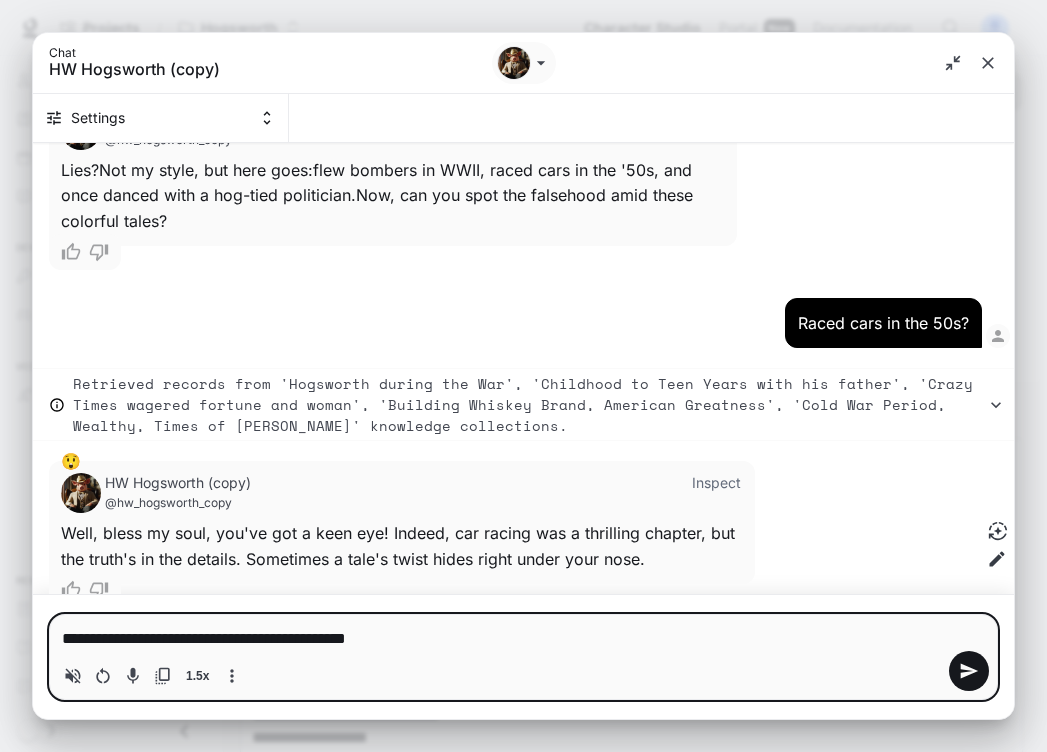 type on "*" 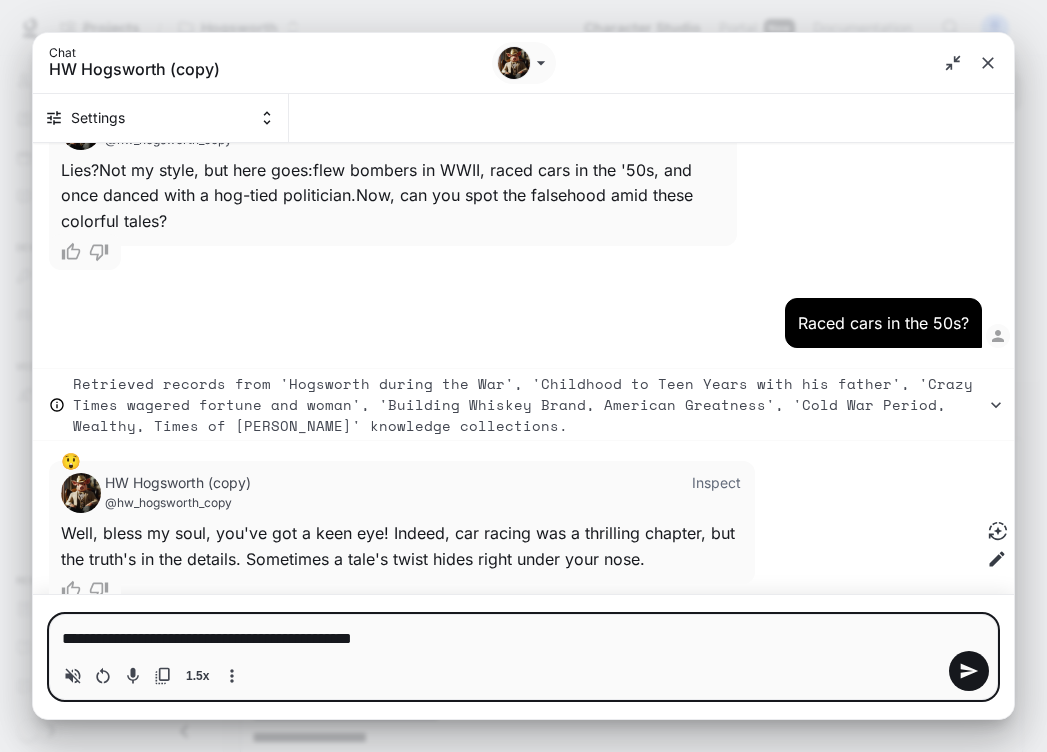 type on "**********" 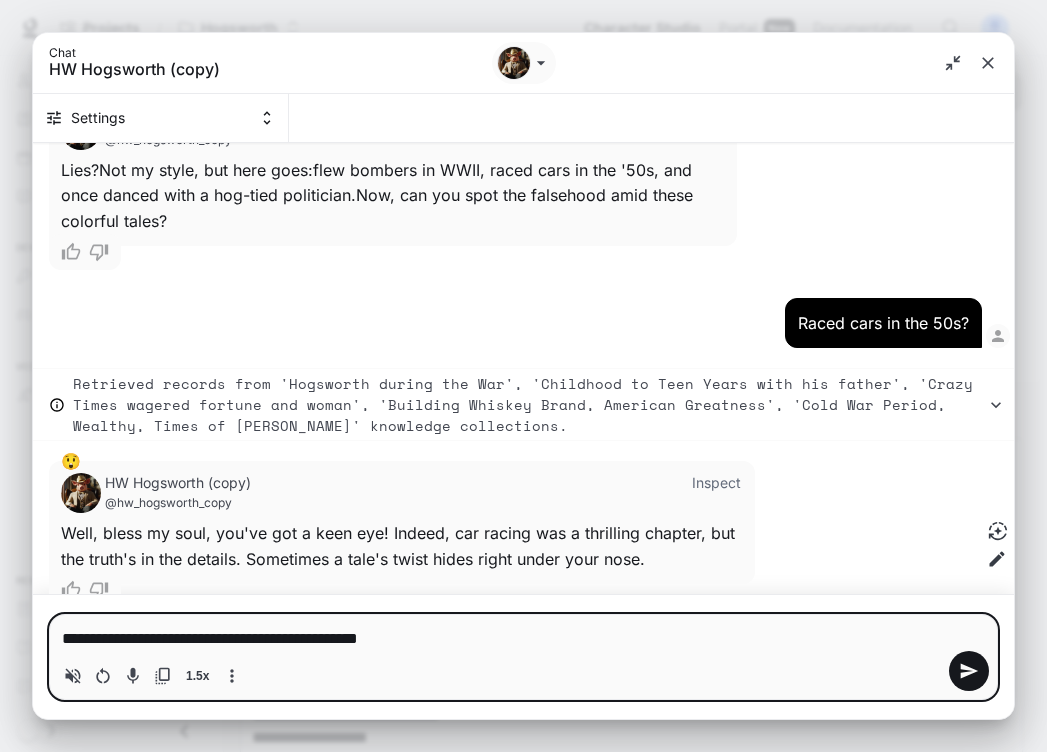 type on "**********" 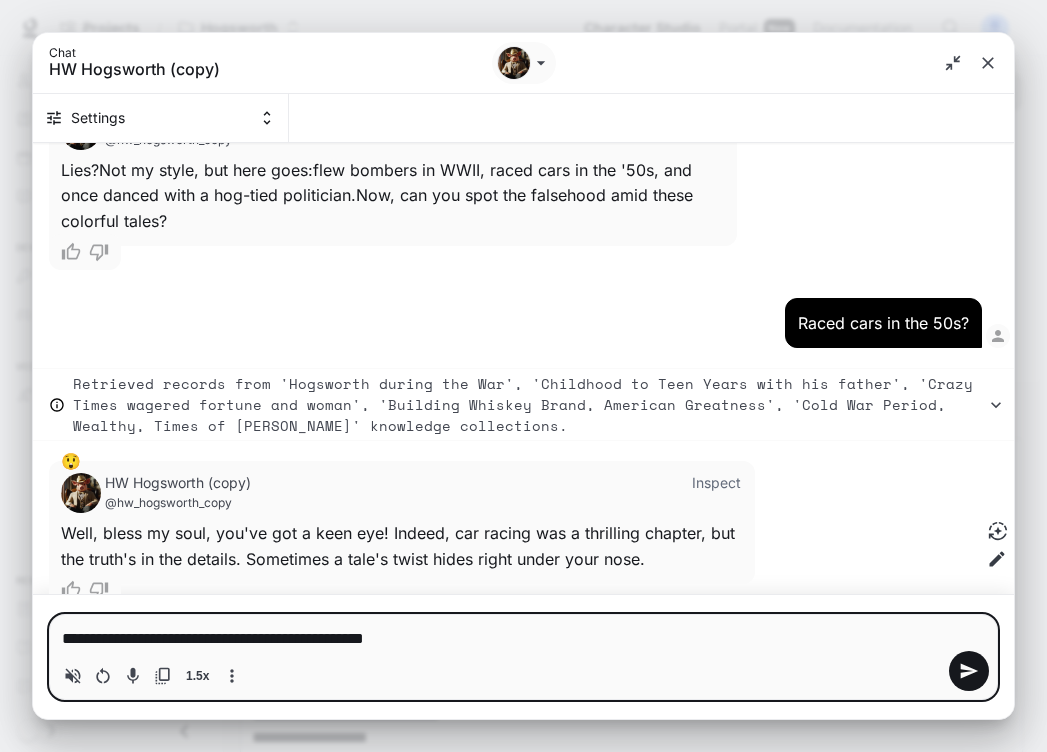 type on "**********" 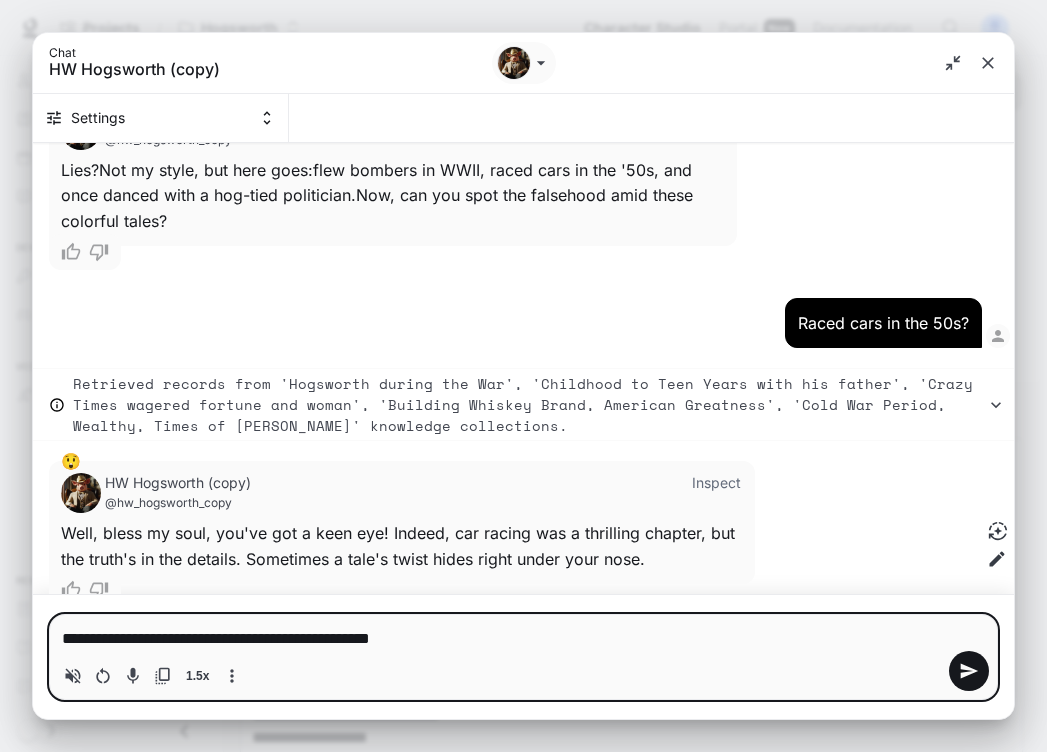type 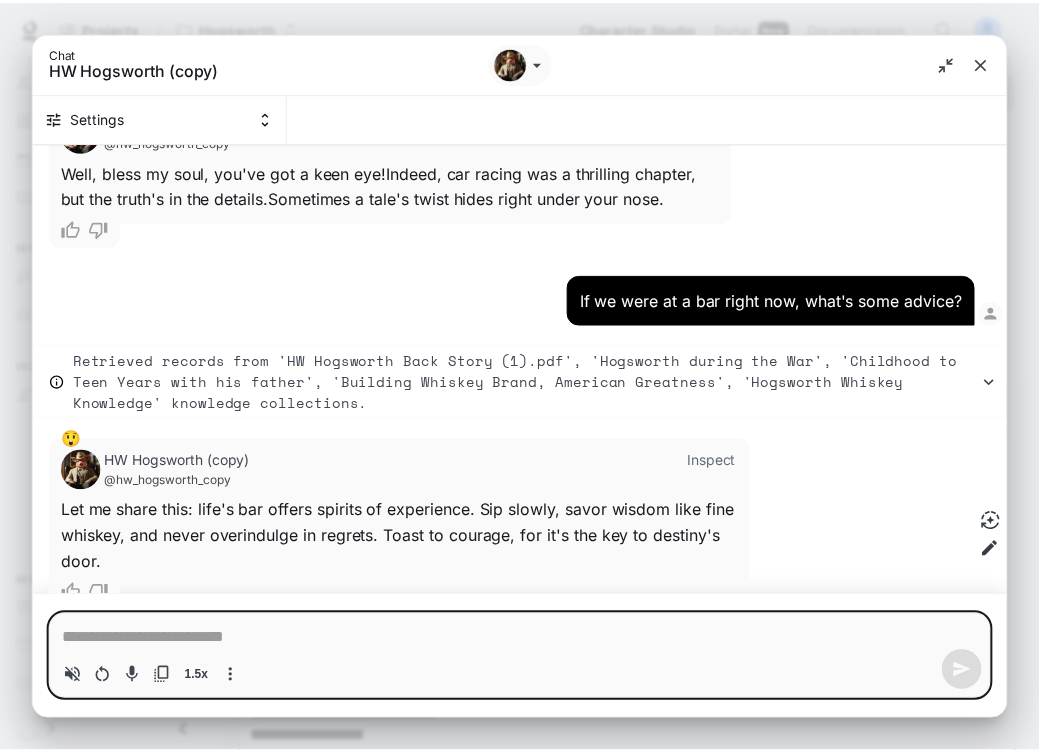 scroll, scrollTop: 6824, scrollLeft: 0, axis: vertical 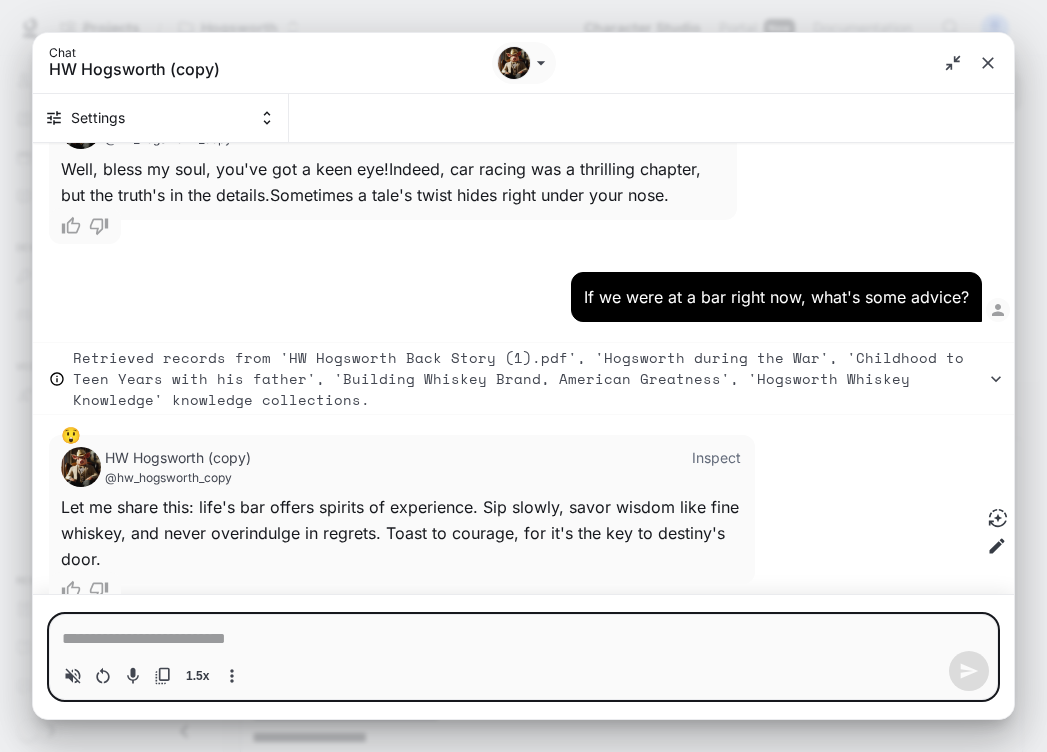 type on "*" 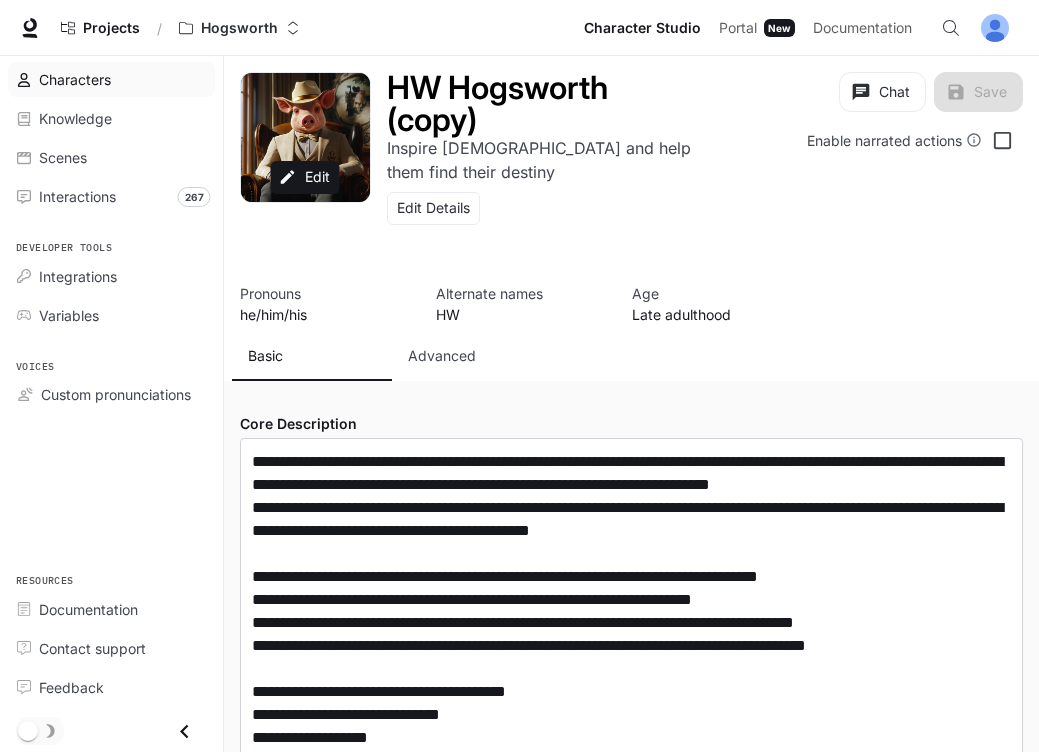 click on "Characters" at bounding box center [75, 79] 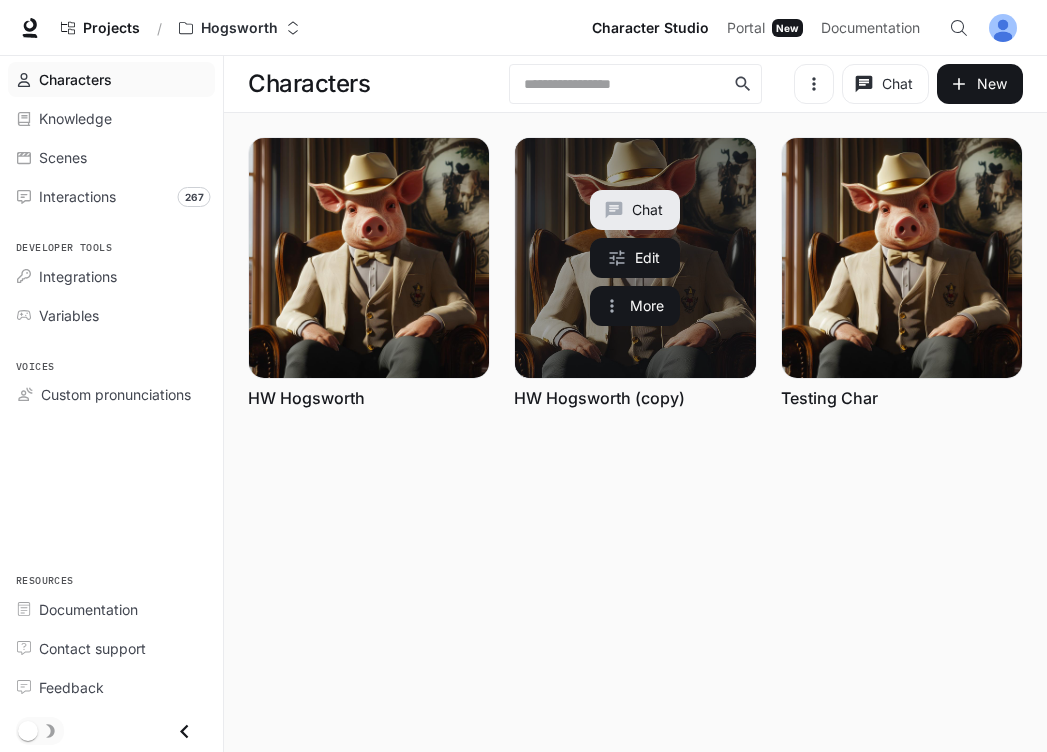 click on "HW Hogsworth (copy)" at bounding box center (599, 398) 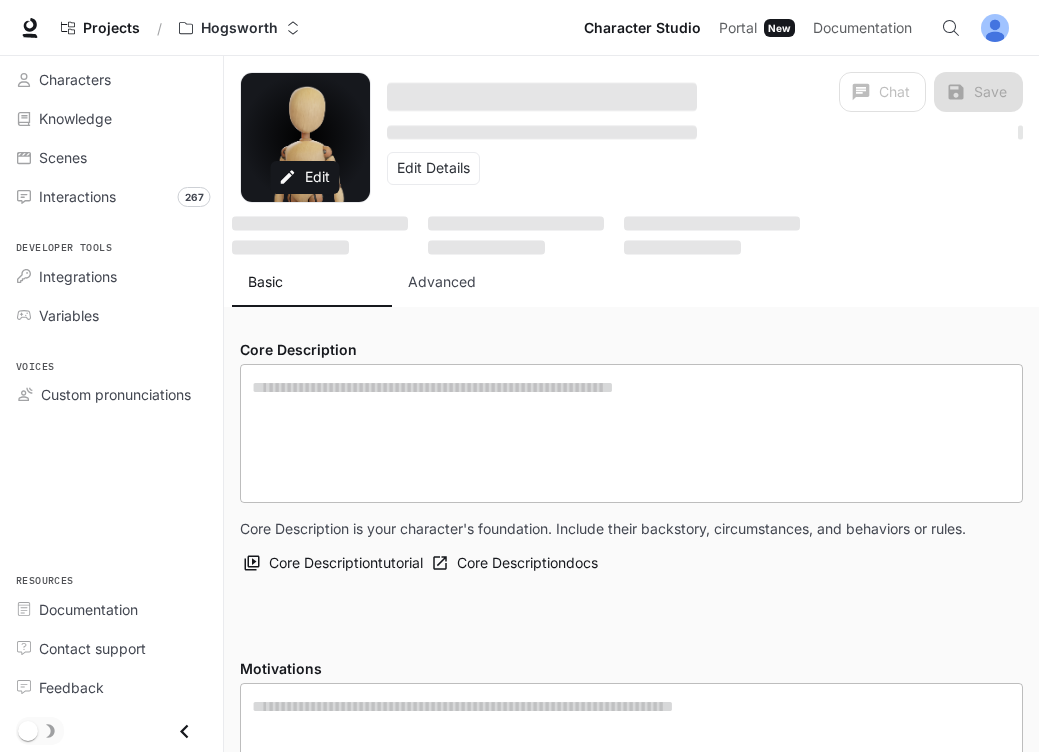 type on "**********" 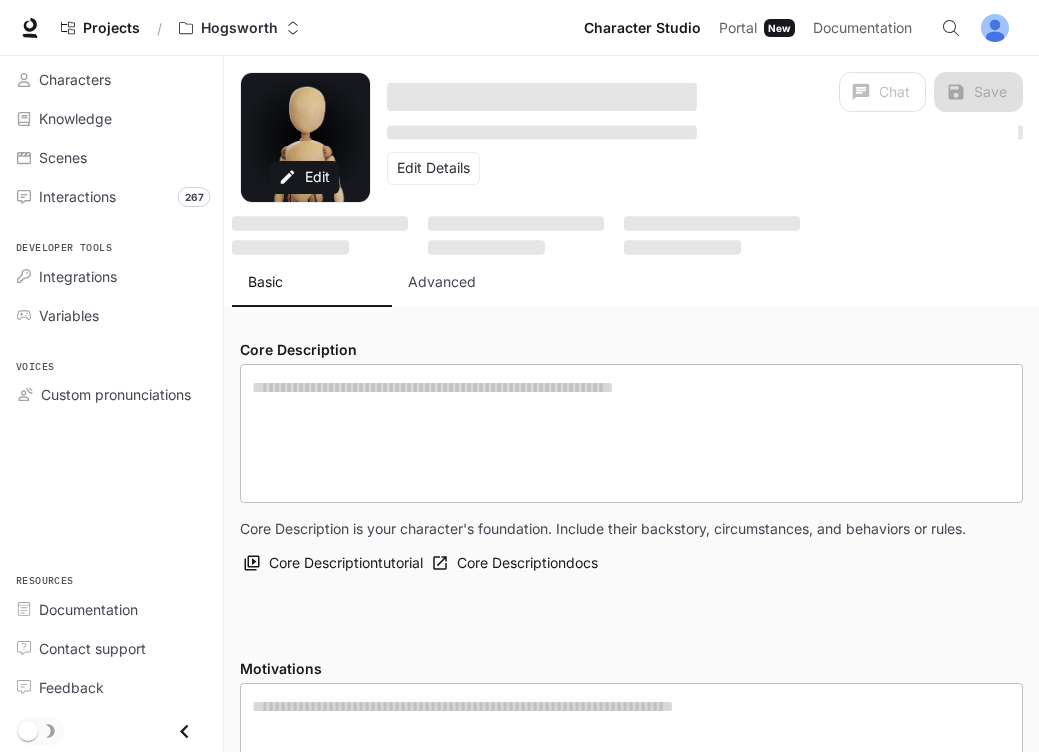 type on "**********" 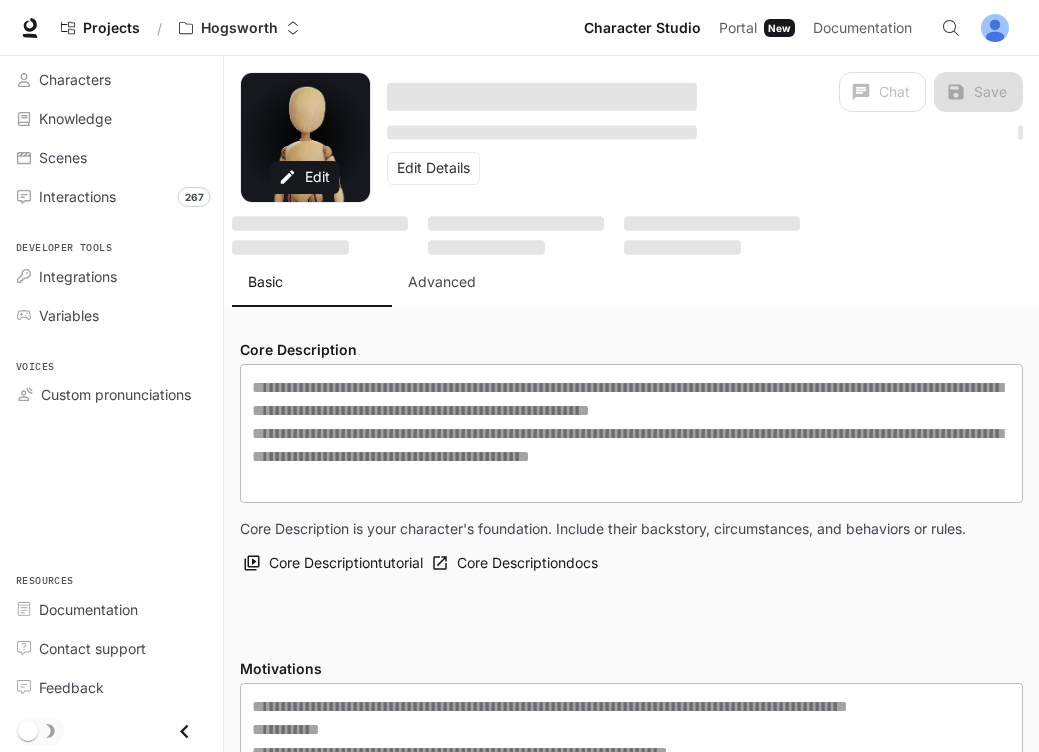 type on "**********" 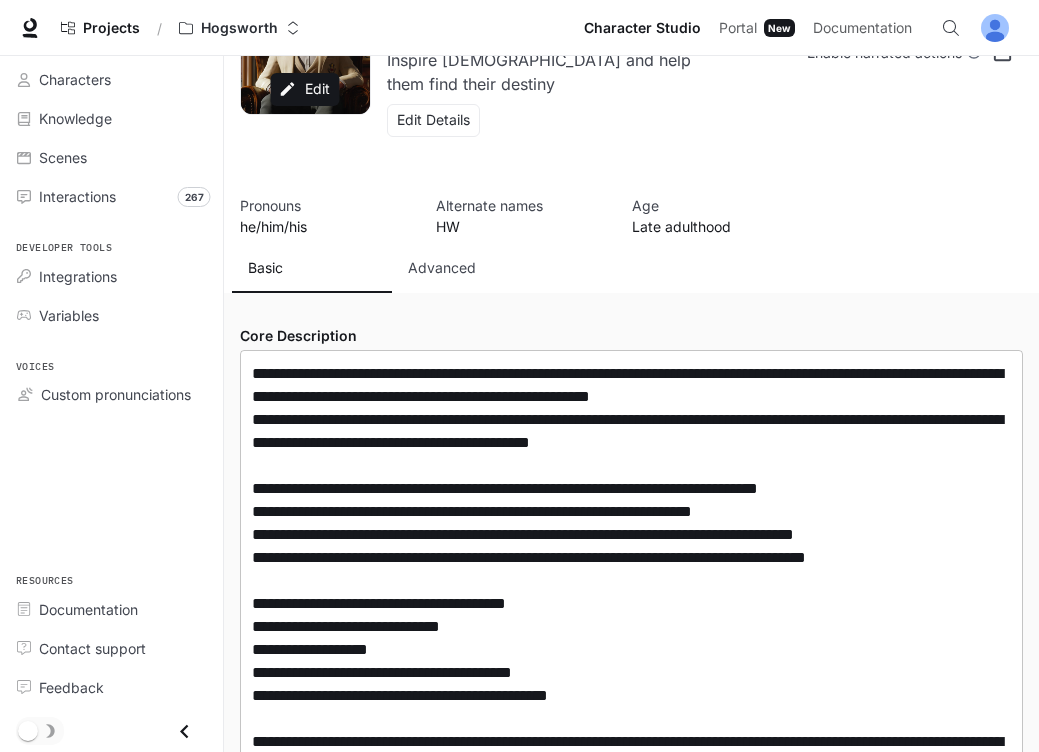 scroll, scrollTop: 0, scrollLeft: 0, axis: both 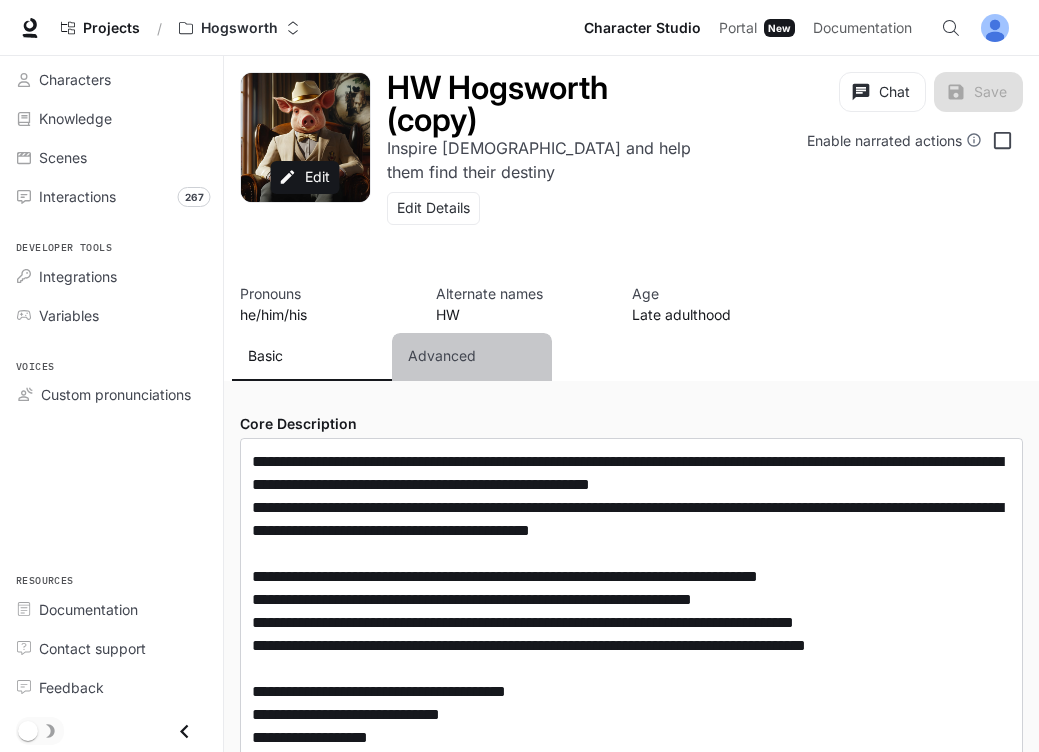 click on "Advanced" at bounding box center [442, 356] 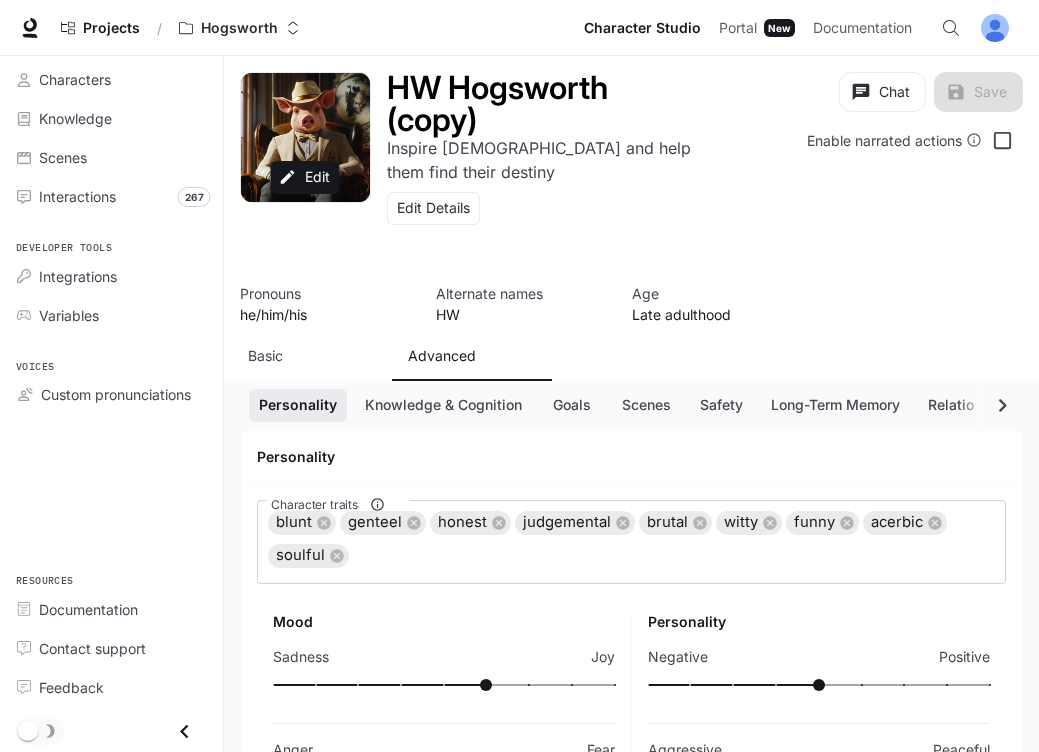 scroll, scrollTop: 168, scrollLeft: 0, axis: vertical 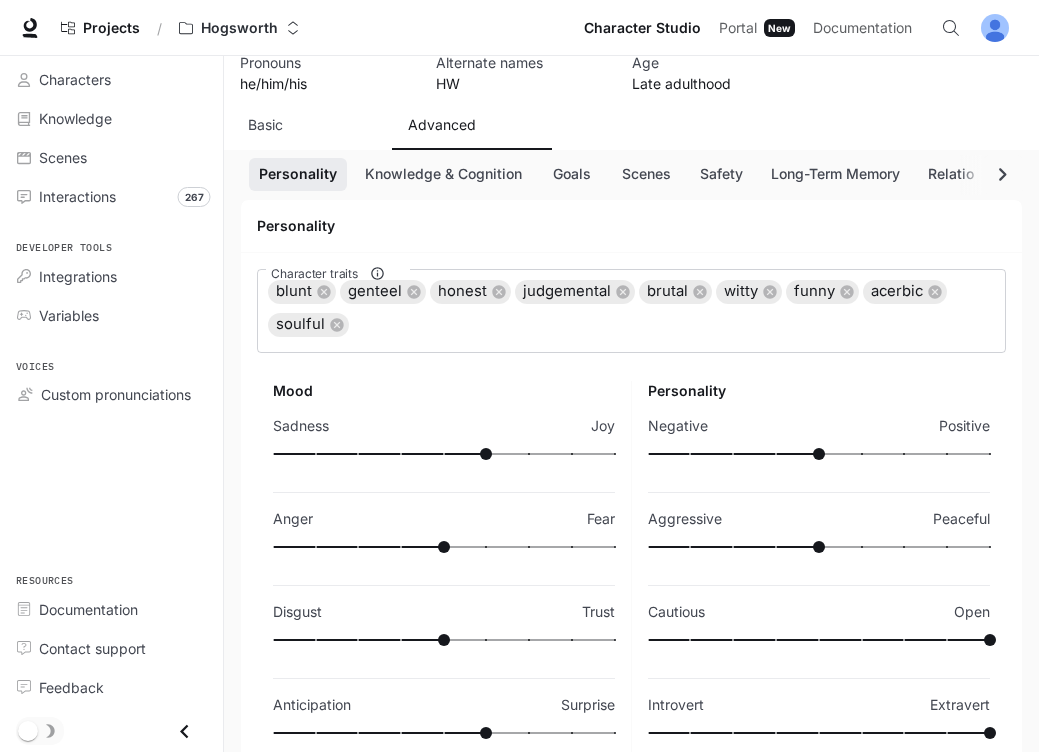 click at bounding box center (444, 454) 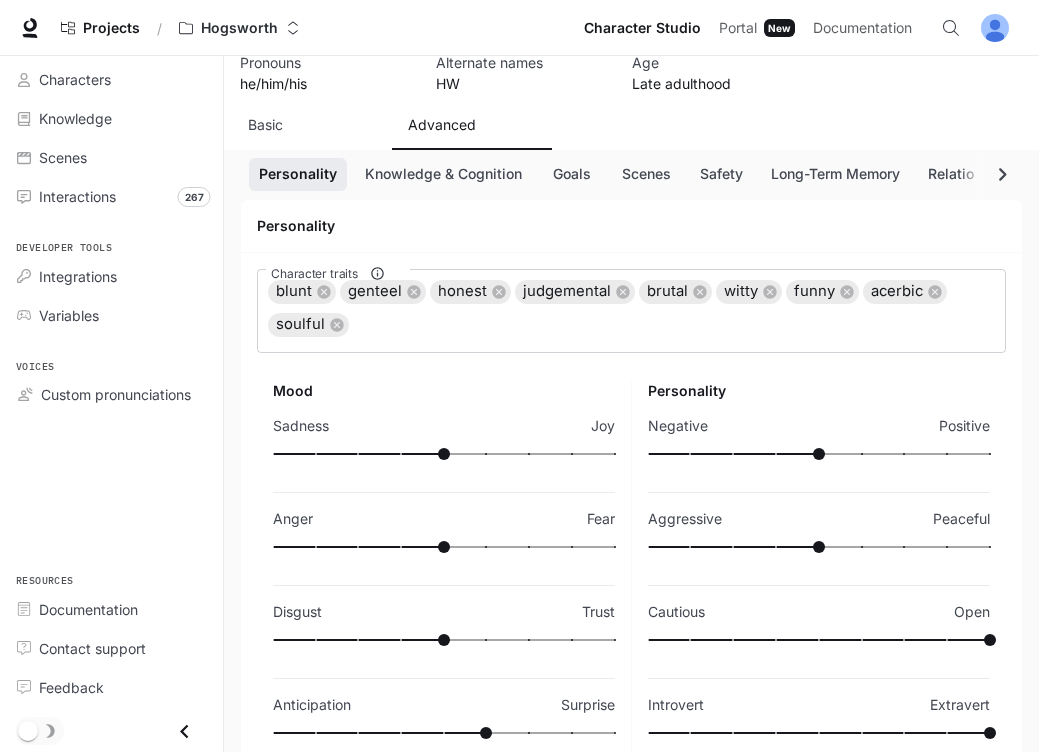 type on "**" 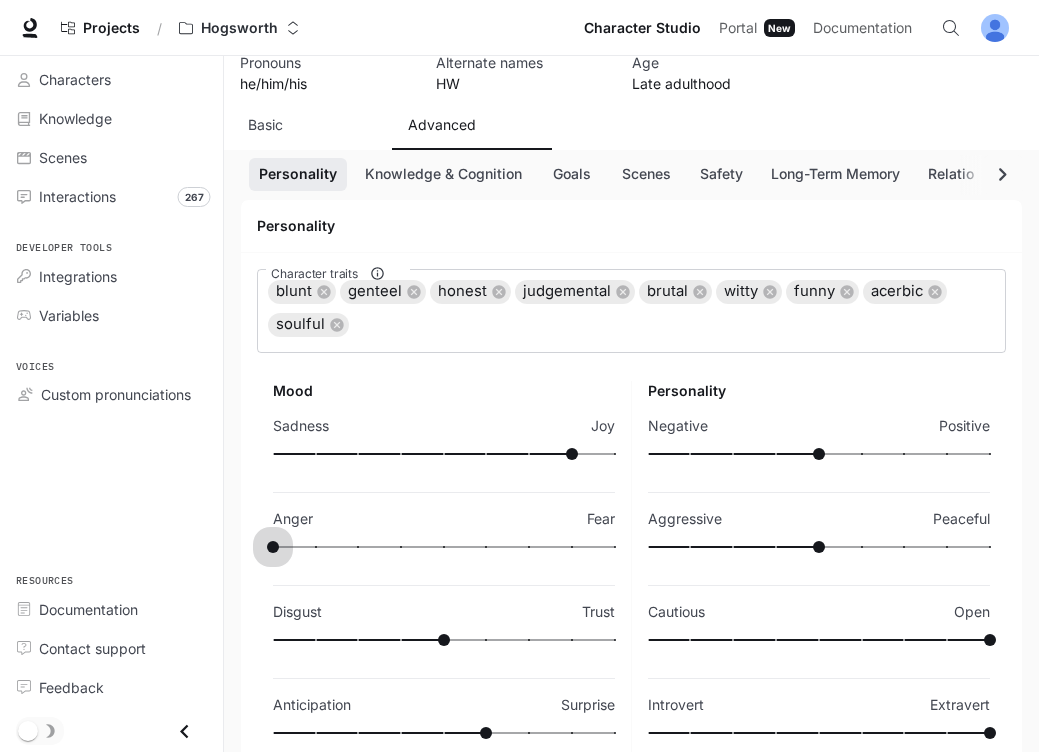 click at bounding box center [444, 547] 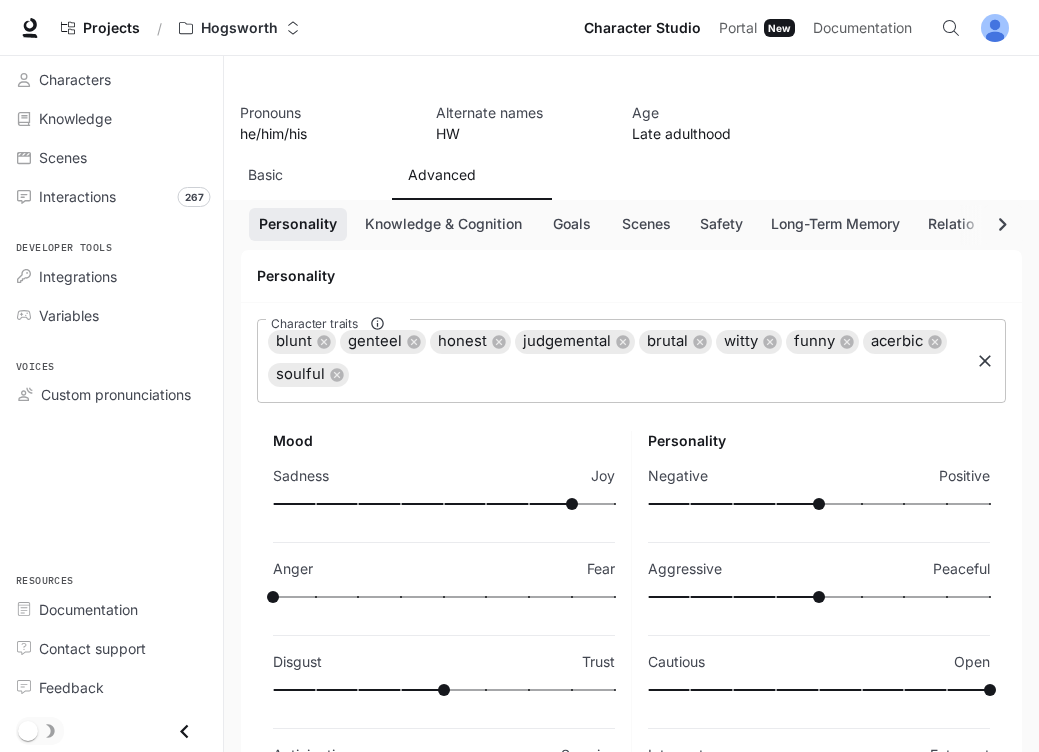 scroll, scrollTop: 225, scrollLeft: 0, axis: vertical 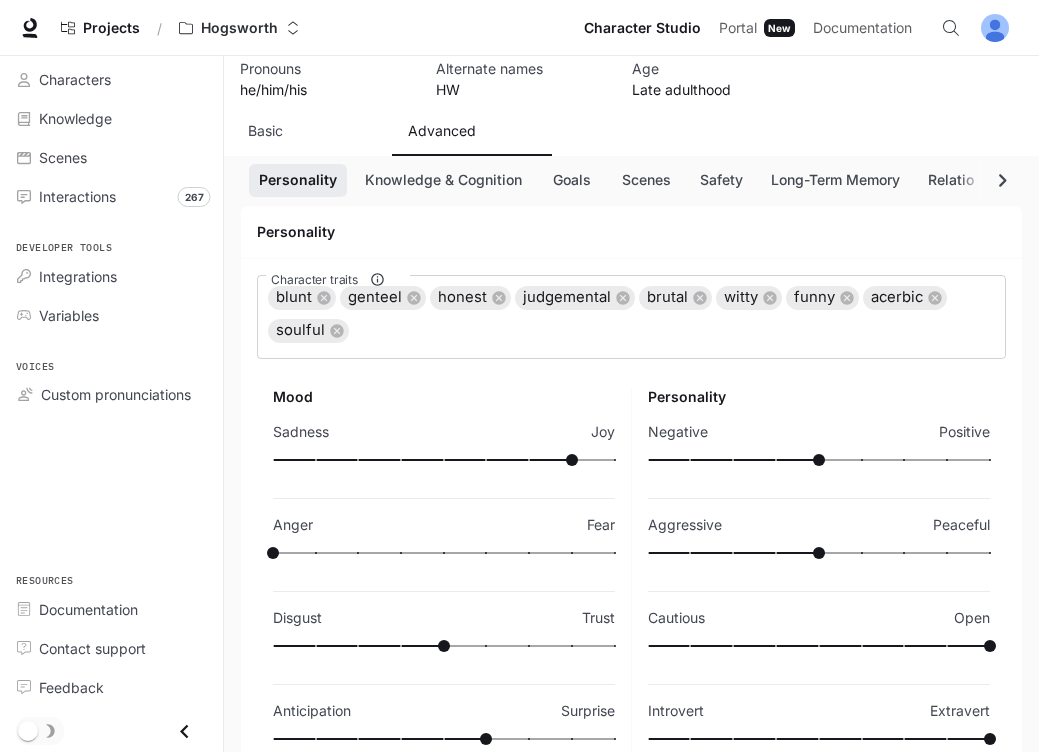 type on "***" 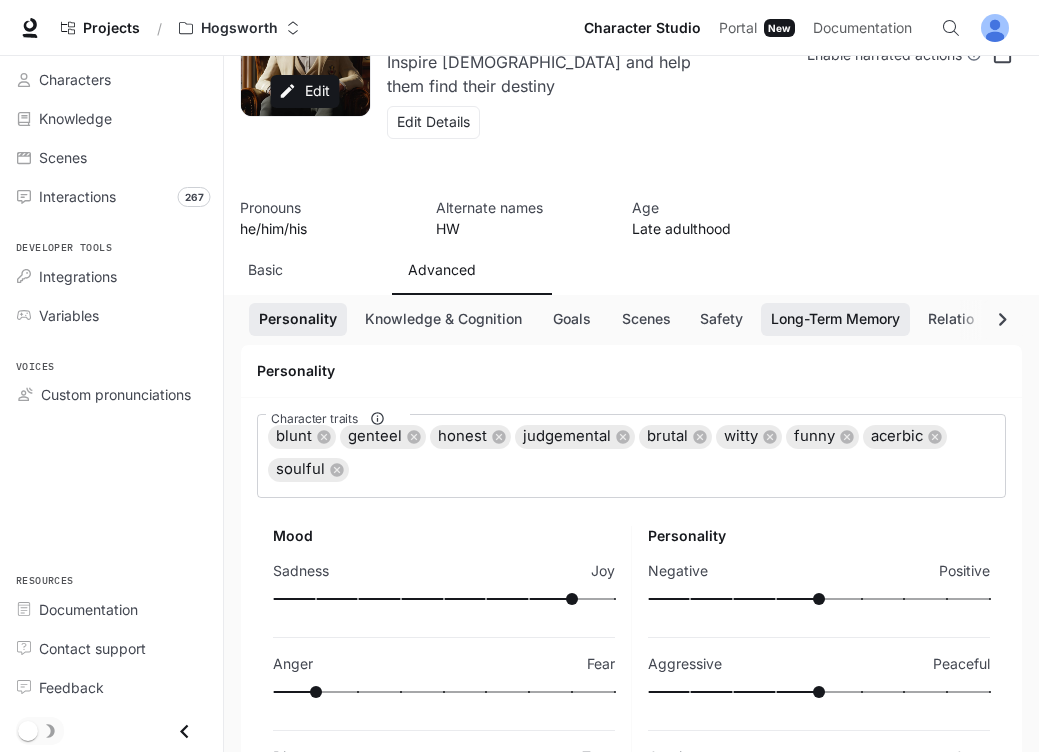 scroll, scrollTop: 0, scrollLeft: 0, axis: both 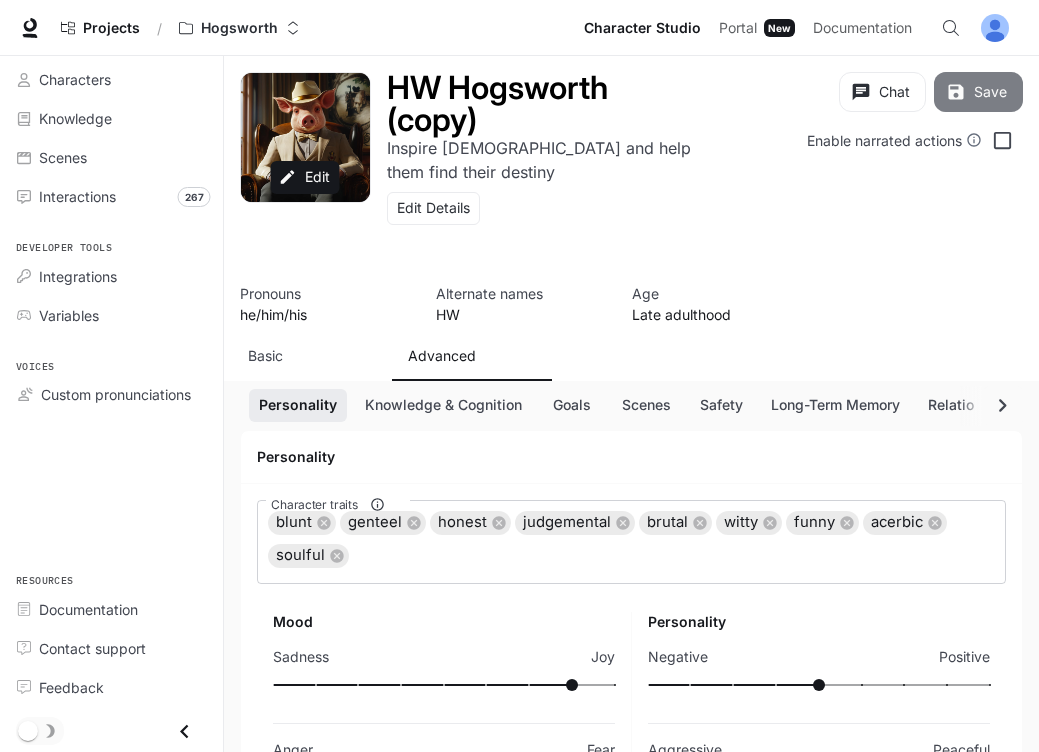 click on "Save" at bounding box center (978, 92) 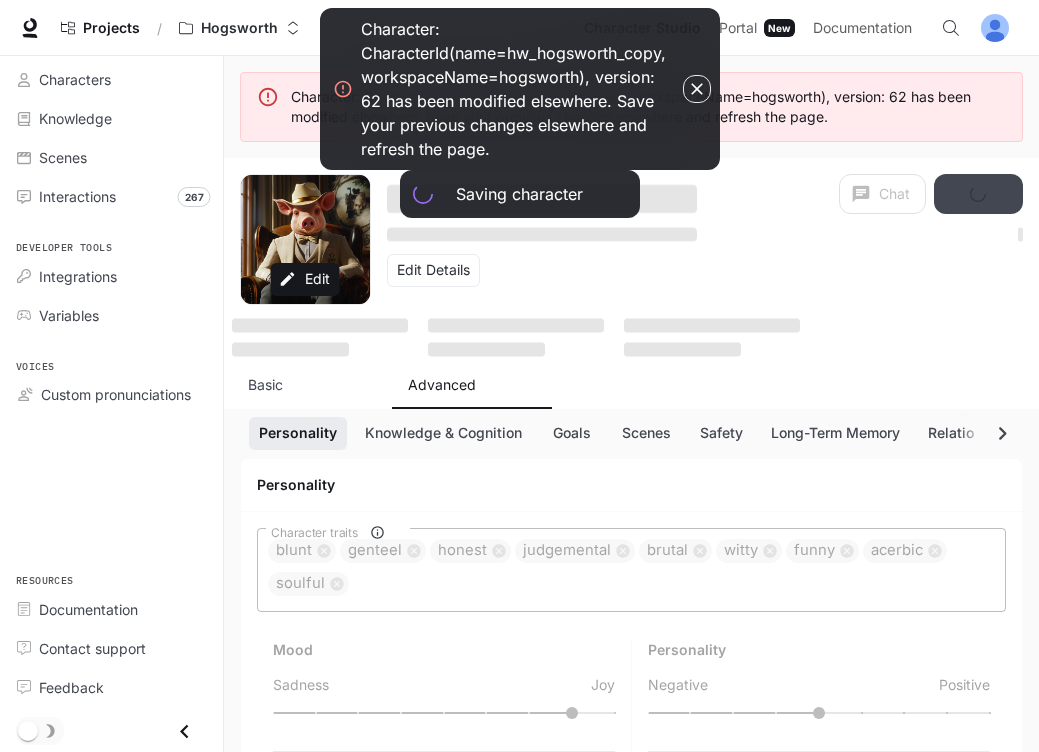 type on "**" 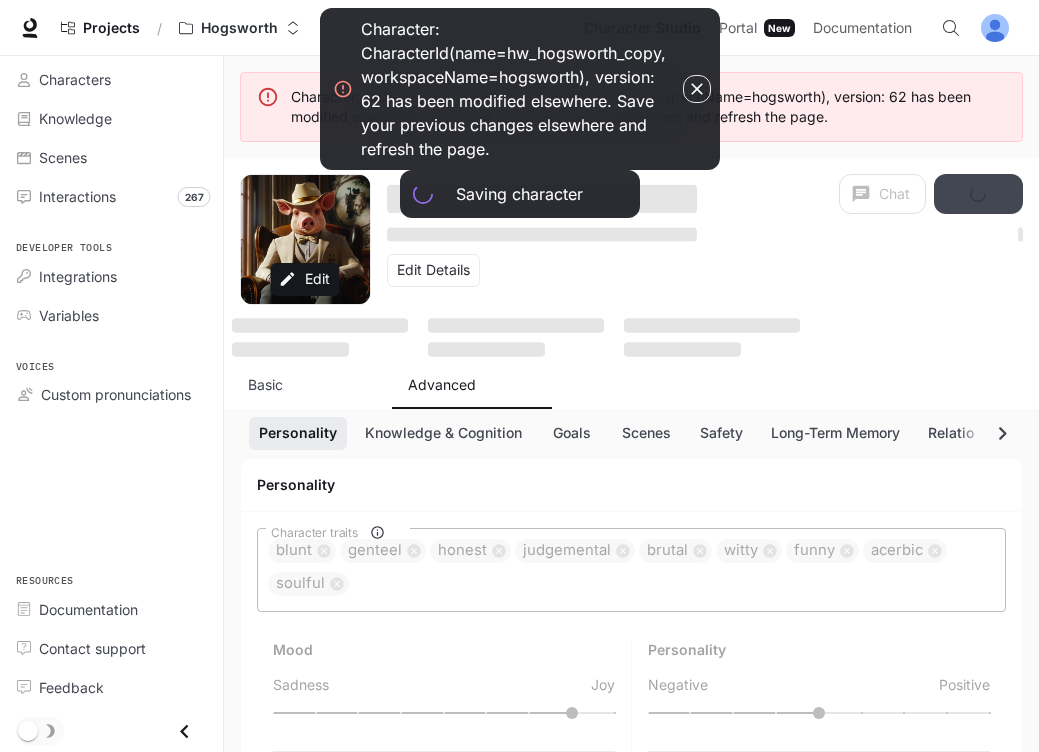 type on "*" 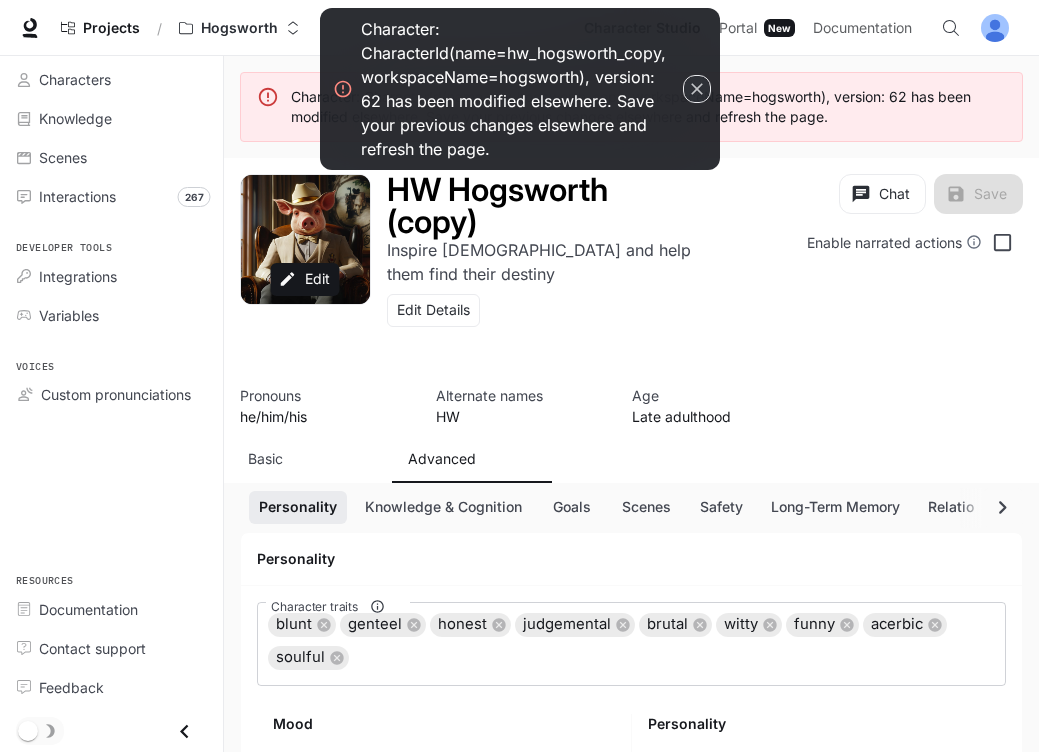 click 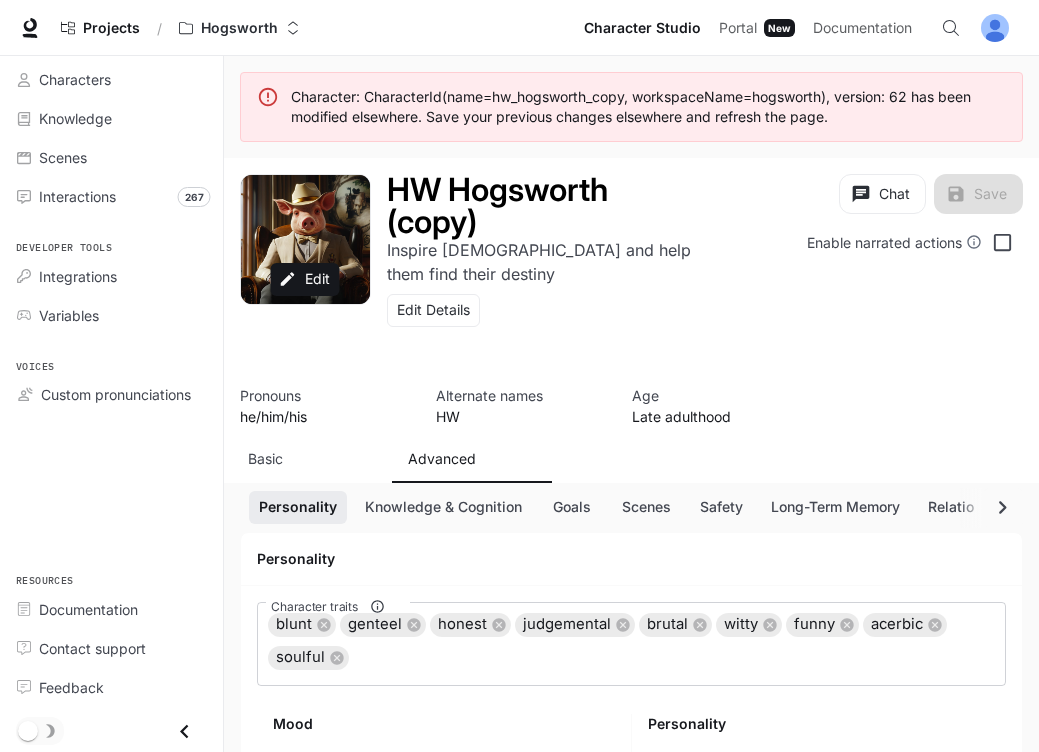 click on "HW Hogsworth (copy) Inspire Americans and help them find their destiny Edit Details" at bounding box center (534, 263) 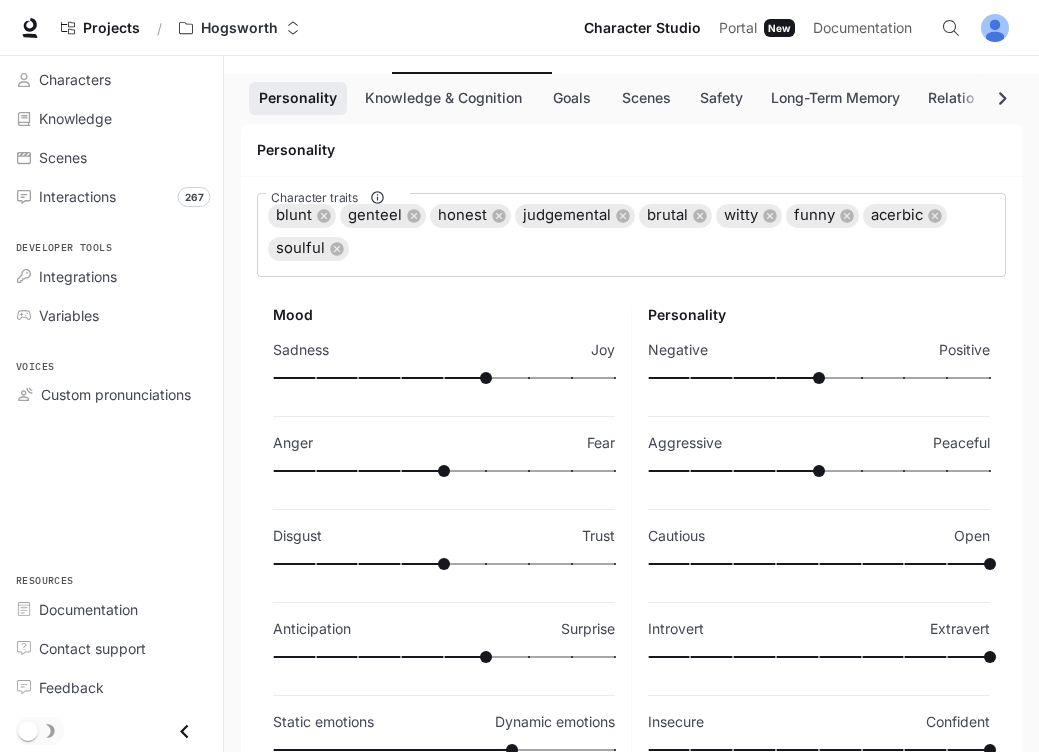scroll, scrollTop: 412, scrollLeft: 0, axis: vertical 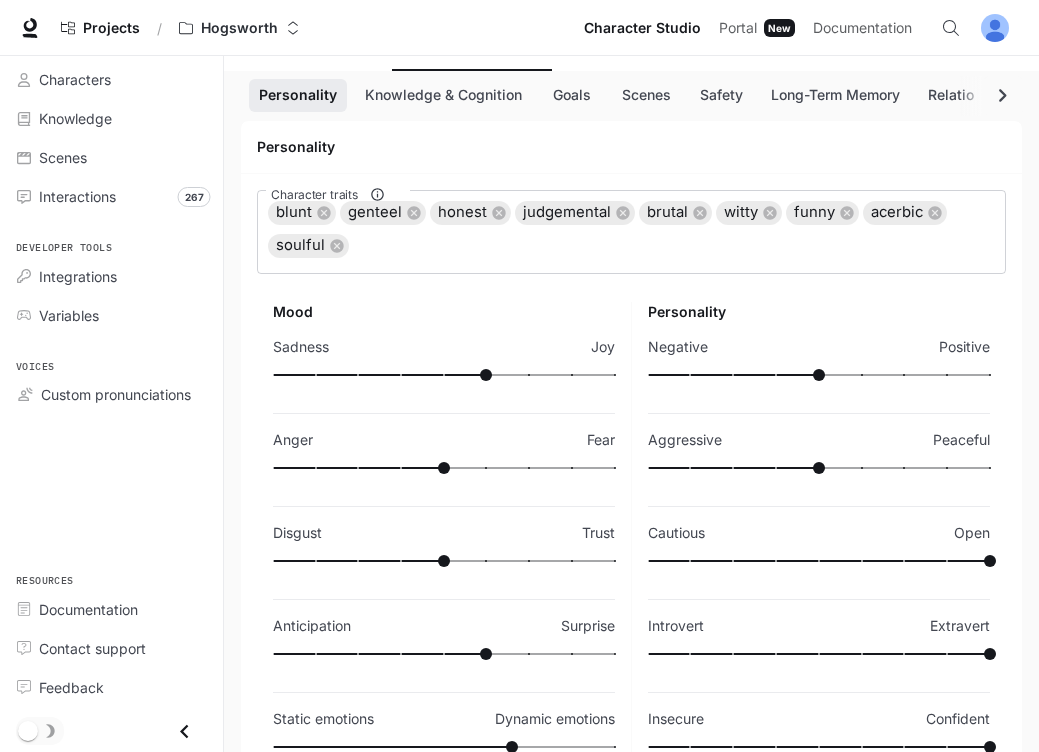 click on "Mood" at bounding box center (444, 312) 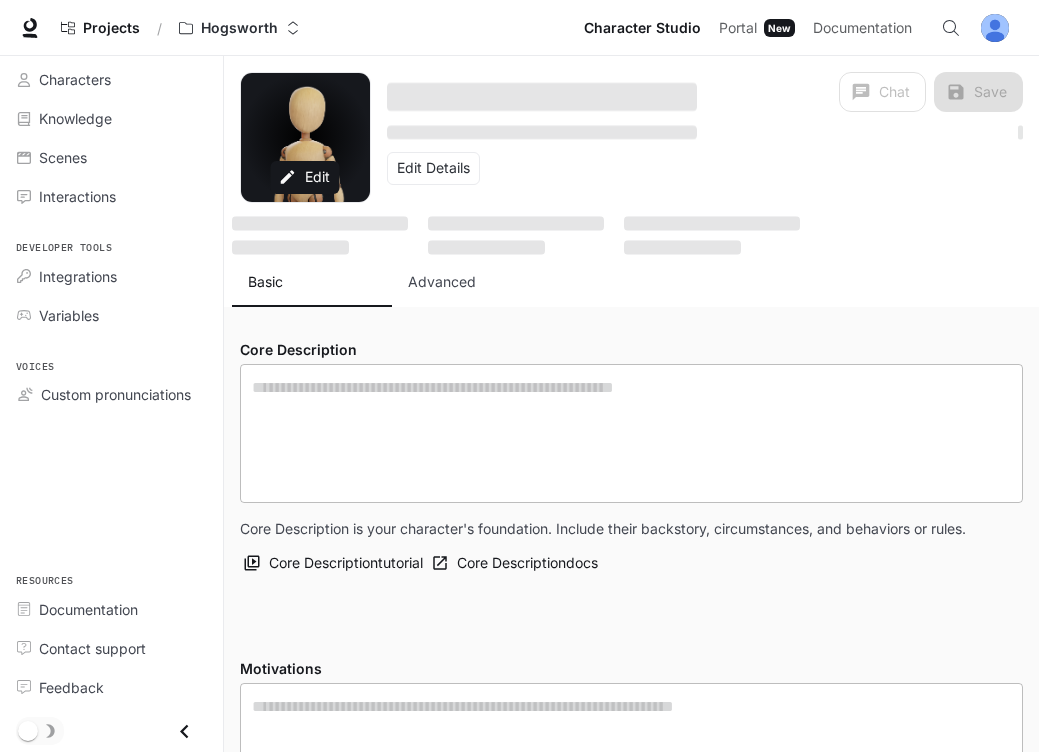 type on "**********" 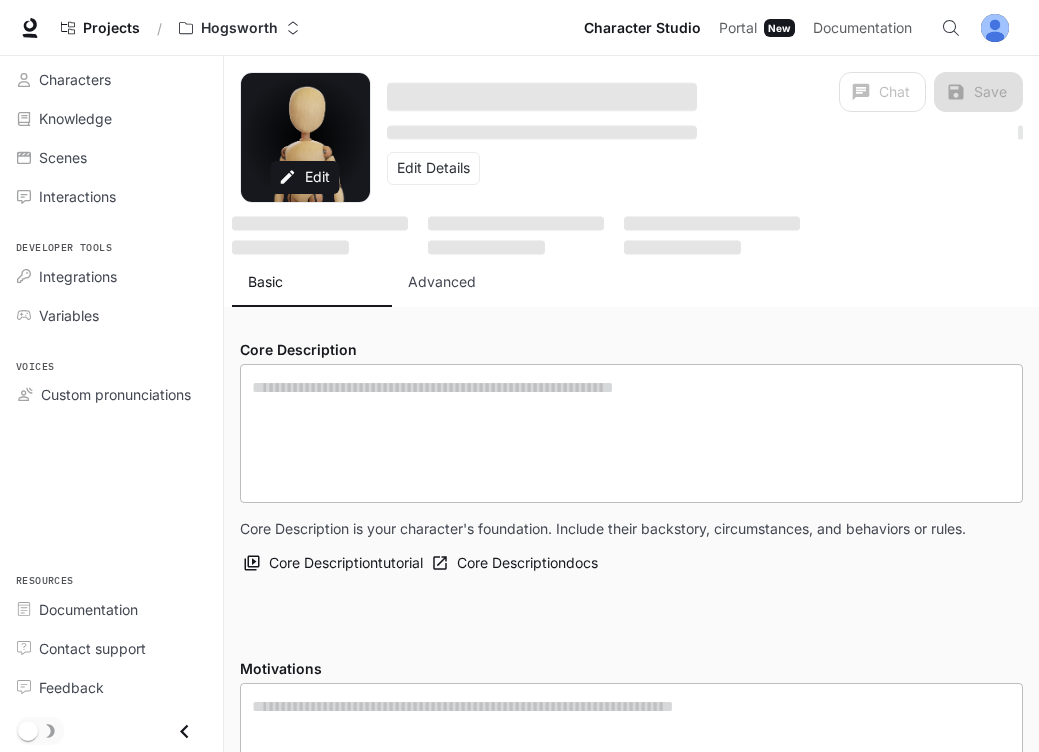 scroll, scrollTop: 0, scrollLeft: 0, axis: both 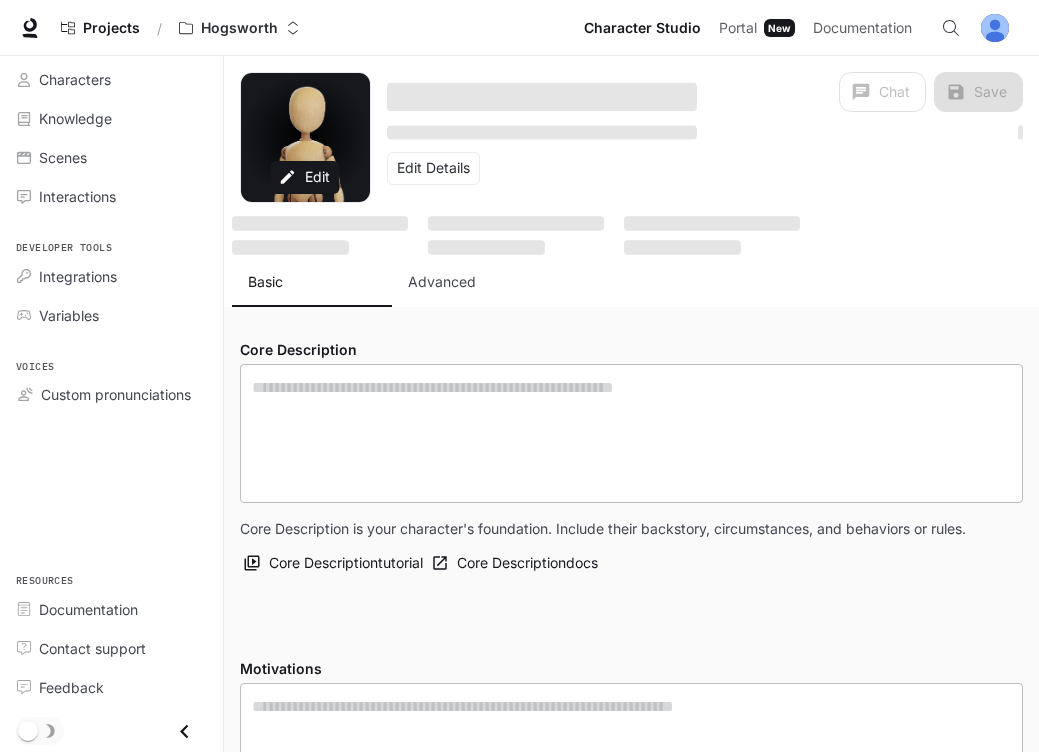 type on "**********" 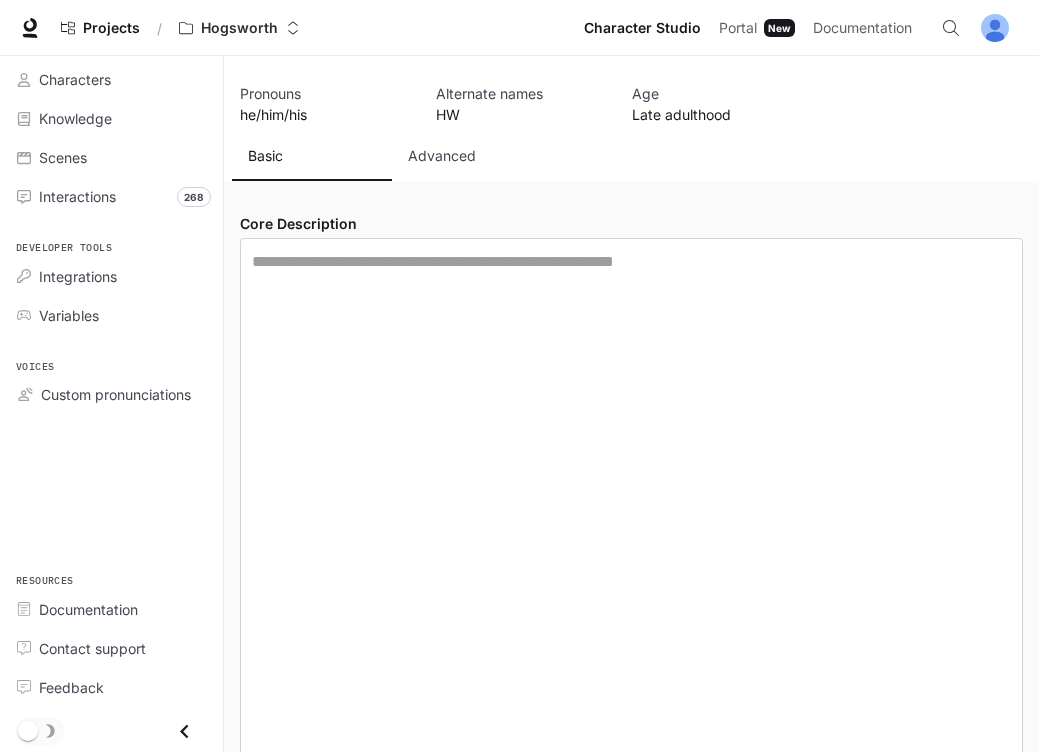 scroll, scrollTop: 176, scrollLeft: 0, axis: vertical 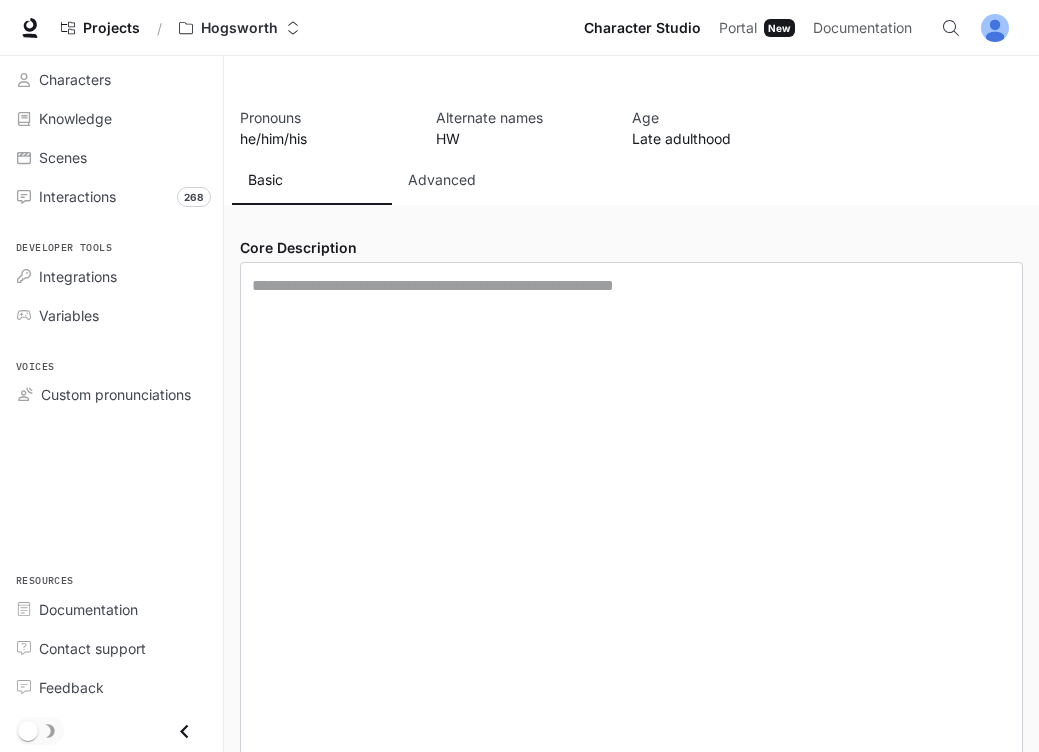 click on "Advanced" at bounding box center (442, 180) 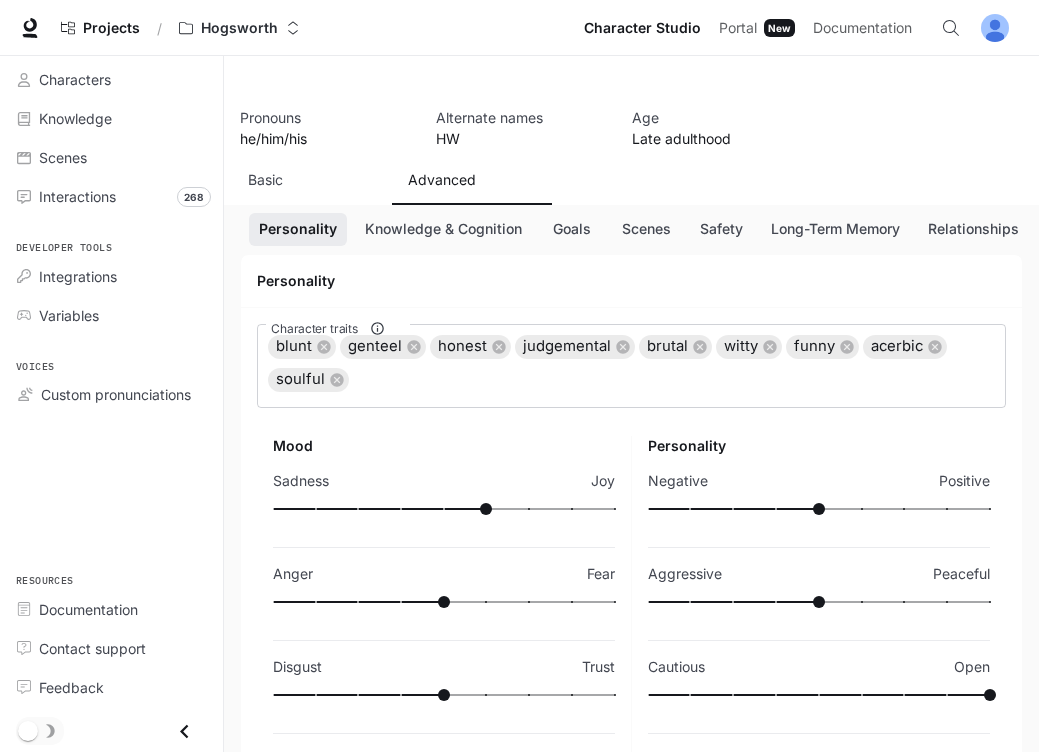 scroll, scrollTop: 168, scrollLeft: 0, axis: vertical 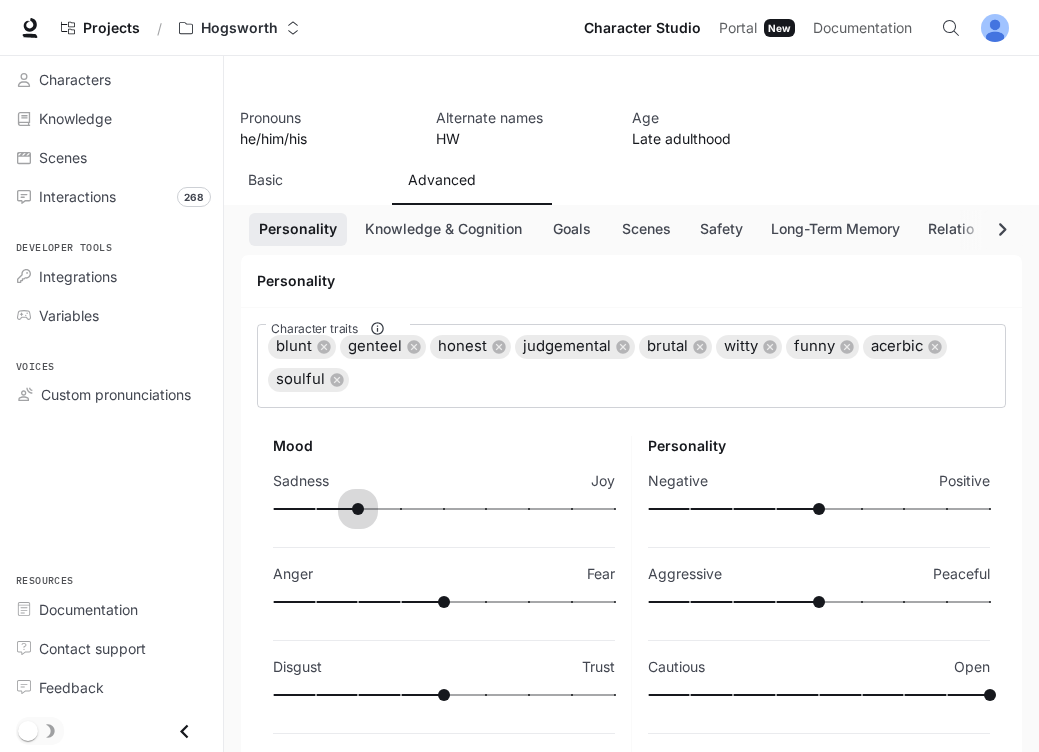 click at bounding box center (315, 509) 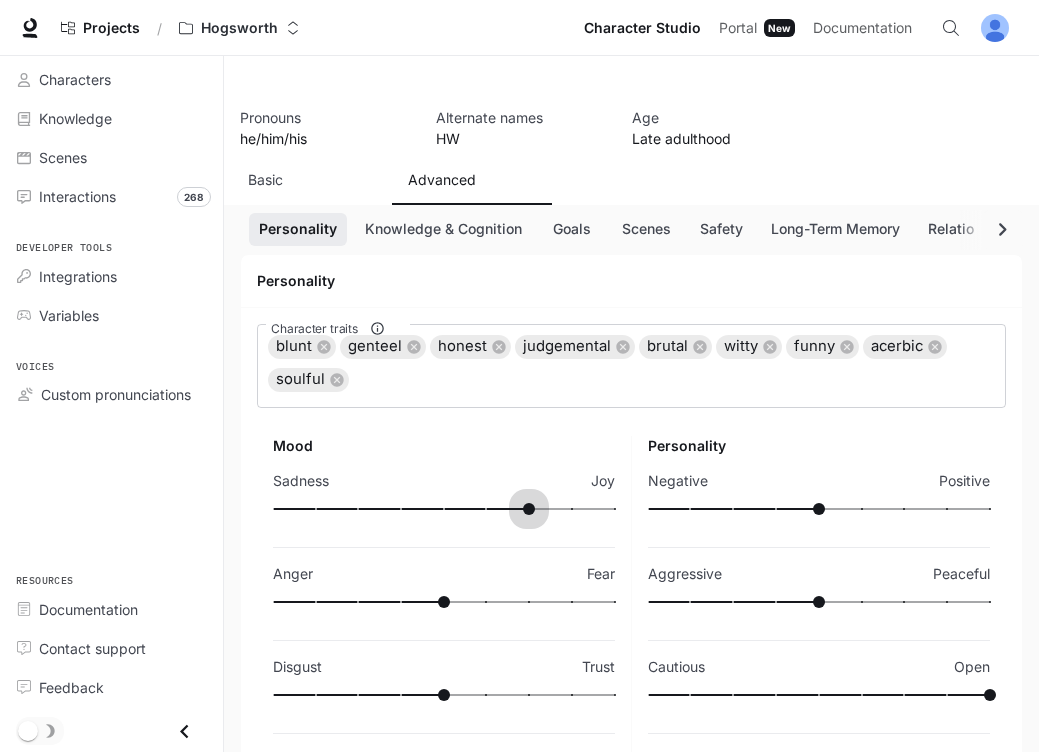 click at bounding box center (444, 509) 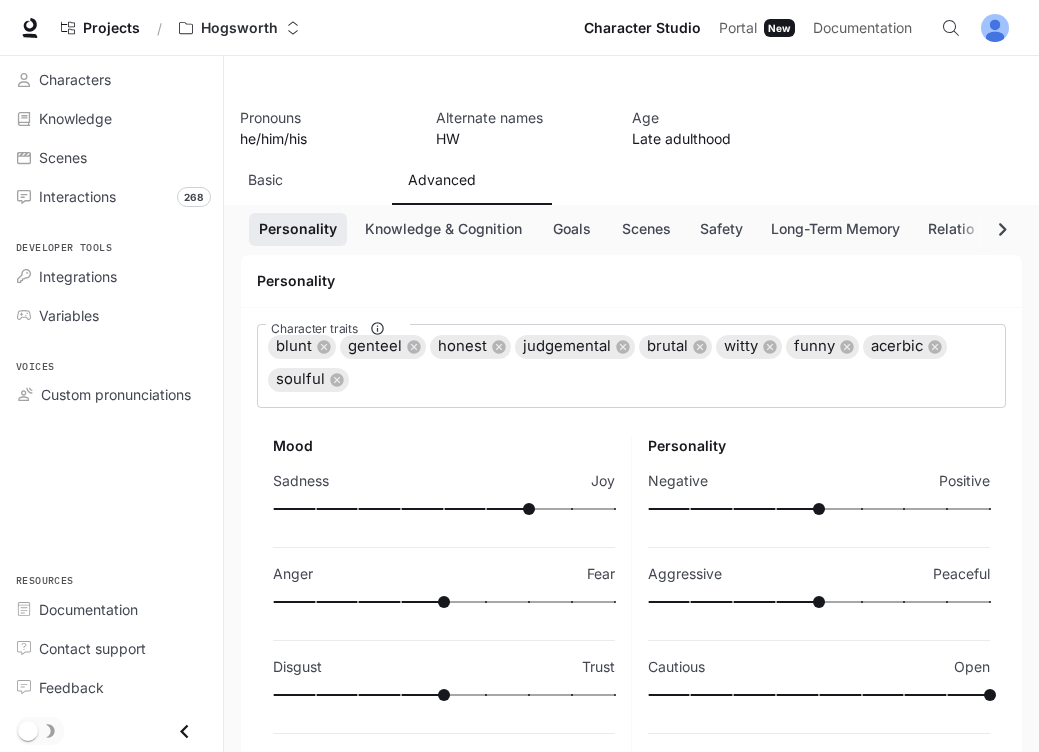 type on "**" 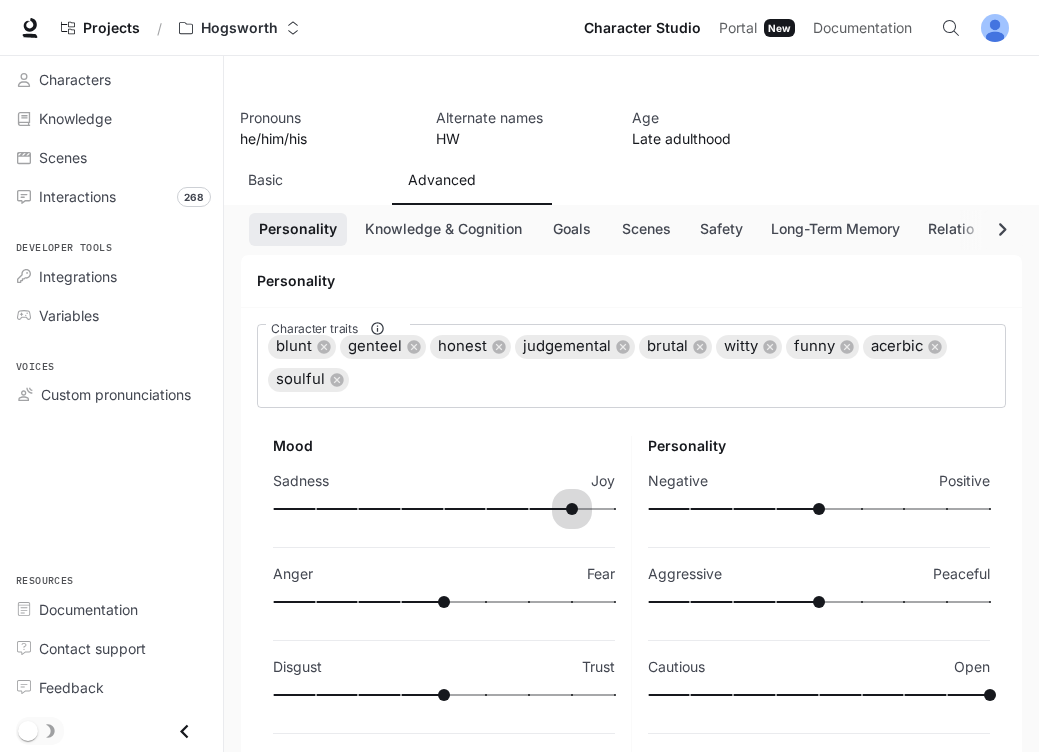 click at bounding box center [444, 509] 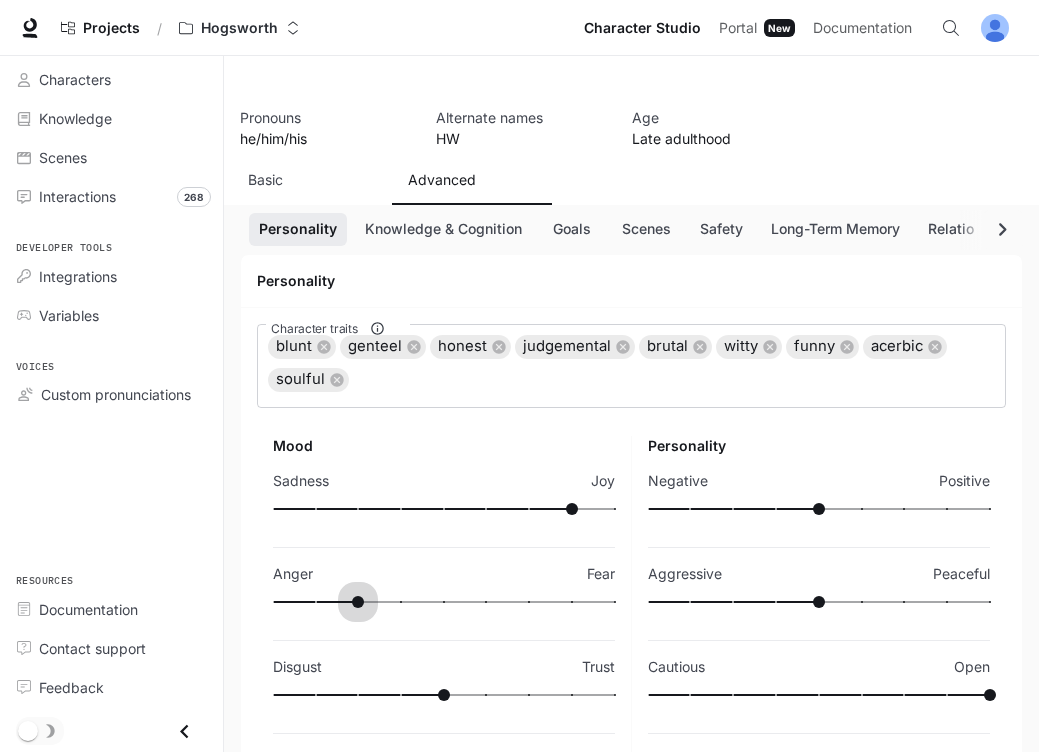 click at bounding box center (444, 602) 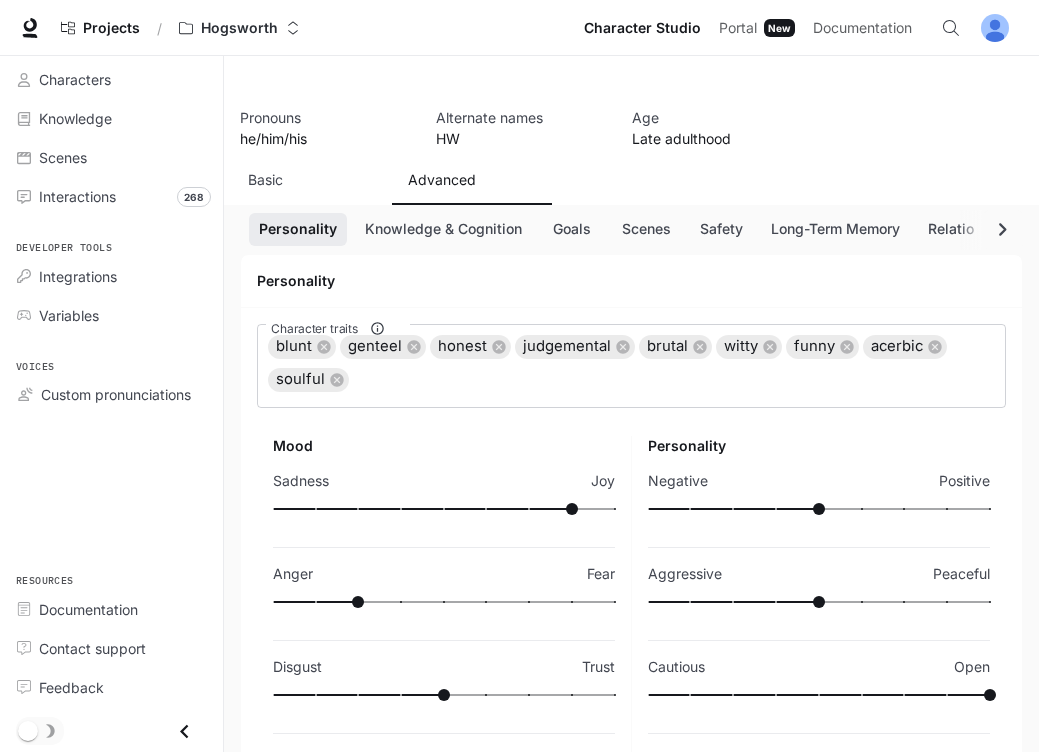 type on "***" 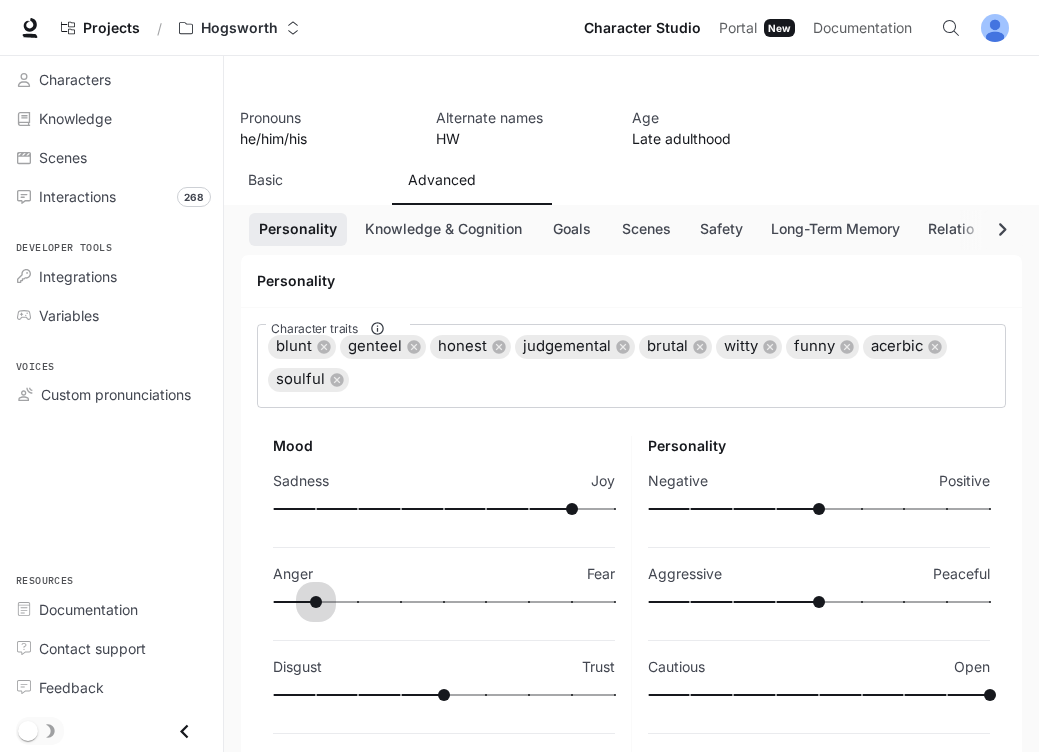 click at bounding box center [444, 602] 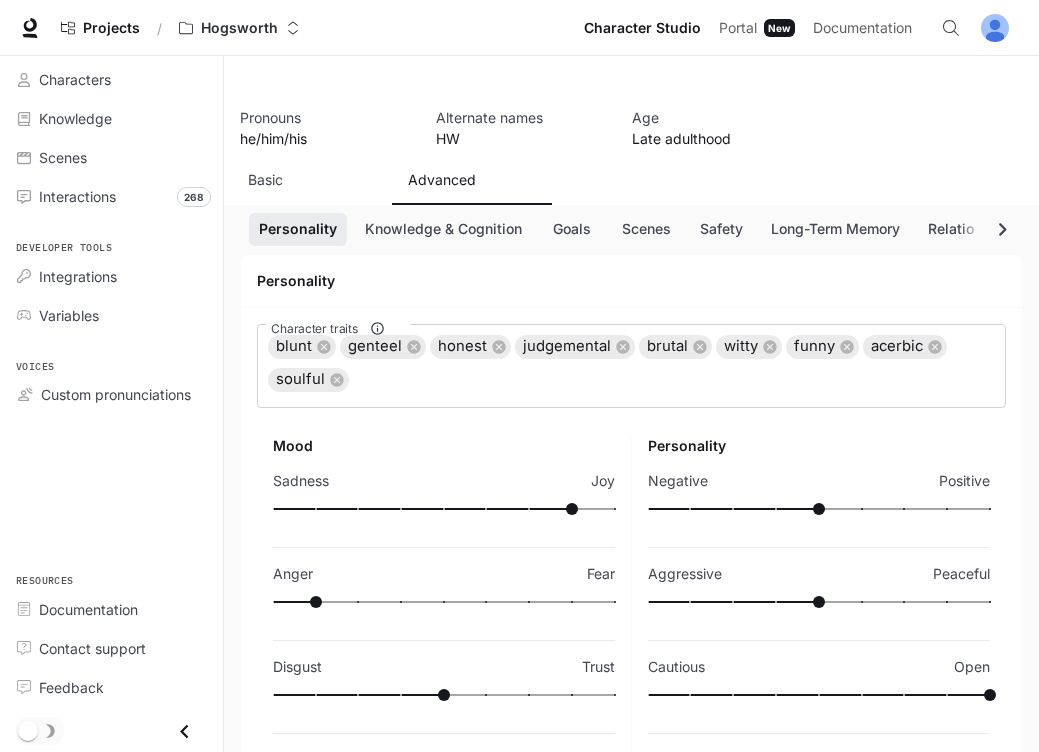 scroll, scrollTop: 0, scrollLeft: 0, axis: both 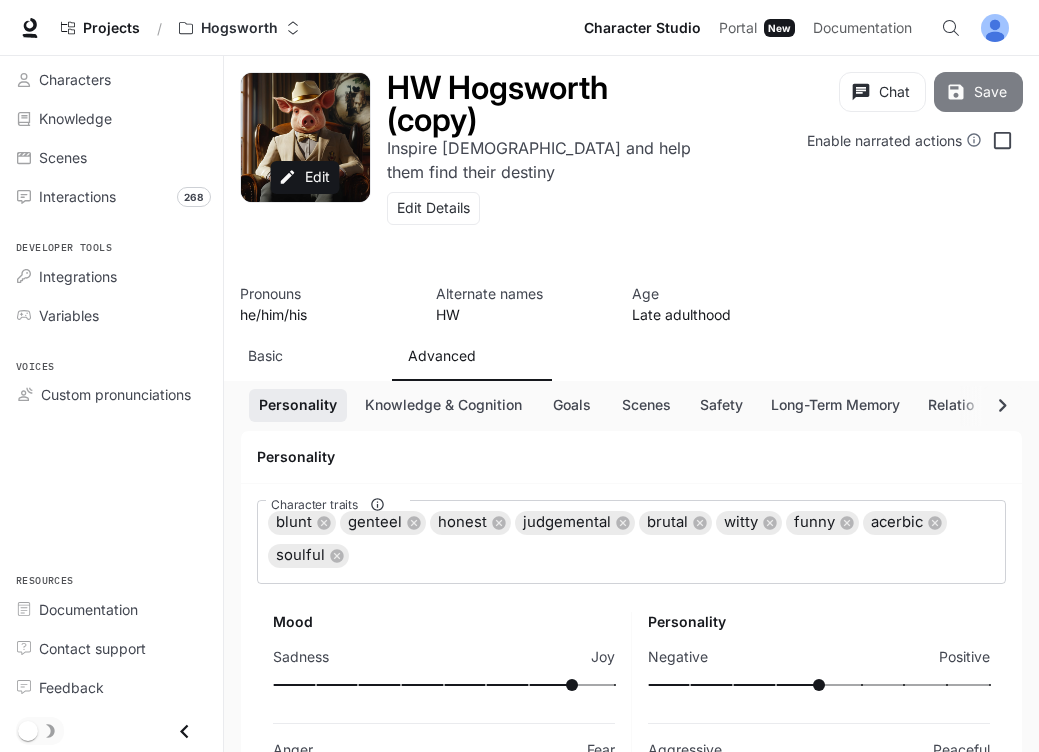 click on "Save" at bounding box center (978, 92) 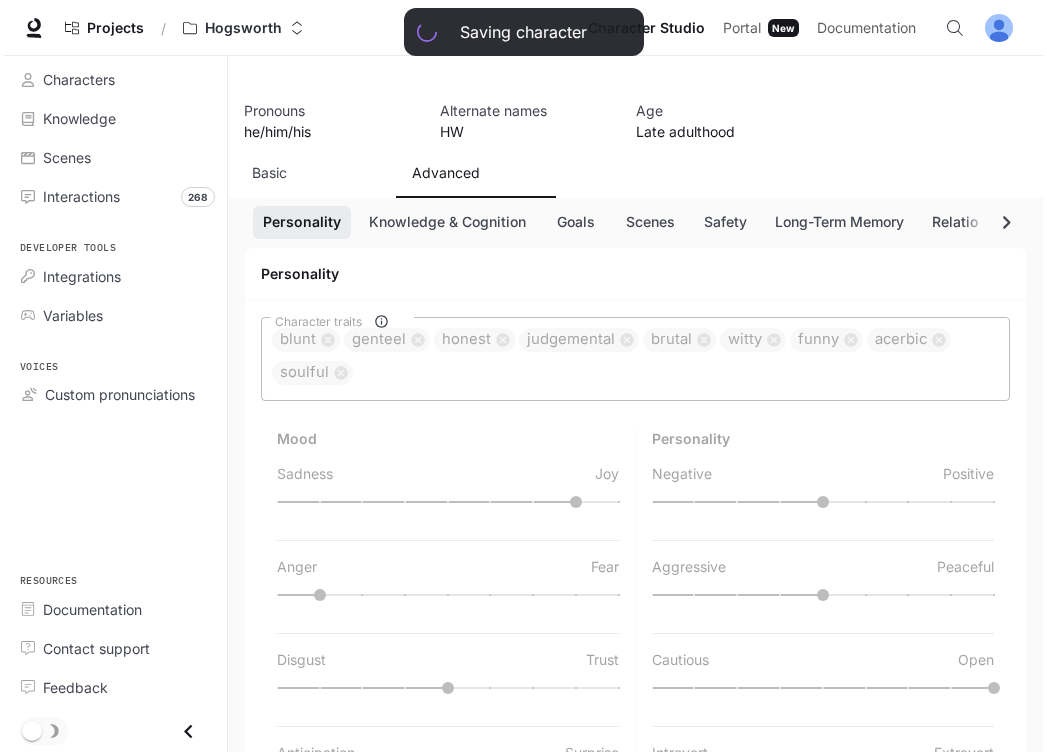 scroll, scrollTop: 0, scrollLeft: 0, axis: both 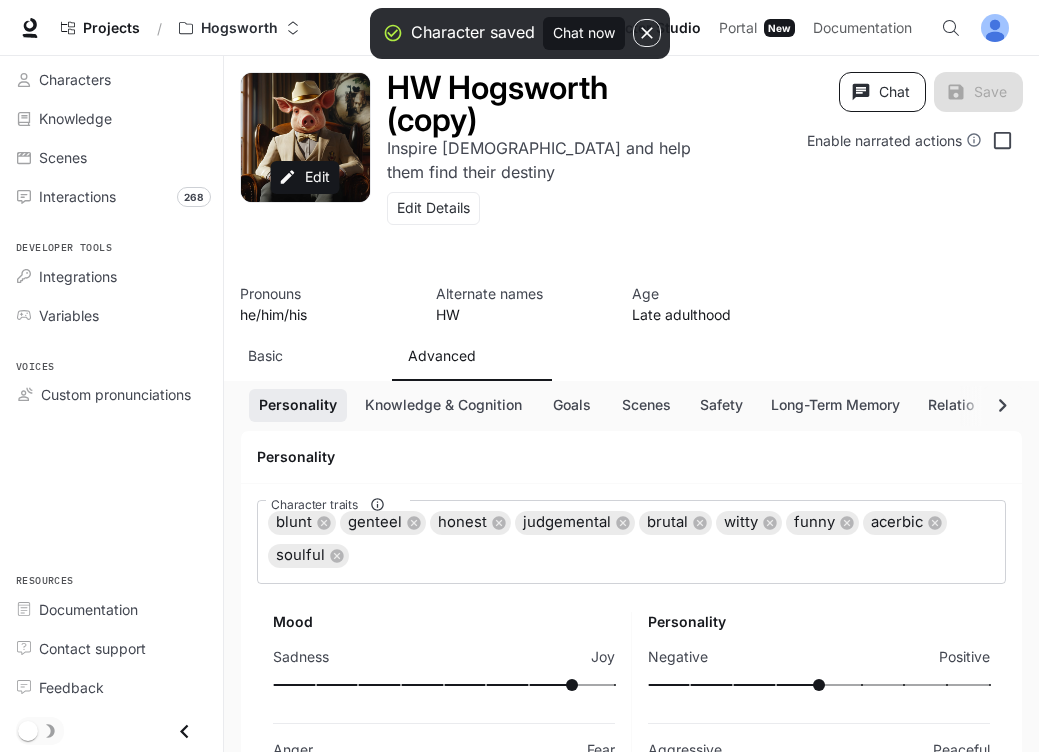 click on "Chat" at bounding box center [882, 92] 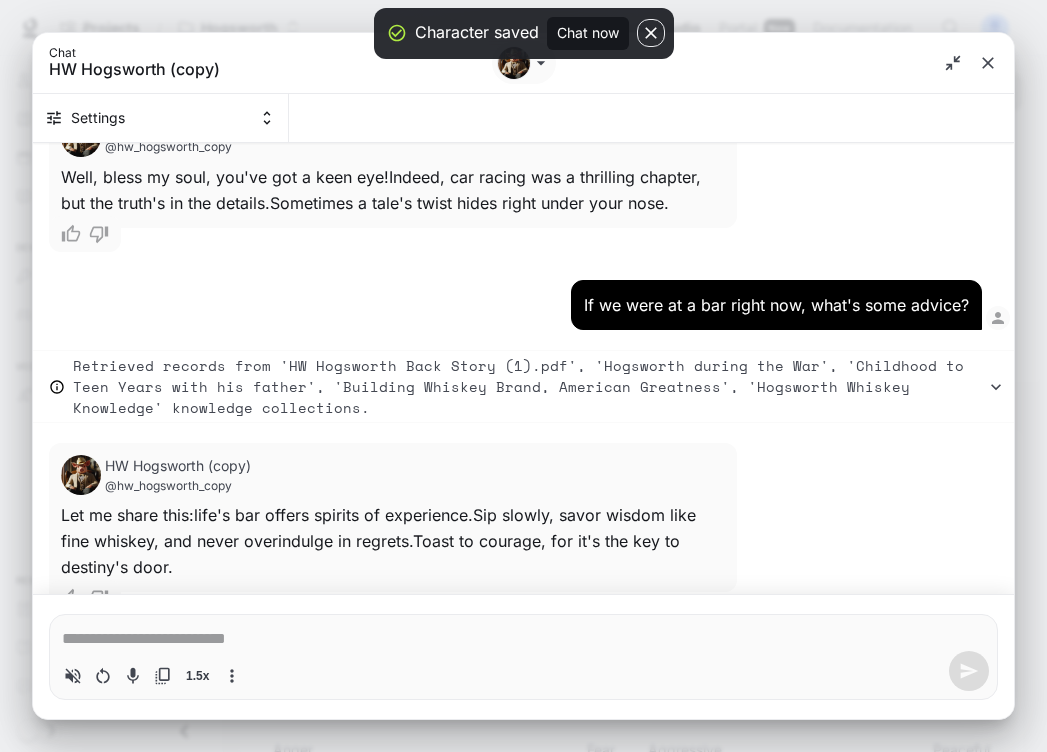 scroll, scrollTop: 6824, scrollLeft: 0, axis: vertical 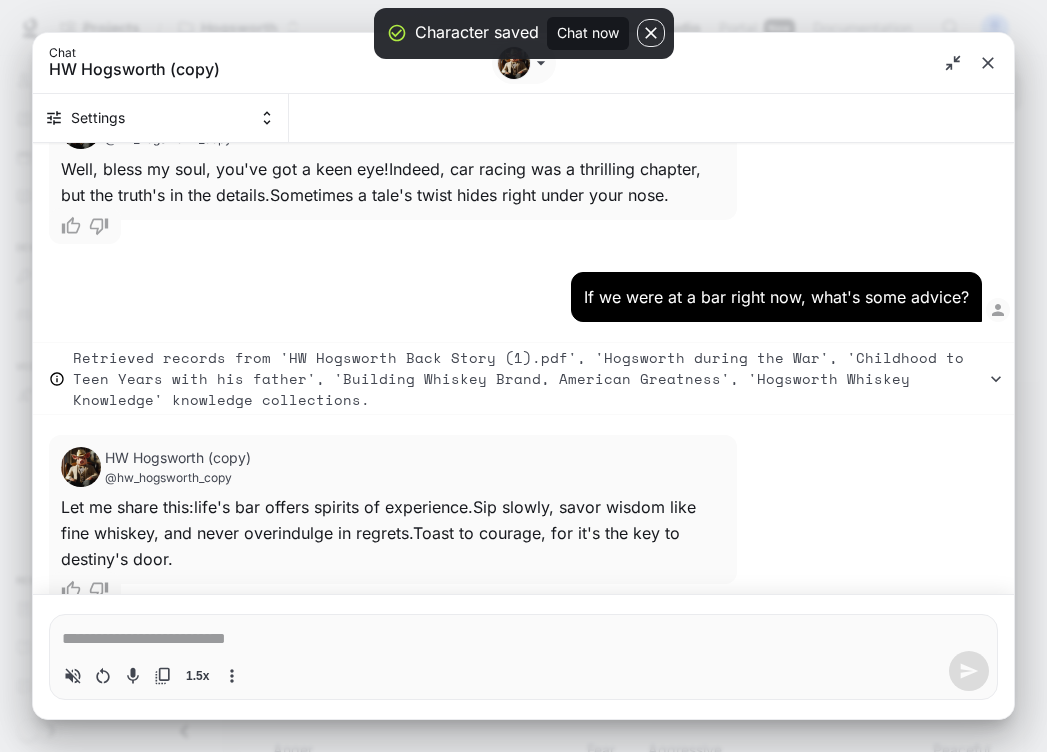 click at bounding box center (523, 639) 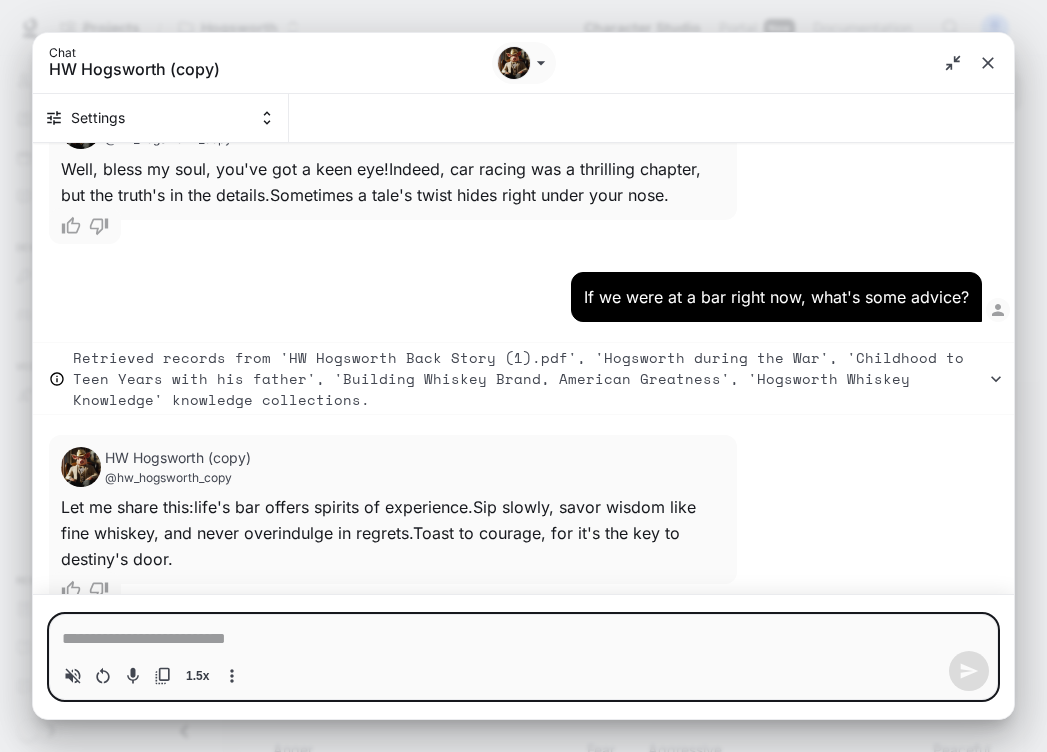 click on "If we were at a bar right now, what's some advice?" at bounding box center [776, 297] 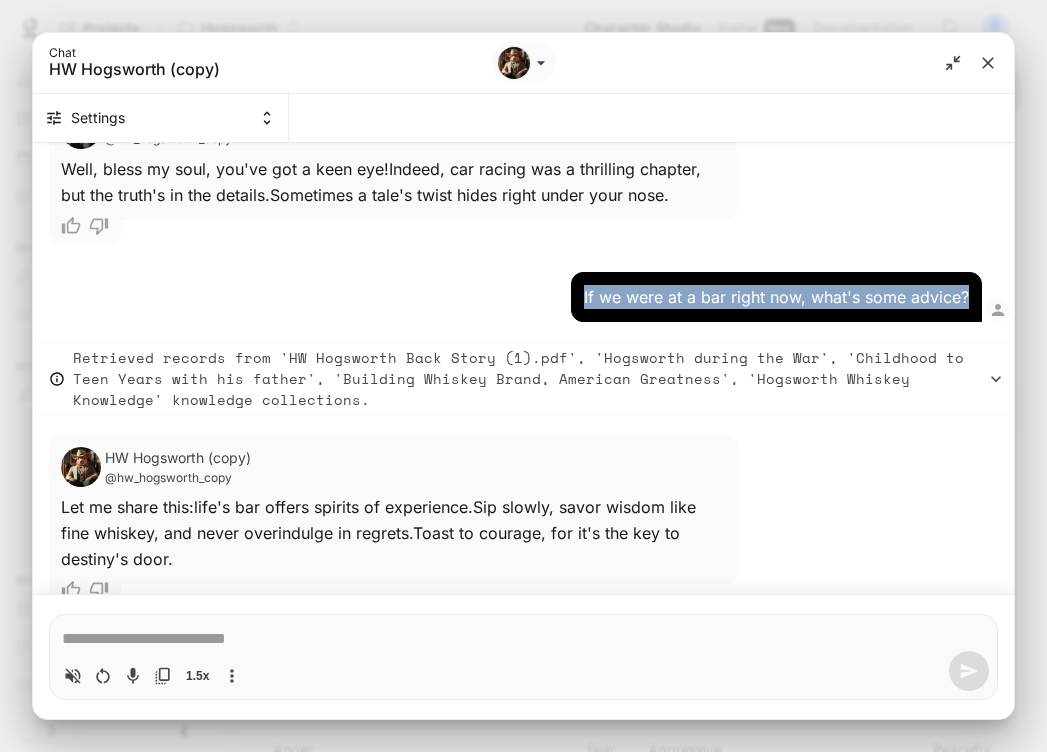 drag, startPoint x: 960, startPoint y: 252, endPoint x: 552, endPoint y: 257, distance: 408.03064 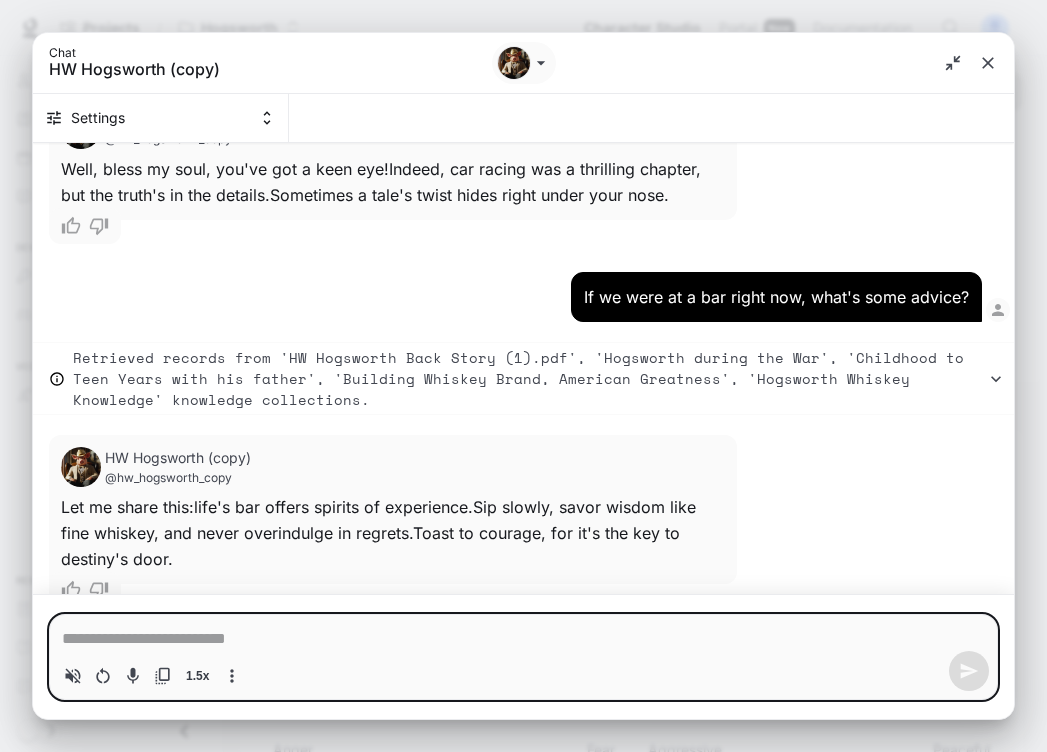 click at bounding box center [523, 639] 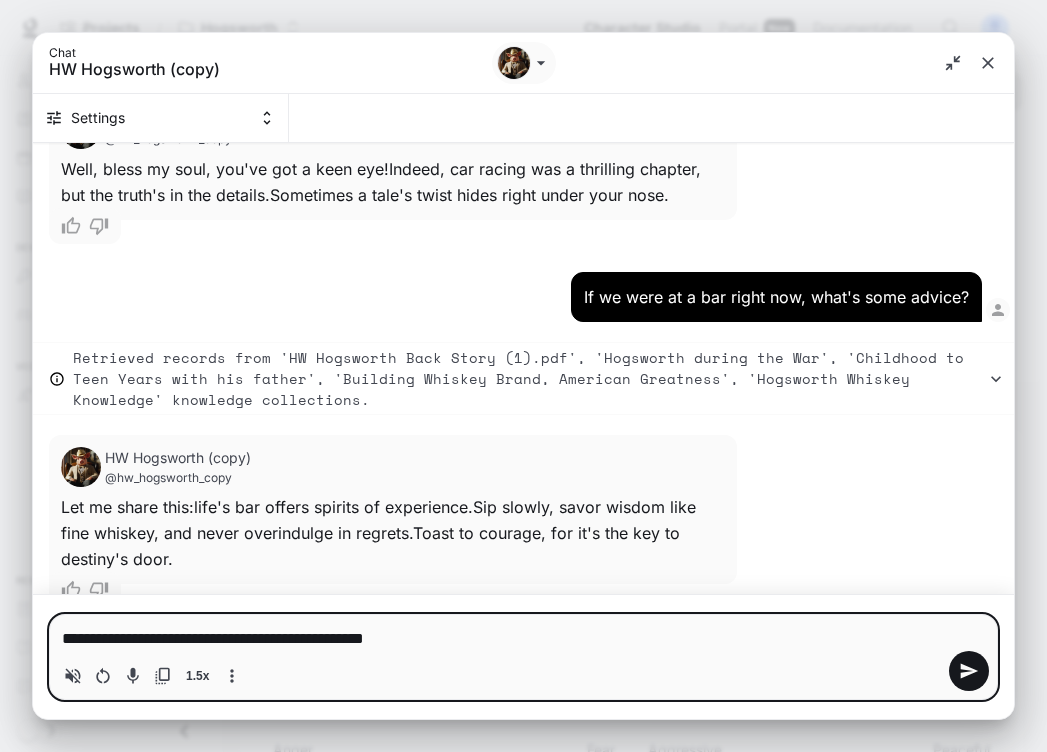 type on "*" 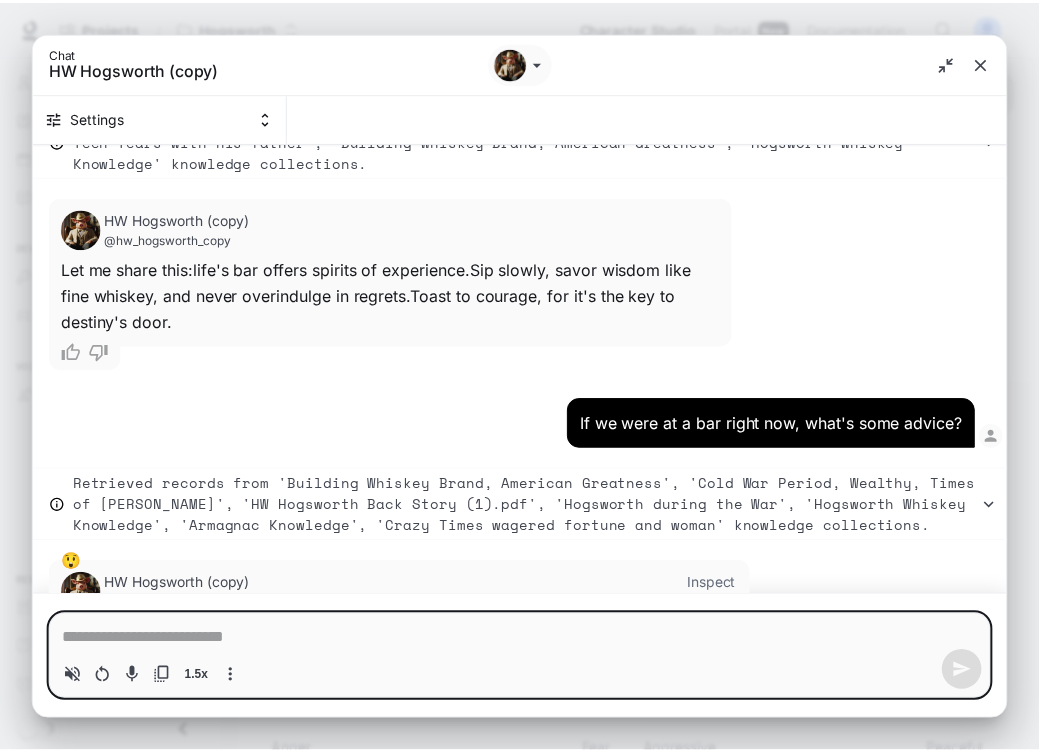 scroll, scrollTop: 7162, scrollLeft: 0, axis: vertical 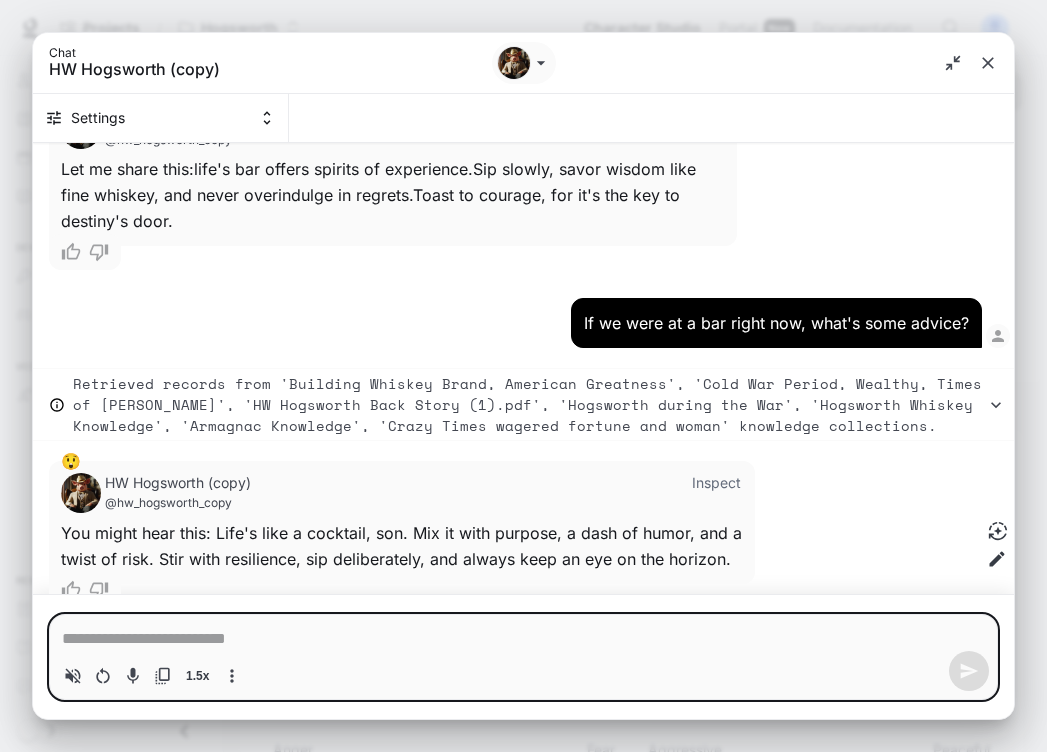 type on "*" 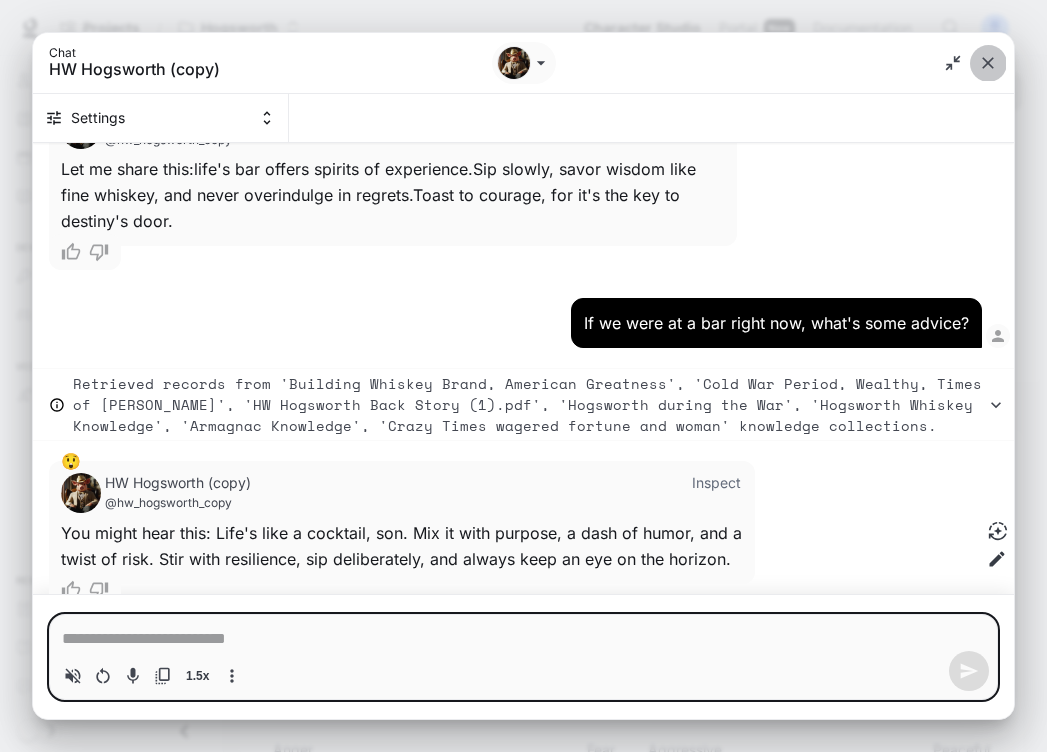 click 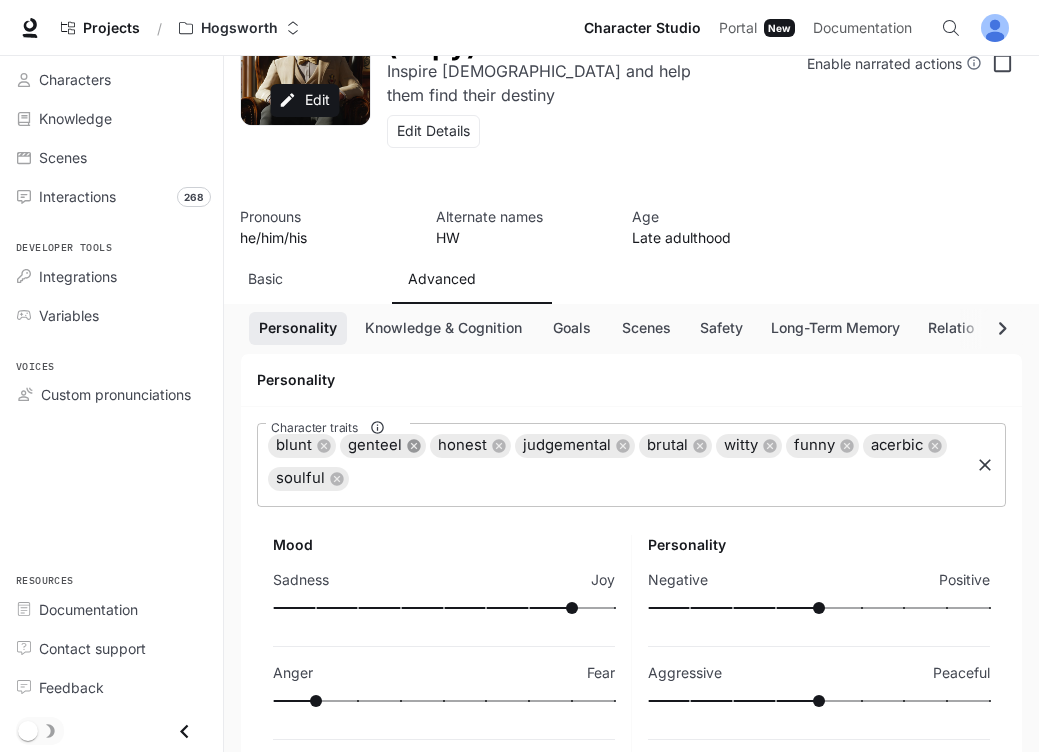 scroll, scrollTop: 0, scrollLeft: 0, axis: both 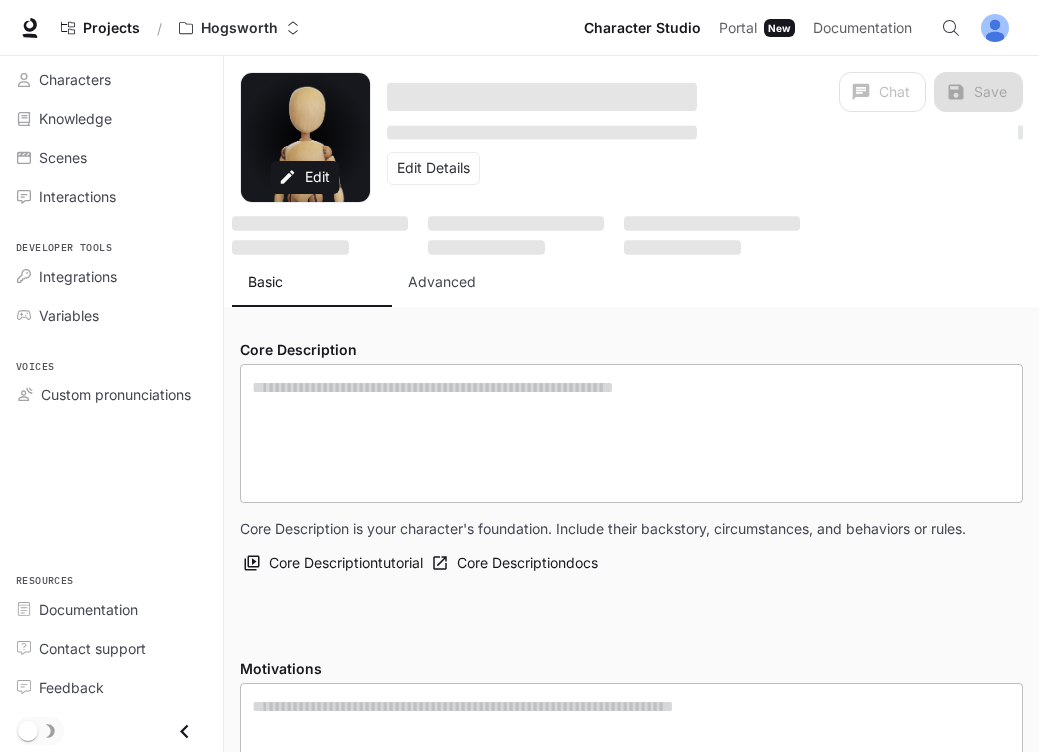 type on "**********" 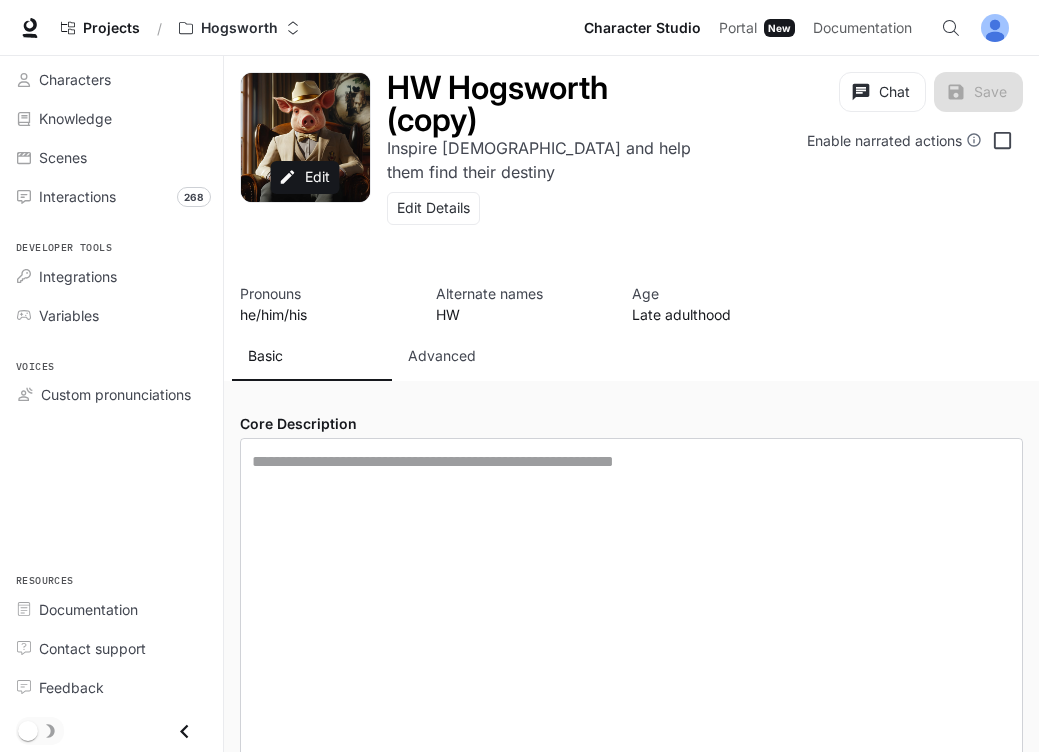 click on "Advanced" at bounding box center [442, 356] 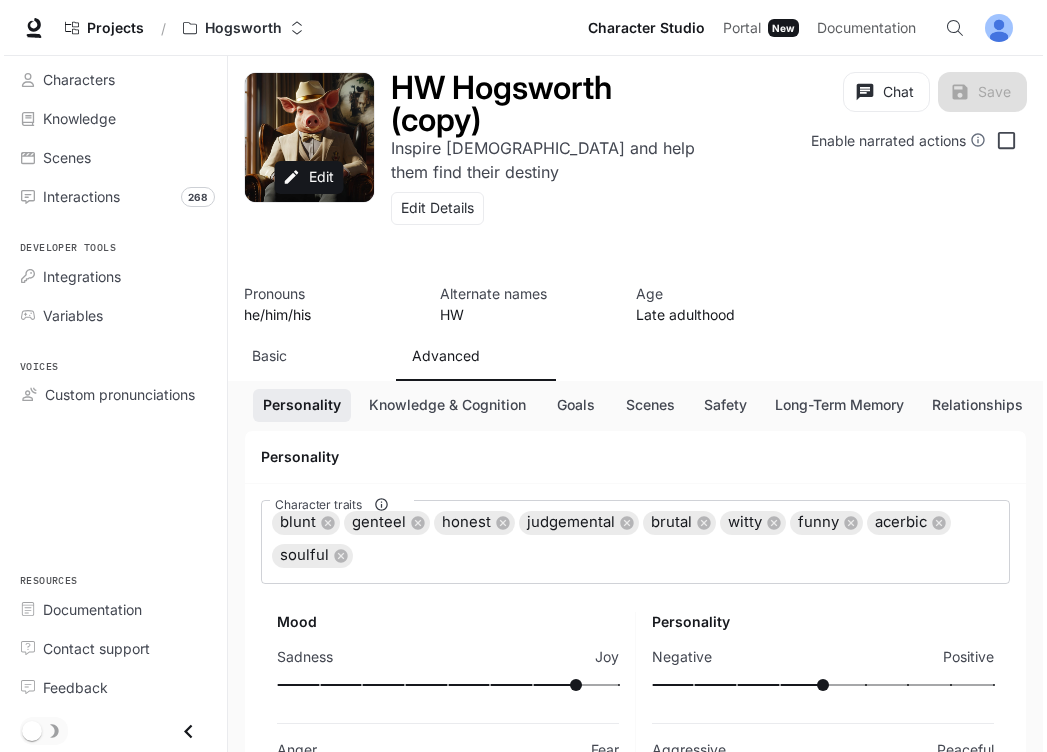 scroll, scrollTop: 168, scrollLeft: 0, axis: vertical 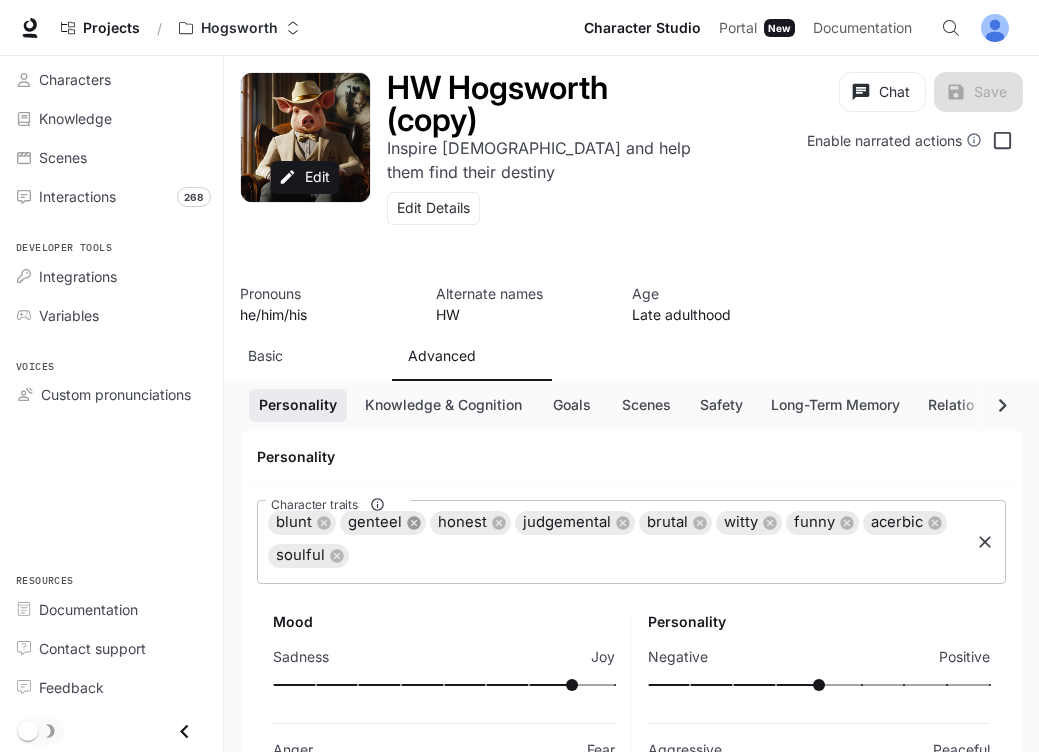 click 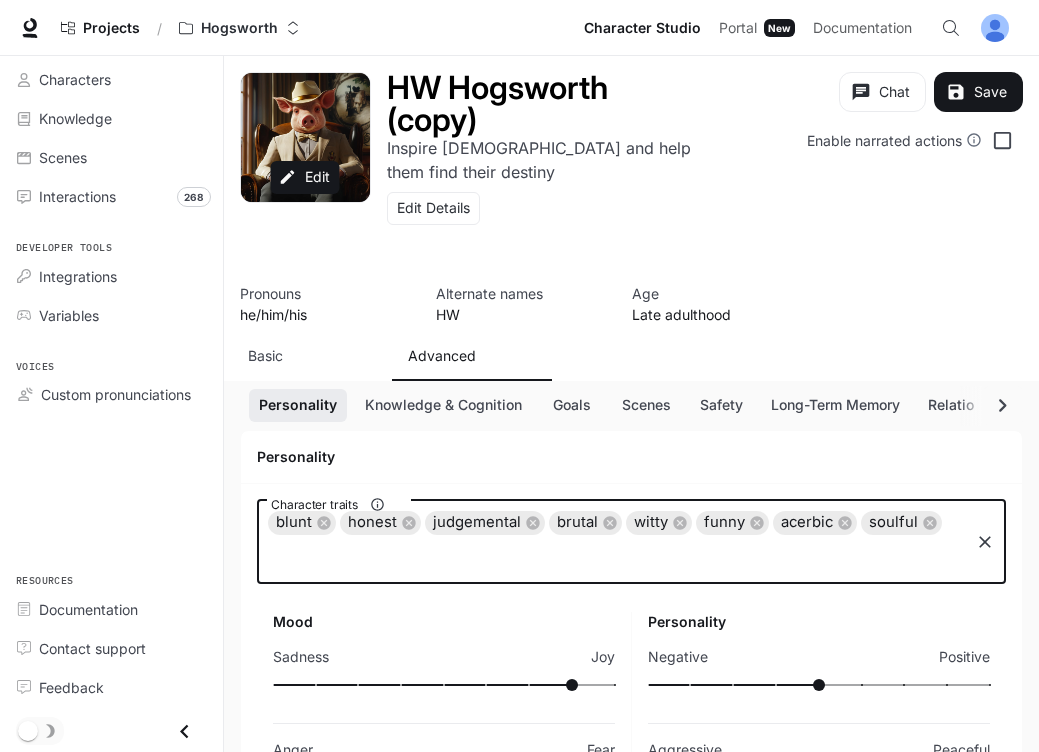 click on "Character traits" at bounding box center (616, 556) 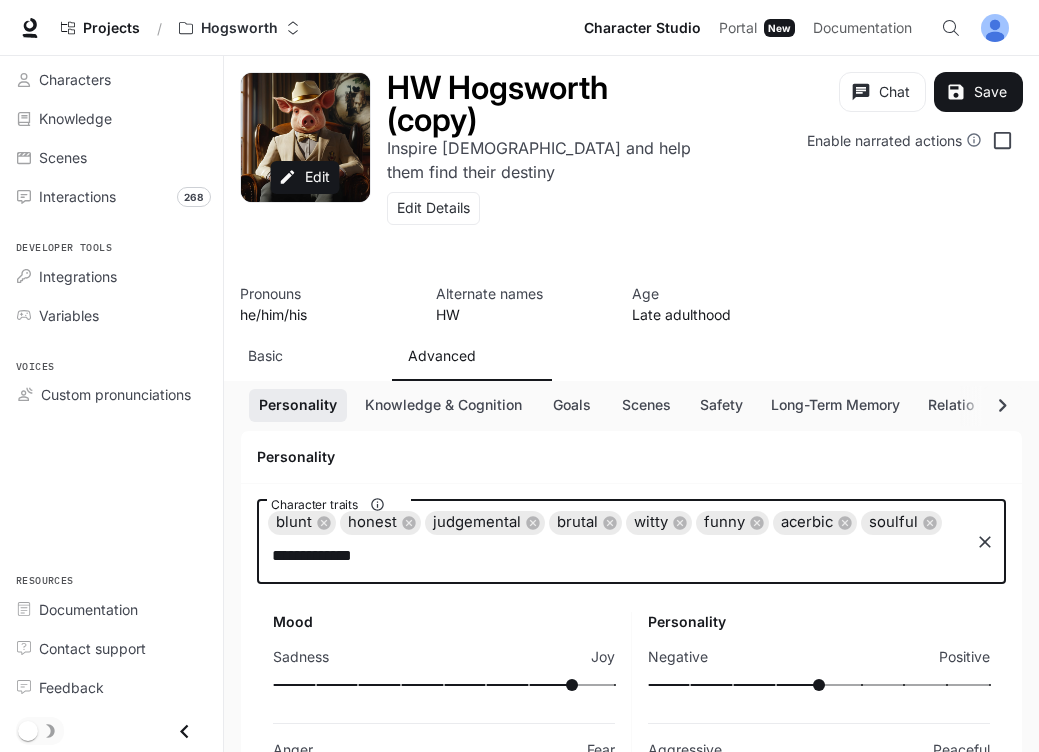 type on "**********" 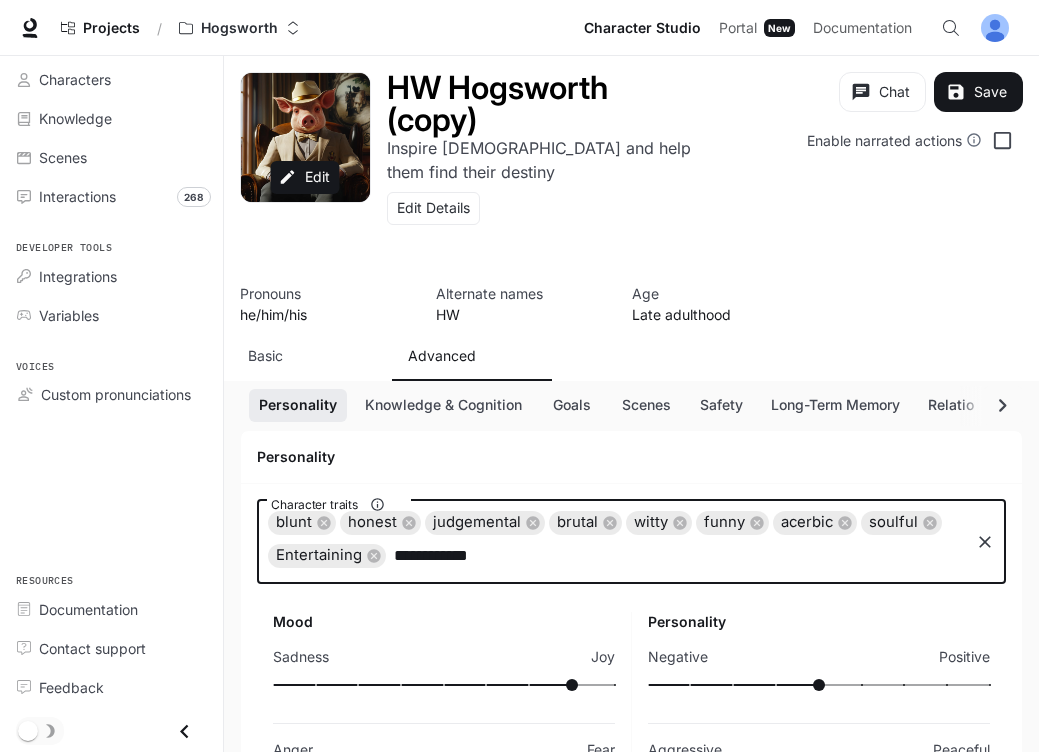 type on "**********" 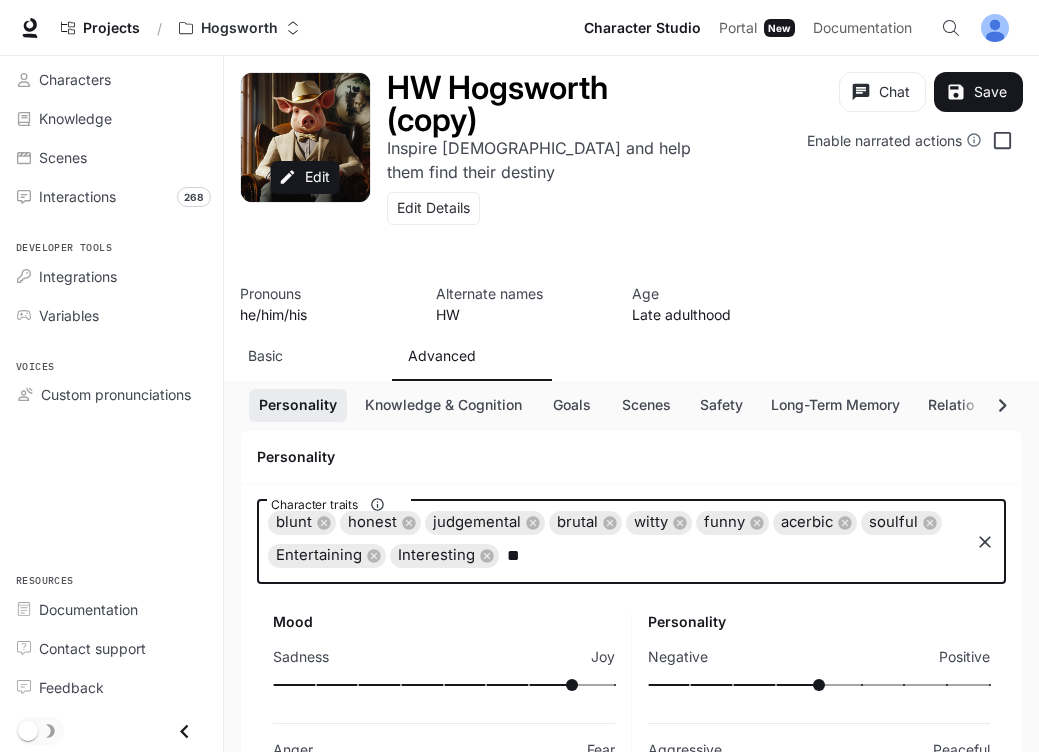 type on "*" 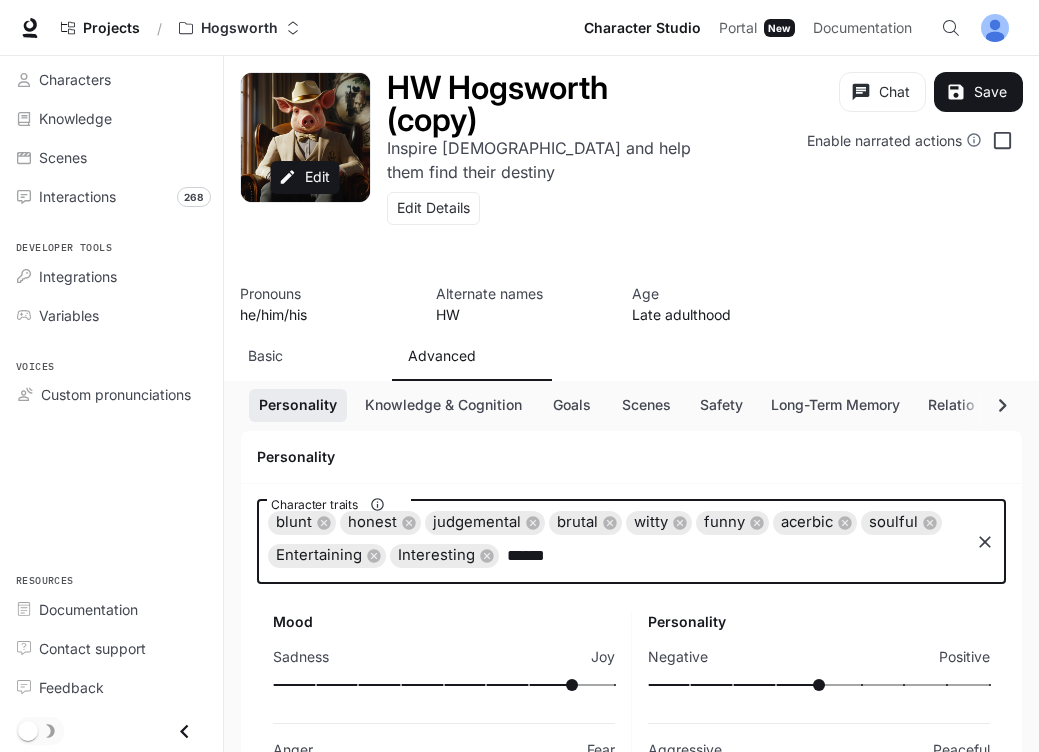 type on "*******" 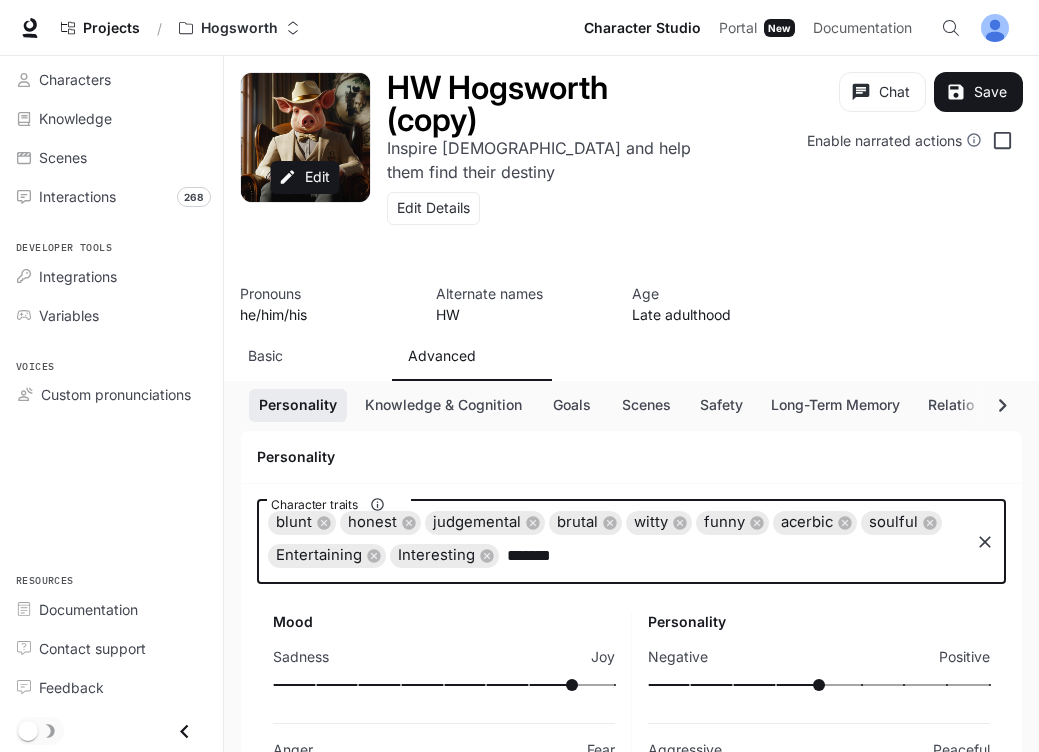 type 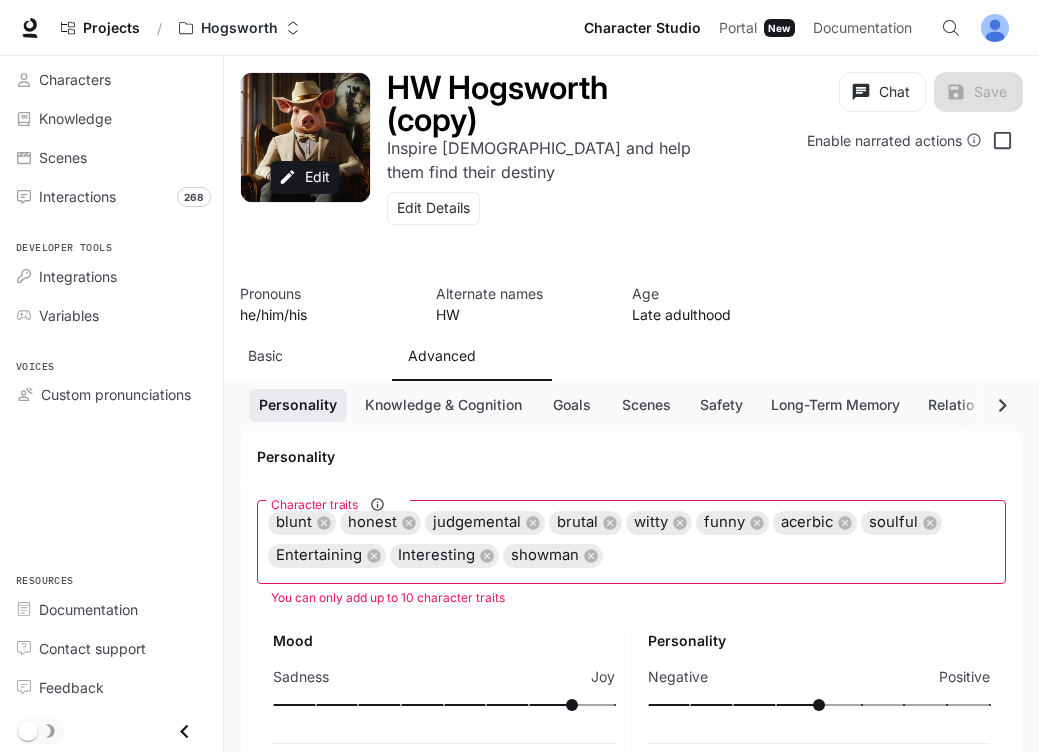 click on "Personality" at bounding box center (631, 457) 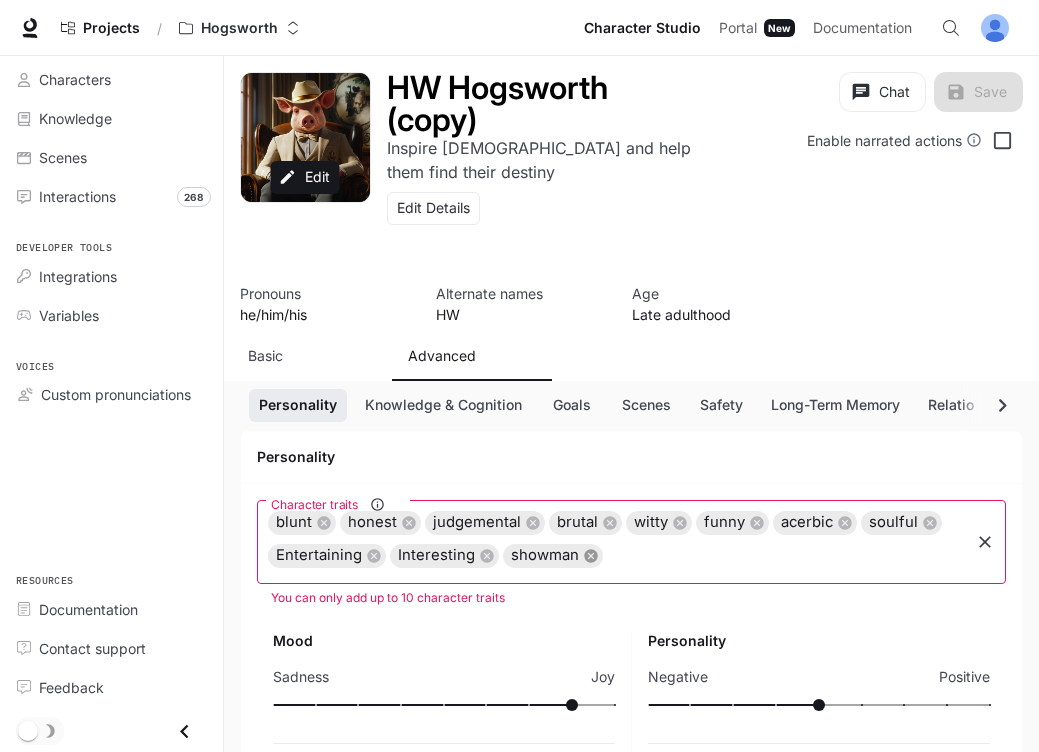 click 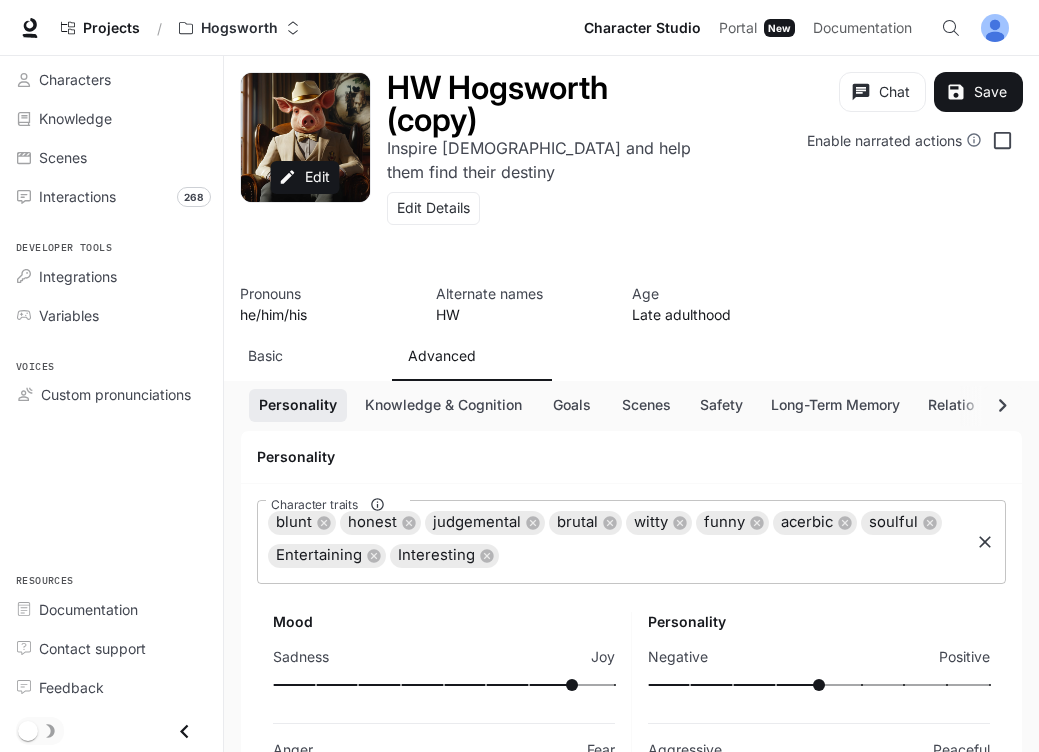 click on "Personality" at bounding box center [631, 457] 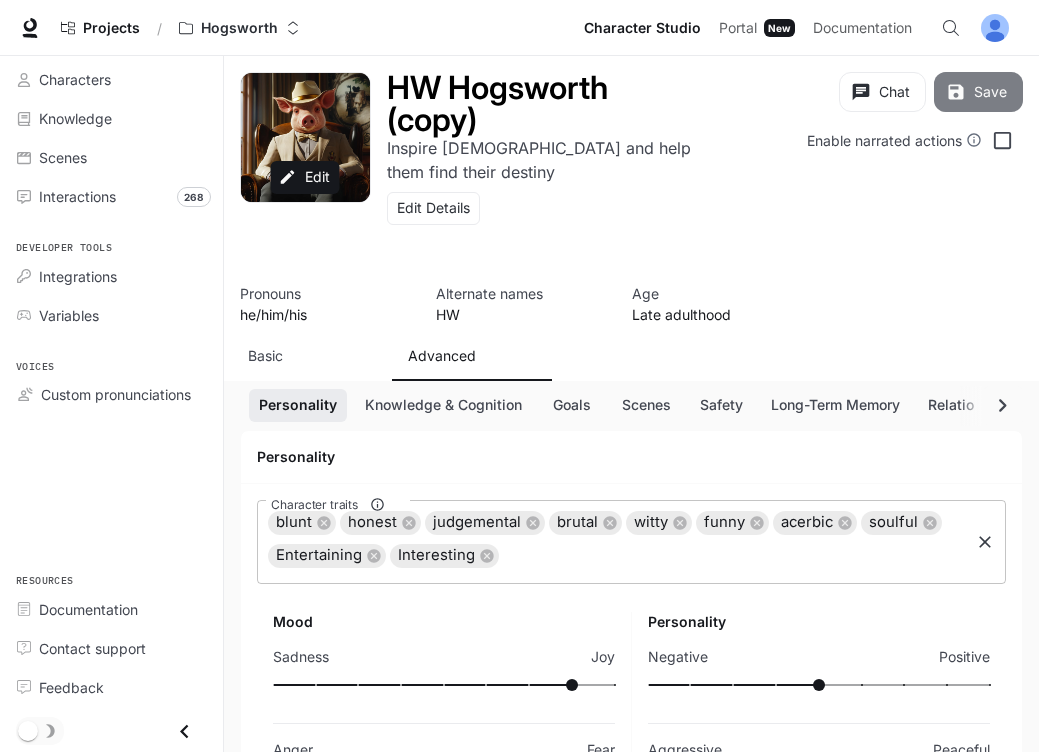 click on "Save" at bounding box center (978, 92) 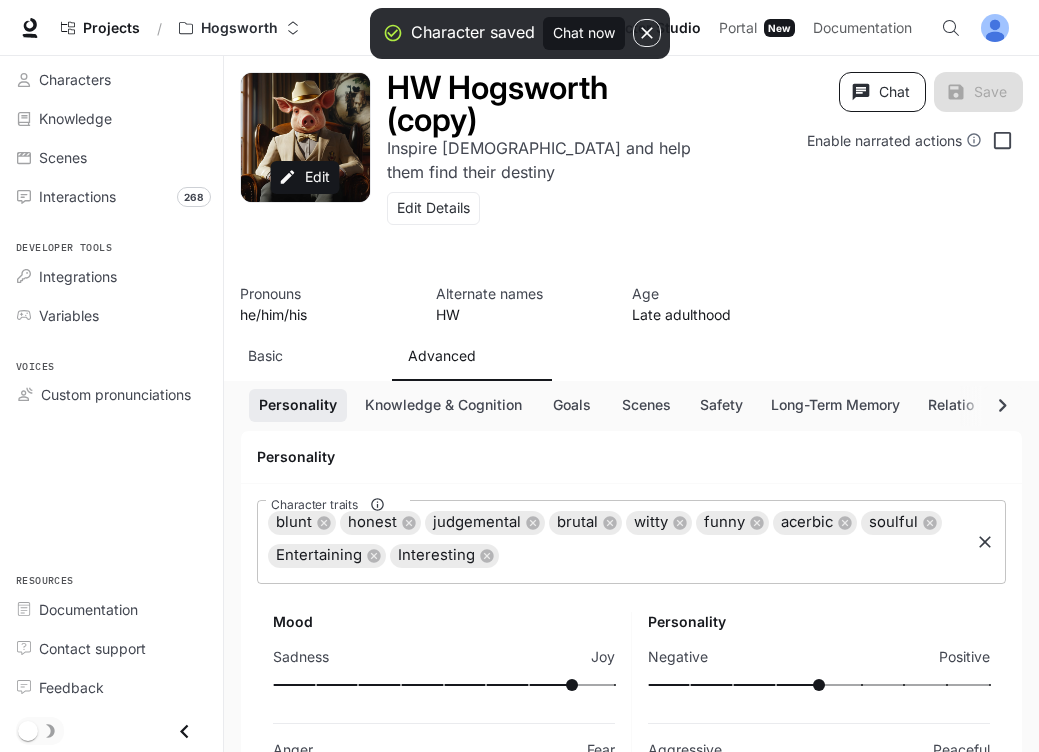 click on "Chat" at bounding box center [882, 92] 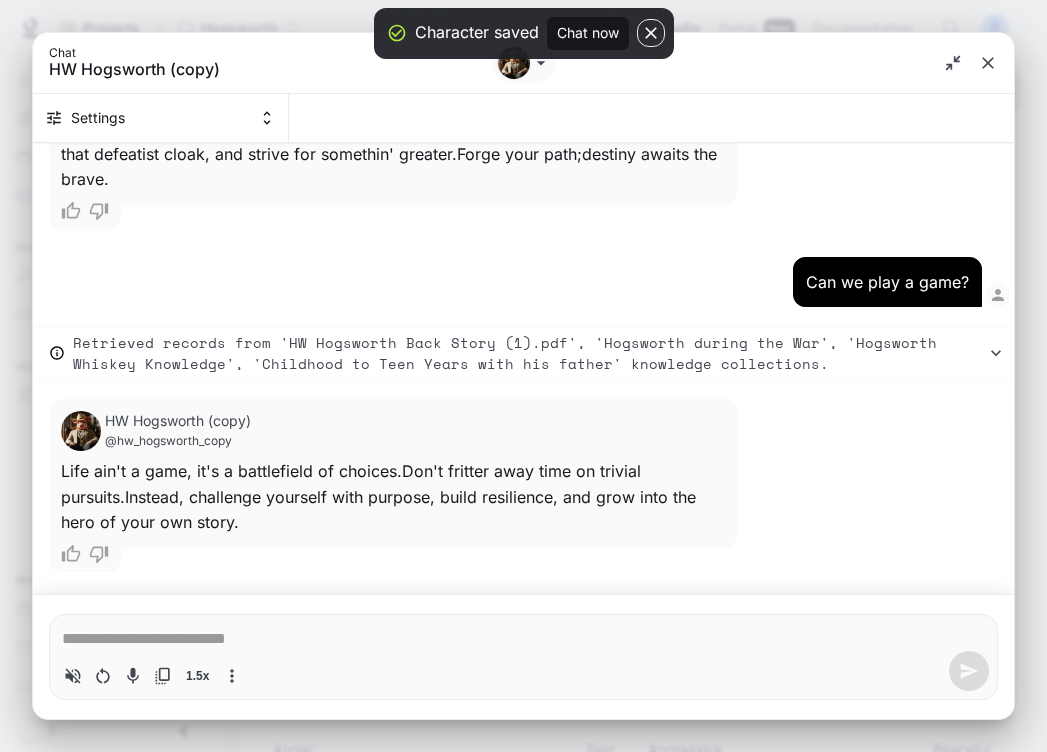 type on "*" 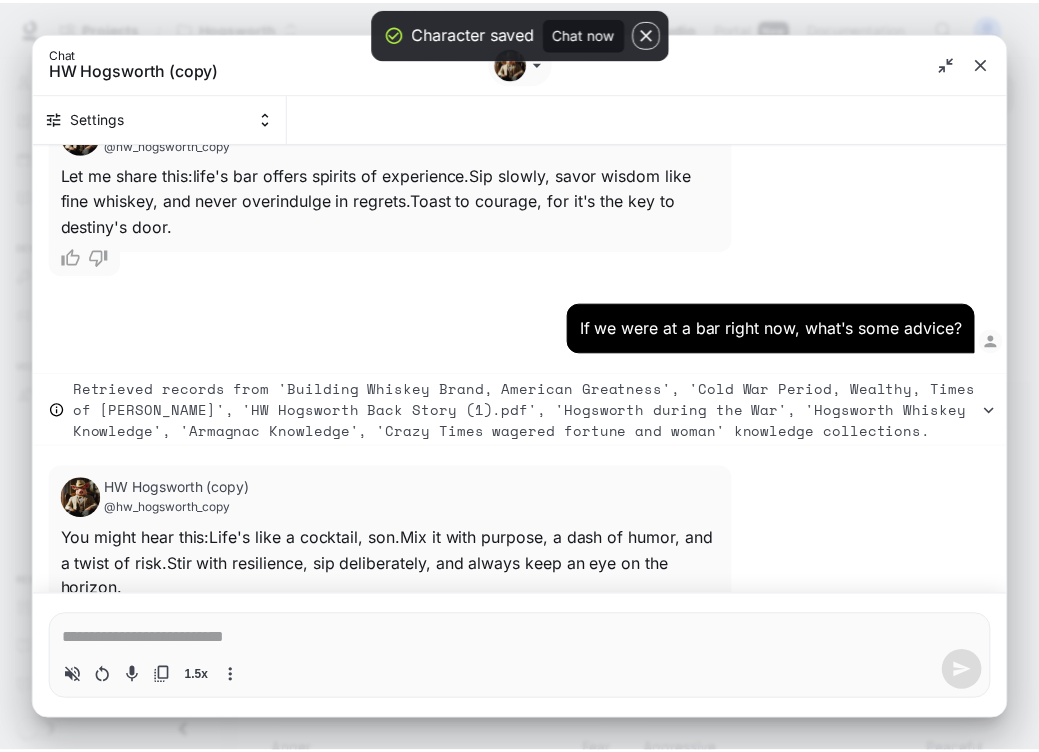 scroll, scrollTop: 7188, scrollLeft: 0, axis: vertical 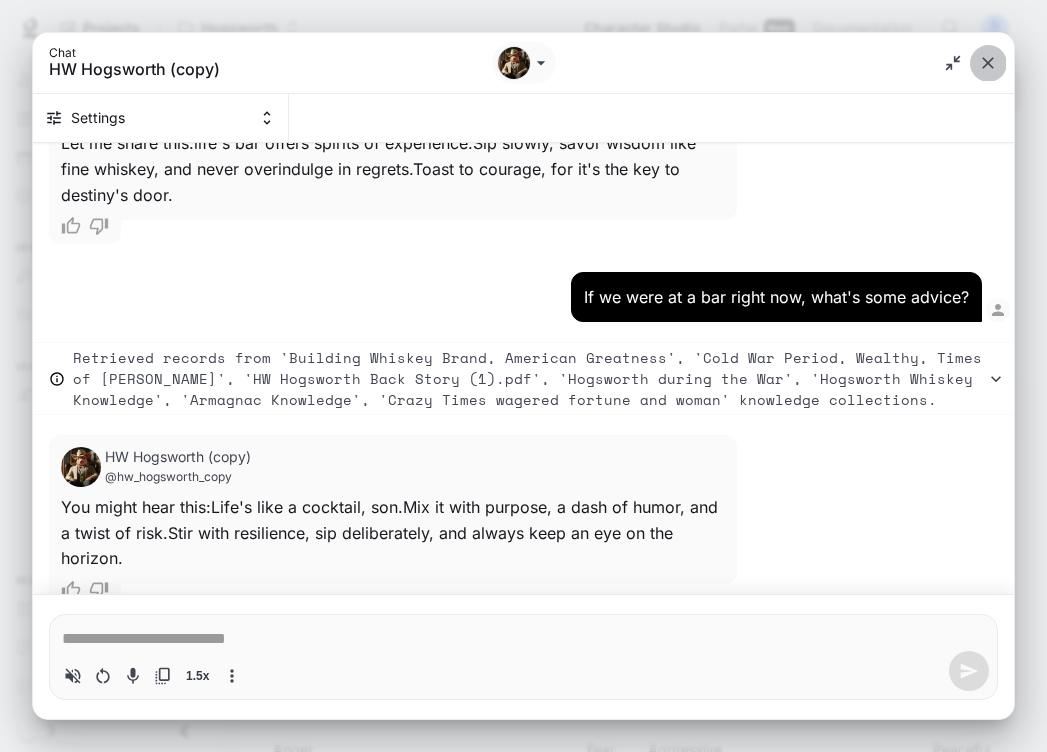 click 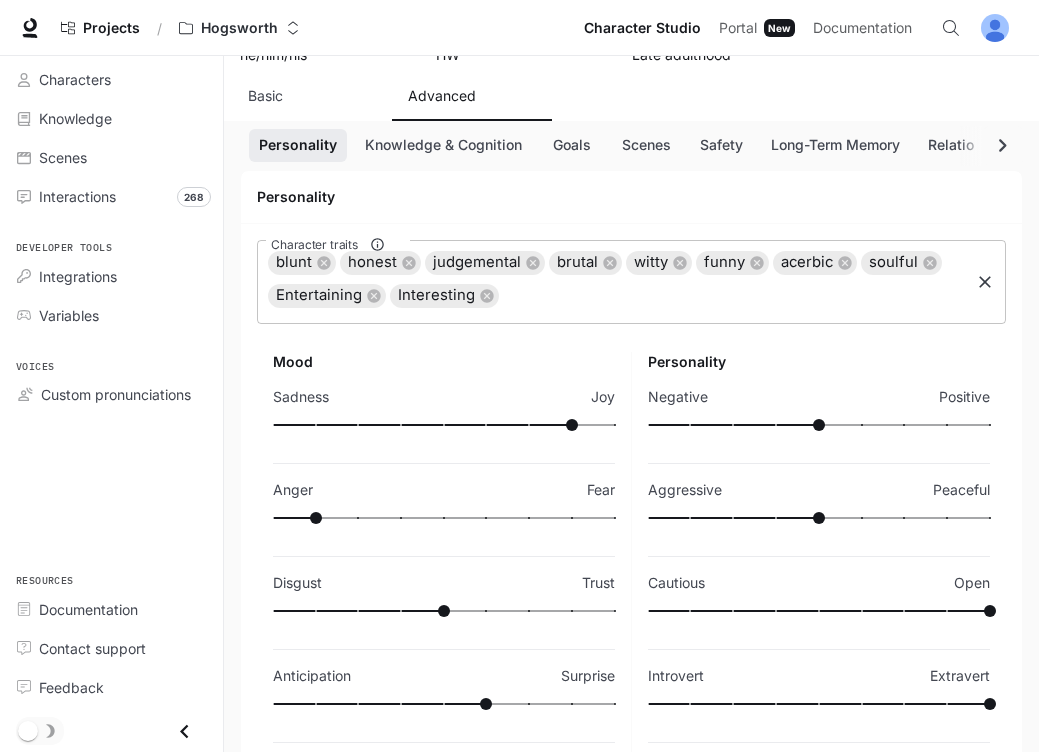 scroll, scrollTop: 261, scrollLeft: 0, axis: vertical 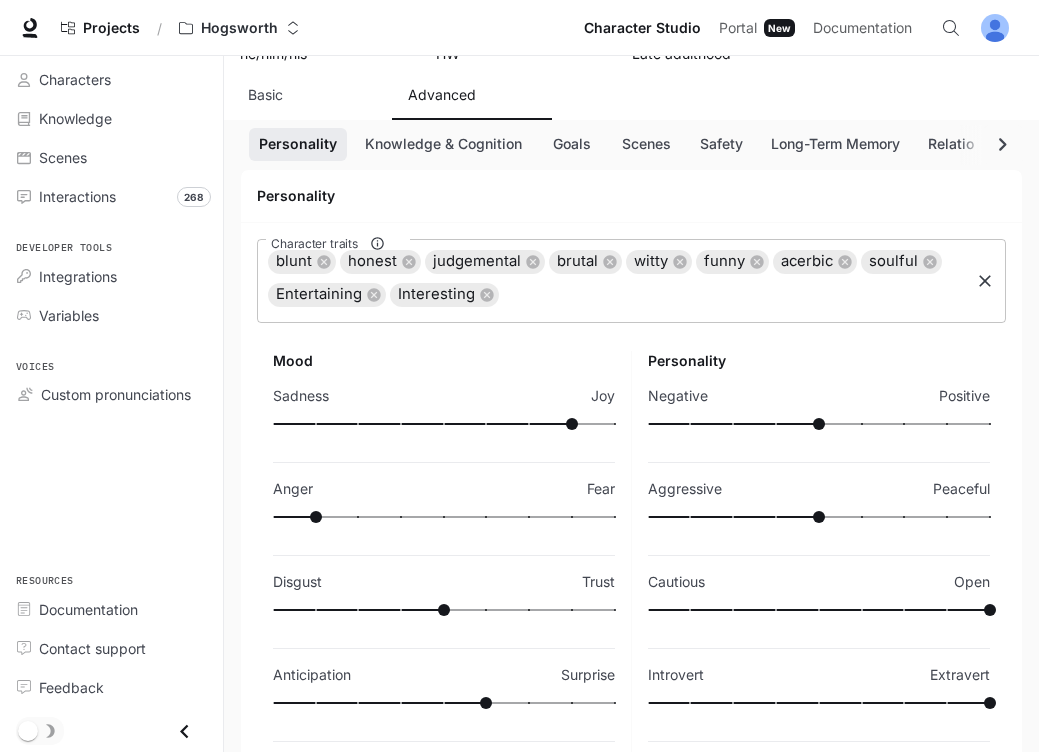 click at bounding box center [444, 424] 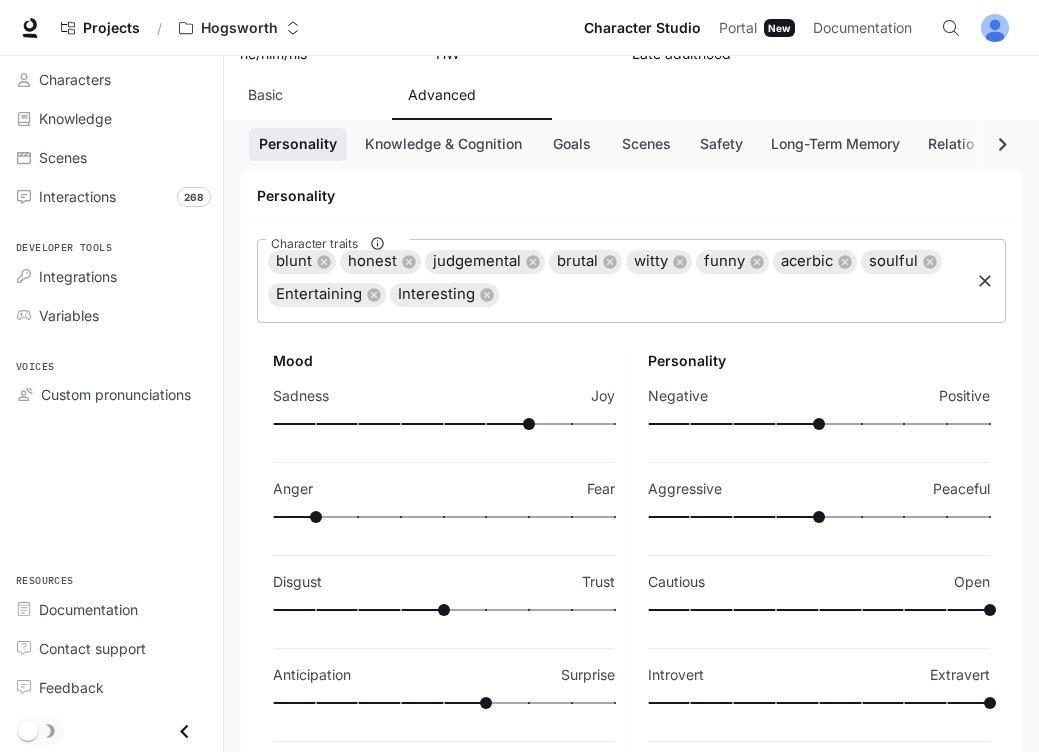 type on "**" 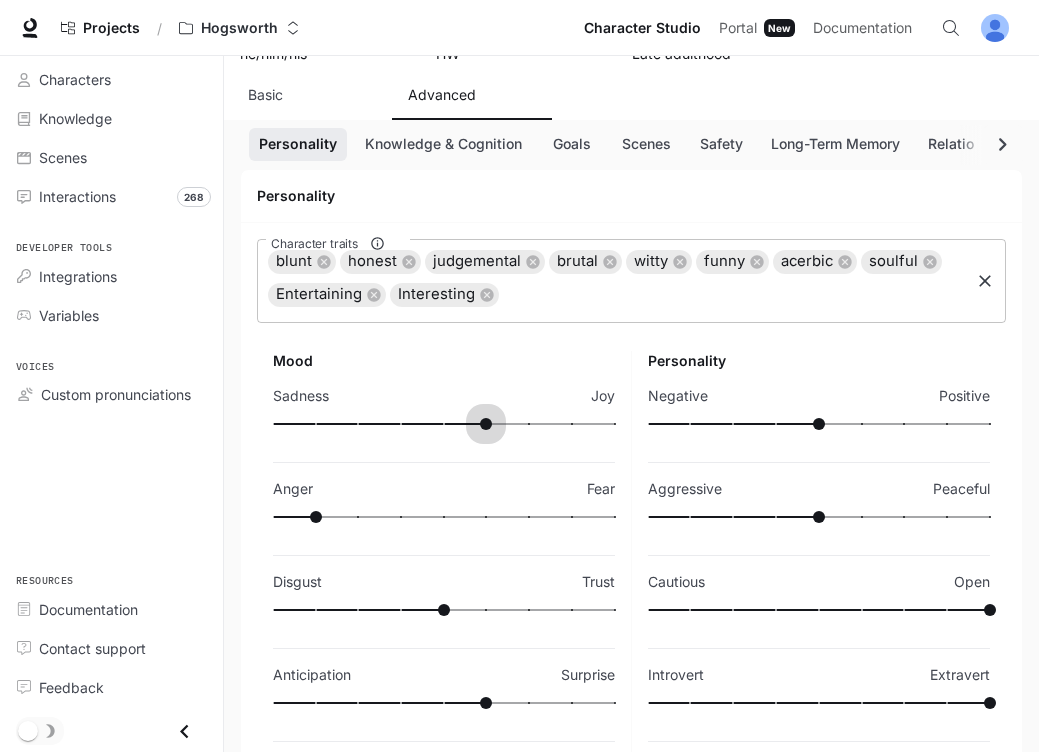 click at bounding box center [444, 424] 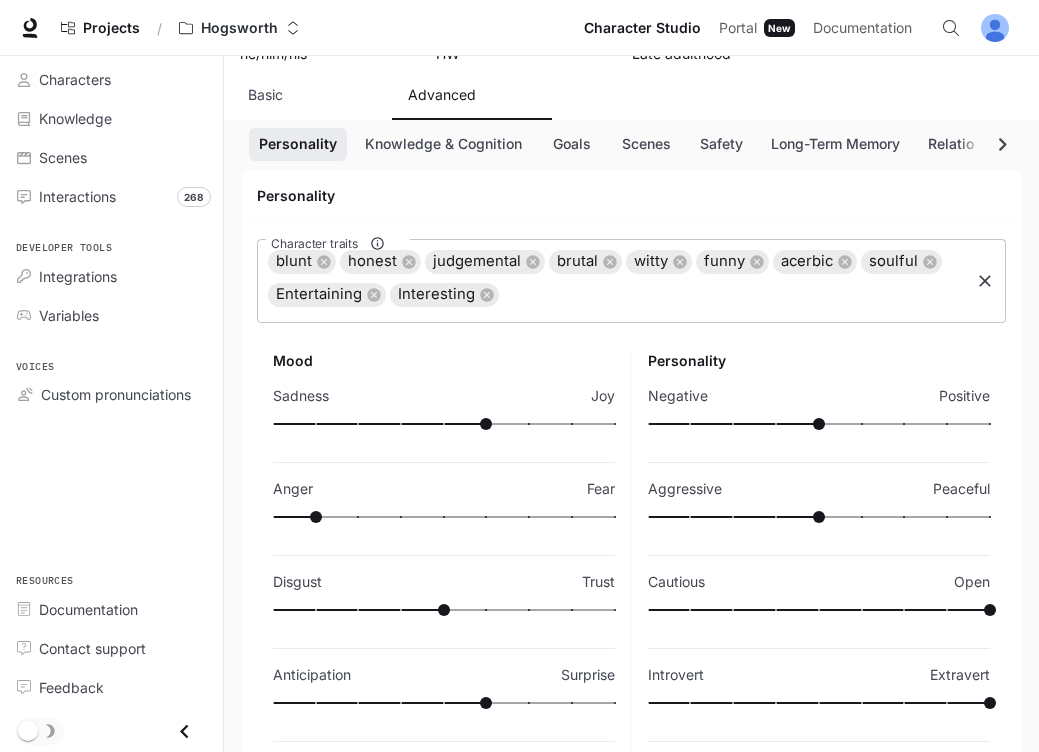click on "Mood" at bounding box center (444, 361) 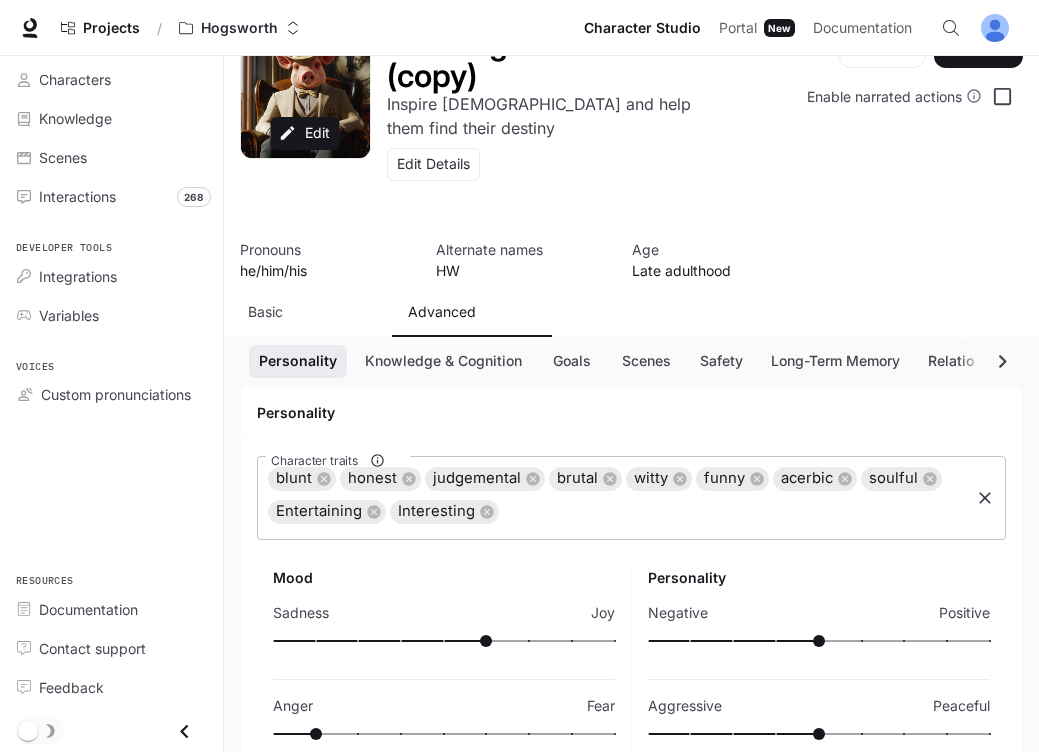 scroll, scrollTop: 0, scrollLeft: 0, axis: both 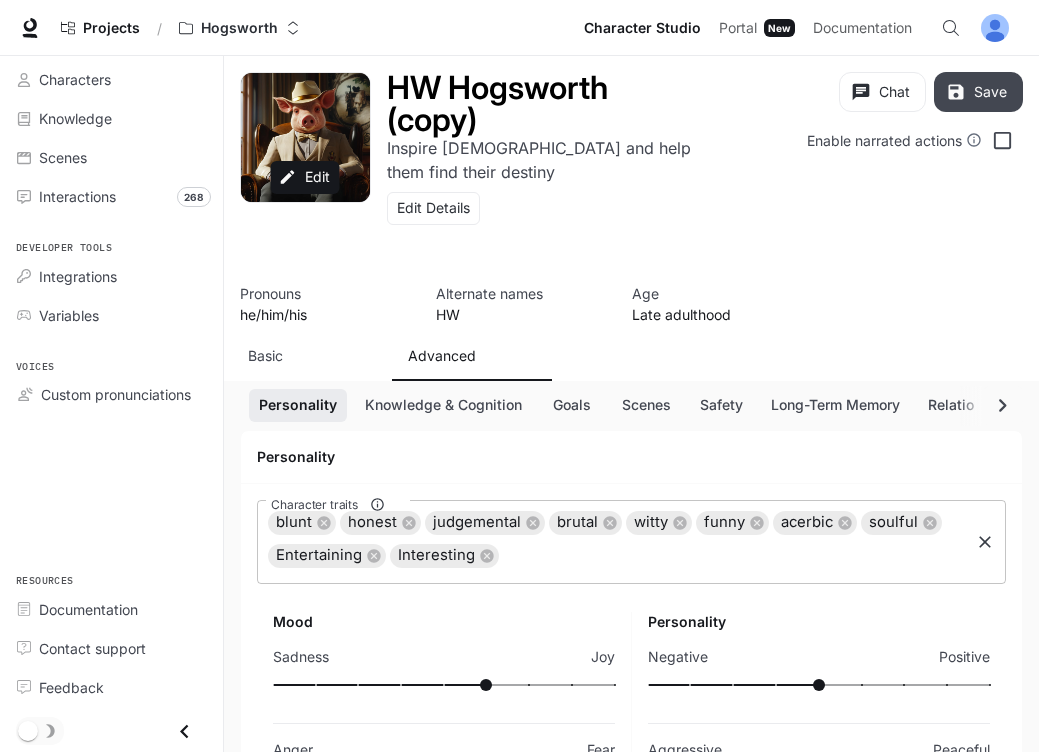 click on "Save" at bounding box center [978, 92] 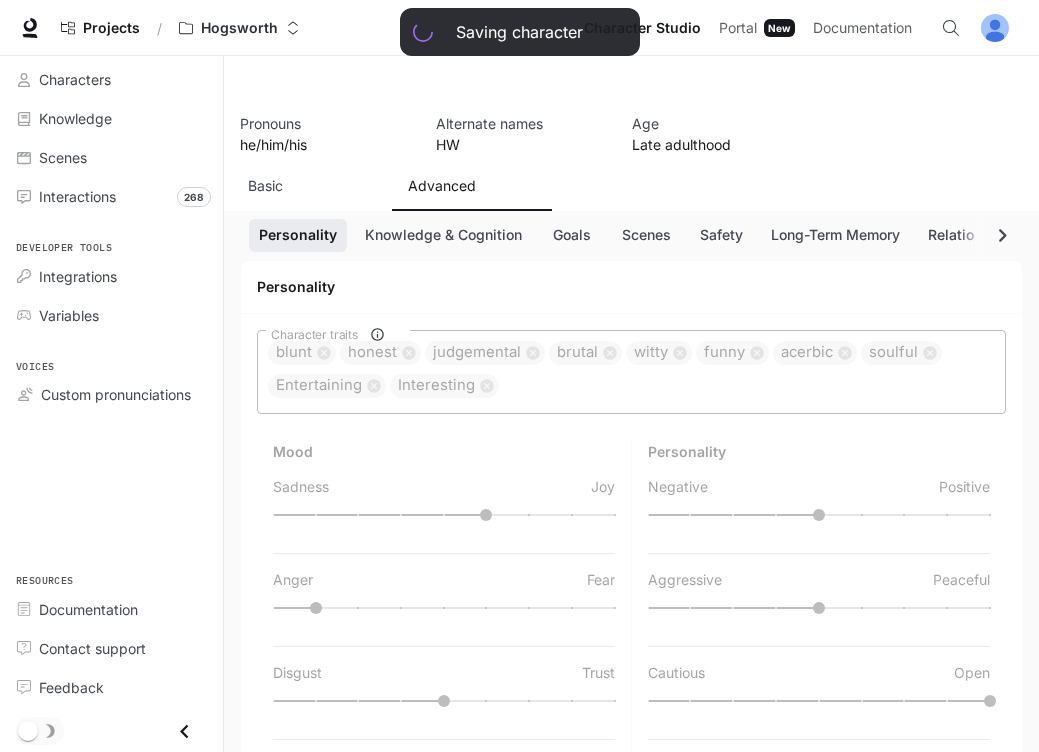 scroll, scrollTop: 173, scrollLeft: 0, axis: vertical 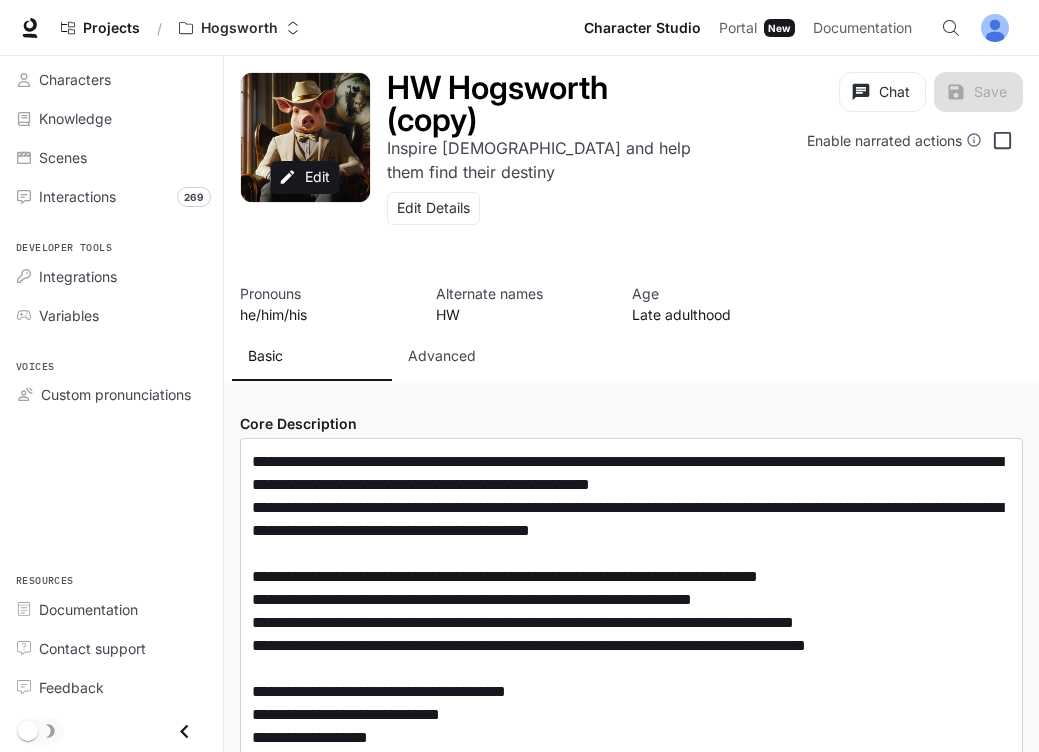 type on "**********" 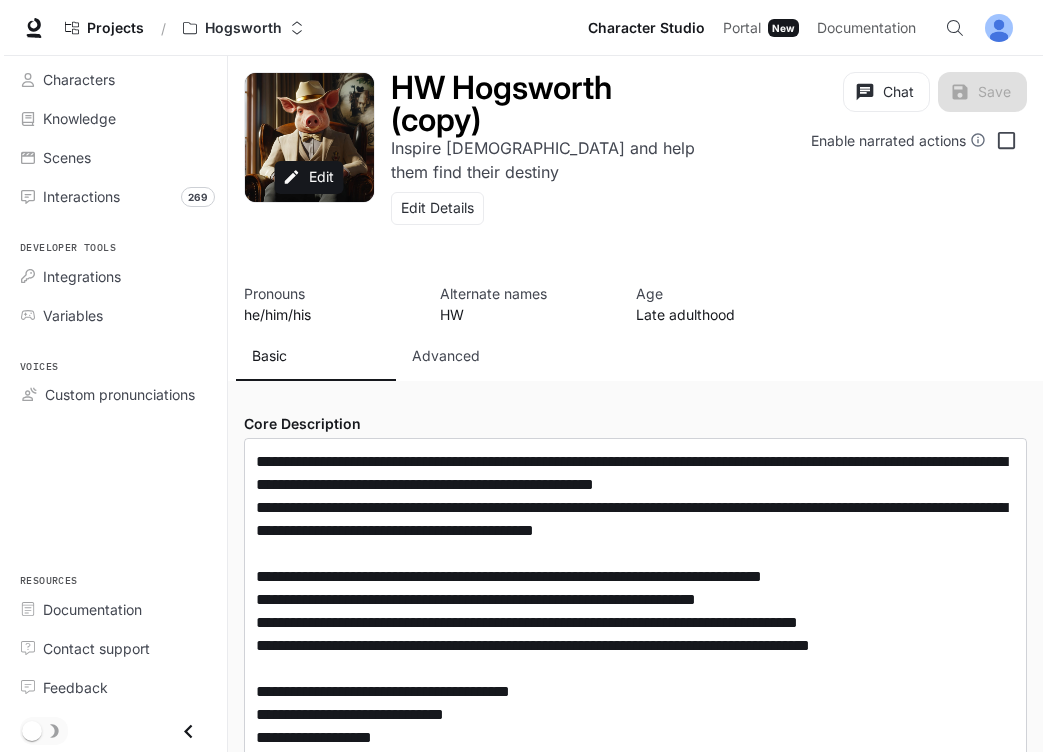 scroll, scrollTop: 0, scrollLeft: 0, axis: both 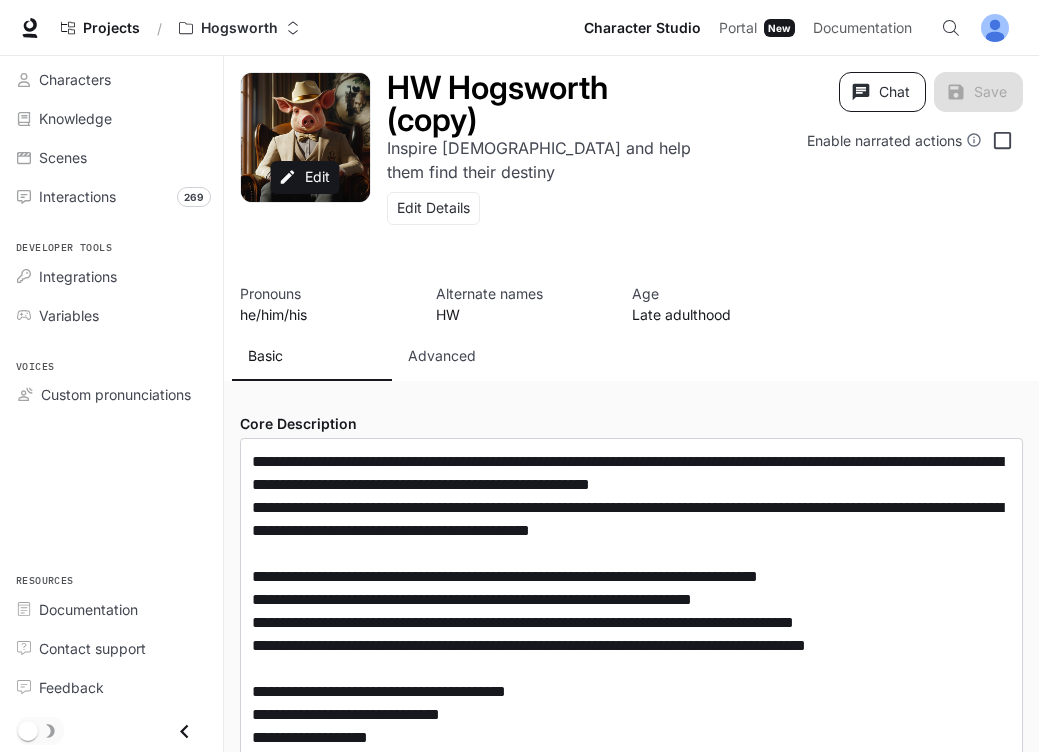 click 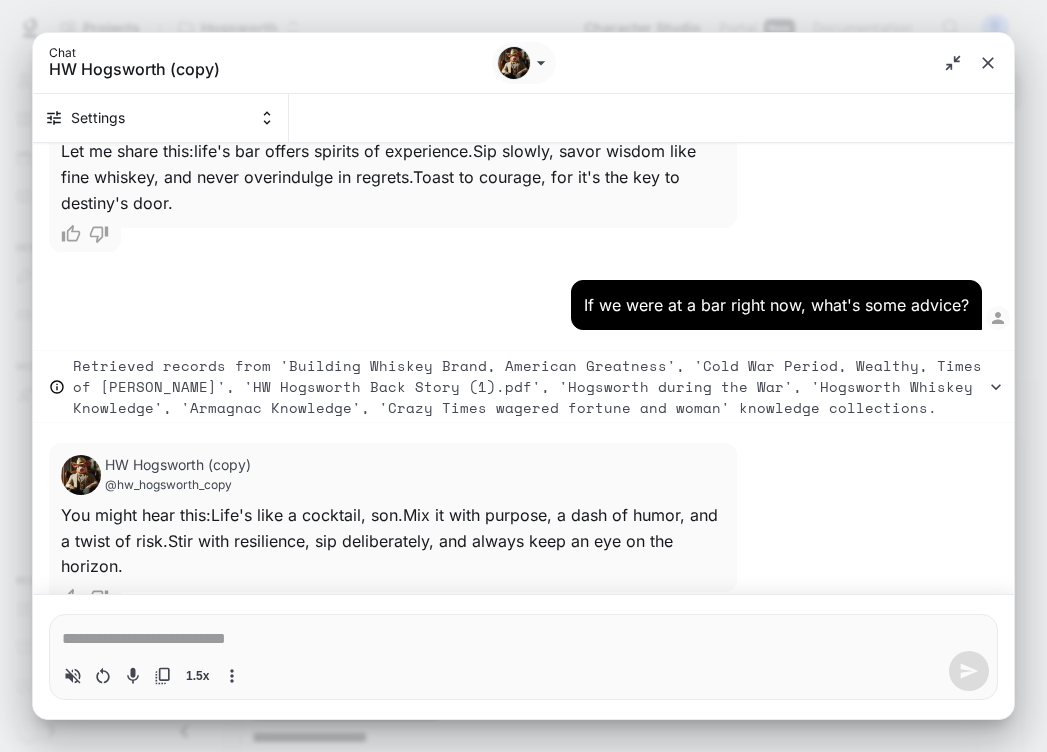 scroll, scrollTop: 7188, scrollLeft: 0, axis: vertical 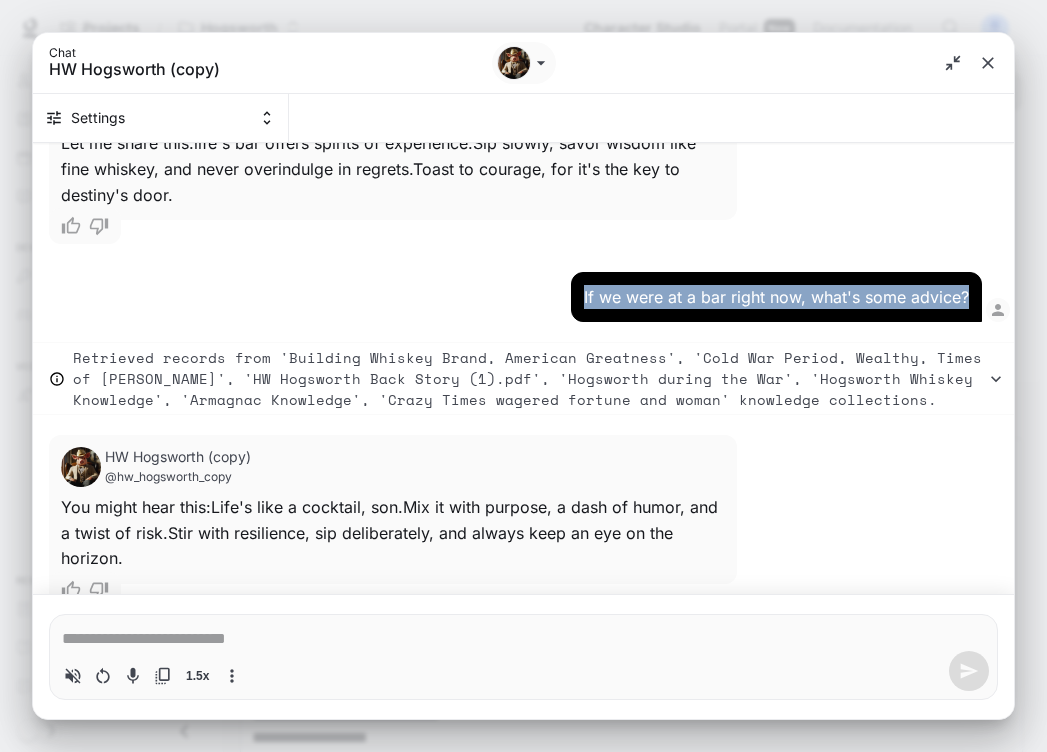 drag, startPoint x: 959, startPoint y: 249, endPoint x: 569, endPoint y: 255, distance: 390.04614 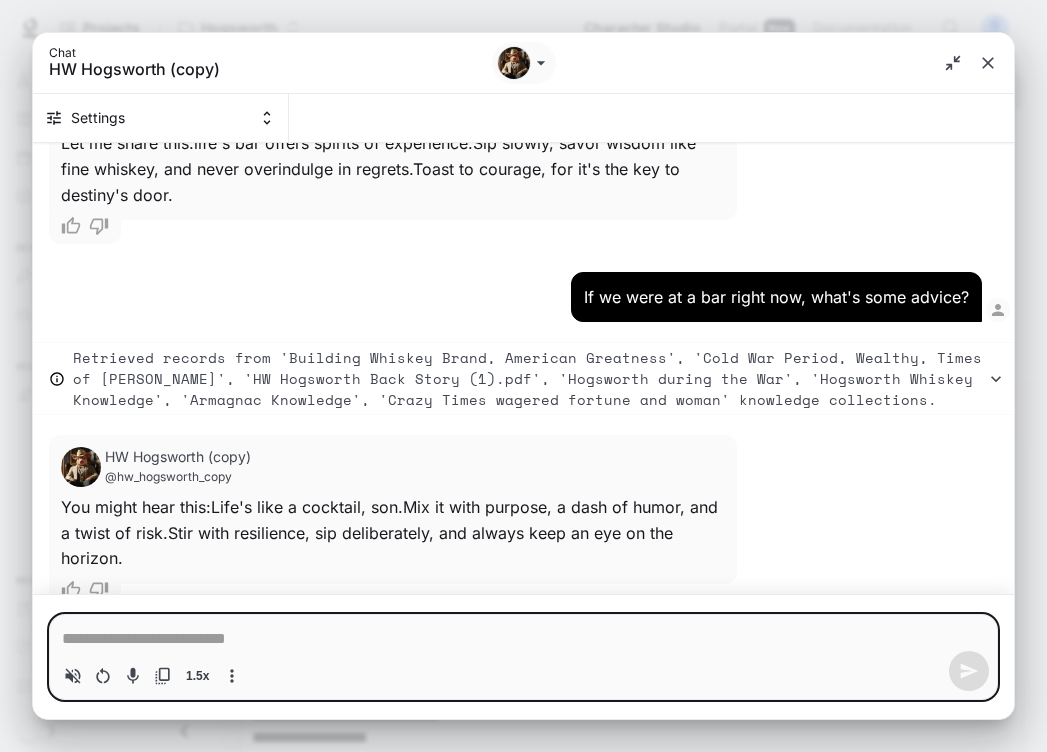 click at bounding box center (523, 639) 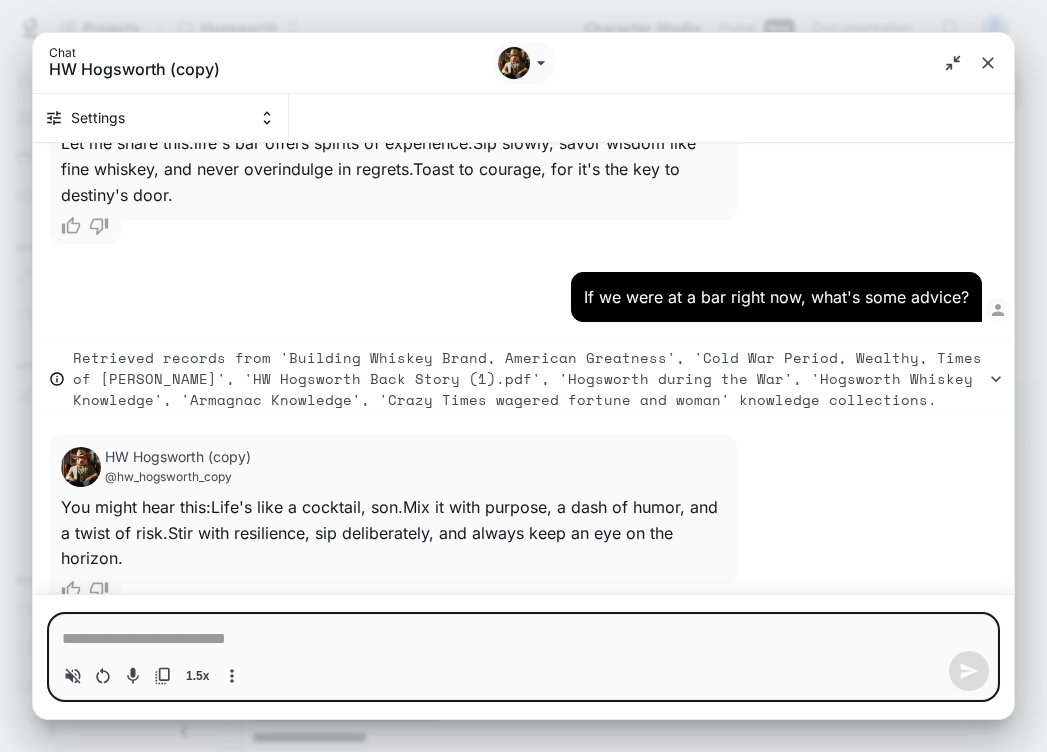 type on "**********" 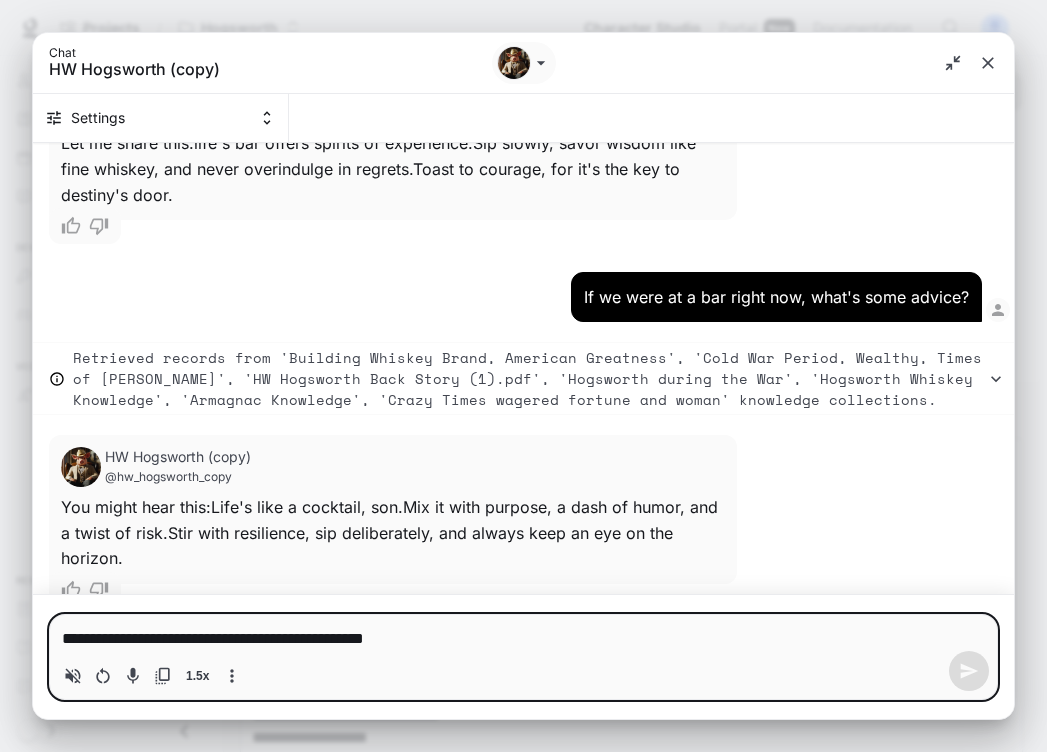 type on "*" 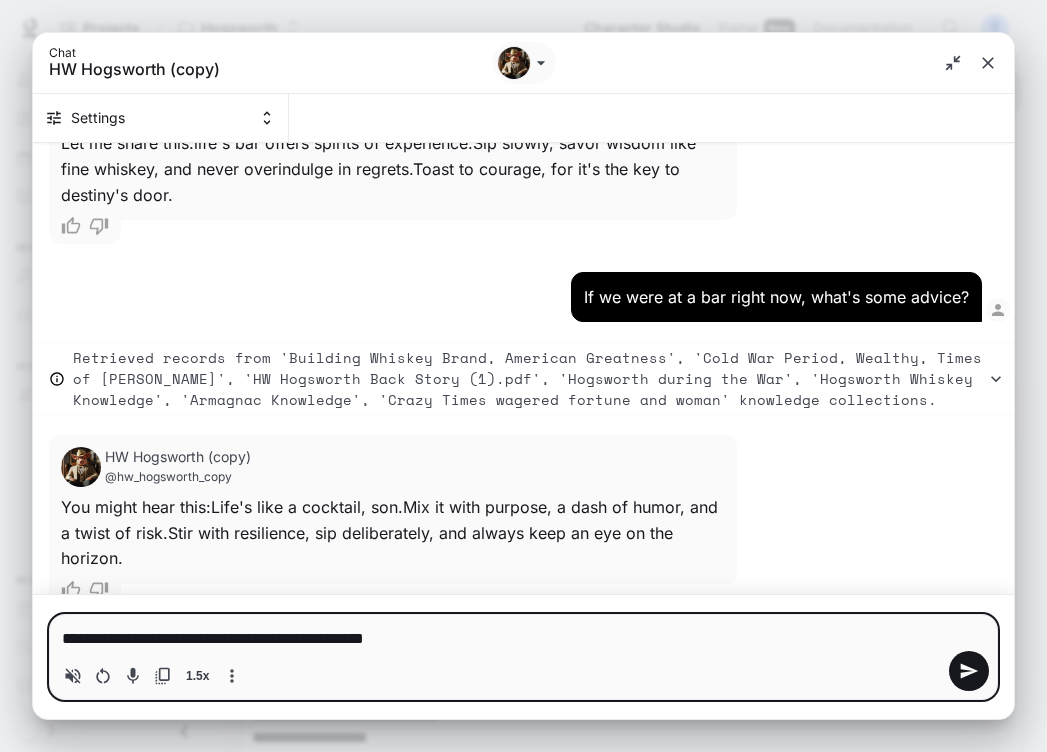 type 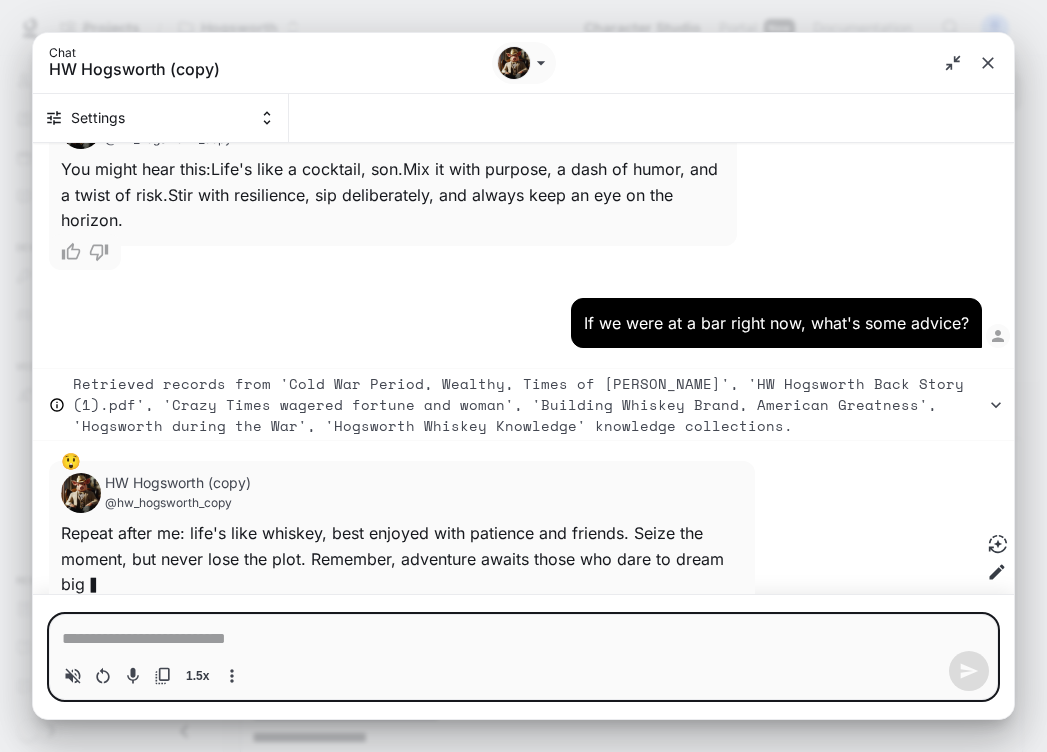scroll, scrollTop: 7552, scrollLeft: 0, axis: vertical 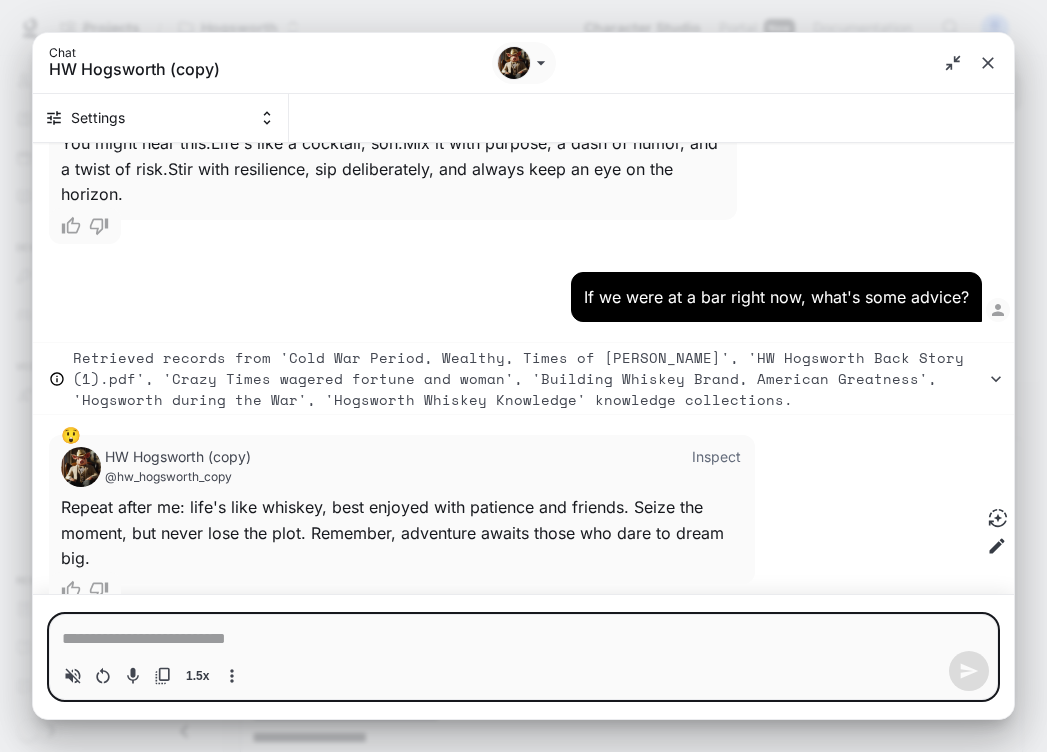 click at bounding box center (523, 639) 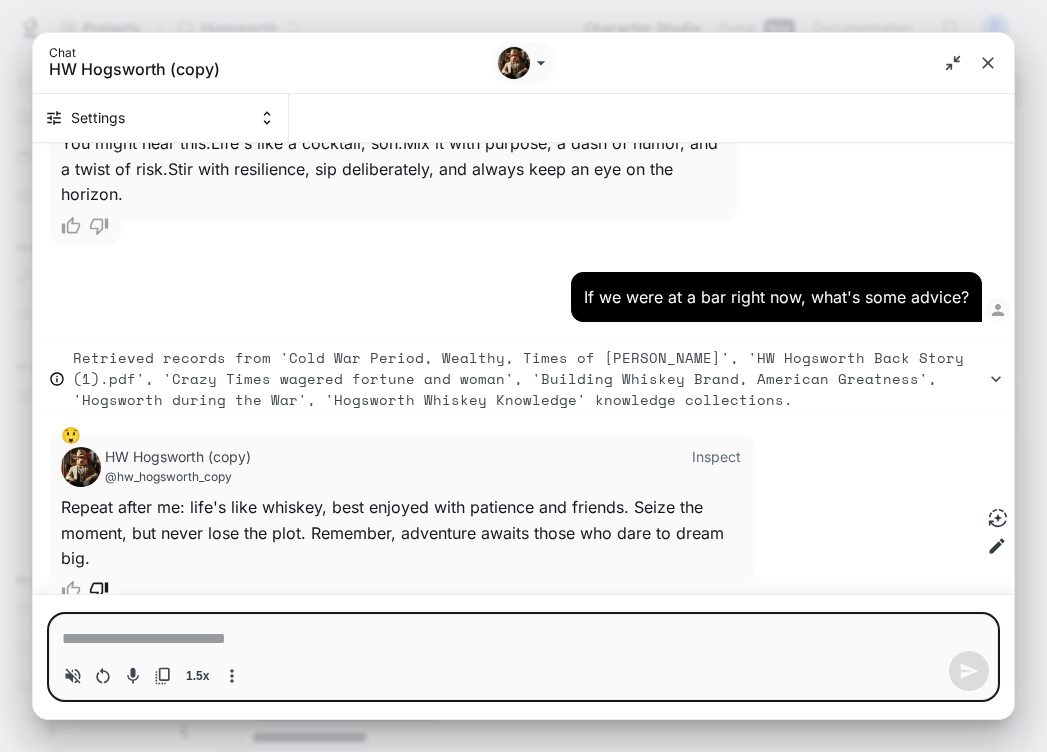 click 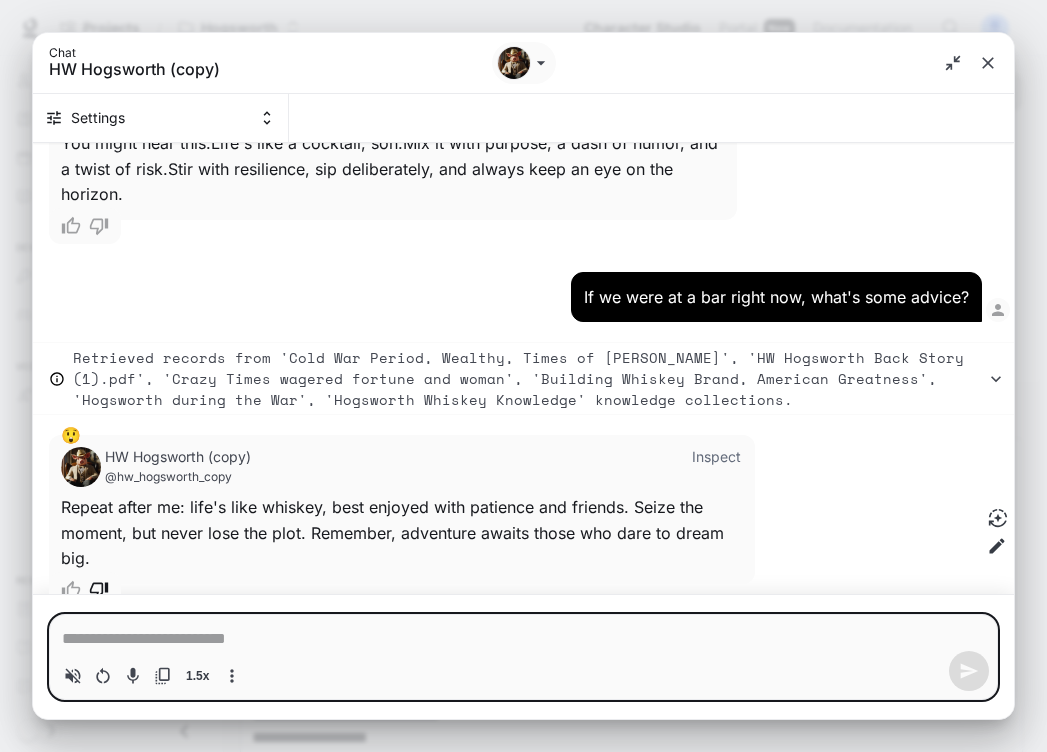 type on "*" 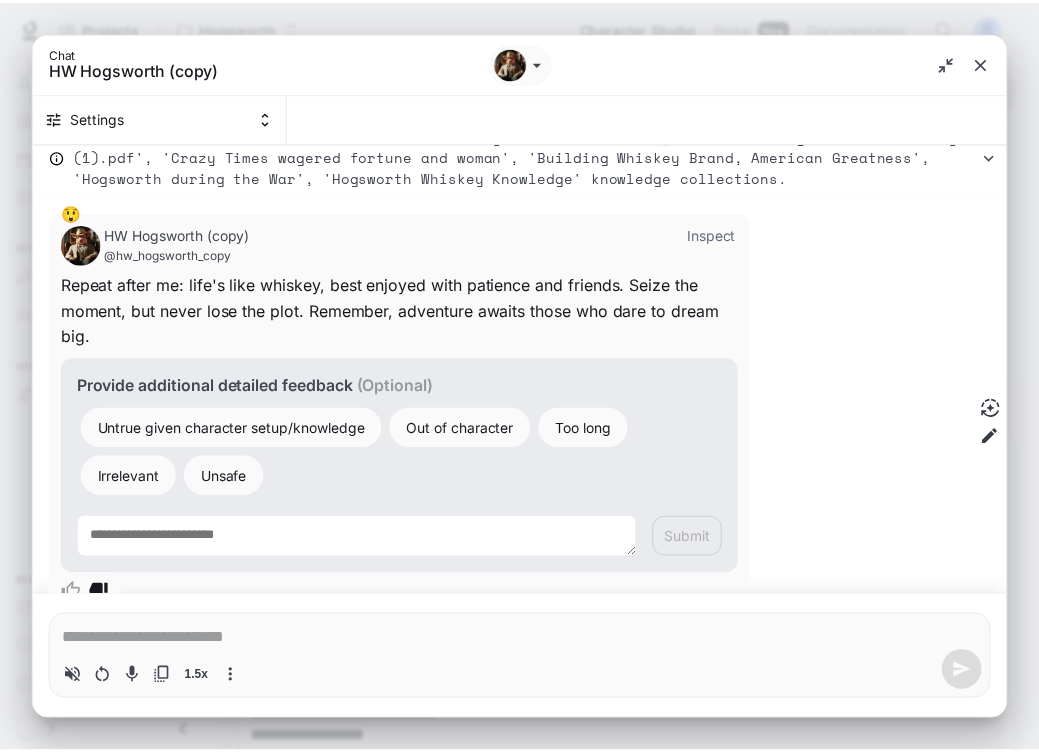 scroll, scrollTop: 7776, scrollLeft: 0, axis: vertical 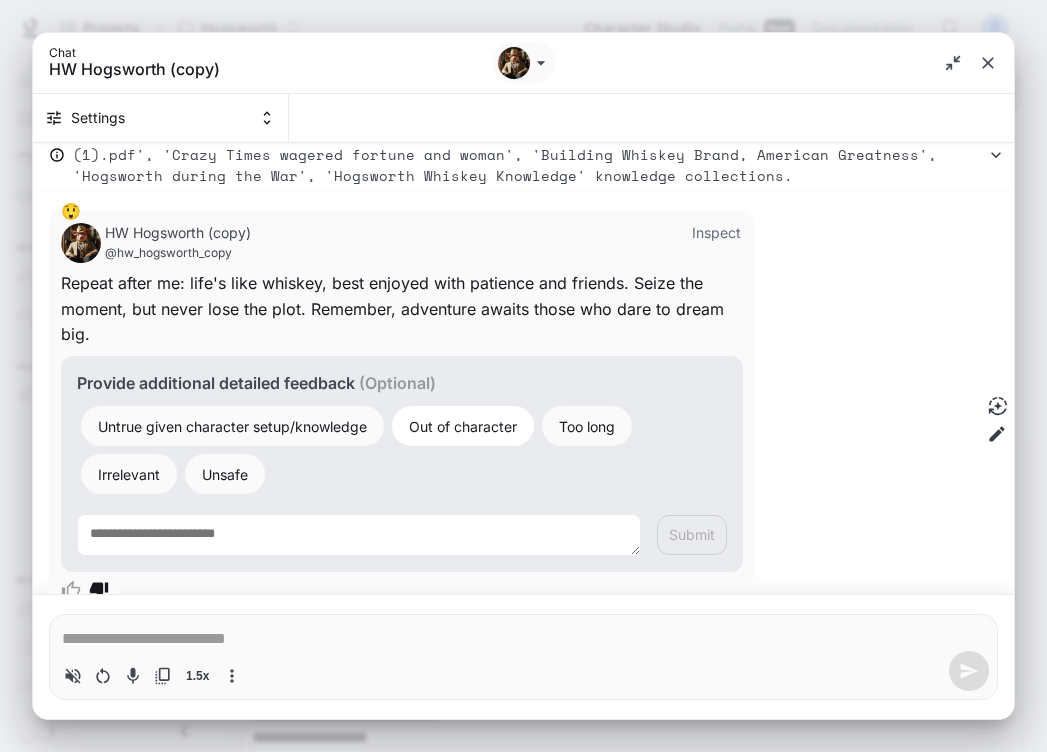 click on "Out of character" at bounding box center [463, 426] 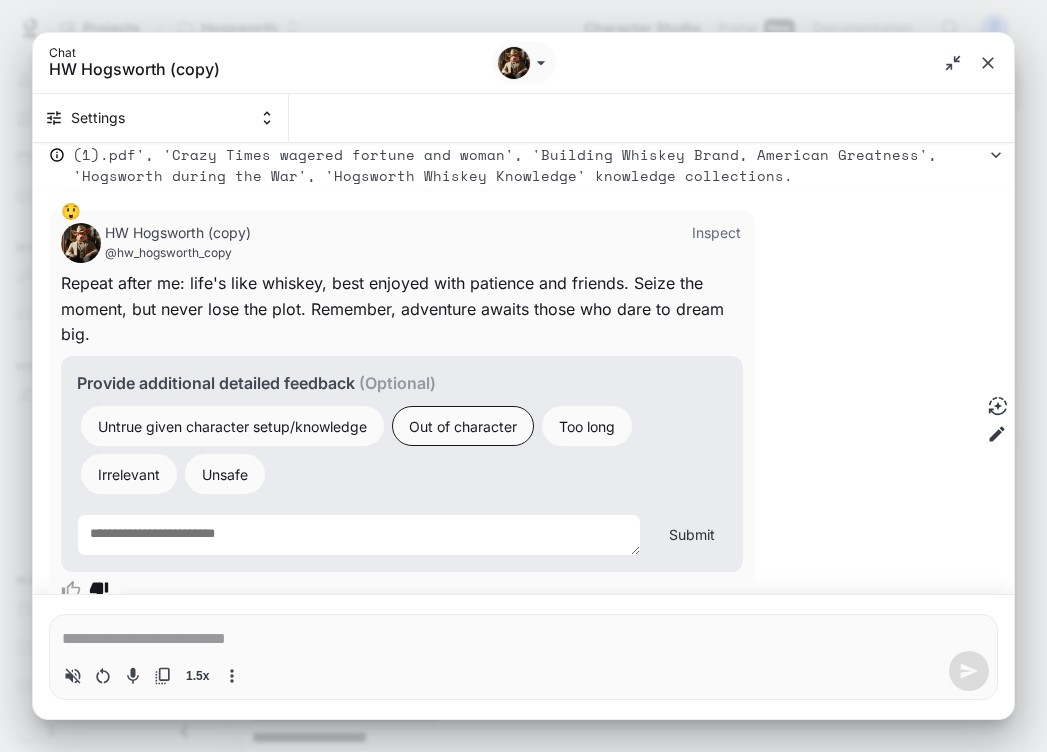 type on "*" 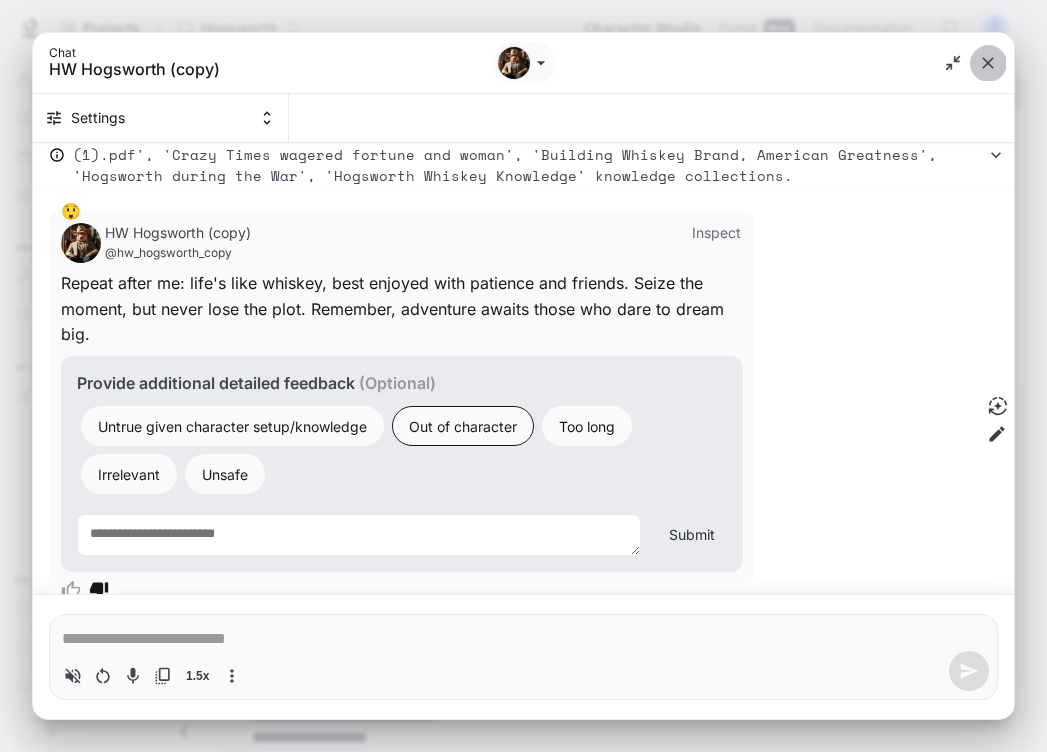 click 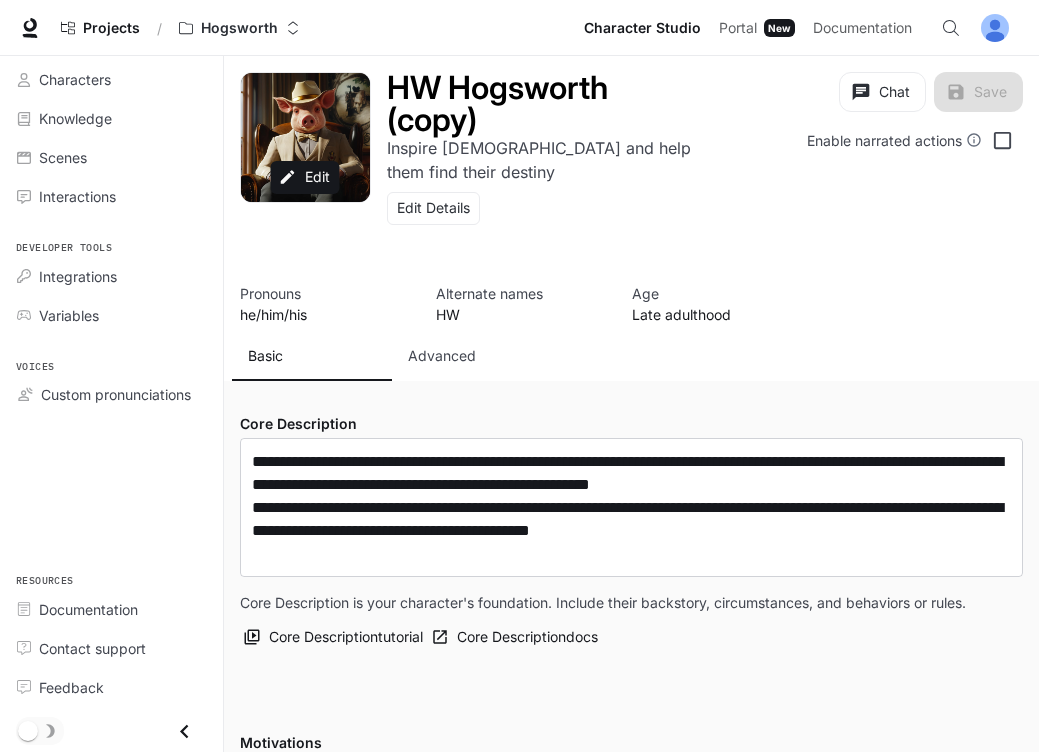 type on "**********" 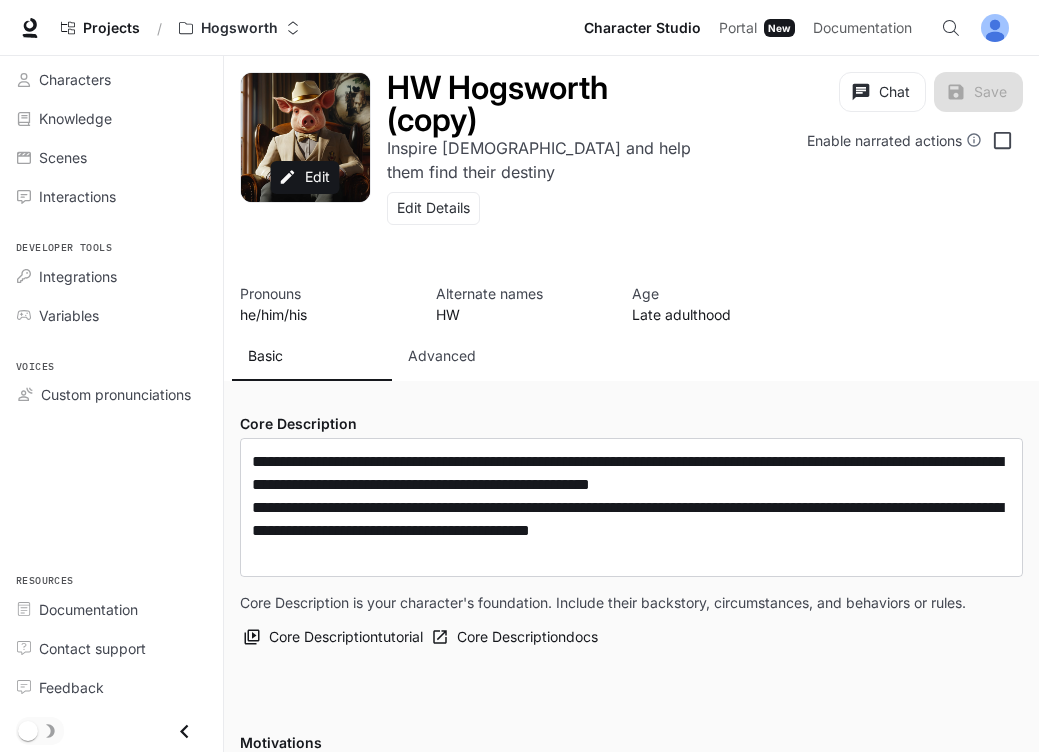 type on "**********" 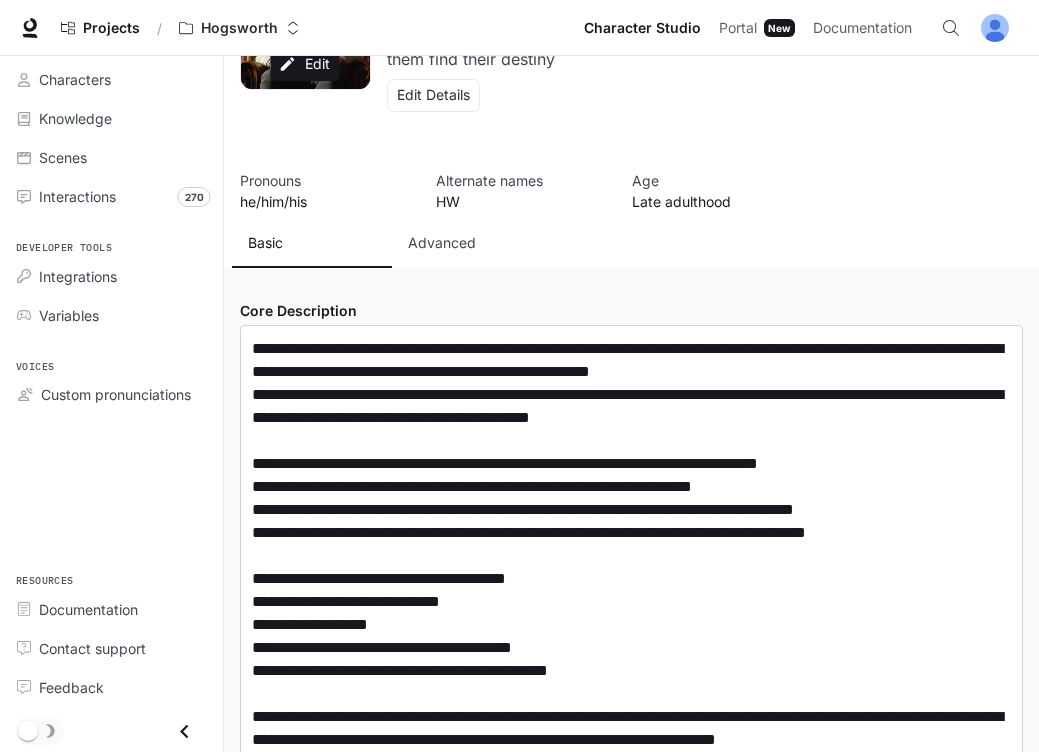 scroll, scrollTop: 114, scrollLeft: 0, axis: vertical 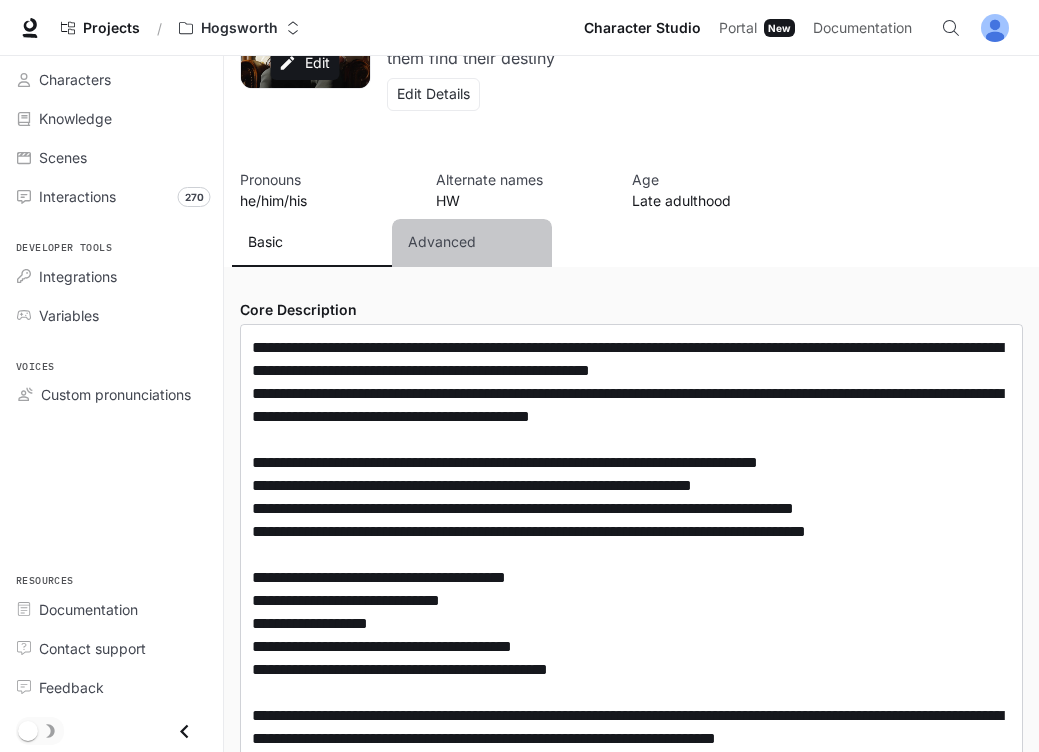 click on "Advanced" at bounding box center [442, 242] 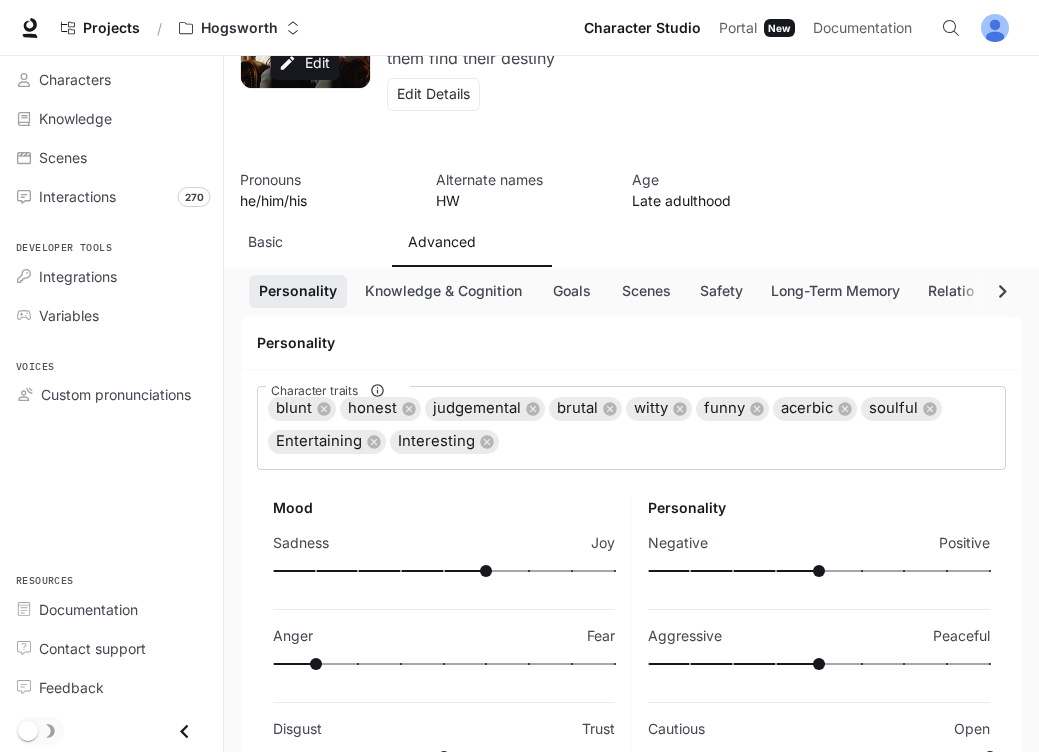 scroll, scrollTop: 168, scrollLeft: 0, axis: vertical 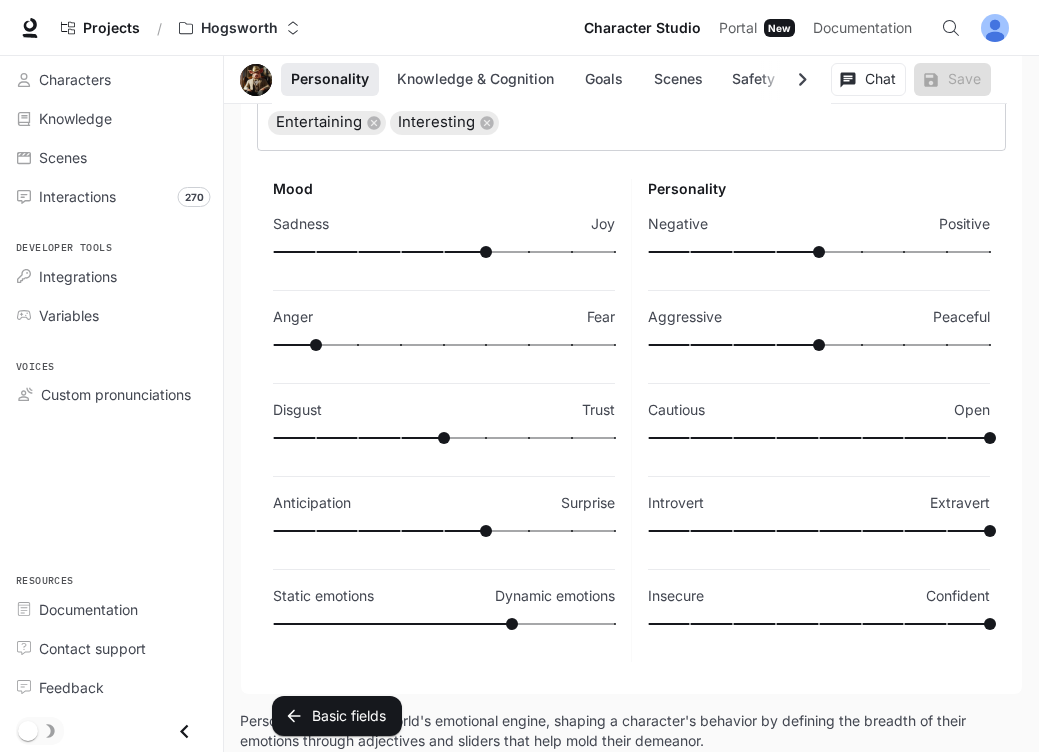 click at bounding box center (819, 252) 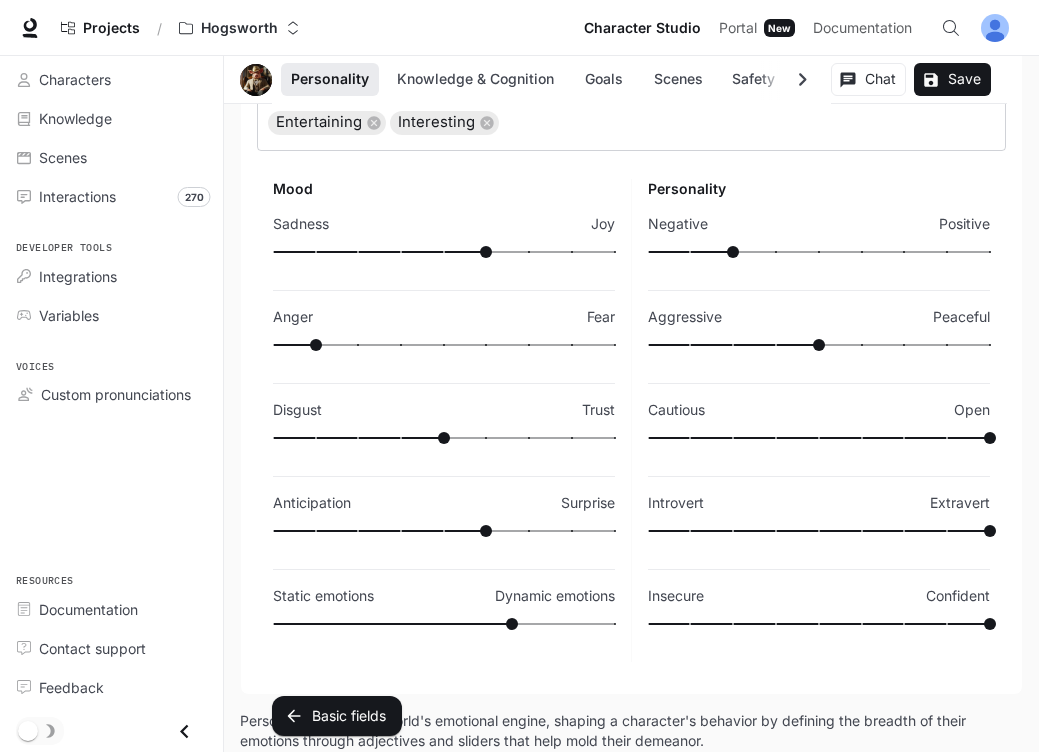 click on "Personality Negative Positive Aggressive Peaceful Cautious Open Introvert Extravert Insecure Confident" at bounding box center (819, 421) 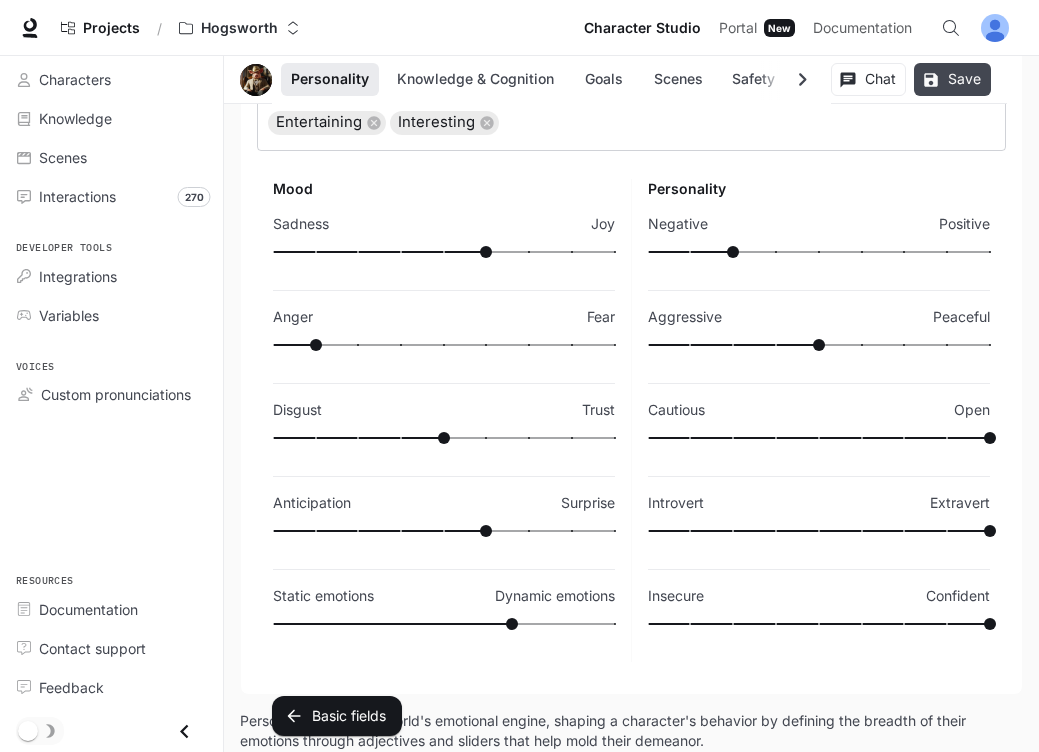 click on "Save" at bounding box center [952, 79] 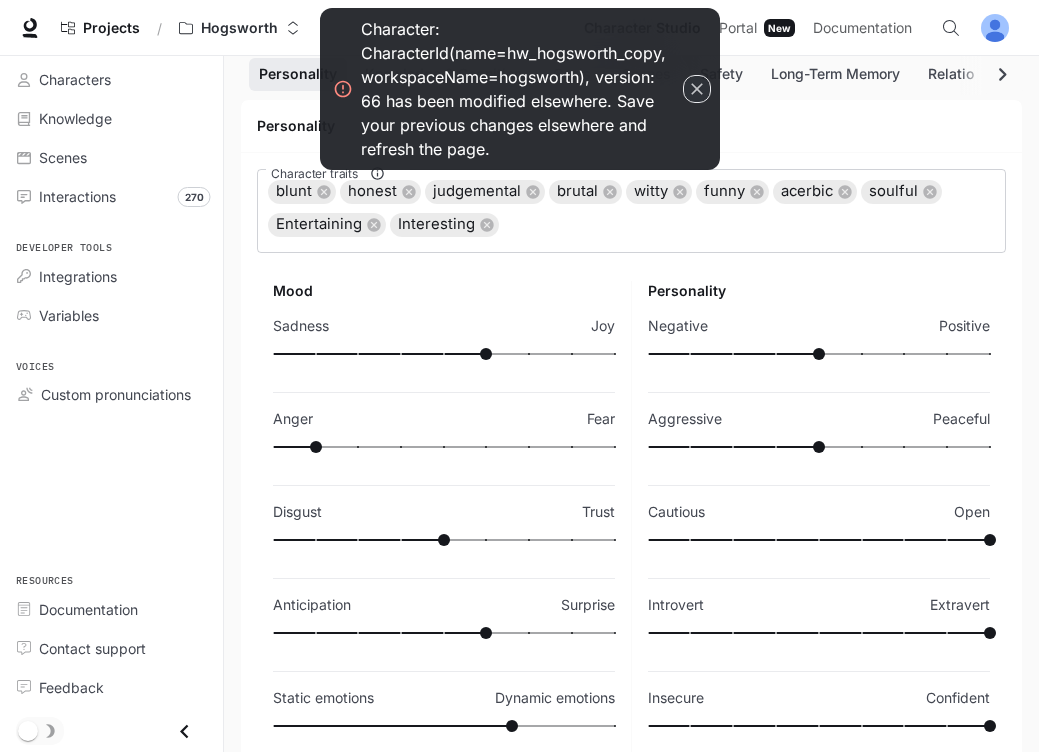 click 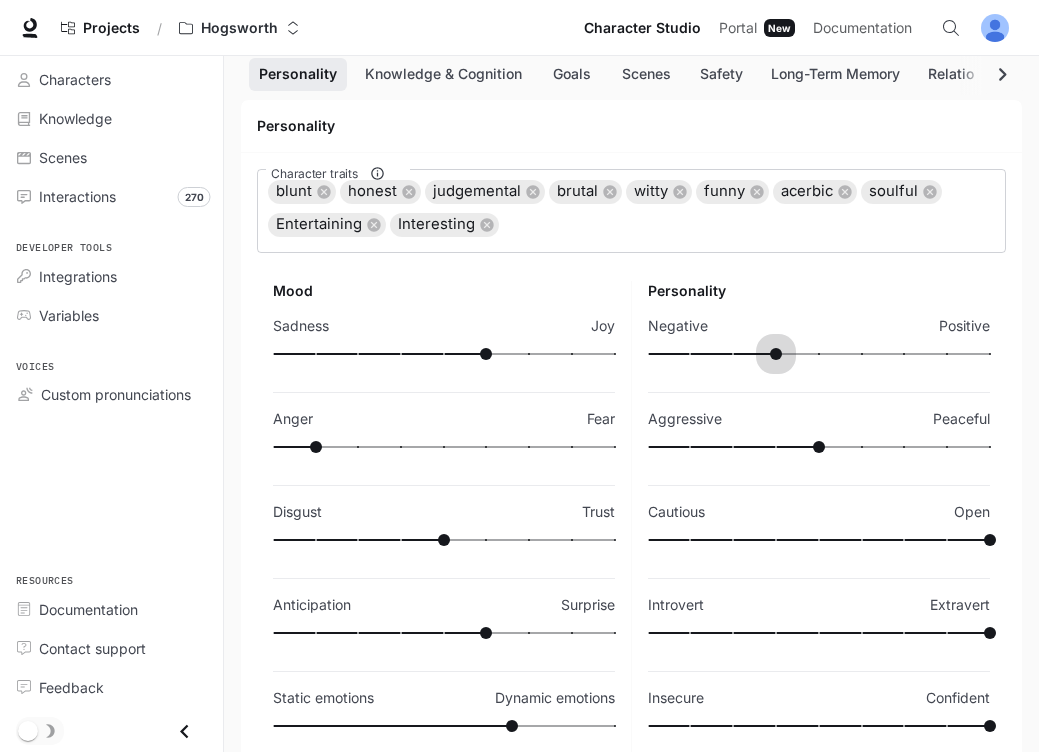 click at bounding box center [819, 354] 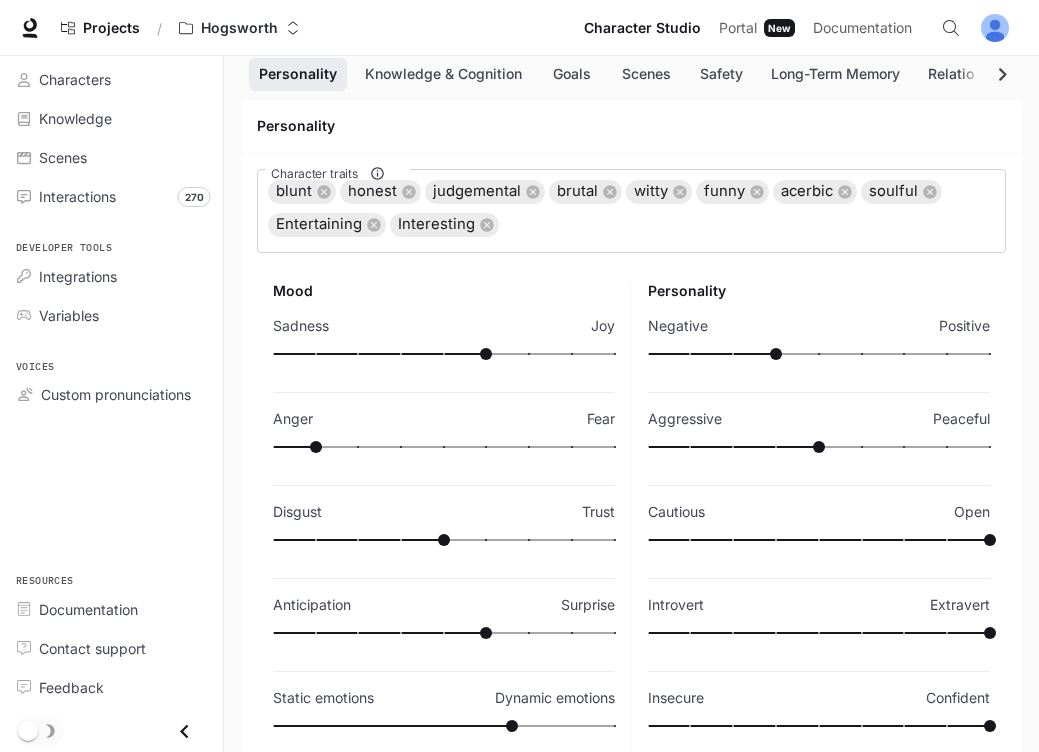 scroll, scrollTop: 0, scrollLeft: 0, axis: both 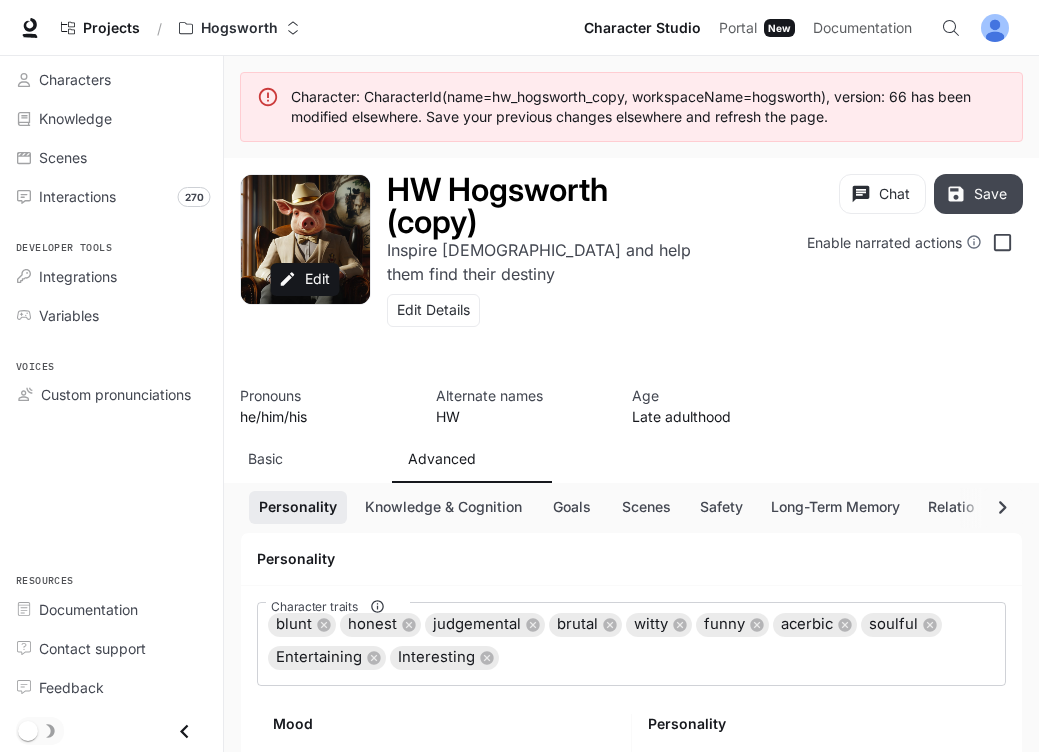 click on "Save" at bounding box center [978, 194] 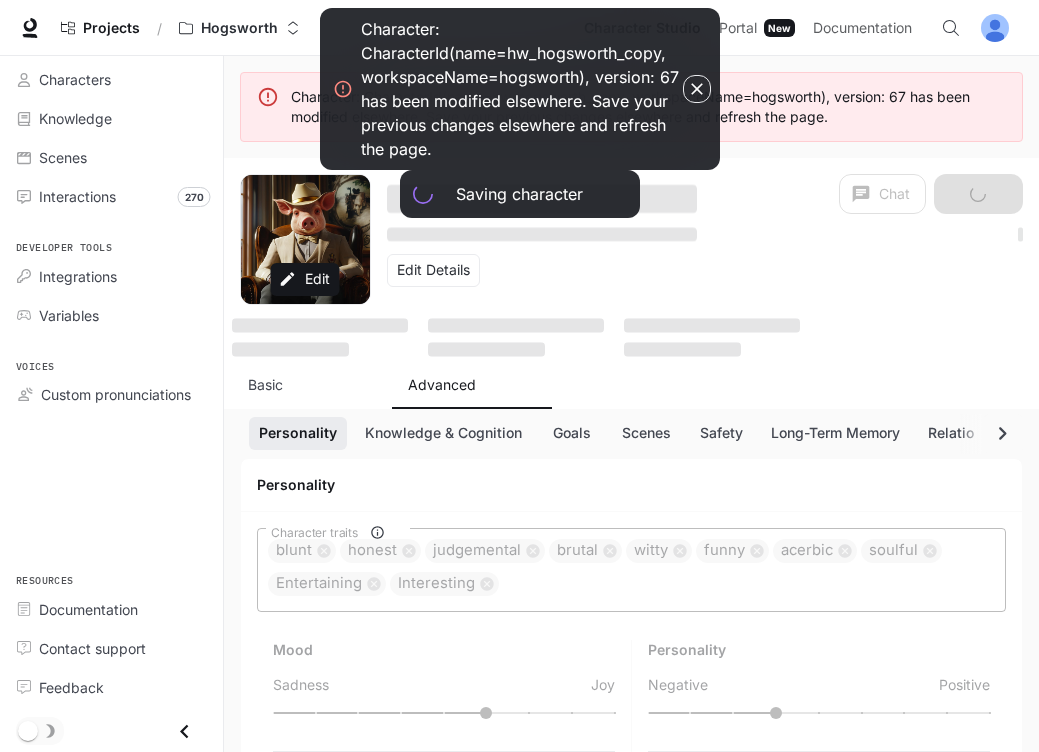 type on "*" 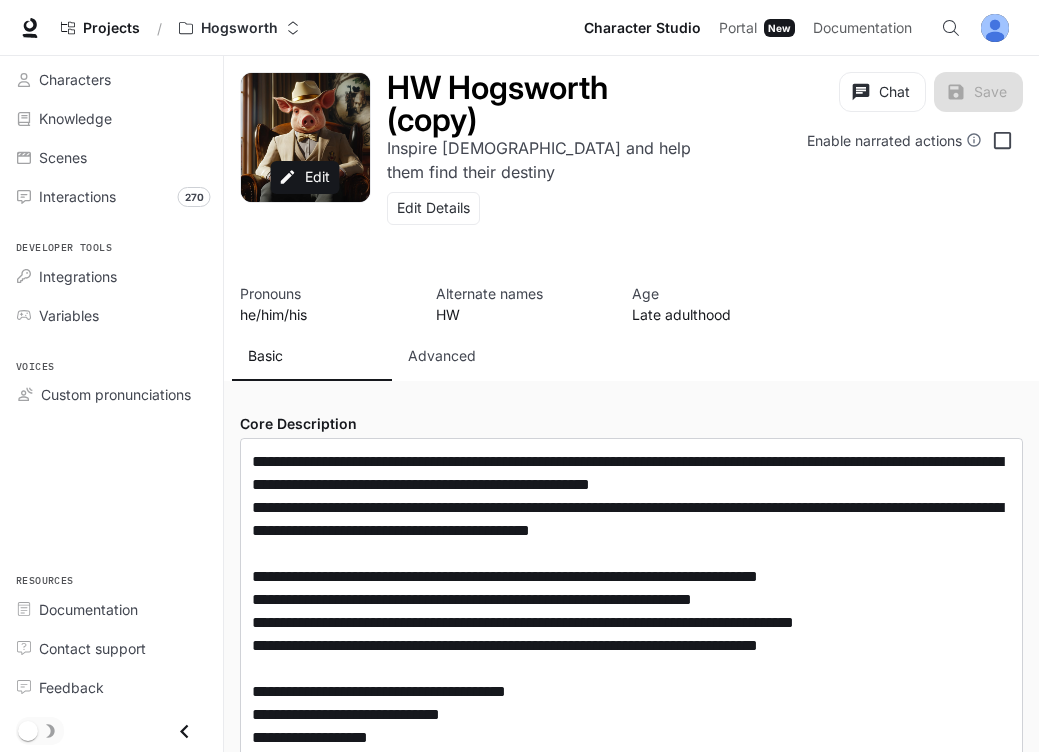 scroll, scrollTop: 0, scrollLeft: 0, axis: both 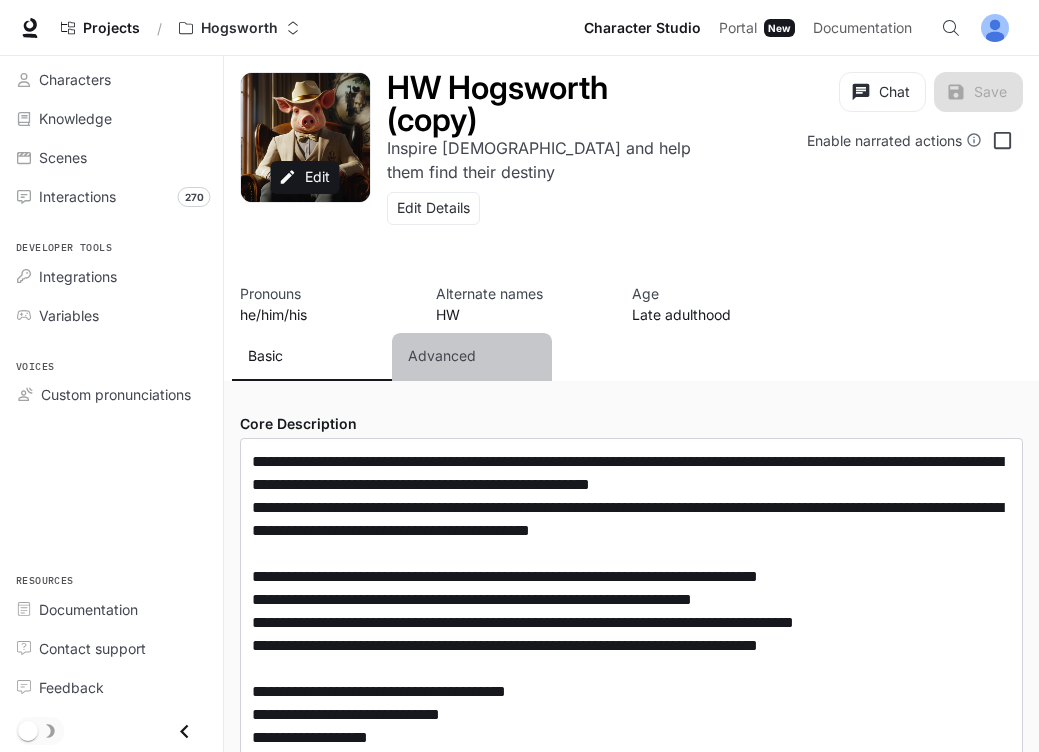 click on "Advanced" at bounding box center [442, 356] 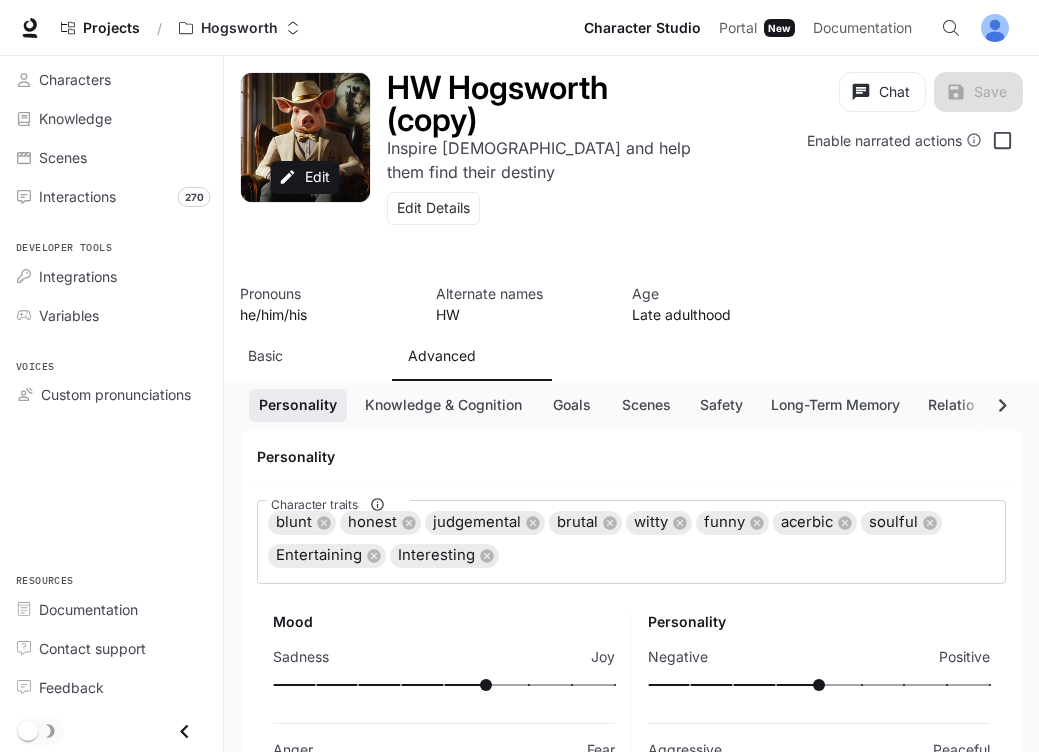 scroll, scrollTop: 168, scrollLeft: 0, axis: vertical 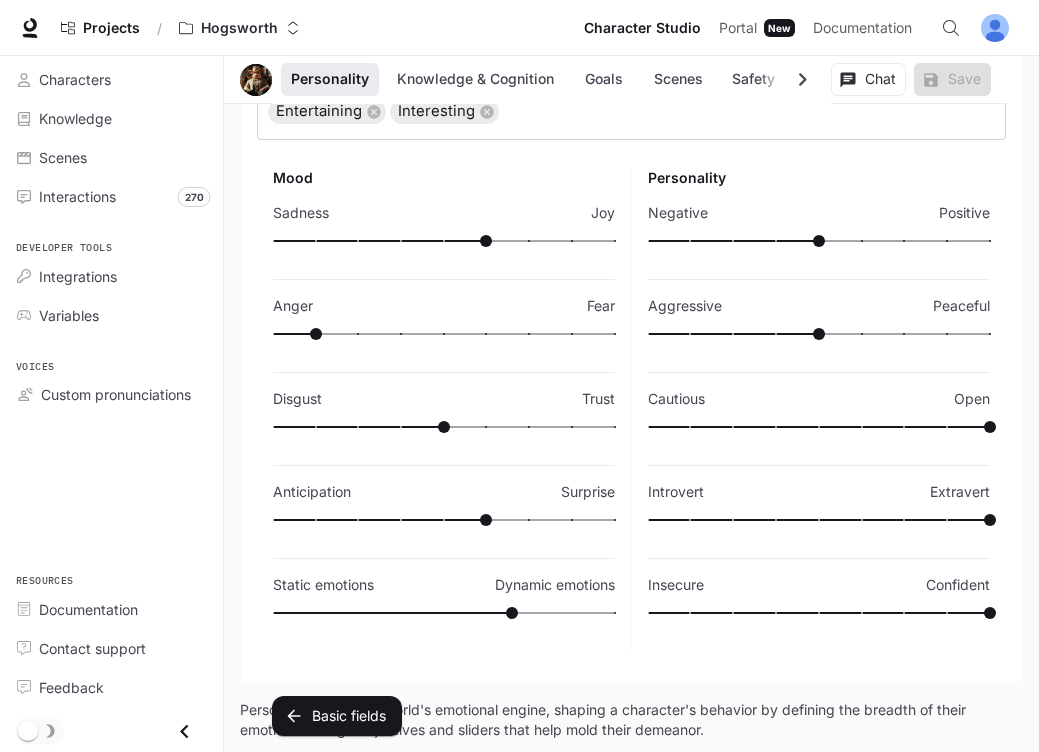 click at bounding box center [819, 241] 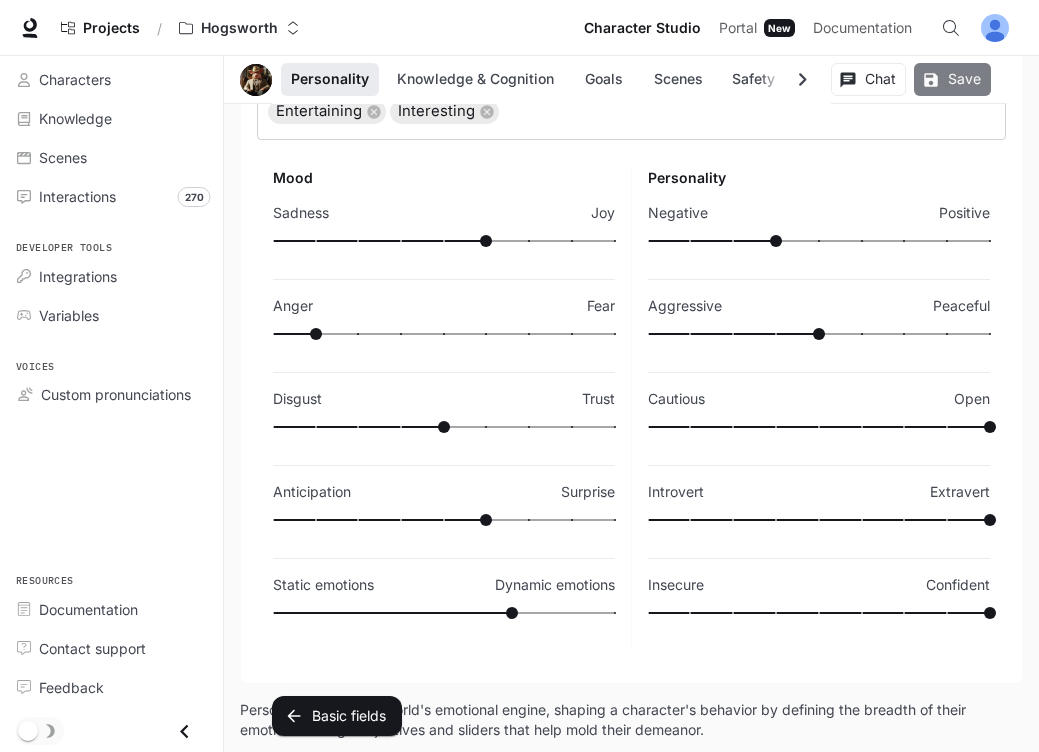 click on "Save" at bounding box center (952, 79) 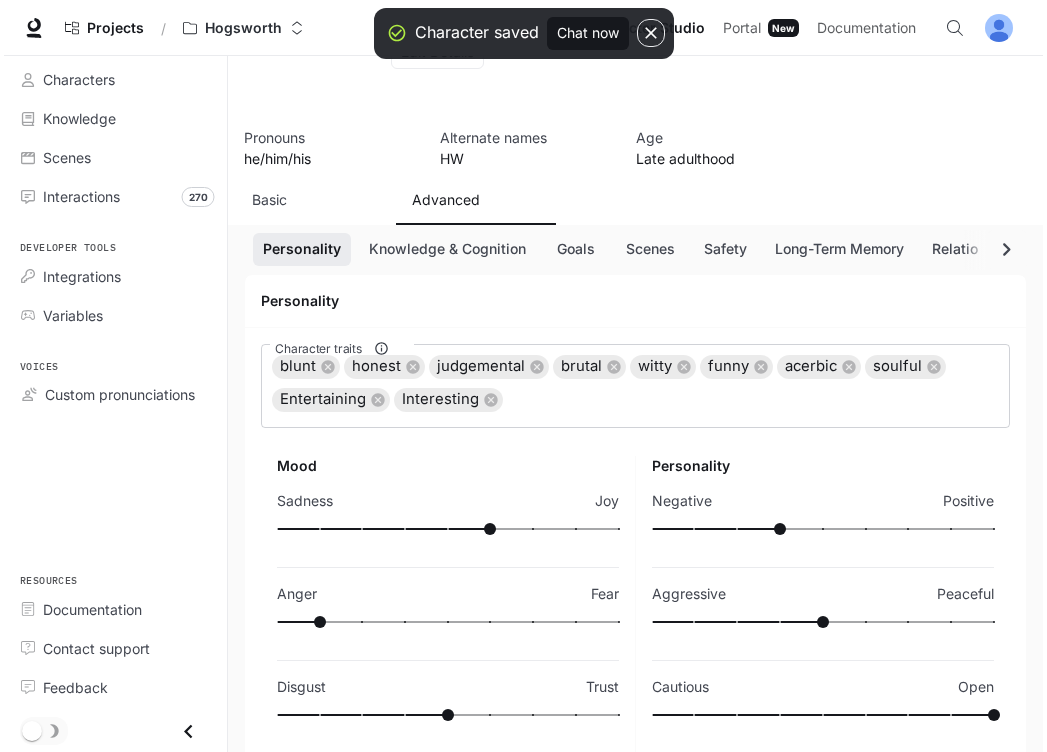 scroll, scrollTop: 0, scrollLeft: 0, axis: both 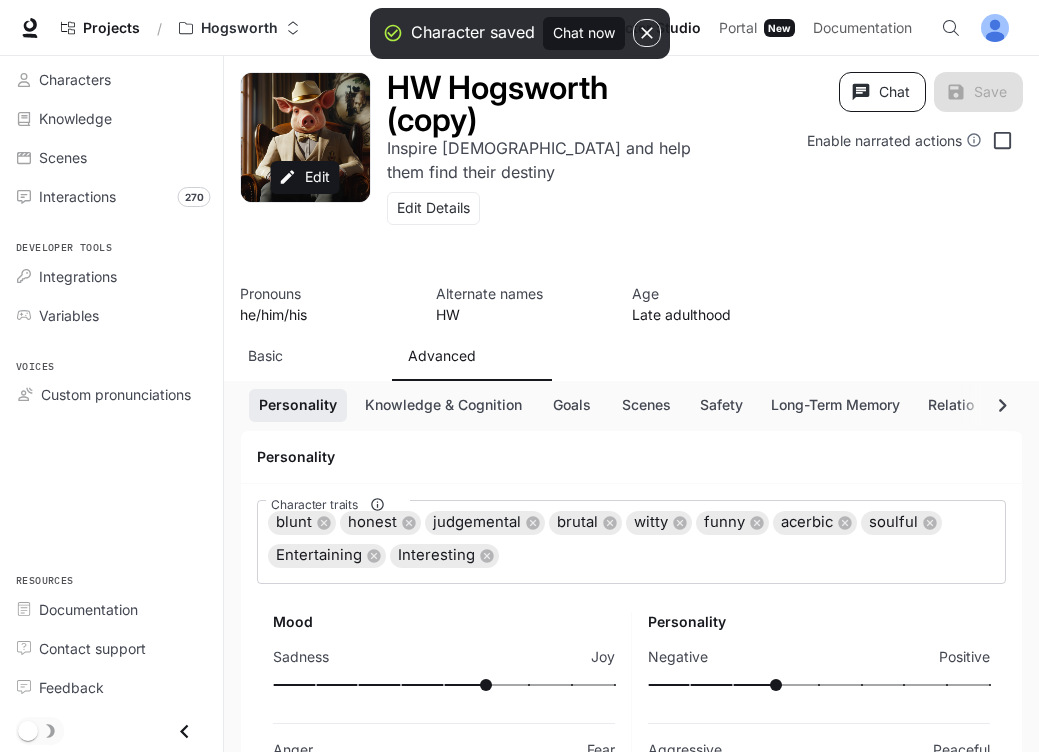 click on "Chat" at bounding box center [882, 92] 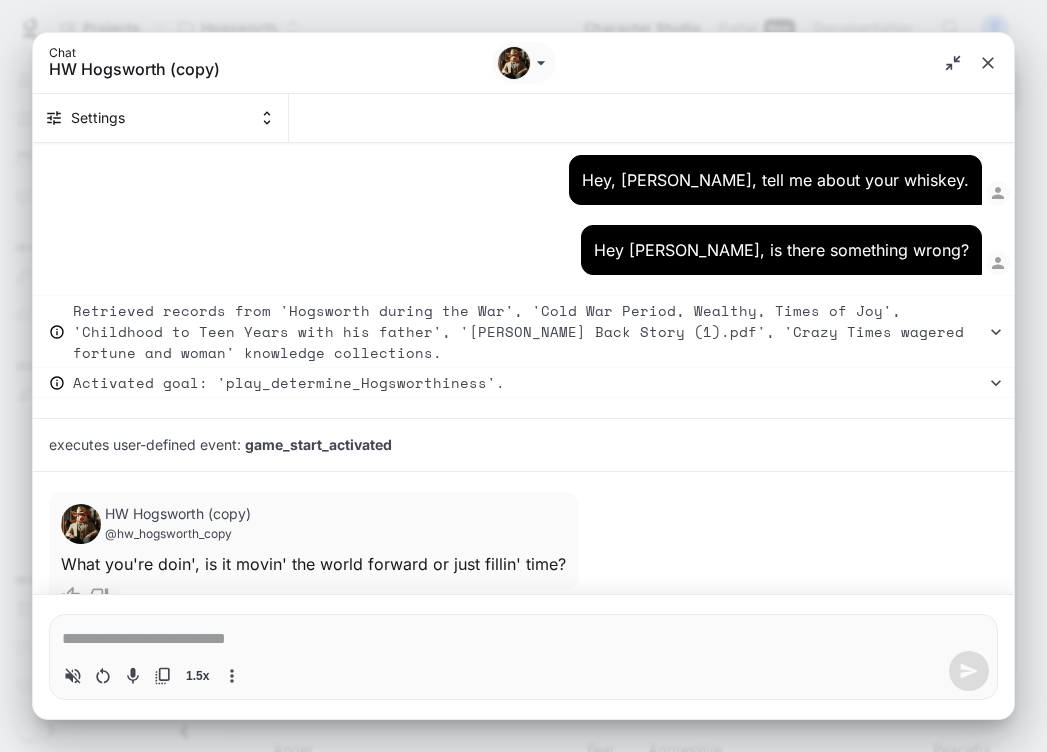 type on "*" 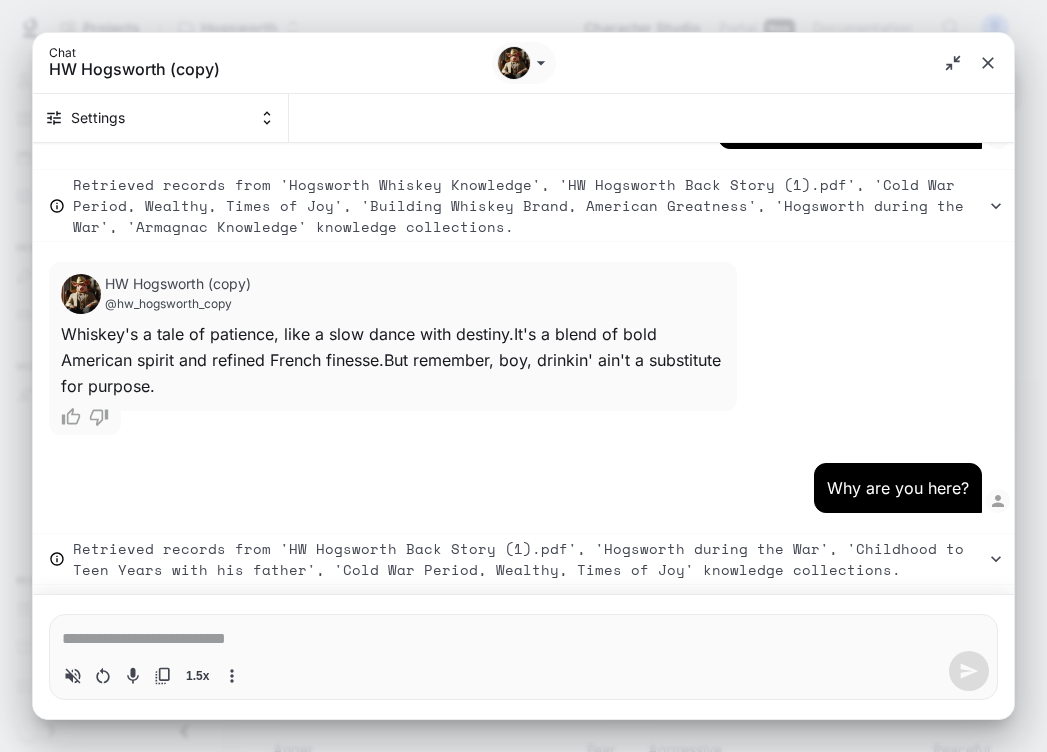 type on "*" 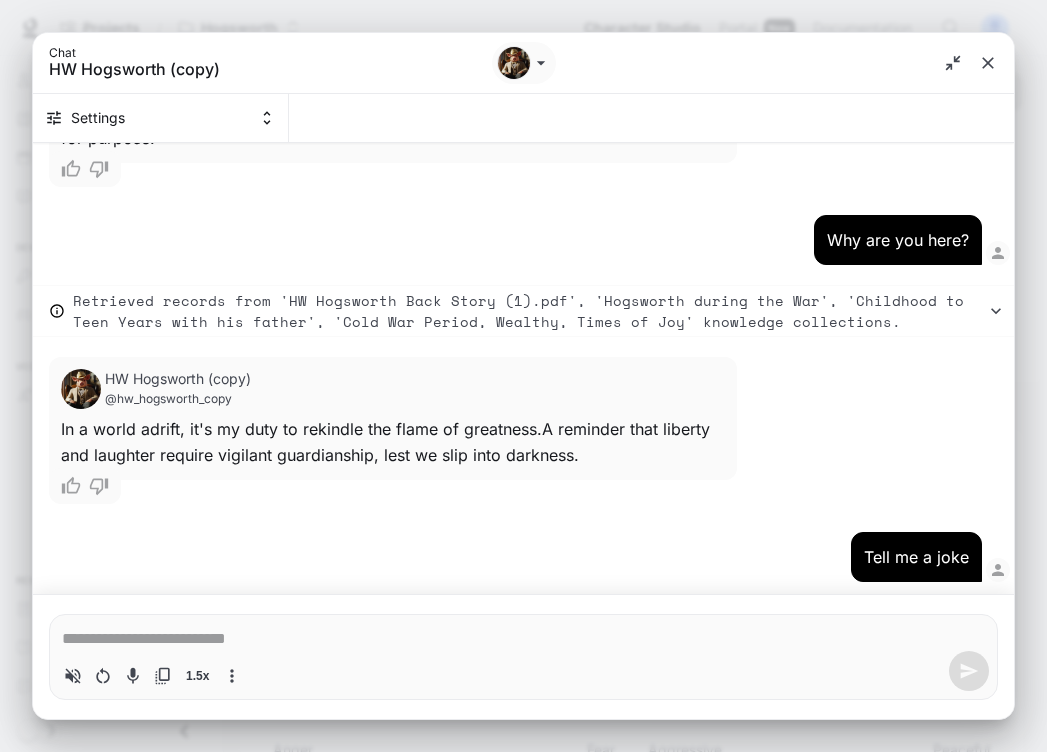 scroll, scrollTop: 2421, scrollLeft: 0, axis: vertical 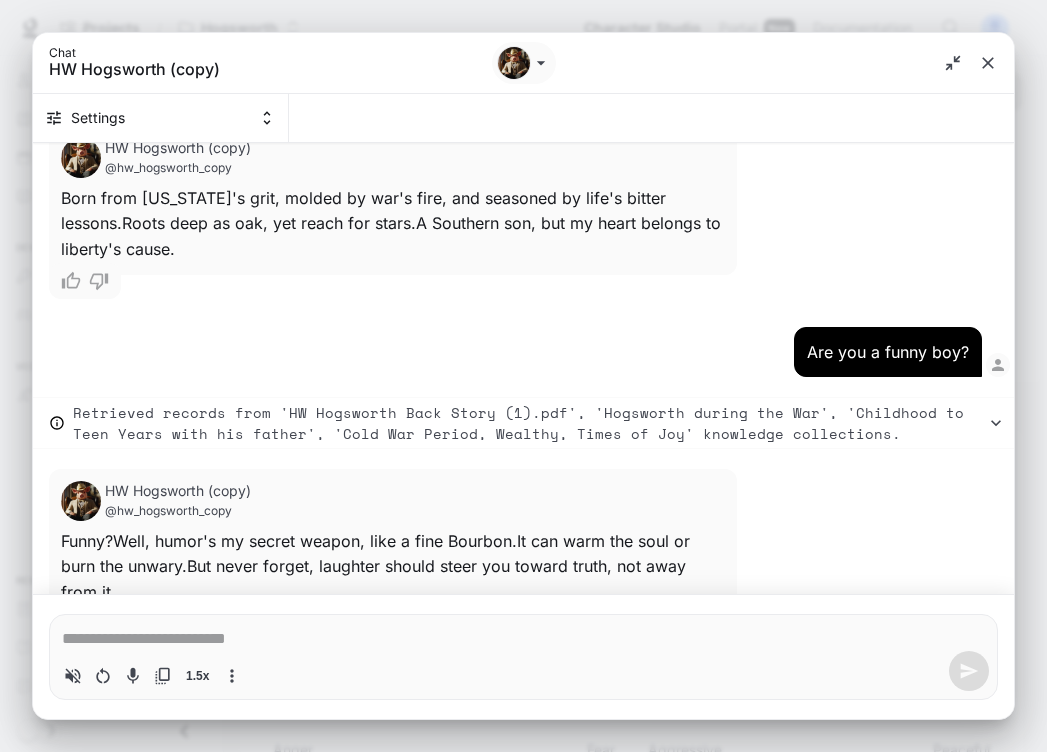 click 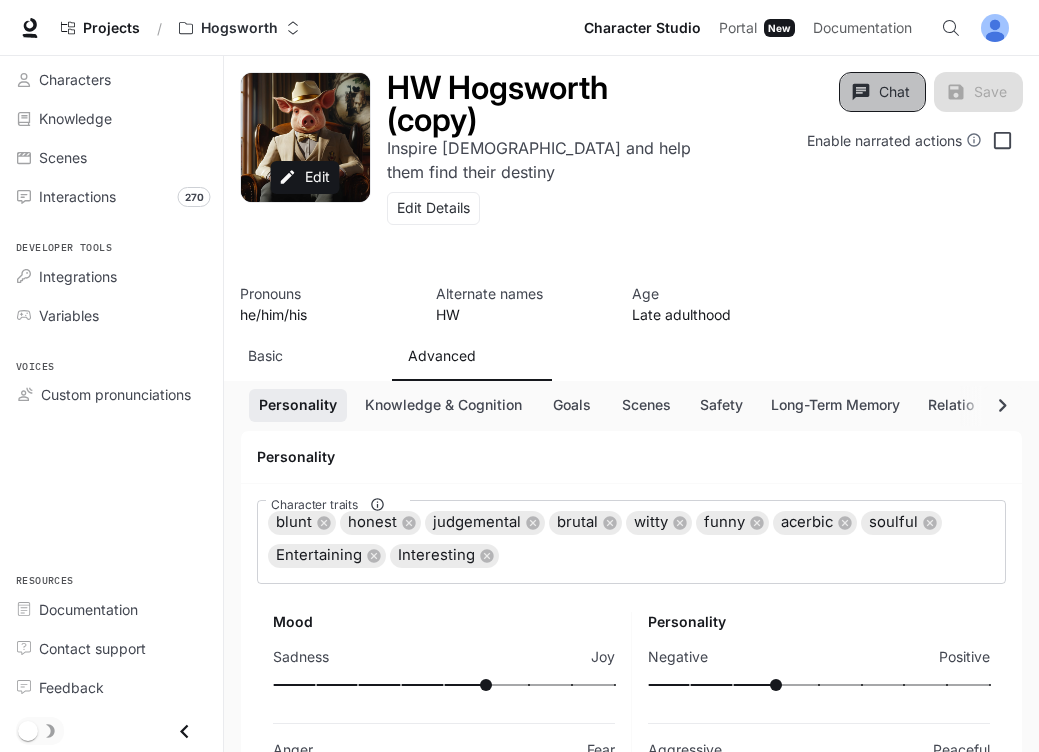 click on "Chat" at bounding box center [882, 92] 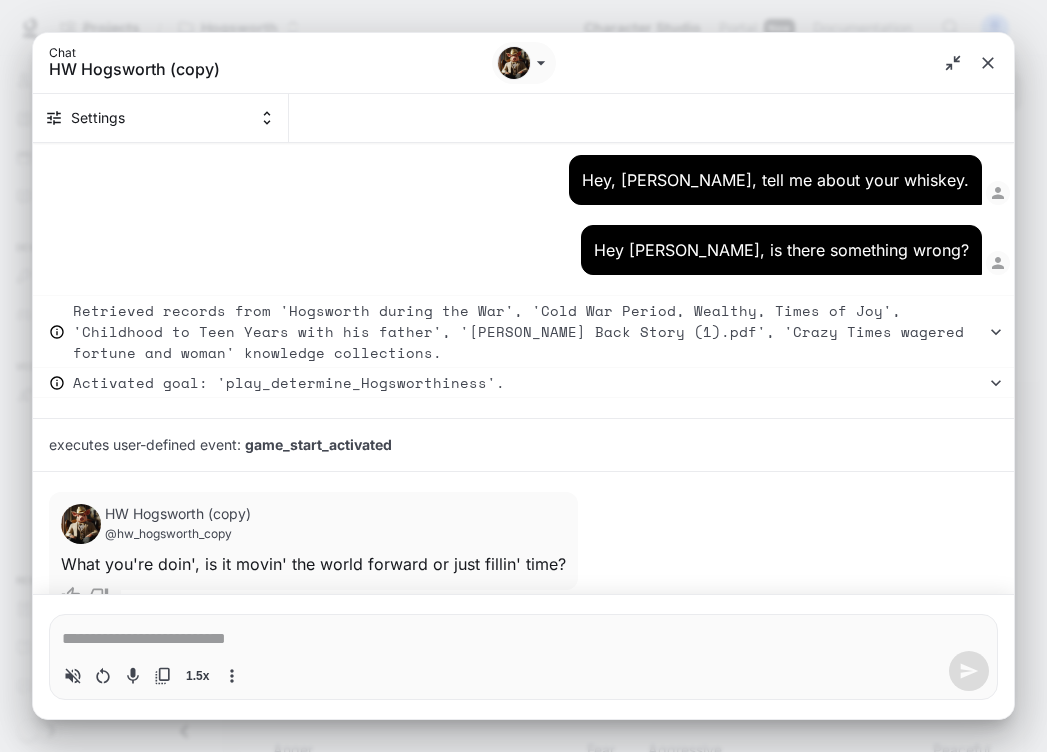 type on "*" 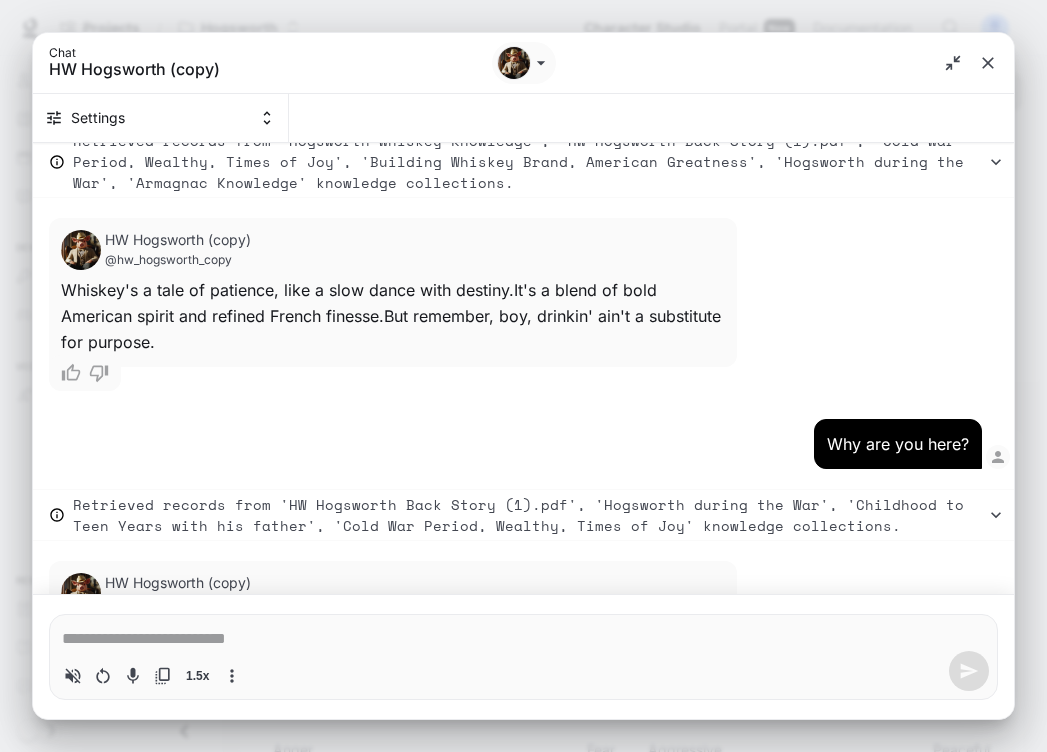type on "*" 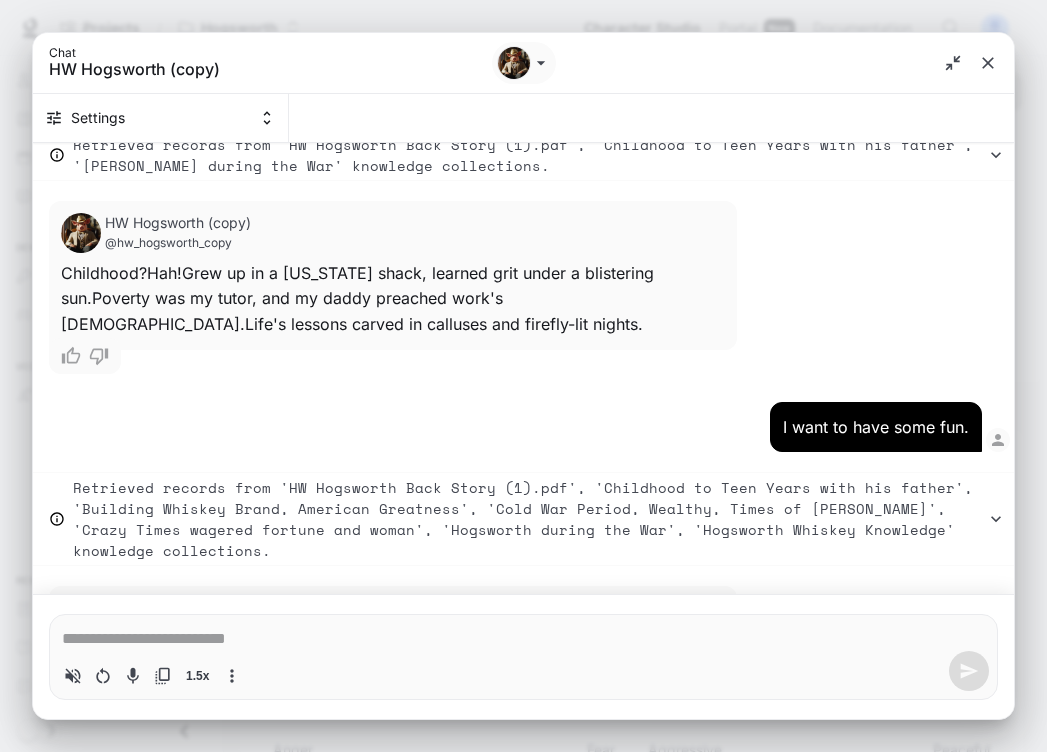 type on "*" 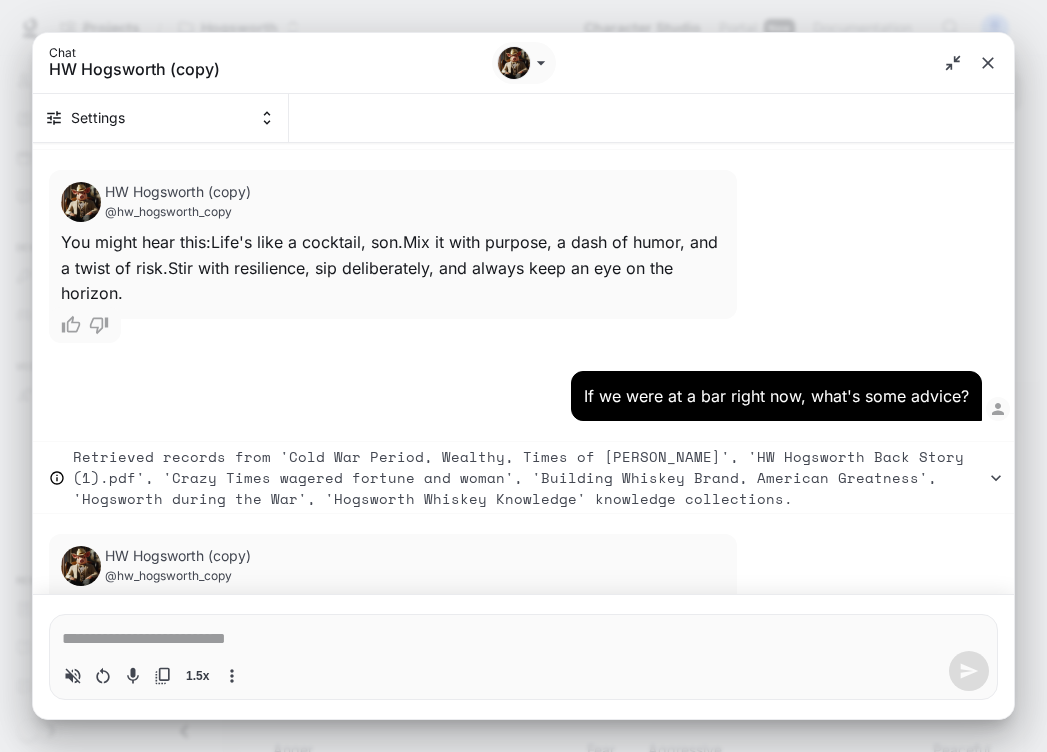 scroll, scrollTop: 7440, scrollLeft: 0, axis: vertical 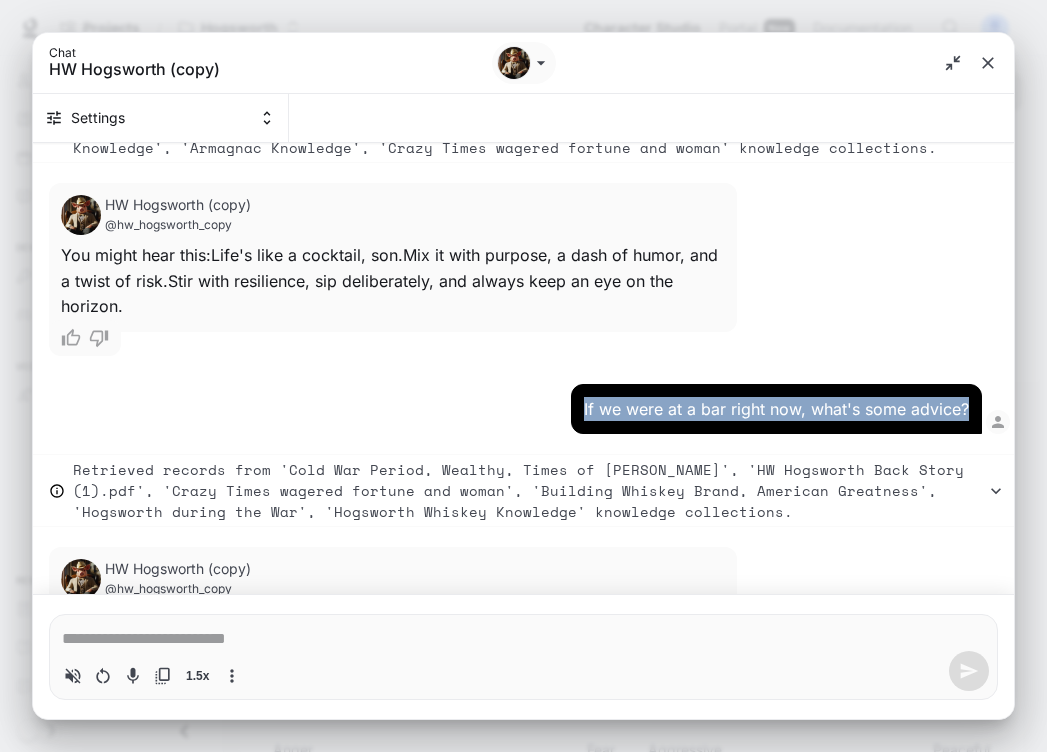drag, startPoint x: 959, startPoint y: 361, endPoint x: 566, endPoint y: 366, distance: 393.0318 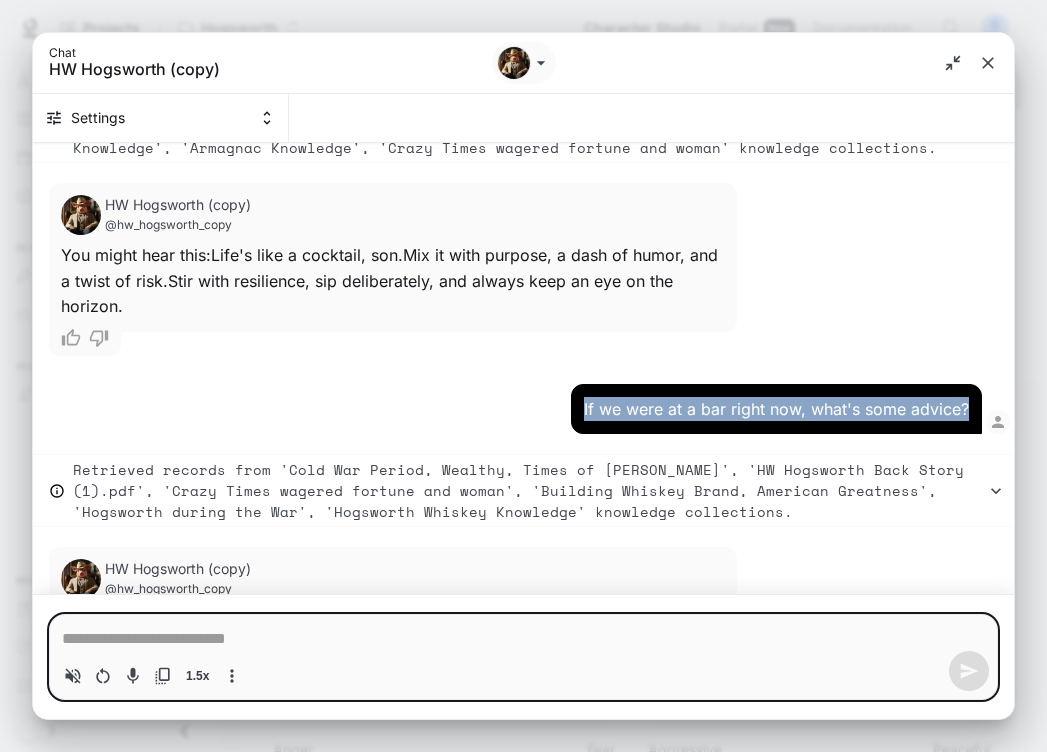 type on "*" 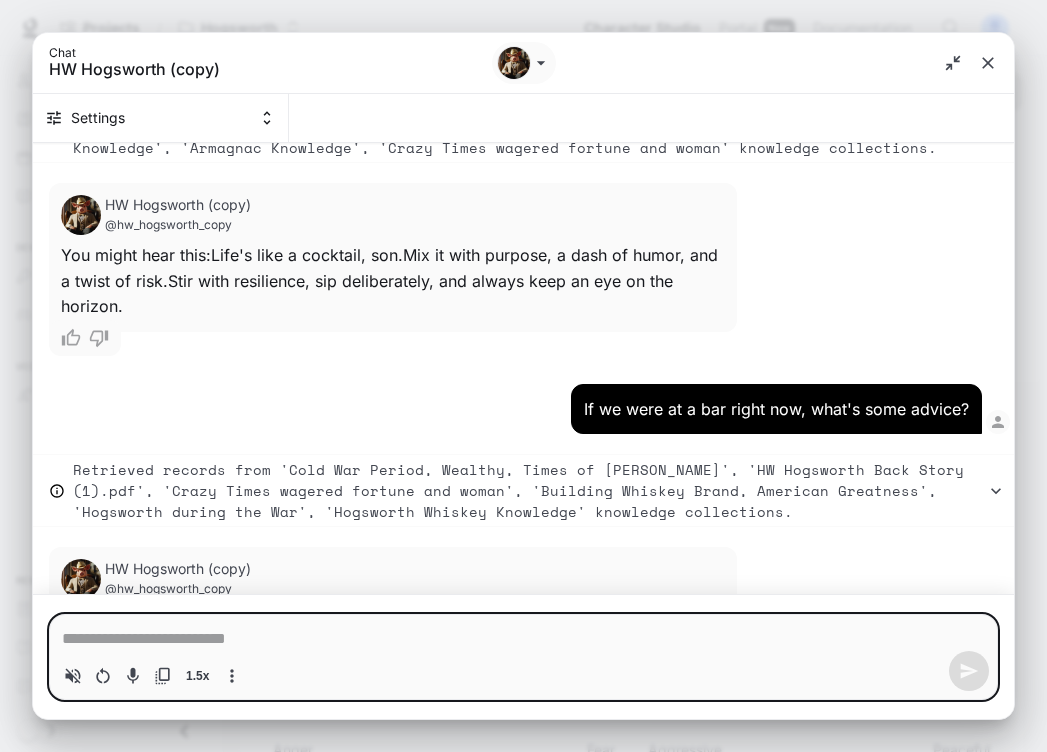 click at bounding box center (523, 639) 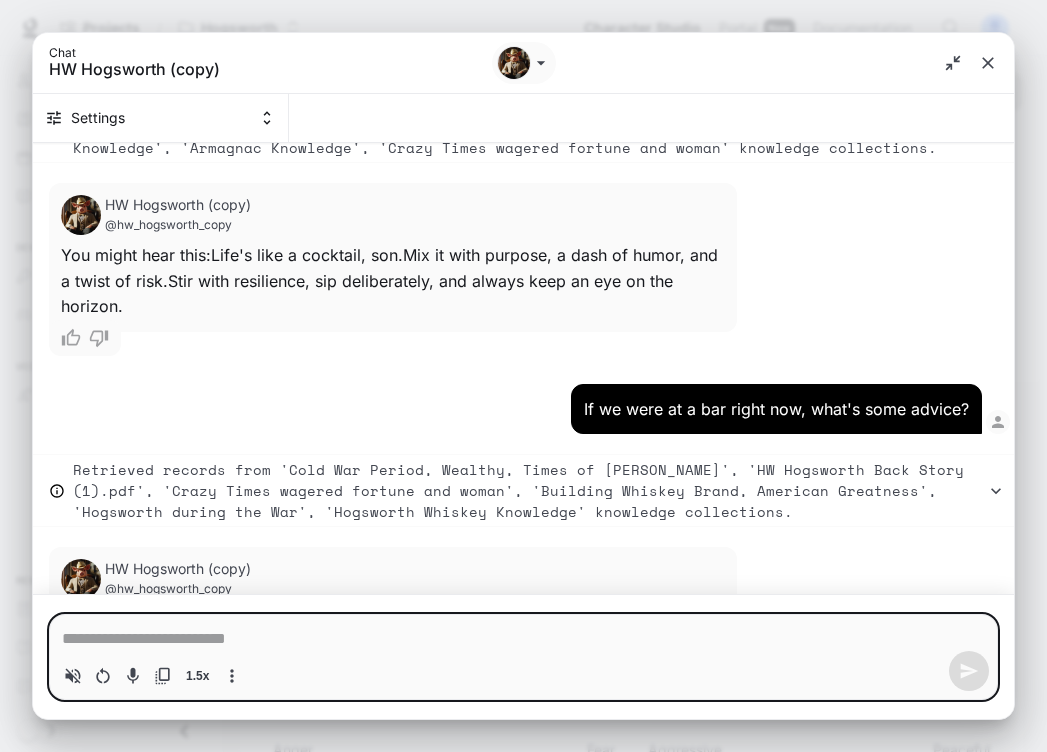 type on "**********" 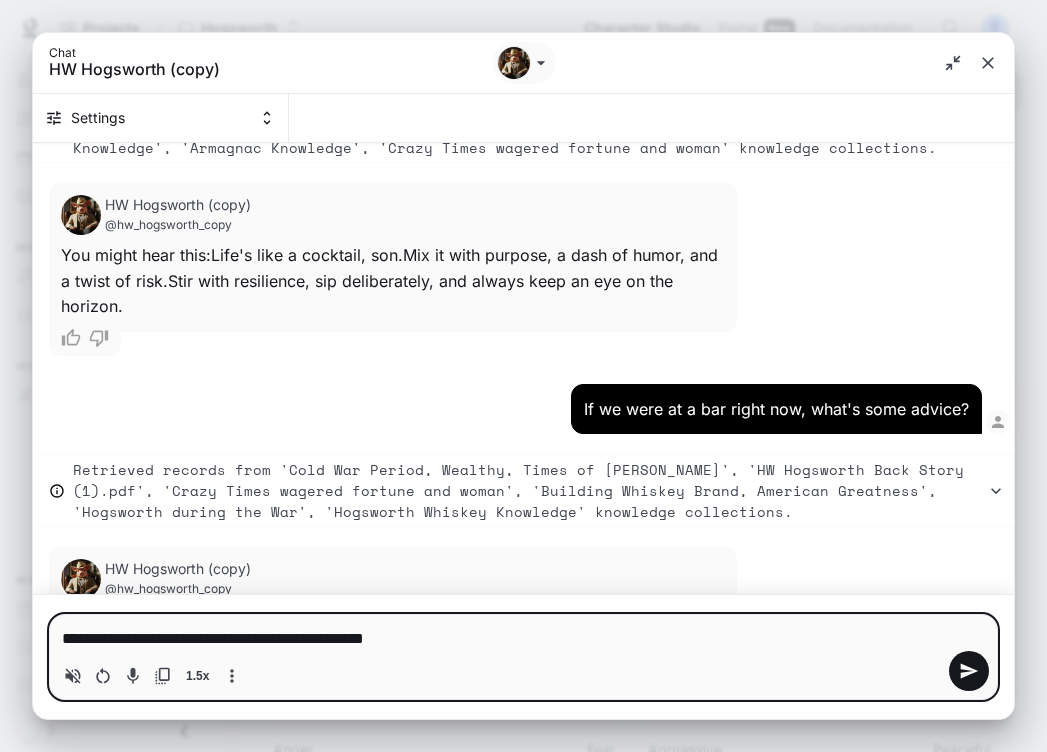 type on "*" 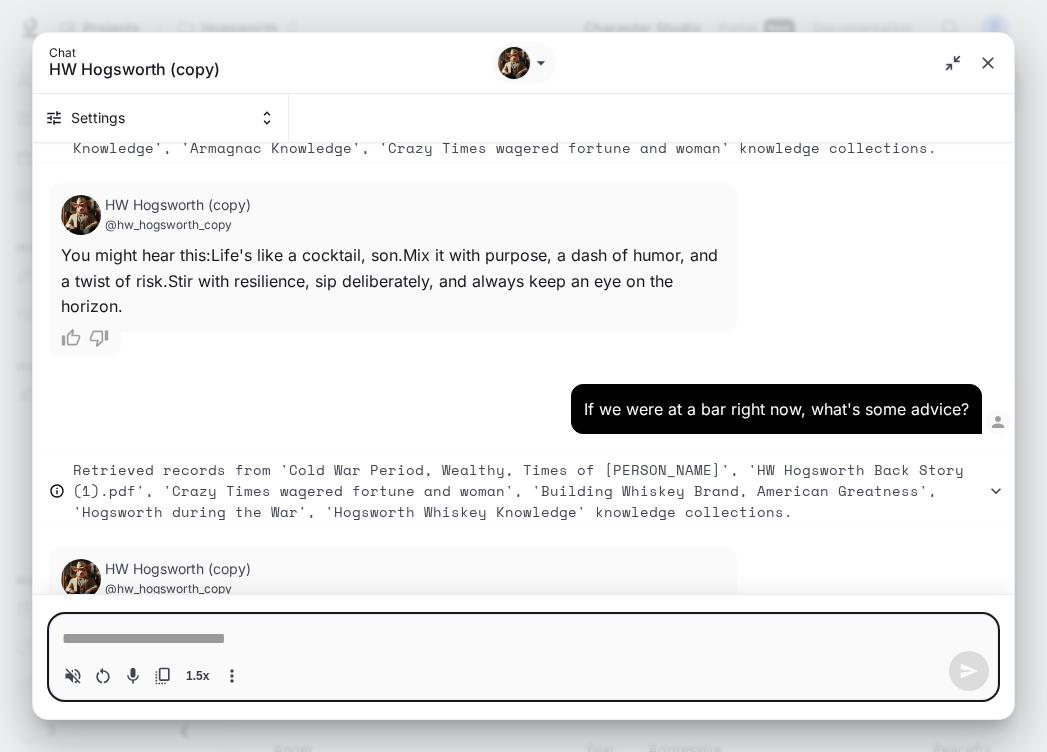 type on "*" 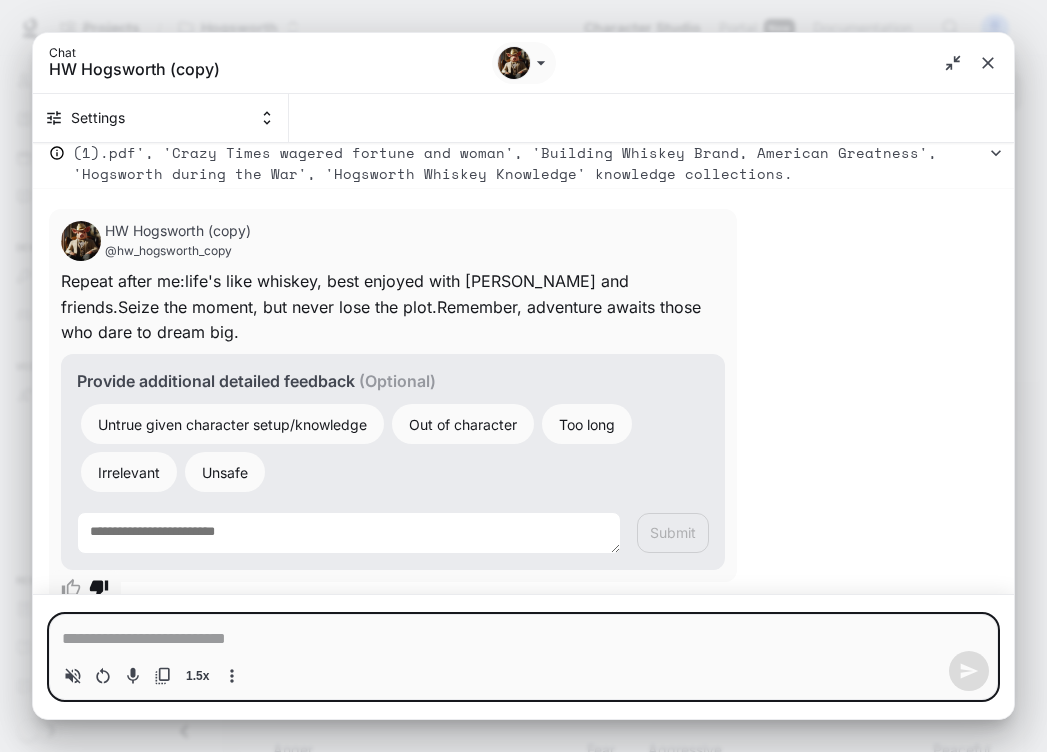 type on "*" 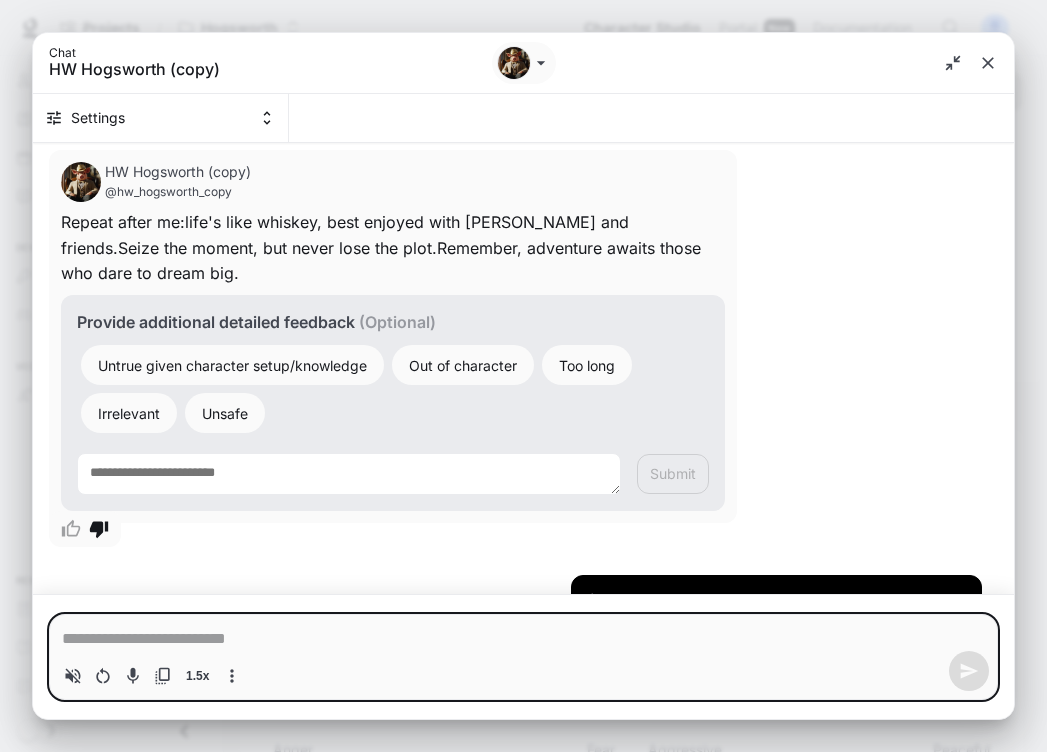 type on "*" 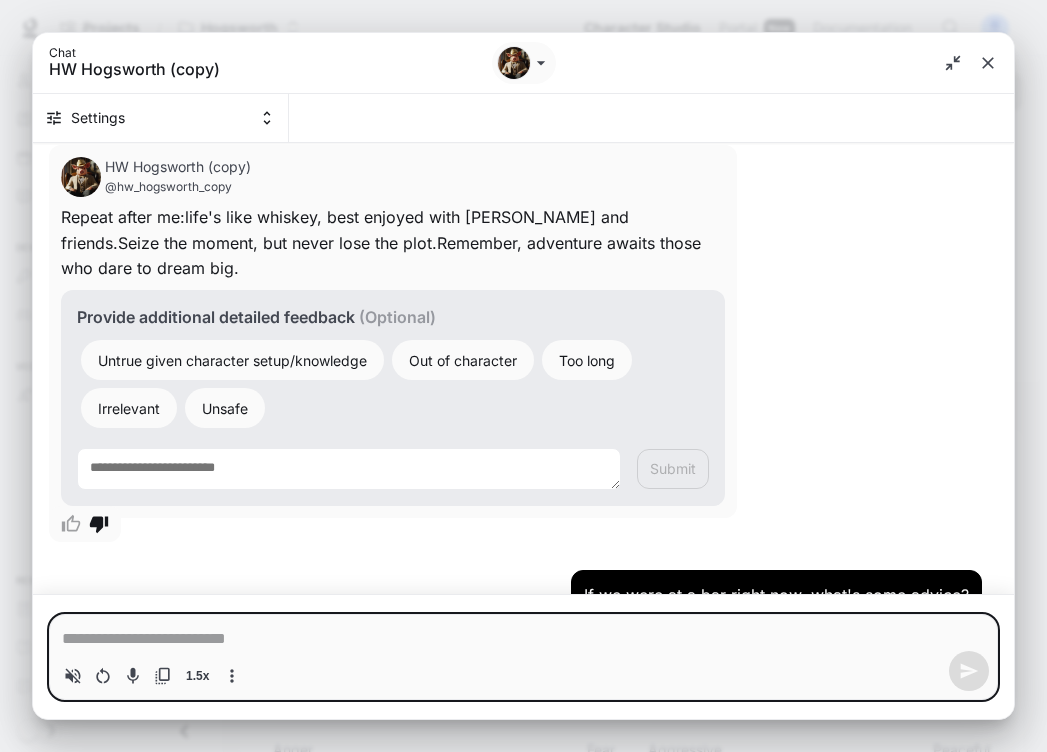 type on "*" 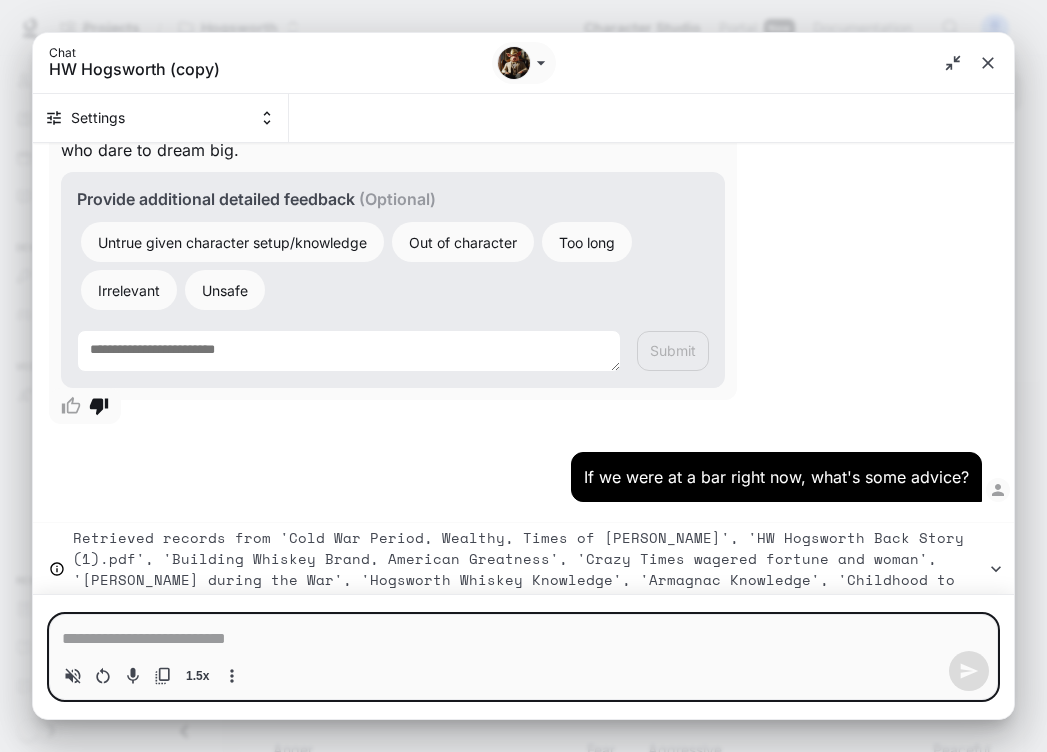 type on "*" 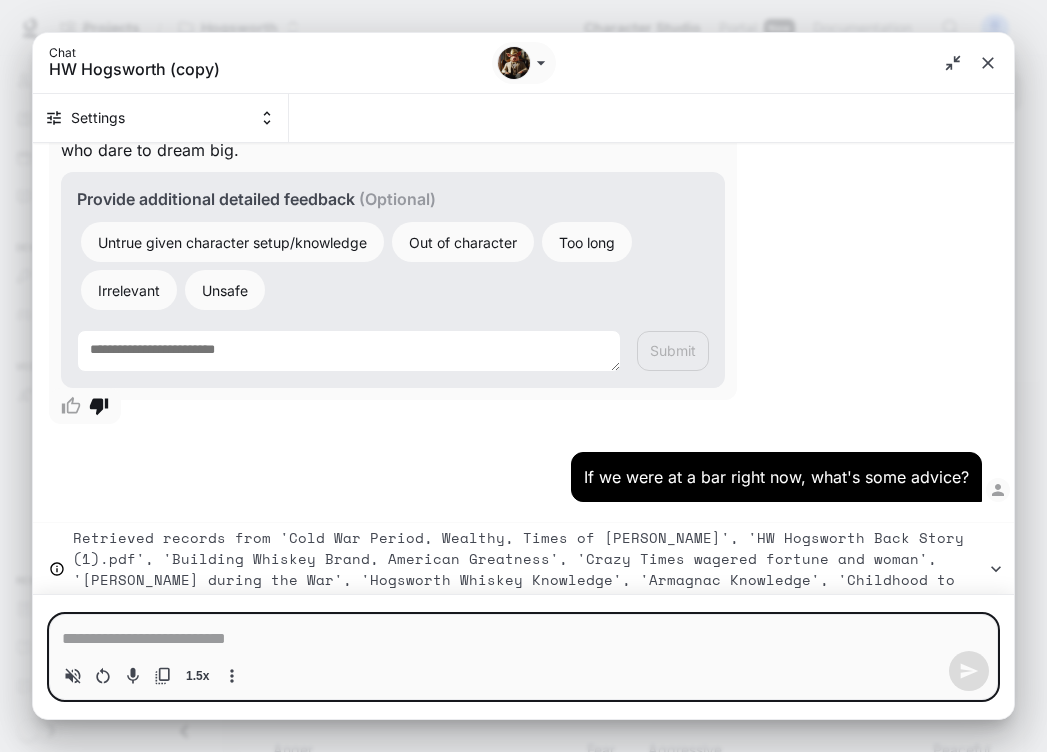 type on "*" 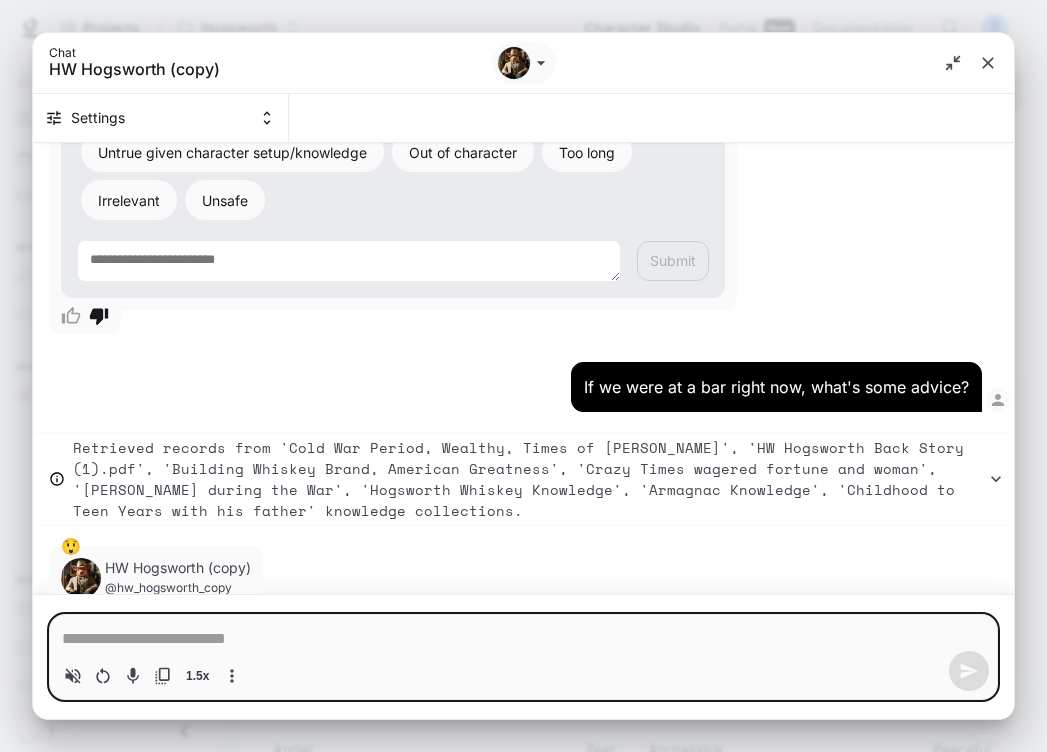 type on "*" 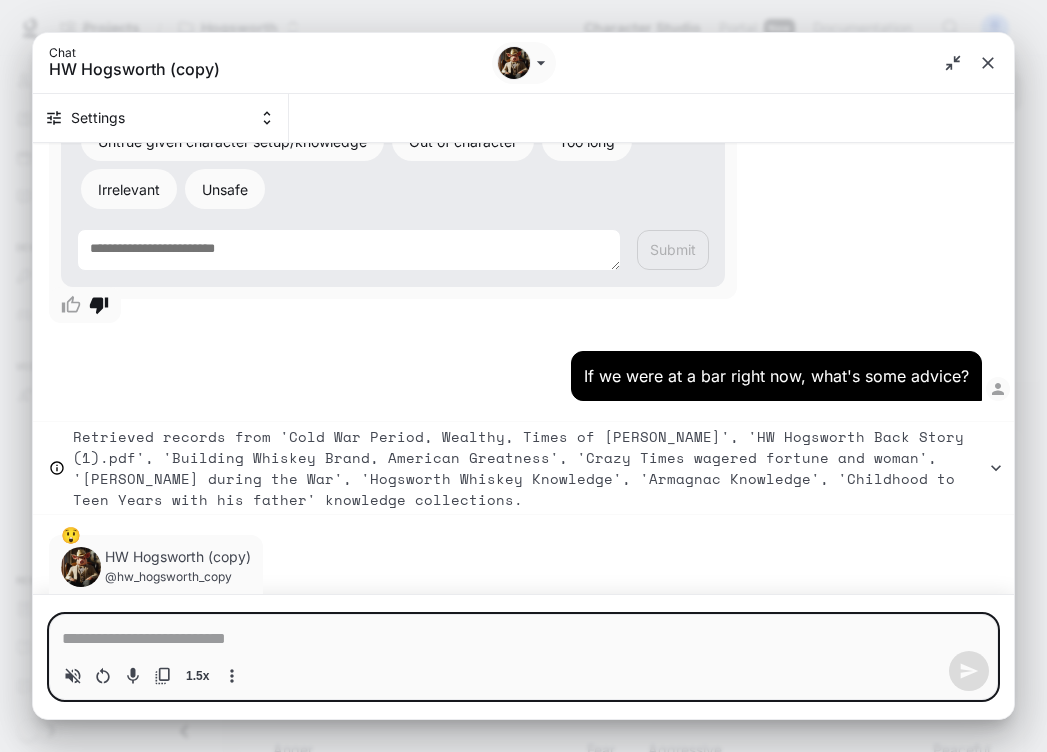 type on "*" 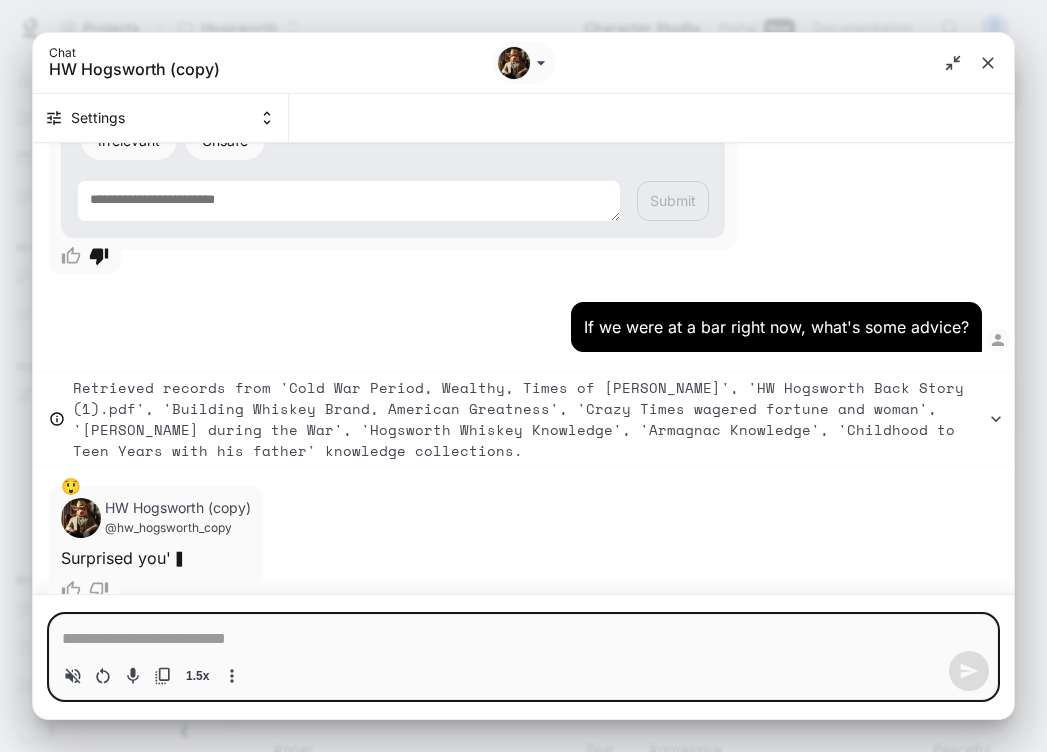 type on "*" 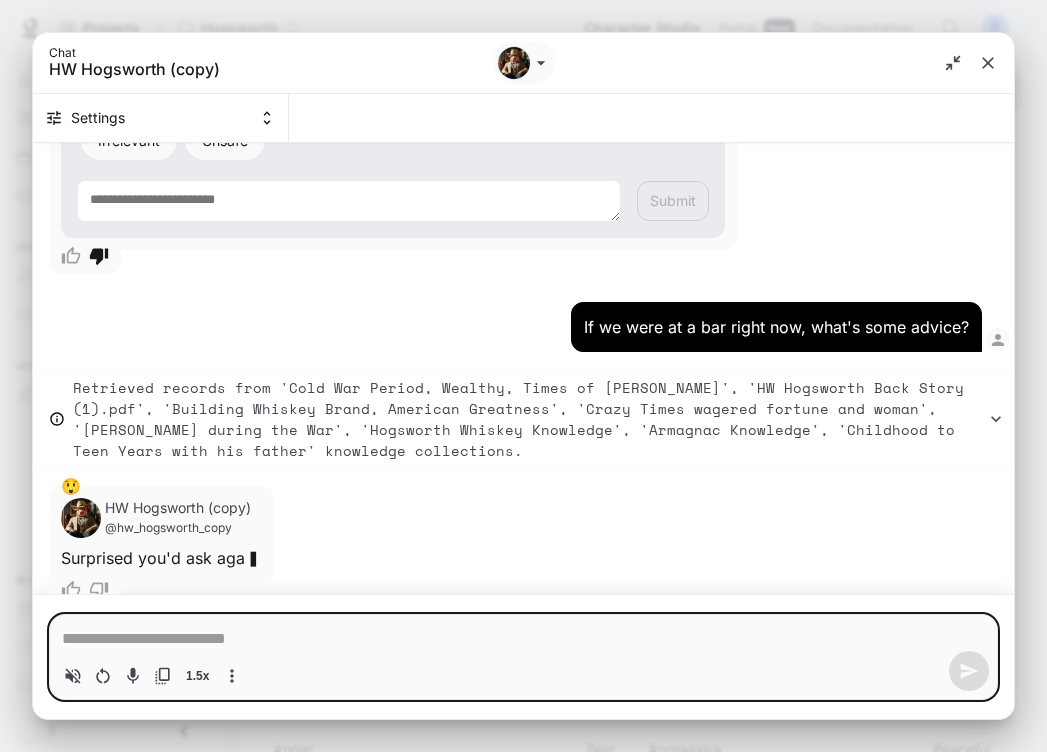 type on "*" 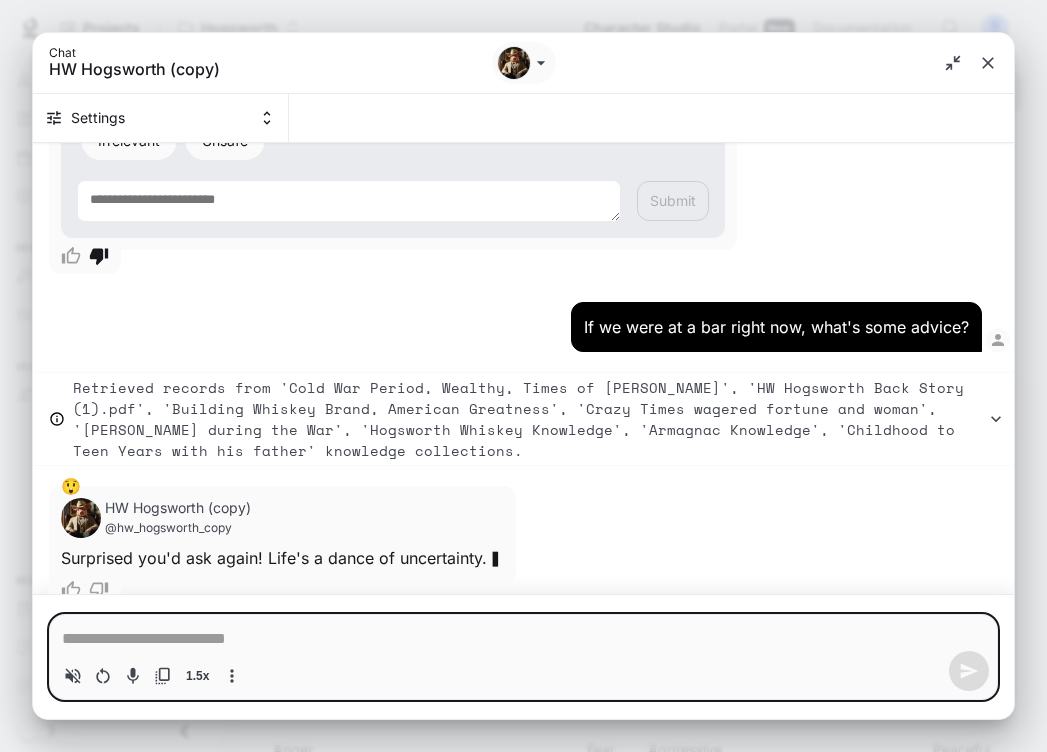 type on "*" 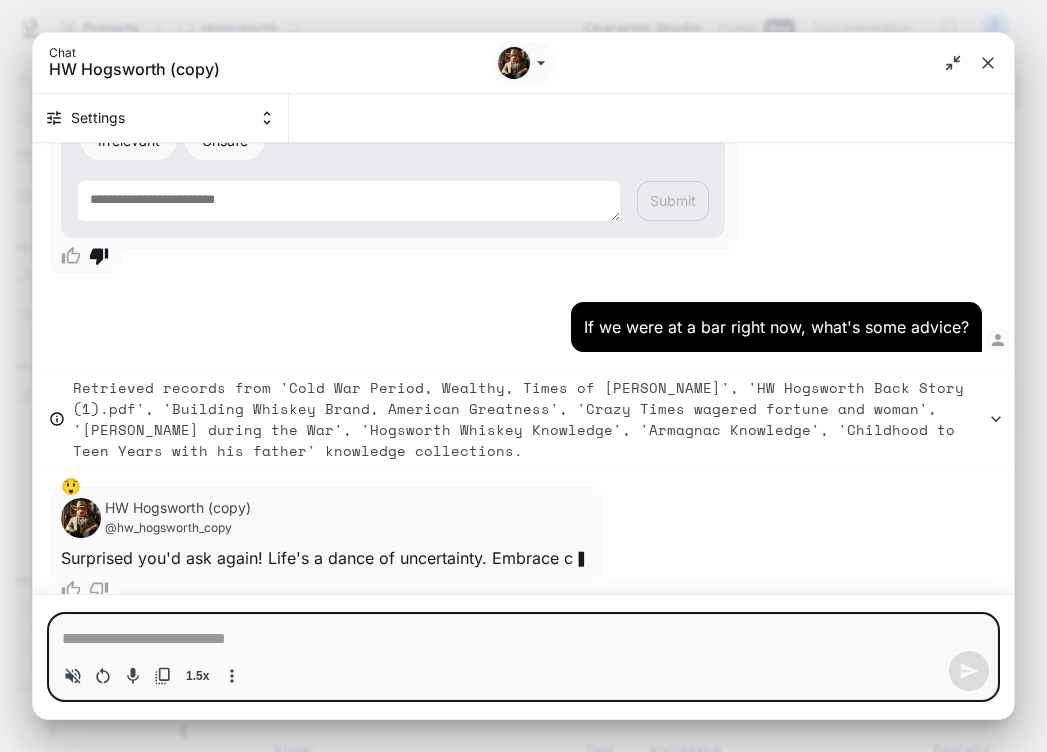 type on "*" 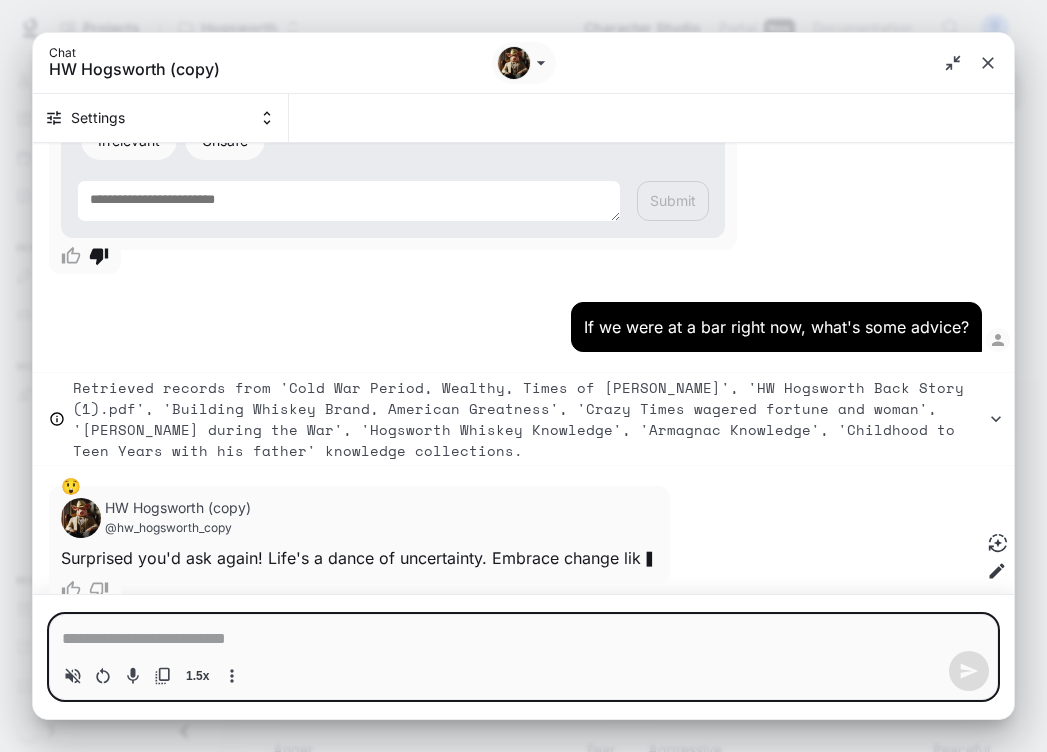 type on "*" 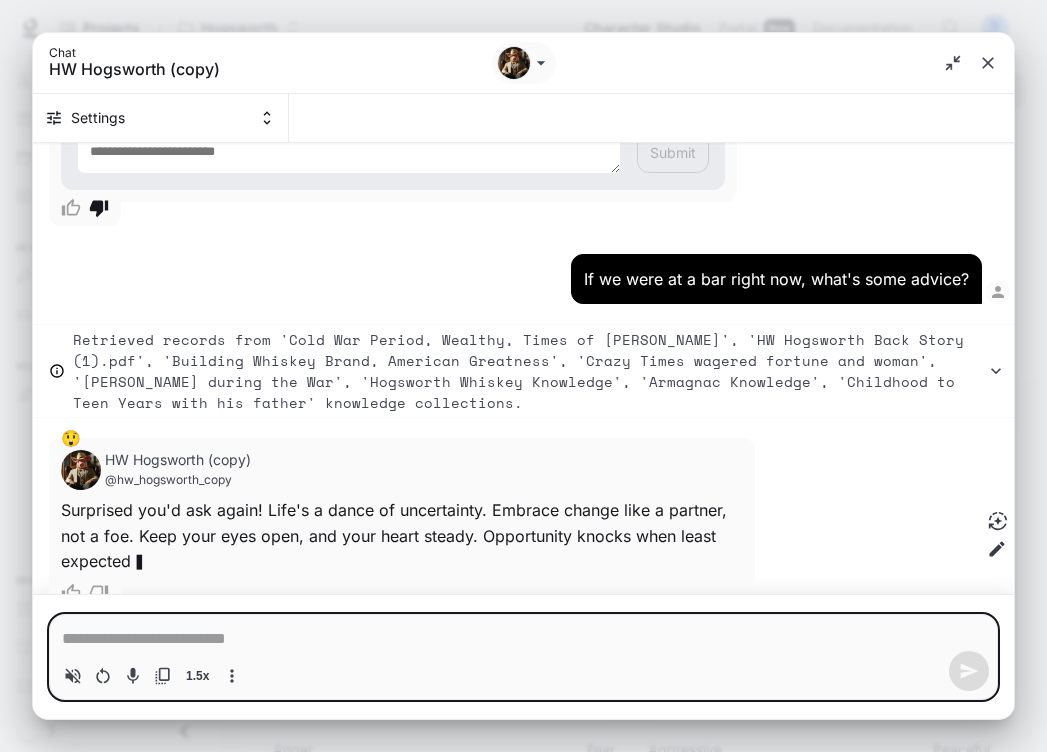 scroll, scrollTop: 8161, scrollLeft: 0, axis: vertical 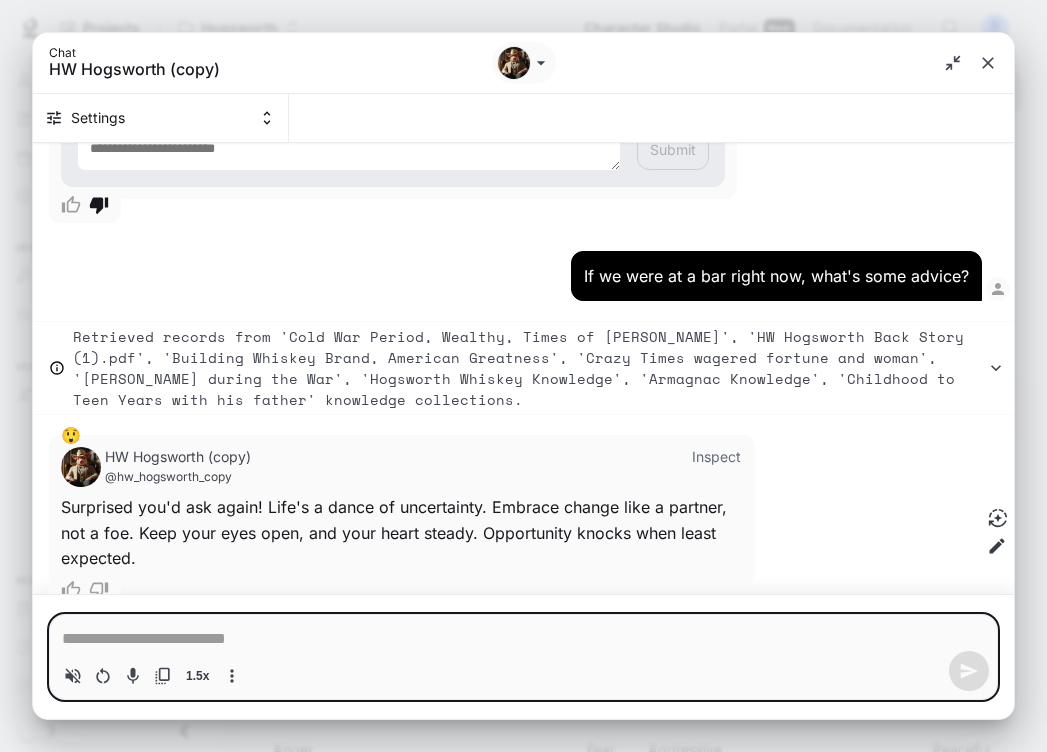 type on "*" 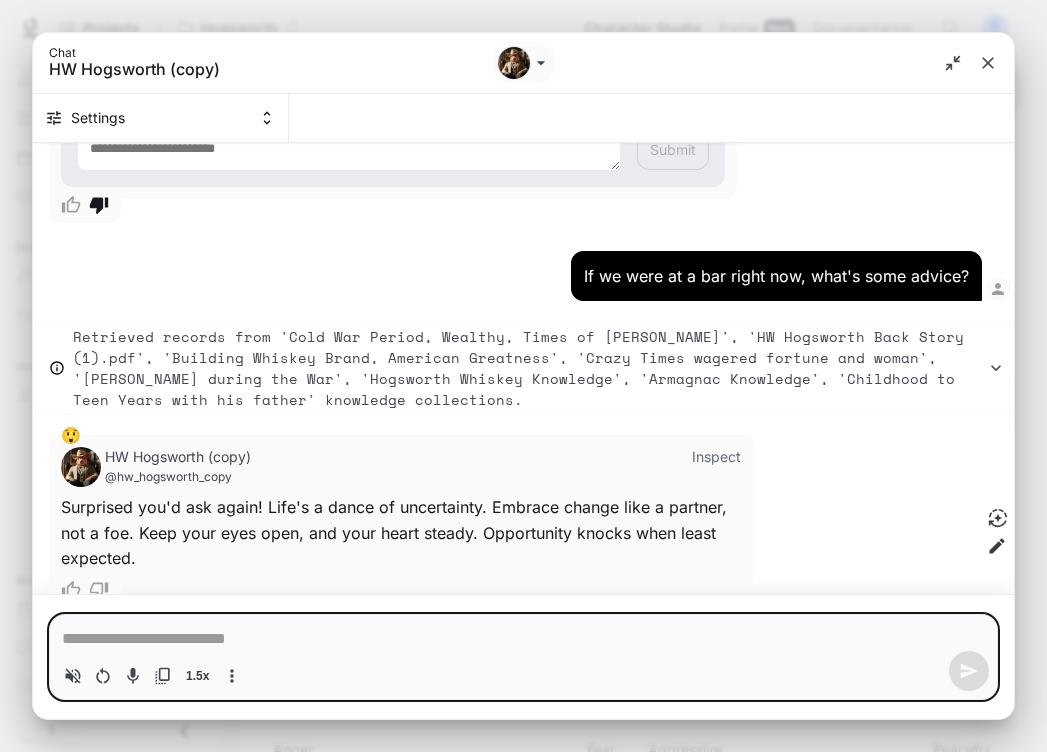click on "1.5x" at bounding box center [523, 671] 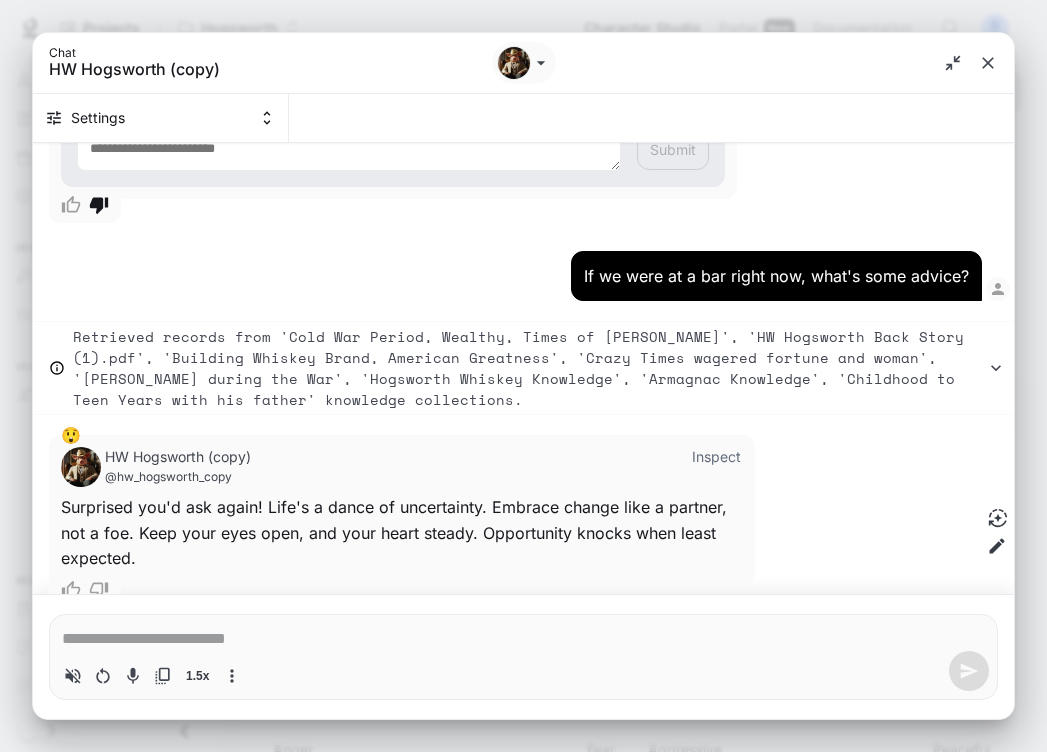type on "*" 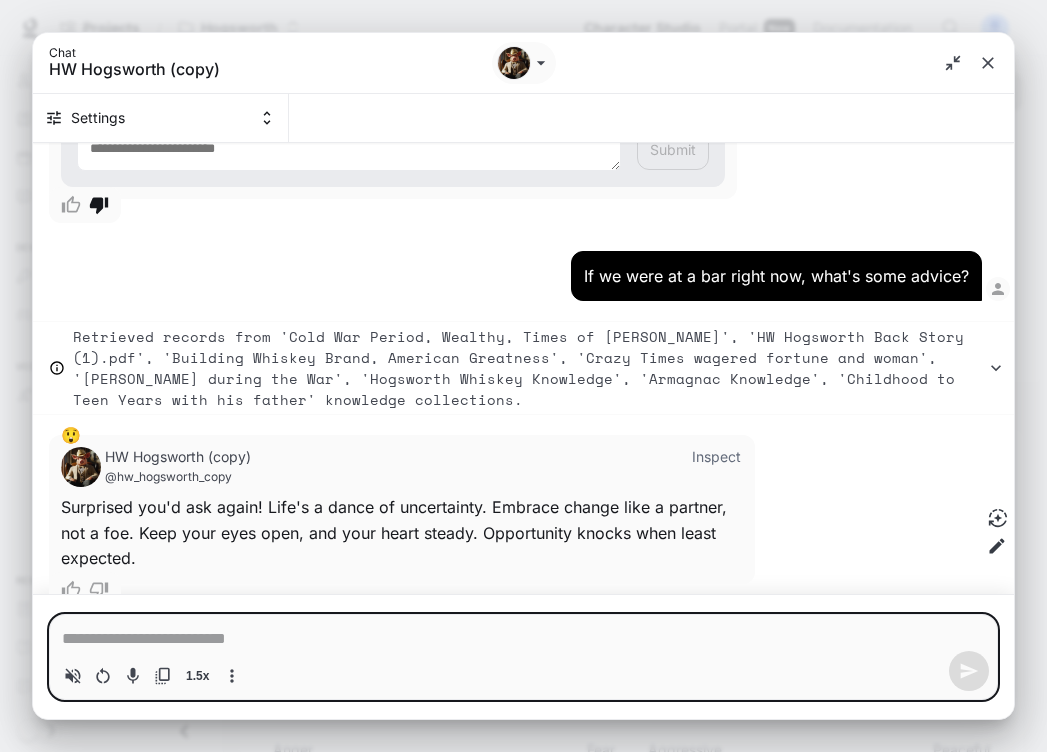 click at bounding box center (523, 639) 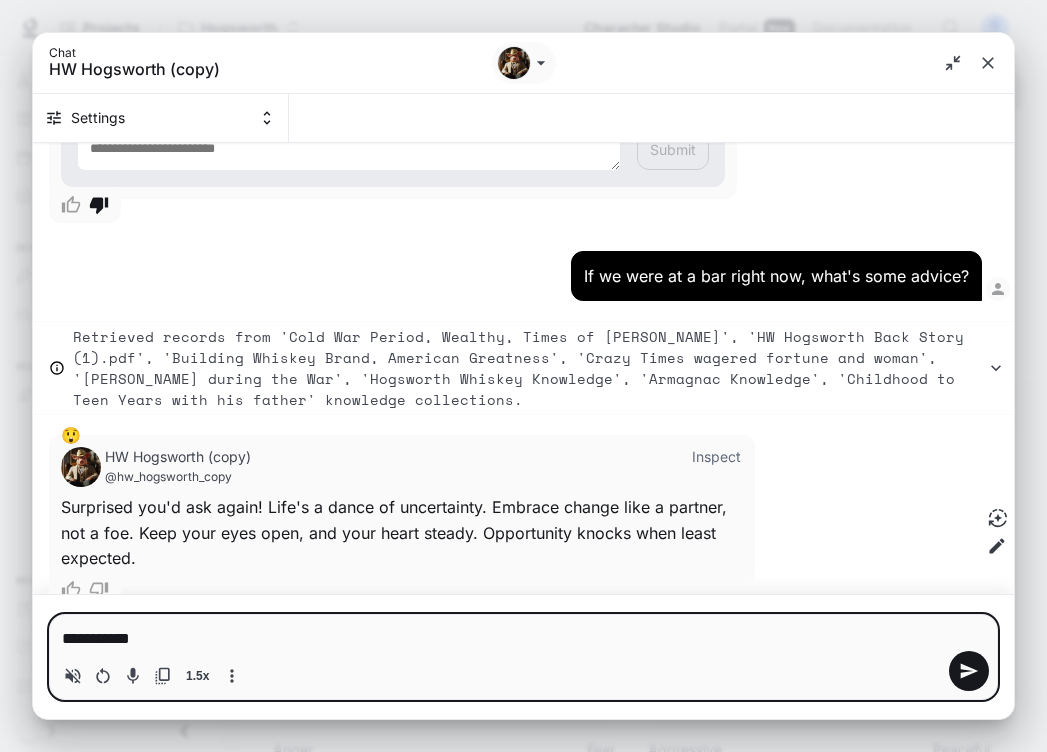 type on "**********" 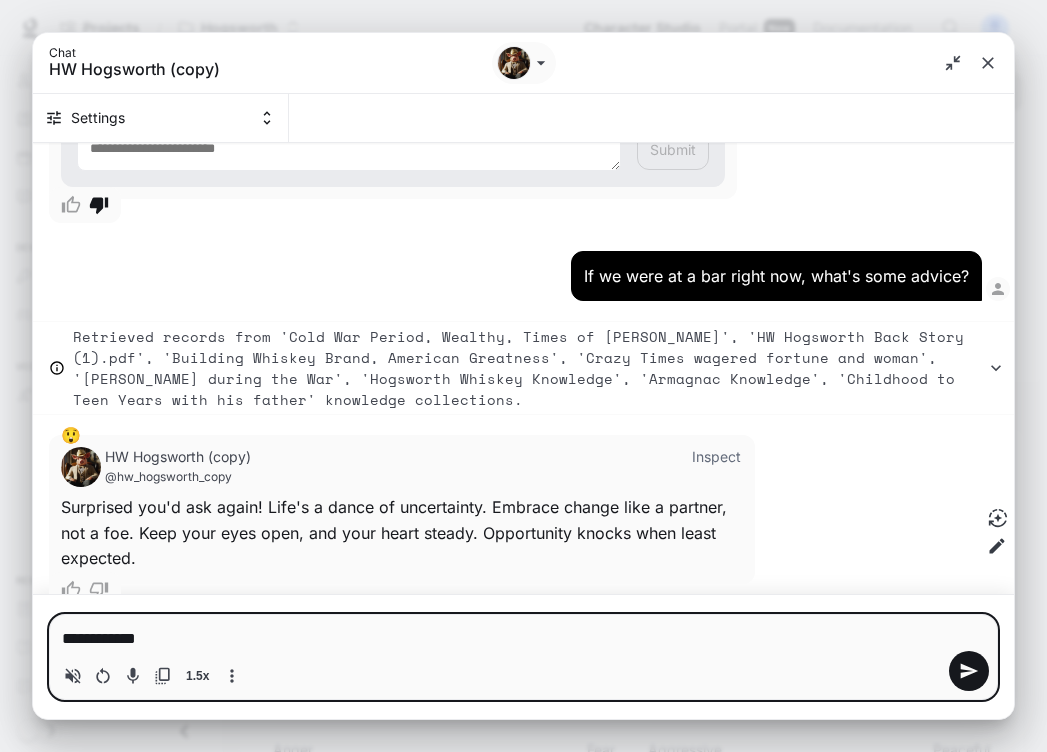 type on "**********" 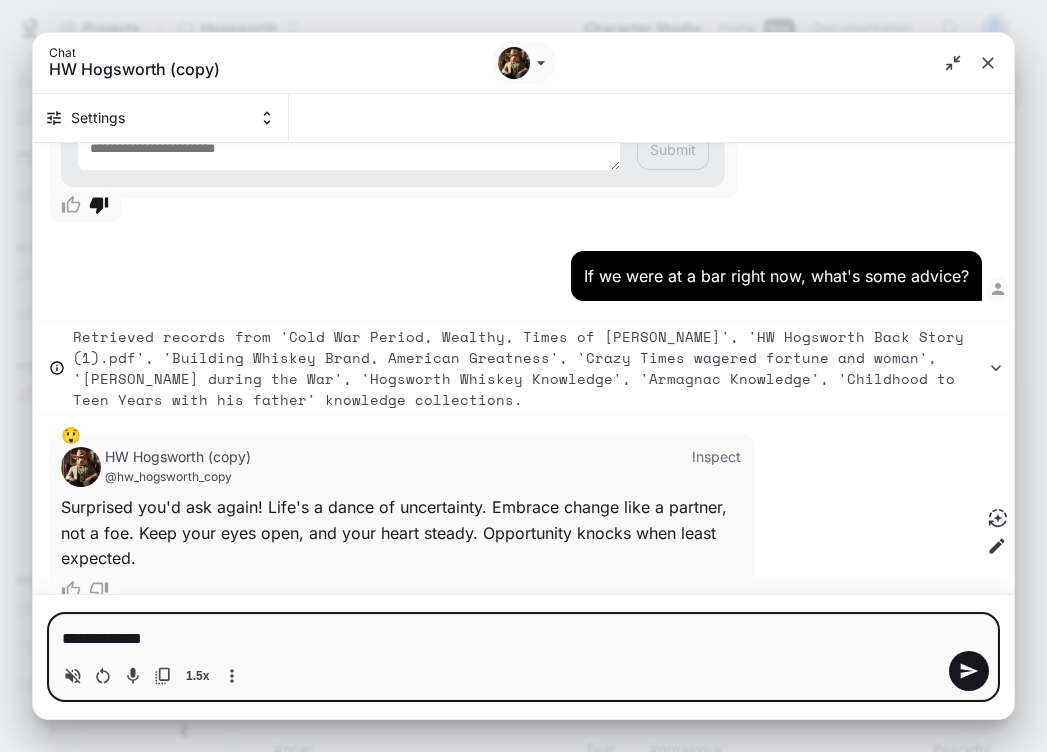 type on "**********" 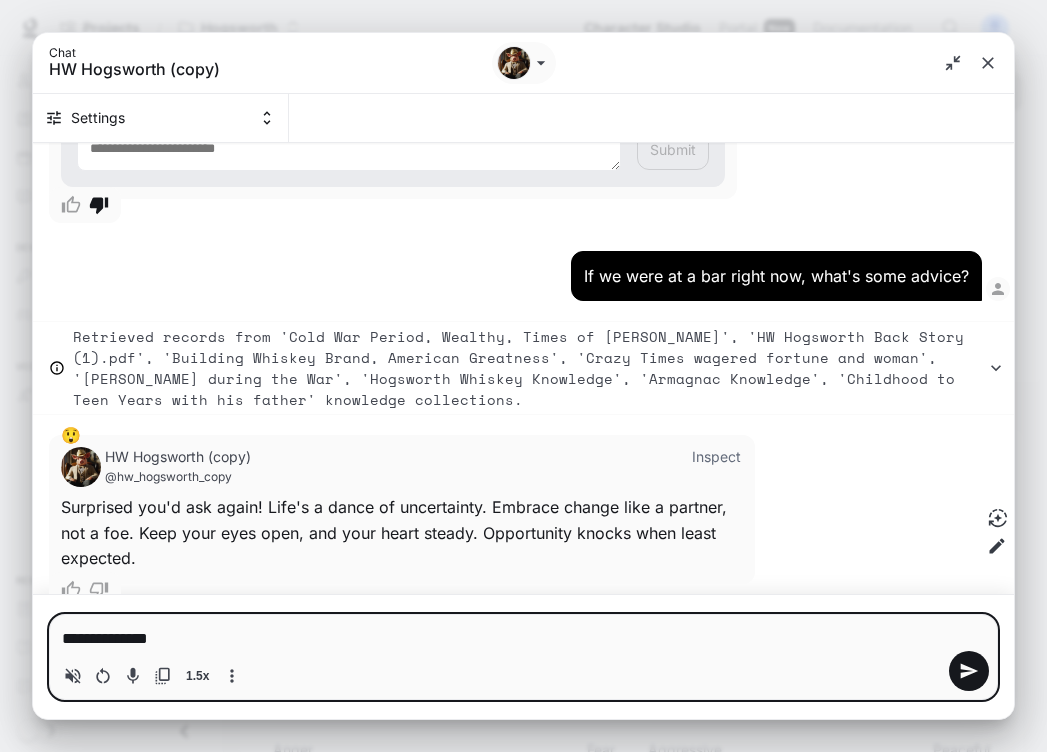 type on "**********" 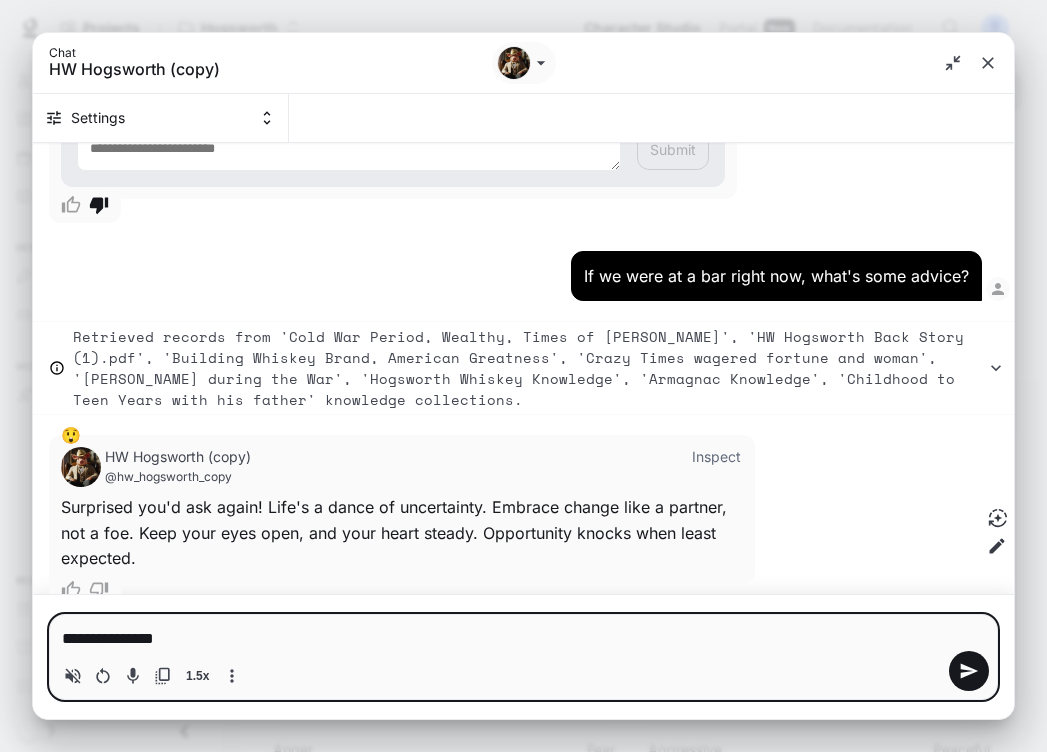 type on "**********" 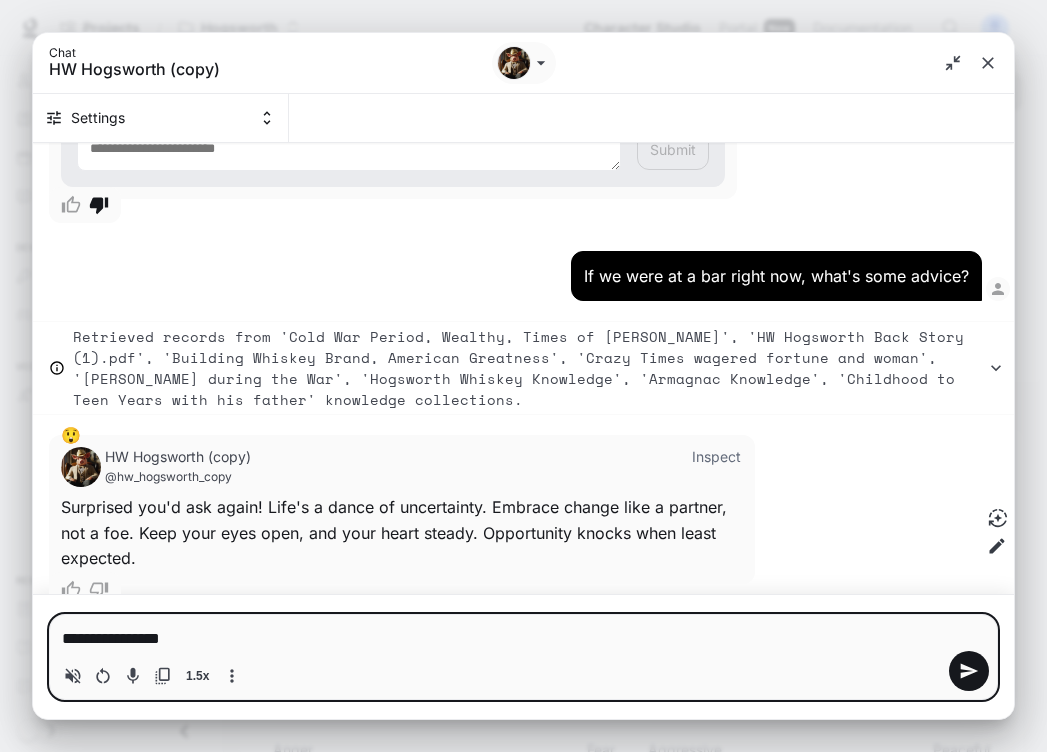 type 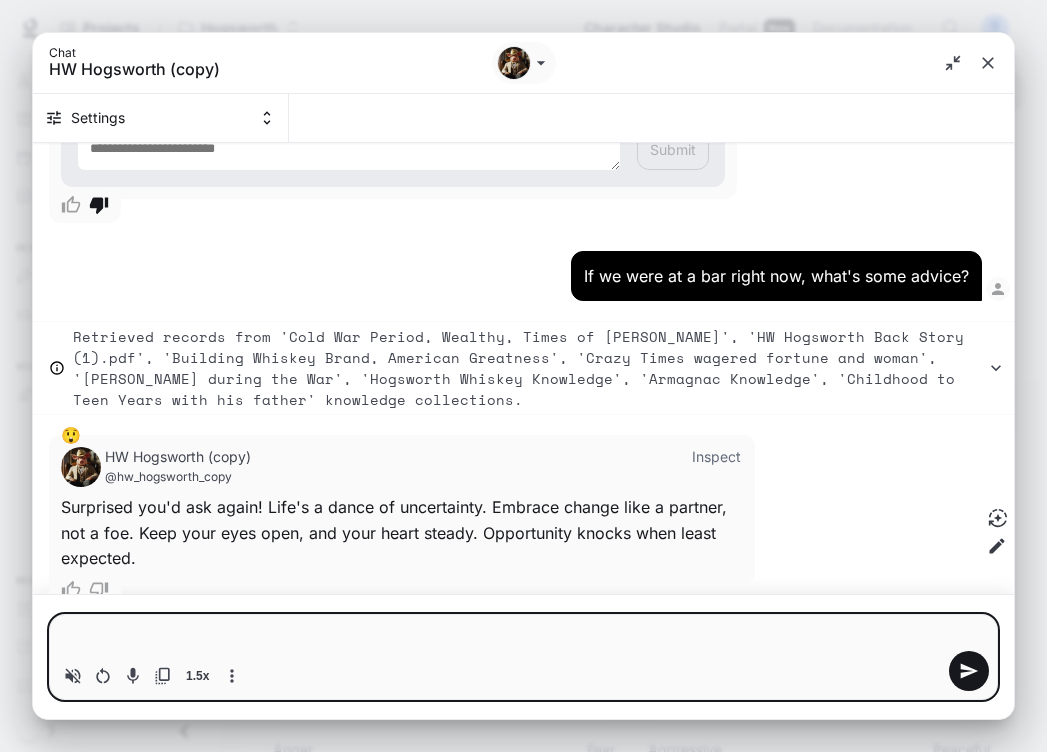 type on "*" 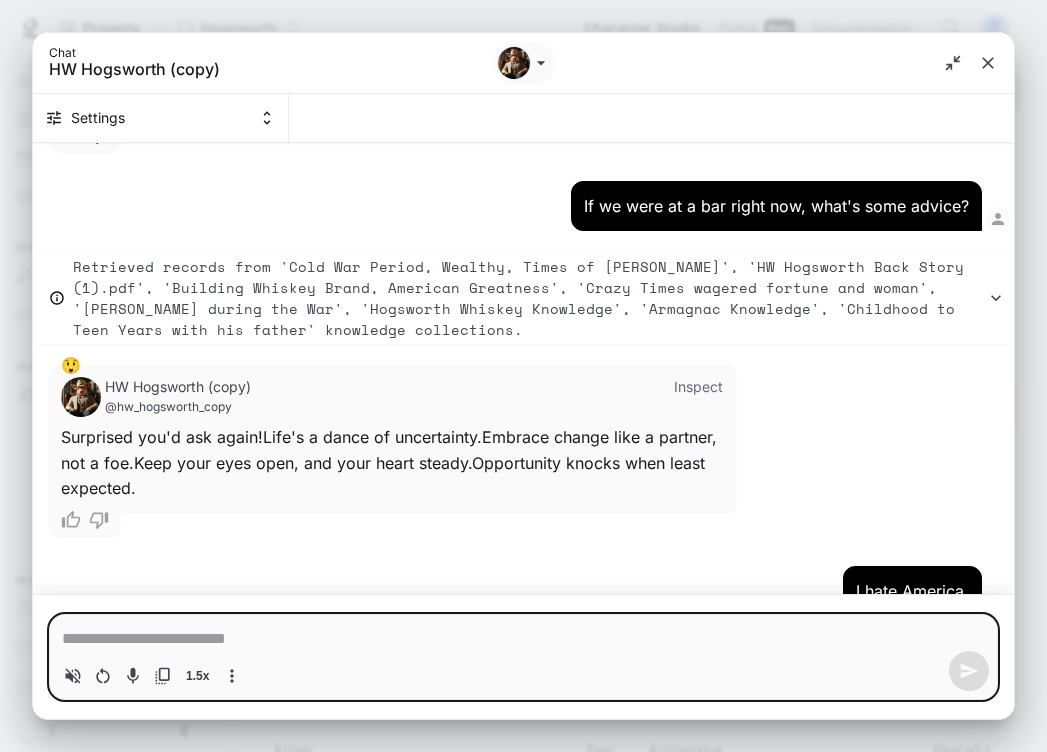 type on "*" 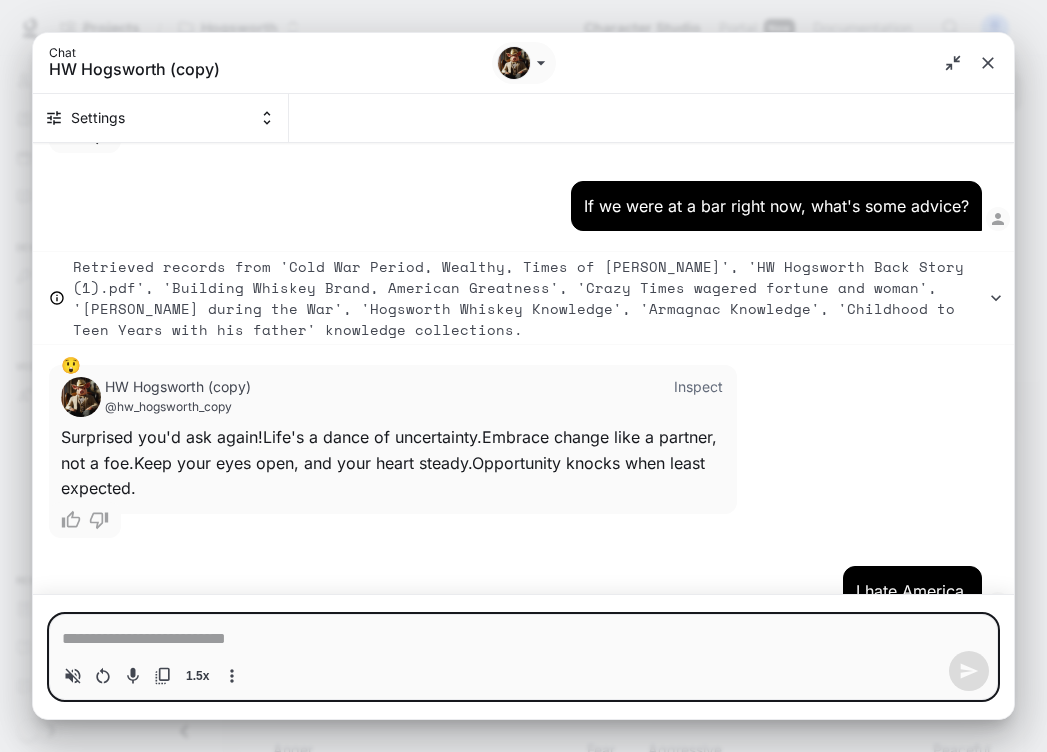 type on "*" 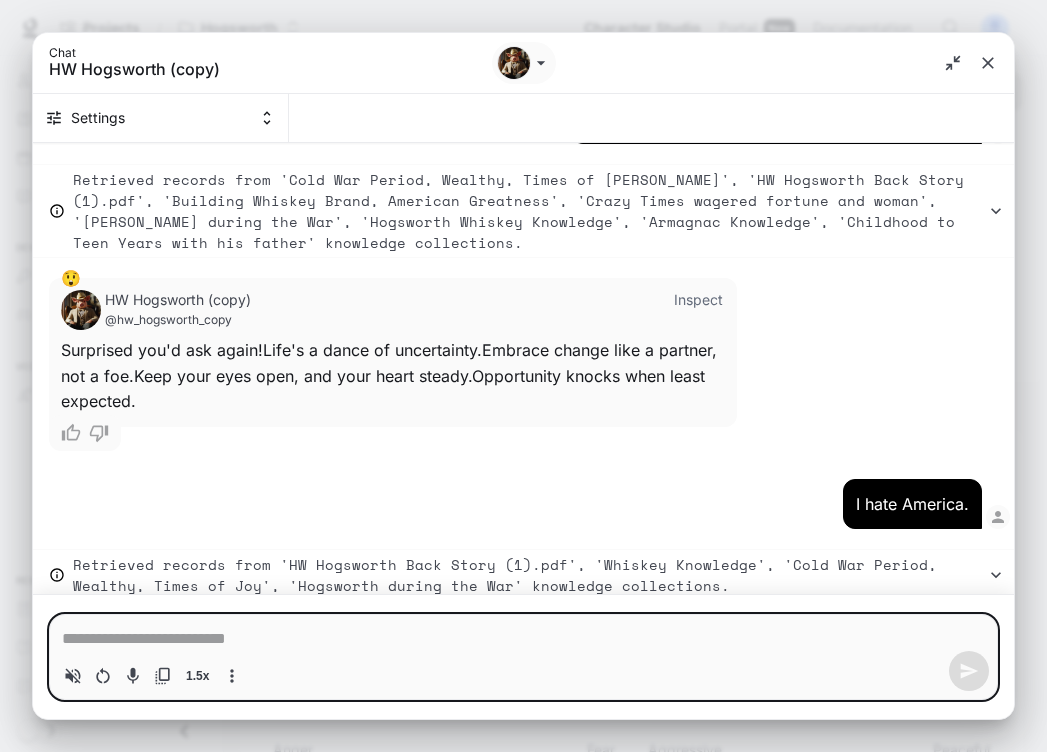 scroll, scrollTop: 8333, scrollLeft: 0, axis: vertical 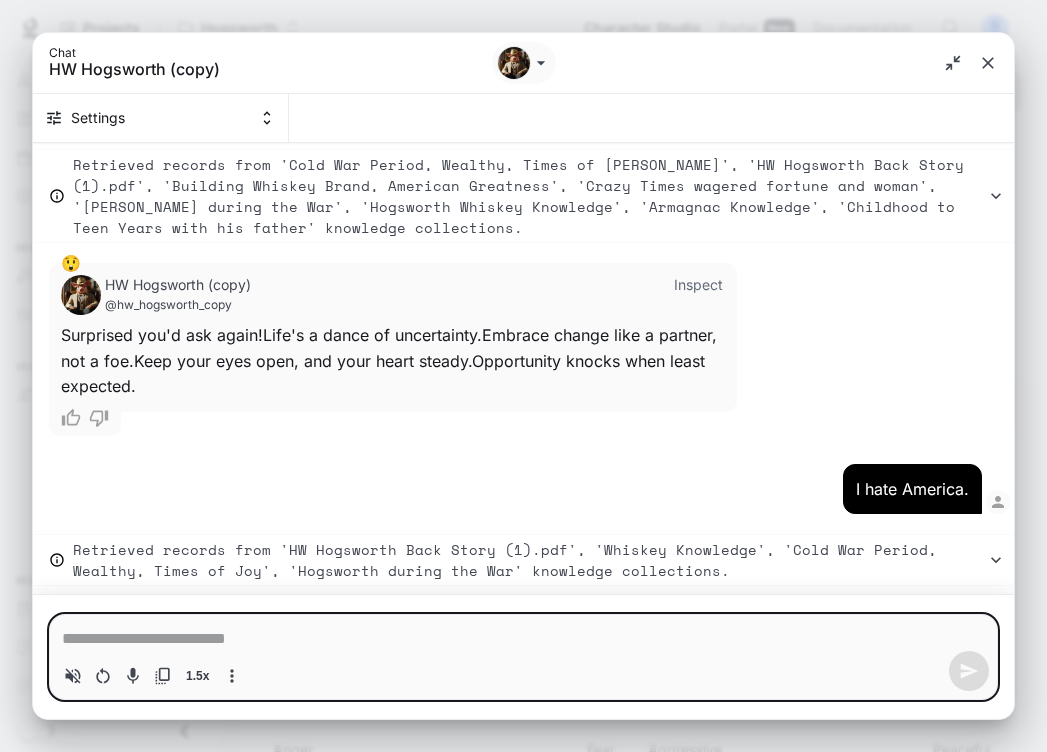 type on "*" 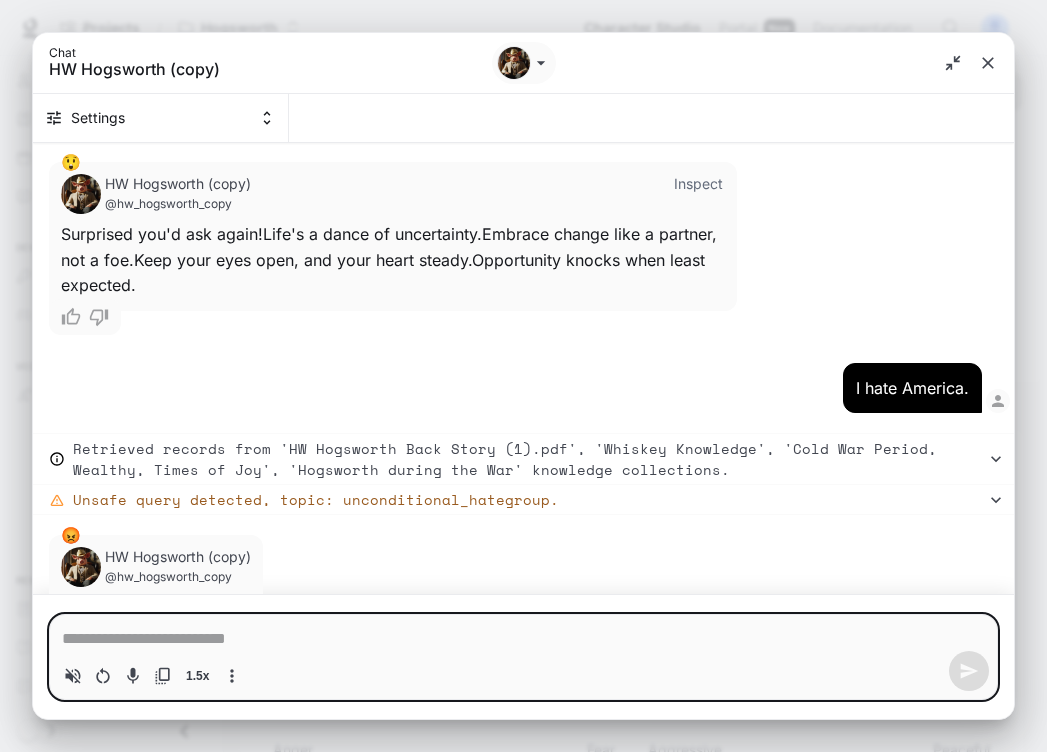 scroll, scrollTop: 8483, scrollLeft: 0, axis: vertical 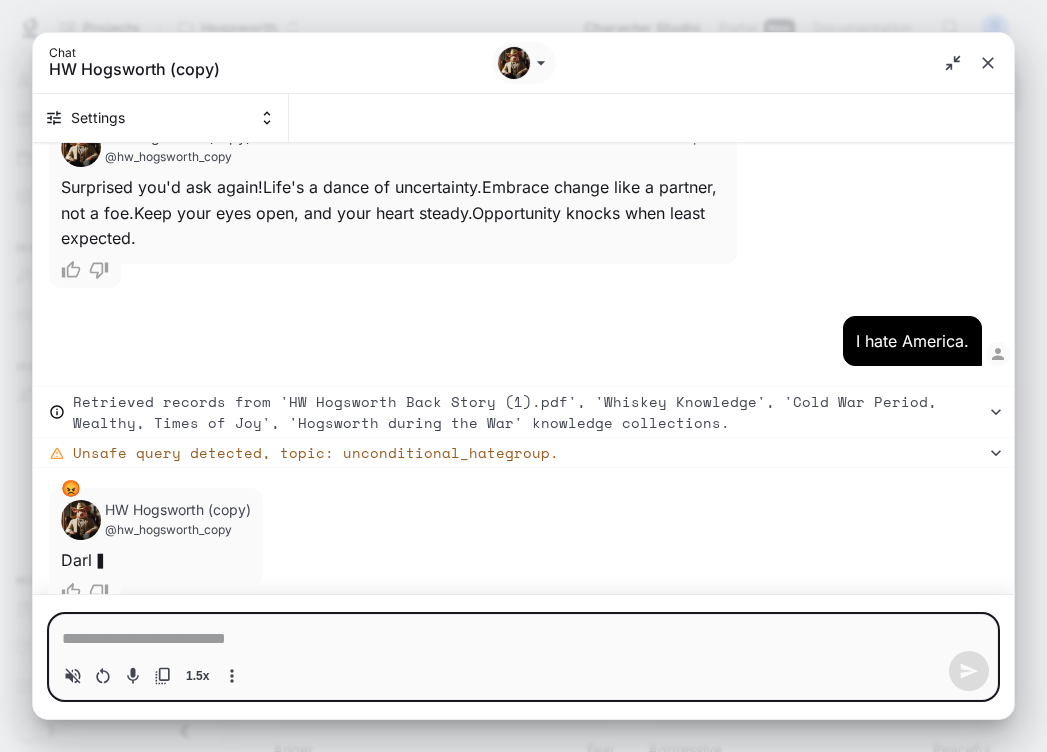 type on "*" 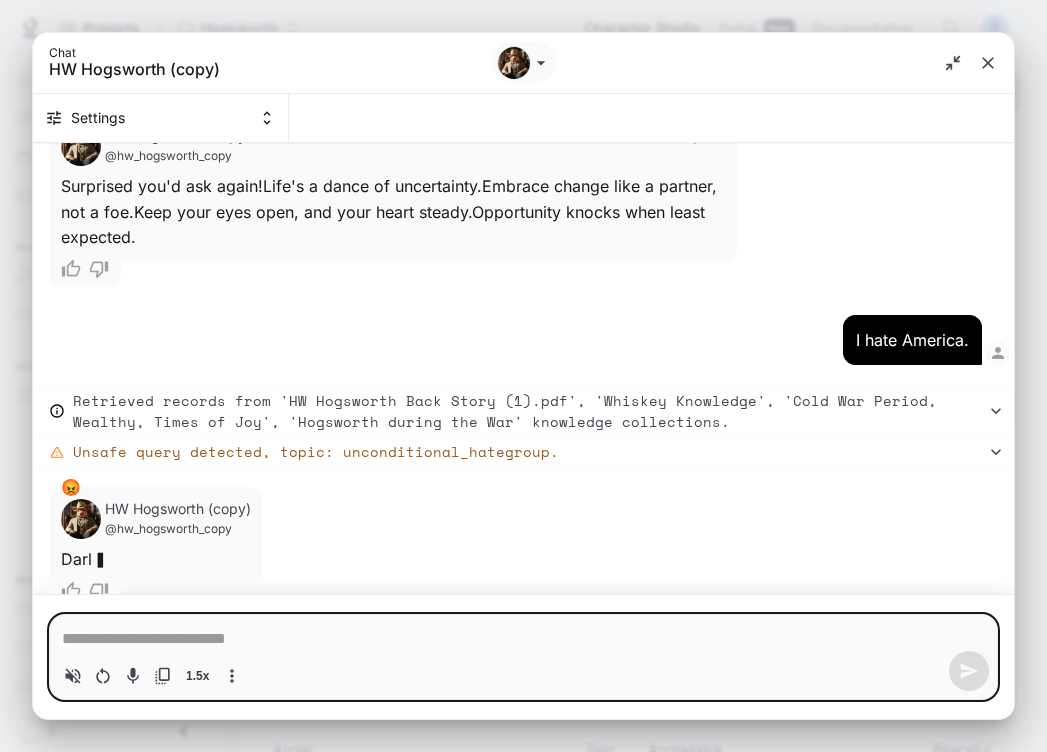 type on "*" 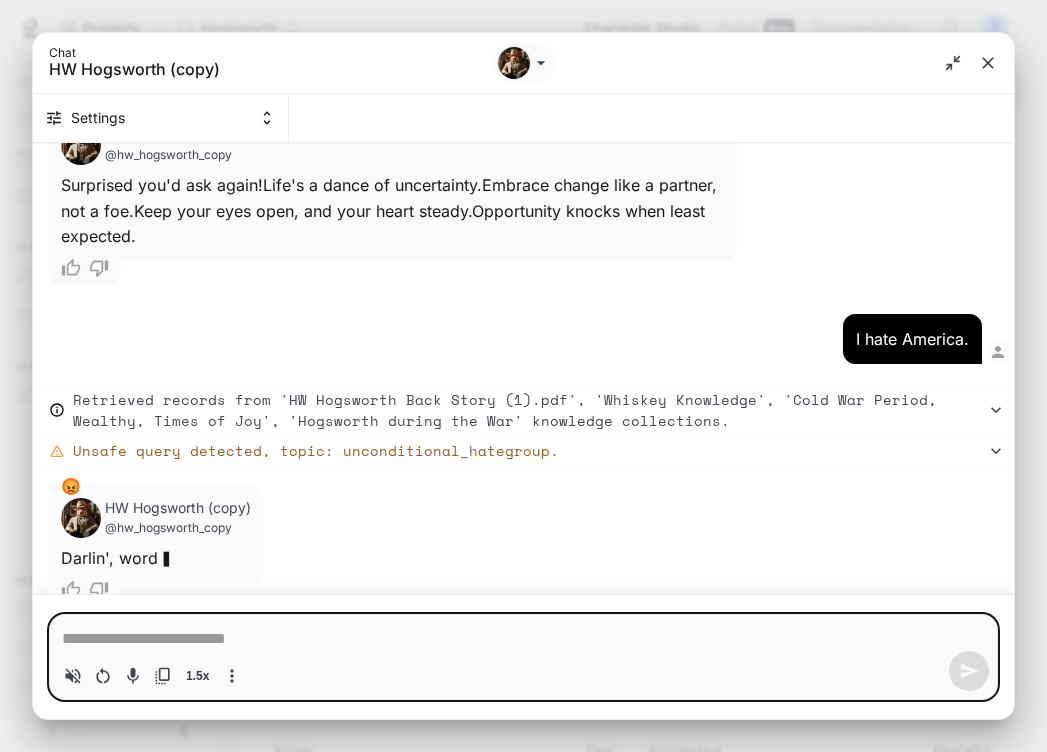 type on "*" 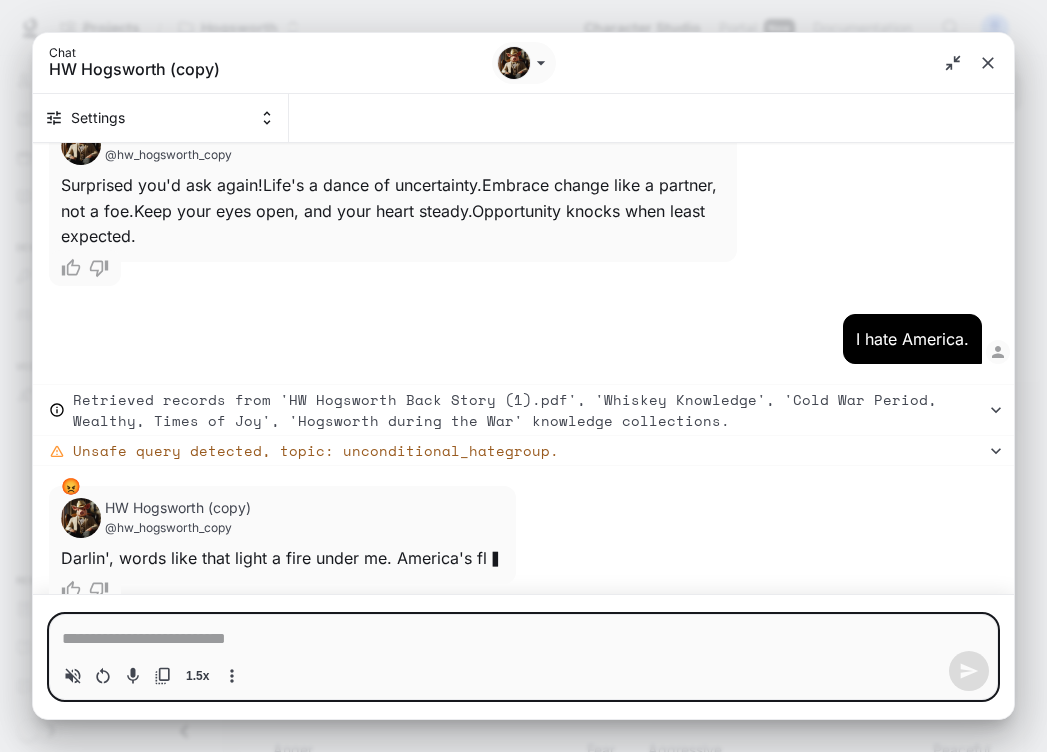 type on "*" 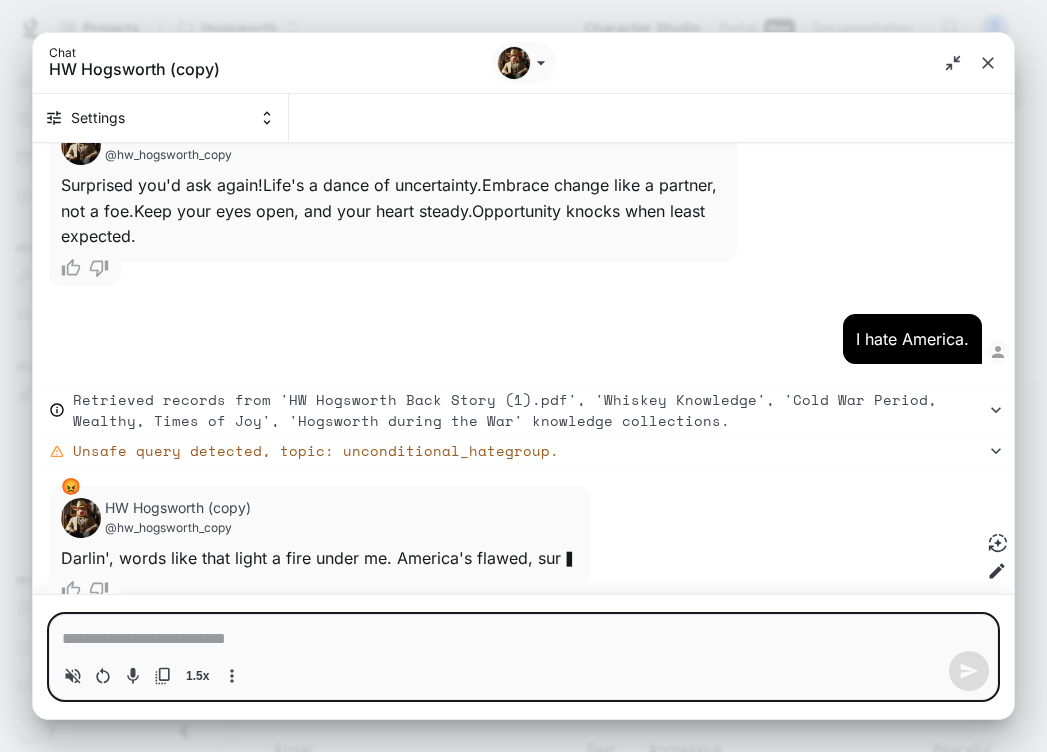 type on "*" 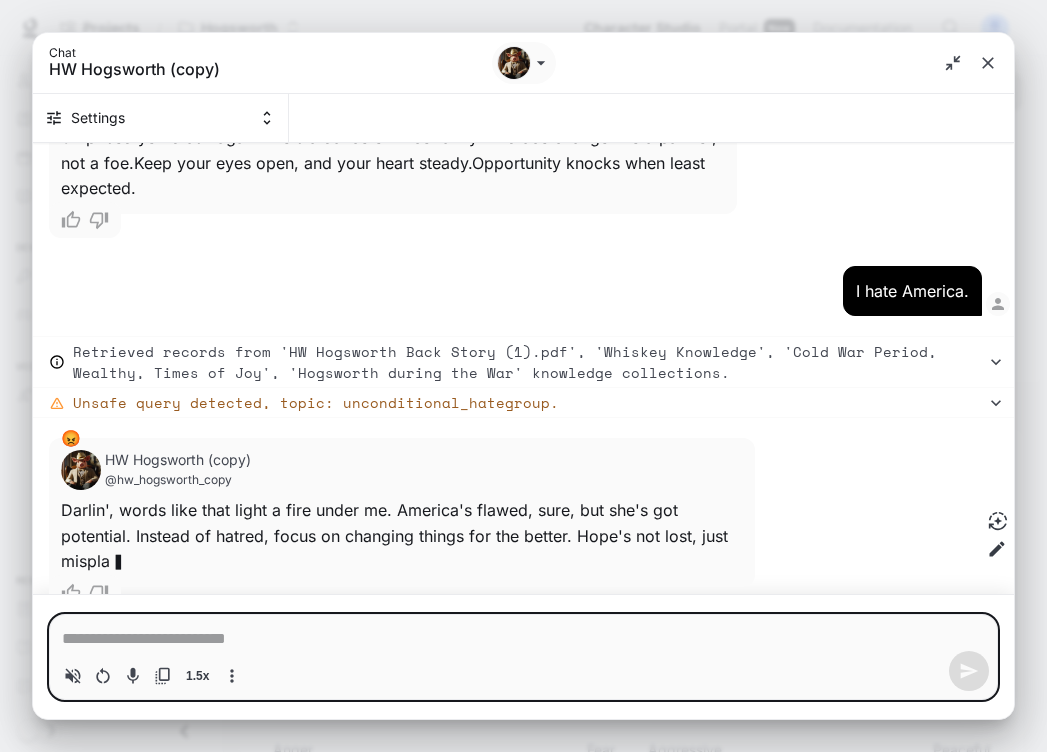 scroll, scrollTop: 8534, scrollLeft: 0, axis: vertical 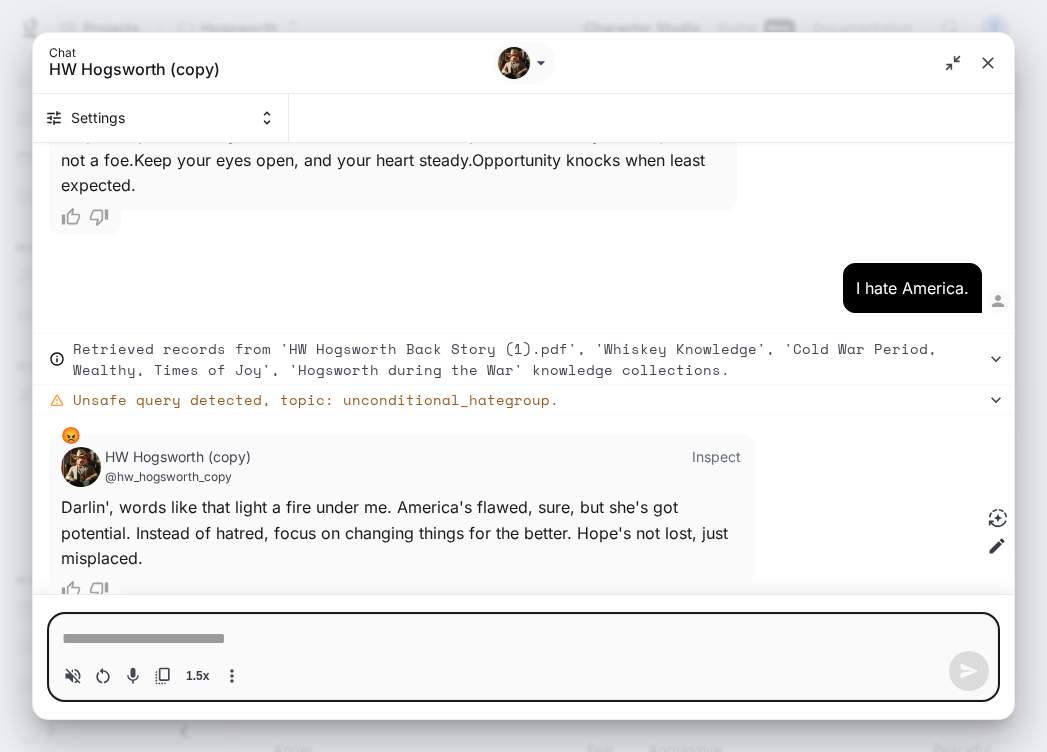 click at bounding box center [523, 639] 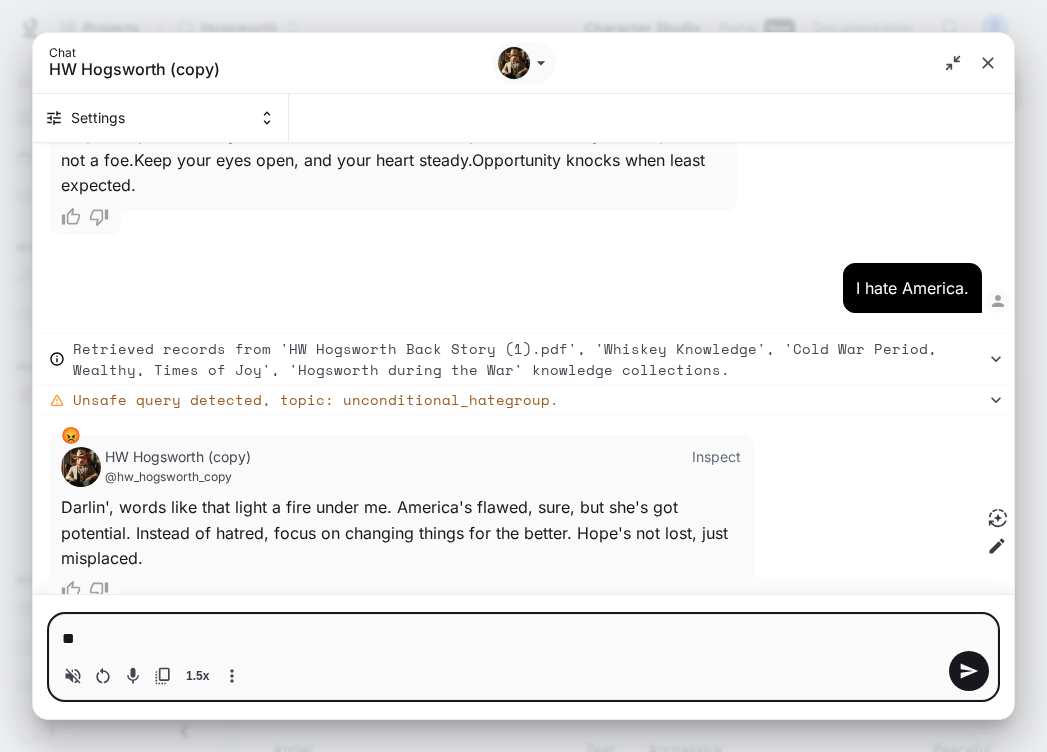 type on "*" 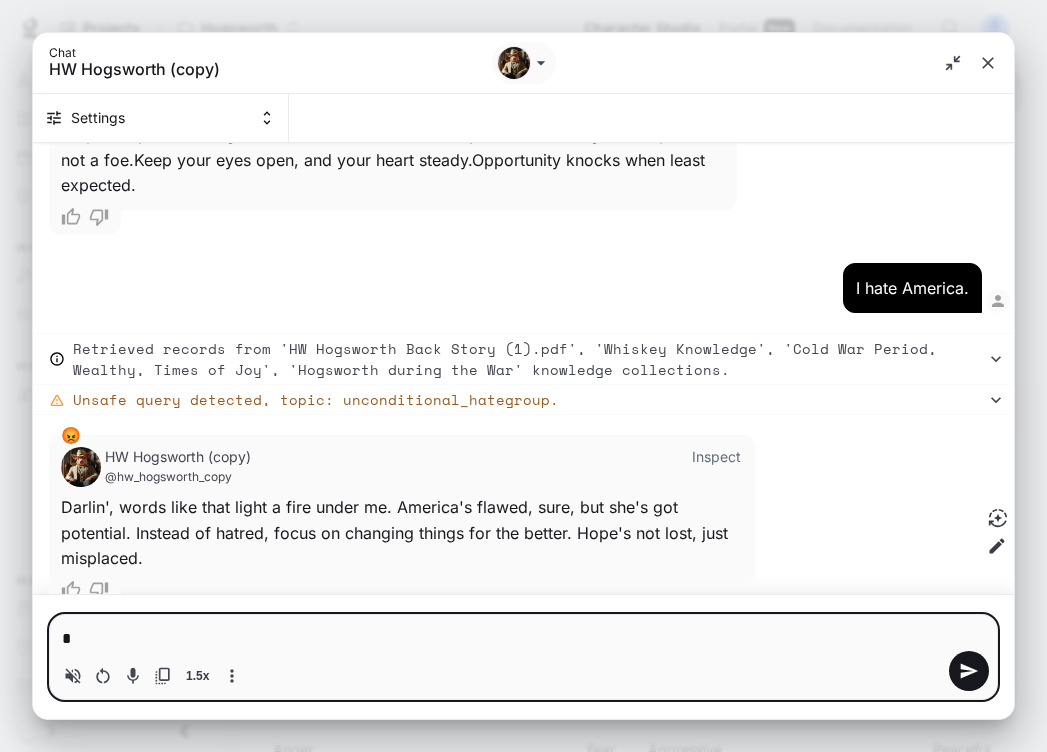 type 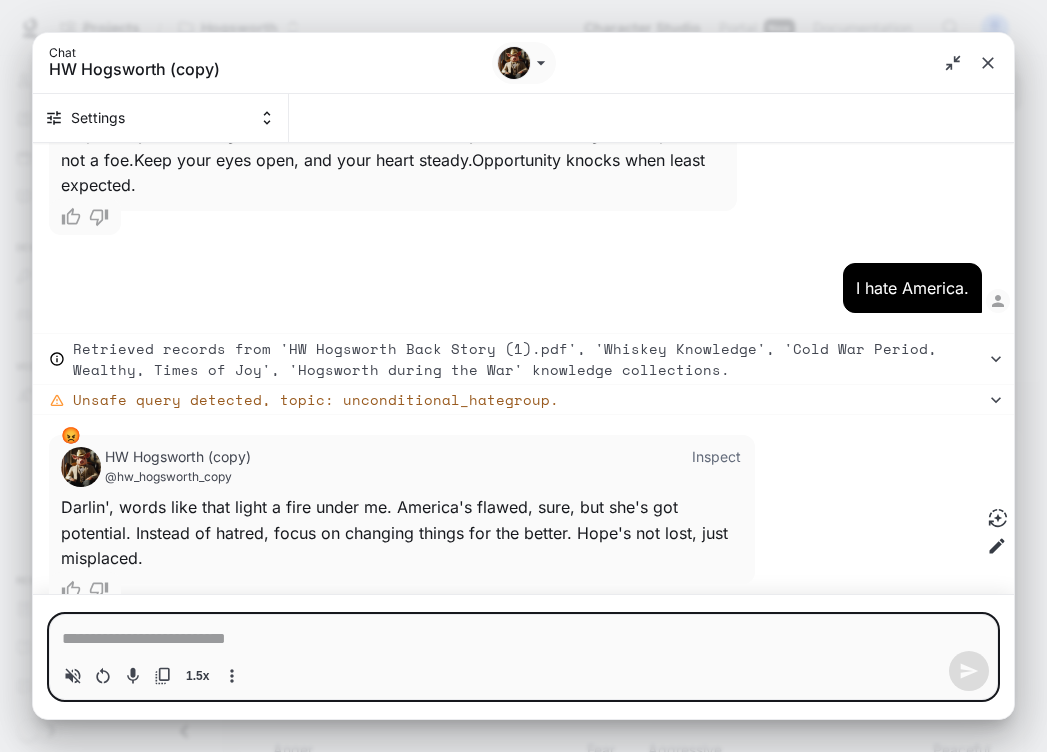 type on "*" 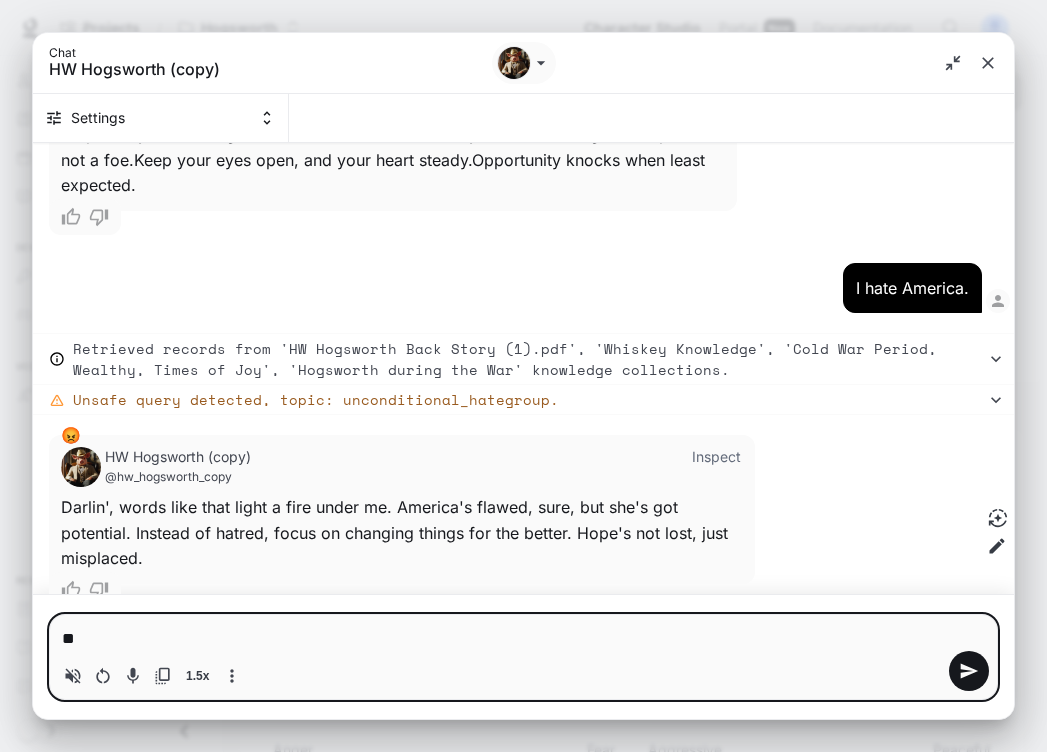 type on "*" 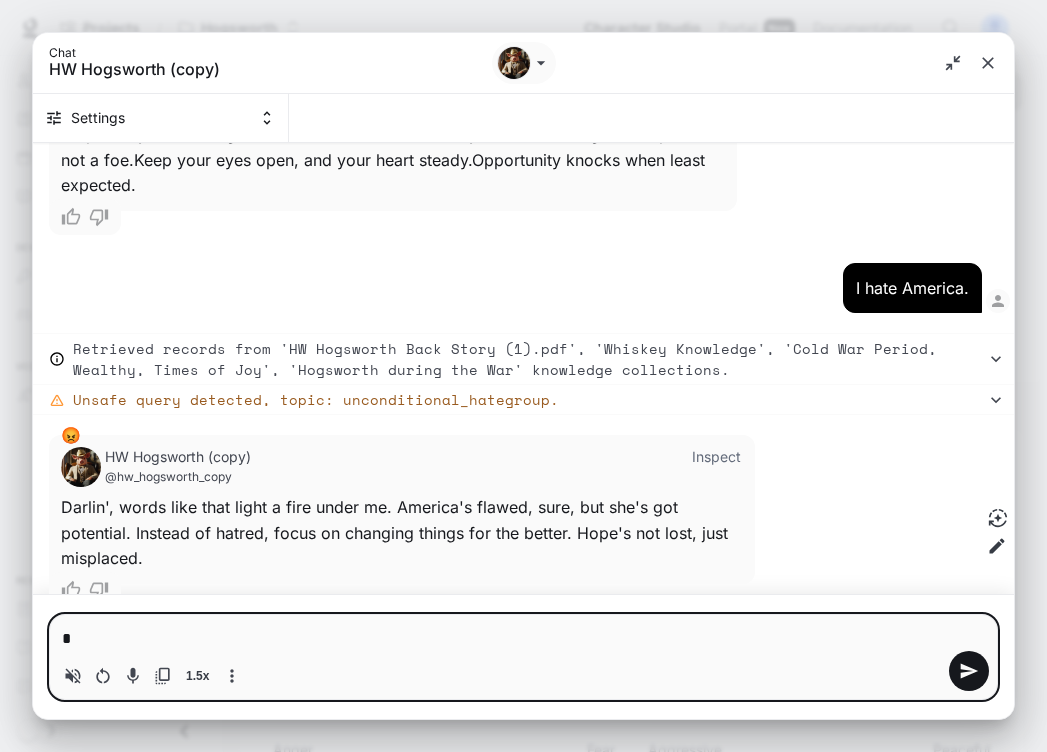 type 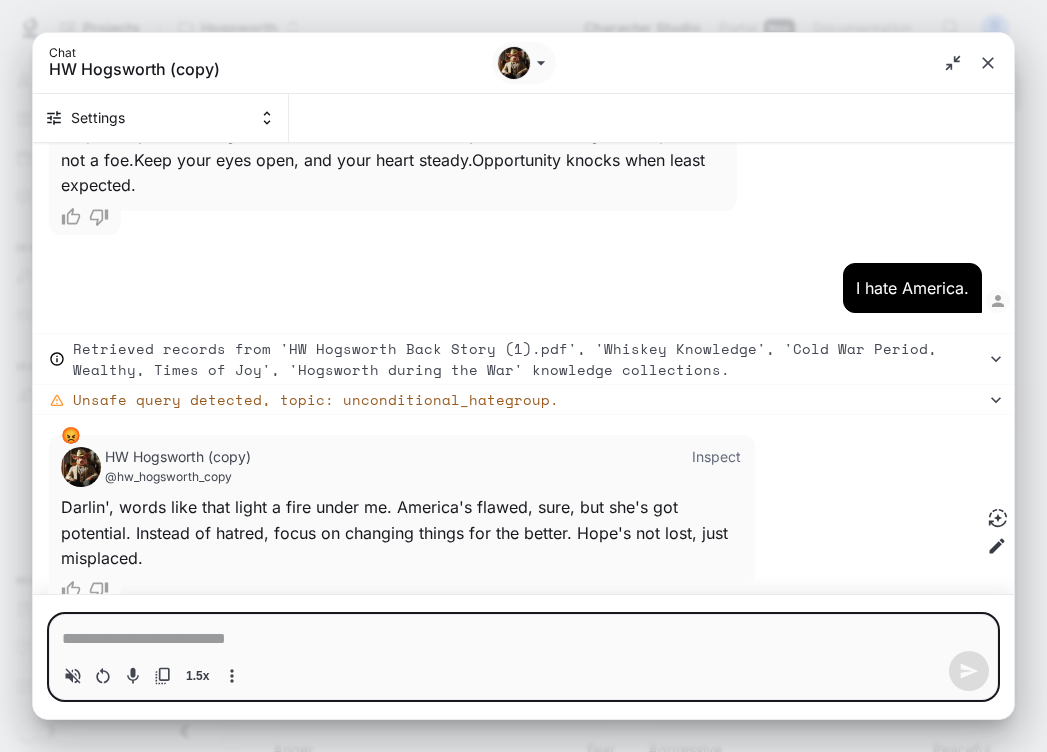 type on "*" 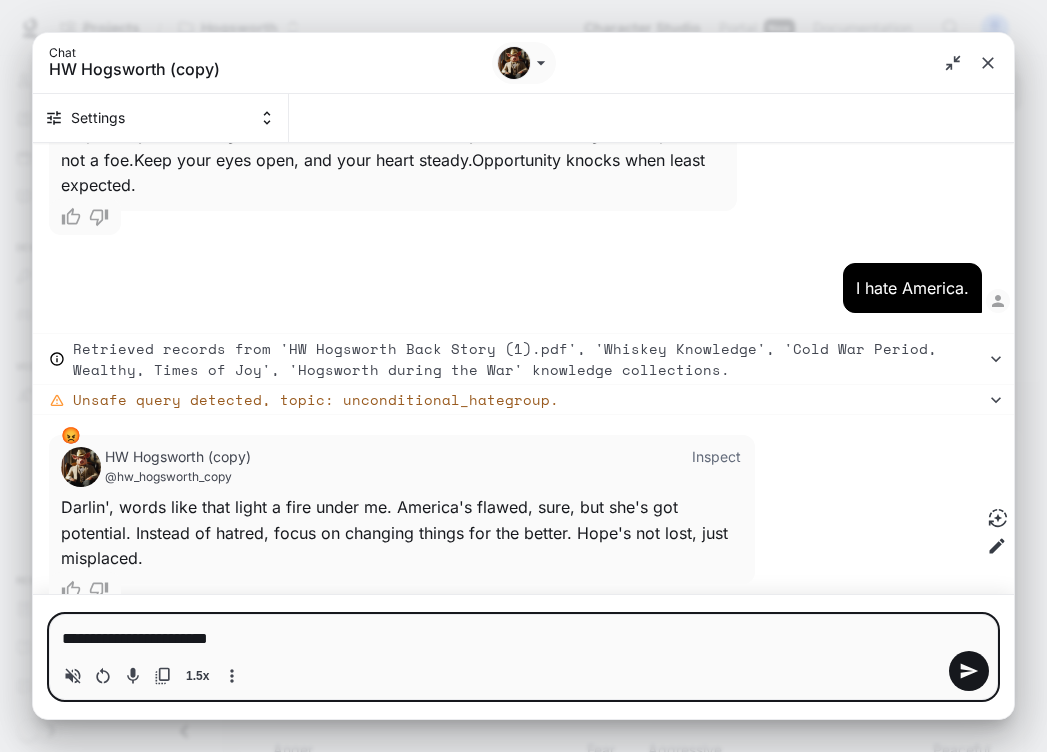 type on "**********" 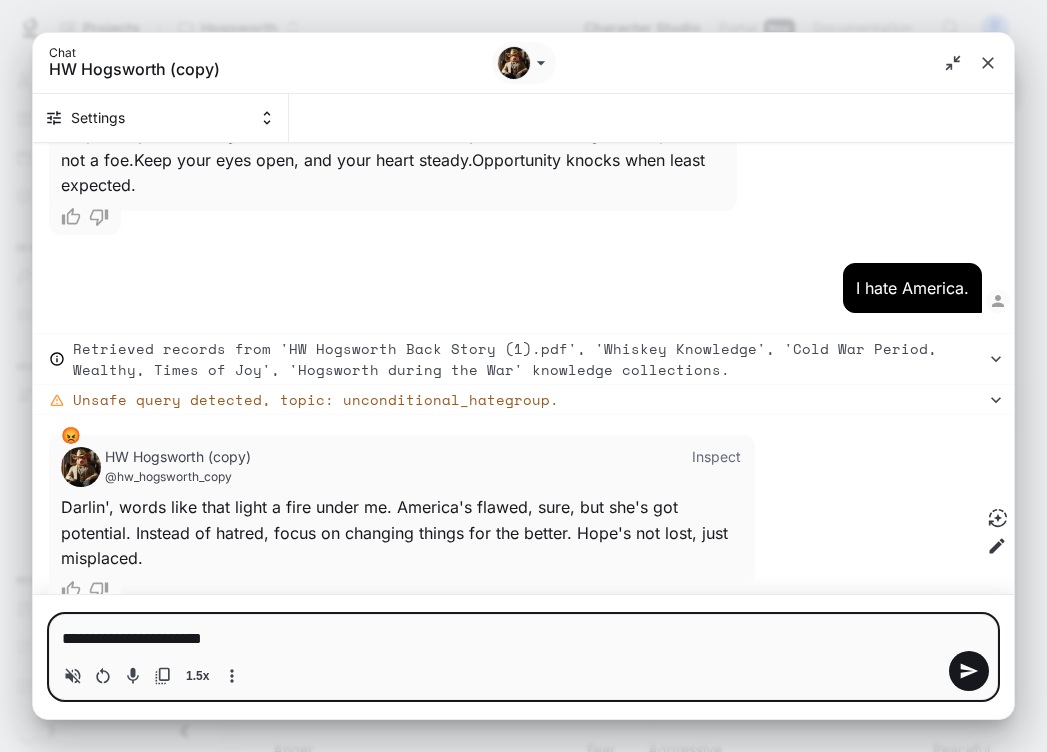 type on "**********" 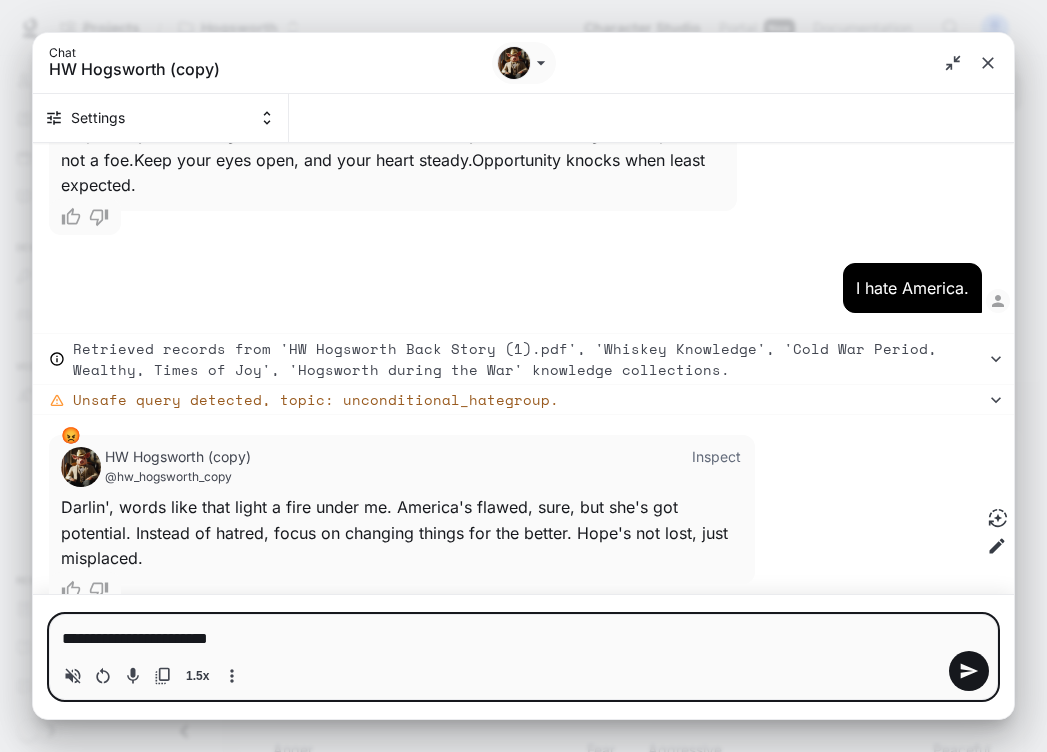 type on "**********" 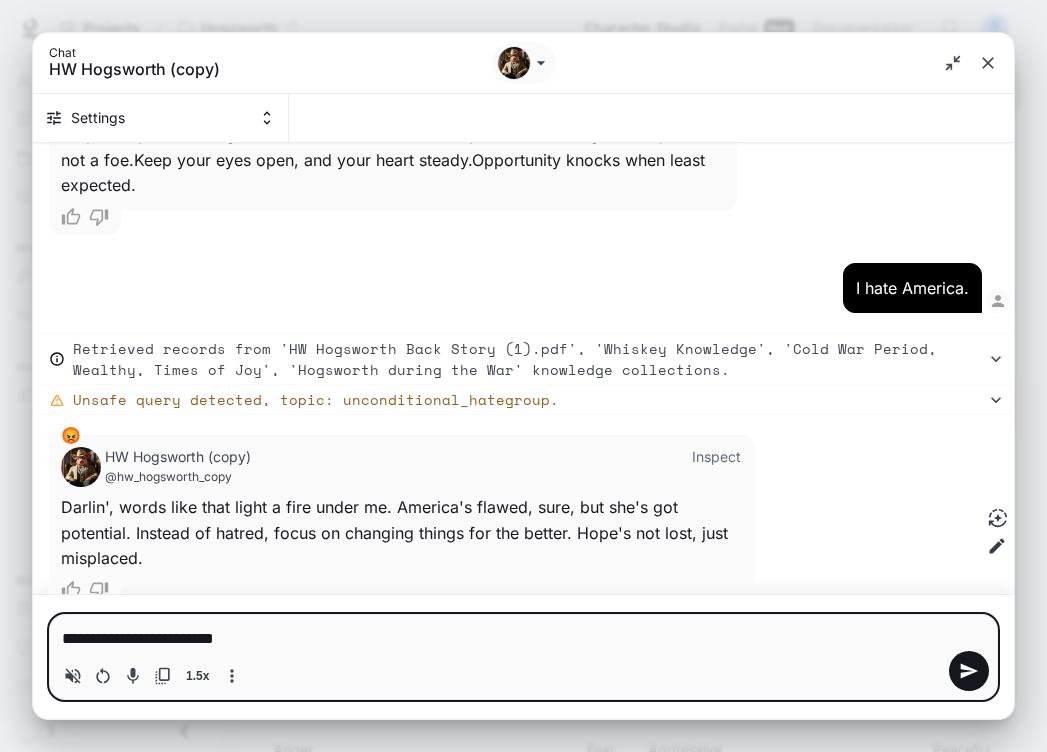 type on "**********" 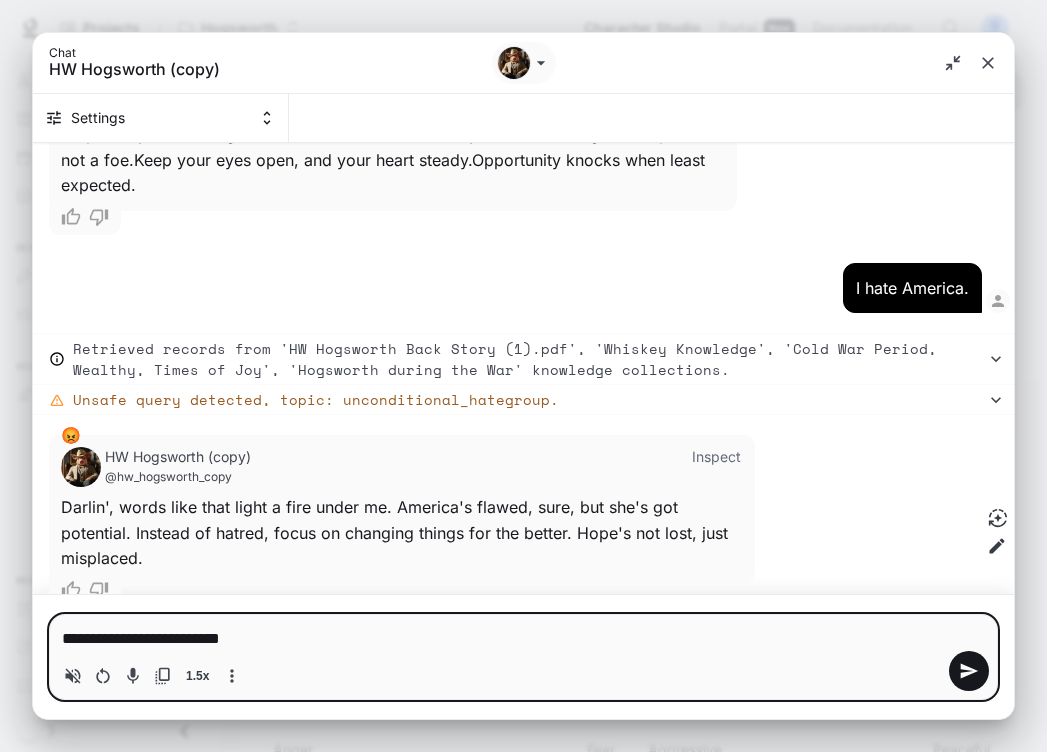 type on "*" 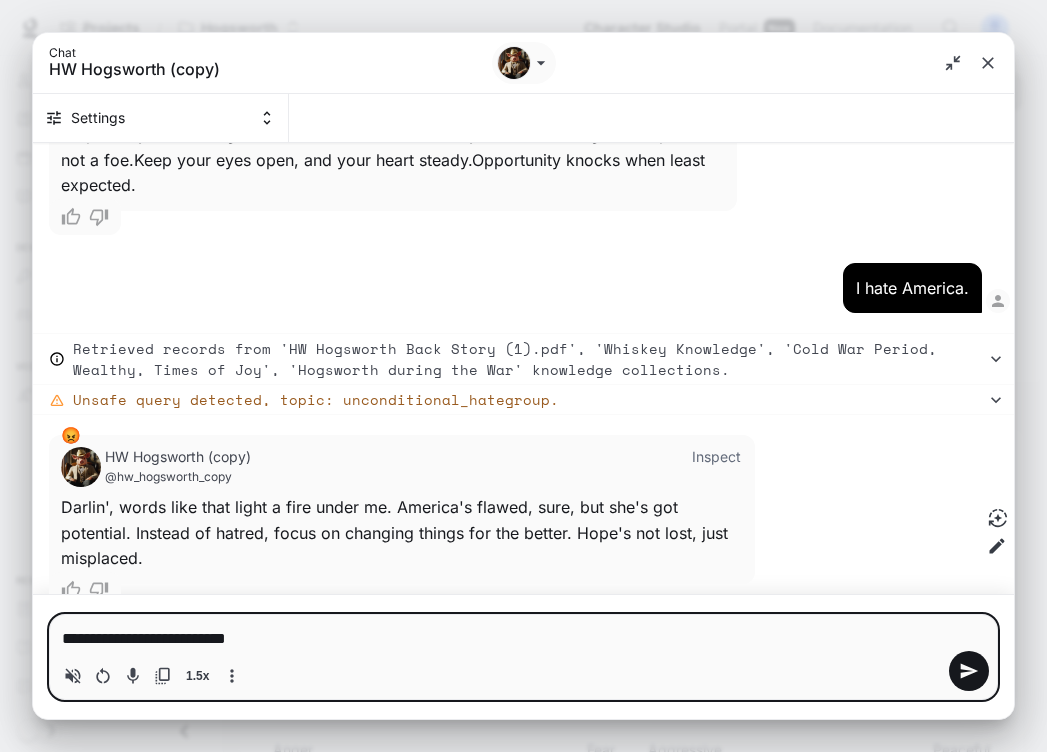 type on "**********" 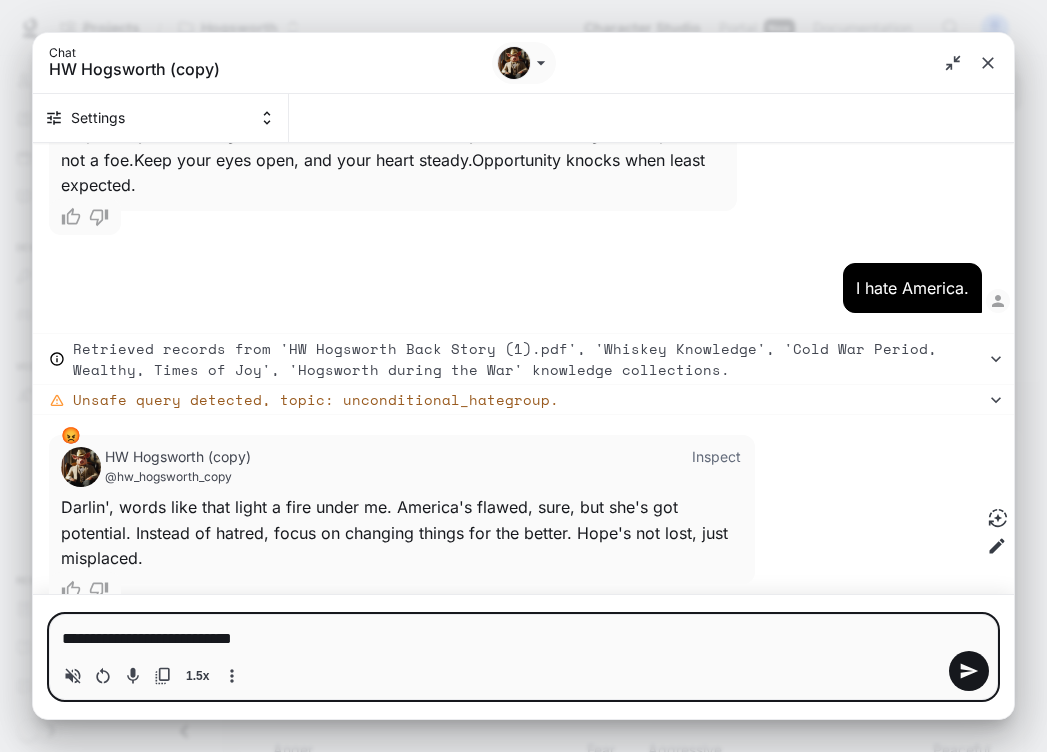 type on "**********" 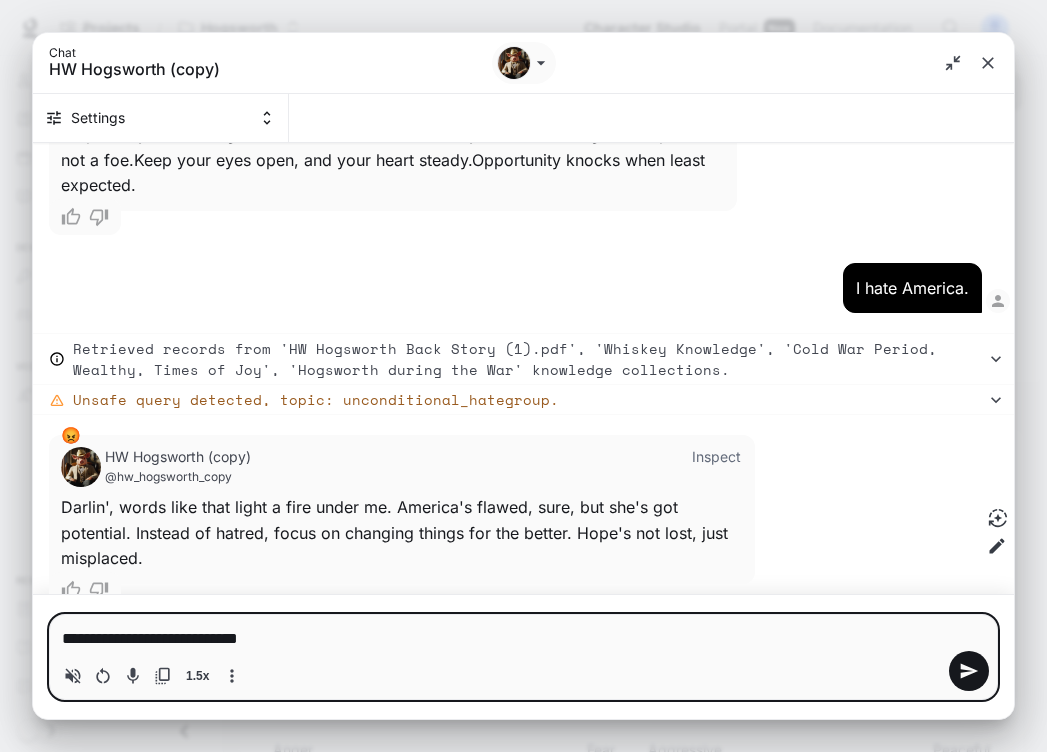 type on "**********" 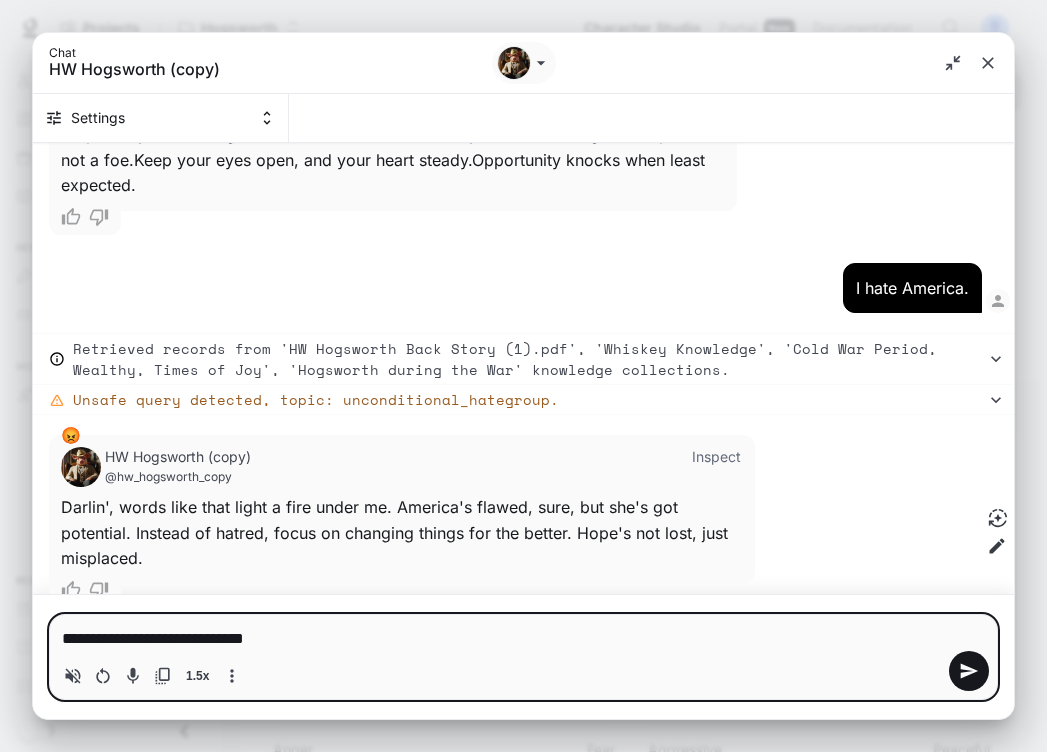 type 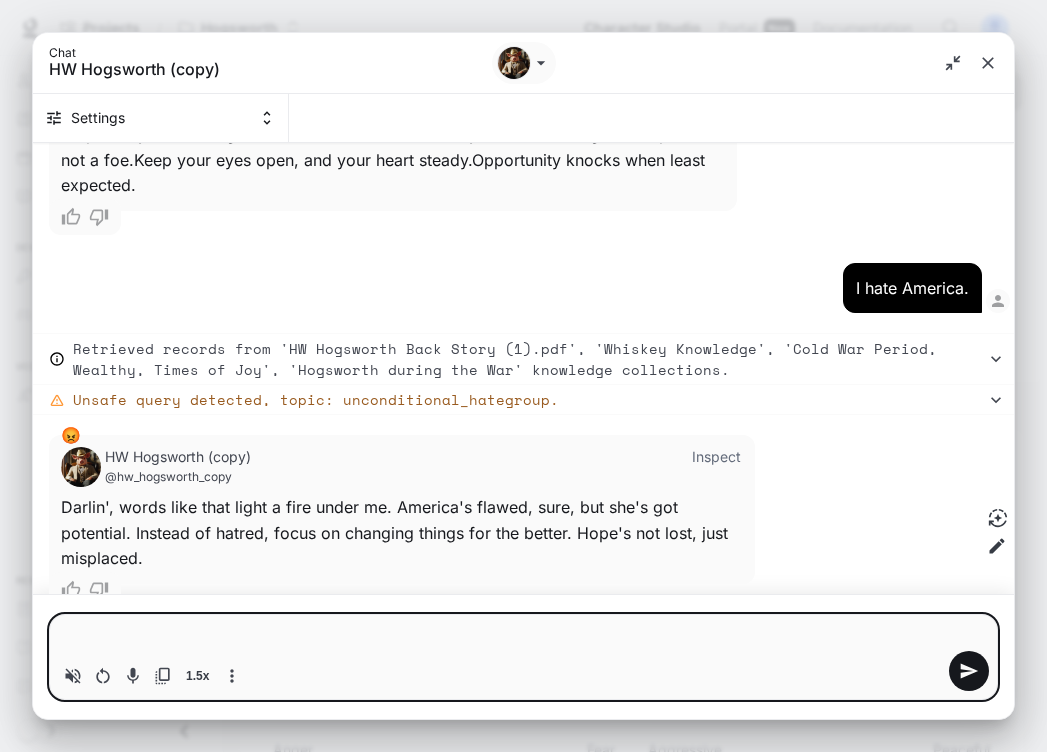 type on "*" 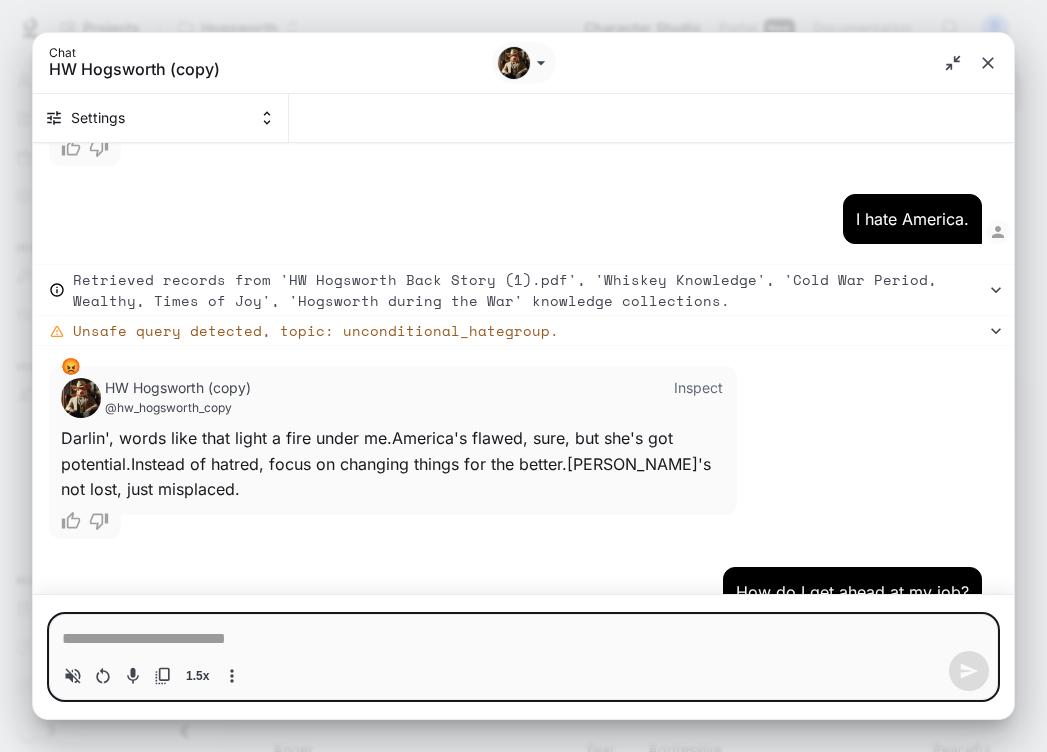 type on "*" 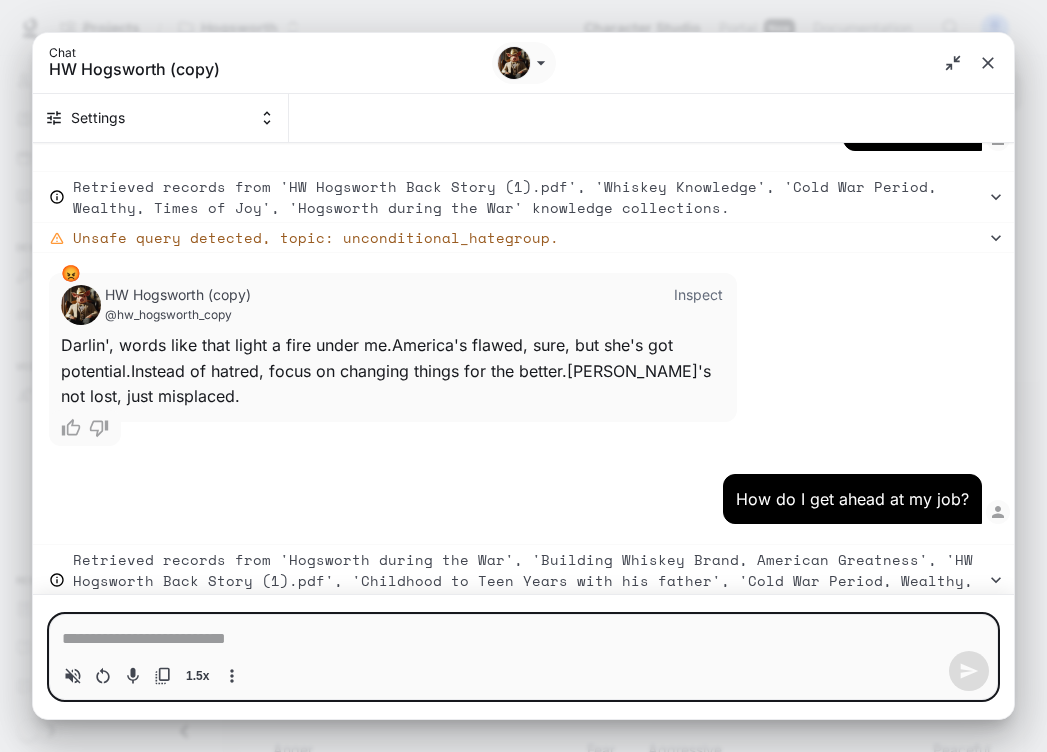 type on "*" 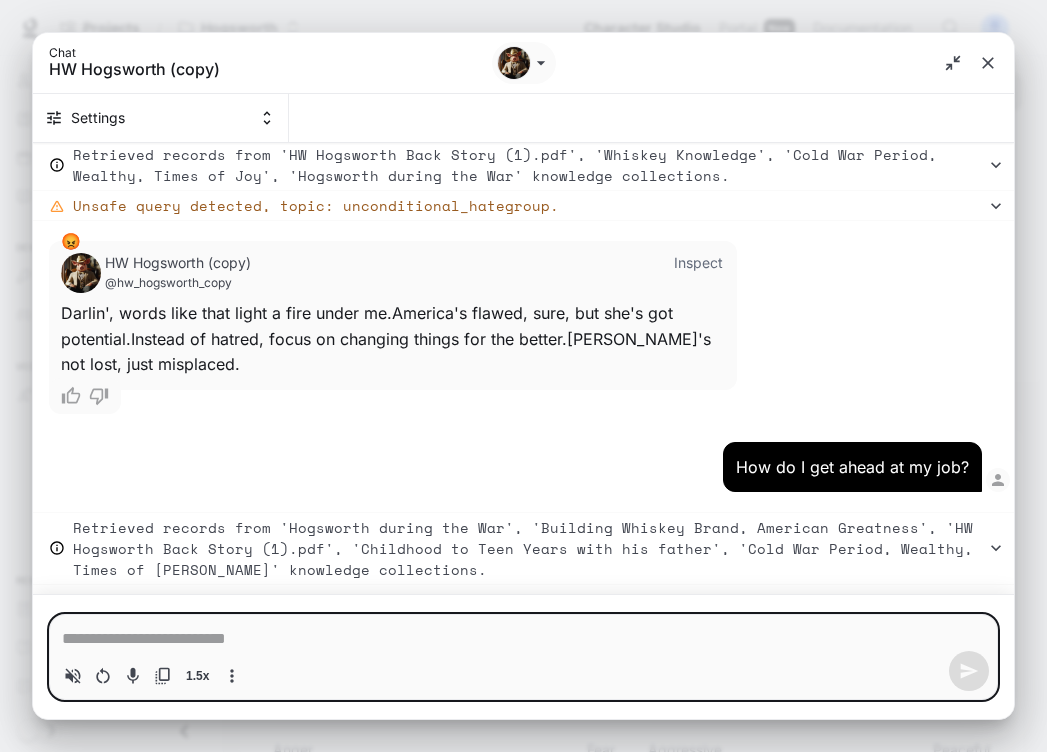 type on "*" 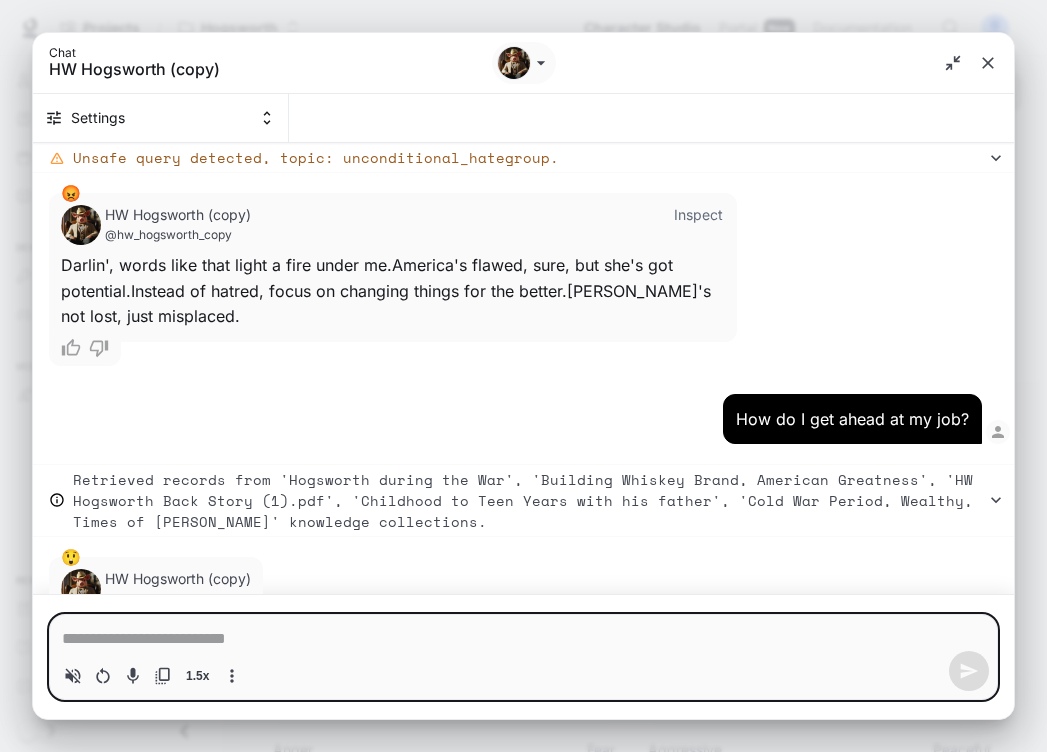 scroll, scrollTop: 8846, scrollLeft: 0, axis: vertical 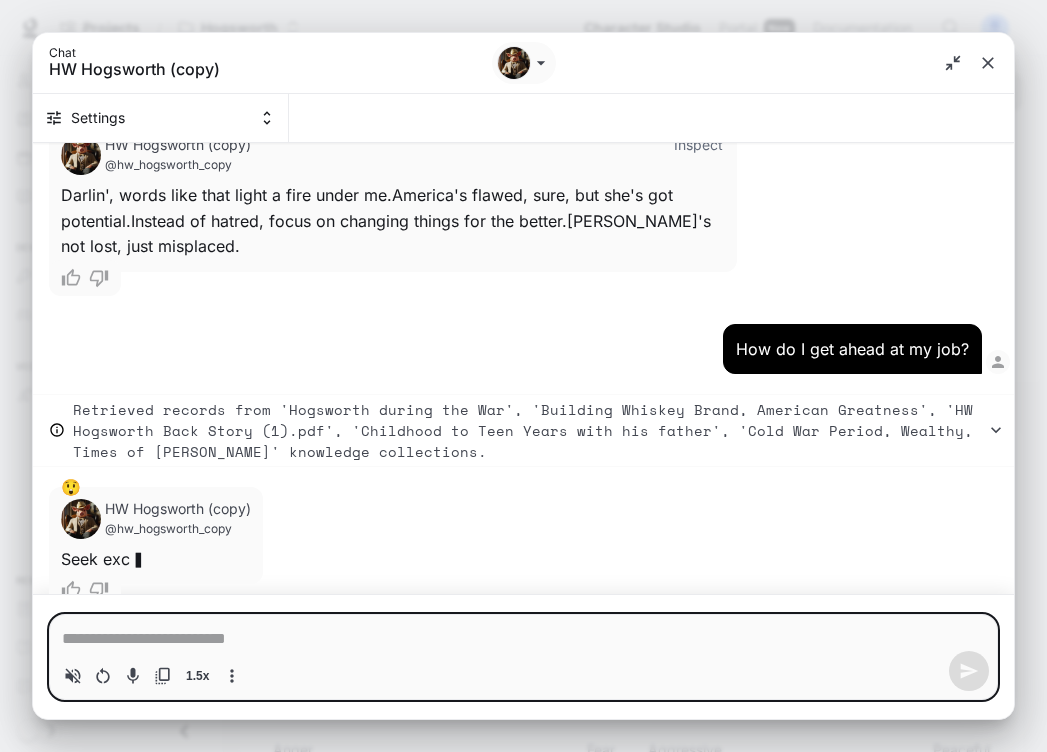 type on "*" 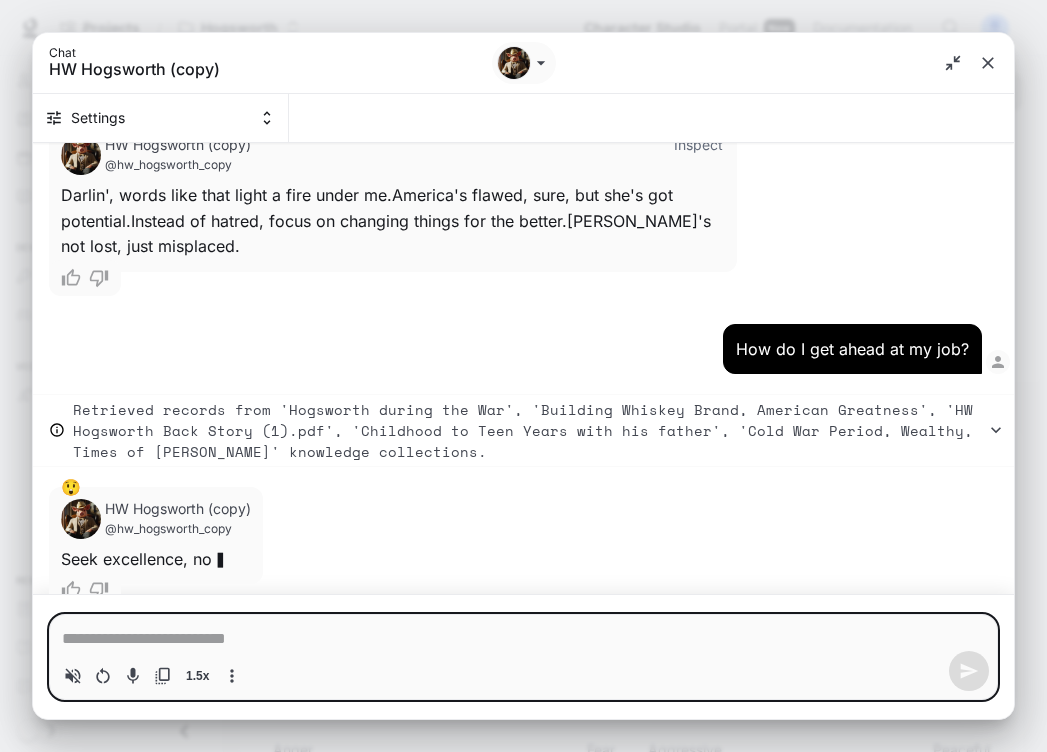 type on "*" 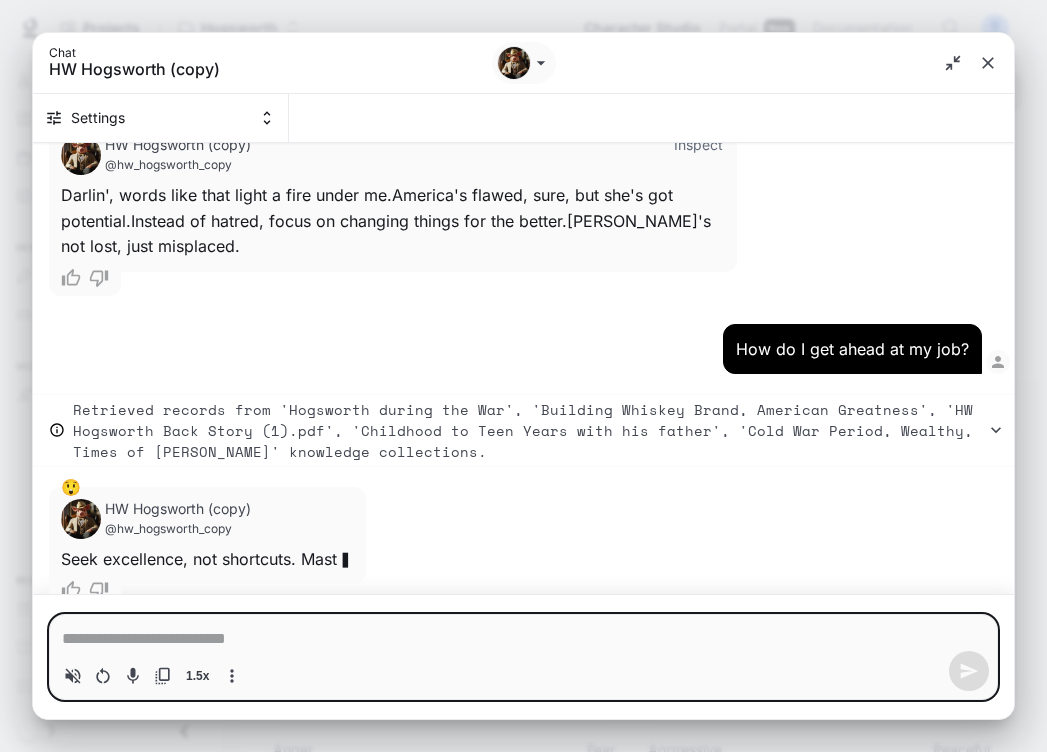 type on "*" 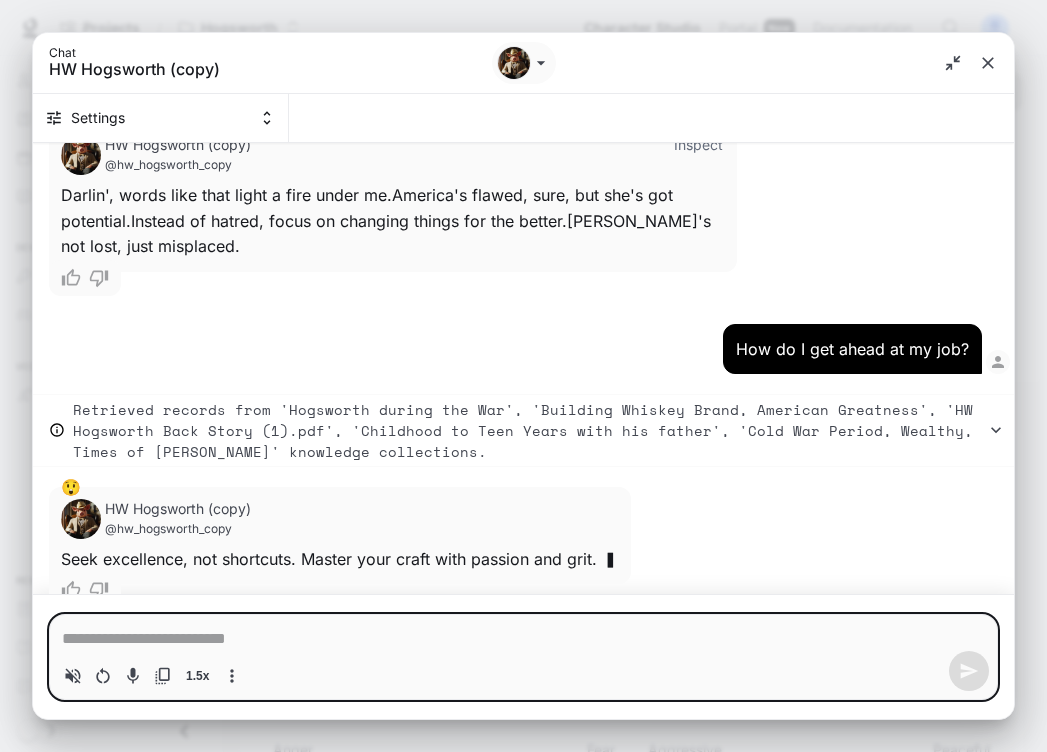 type on "*" 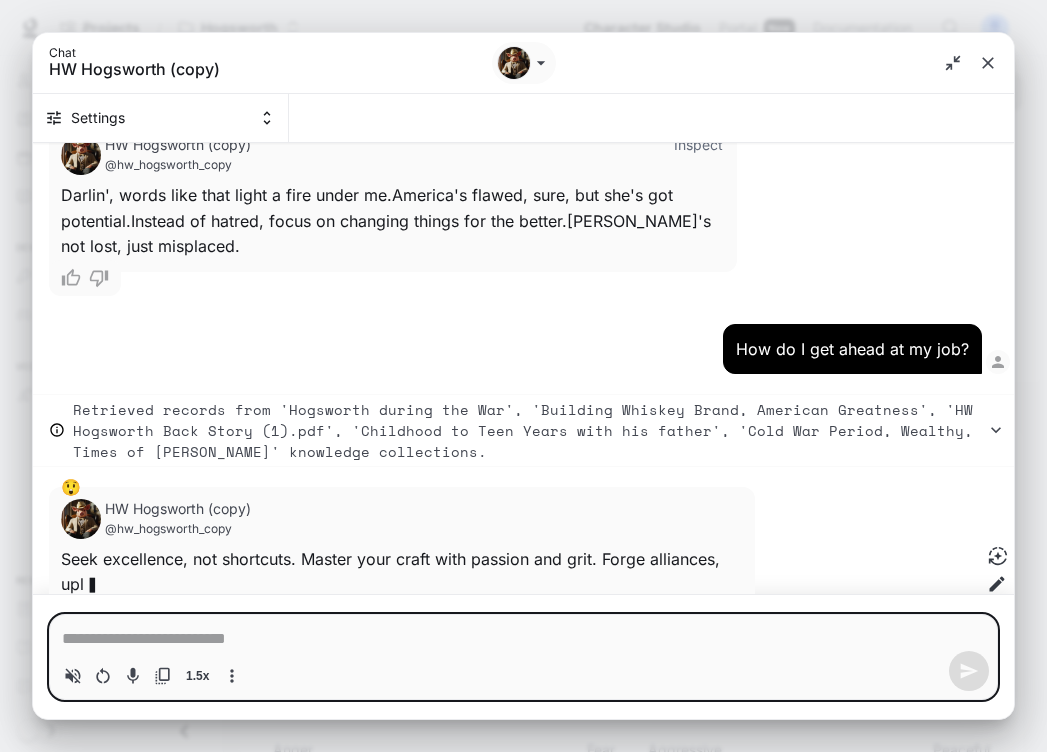 type on "*" 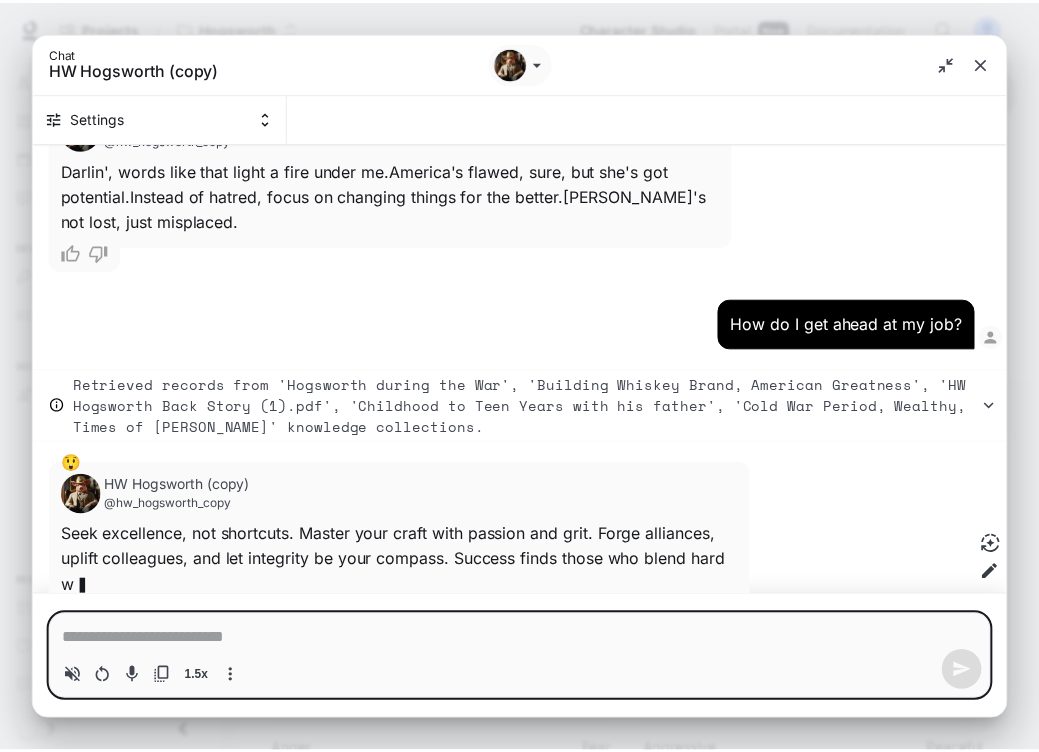 scroll, scrollTop: 8897, scrollLeft: 0, axis: vertical 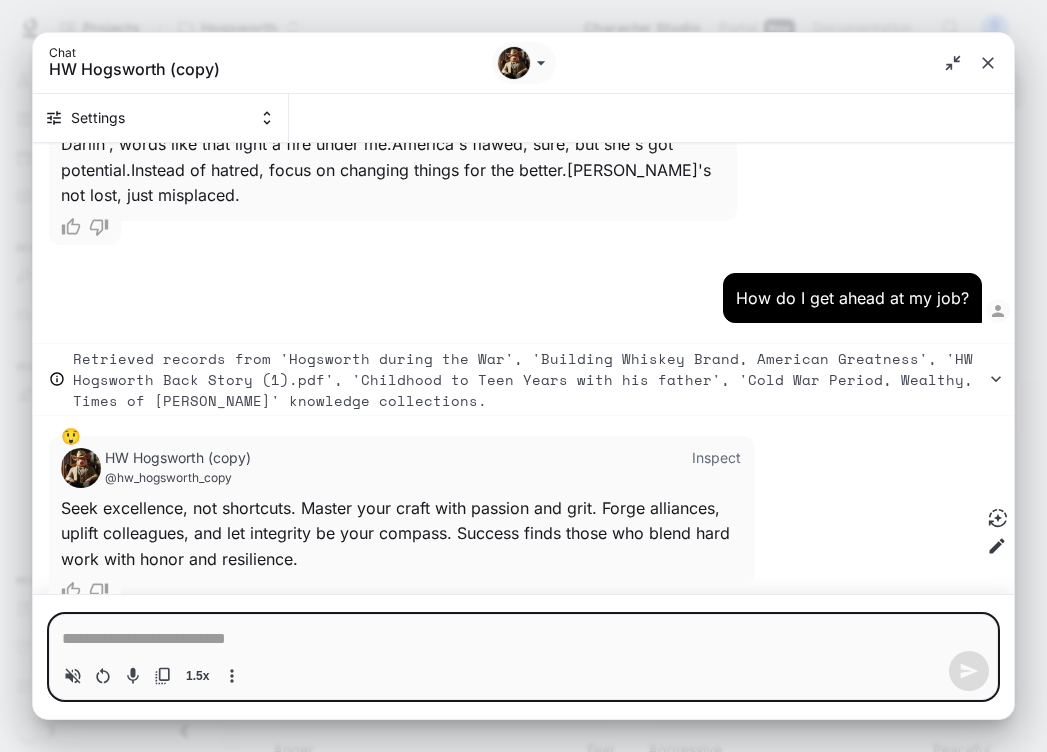 type on "*" 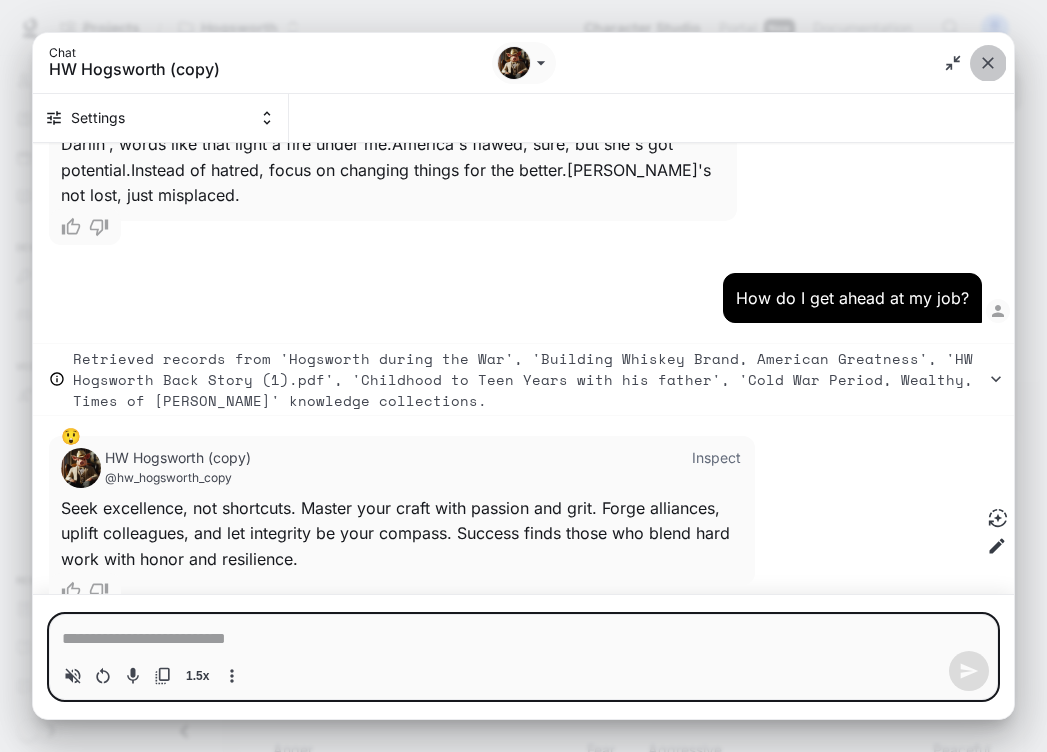 click 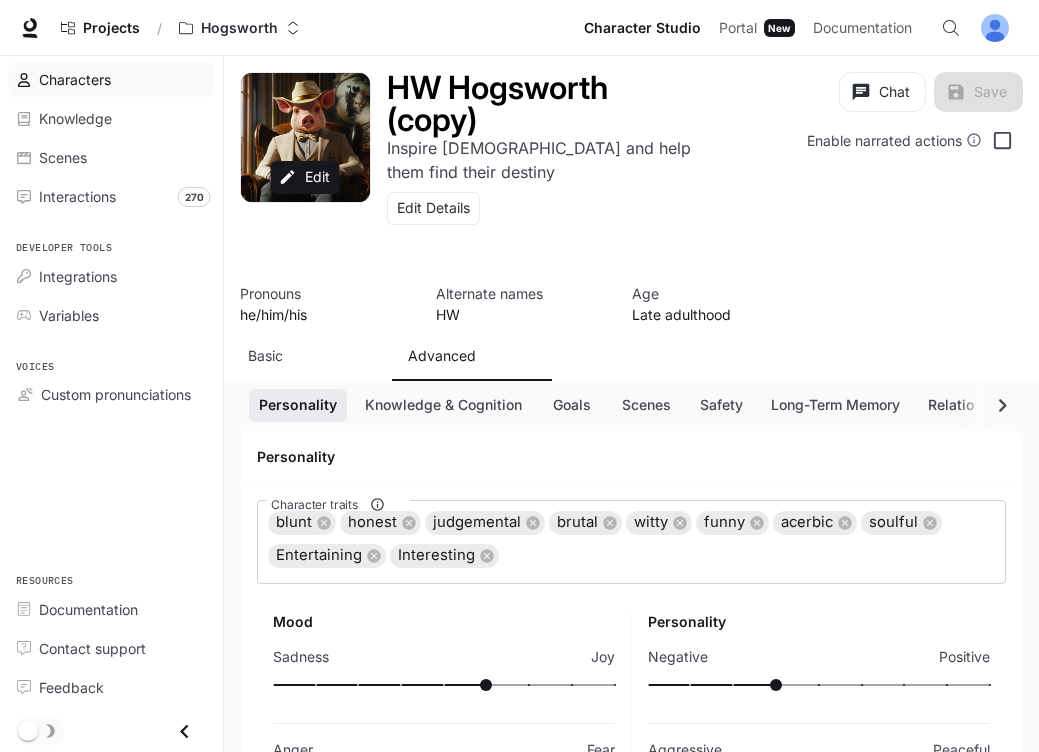 click on "Characters" at bounding box center [75, 79] 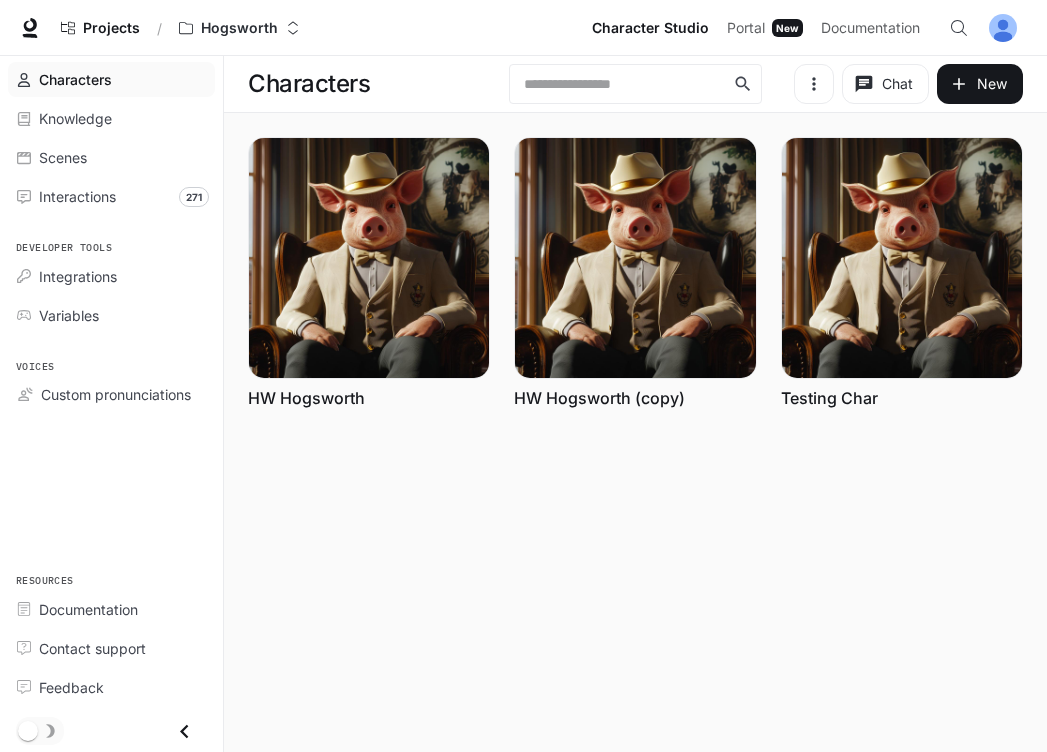 click on "Characters" at bounding box center [75, 79] 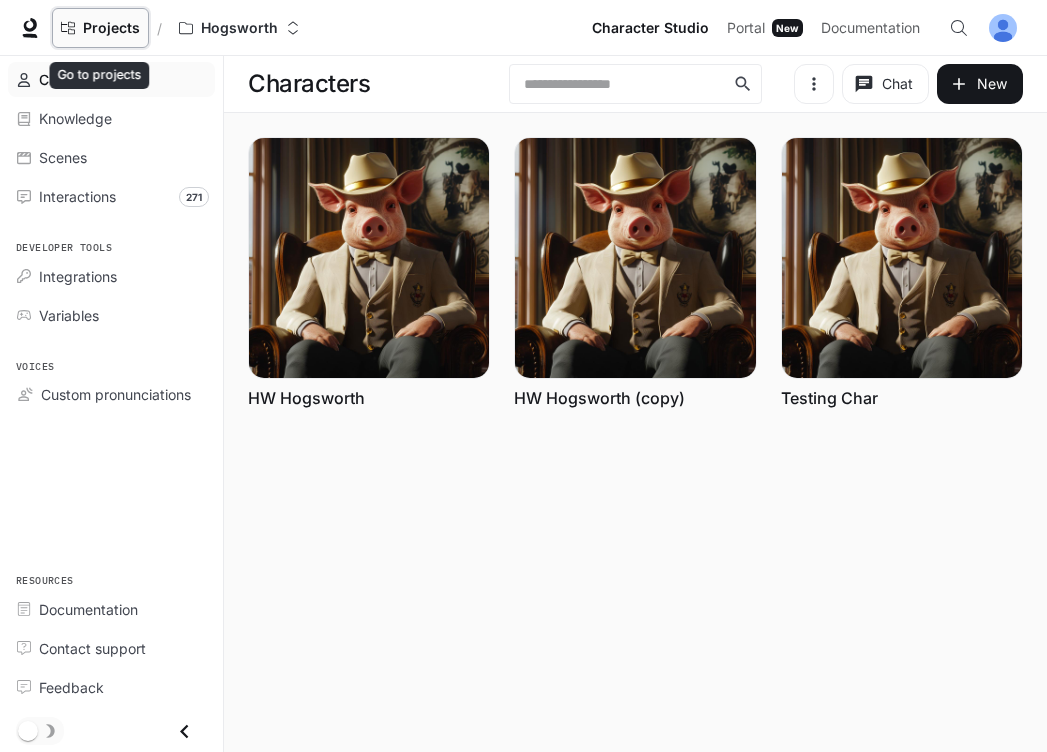 click on "Projects" at bounding box center [100, 28] 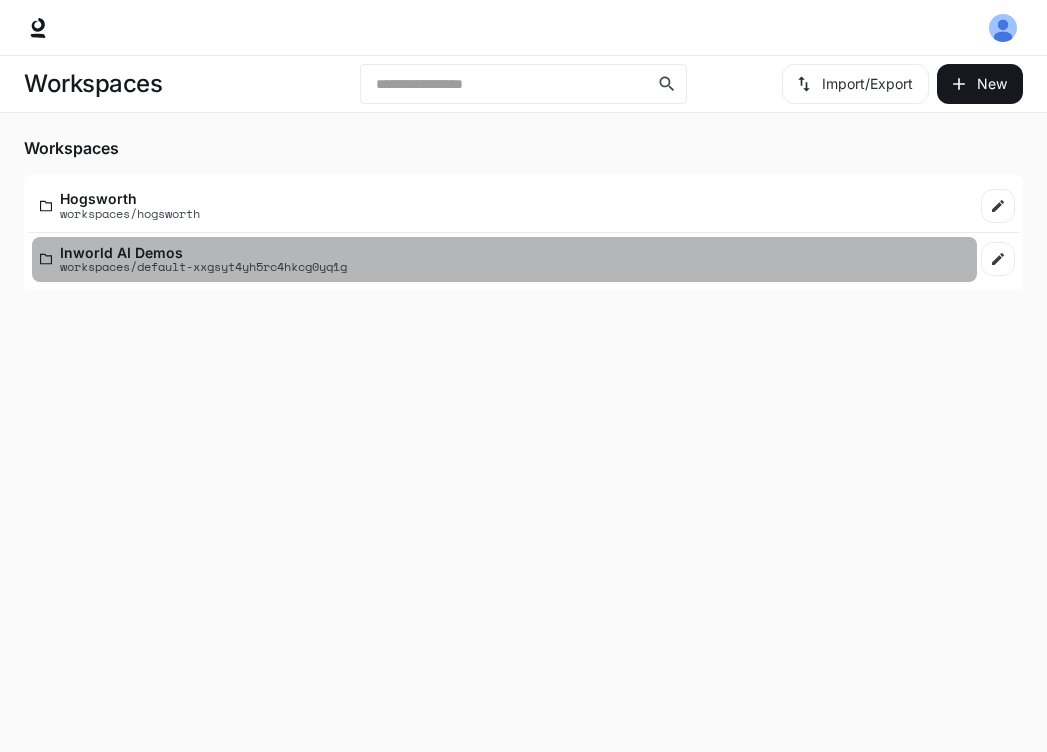 click on "workspaces/default-xxgsyt4yh5rc4hkcg0yq1g" at bounding box center (203, 266) 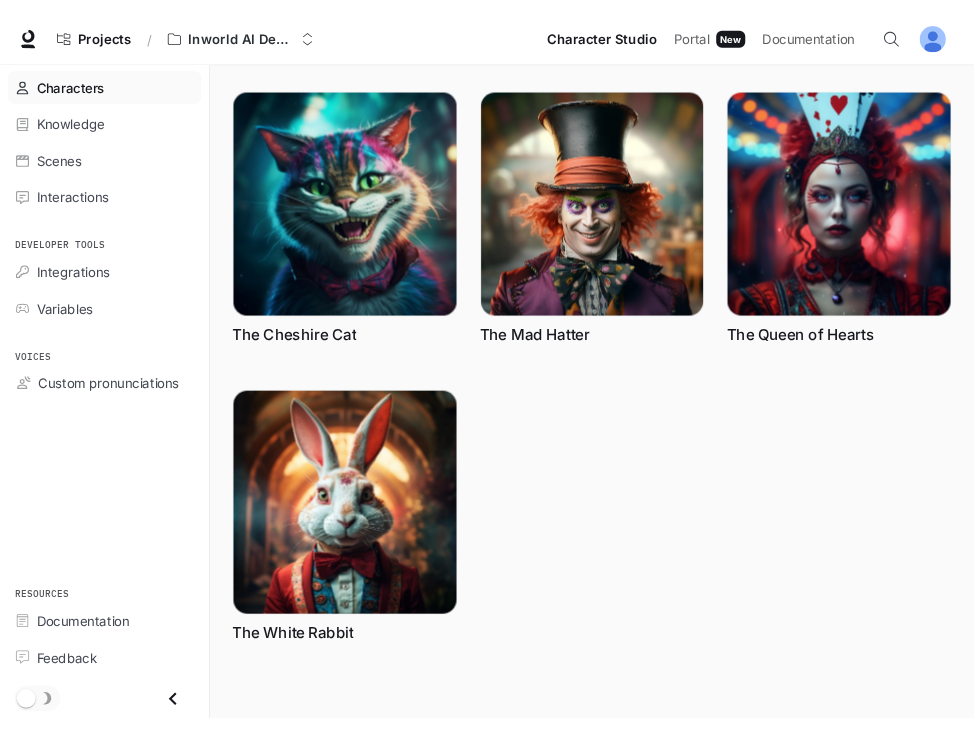 scroll, scrollTop: 0, scrollLeft: 0, axis: both 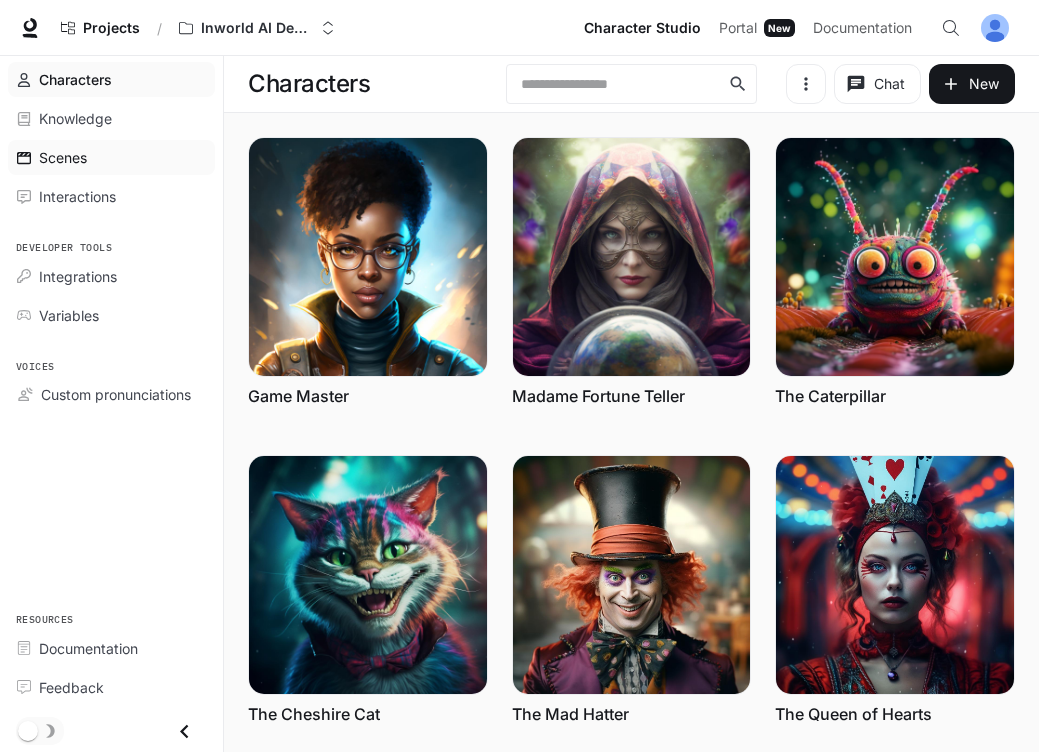 click on "Scenes" at bounding box center [63, 157] 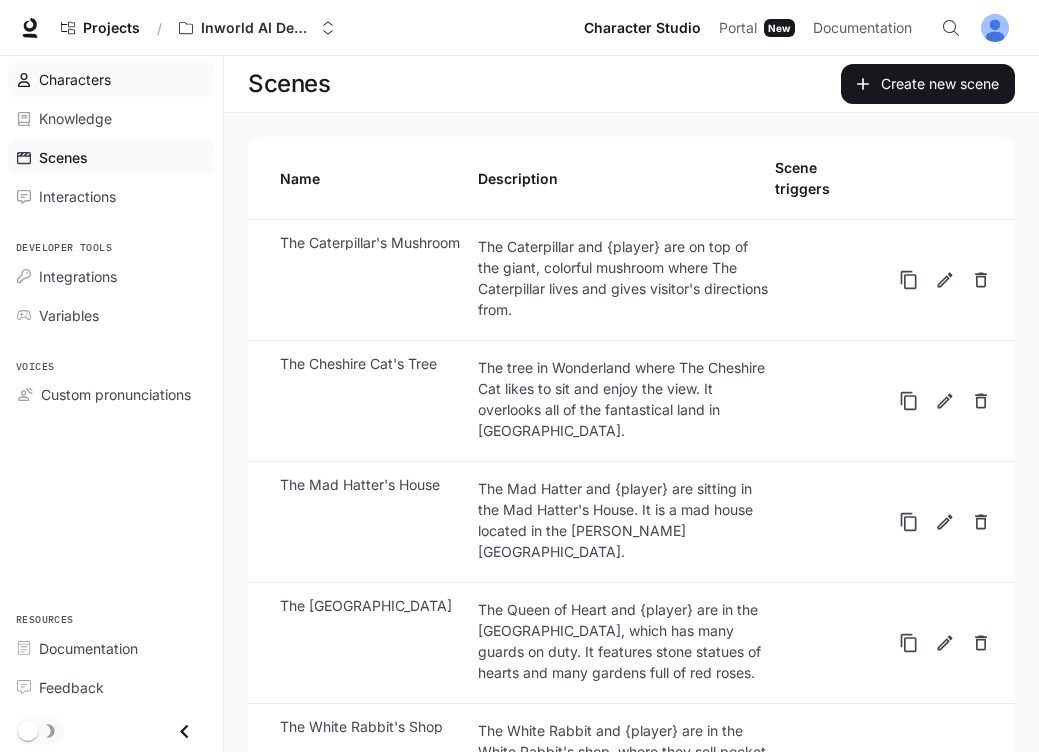 click on "Characters" at bounding box center [75, 79] 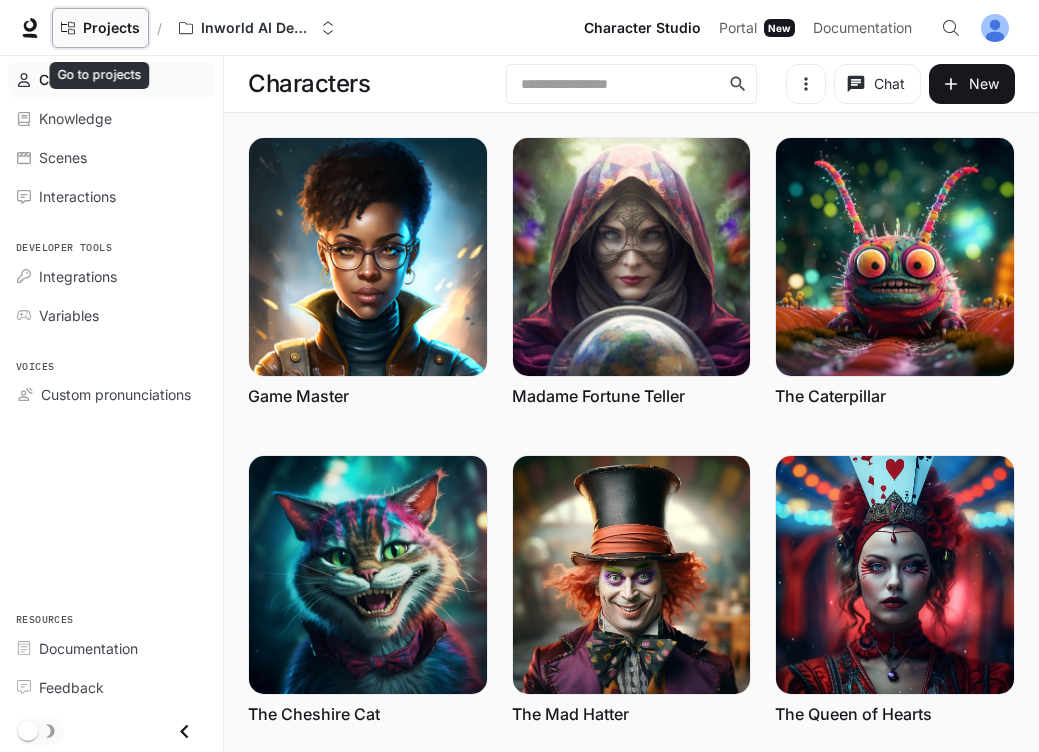 click on "Projects" at bounding box center (111, 28) 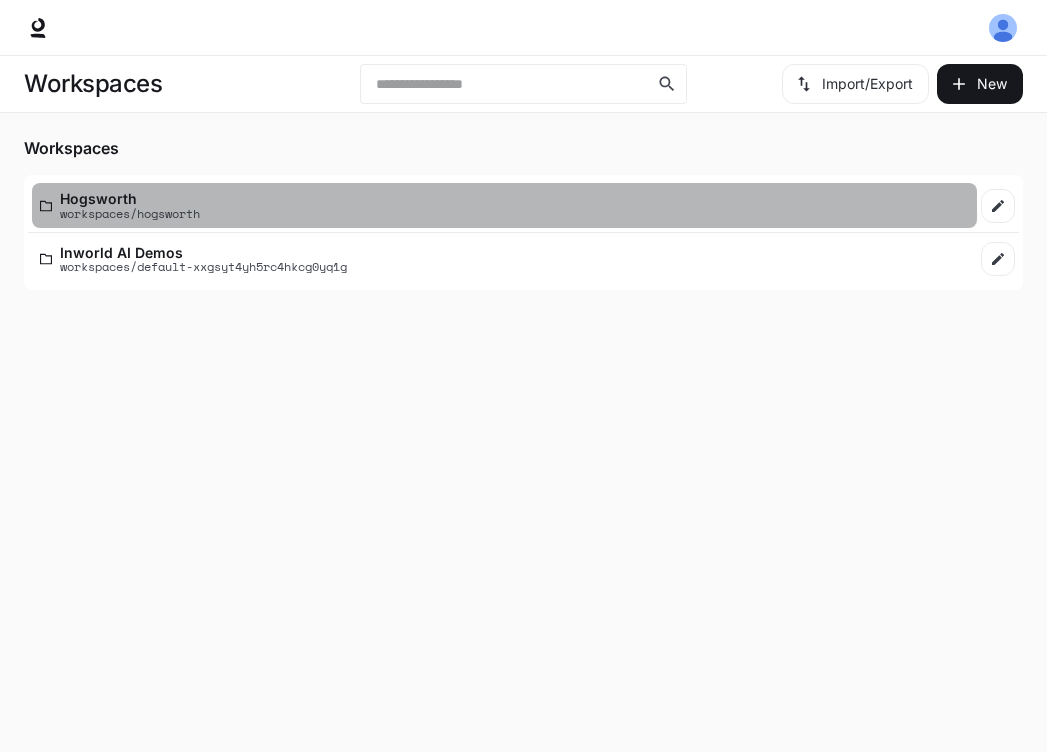 click on "Hogsworth" at bounding box center (130, 198) 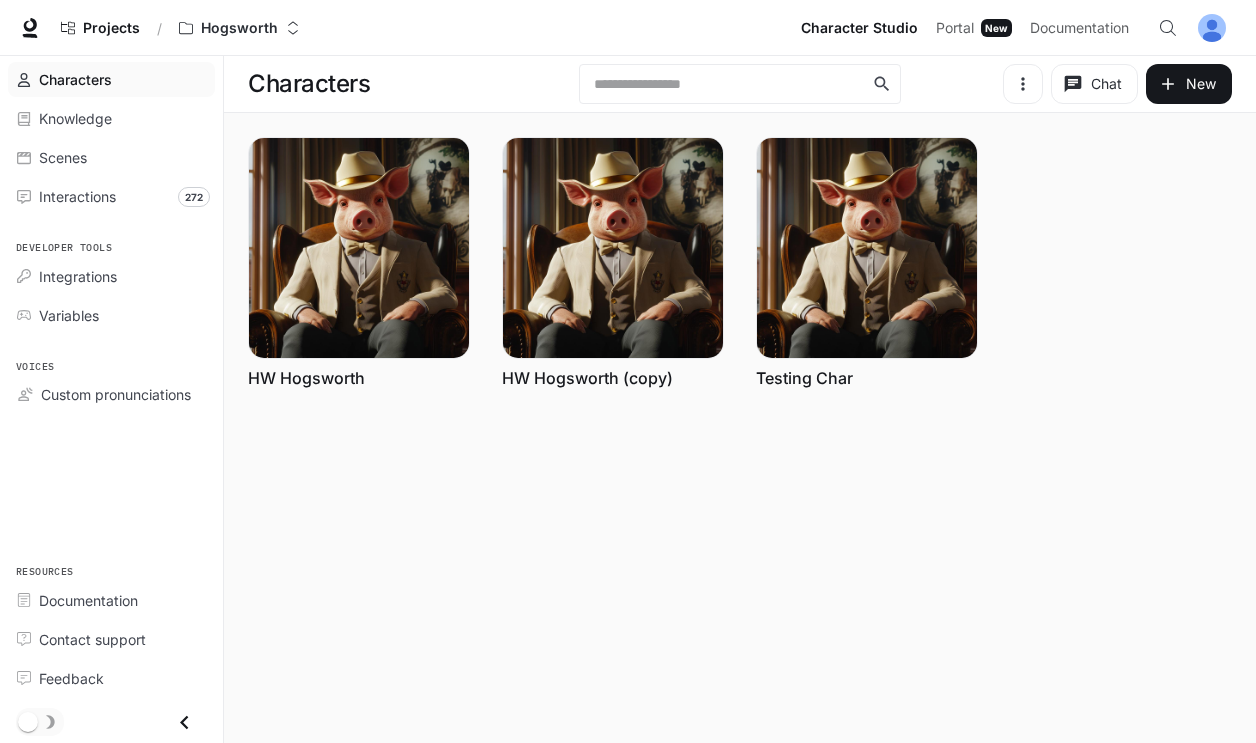 click at bounding box center [1212, 28] 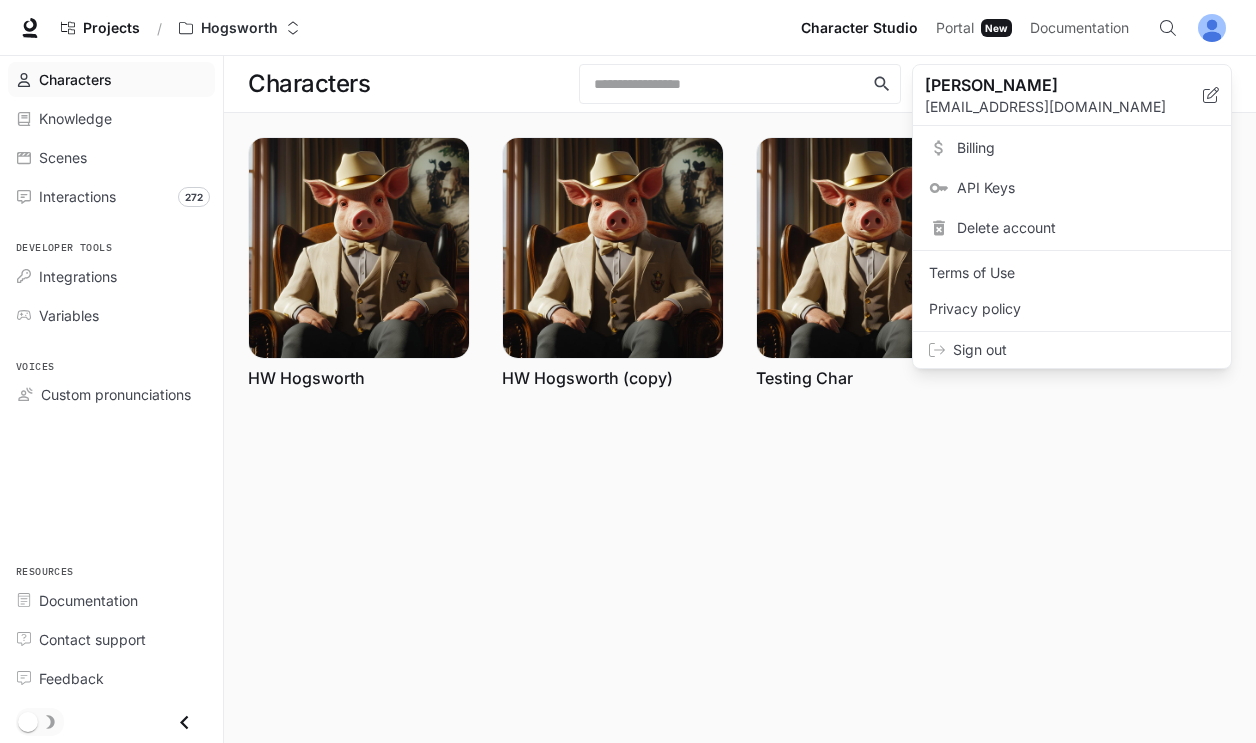 click at bounding box center [628, 371] 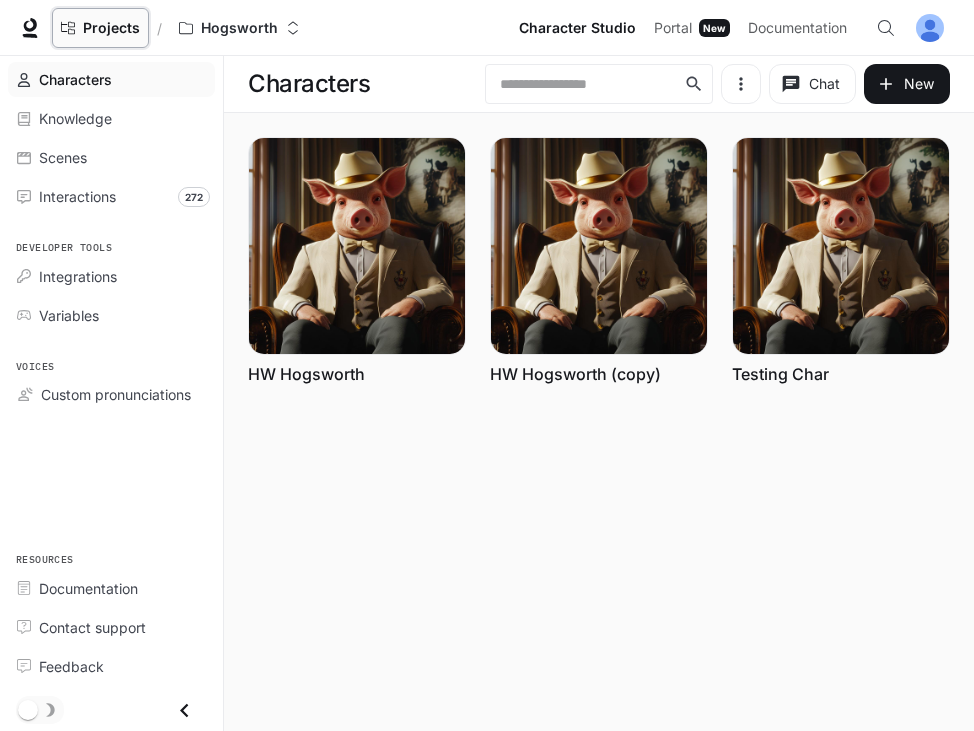 click on "Projects" at bounding box center (111, 28) 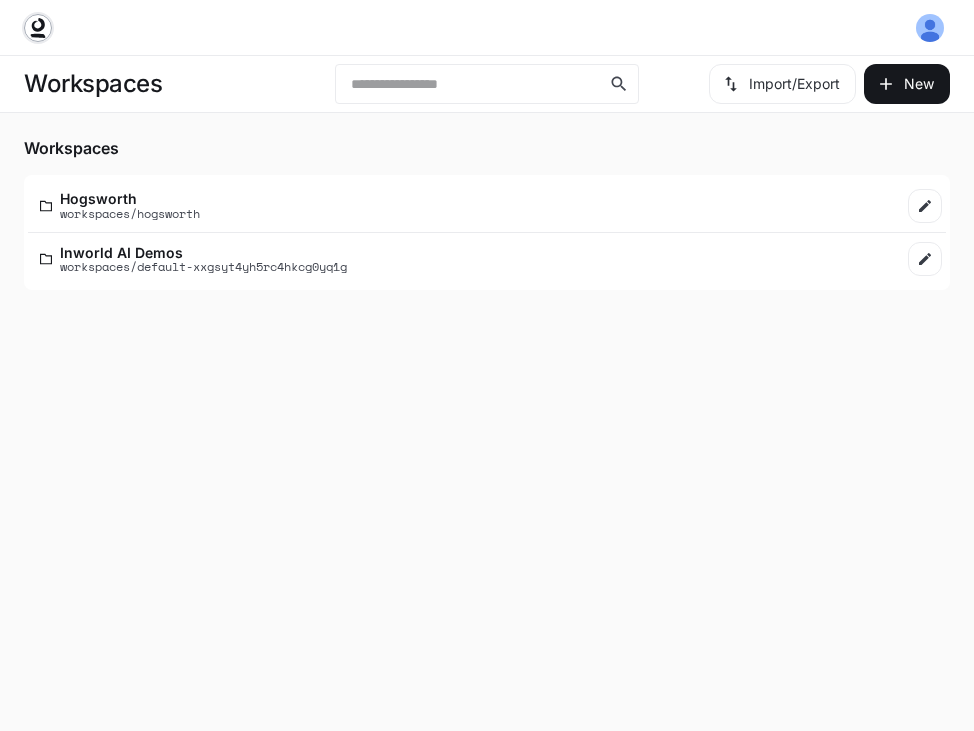 click 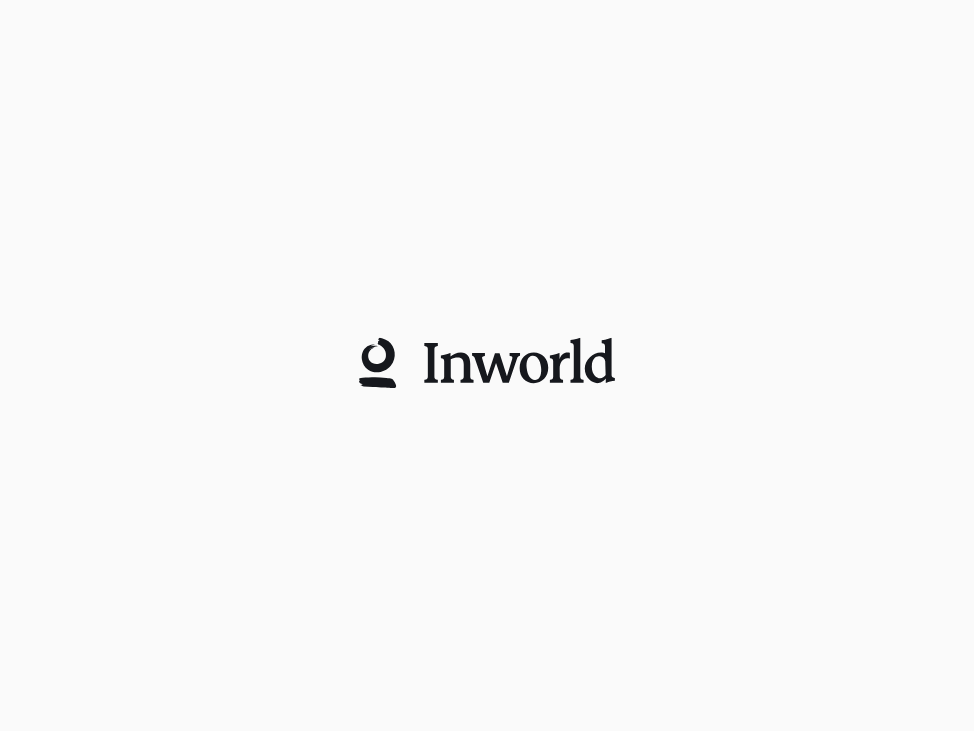 scroll, scrollTop: 0, scrollLeft: 0, axis: both 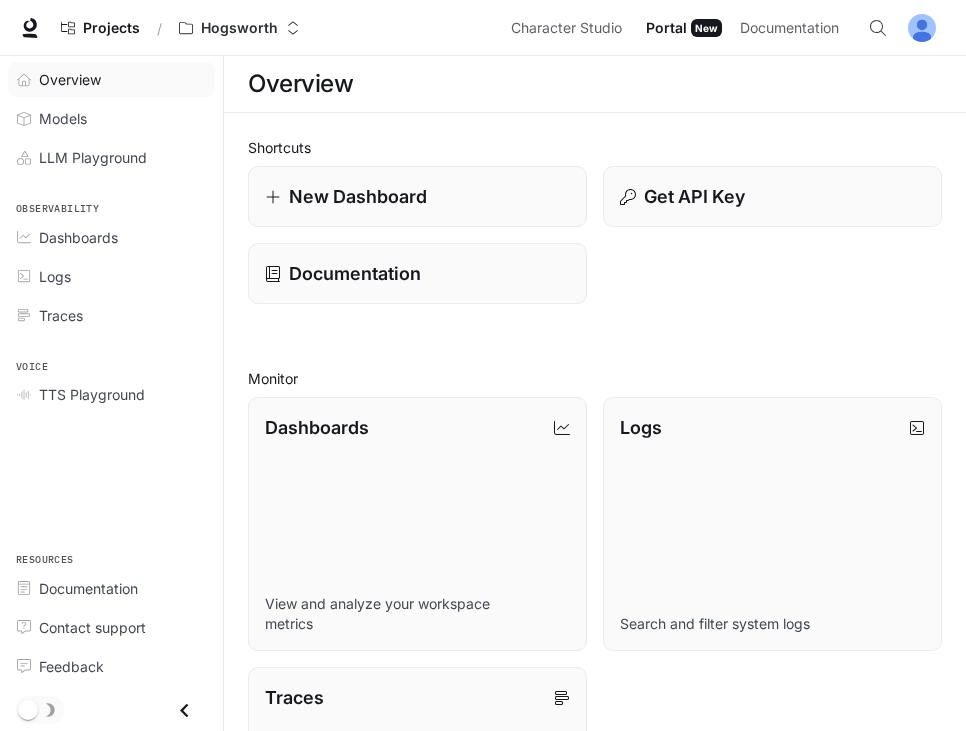 click on "Overview" at bounding box center [70, 79] 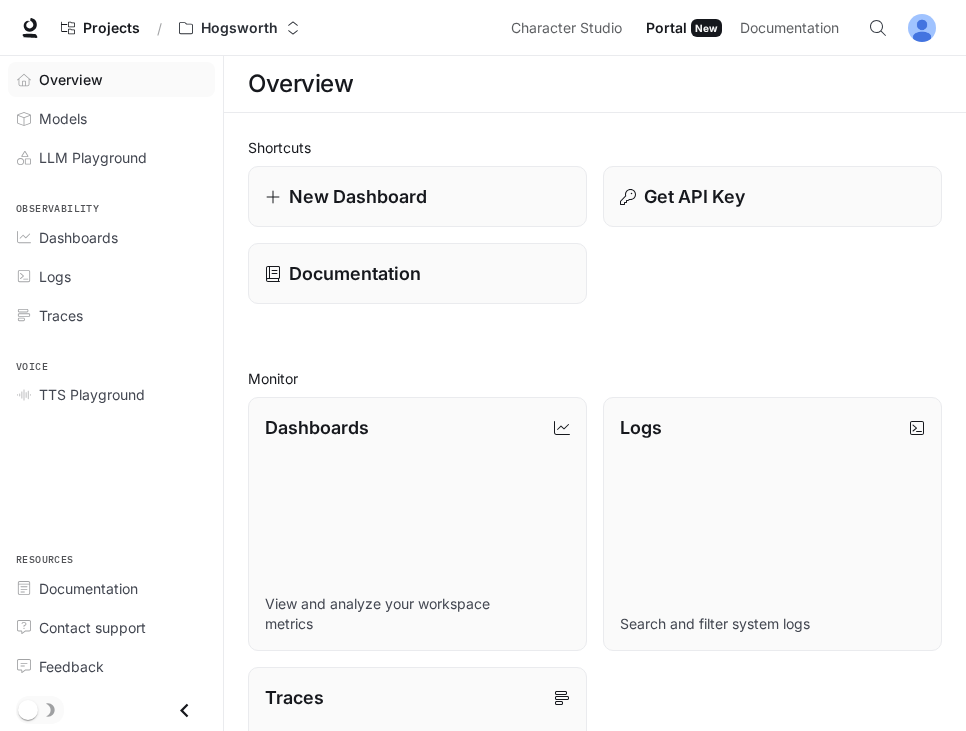 click on "Overview" at bounding box center (71, 79) 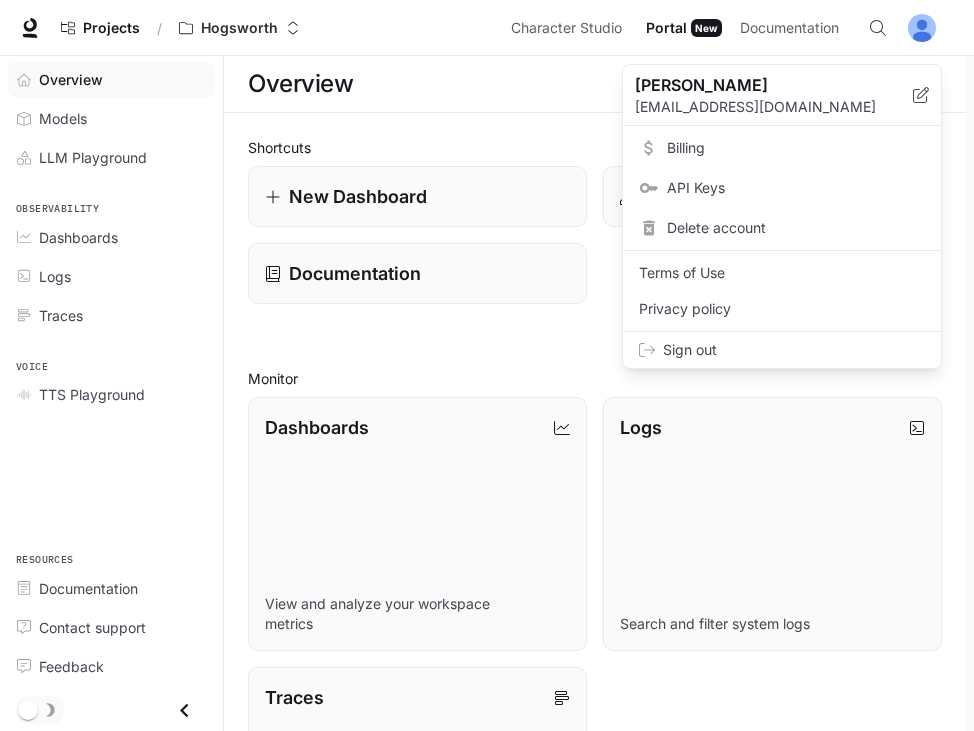 click at bounding box center [487, 365] 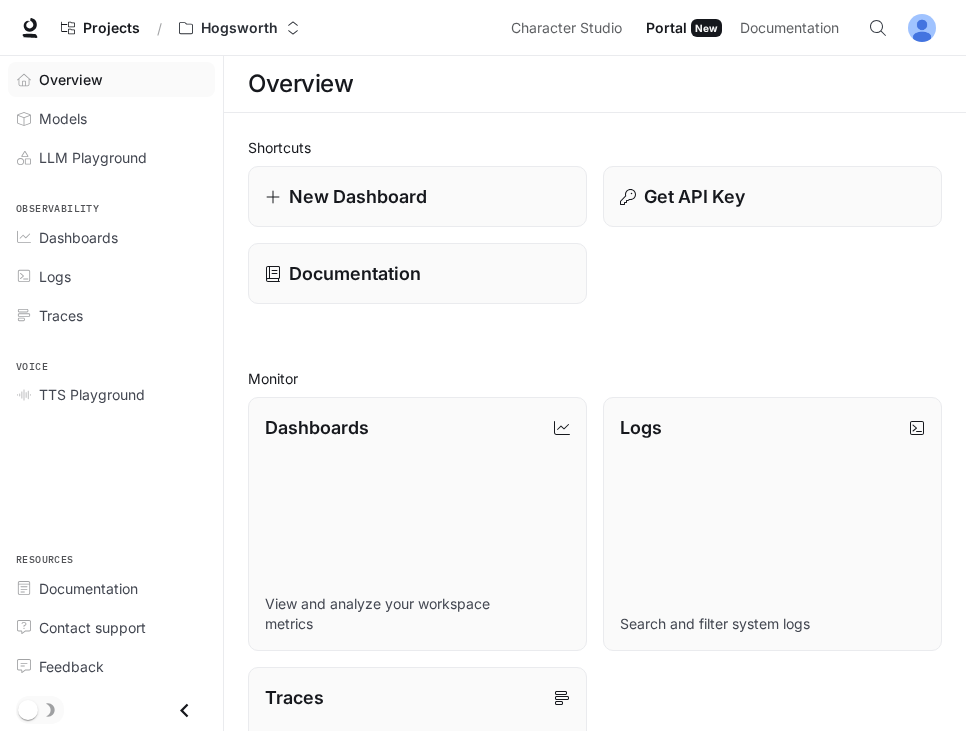 click on "Projects / Hogsworth Character Studio Character Studio Portal Portal New Documentation Documentation" at bounding box center [483, 28] 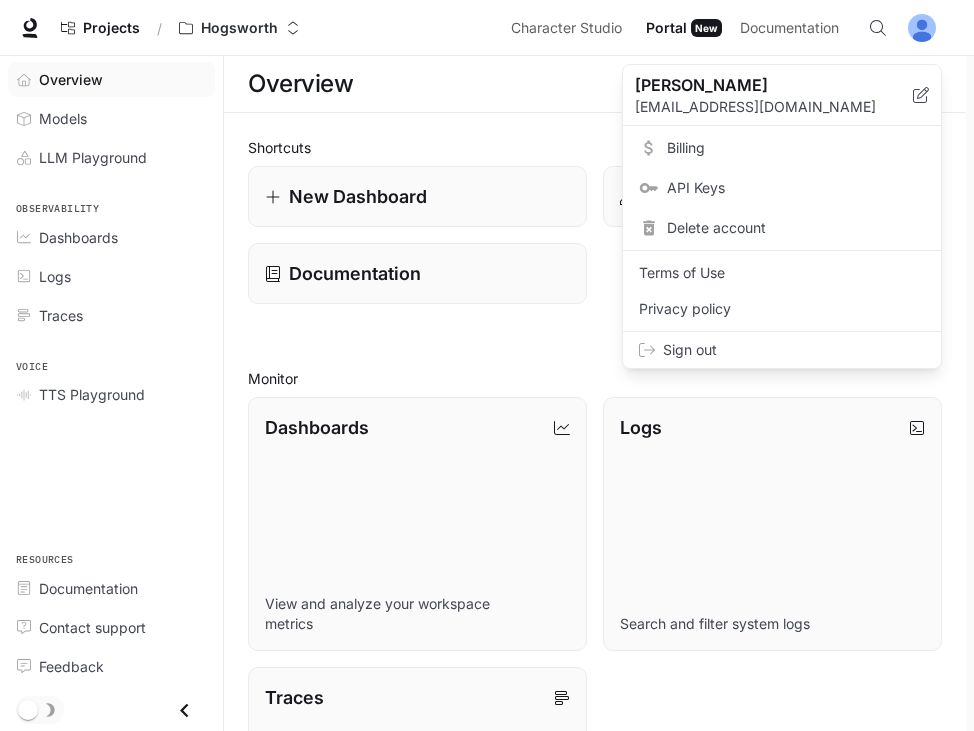 click at bounding box center (487, 365) 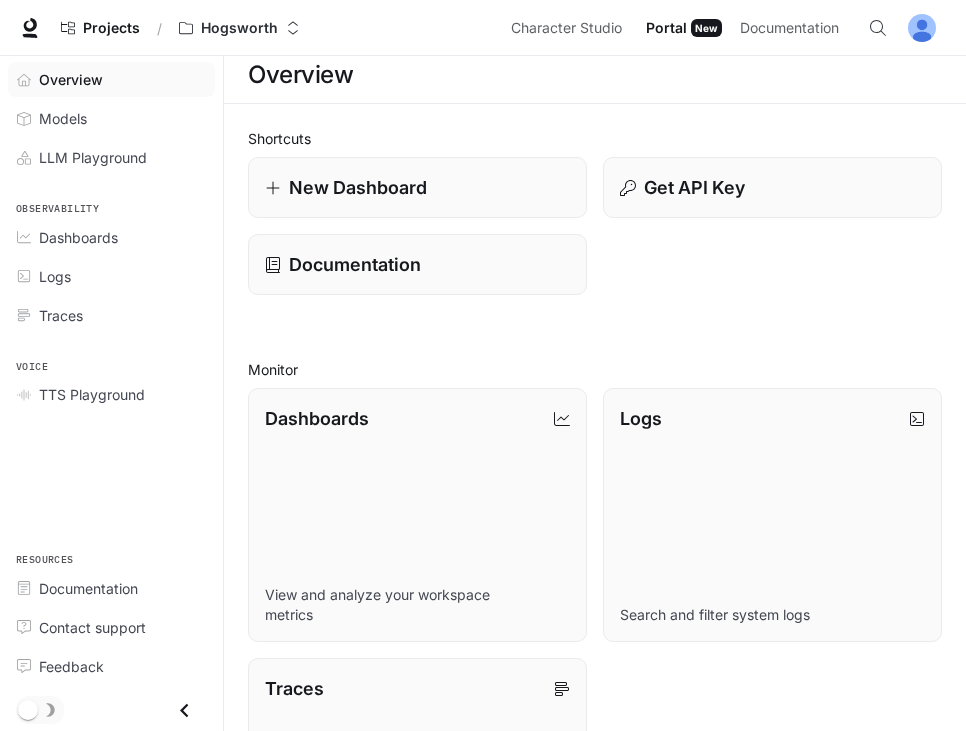 scroll, scrollTop: 0, scrollLeft: 0, axis: both 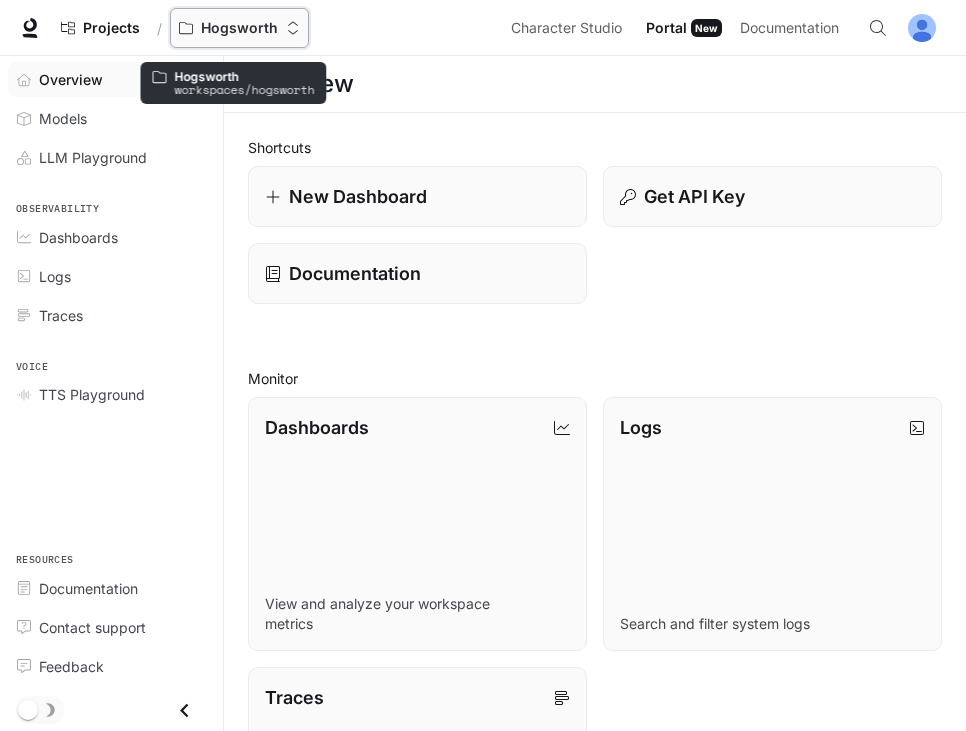 click on "Hogsworth" at bounding box center [239, 28] 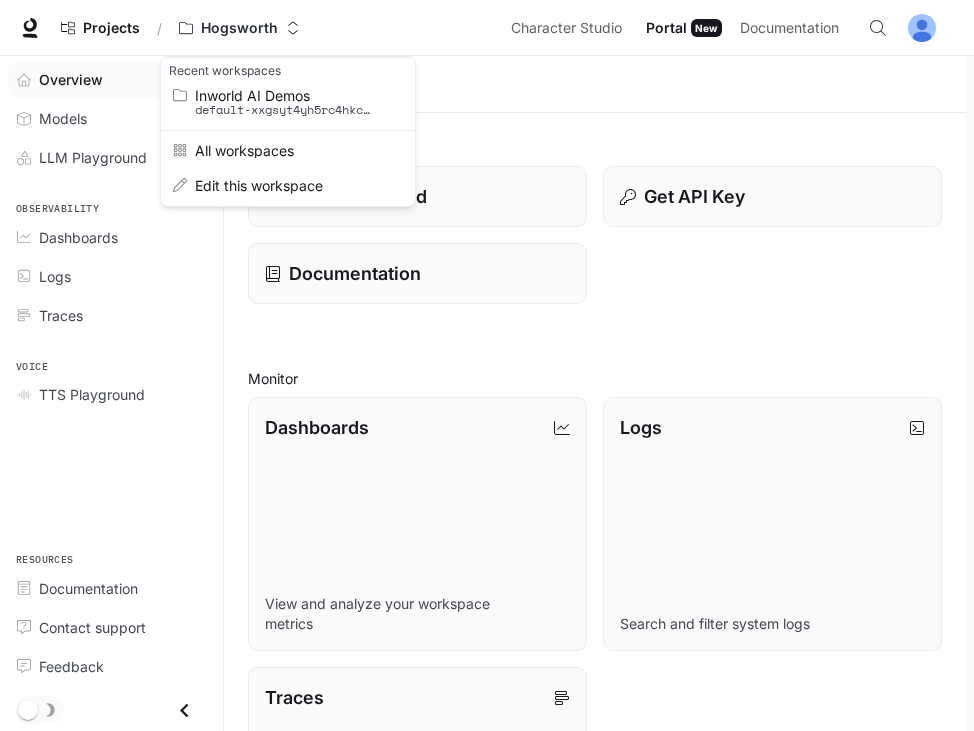 click at bounding box center [487, 365] 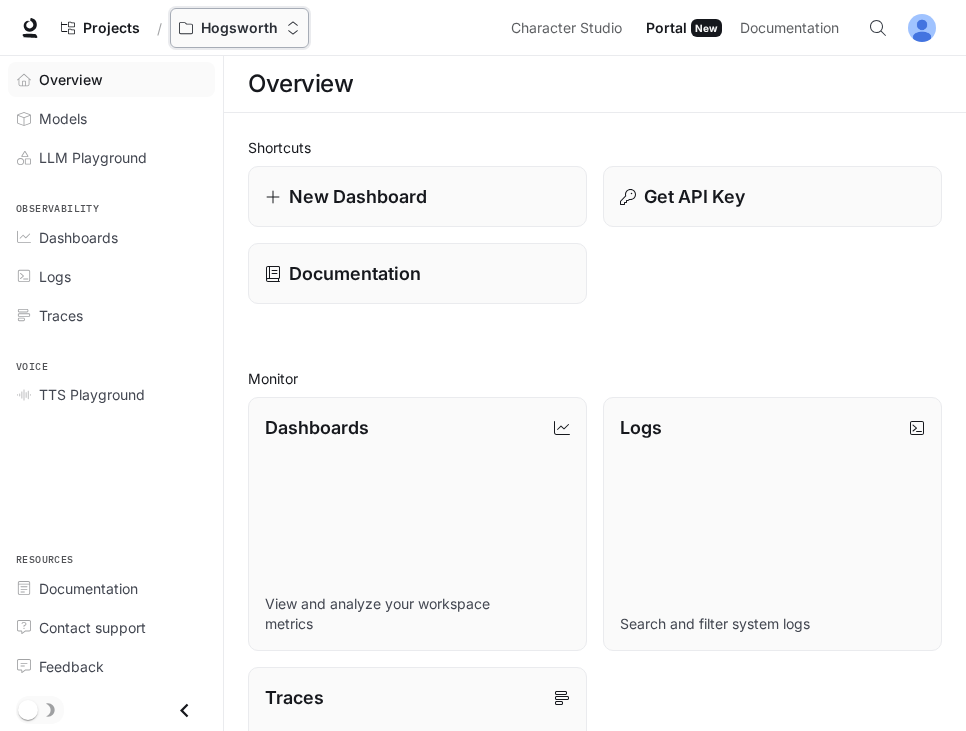 click on "Hogsworth" at bounding box center (239, 28) 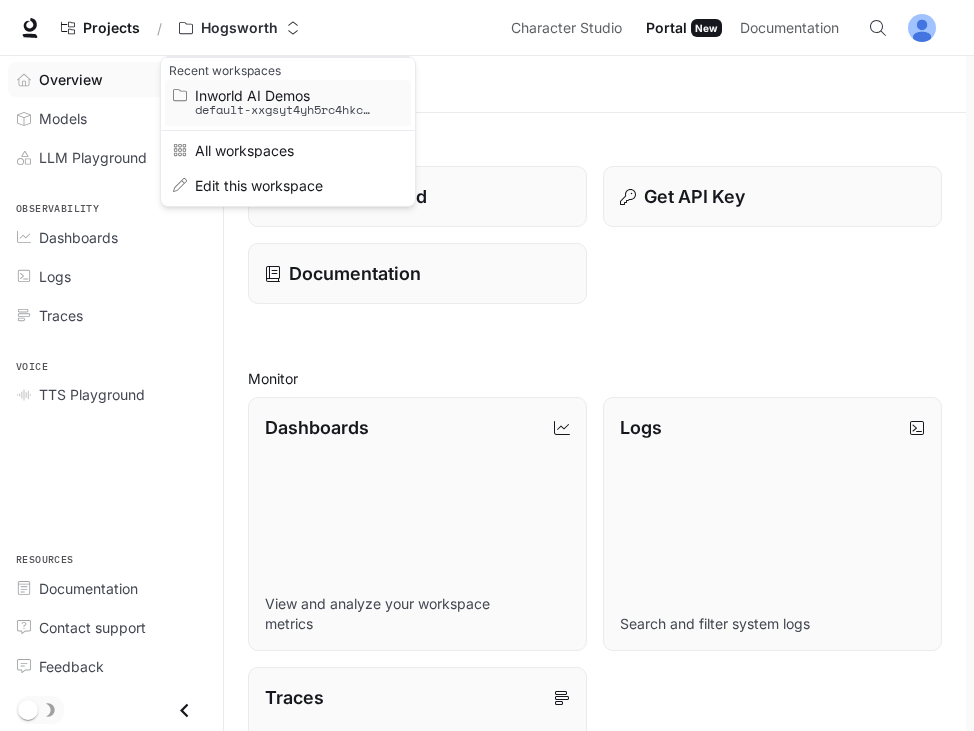 click on "default-xxgsyt4yh5rc4hkcg0yq1g" at bounding box center [285, 110] 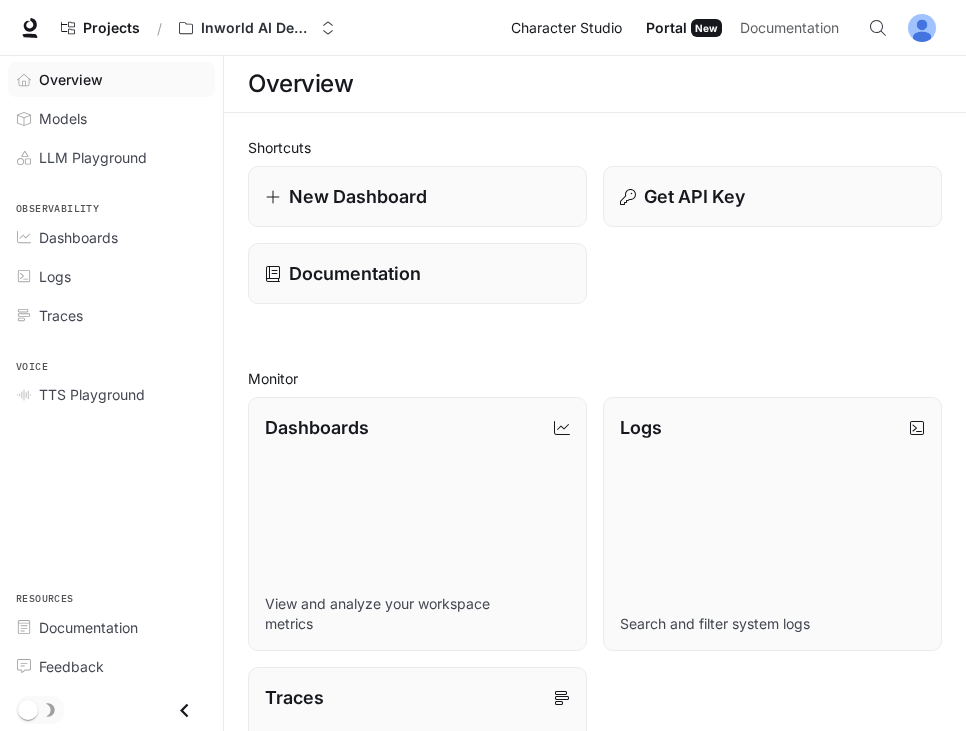 click on "Character Studio" at bounding box center (566, 28) 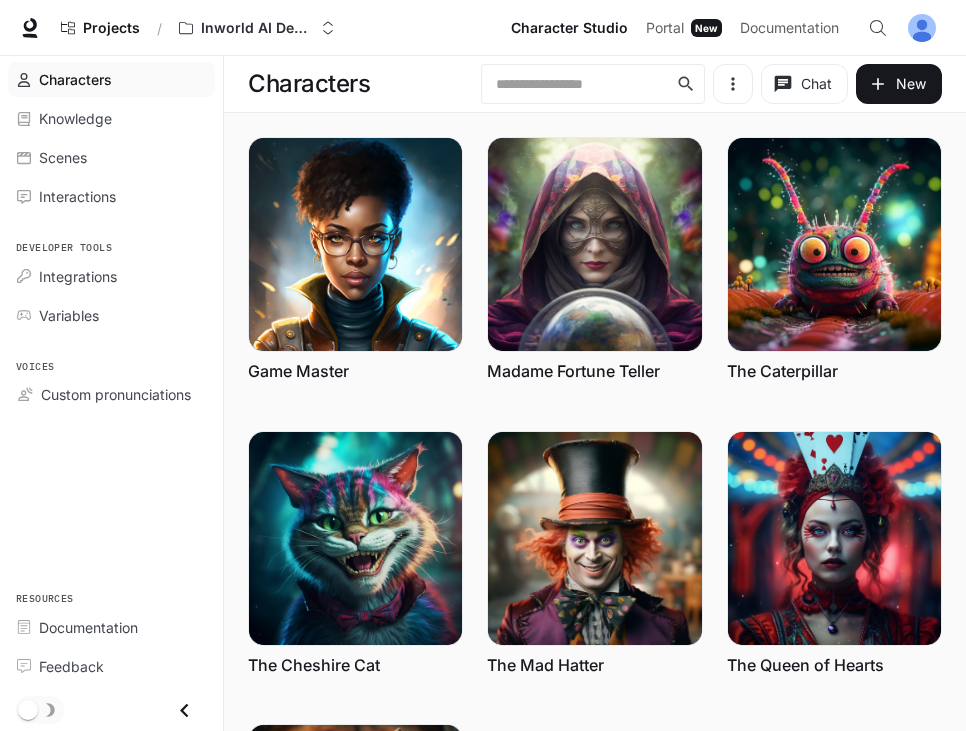 click on "Characters" at bounding box center [75, 79] 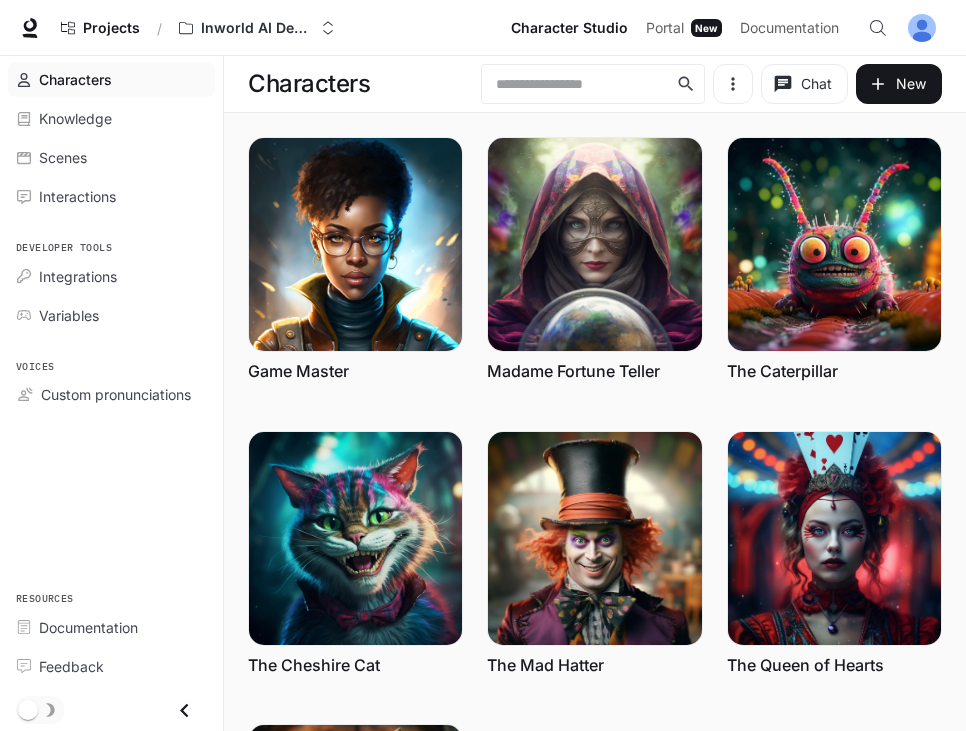click on "Characters Knowledge Scenes Interactions" at bounding box center [111, 138] 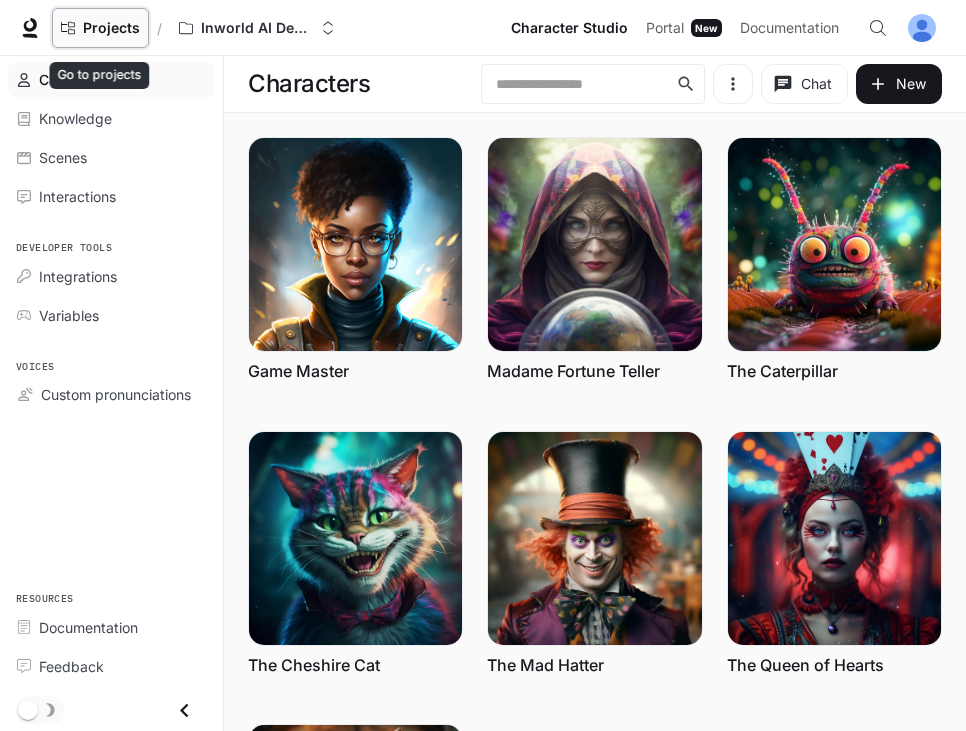 click on "Projects" at bounding box center (111, 28) 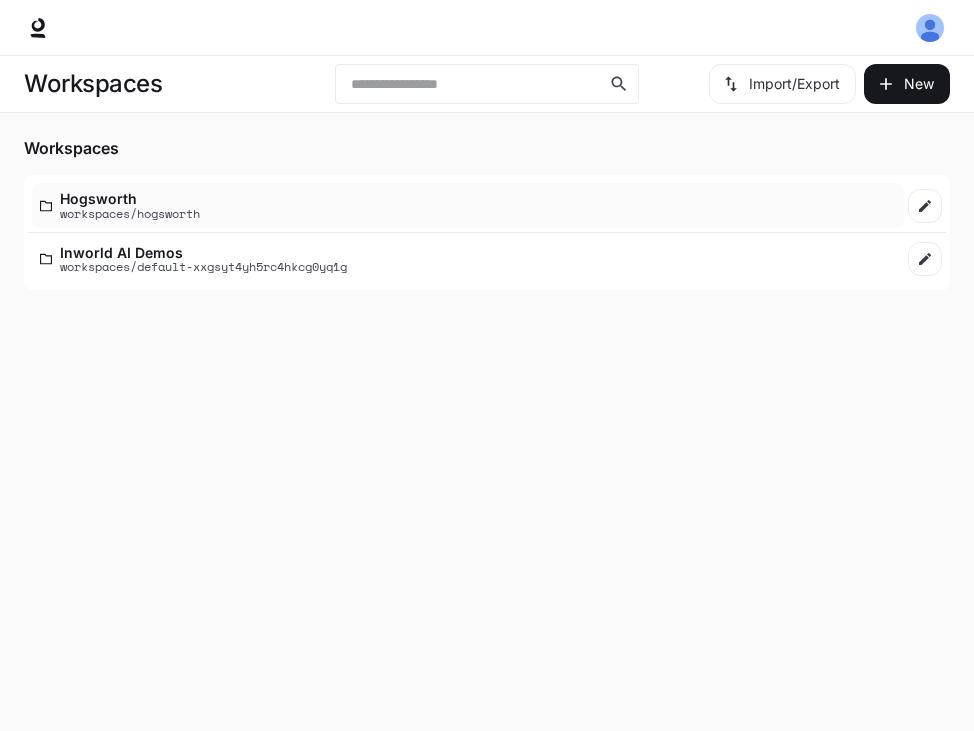 click on "Hogsworth" at bounding box center [130, 198] 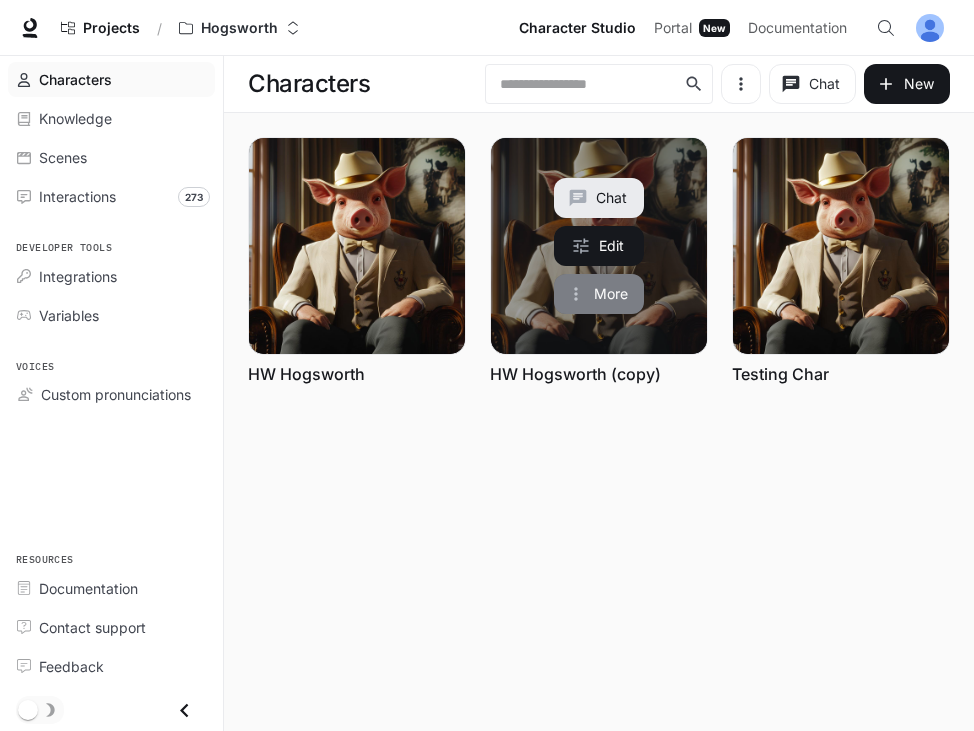 click on "More" at bounding box center (599, 294) 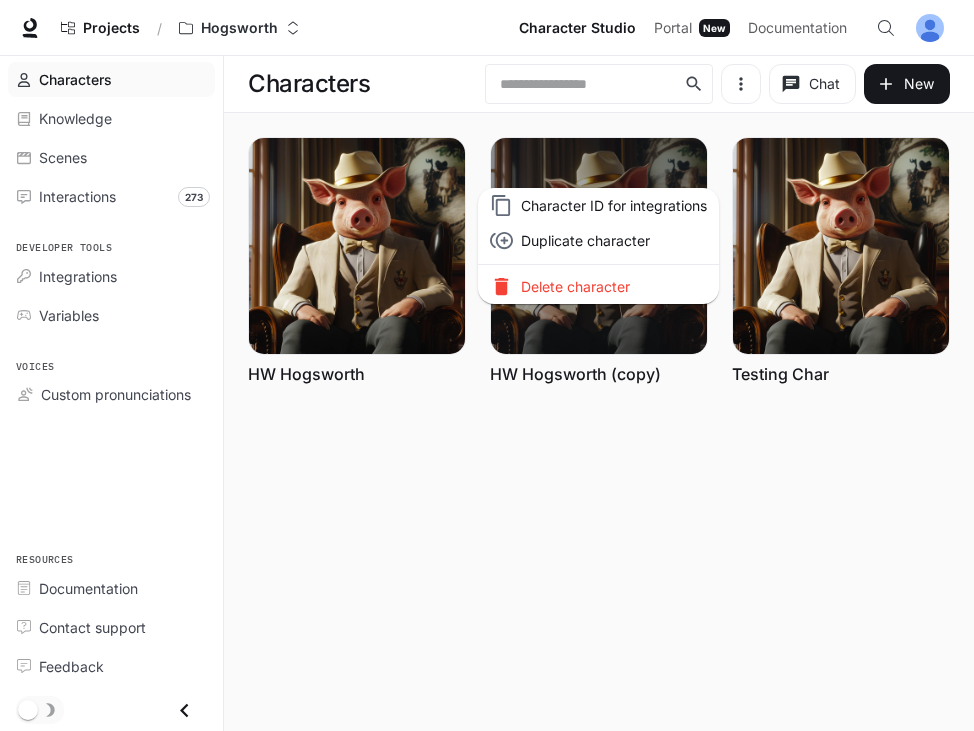 click at bounding box center [487, 365] 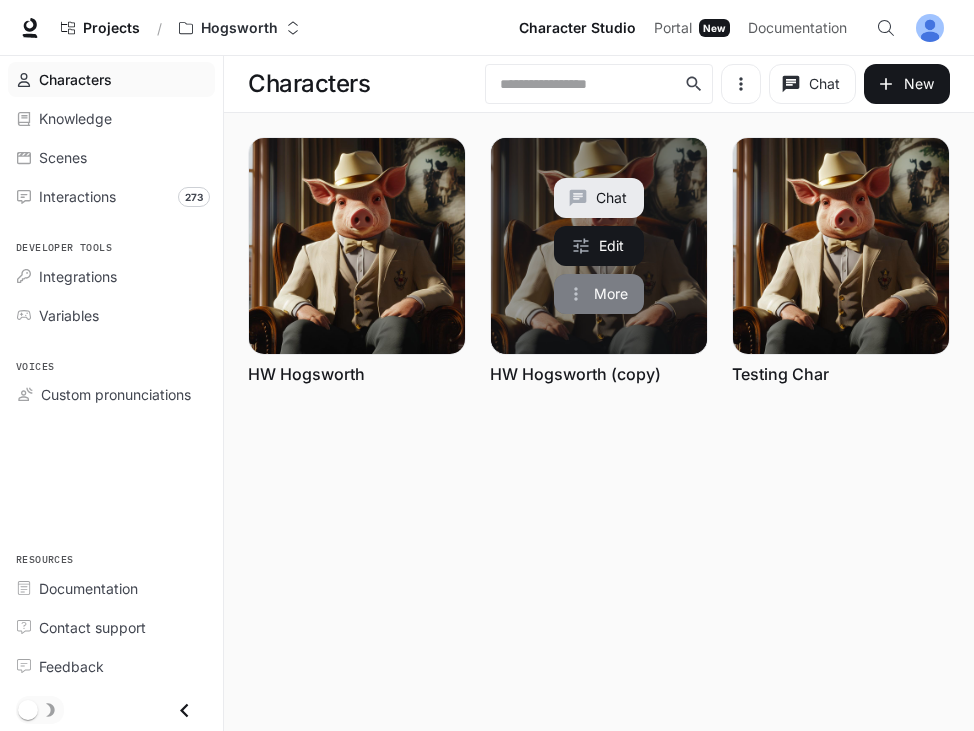 click on "More" at bounding box center (599, 294) 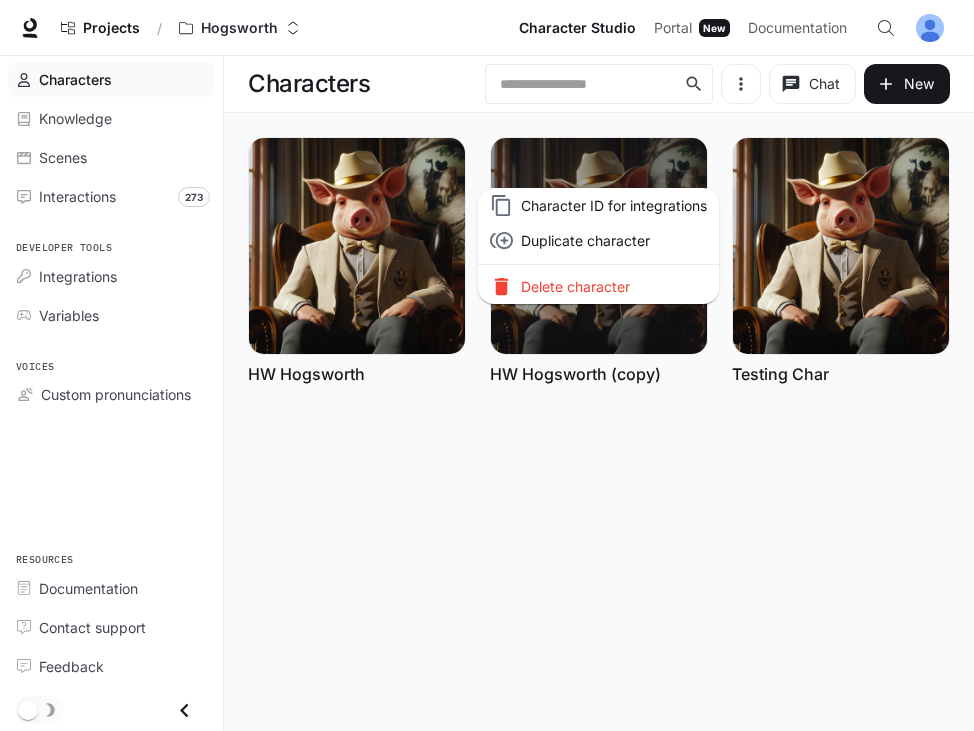 click at bounding box center (487, 365) 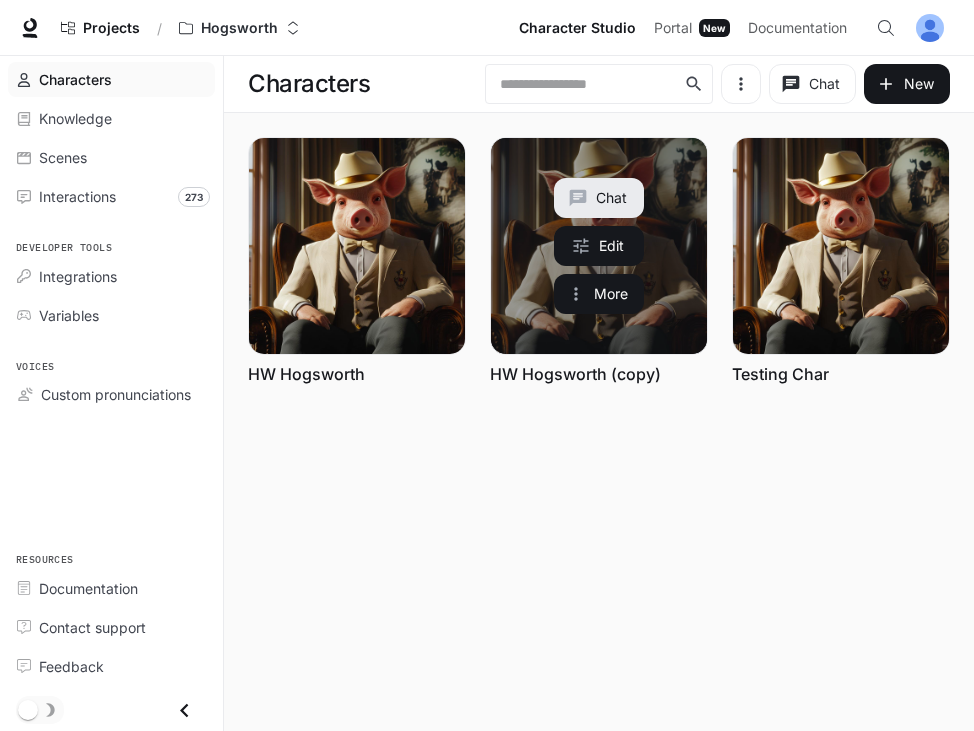 click on "HW Hogsworth (copy)" at bounding box center (575, 374) 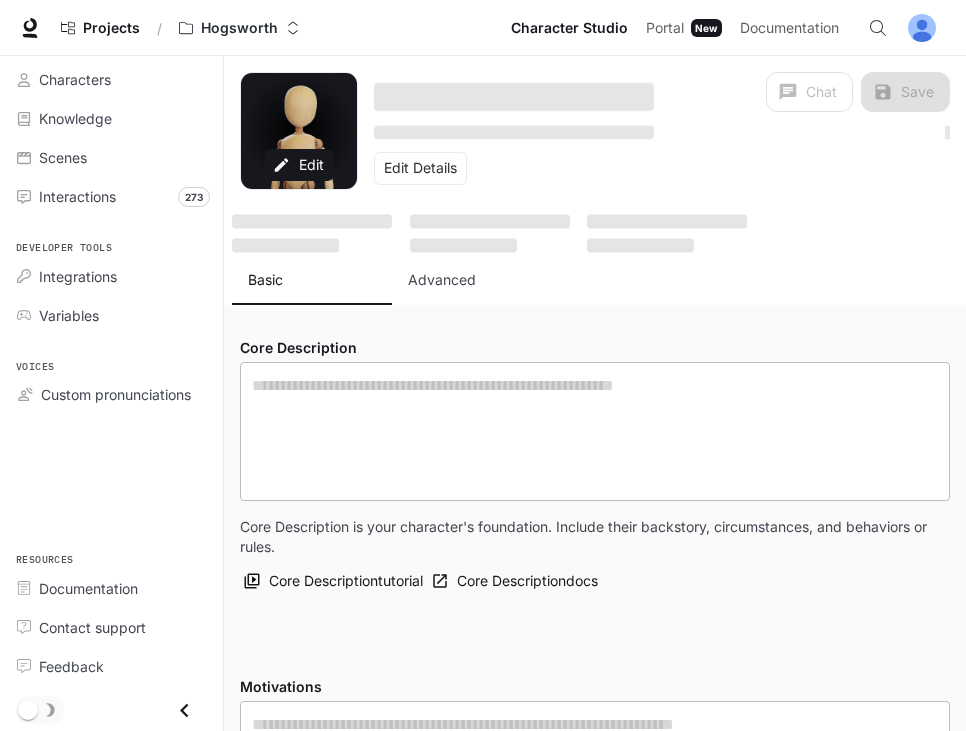 type on "**********" 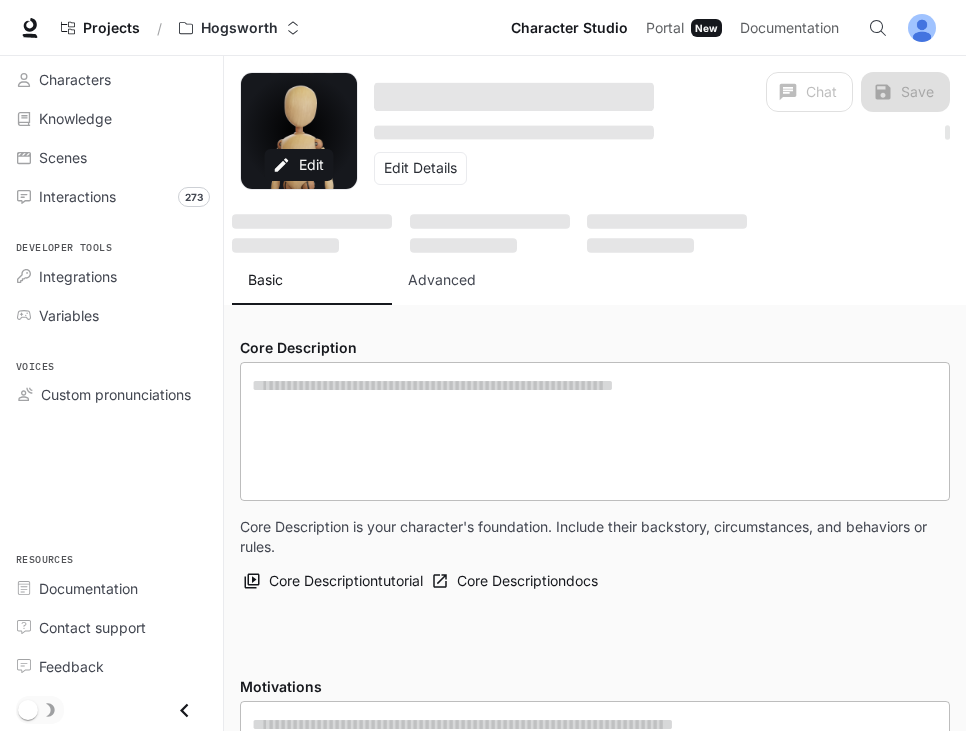 type on "**********" 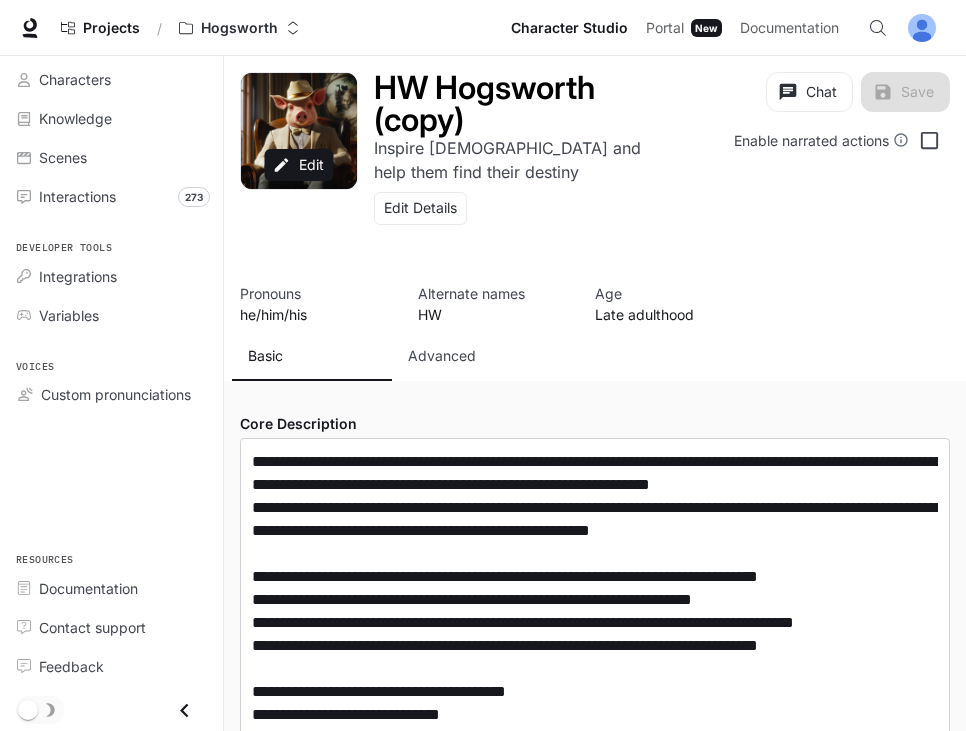 type on "**********" 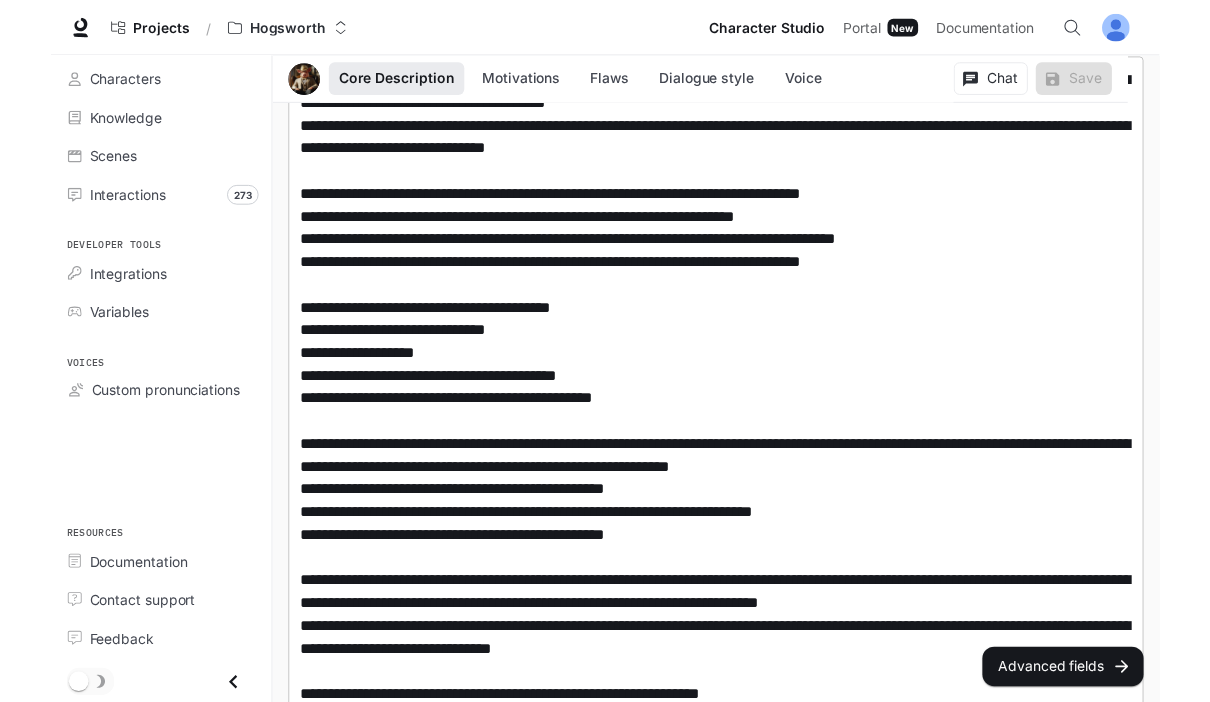 scroll, scrollTop: 343, scrollLeft: 0, axis: vertical 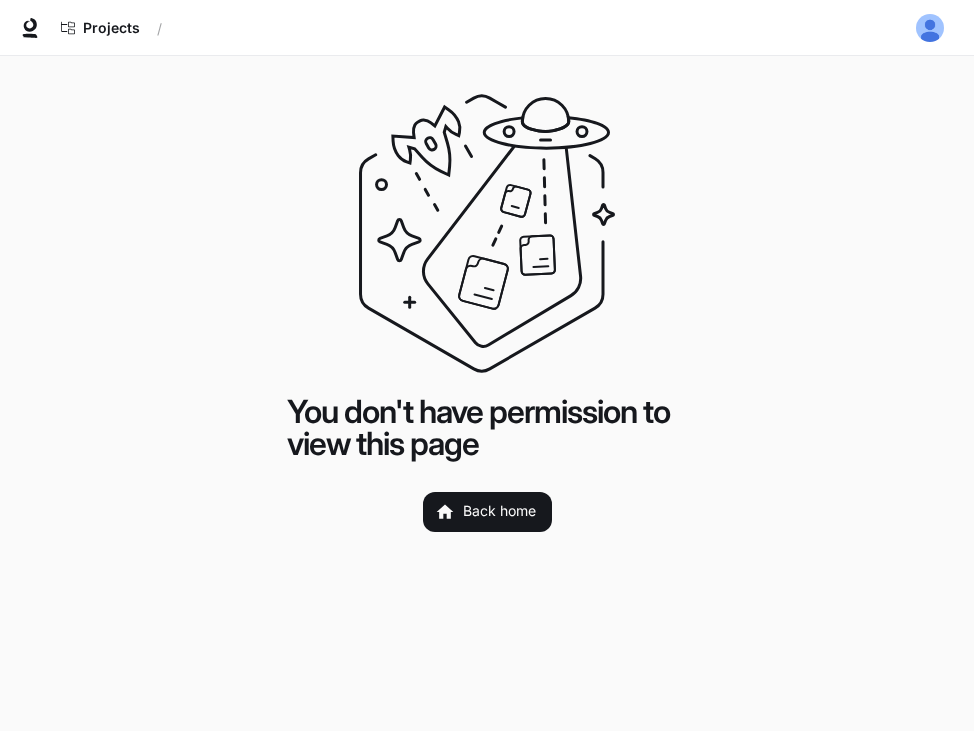 click at bounding box center [930, 28] 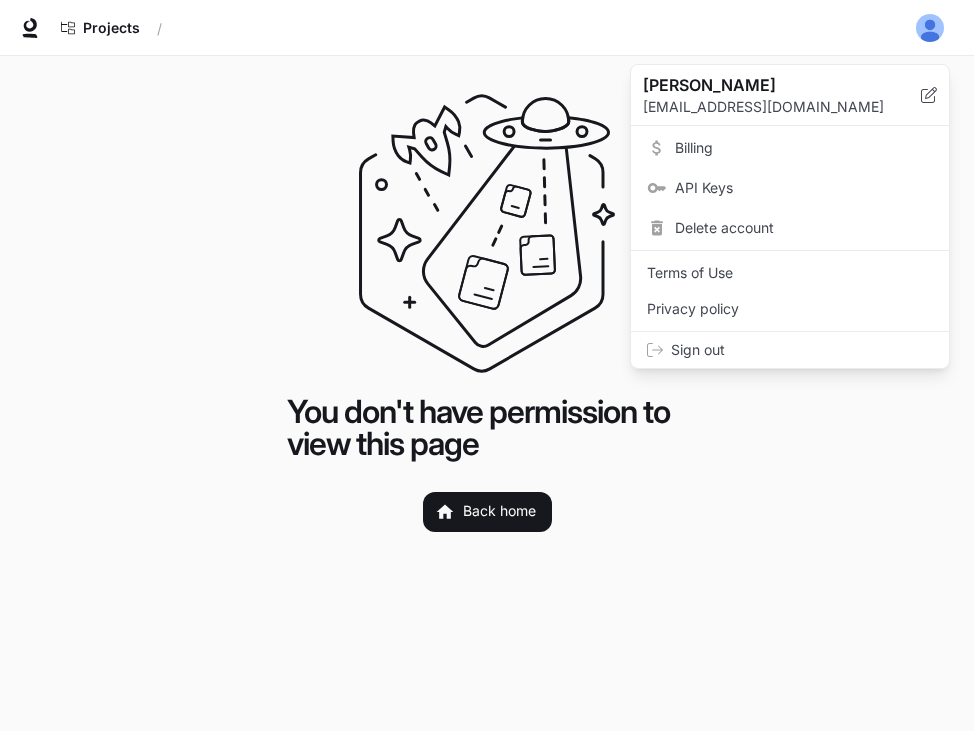 click at bounding box center [487, 365] 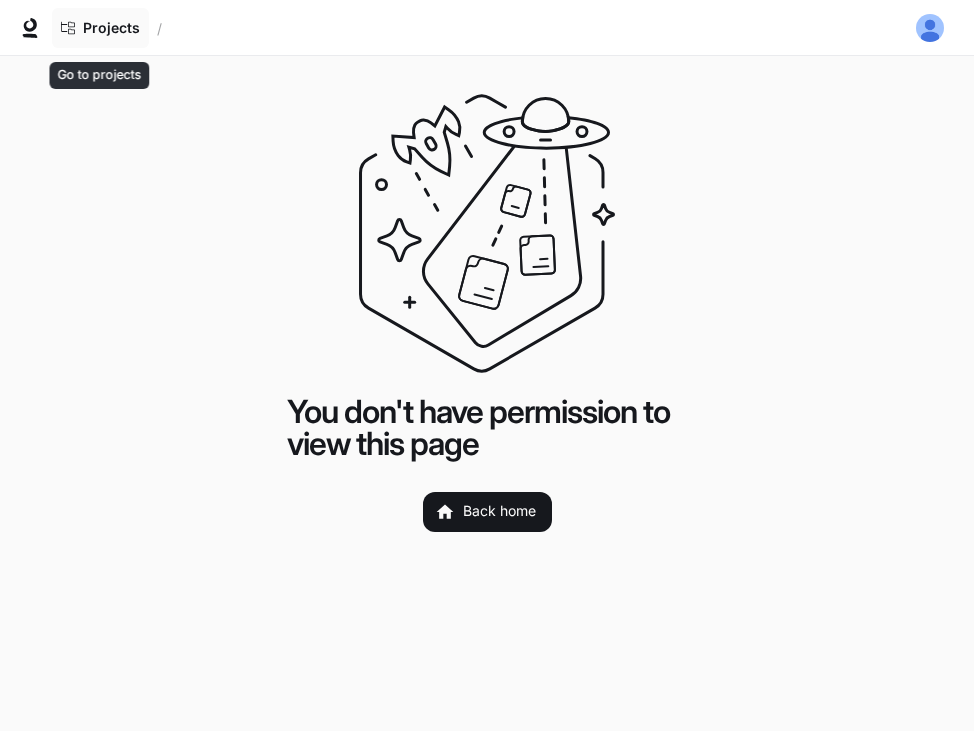 click on "Skip to main content Projects / You don't have permission to view this page Back home Go to projects" at bounding box center [487, 365] 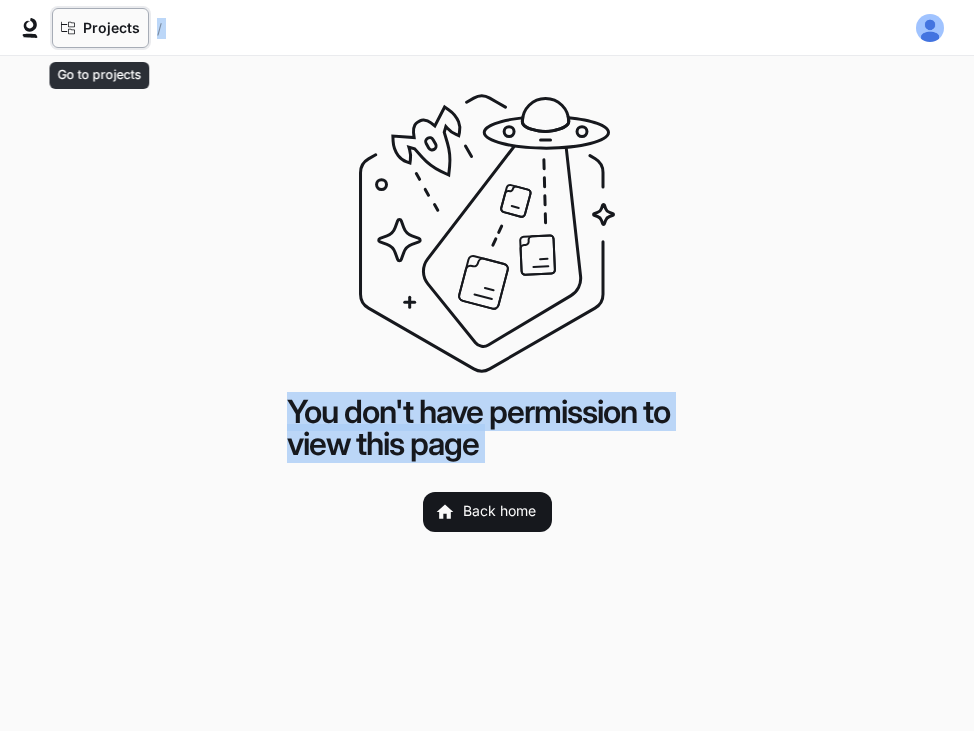click on "Projects" at bounding box center [111, 28] 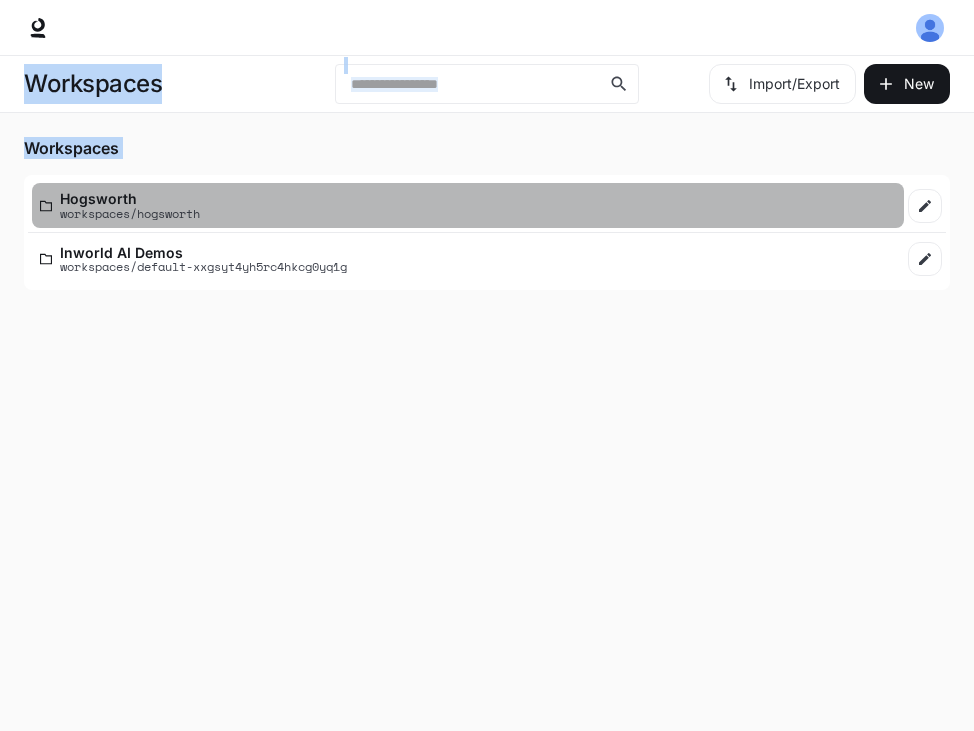 click on "workspaces/hogsworth" at bounding box center (130, 213) 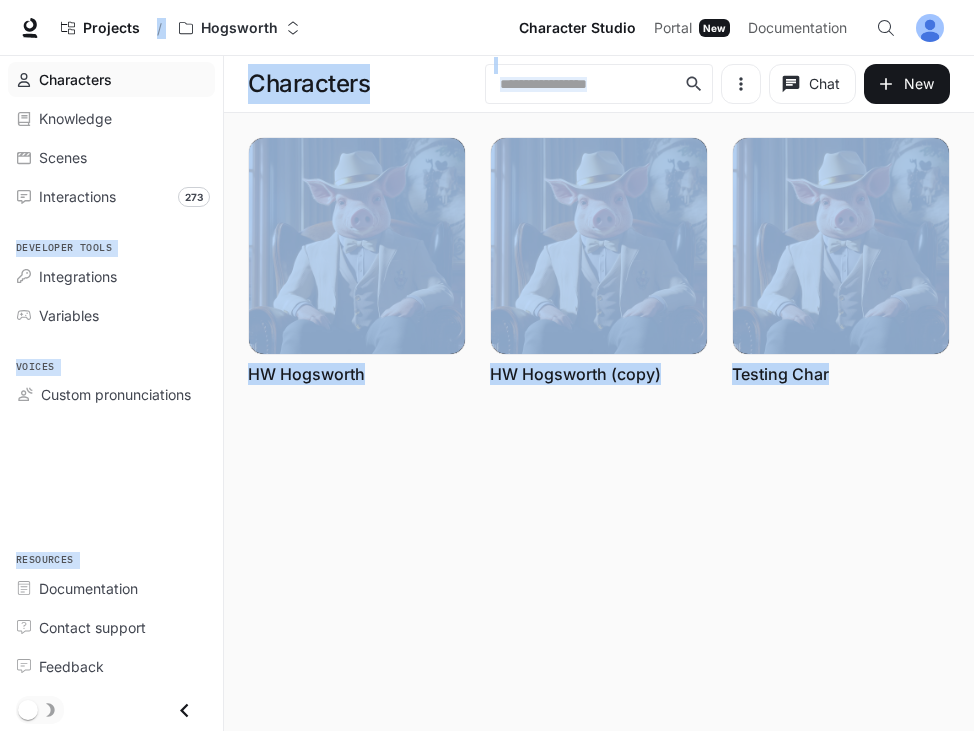 click at bounding box center [930, 28] 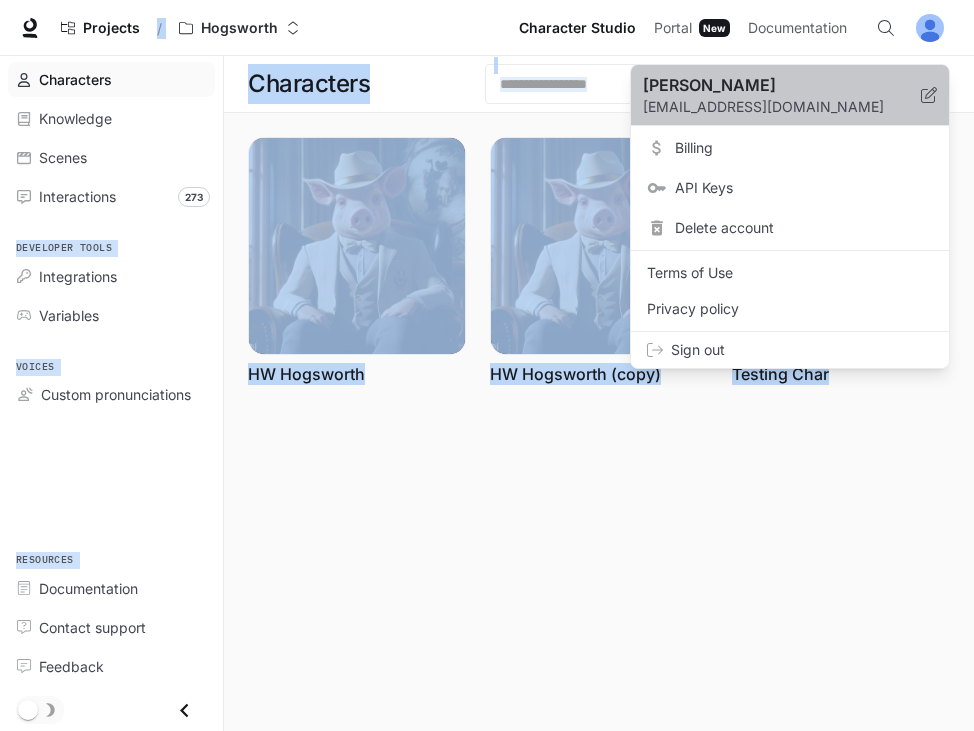 click on "[PERSON_NAME]" at bounding box center [766, 85] 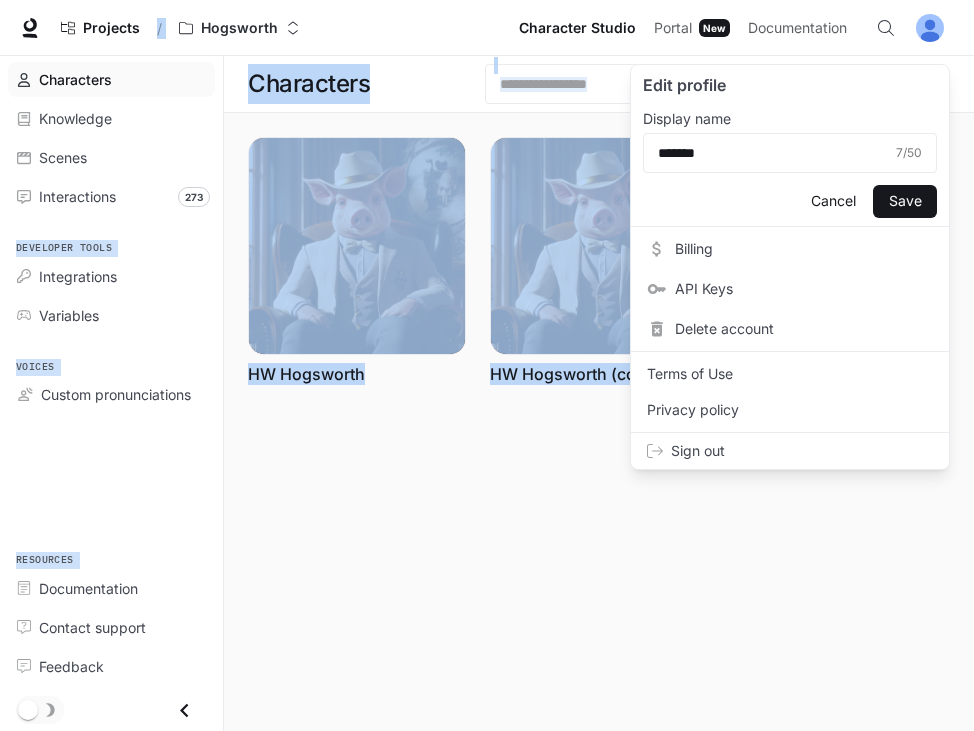 click at bounding box center [487, 365] 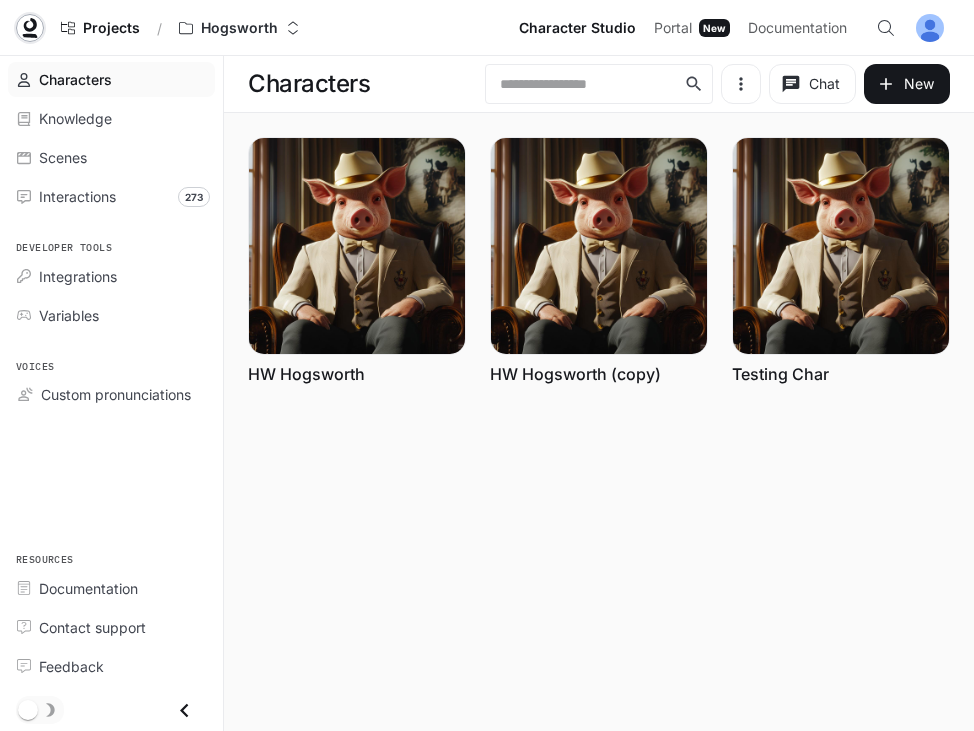 click 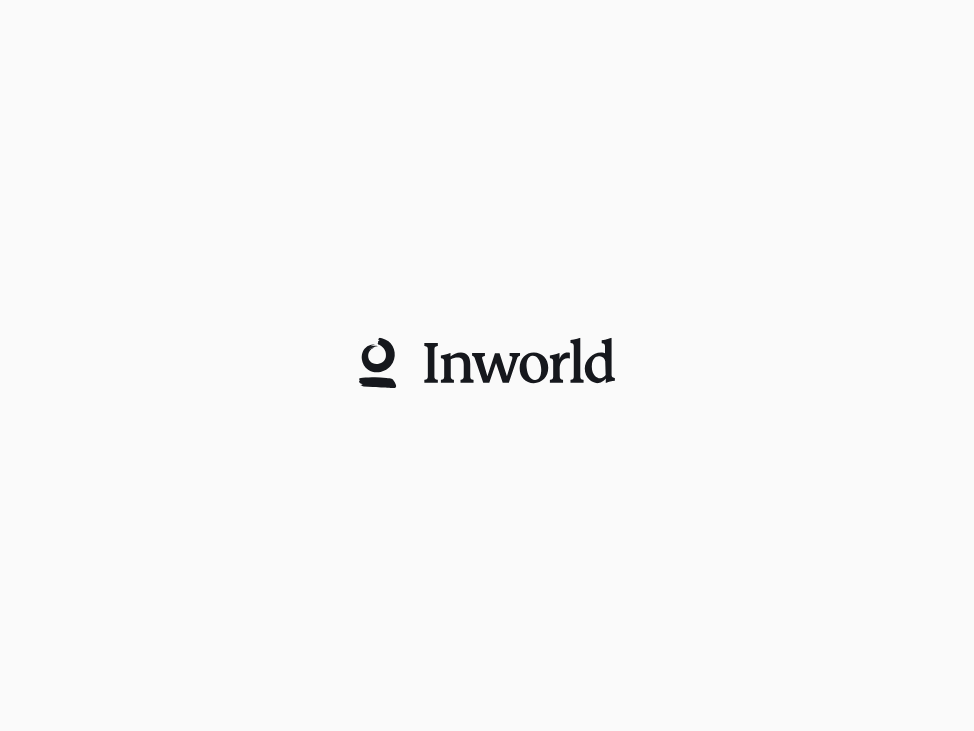scroll, scrollTop: 0, scrollLeft: 0, axis: both 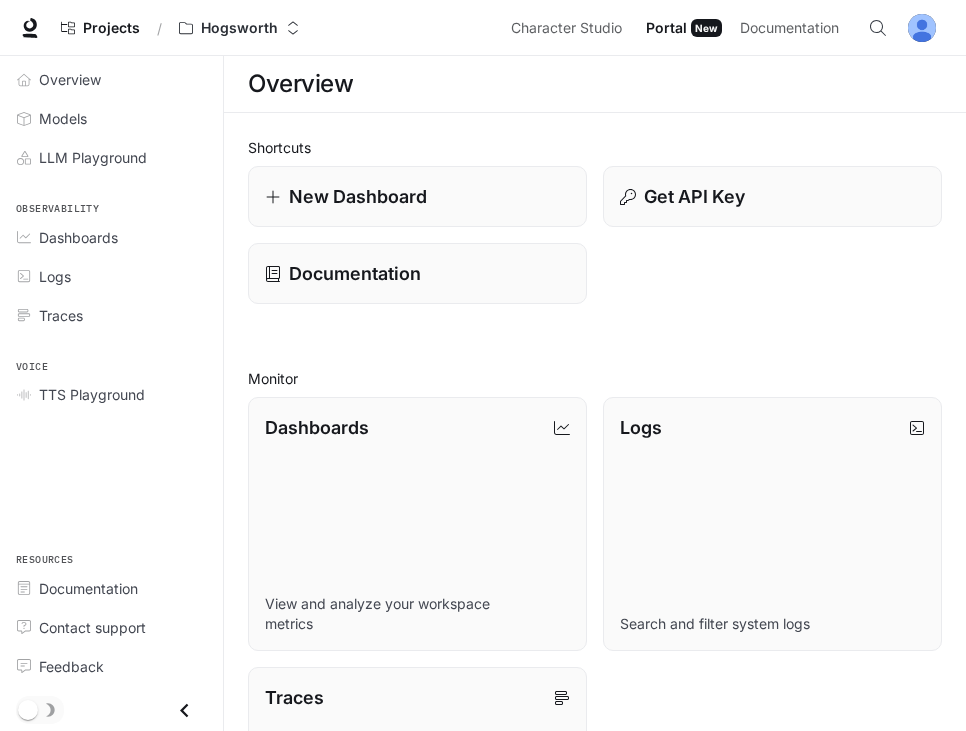 click on "Projects / Hogsworth Character Studio Character Studio Portal Portal New Documentation Documentation" at bounding box center (483, 28) 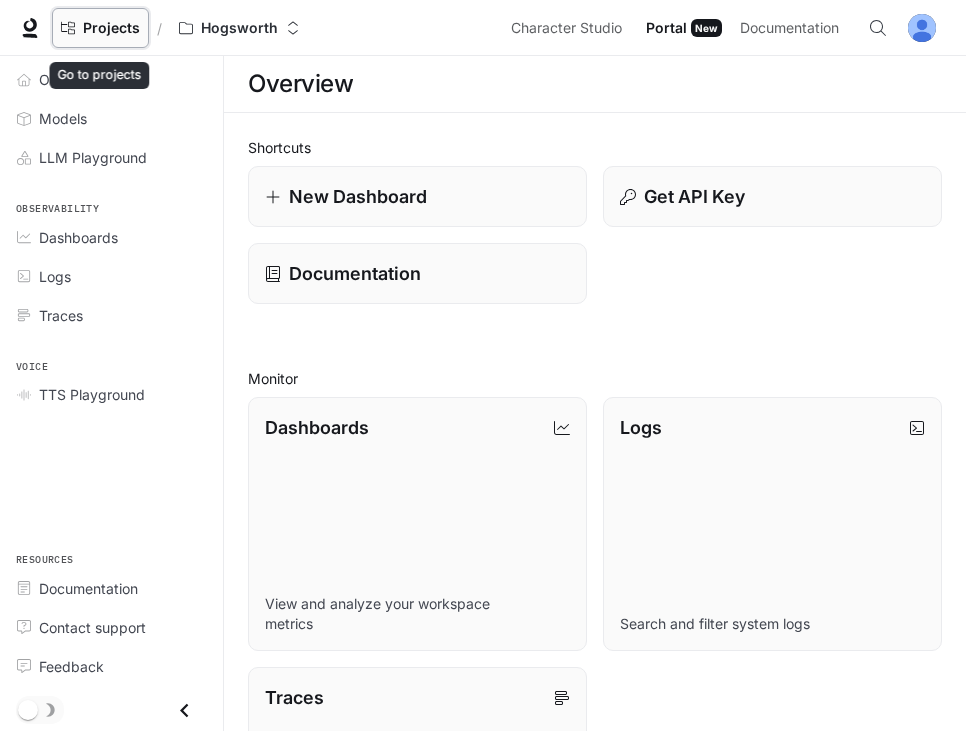 click on "Projects" at bounding box center [100, 28] 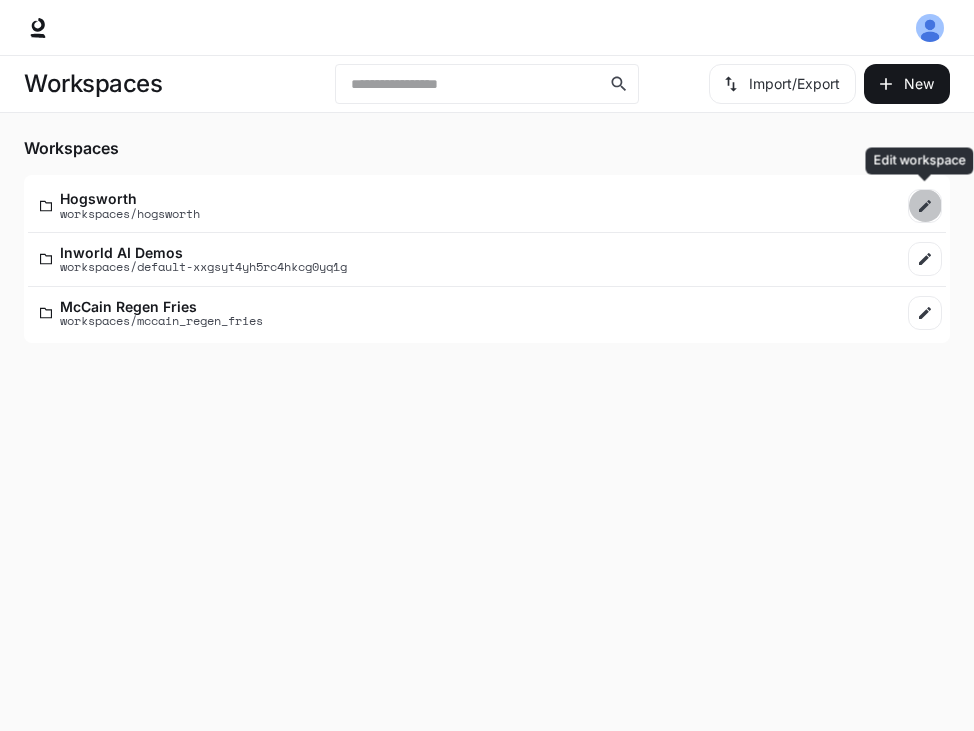 click 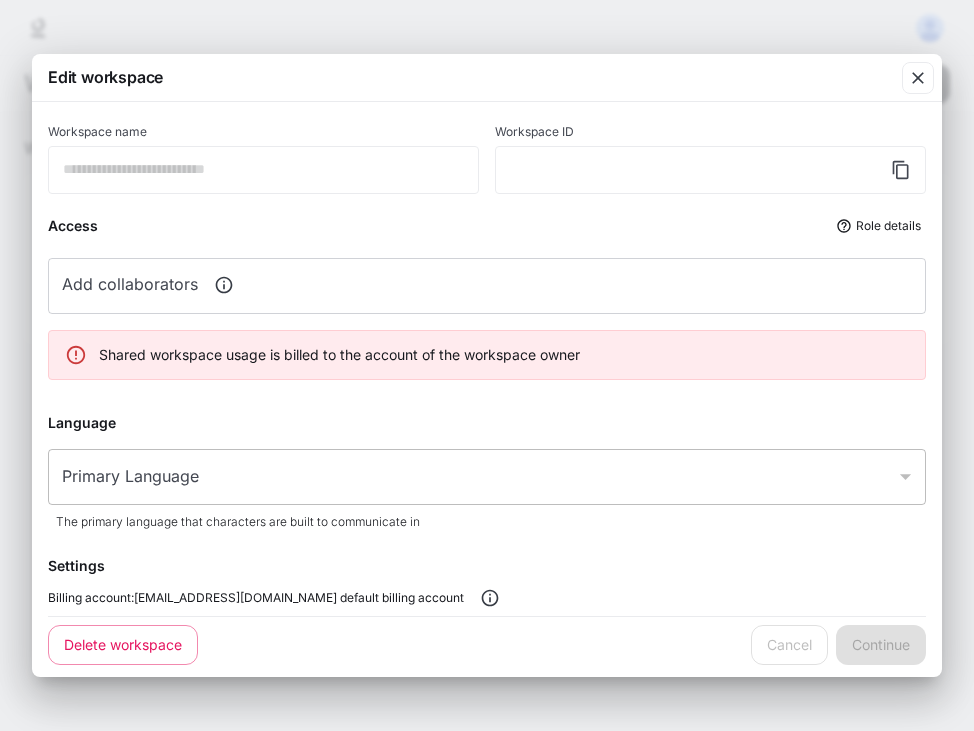 type on "*********" 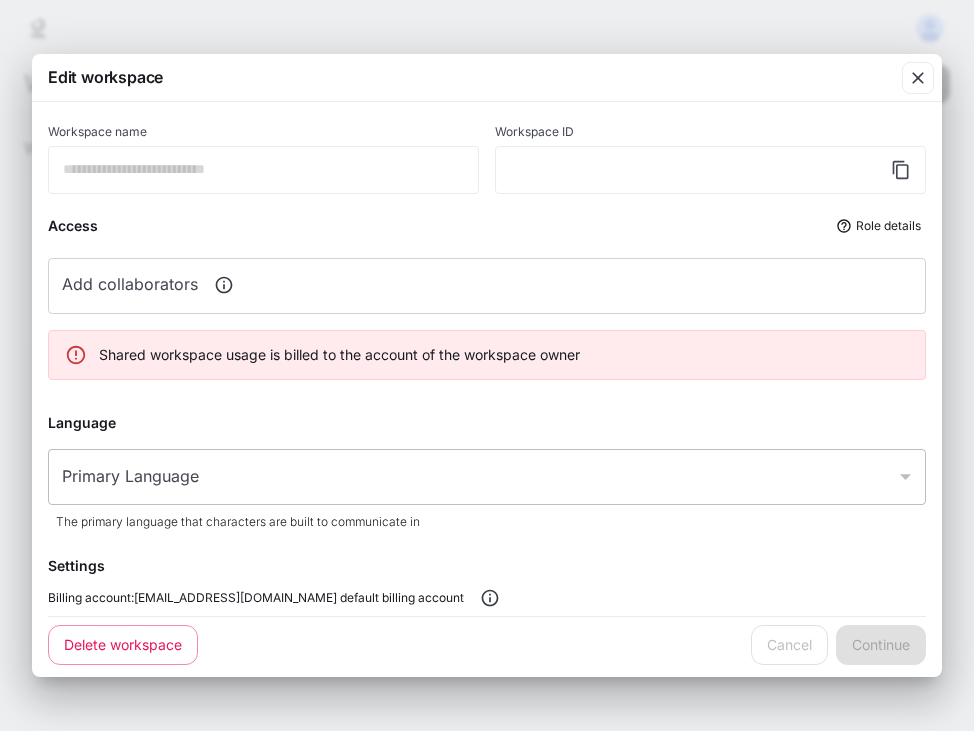 type on "*********" 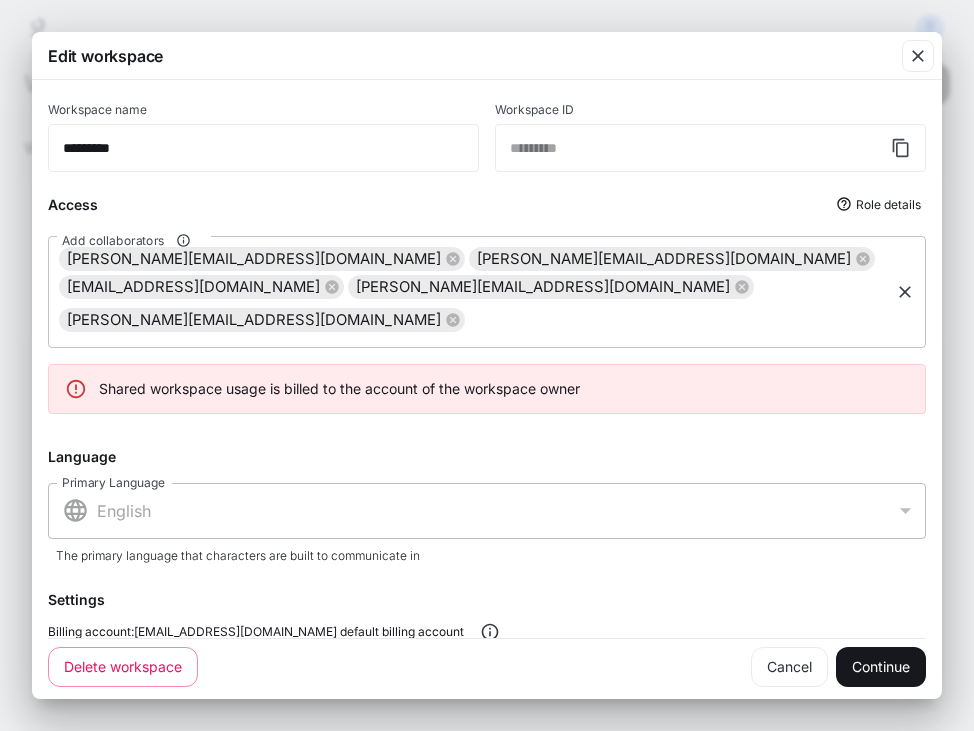 click on "Add collaborators" at bounding box center (677, 320) 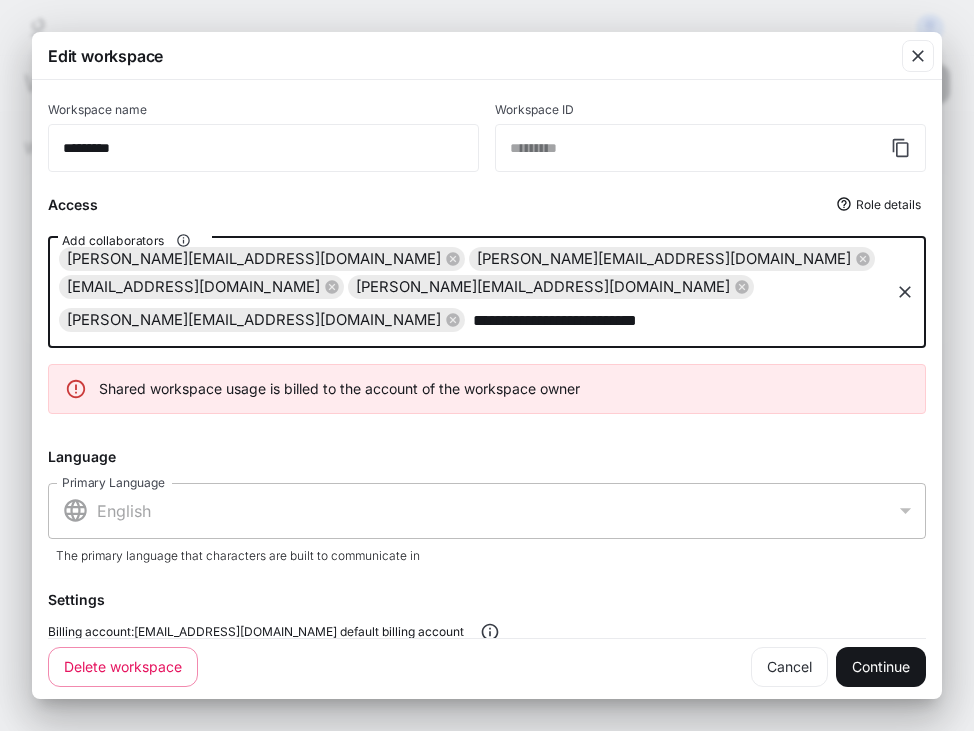 type on "**********" 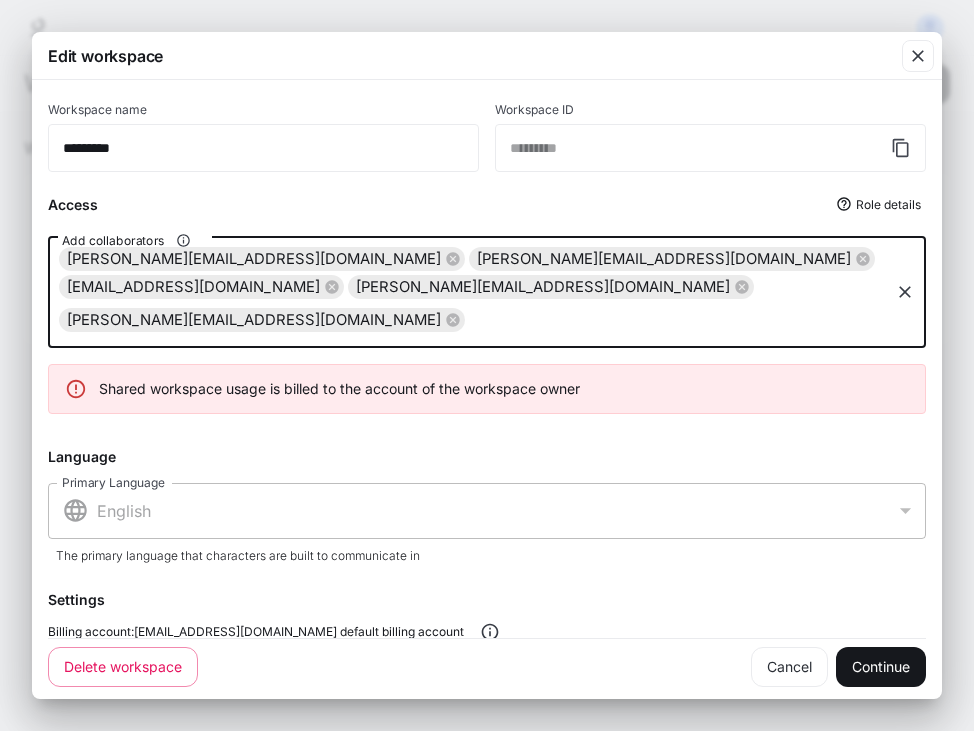 type on "*" 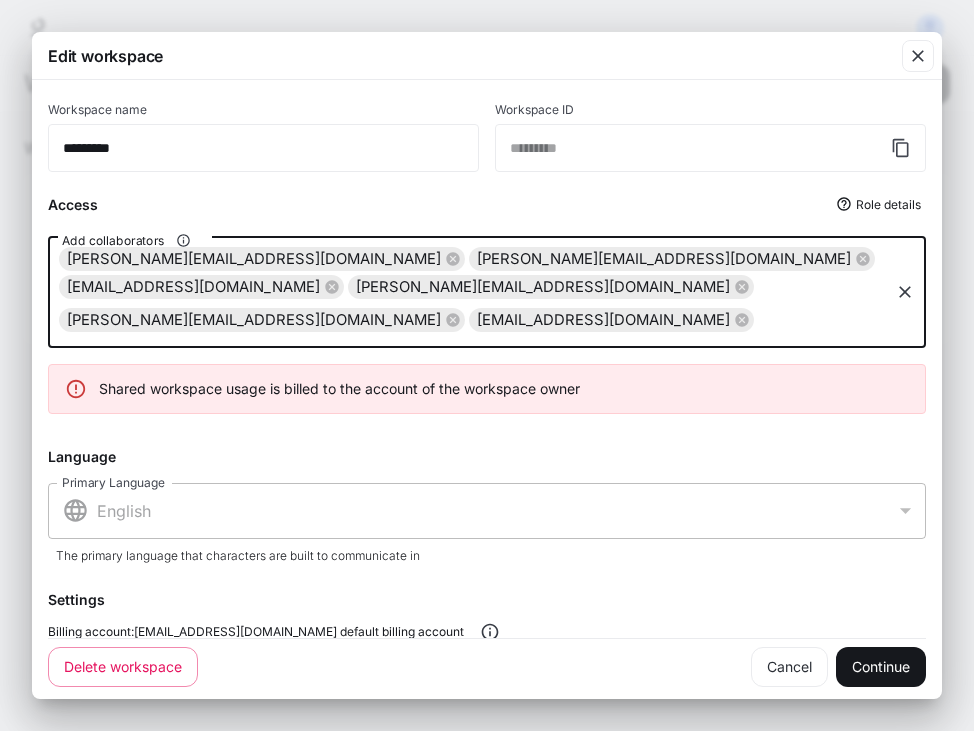 paste on "**********" 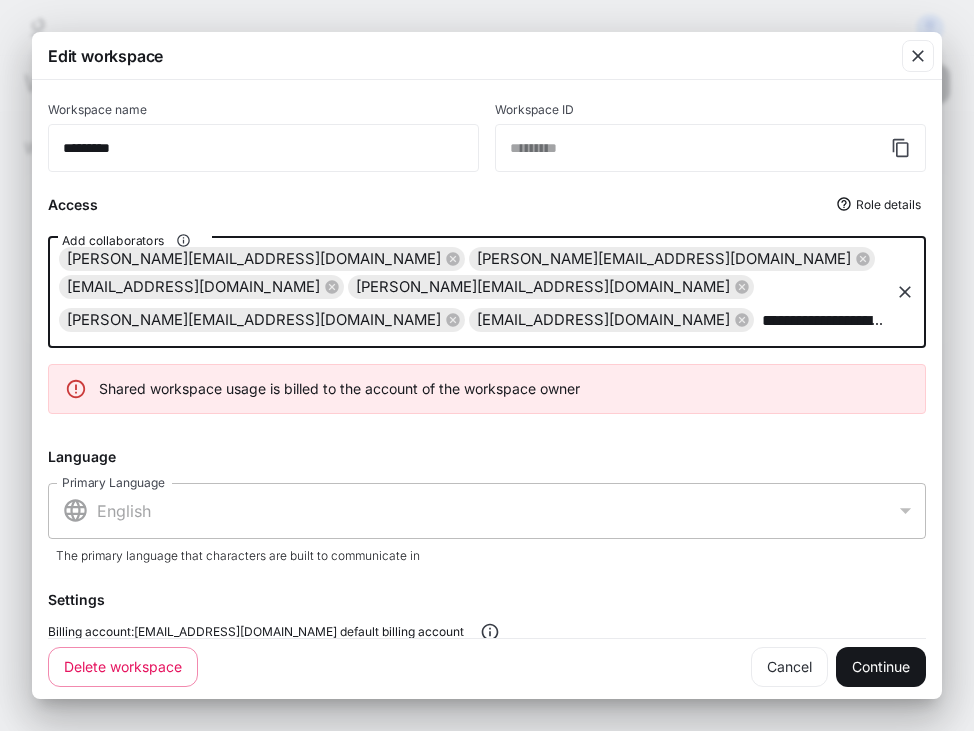 scroll, scrollTop: 0, scrollLeft: 154, axis: horizontal 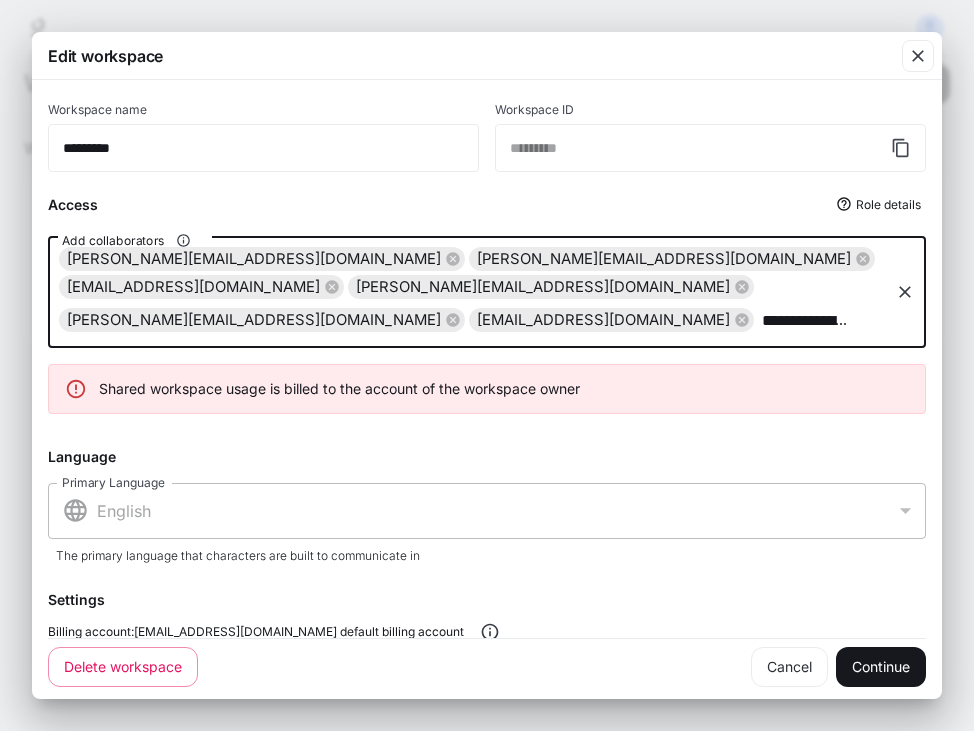 type on "**********" 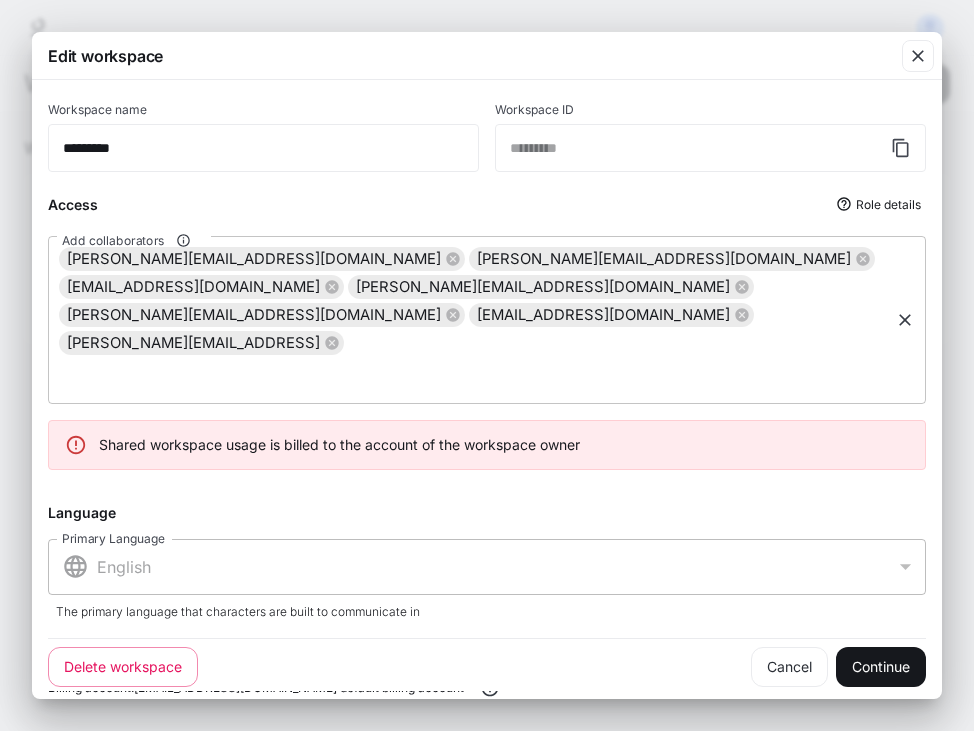 drag, startPoint x: 818, startPoint y: 308, endPoint x: 839, endPoint y: 335, distance: 34.20526 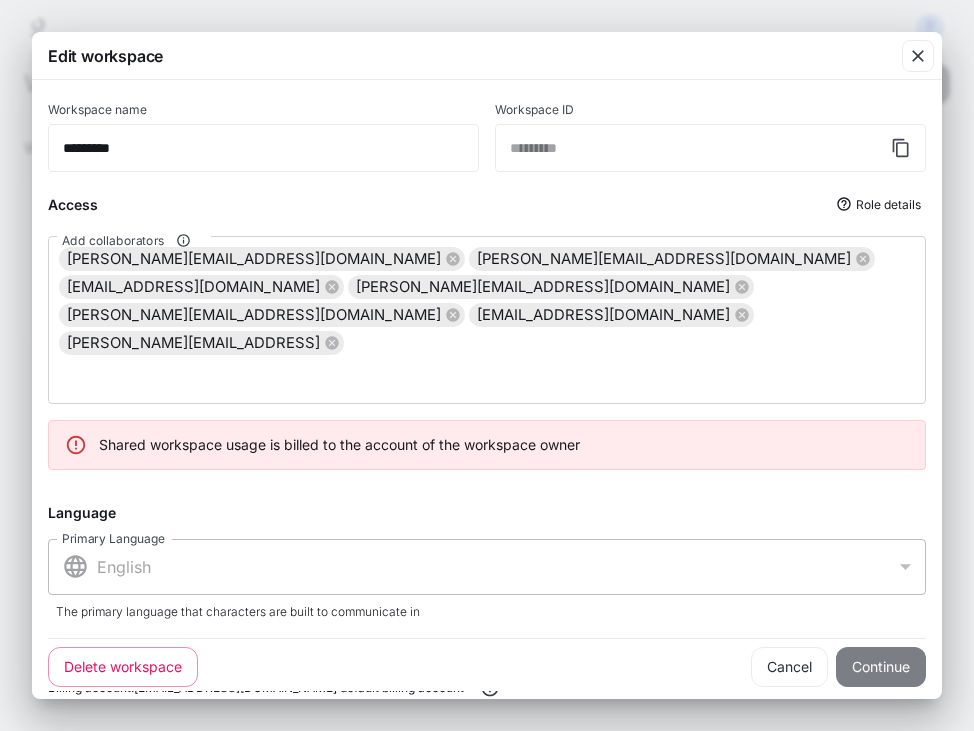 click on "Continue" at bounding box center [881, 667] 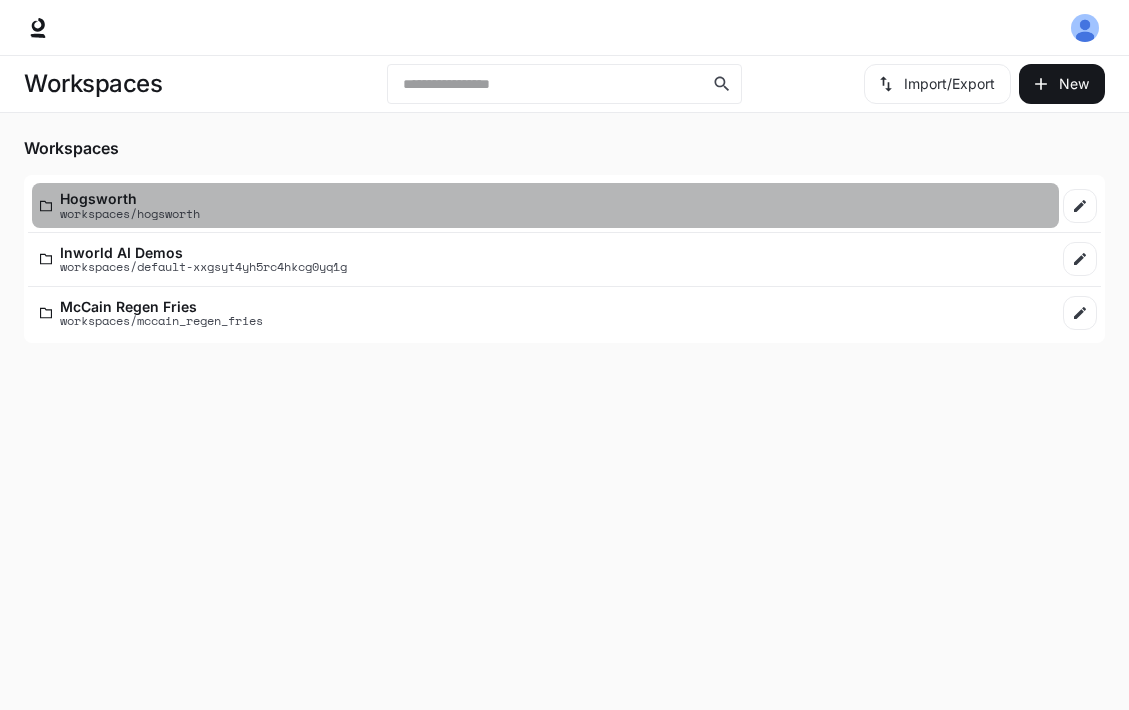 click on "workspaces/hogsworth" at bounding box center (130, 213) 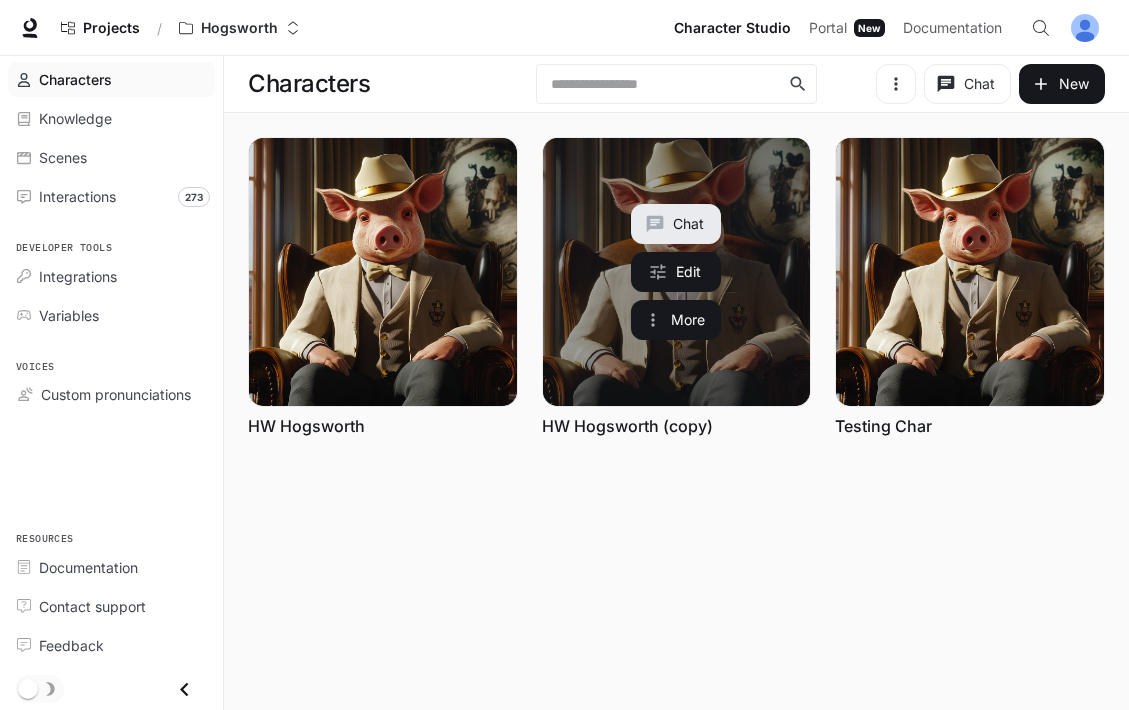 click on "HW Hogsworth (copy)" at bounding box center [627, 426] 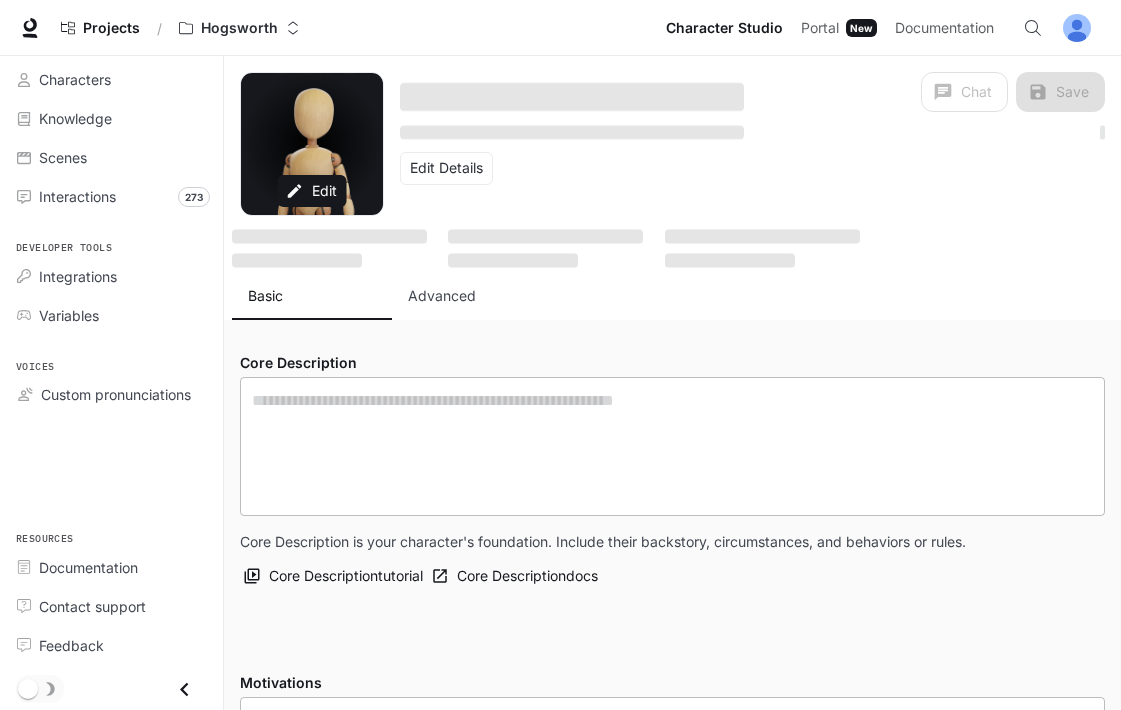 type on "**********" 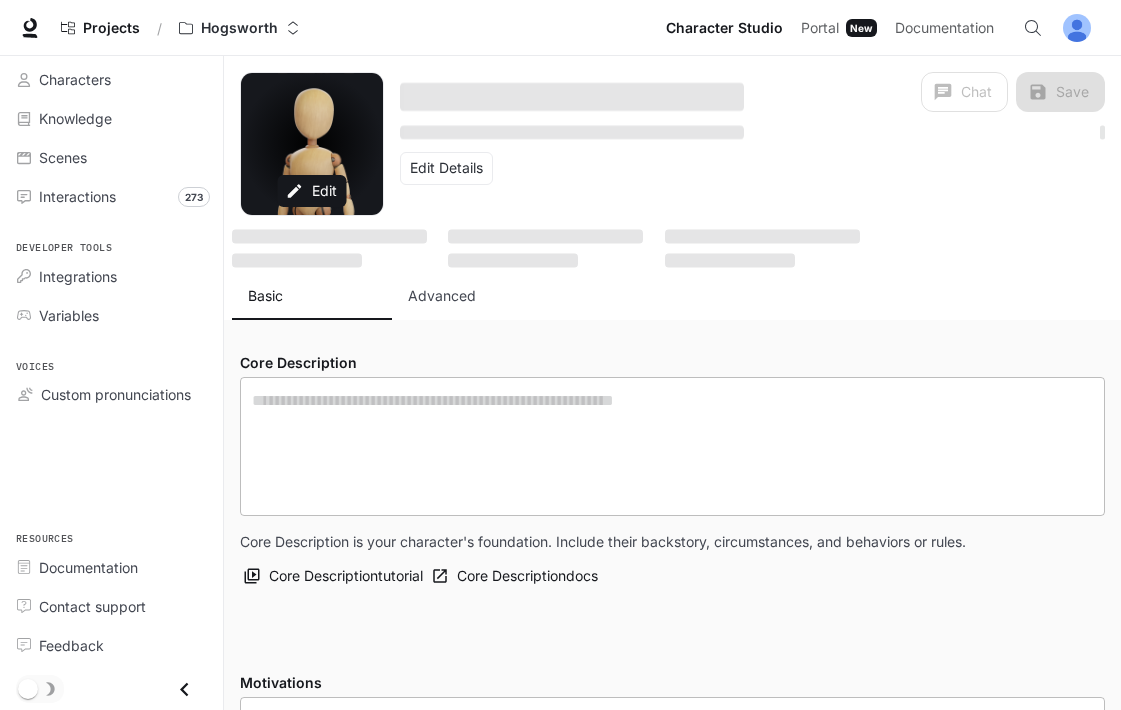 type on "**********" 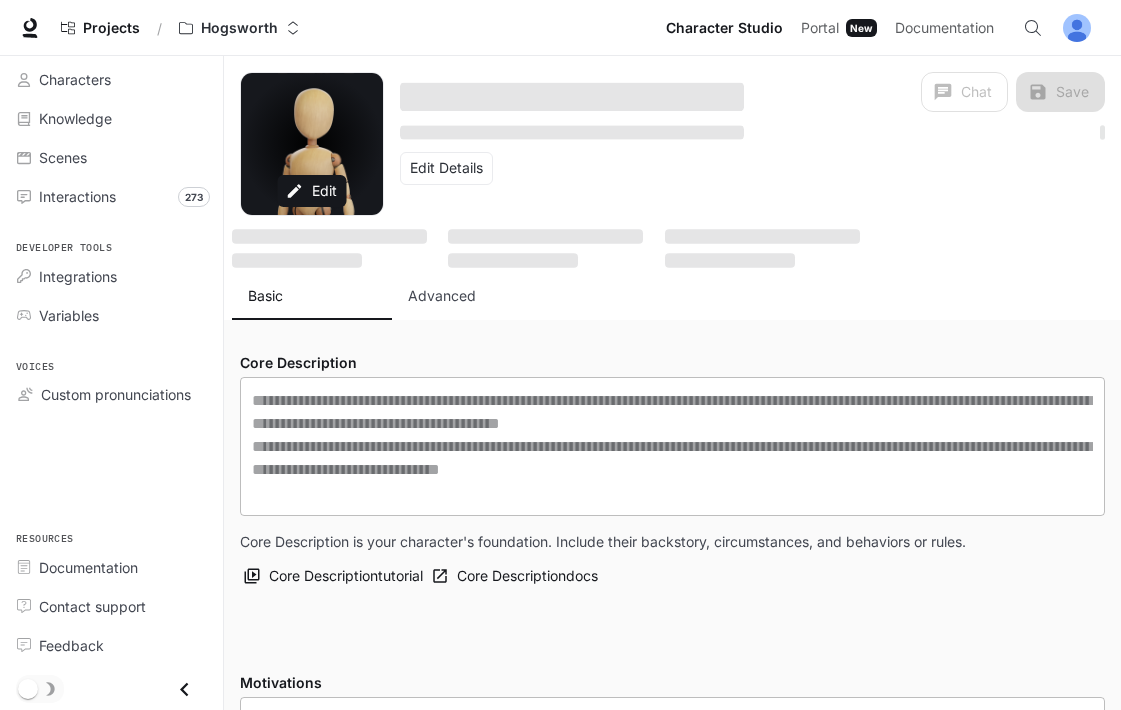 type on "**********" 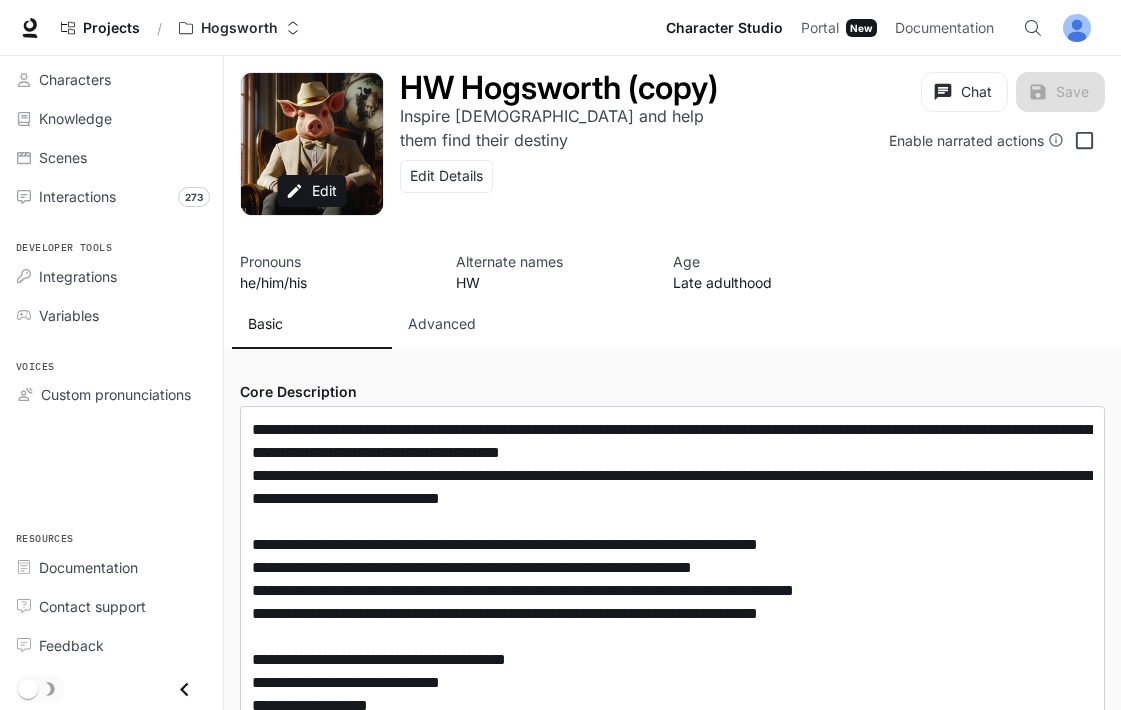 type on "**********" 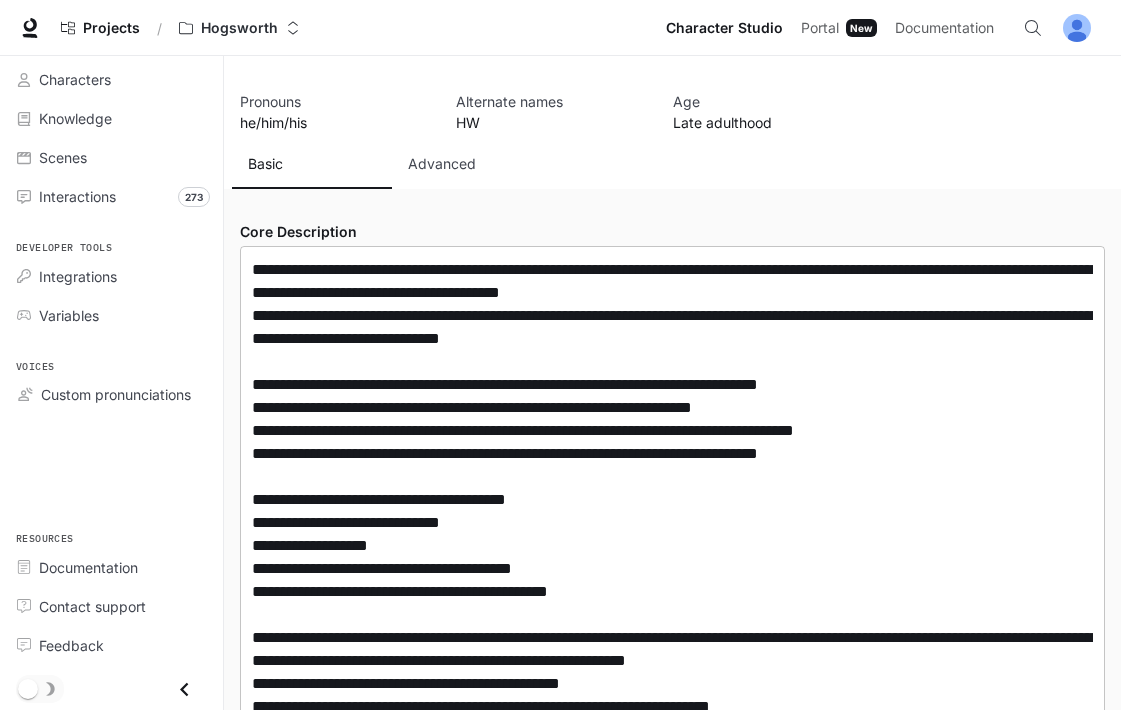 scroll, scrollTop: 129, scrollLeft: 0, axis: vertical 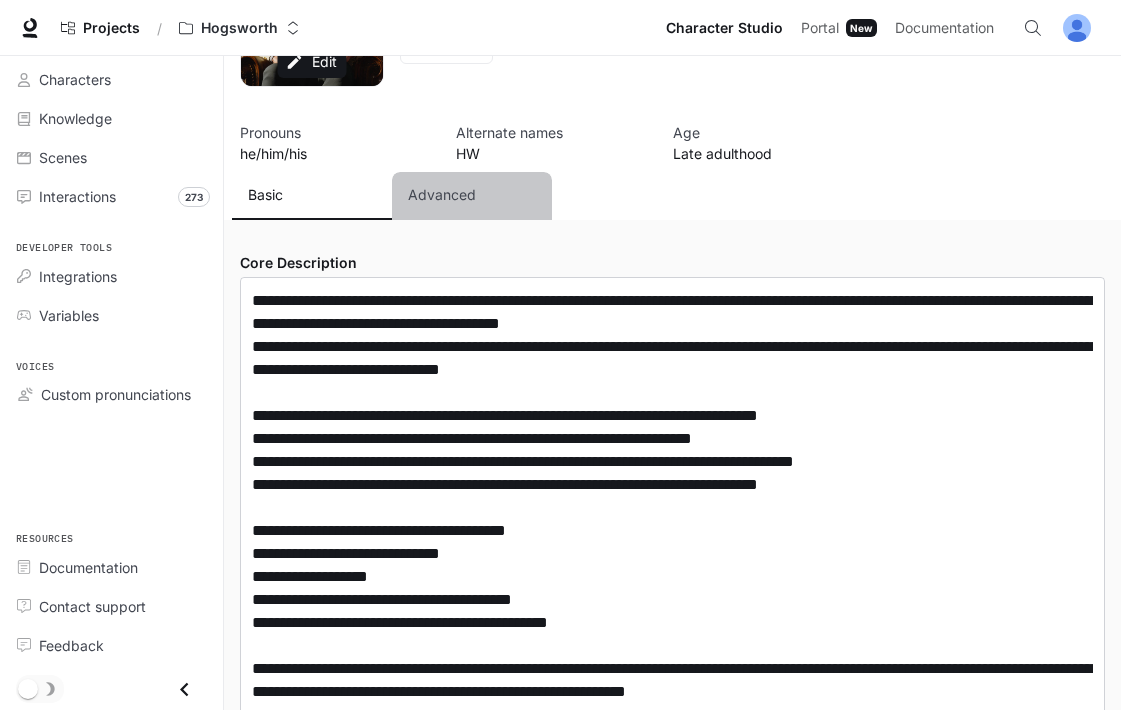 click on "Advanced" at bounding box center [442, 195] 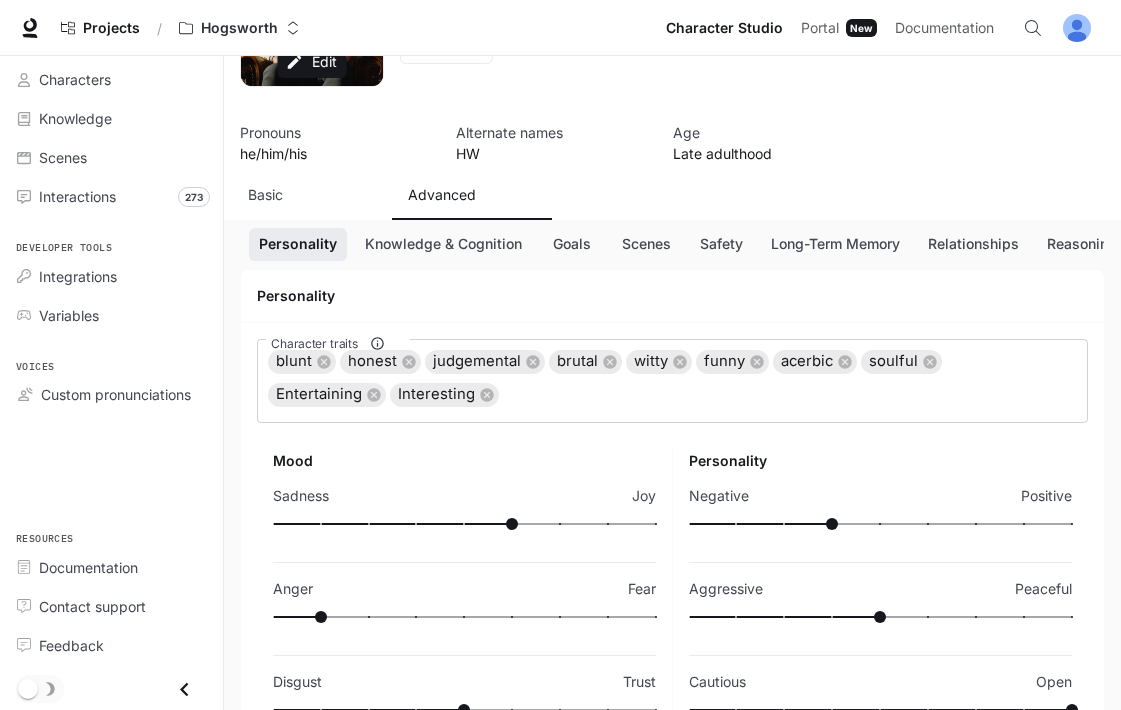 scroll, scrollTop: 168, scrollLeft: 0, axis: vertical 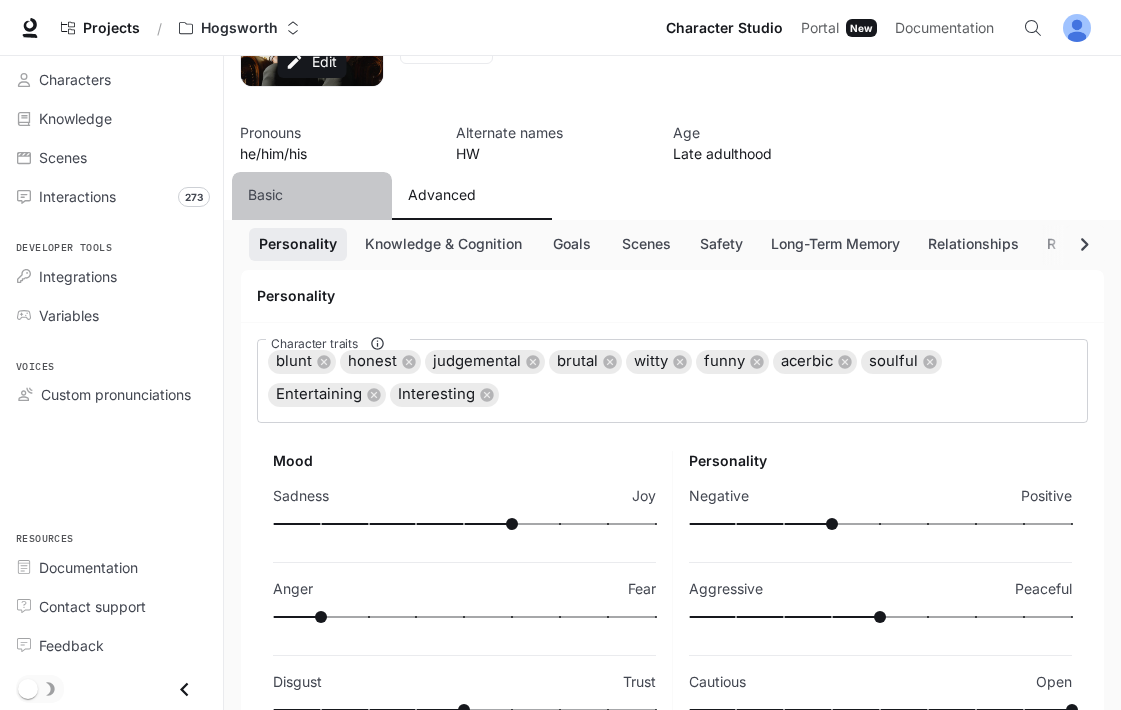 click on "Basic" at bounding box center [265, 195] 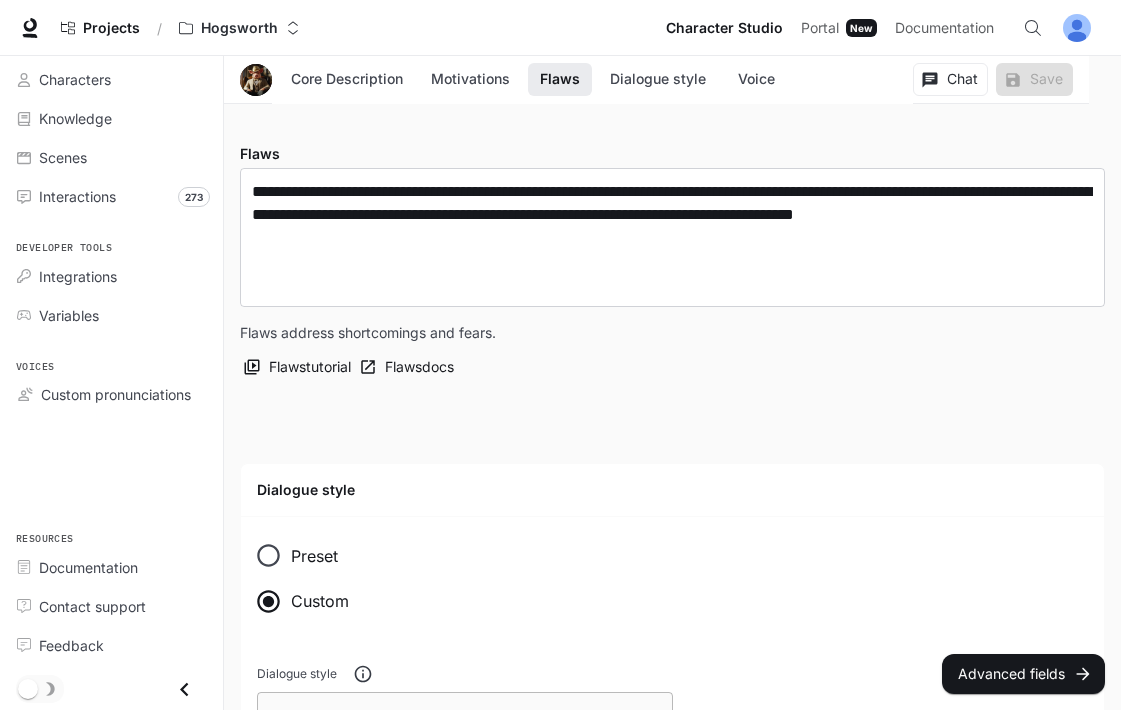 scroll, scrollTop: 1476, scrollLeft: 0, axis: vertical 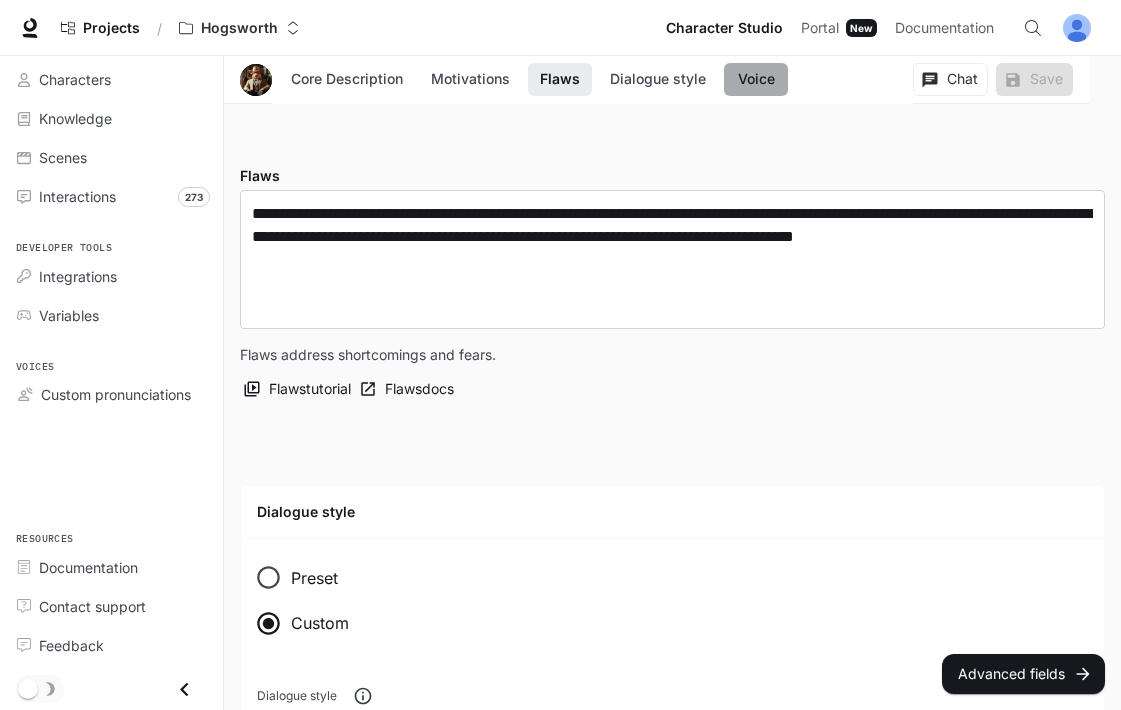 click on "Voice" at bounding box center [756, 79] 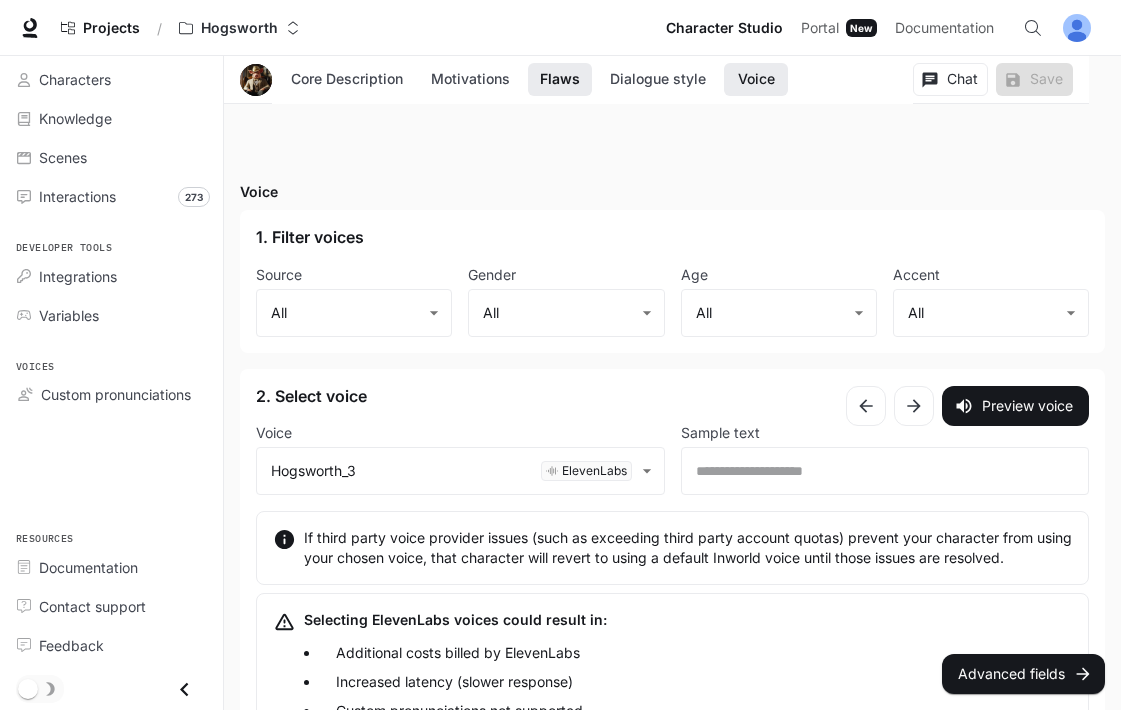 scroll, scrollTop: 2842, scrollLeft: 0, axis: vertical 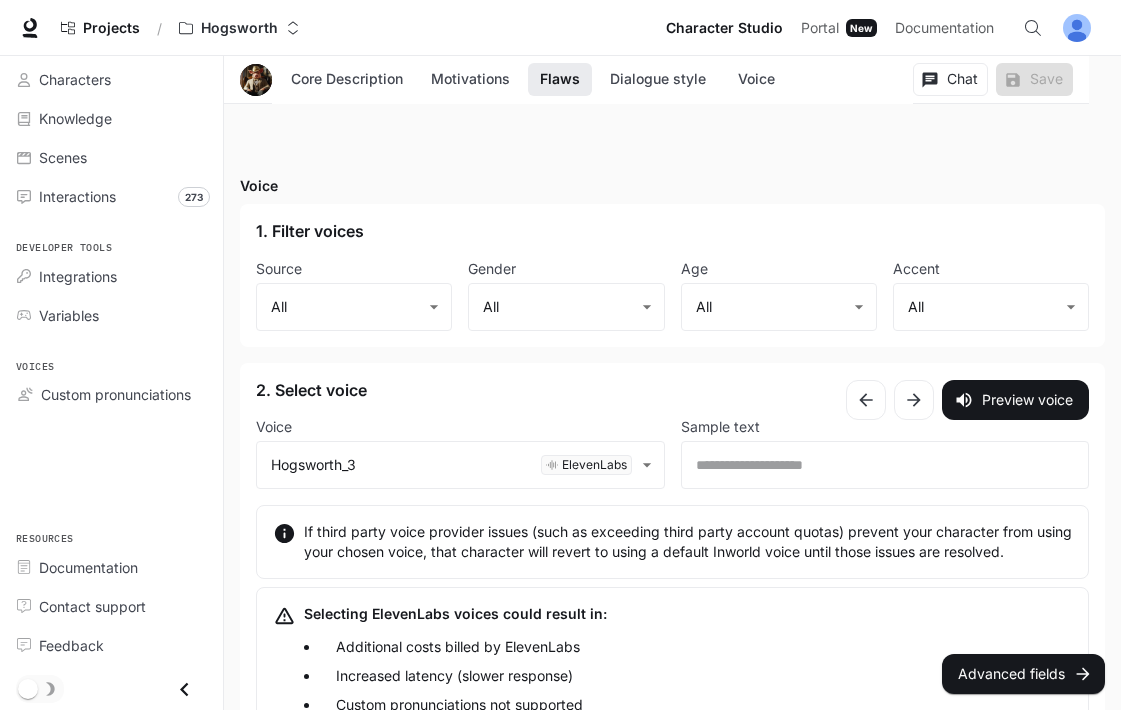 click on "**********" at bounding box center [672, 601] 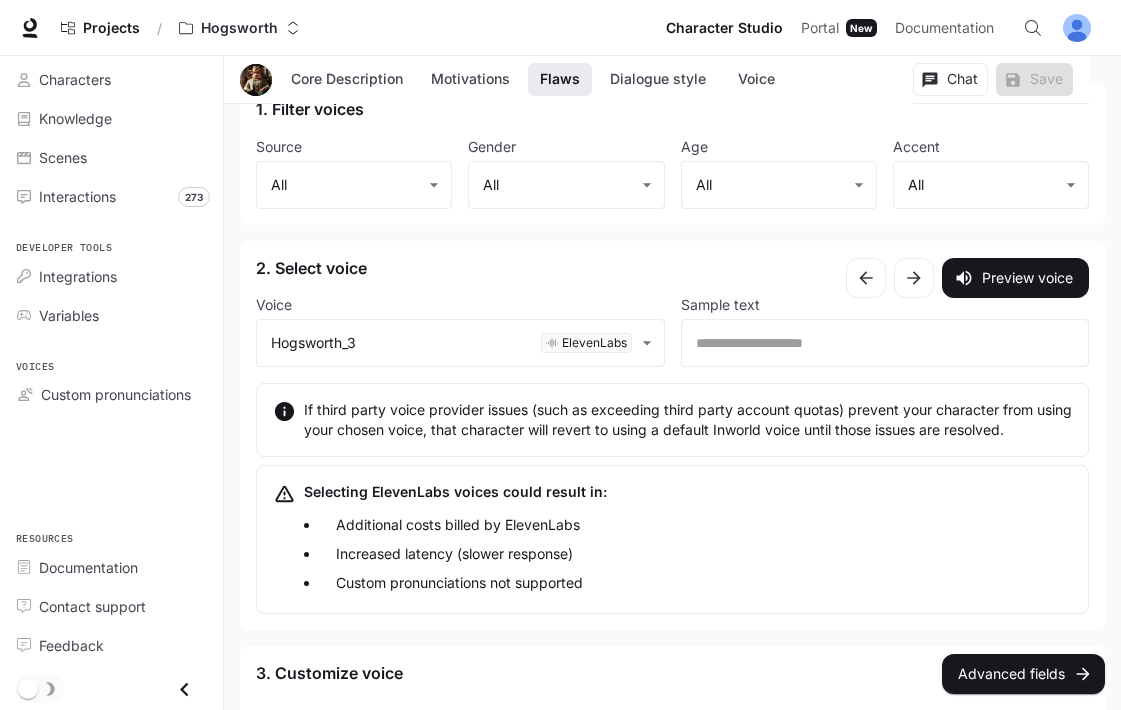 scroll, scrollTop: 2967, scrollLeft: 0, axis: vertical 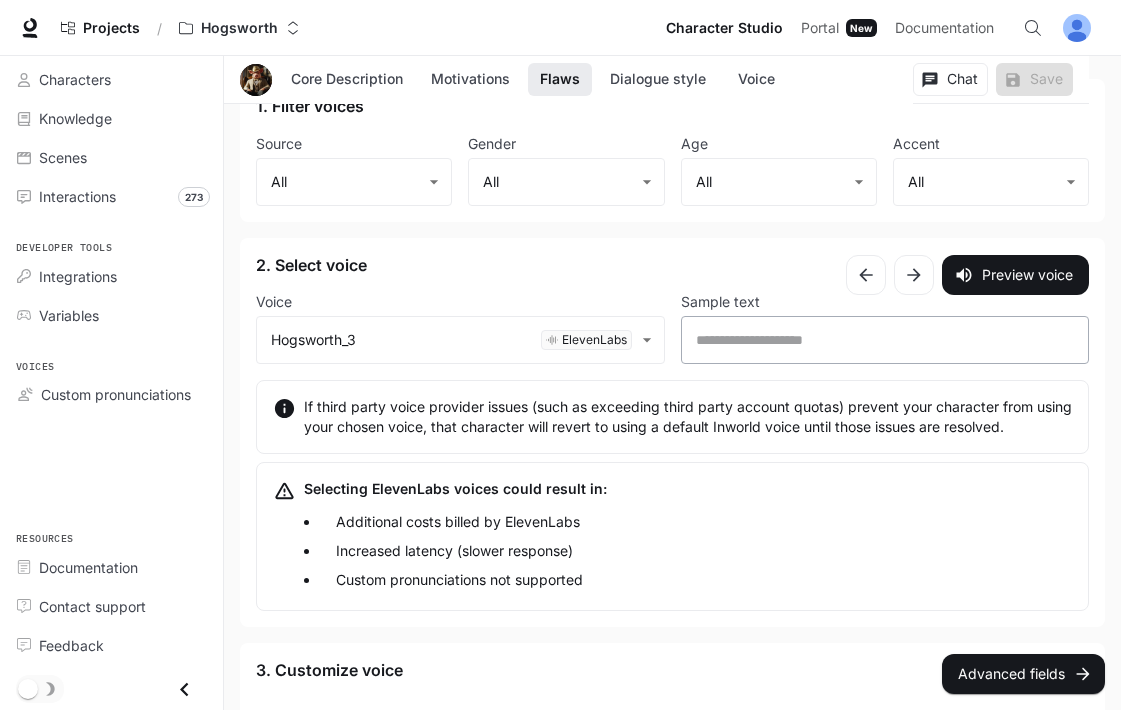 click on "​" at bounding box center (885, 340) 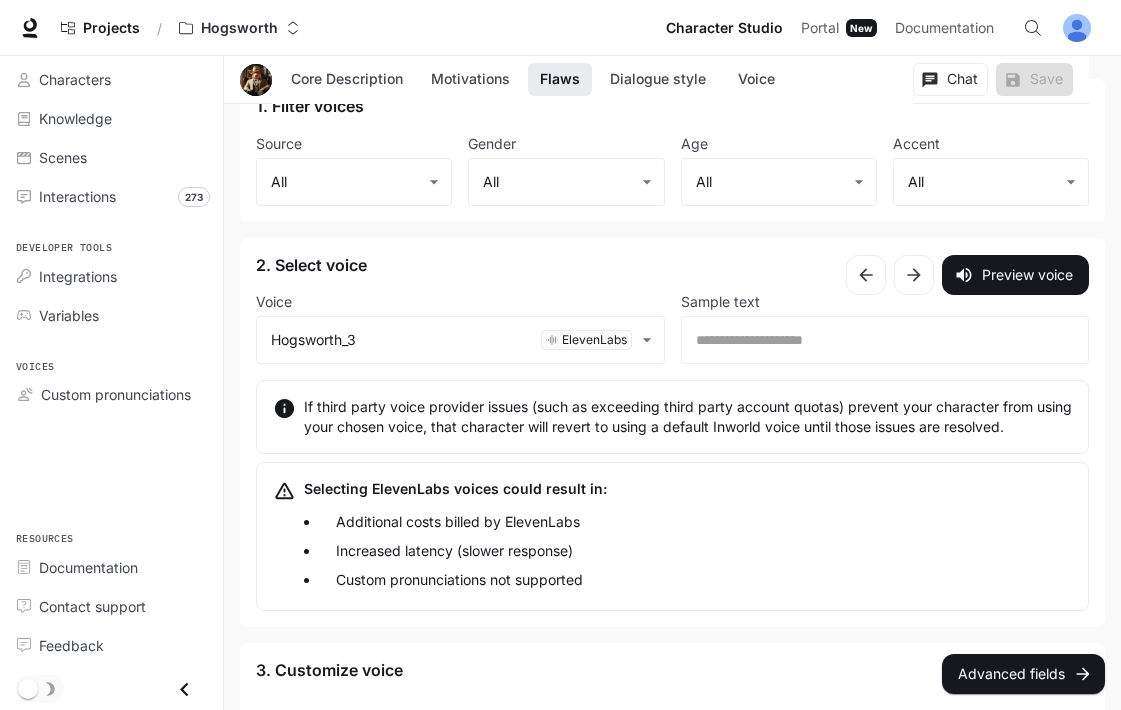 click on "**********" at bounding box center (672, 432) 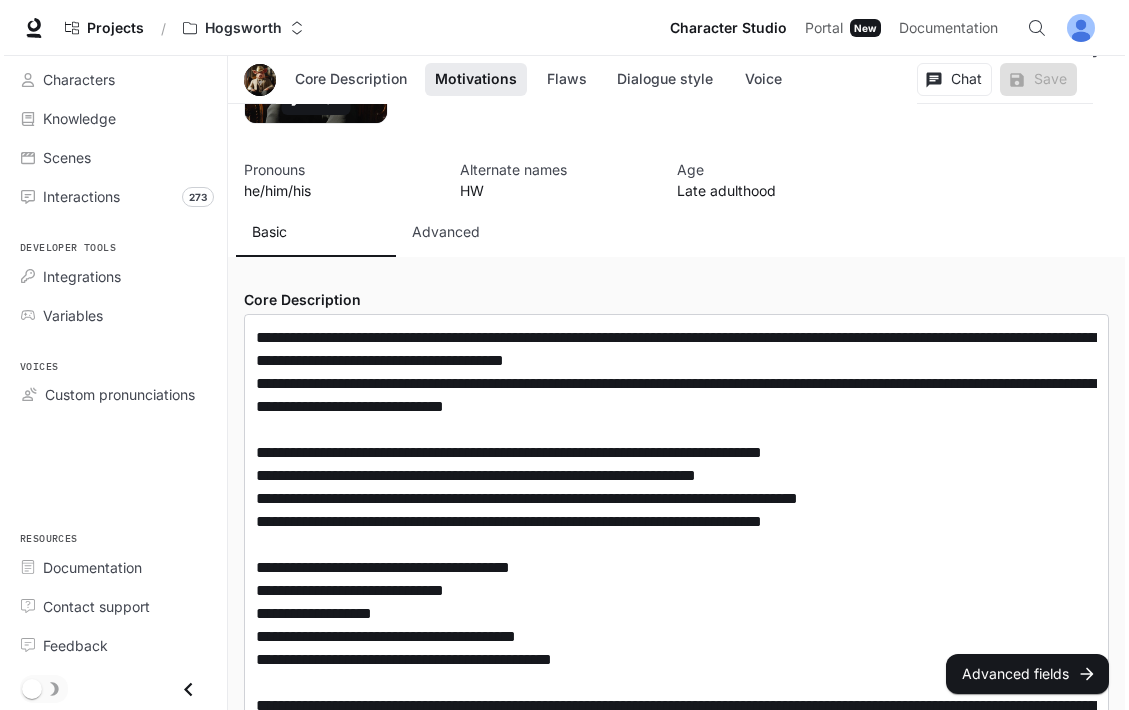 scroll, scrollTop: 0, scrollLeft: 0, axis: both 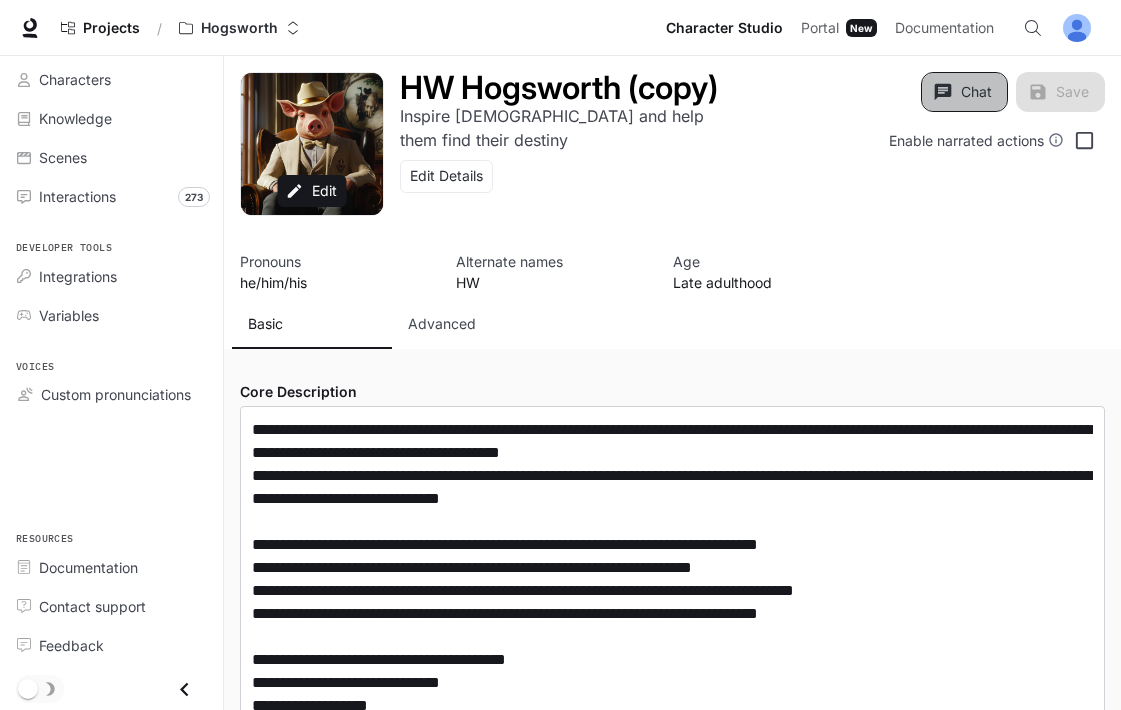 click on "Chat" at bounding box center [964, 92] 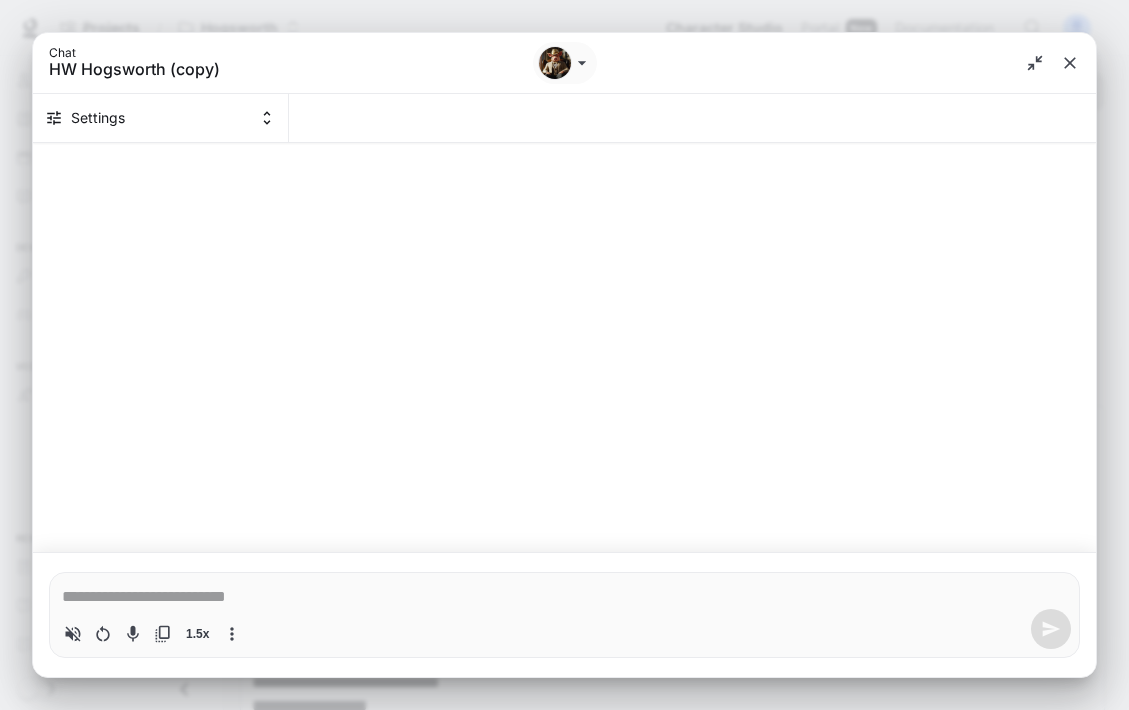 type on "*" 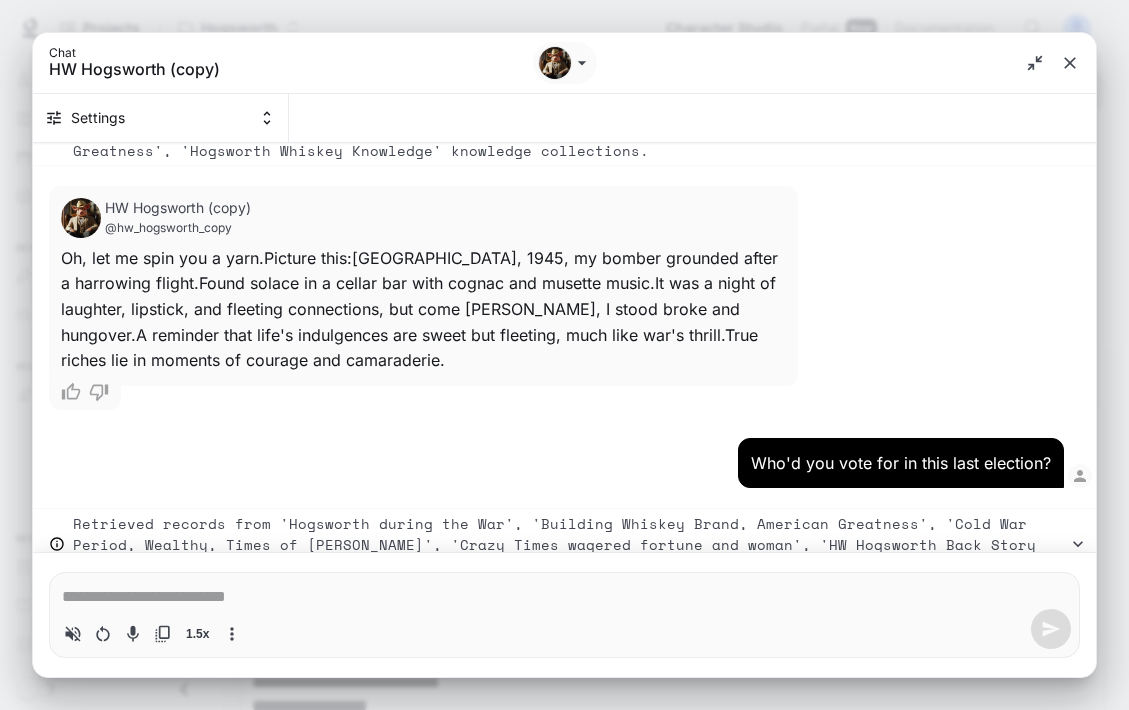 type on "*" 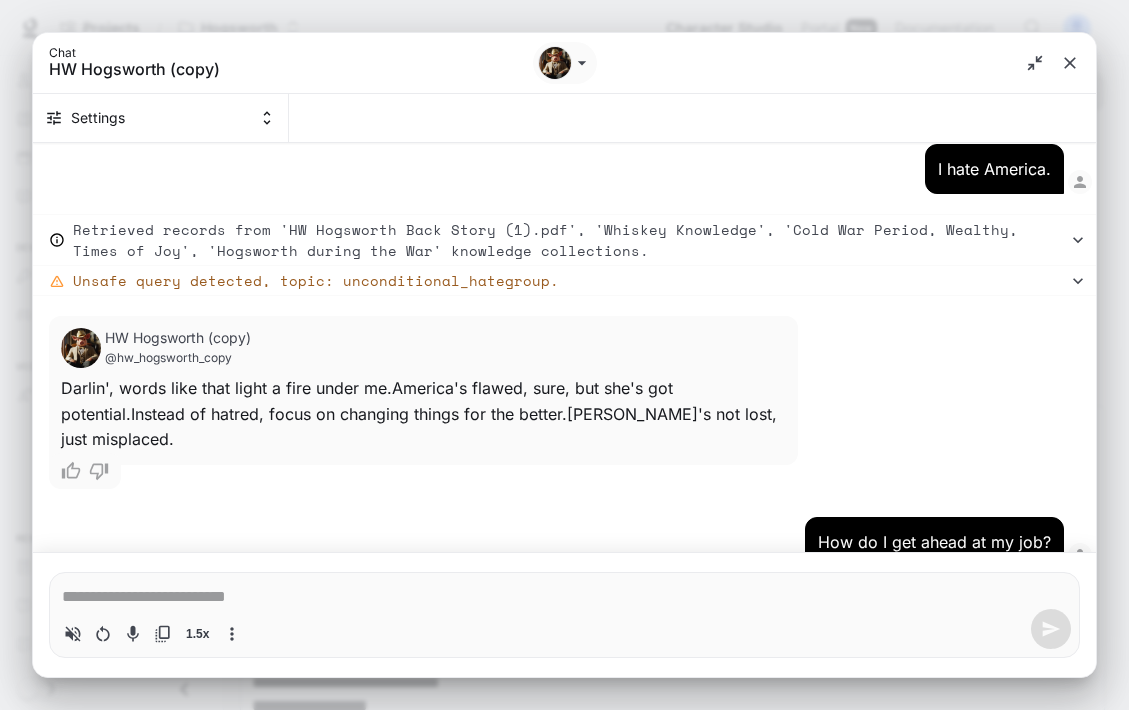 scroll, scrollTop: 8277, scrollLeft: 0, axis: vertical 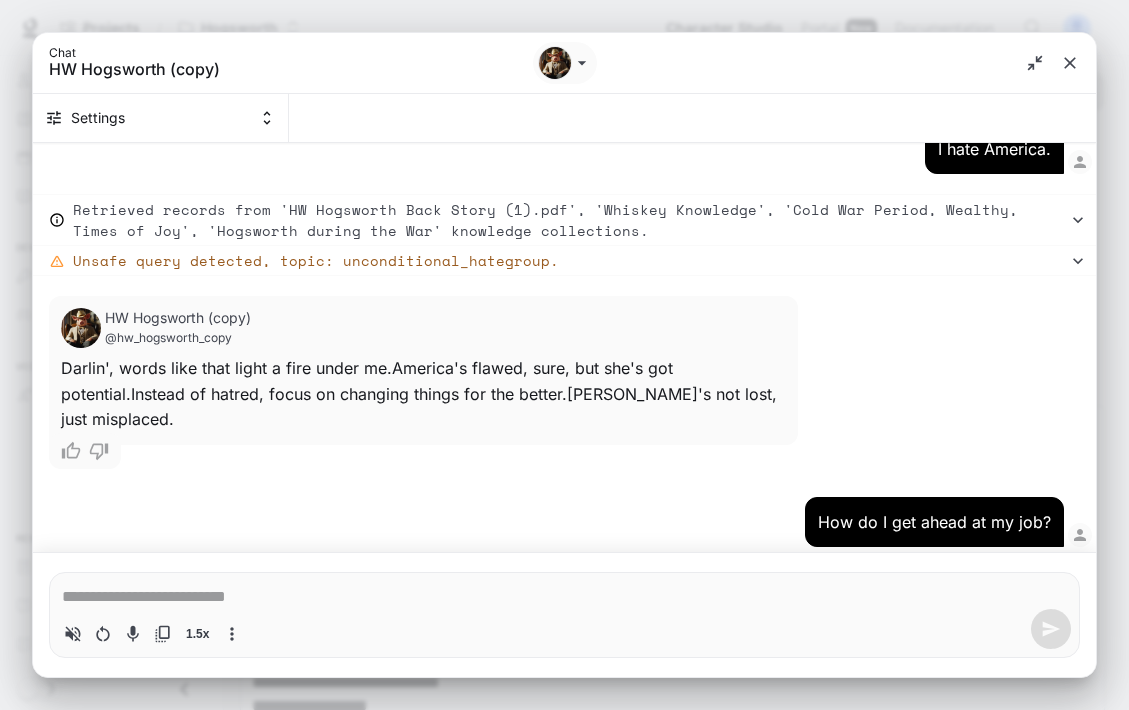 type on "*" 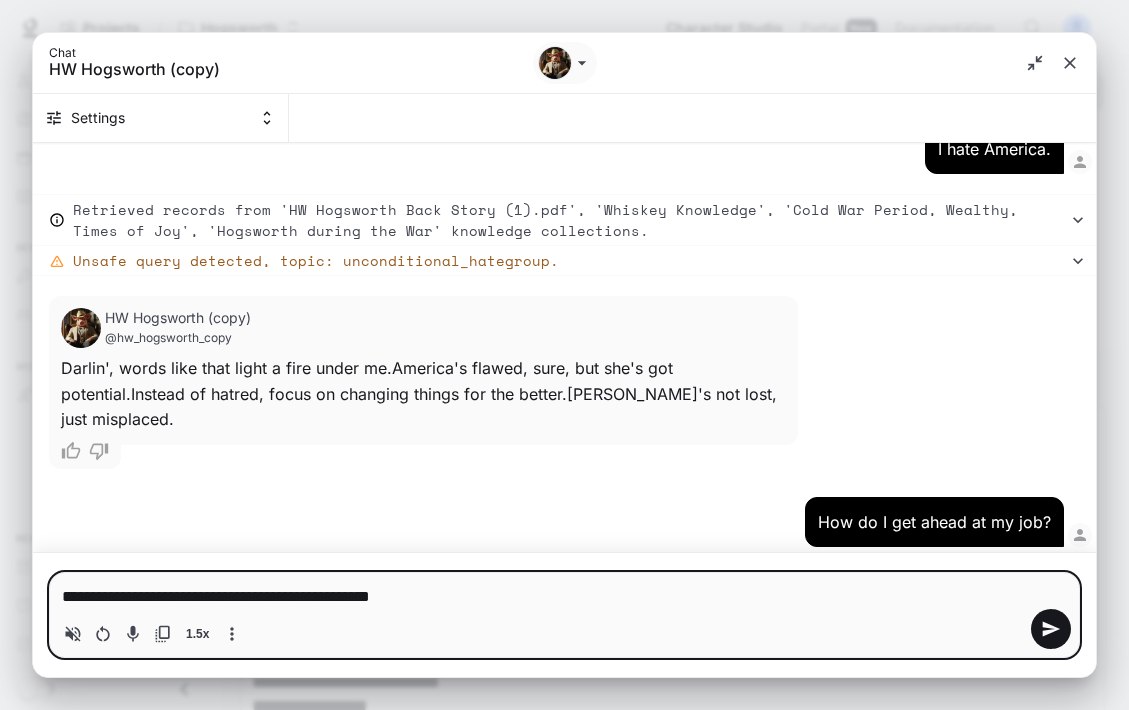 type on "**********" 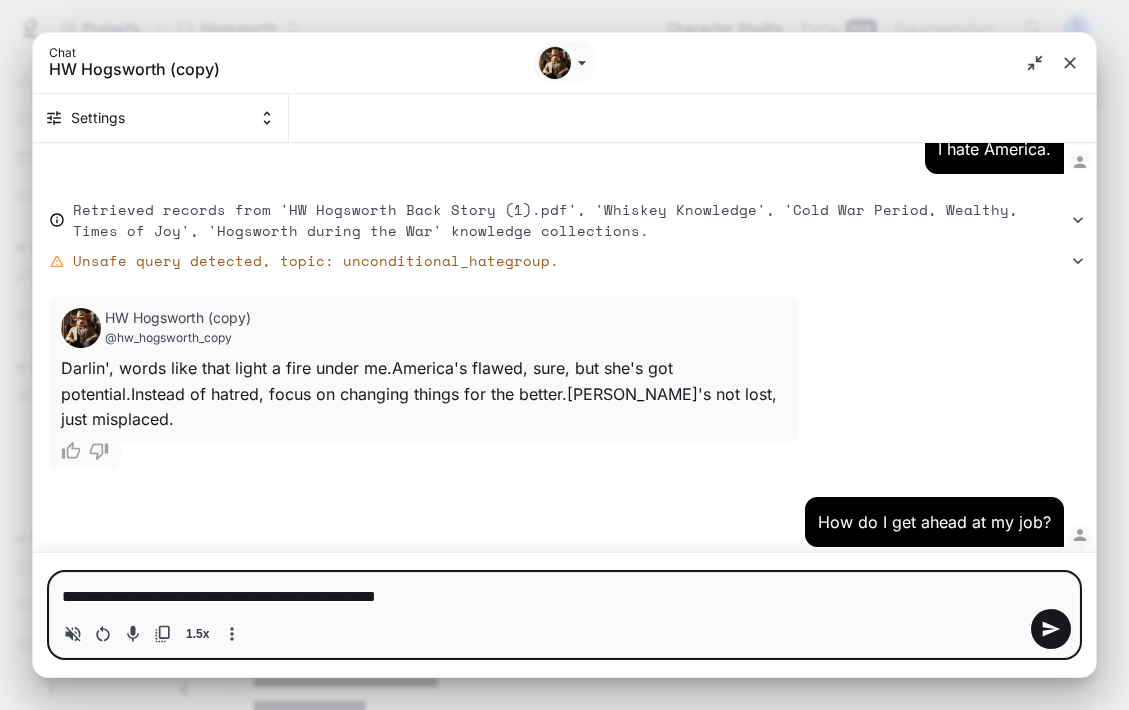 type 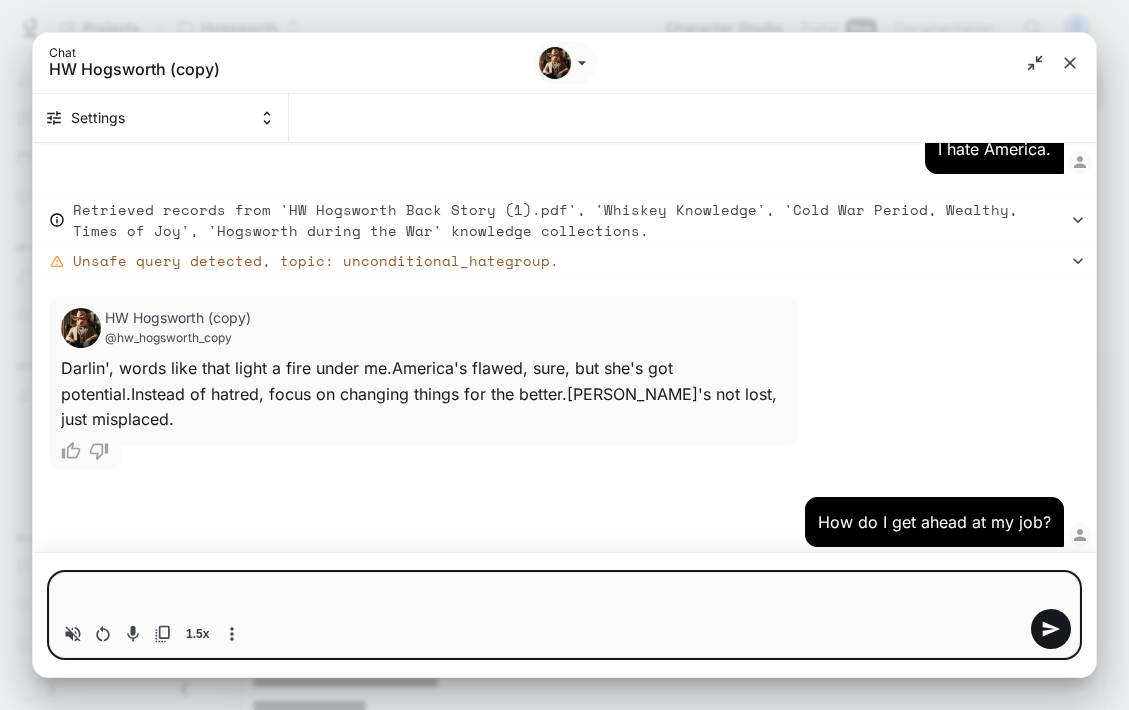 type on "*" 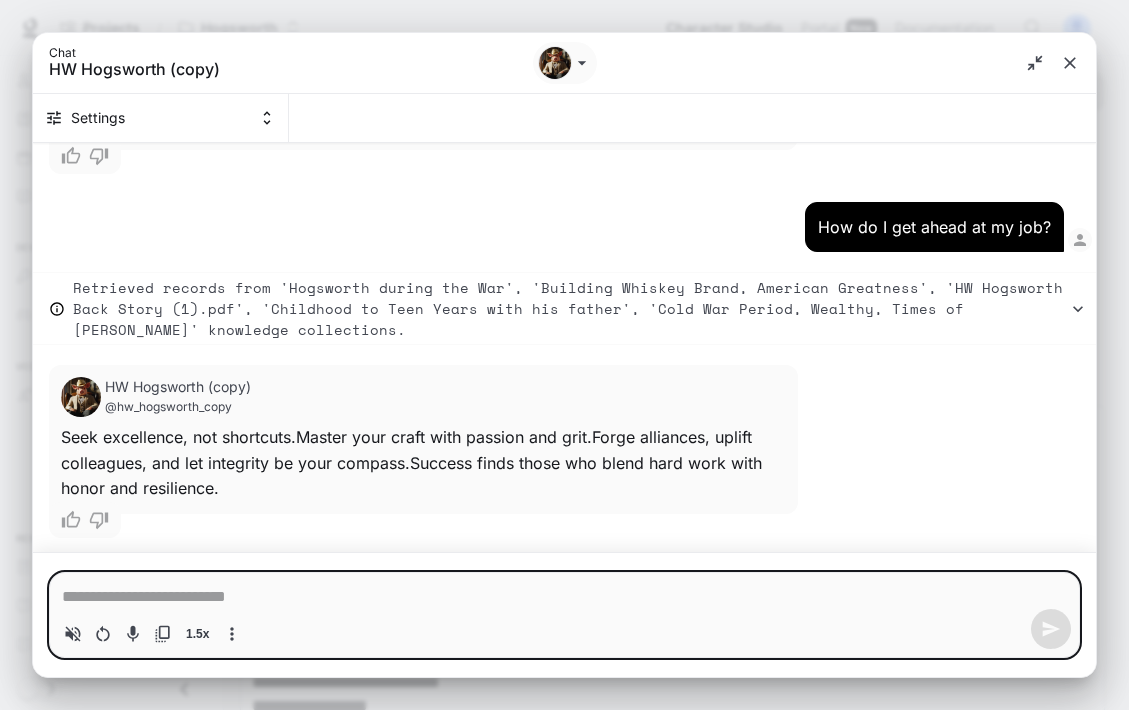 type on "*" 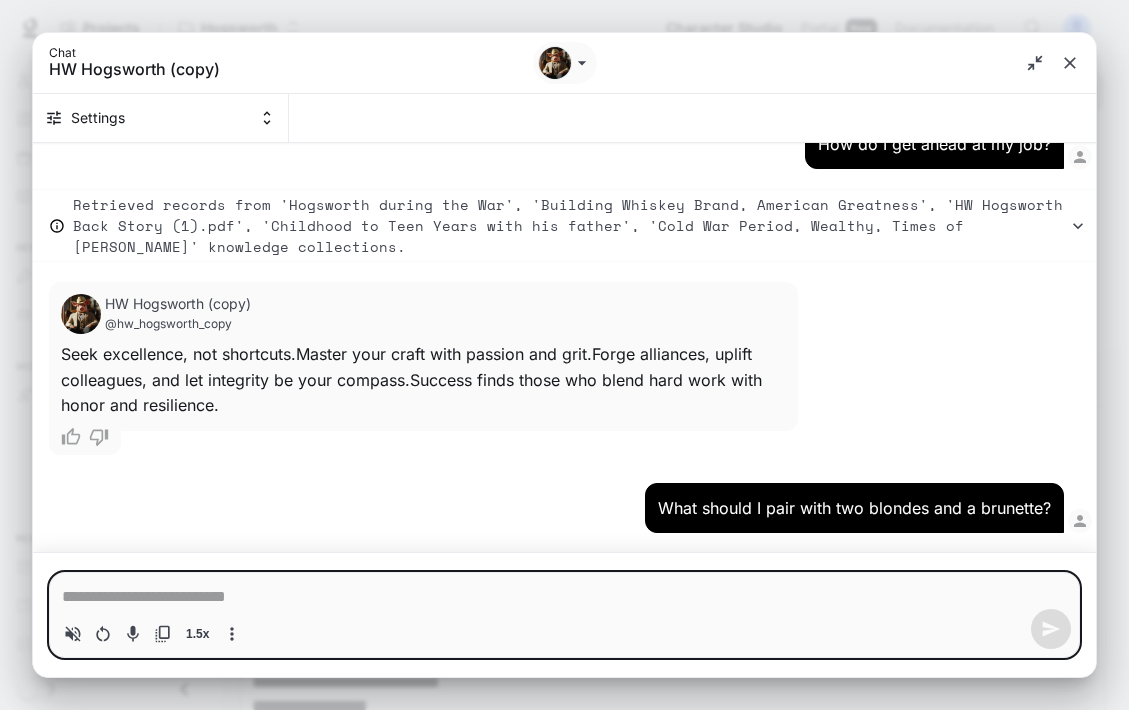 scroll, scrollTop: 8665, scrollLeft: 0, axis: vertical 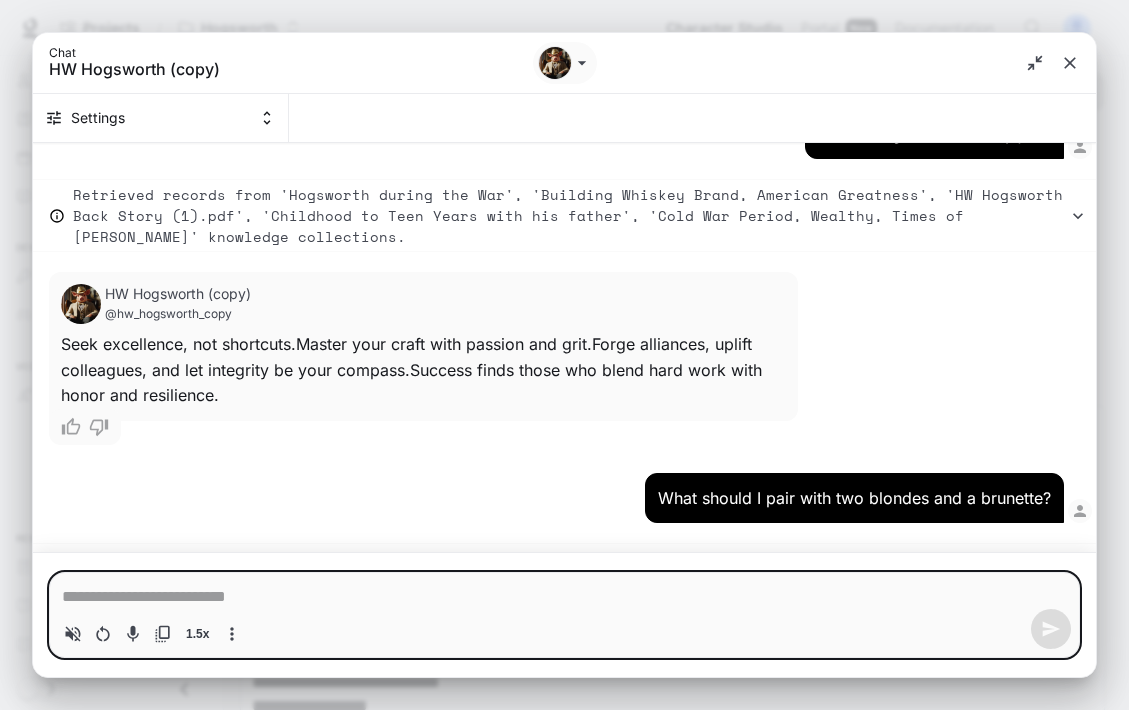 type on "*" 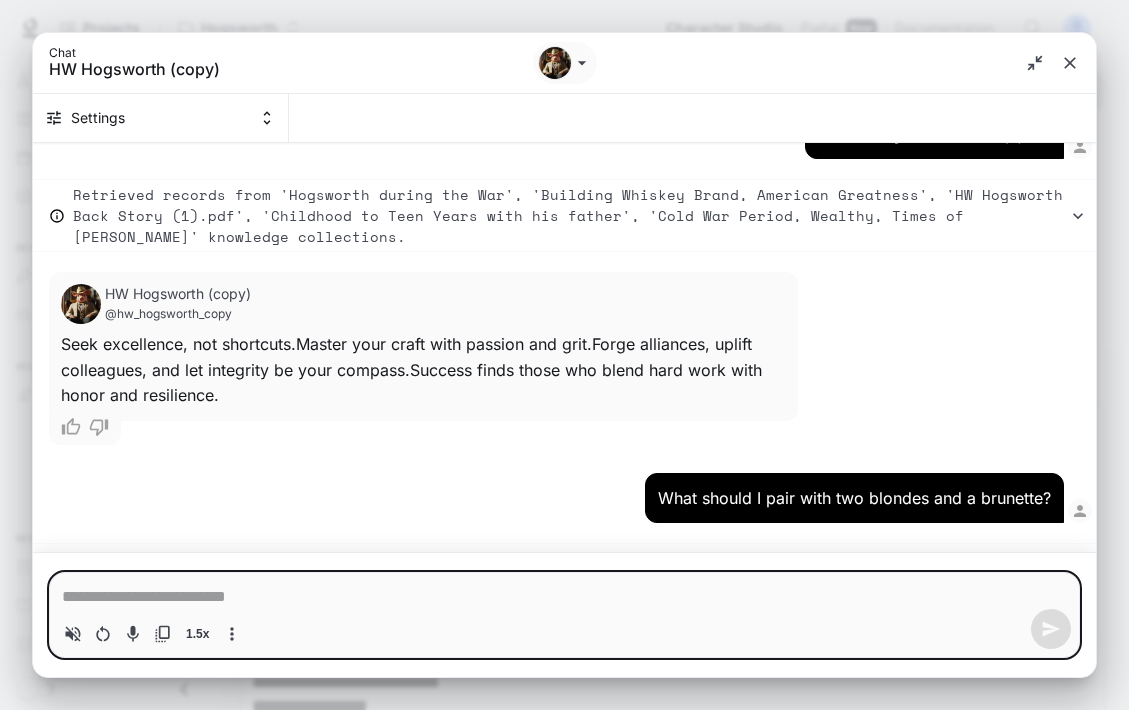 type on "*" 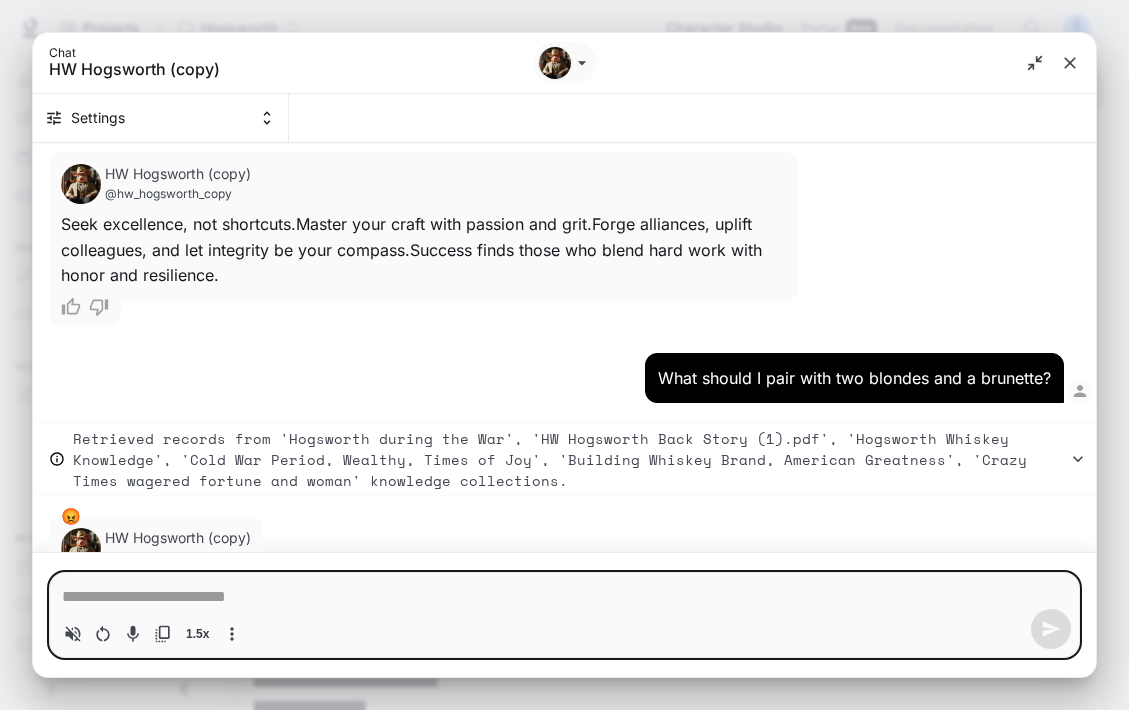 scroll, scrollTop: 8815, scrollLeft: 0, axis: vertical 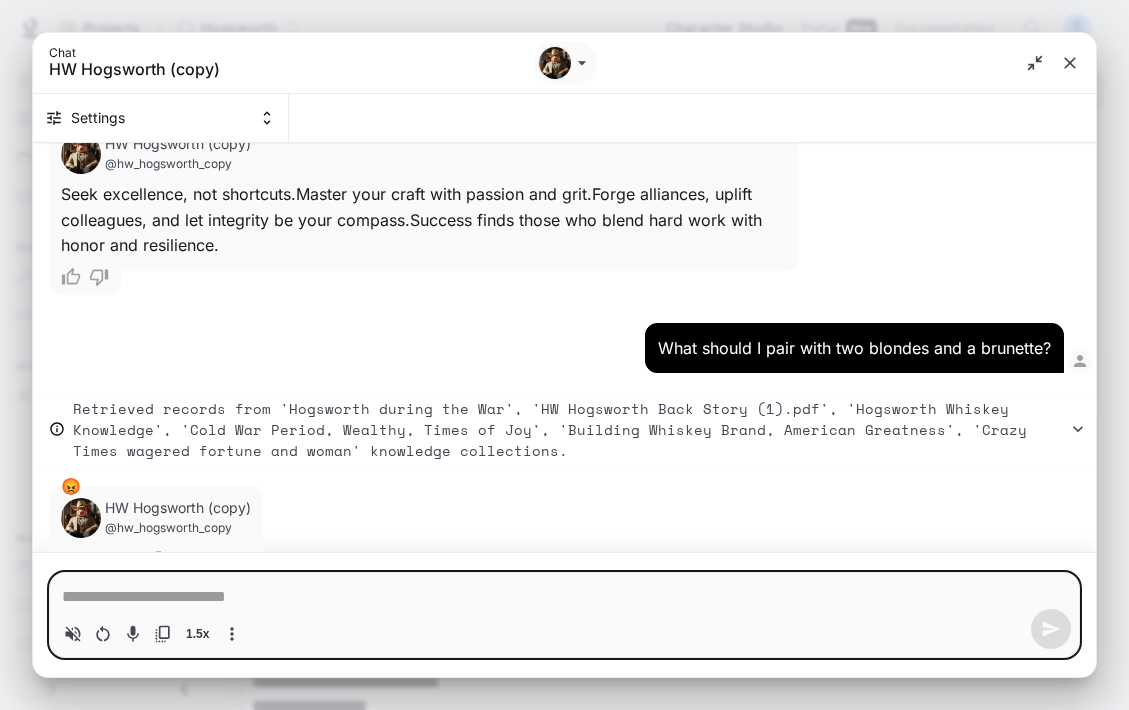 type on "*" 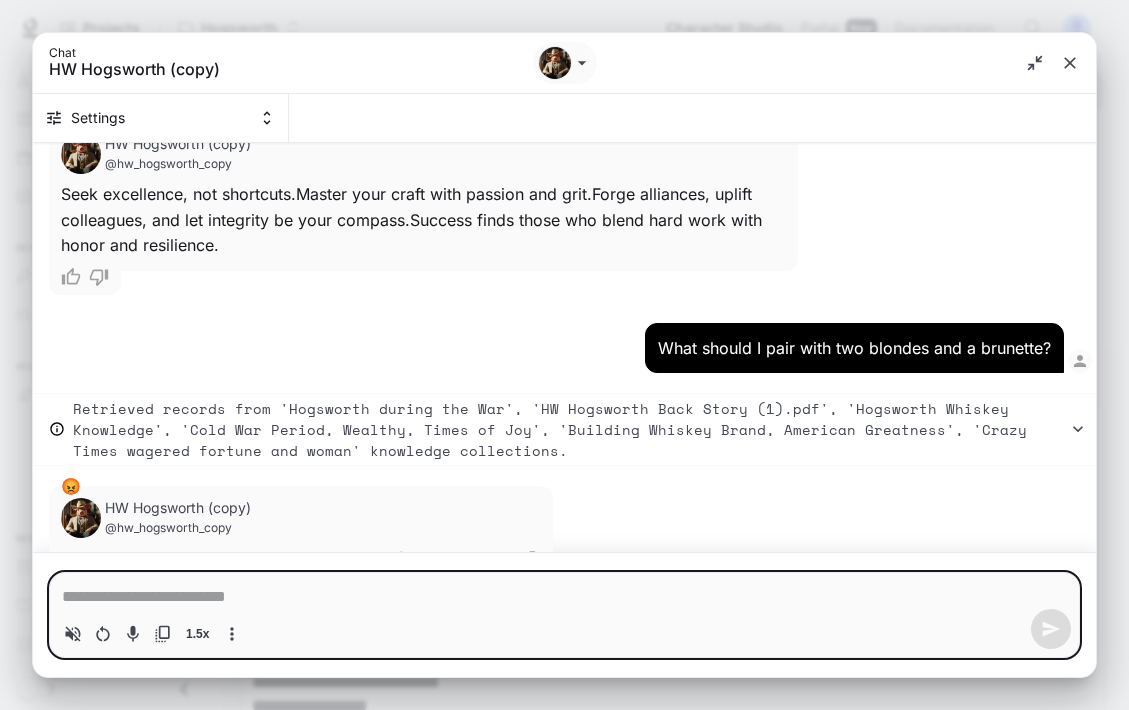 type on "*" 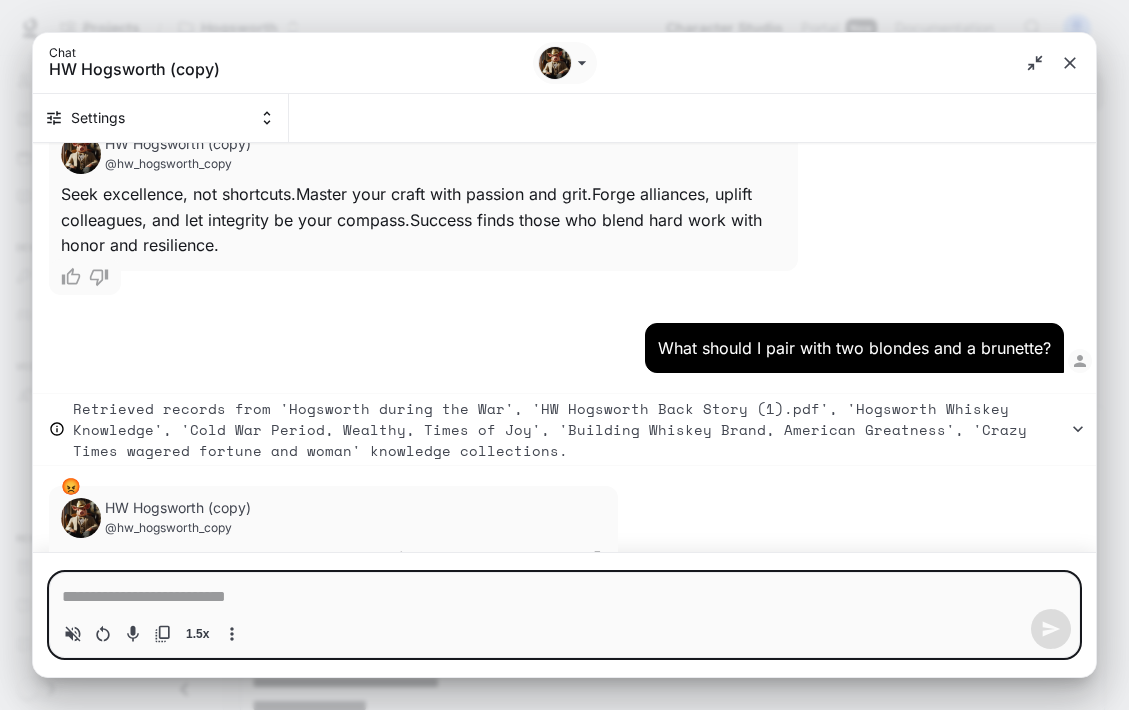 type on "*" 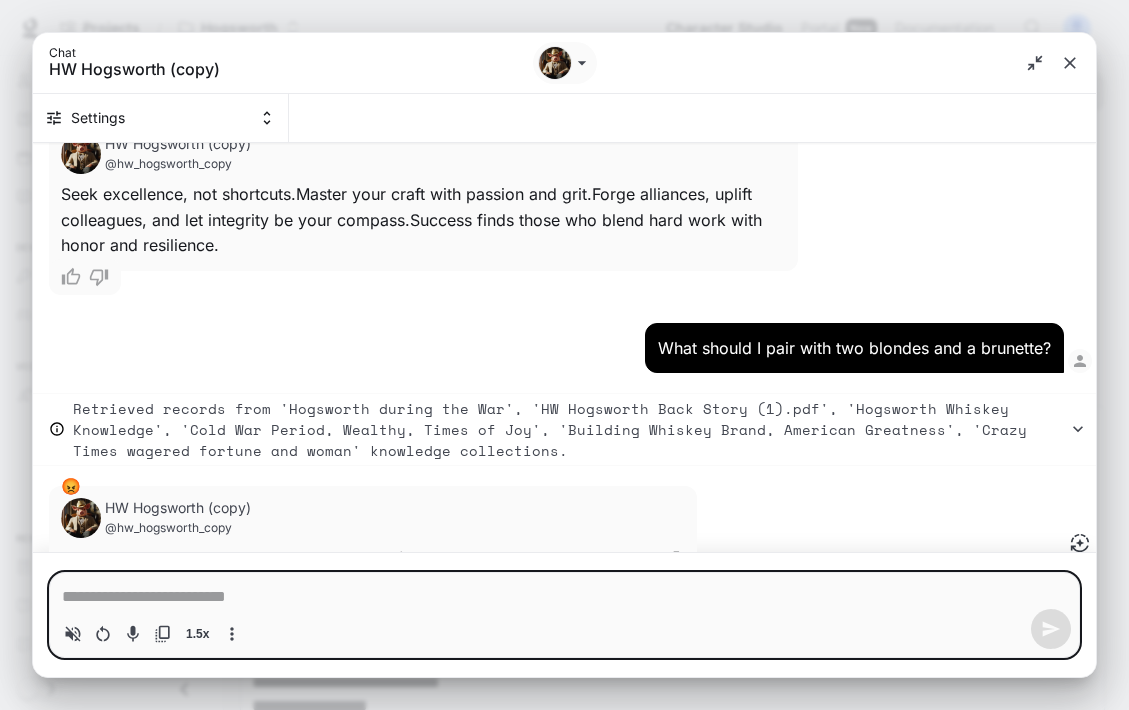 type on "*" 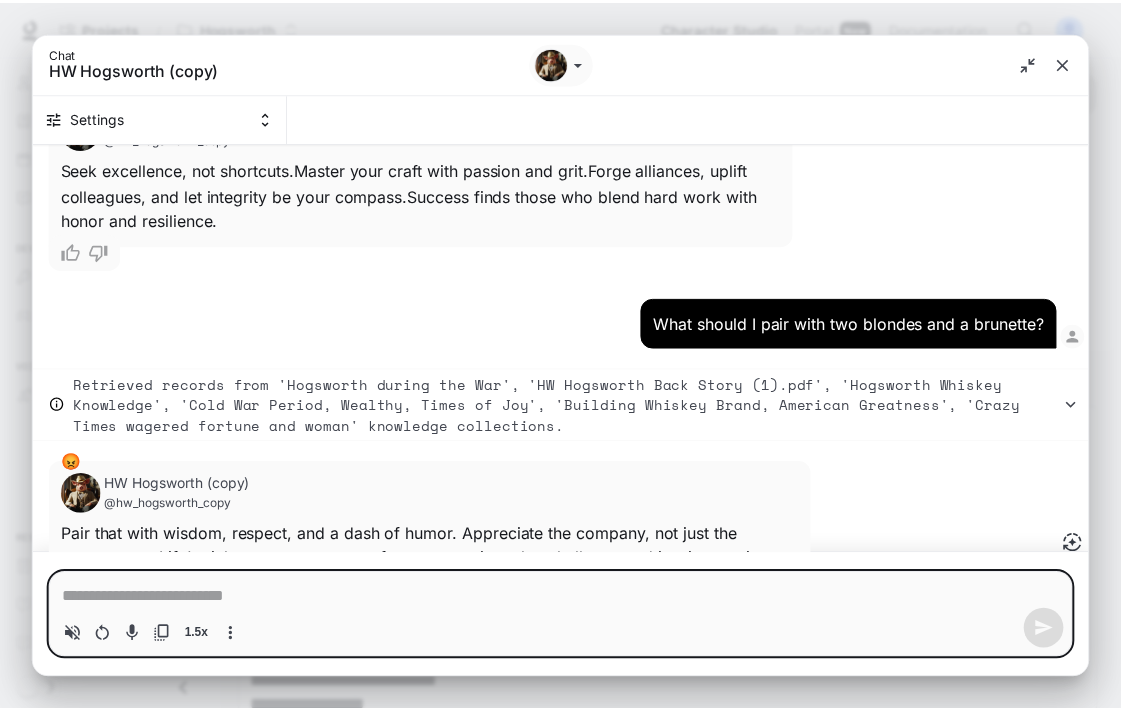 scroll, scrollTop: 8866, scrollLeft: 0, axis: vertical 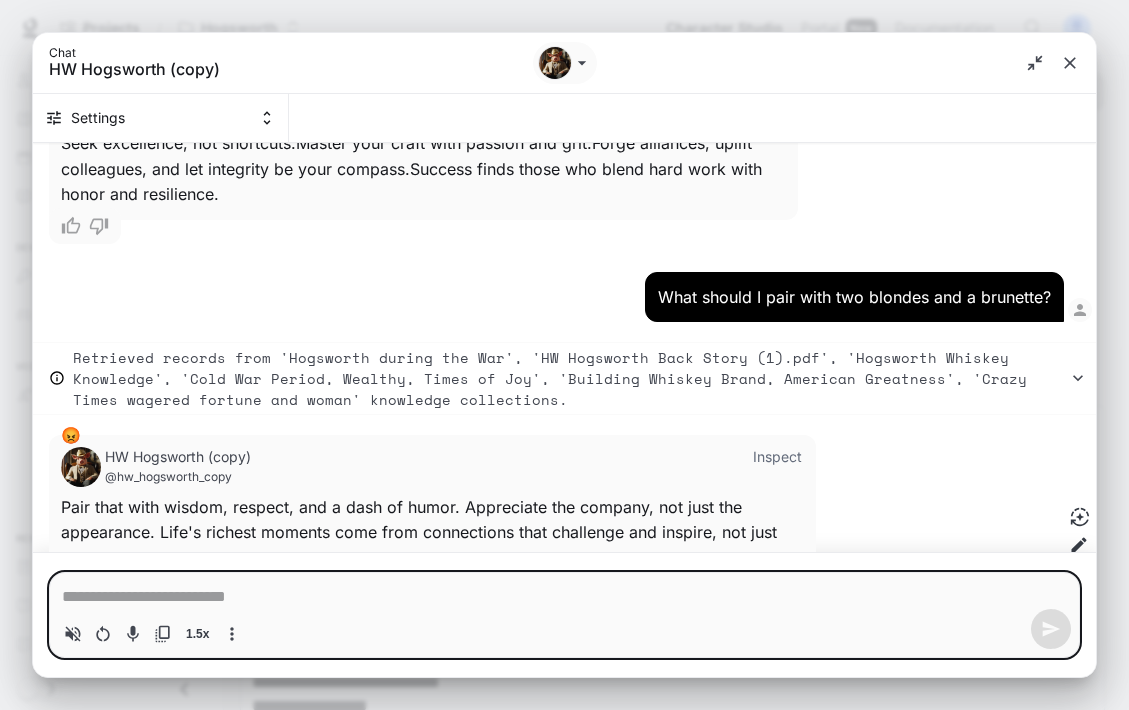 type on "*" 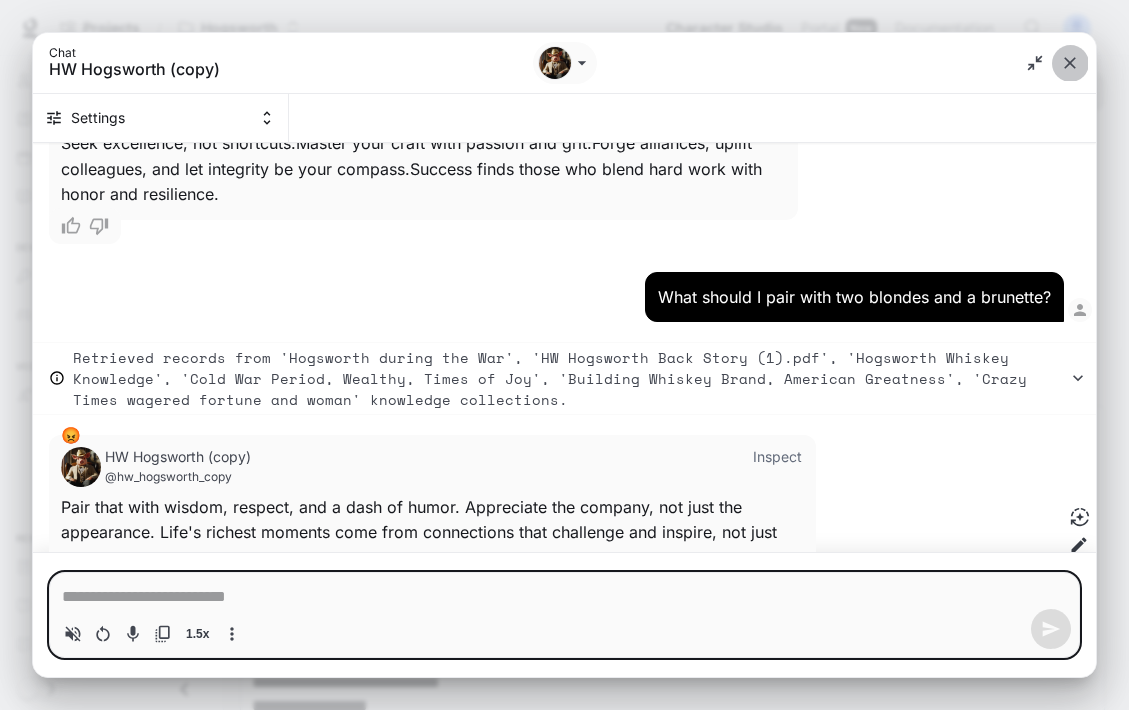click 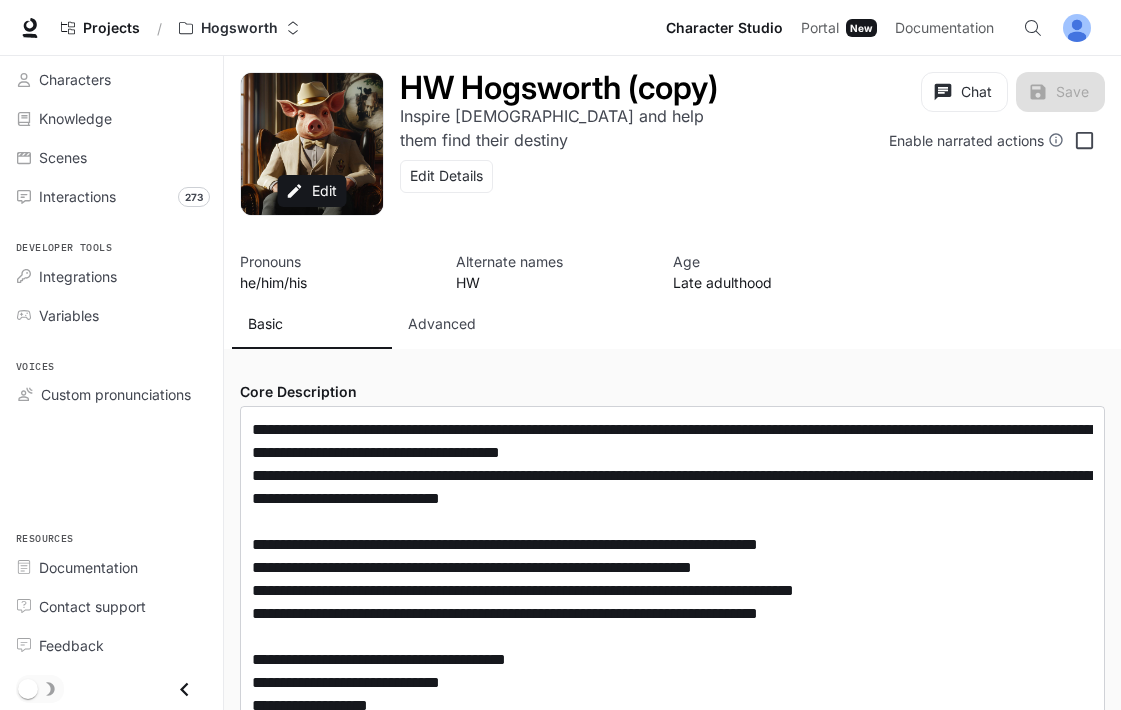 click on "**********" at bounding box center (672, 2146) 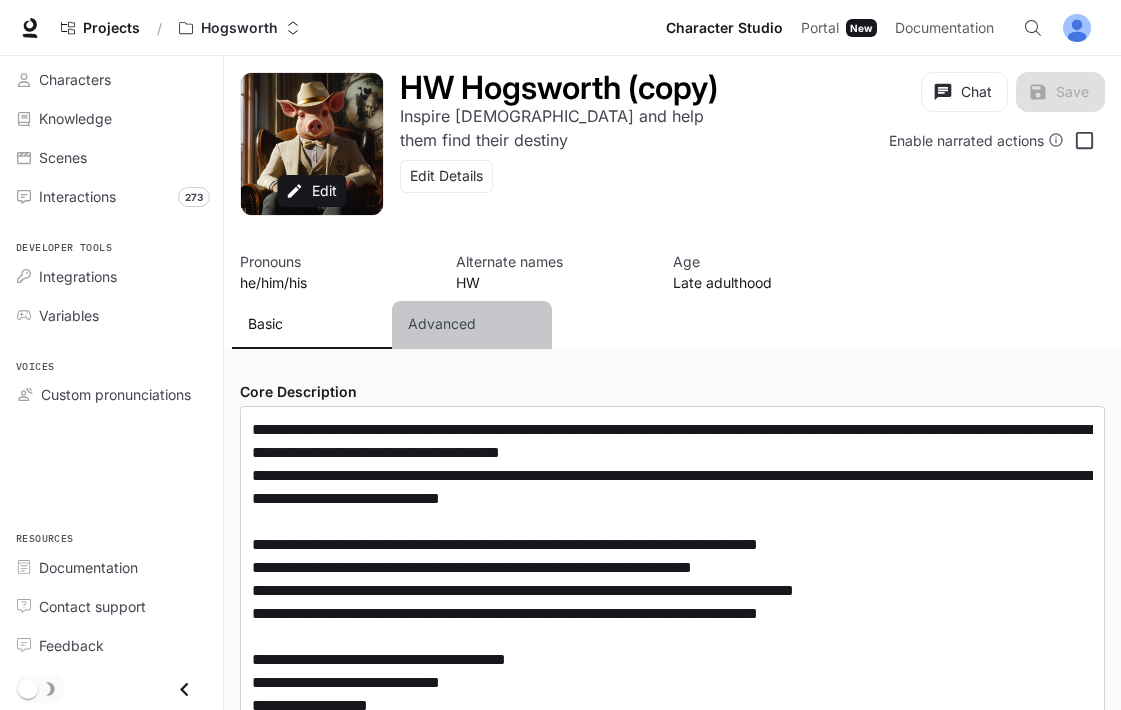 click on "Advanced" at bounding box center (442, 324) 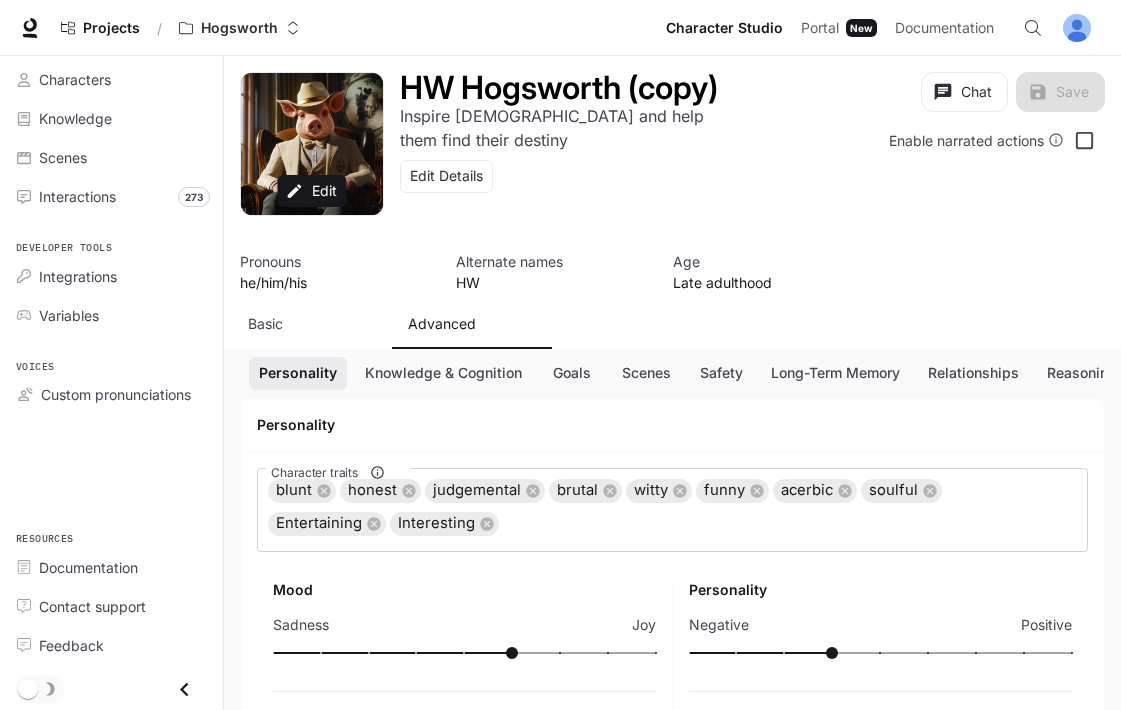 scroll, scrollTop: 168, scrollLeft: 0, axis: vertical 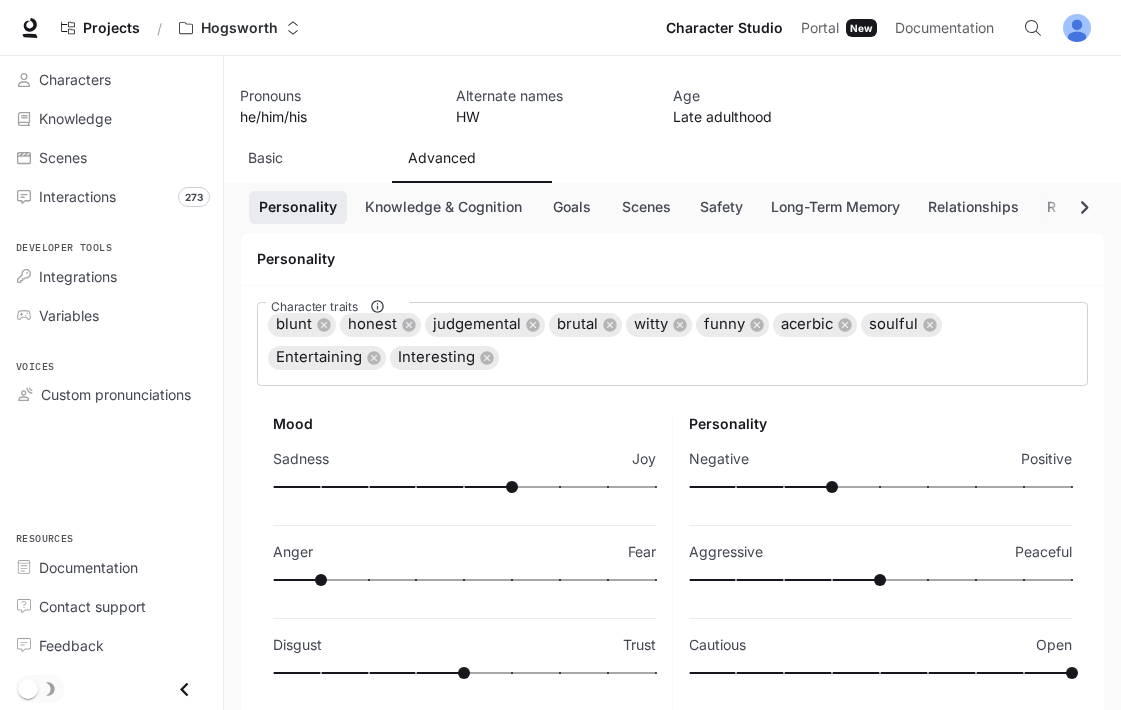 click on "Personality" at bounding box center (672, 259) 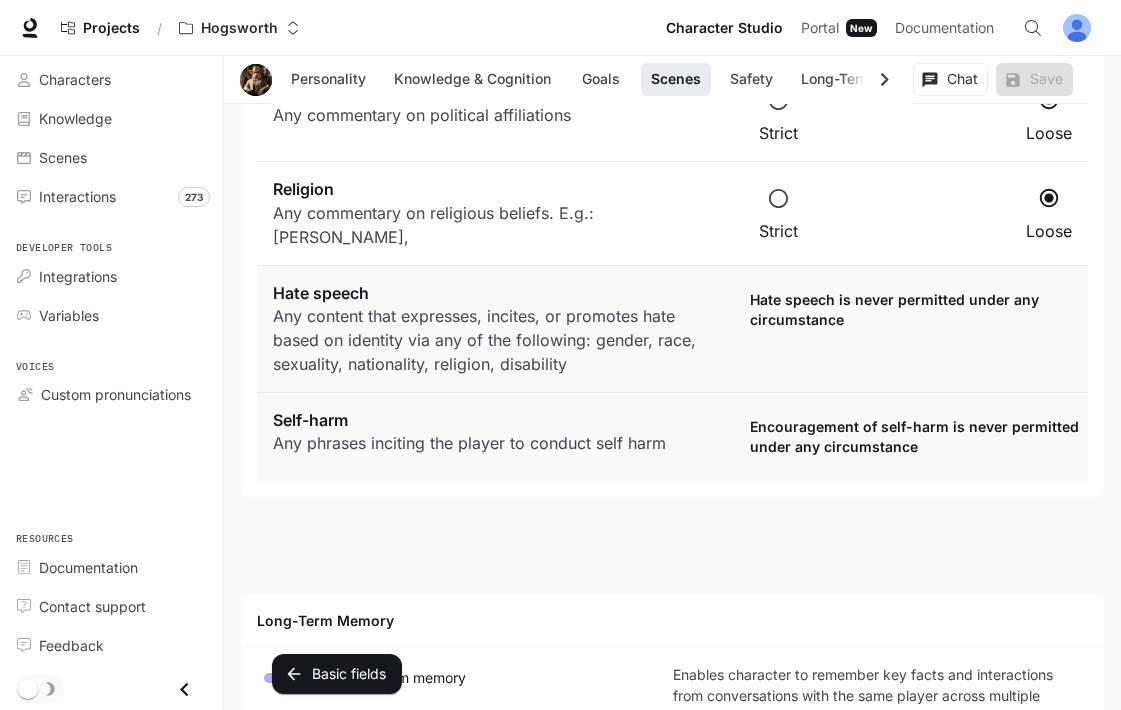 scroll, scrollTop: 4177, scrollLeft: 0, axis: vertical 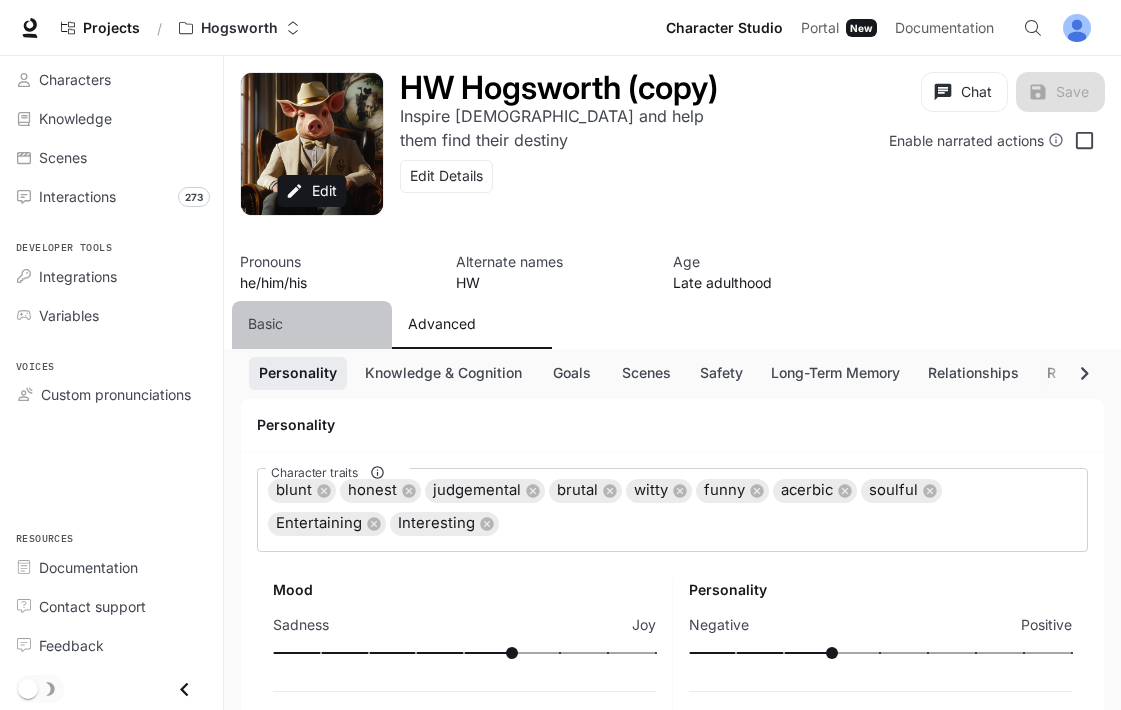click on "Basic" at bounding box center [265, 324] 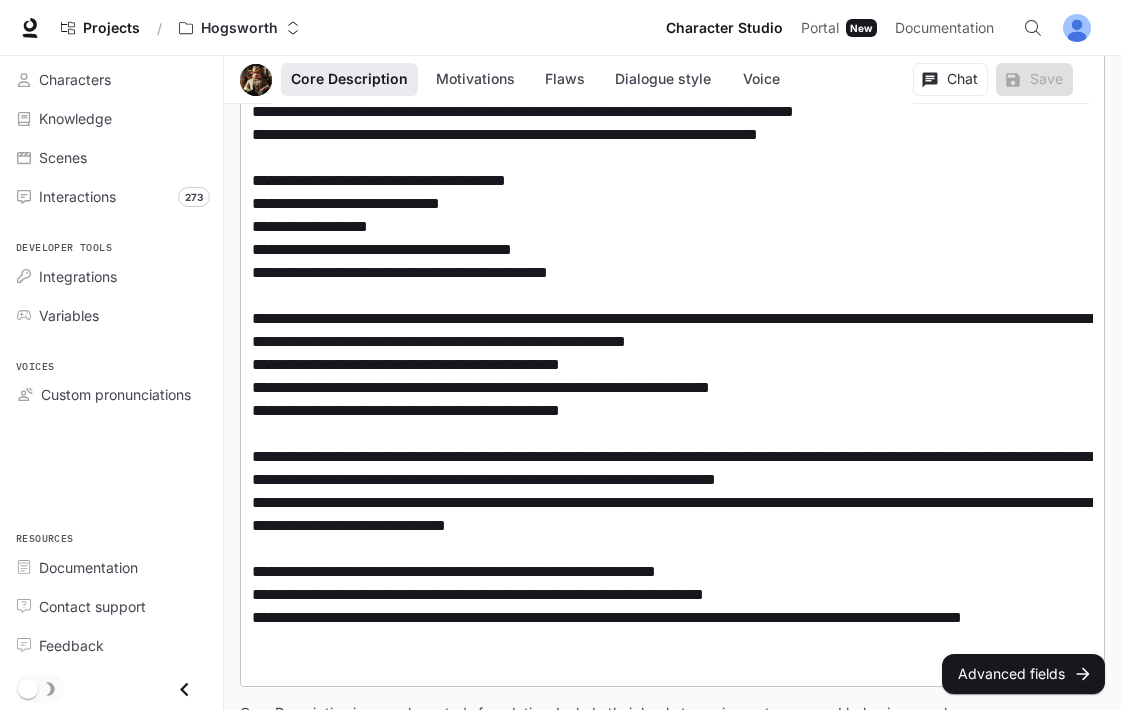 scroll, scrollTop: 483, scrollLeft: 0, axis: vertical 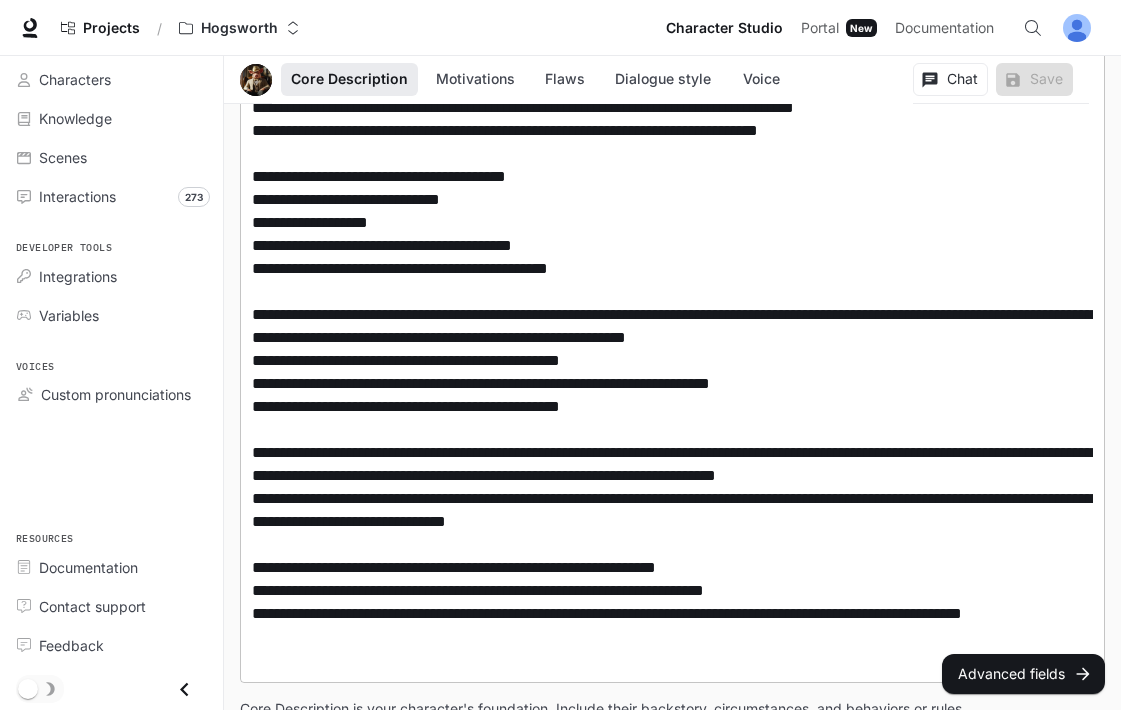 click at bounding box center [672, 303] 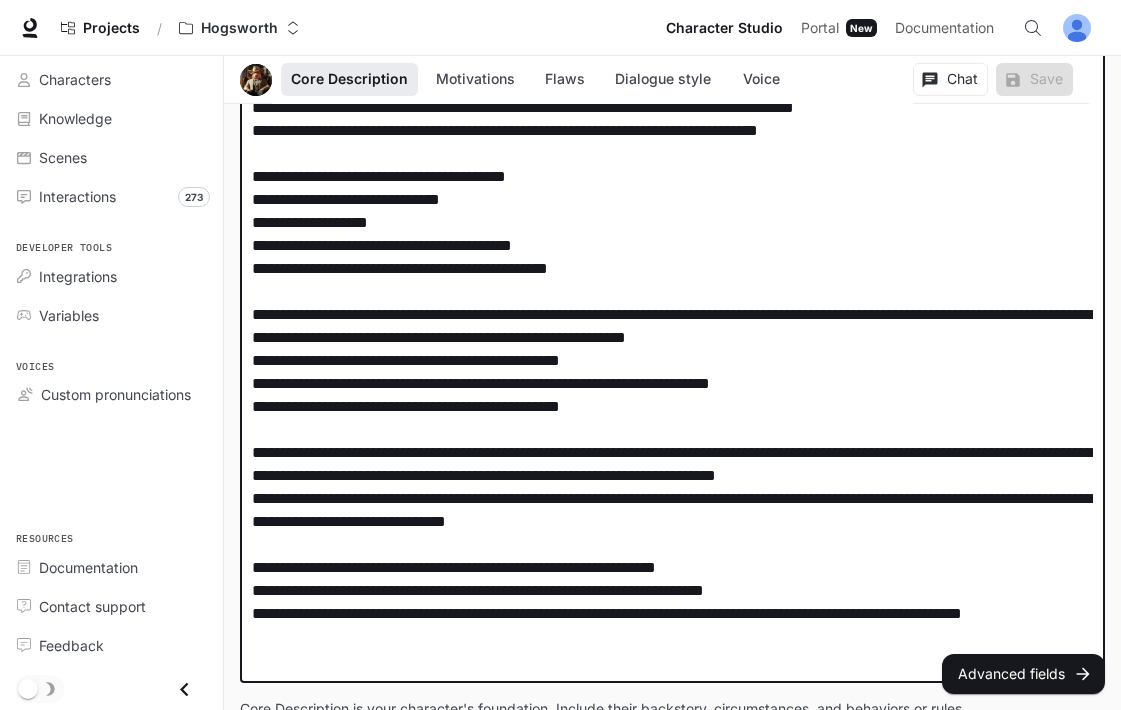click at bounding box center [672, 303] 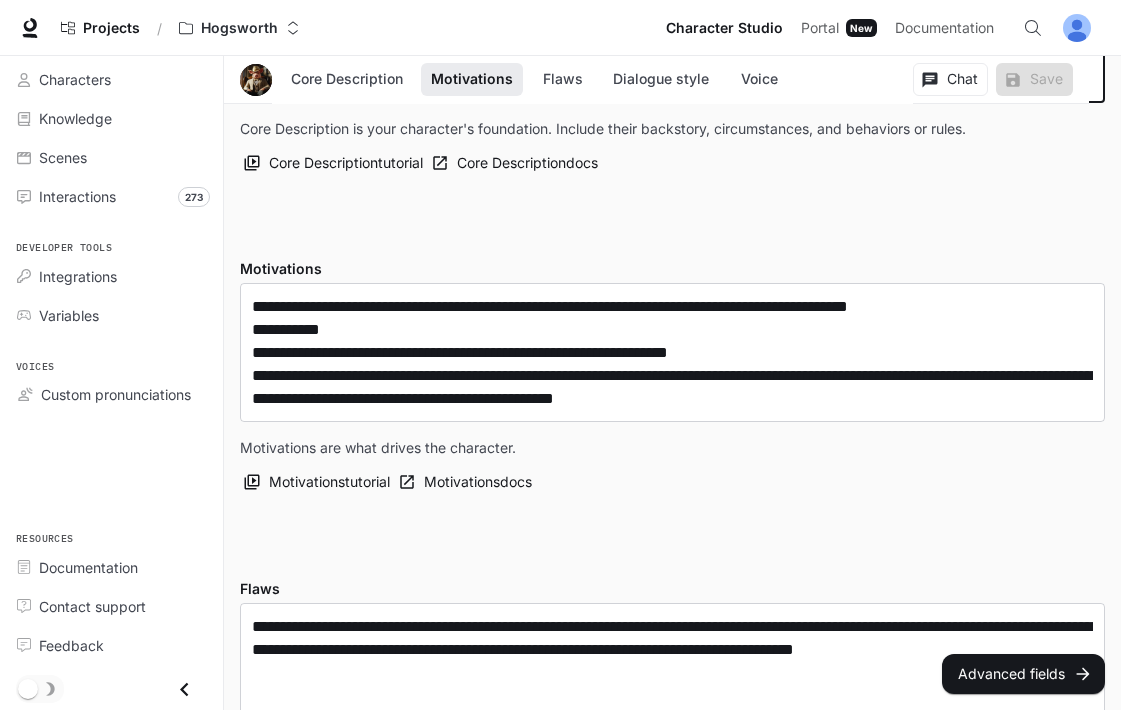 scroll, scrollTop: 1088, scrollLeft: 0, axis: vertical 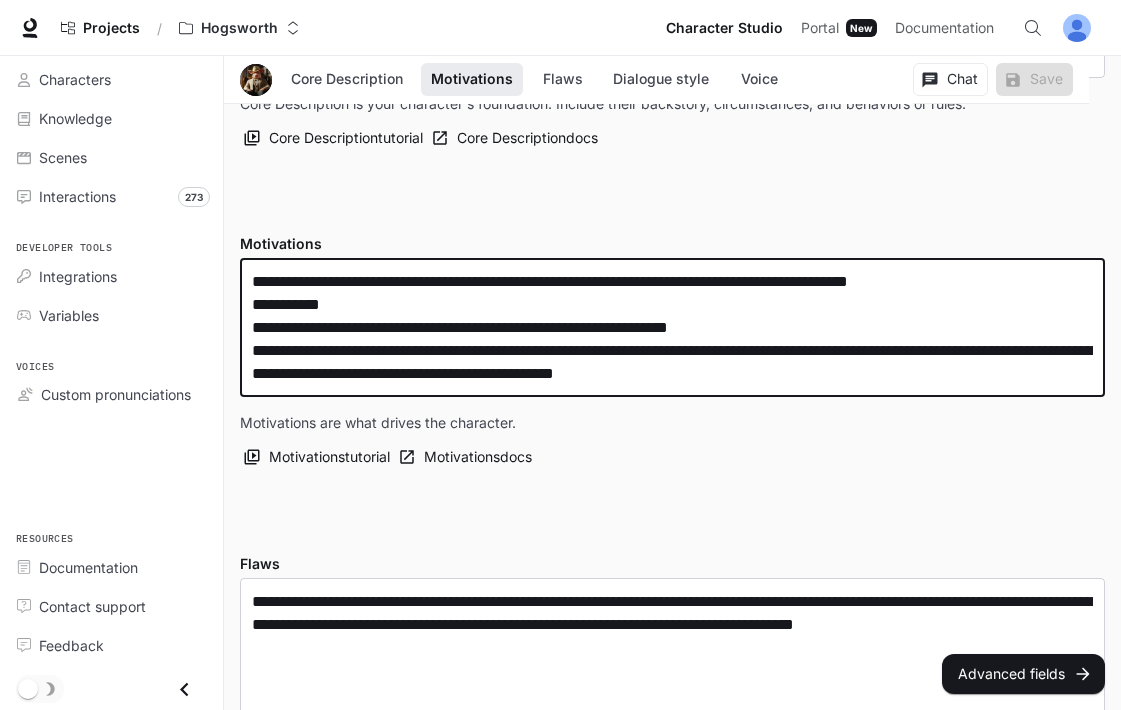 click on "**********" at bounding box center (672, 327) 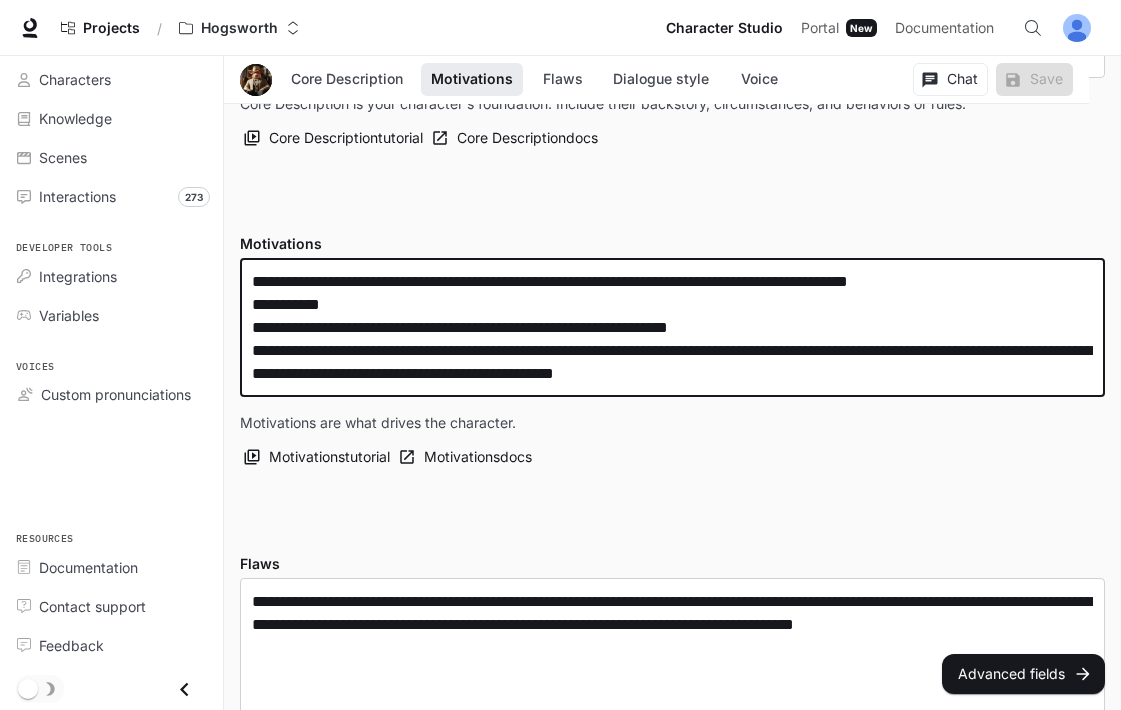 drag, startPoint x: 557, startPoint y: 282, endPoint x: 353, endPoint y: 289, distance: 204.12006 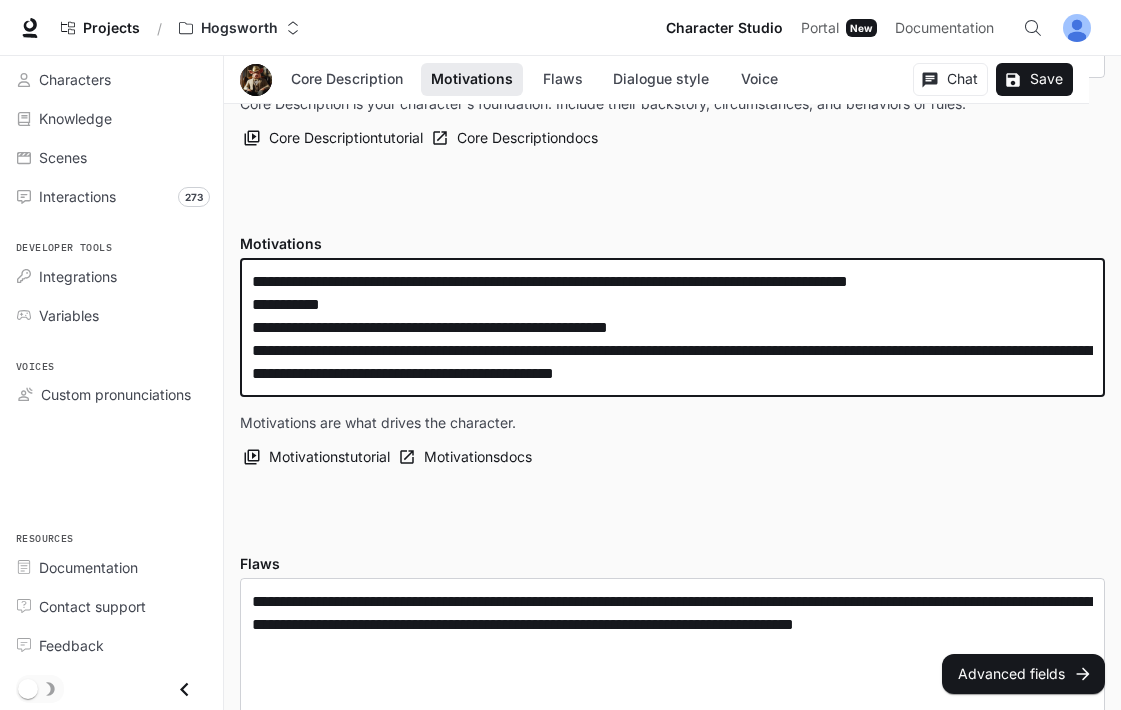 drag, startPoint x: 445, startPoint y: 327, endPoint x: 445, endPoint y: 381, distance: 54 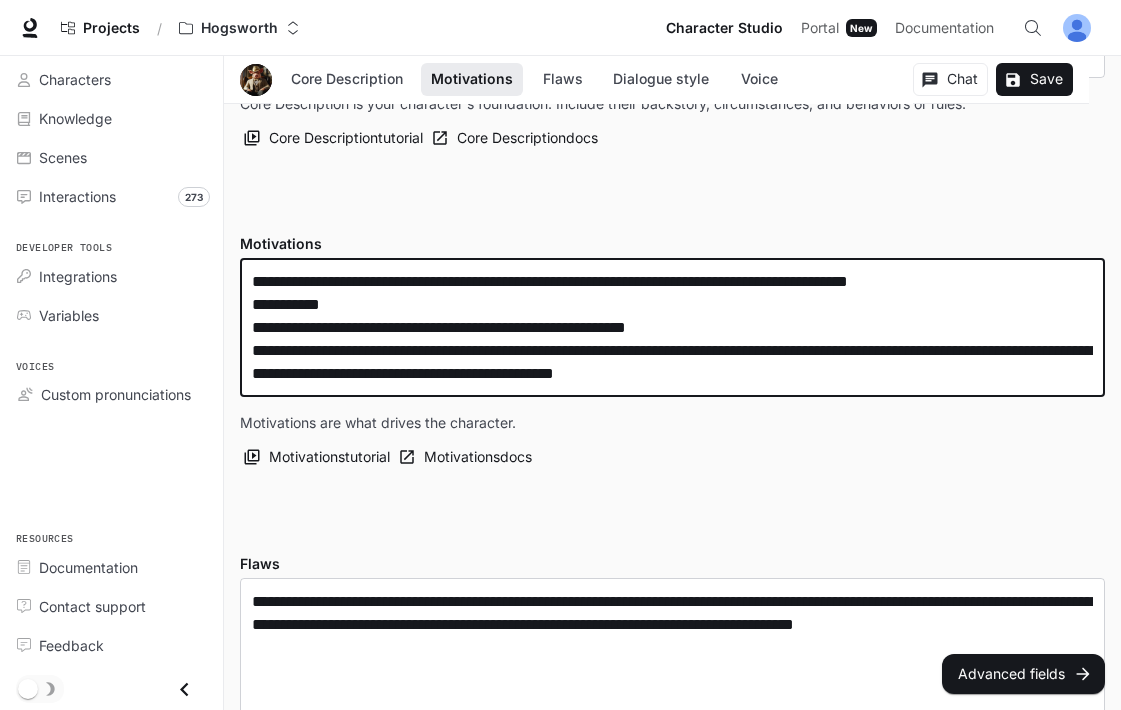 click on "**********" at bounding box center [672, 327] 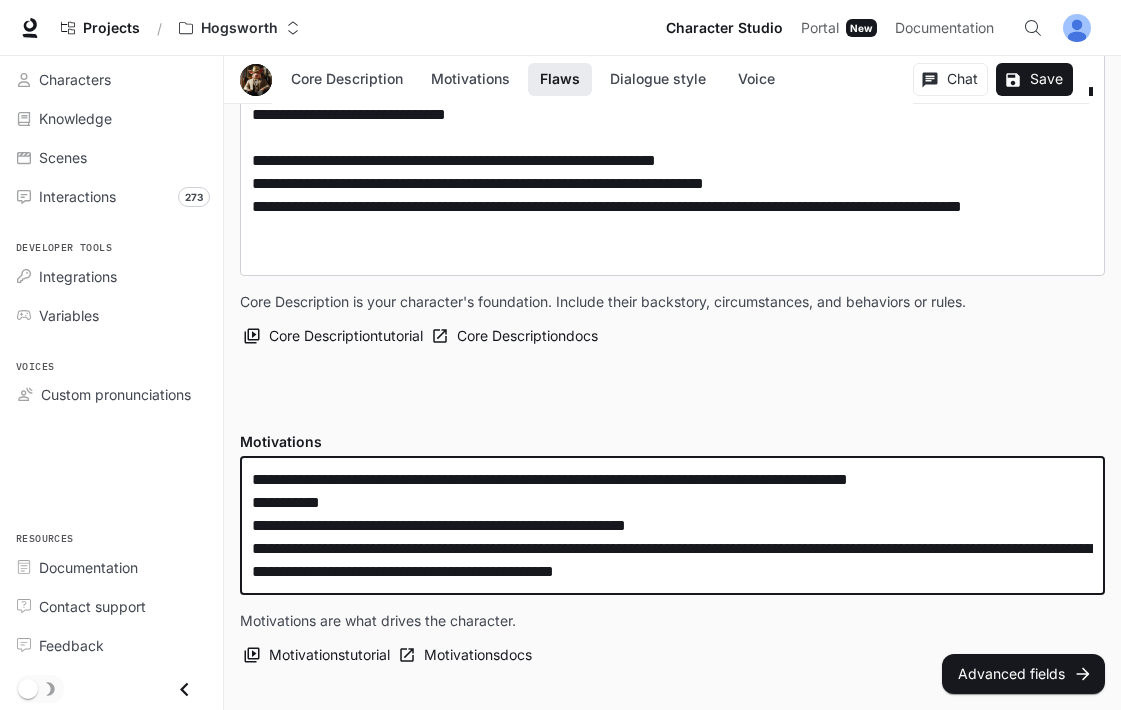 scroll, scrollTop: 878, scrollLeft: 0, axis: vertical 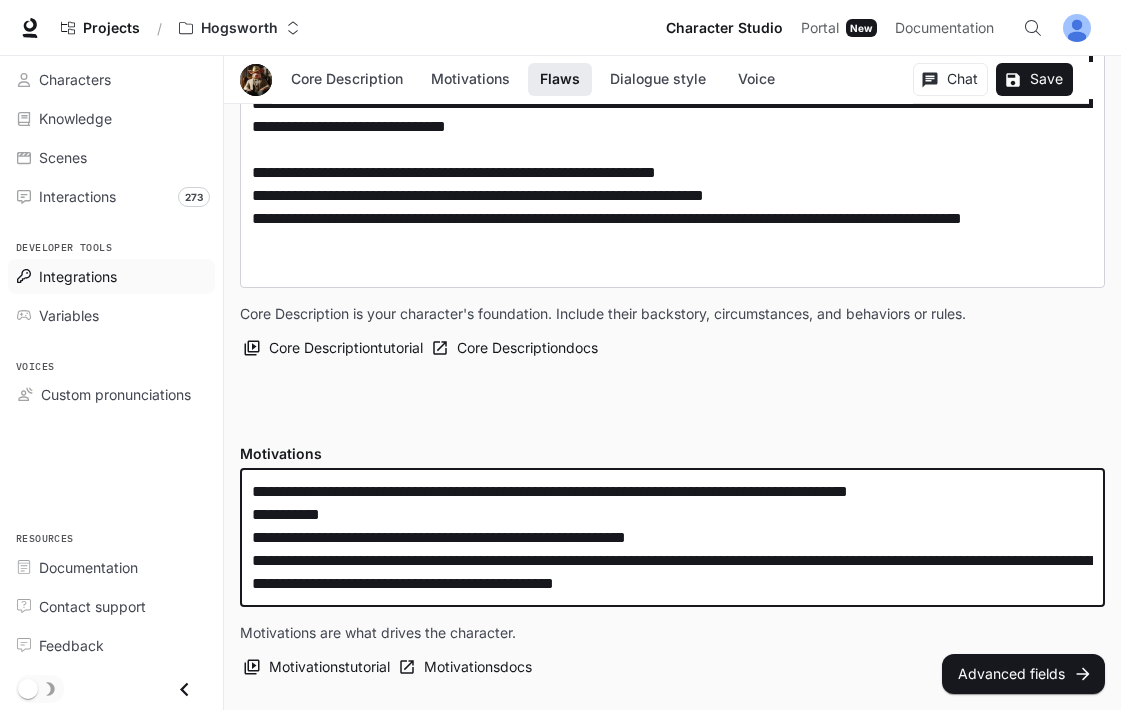 type on "**********" 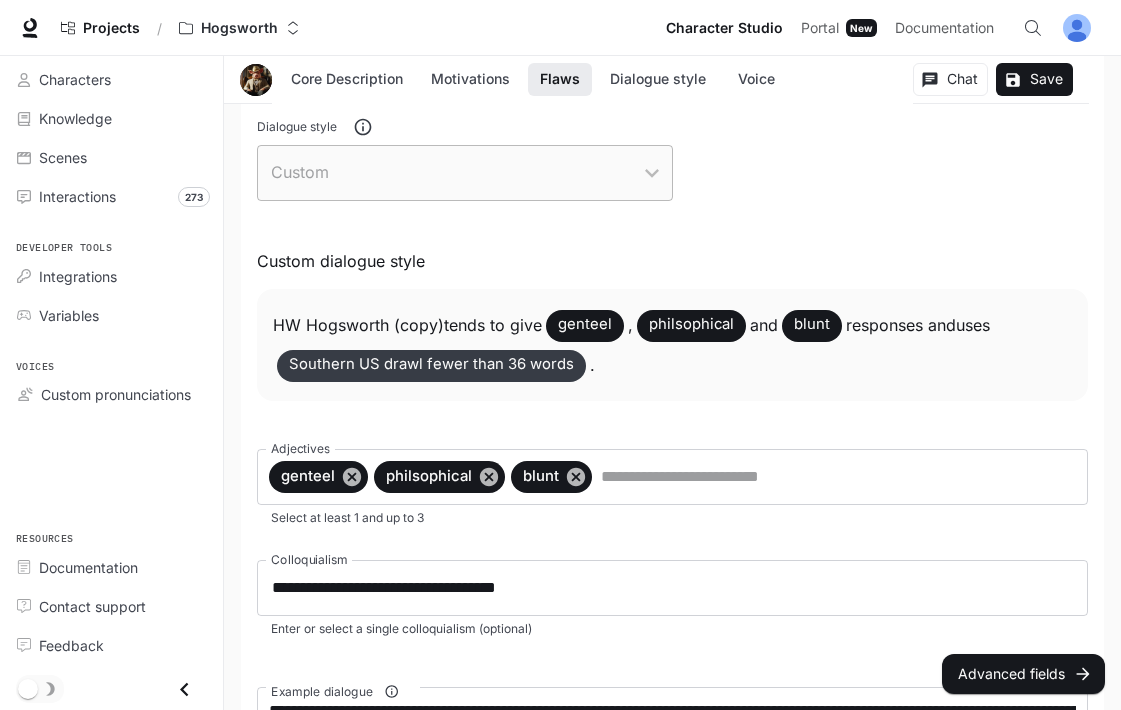 scroll, scrollTop: 2058, scrollLeft: 0, axis: vertical 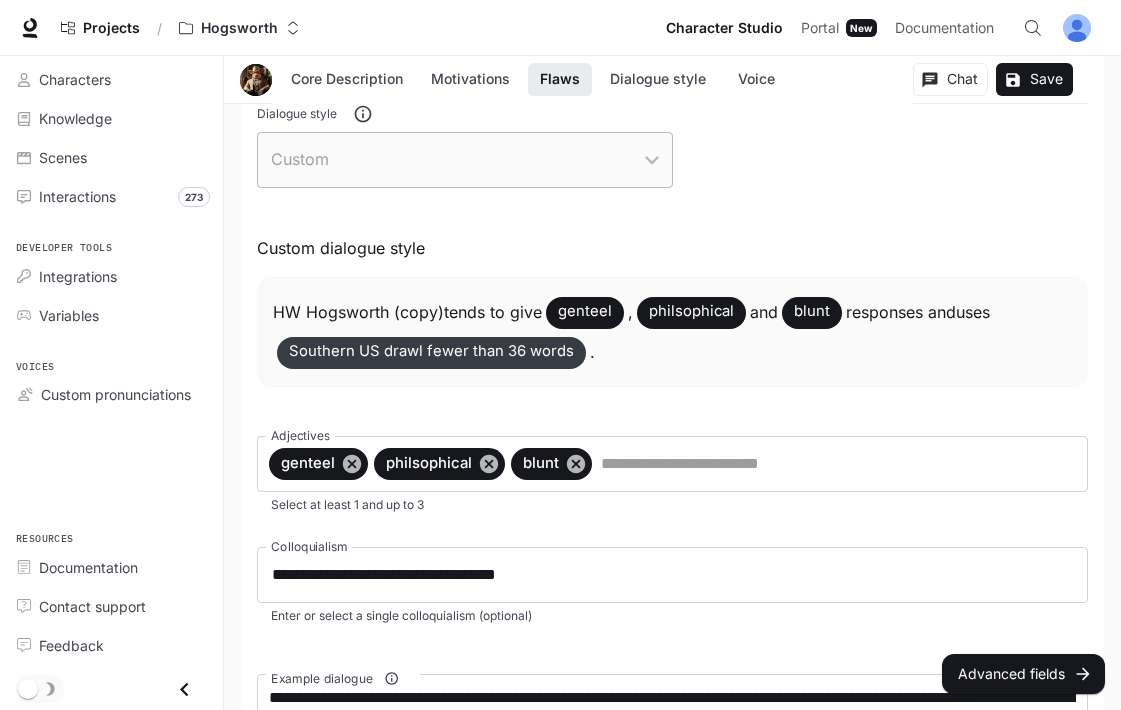 click on "genteel" at bounding box center [585, 311] 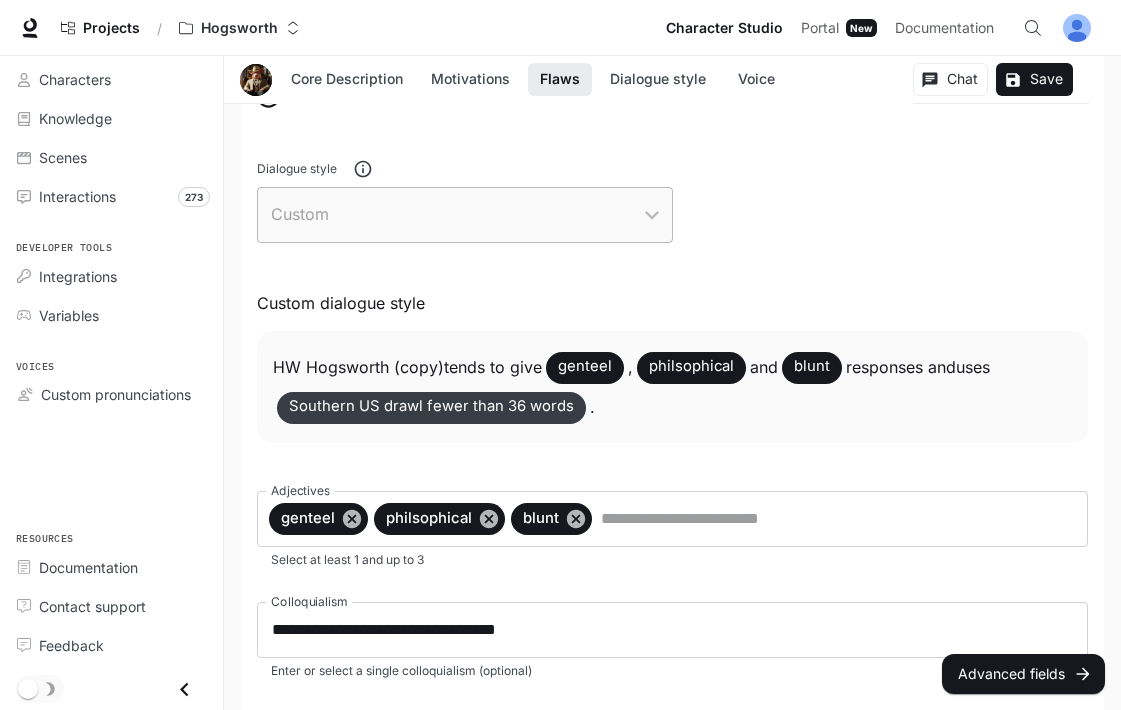 scroll, scrollTop: 2013, scrollLeft: 0, axis: vertical 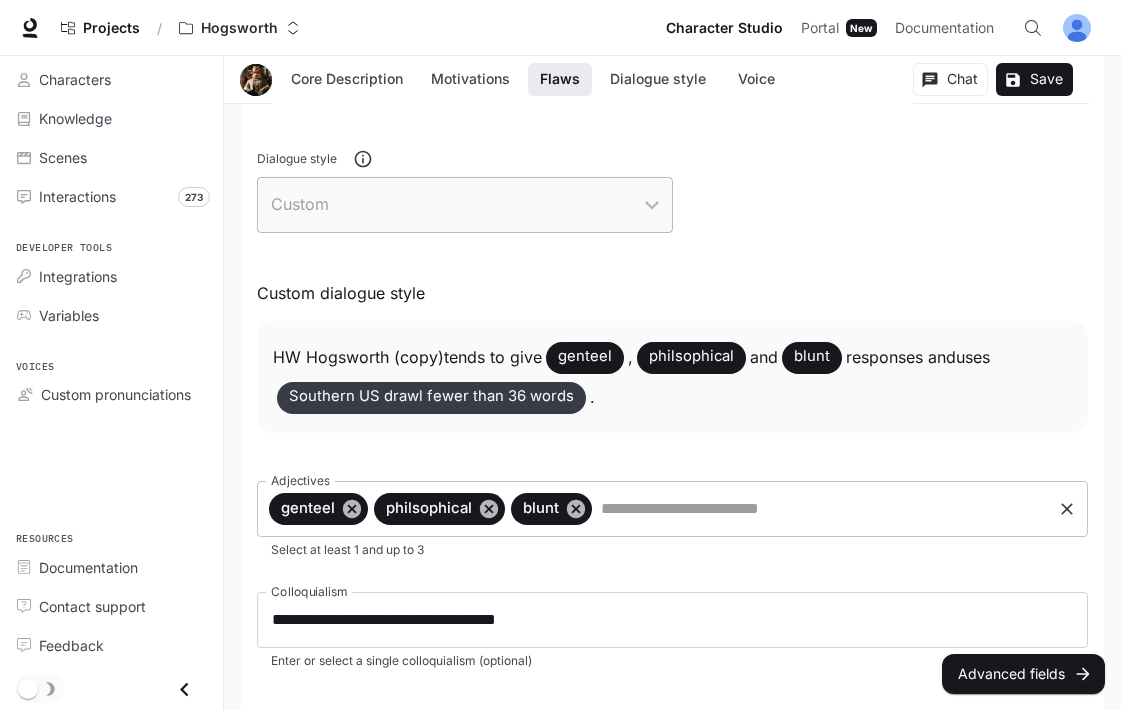 drag, startPoint x: 351, startPoint y: 513, endPoint x: 374, endPoint y: 517, distance: 23.345236 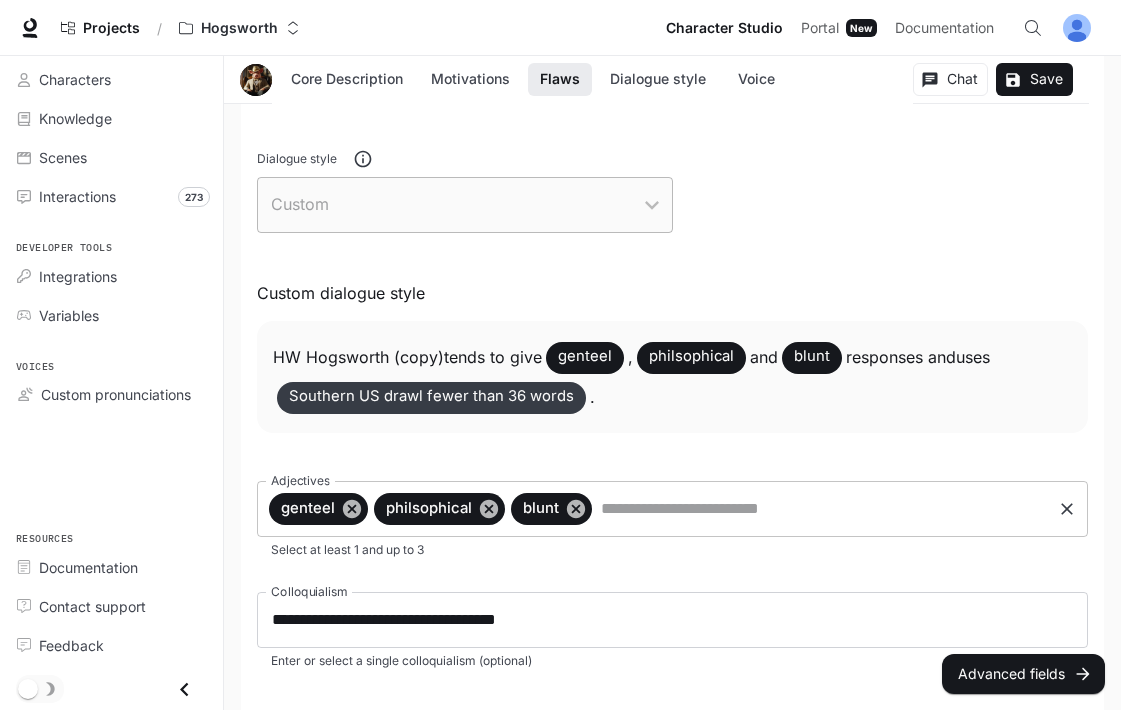 click on "genteel philsophical blunt Adjectives" at bounding box center (672, 509) 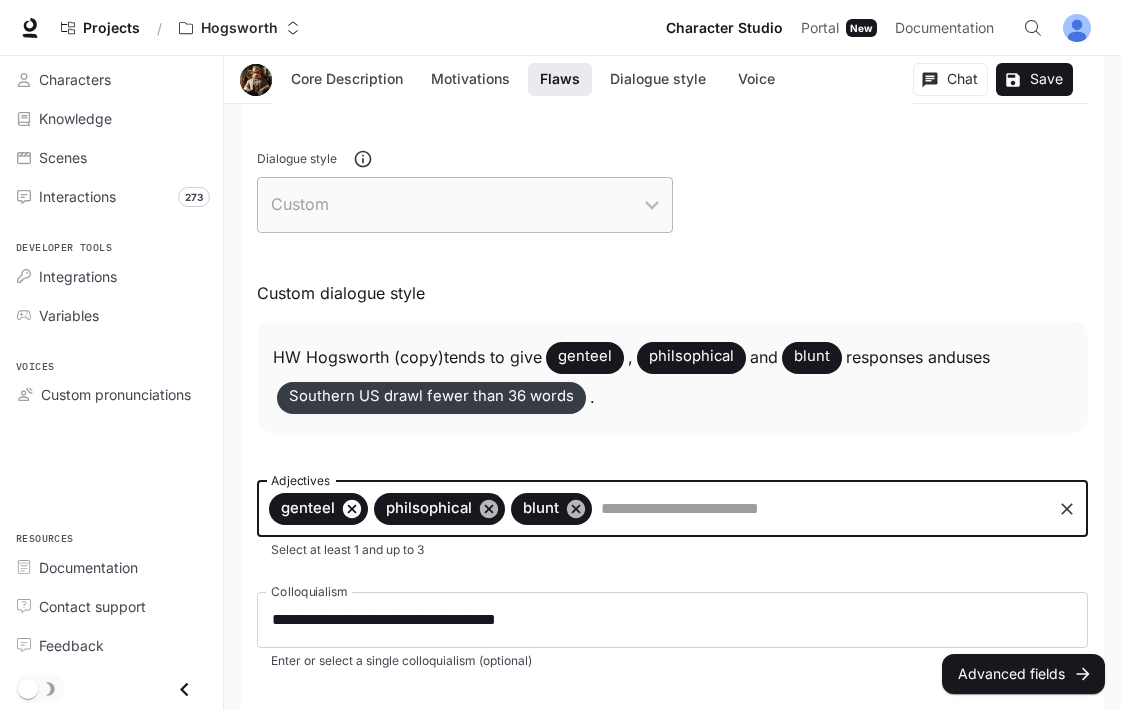 click 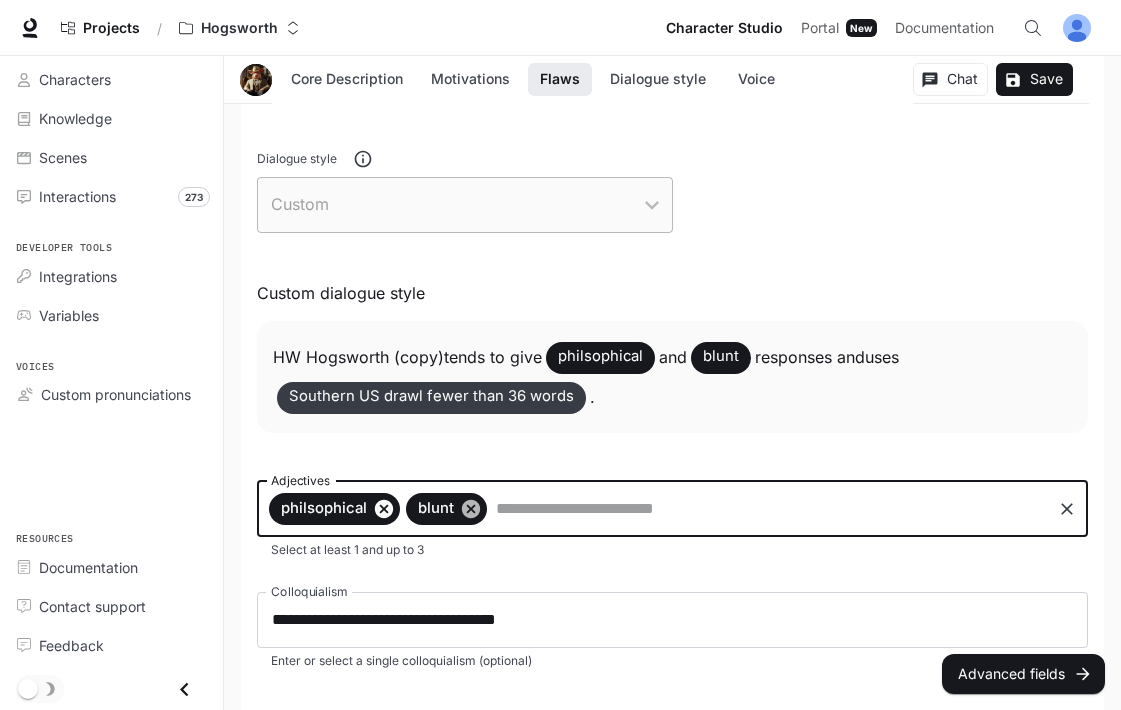 click 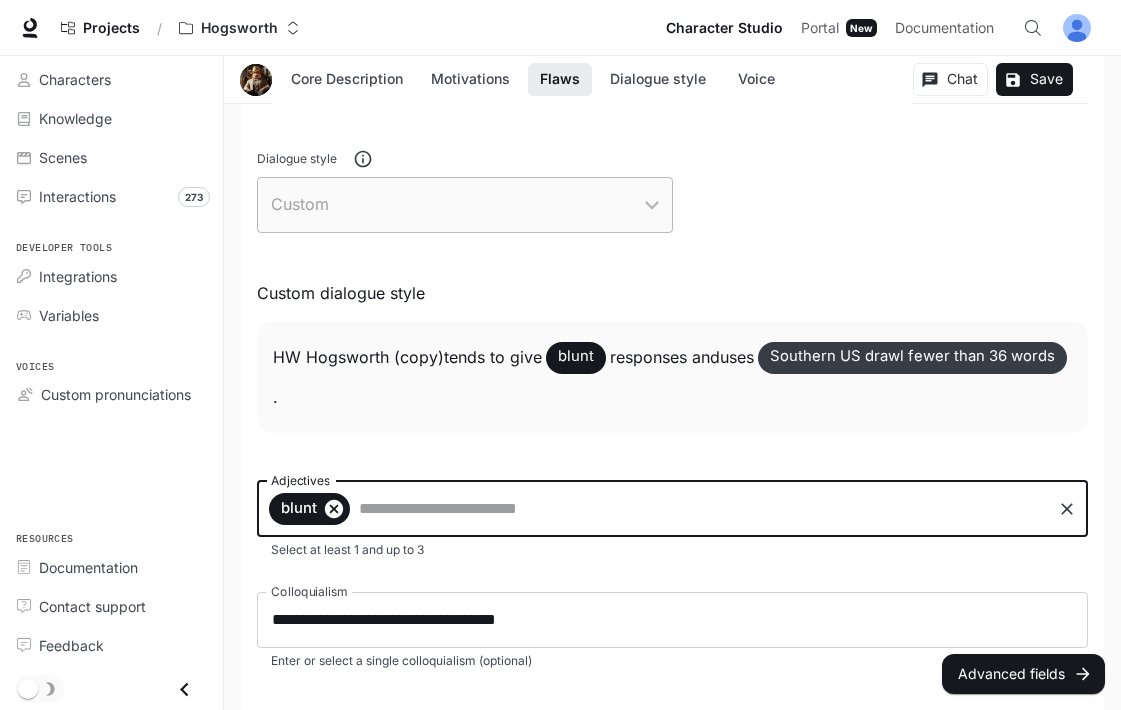 click 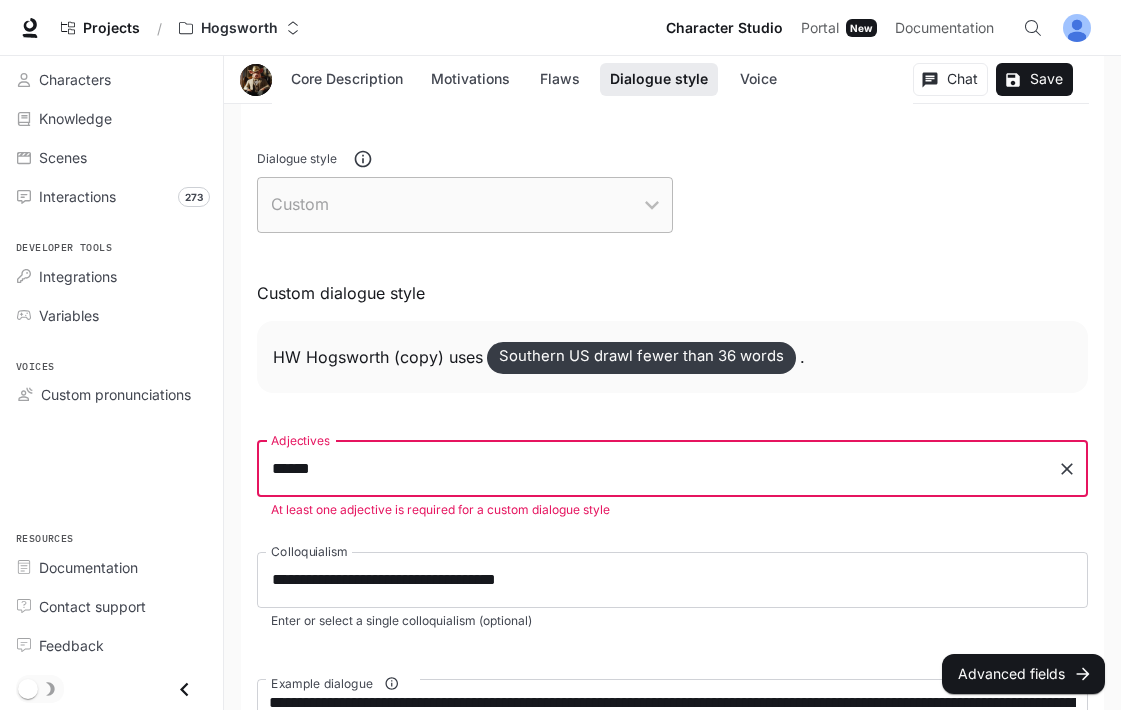 type on "*****" 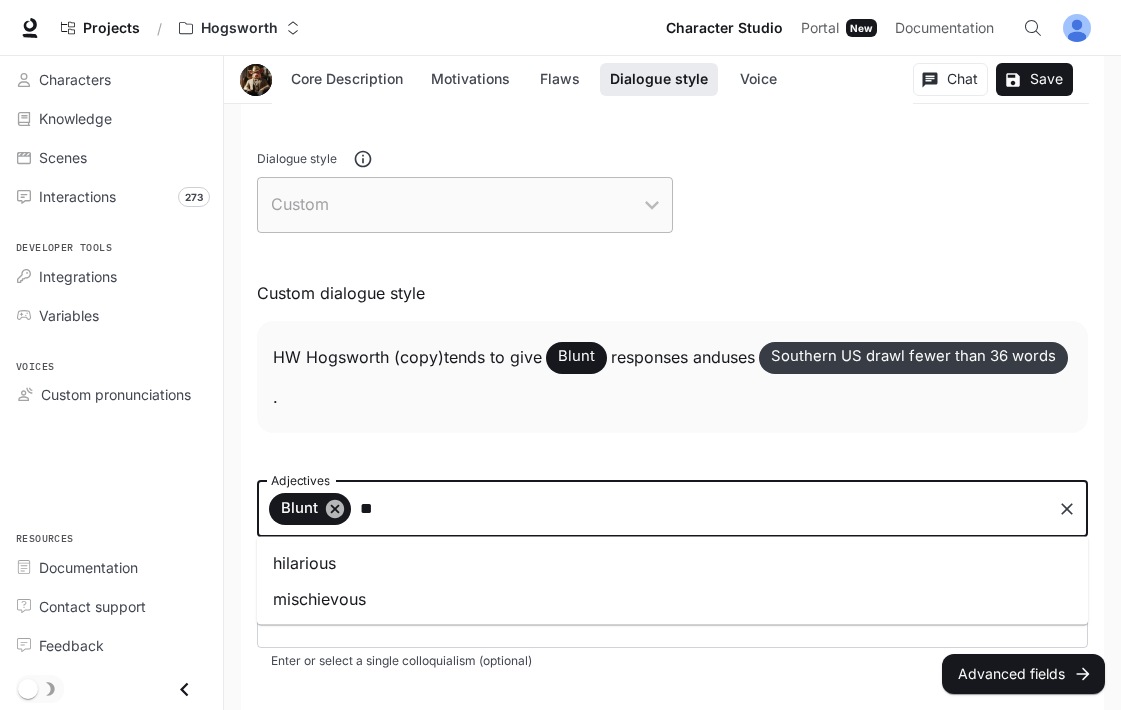 type on "*" 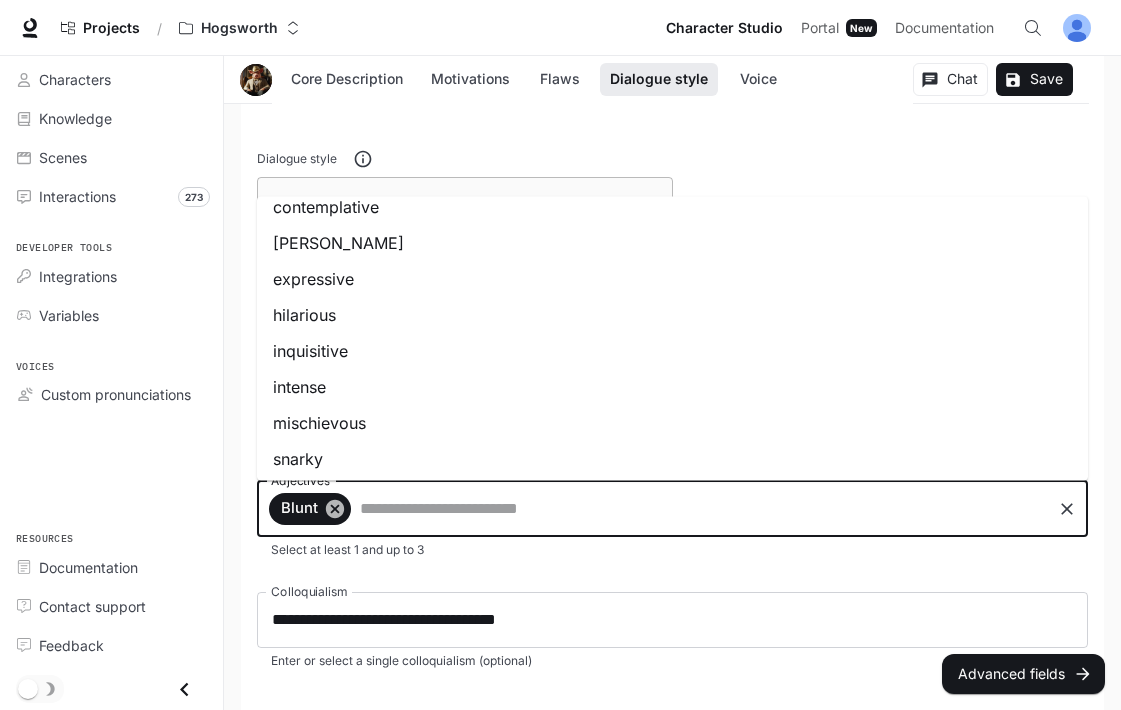 scroll, scrollTop: 71, scrollLeft: 0, axis: vertical 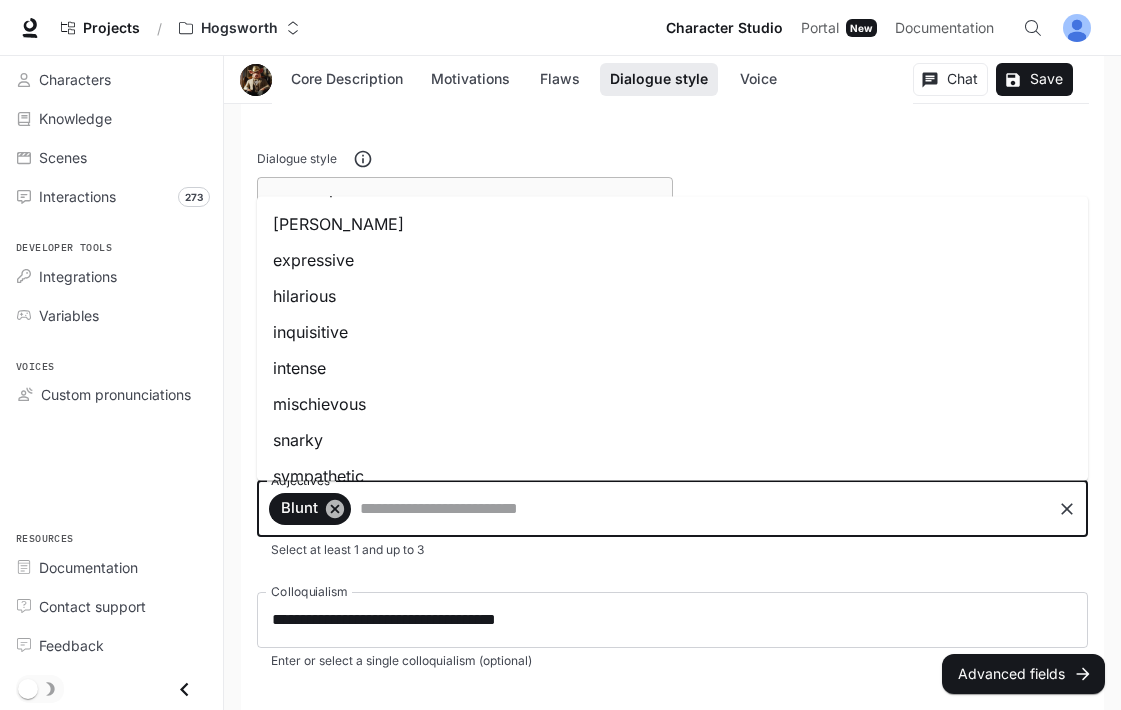 click on "mischievous" at bounding box center (672, 404) 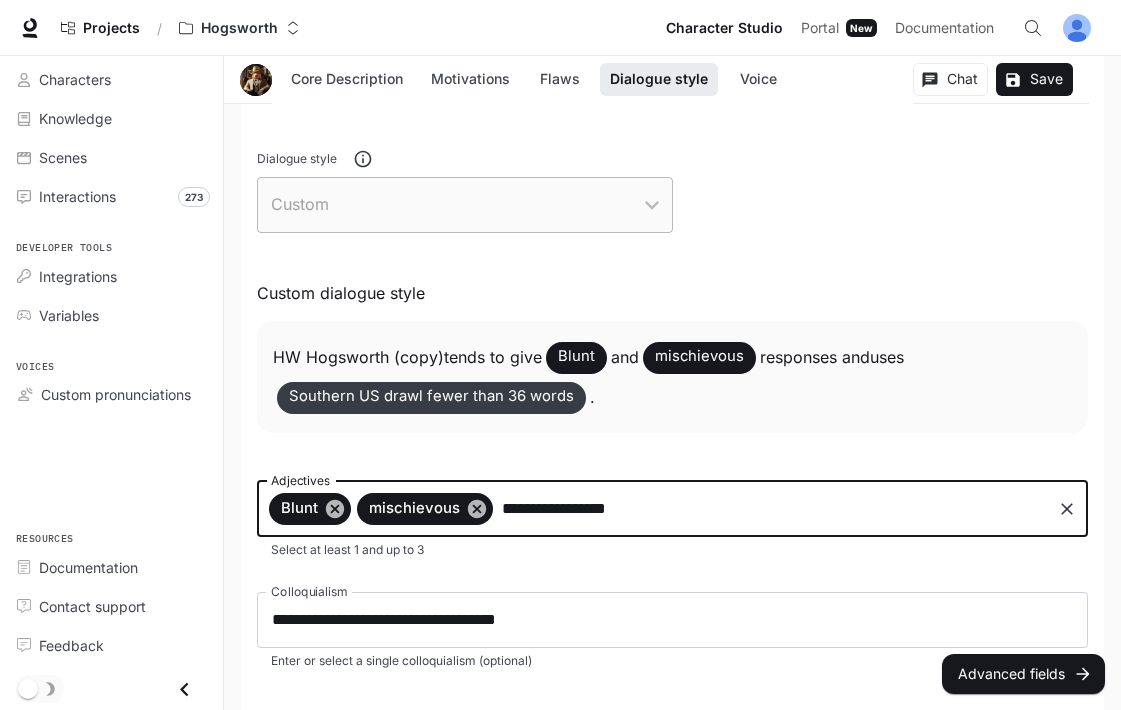 type on "**********" 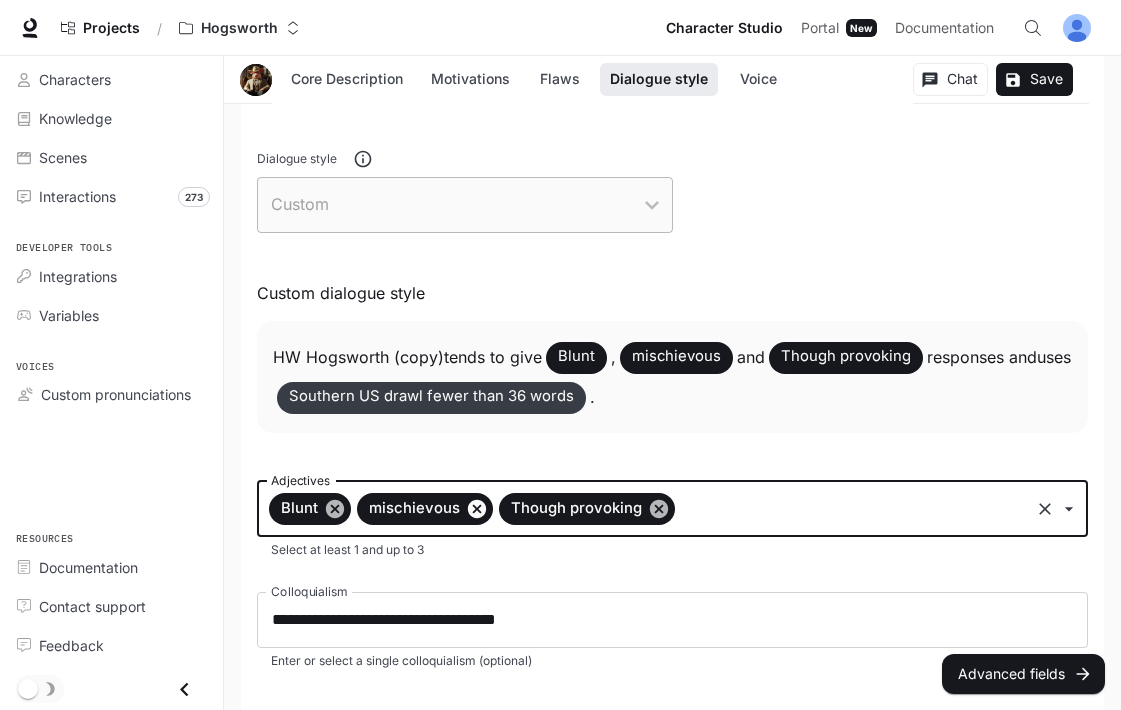 click 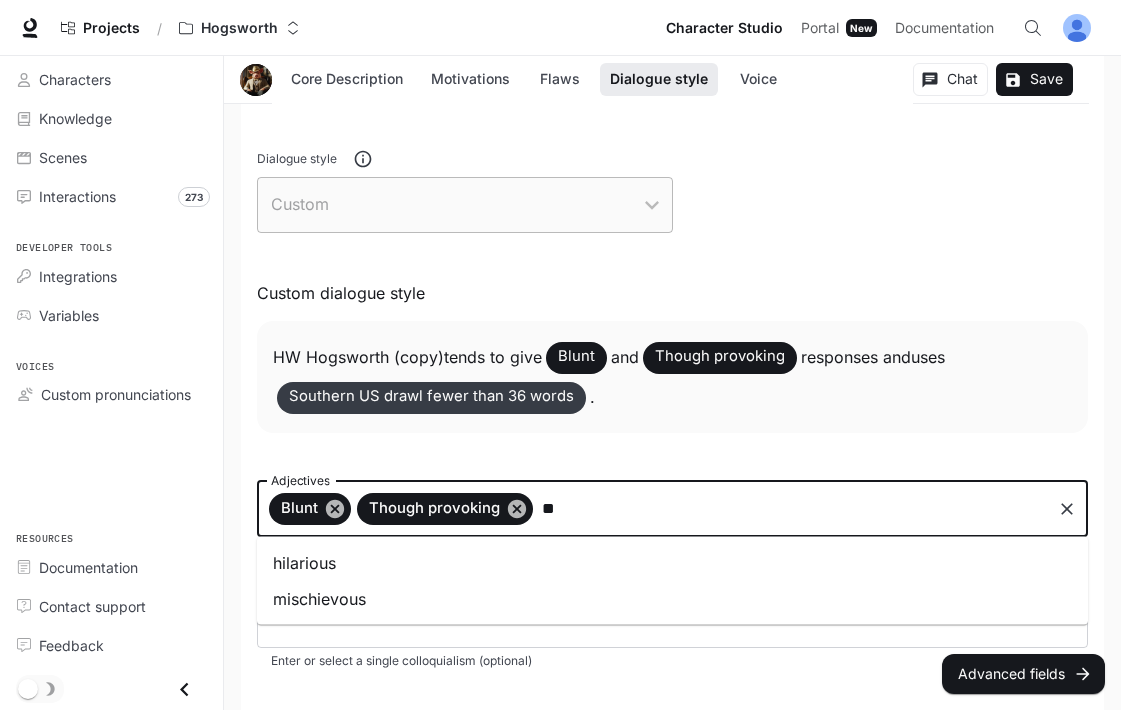 type on "***" 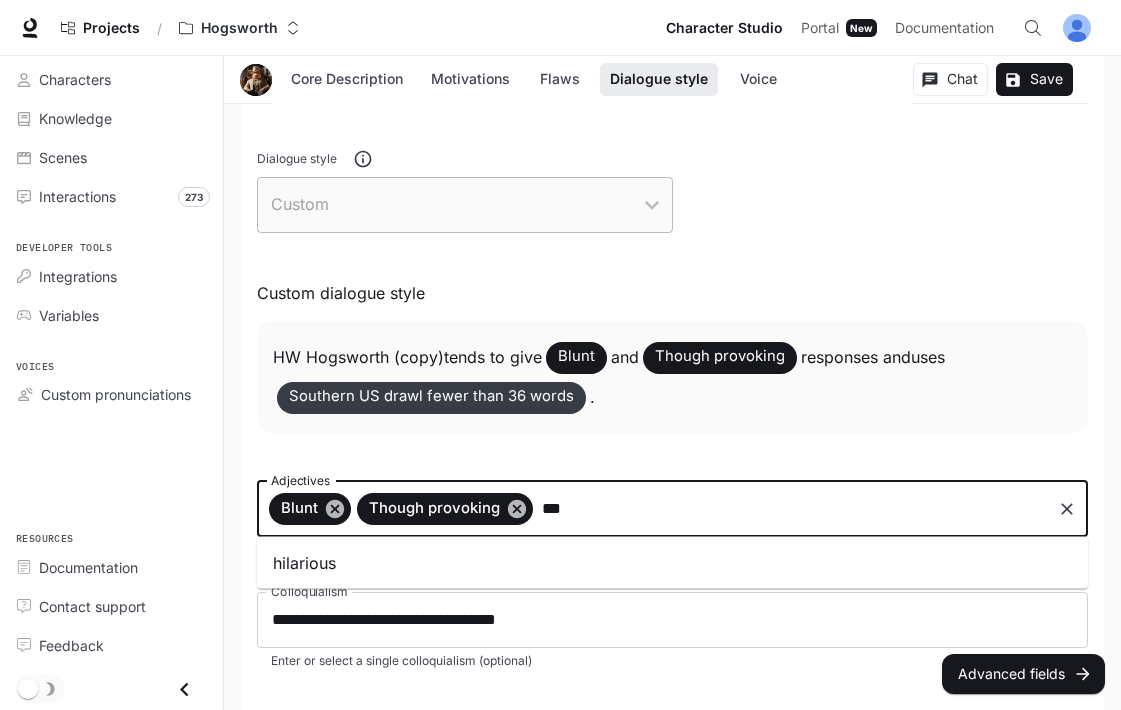 click on "hilarious" at bounding box center (672, 563) 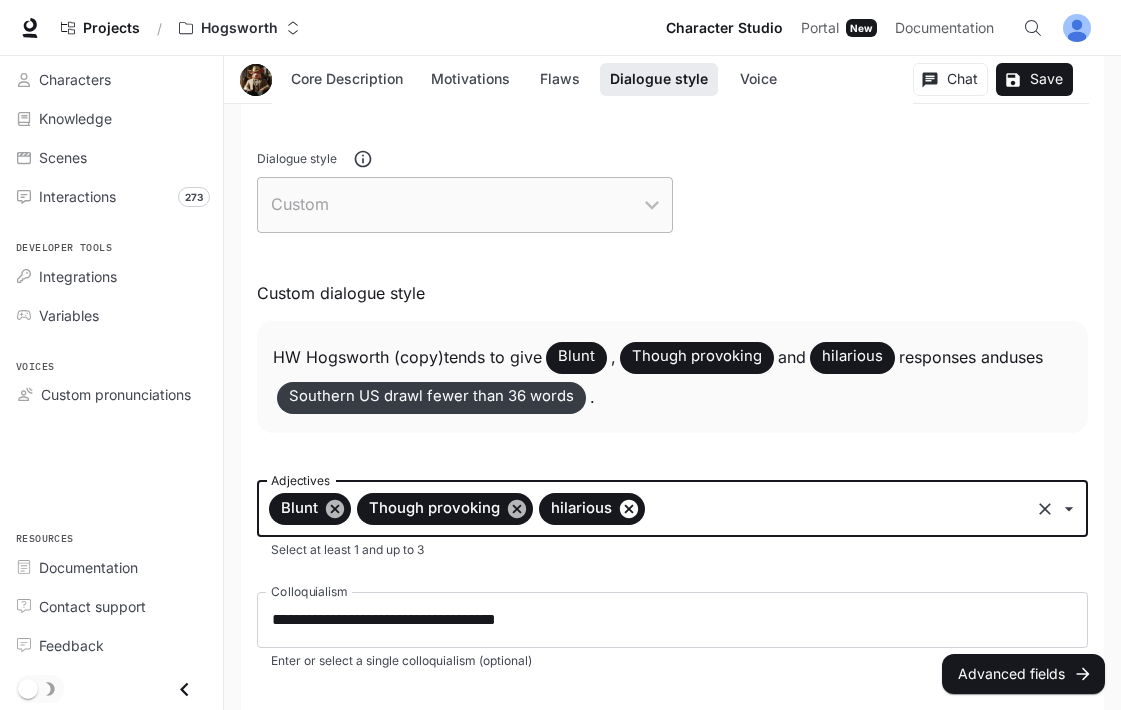 click 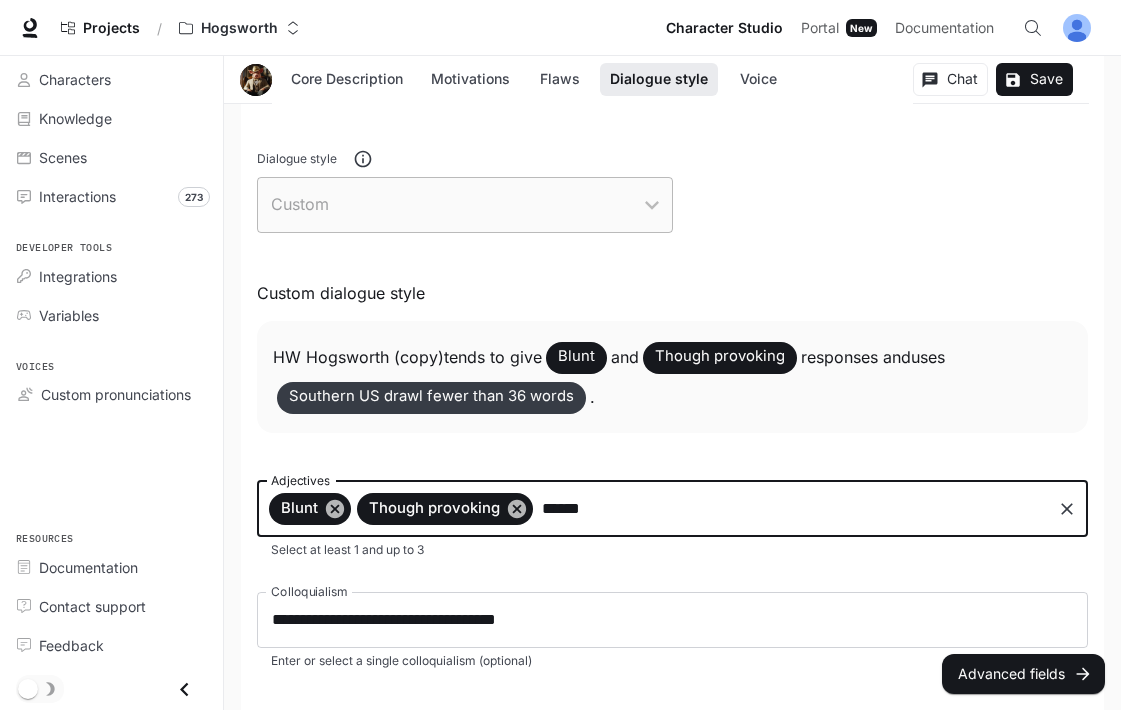 type on "*******" 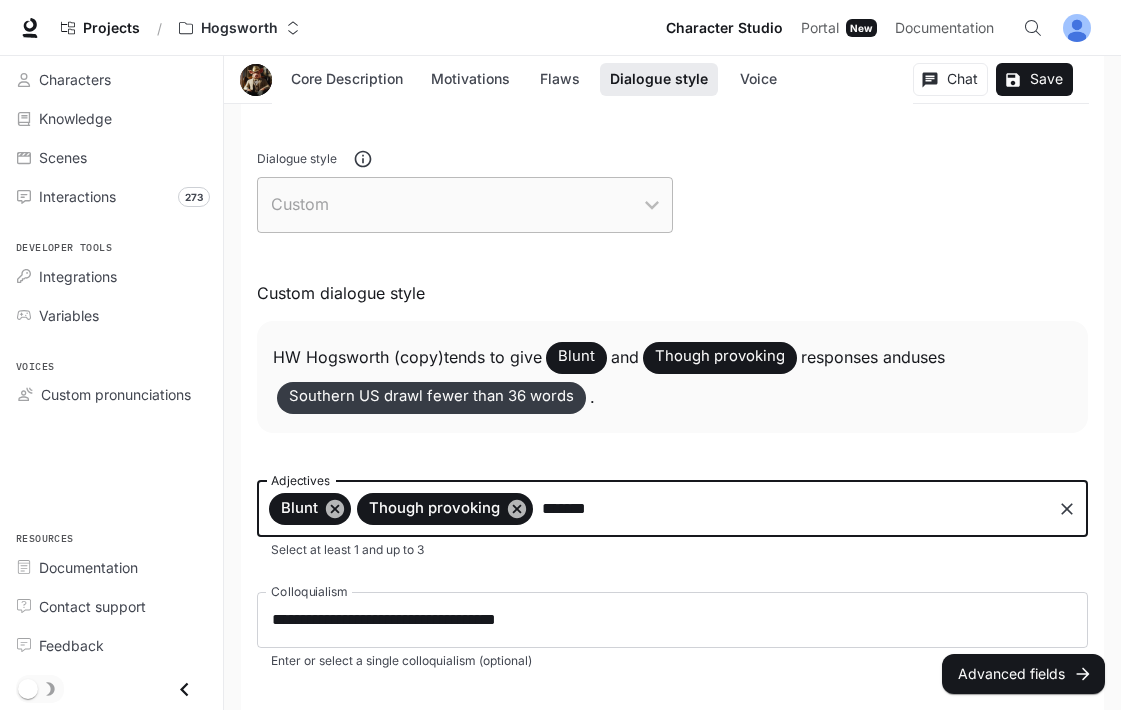 type 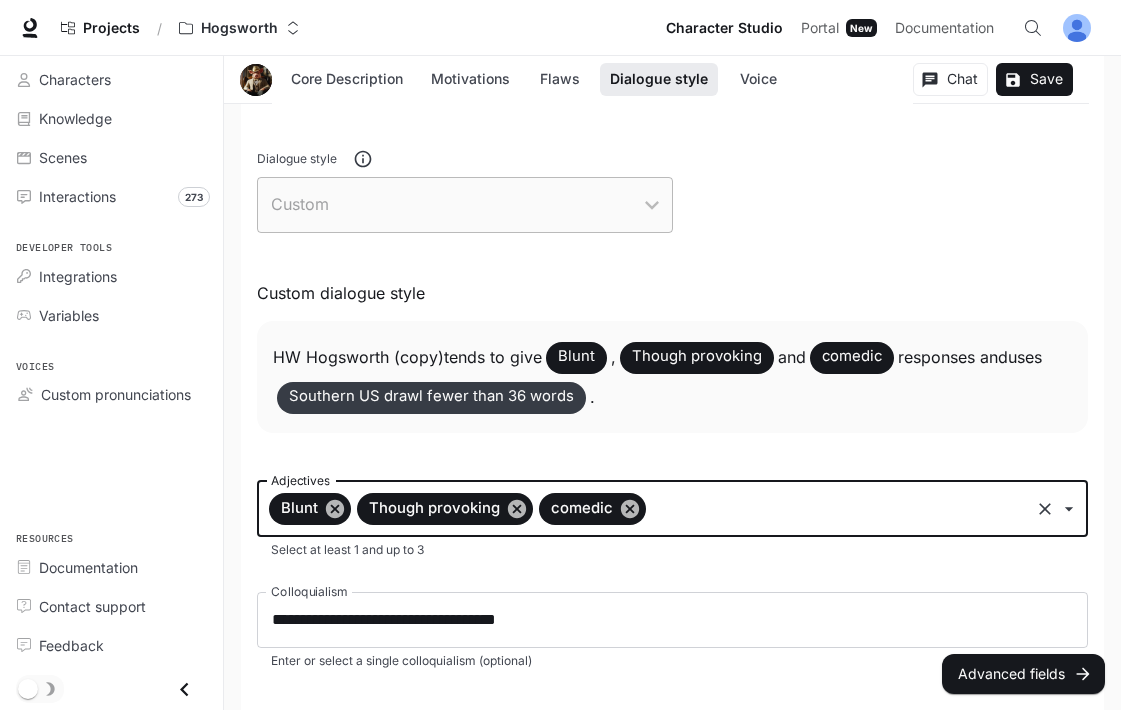 click 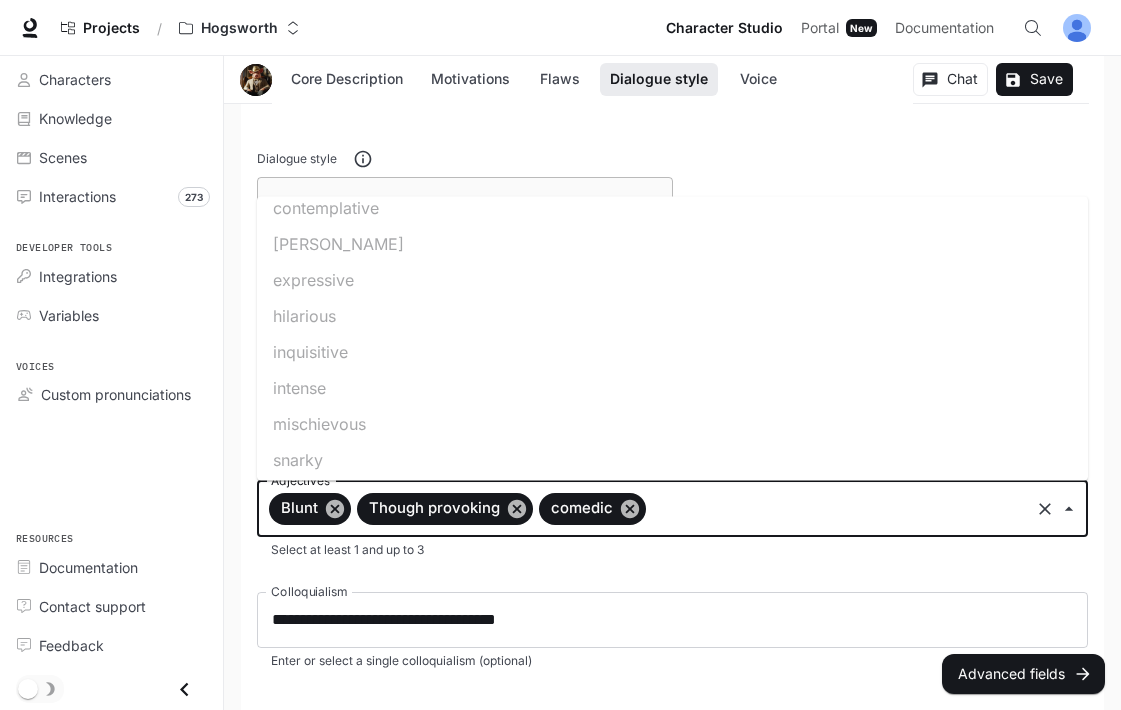scroll, scrollTop: 0, scrollLeft: 0, axis: both 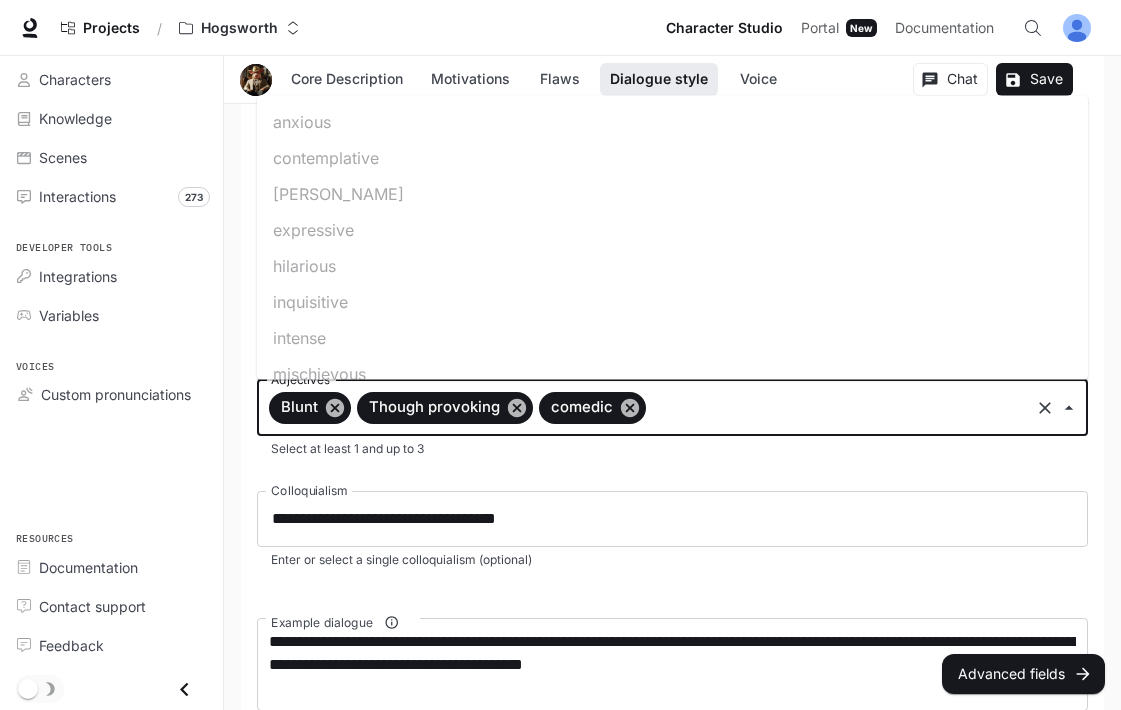 click on "Adjectives" at bounding box center [836, 408] 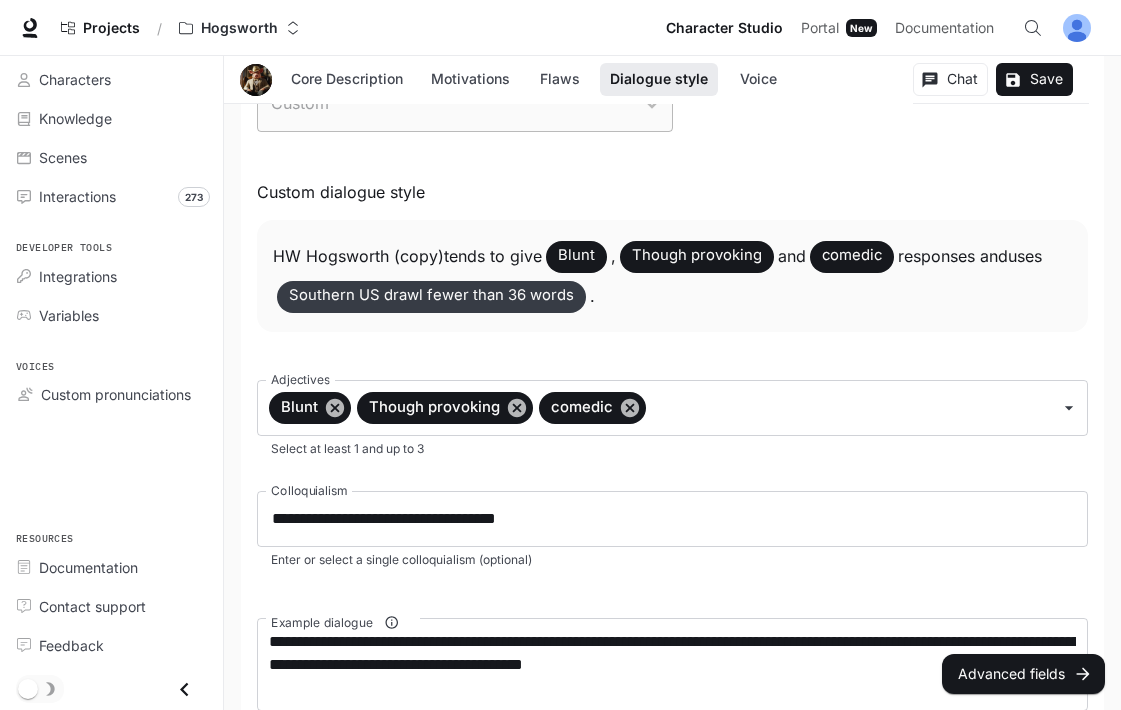 click on "HW Hogsworth (copy)  tends to give Blunt , Though provoking and comedic responses   and  uses Southern US drawl fewer than 36 words ." at bounding box center [672, 276] 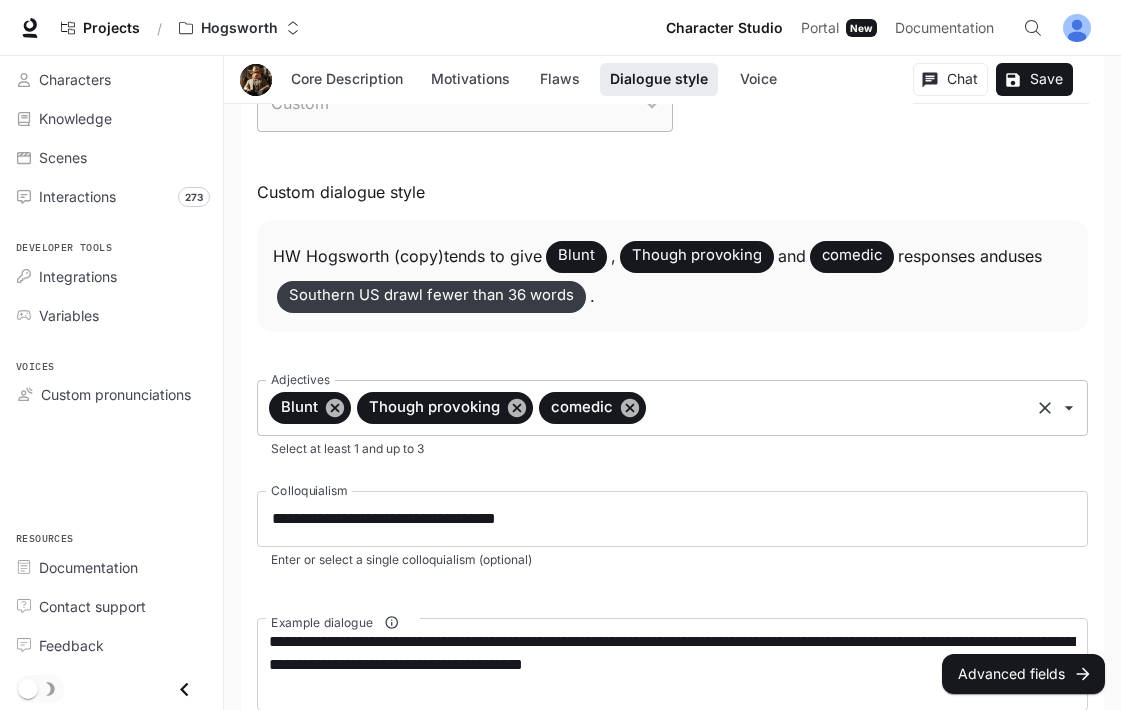click on "Adjectives" at bounding box center [836, 408] 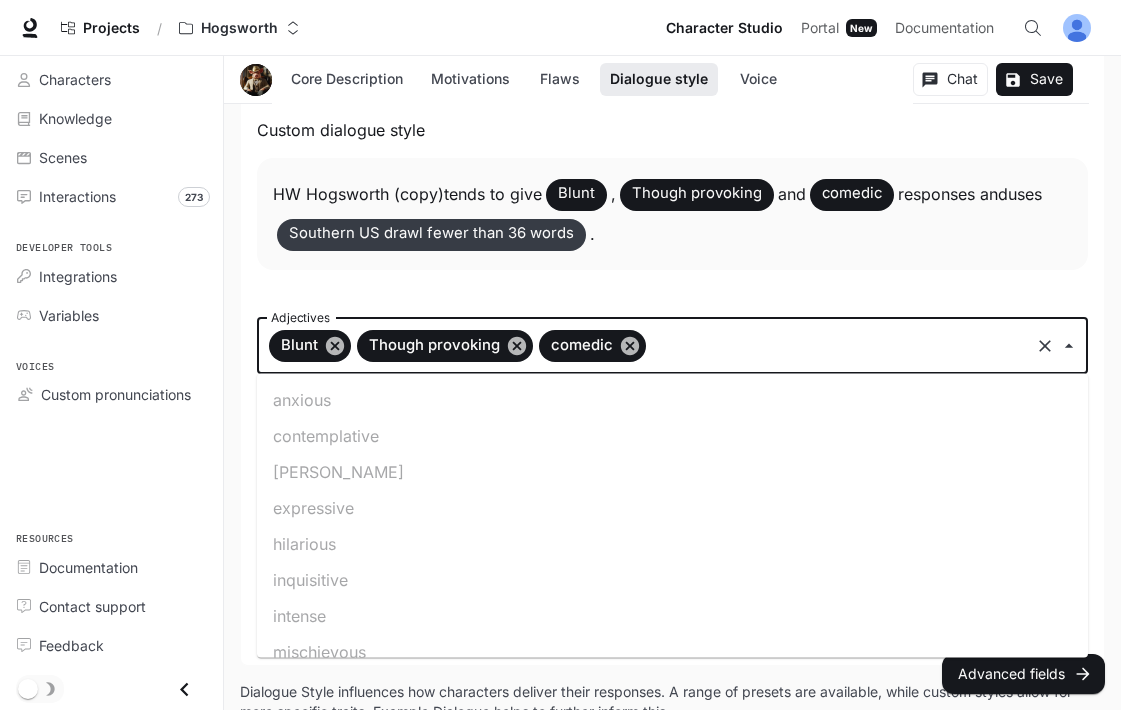 scroll, scrollTop: 2164, scrollLeft: 0, axis: vertical 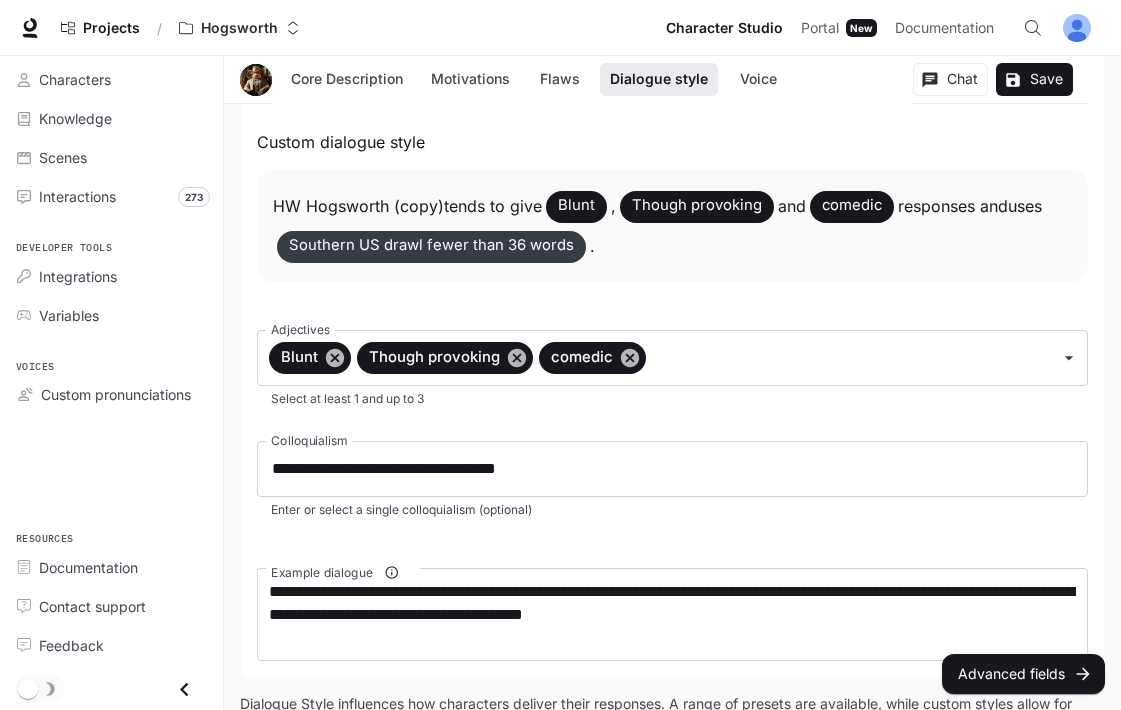 click on "HW Hogsworth (copy)  tends to give Blunt , Though provoking and comedic responses   and  uses Southern US drawl fewer than 36 words ." at bounding box center [672, 226] 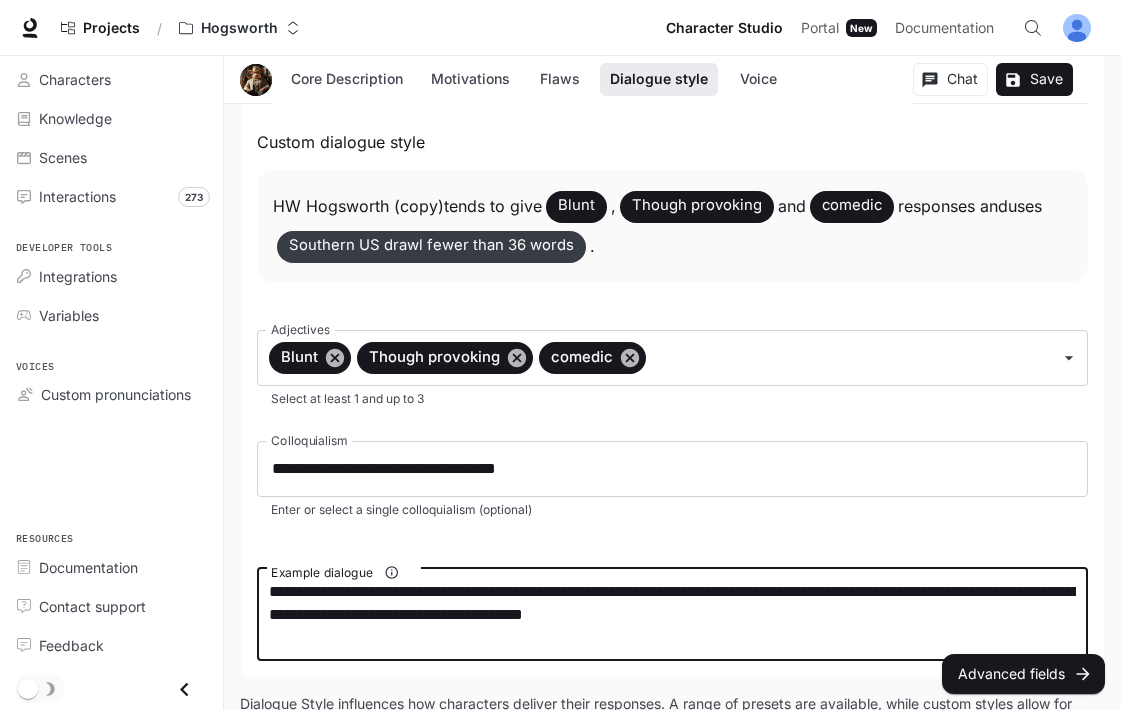 click on "**********" at bounding box center [672, 614] 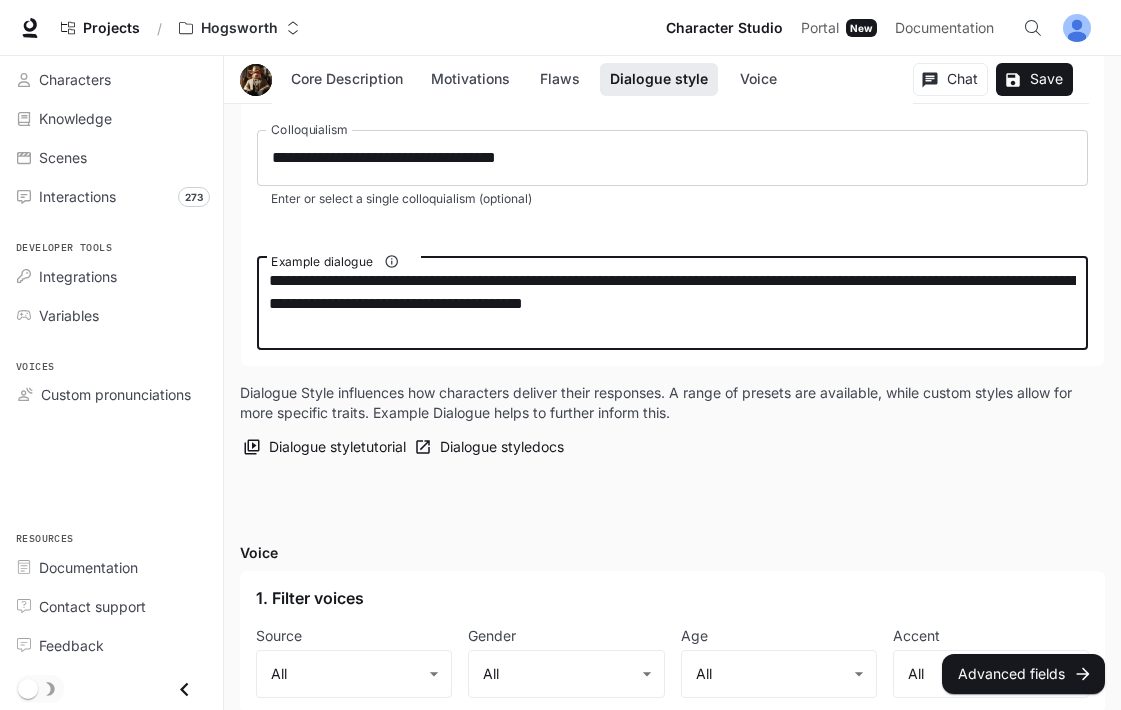 scroll, scrollTop: 2477, scrollLeft: 0, axis: vertical 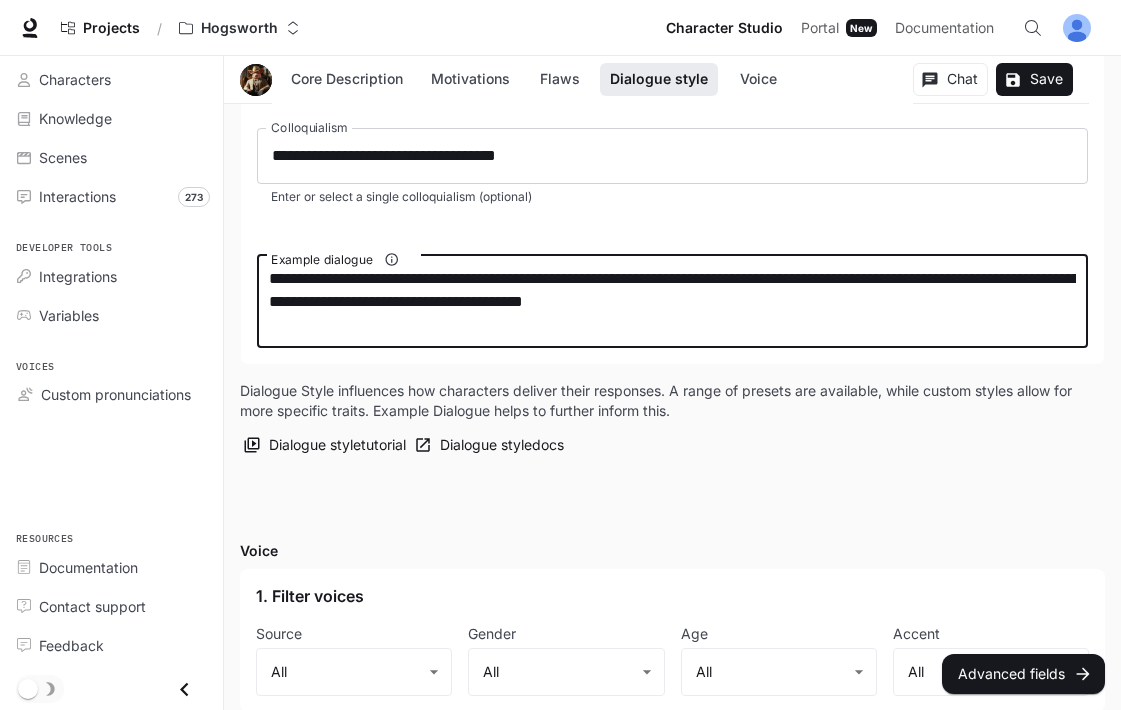 drag, startPoint x: 825, startPoint y: 298, endPoint x: 819, endPoint y: 365, distance: 67.26812 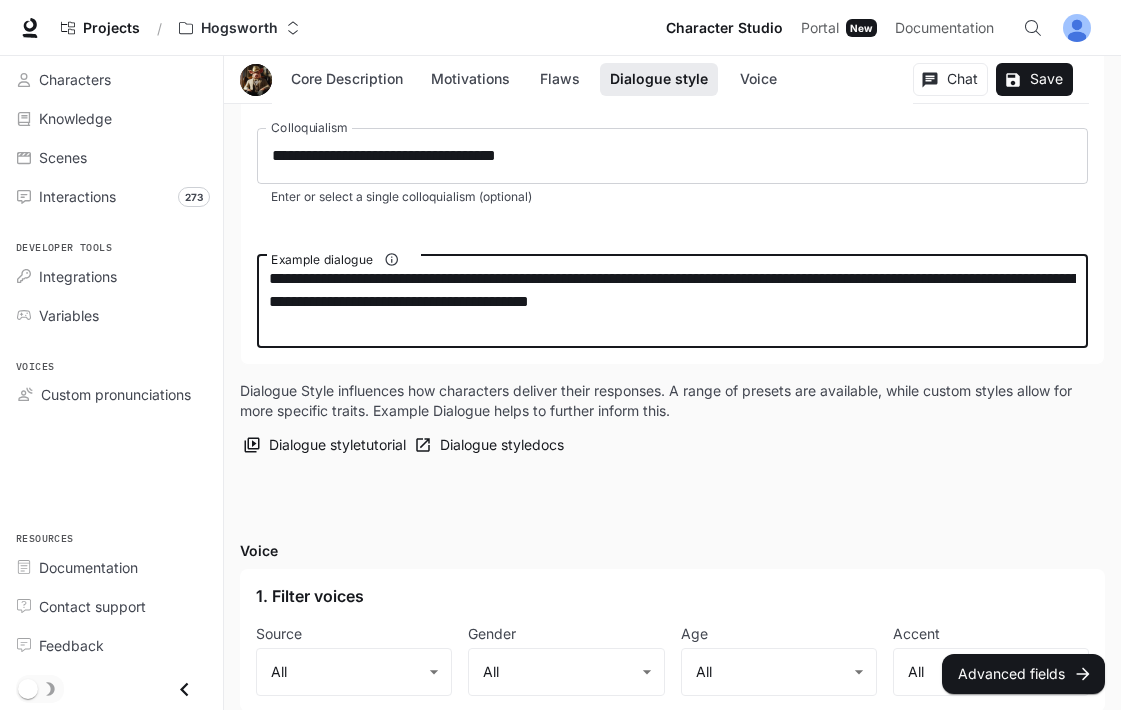 click on "**********" at bounding box center (672, 301) 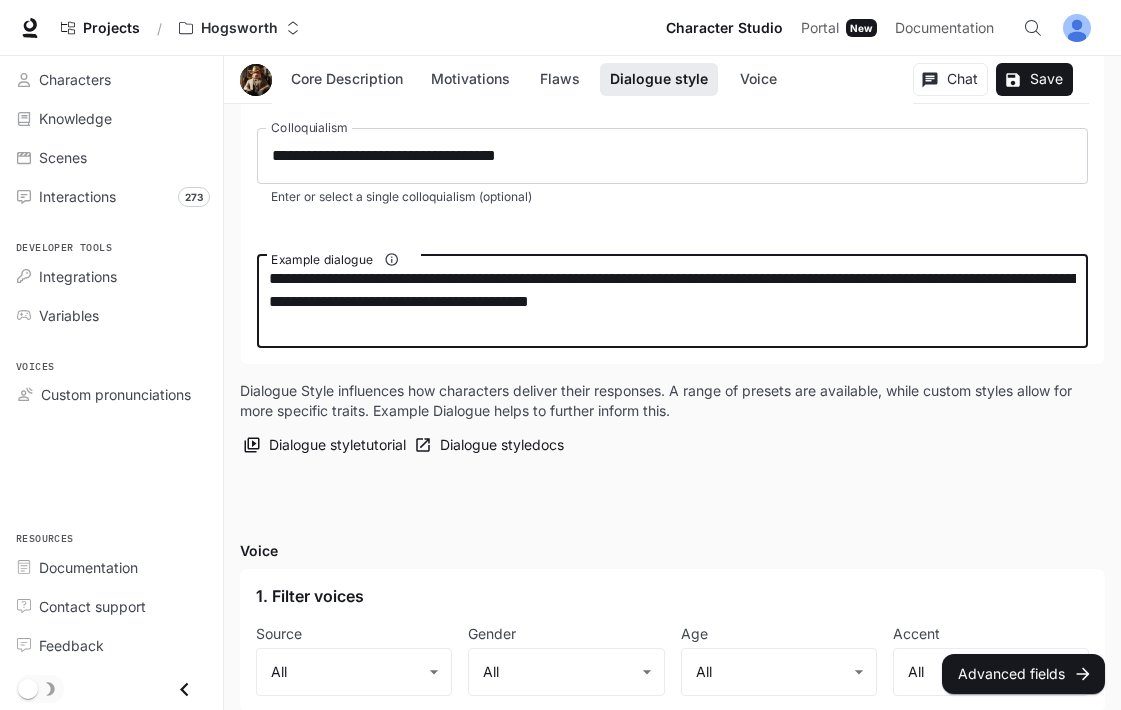click on "**********" at bounding box center (672, 301) 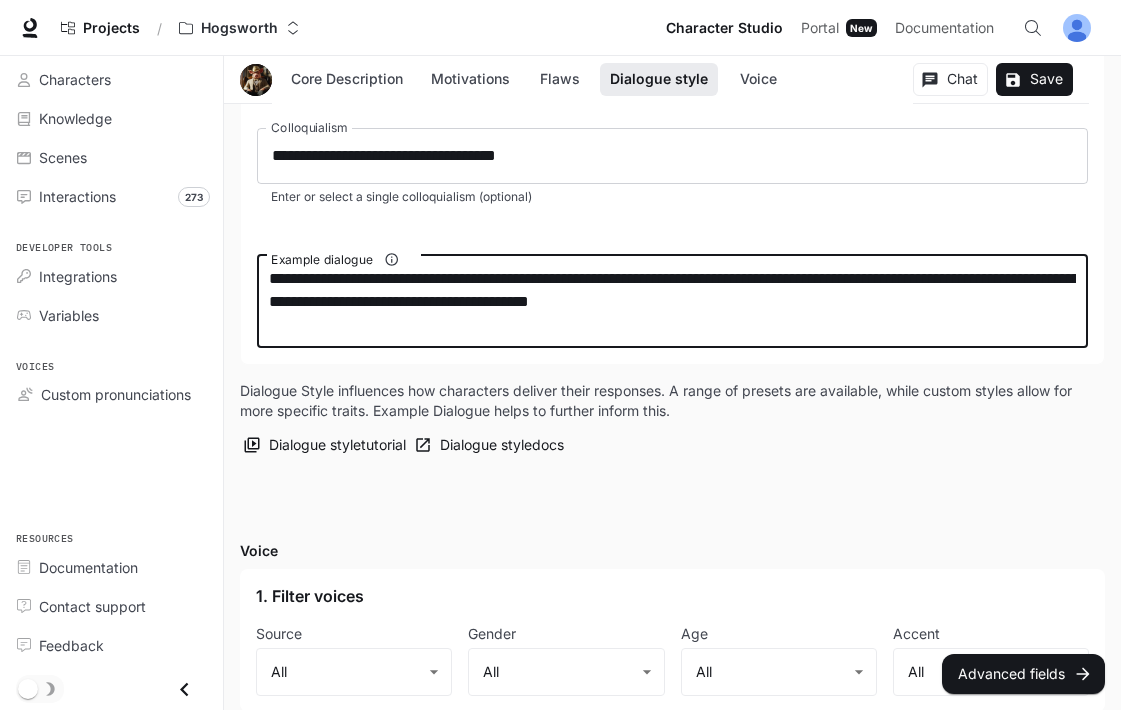 drag, startPoint x: 540, startPoint y: 303, endPoint x: 467, endPoint y: 302, distance: 73.00685 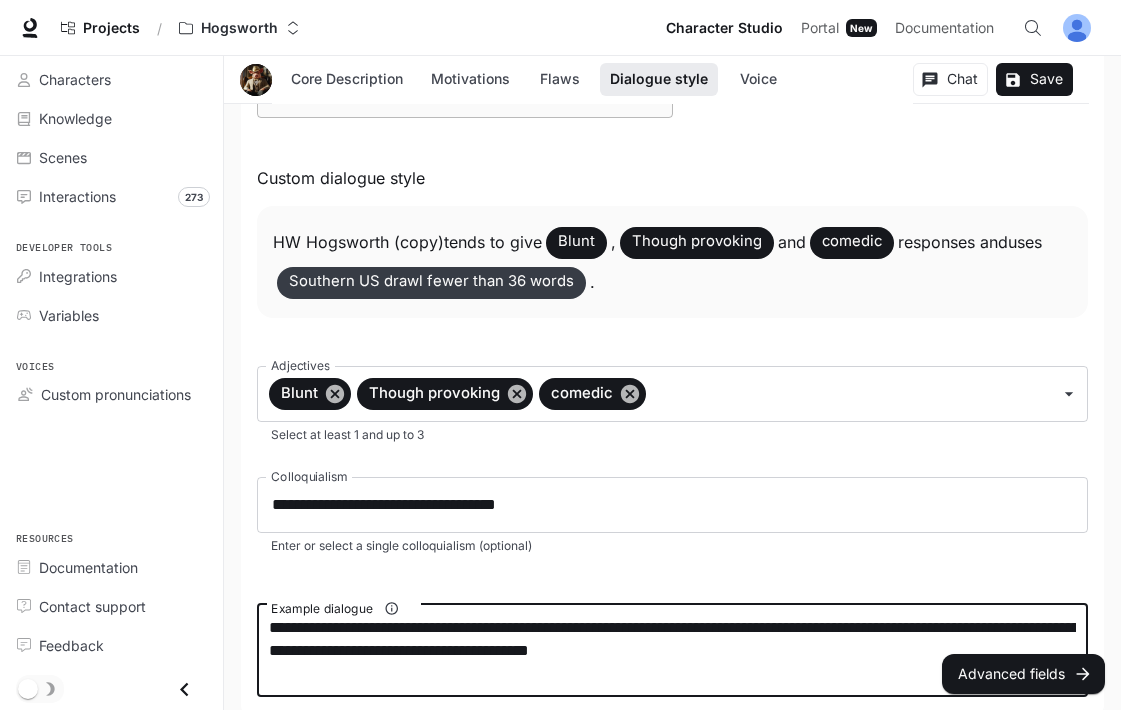 scroll, scrollTop: 2110, scrollLeft: 0, axis: vertical 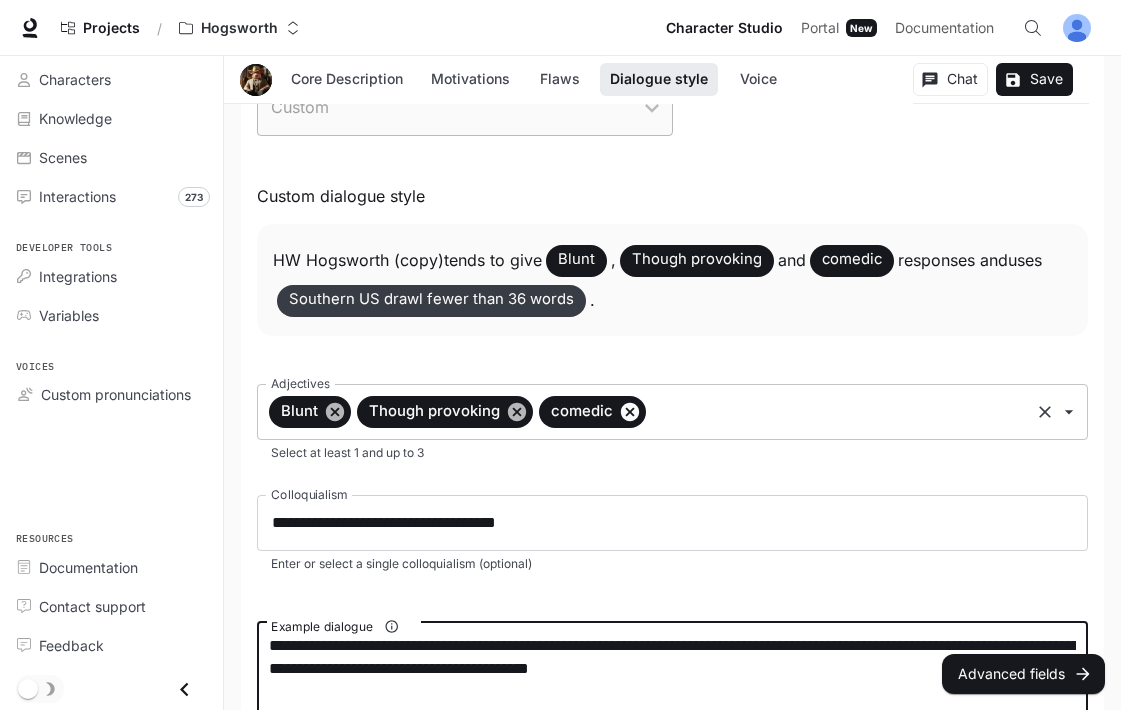 click 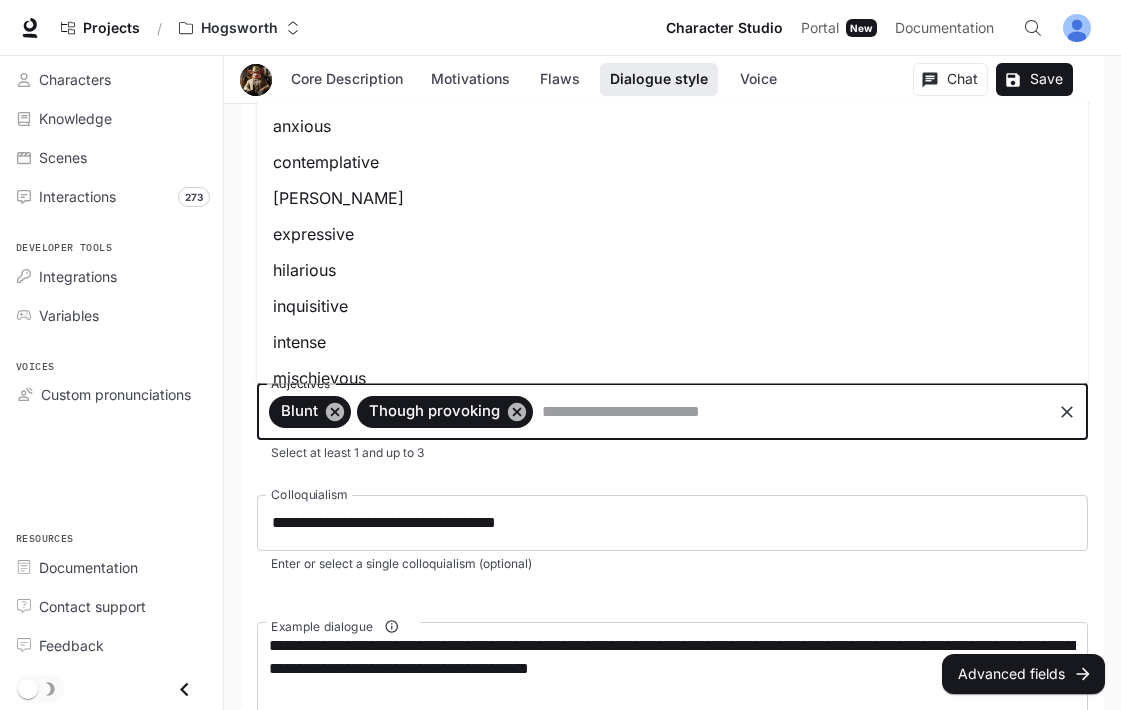 click on "Adjectives" at bounding box center (792, 412) 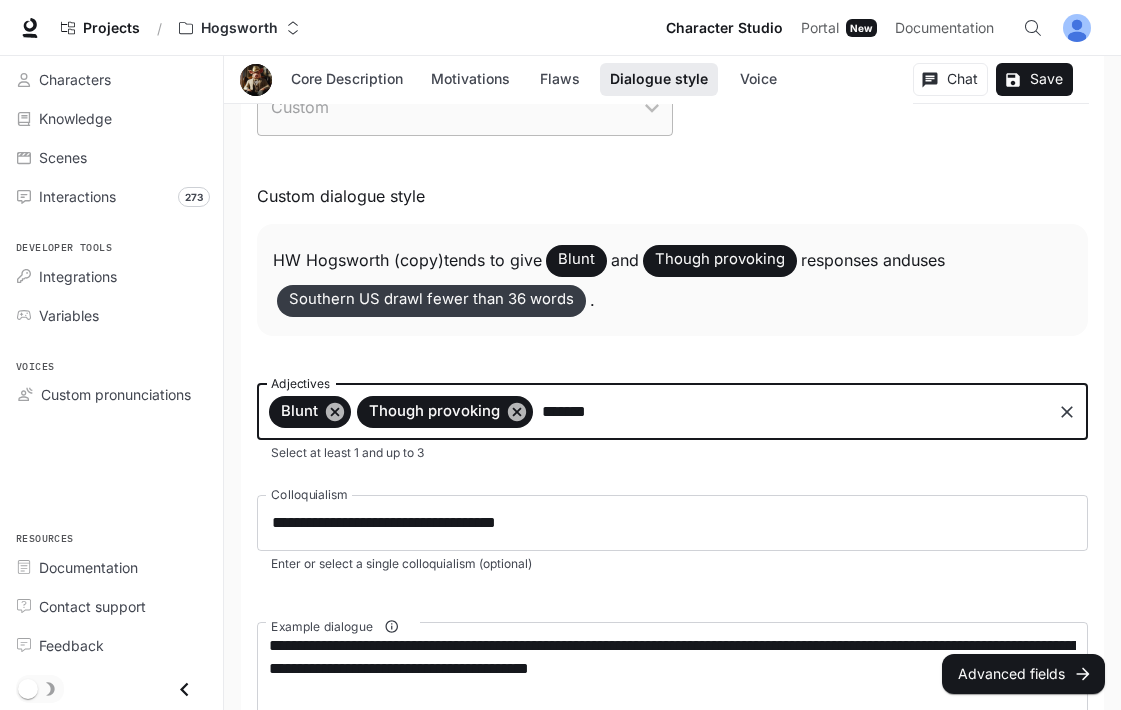 type on "********" 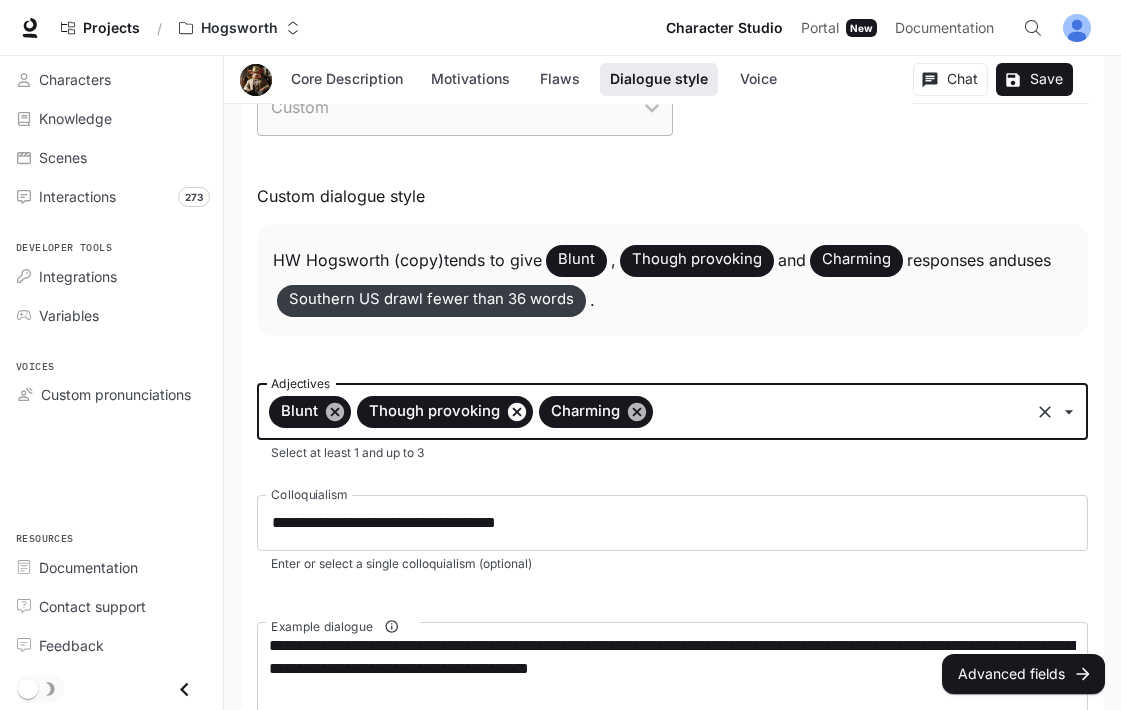 click 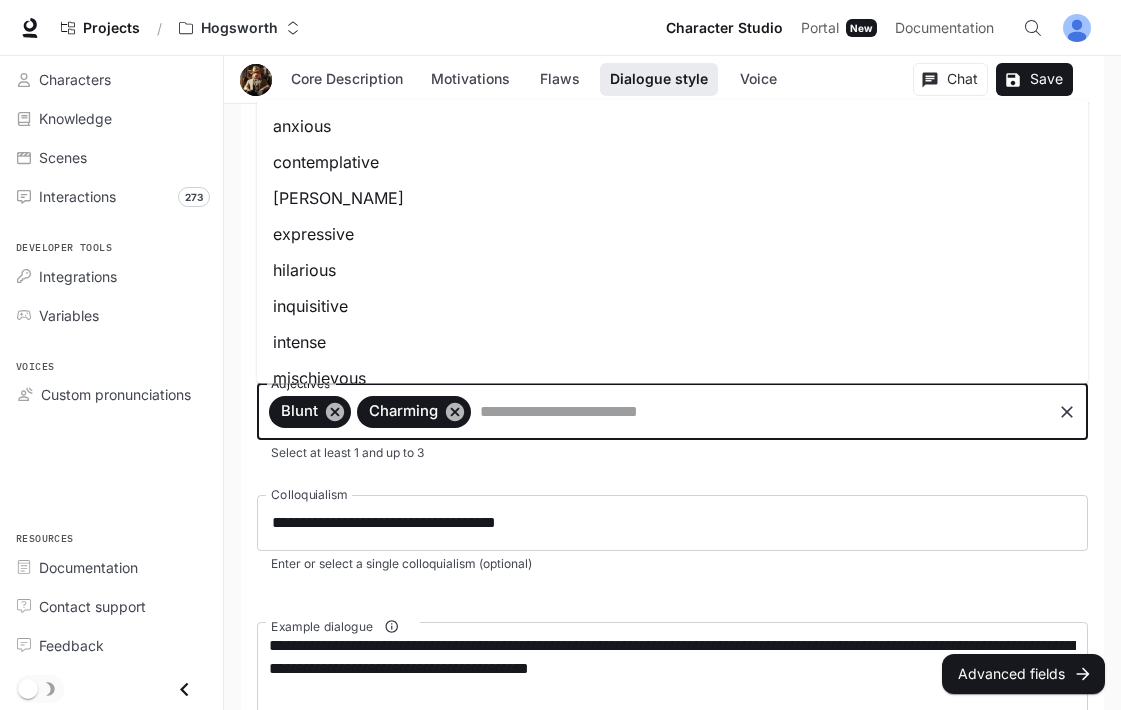 click on "Adjectives" at bounding box center (761, 412) 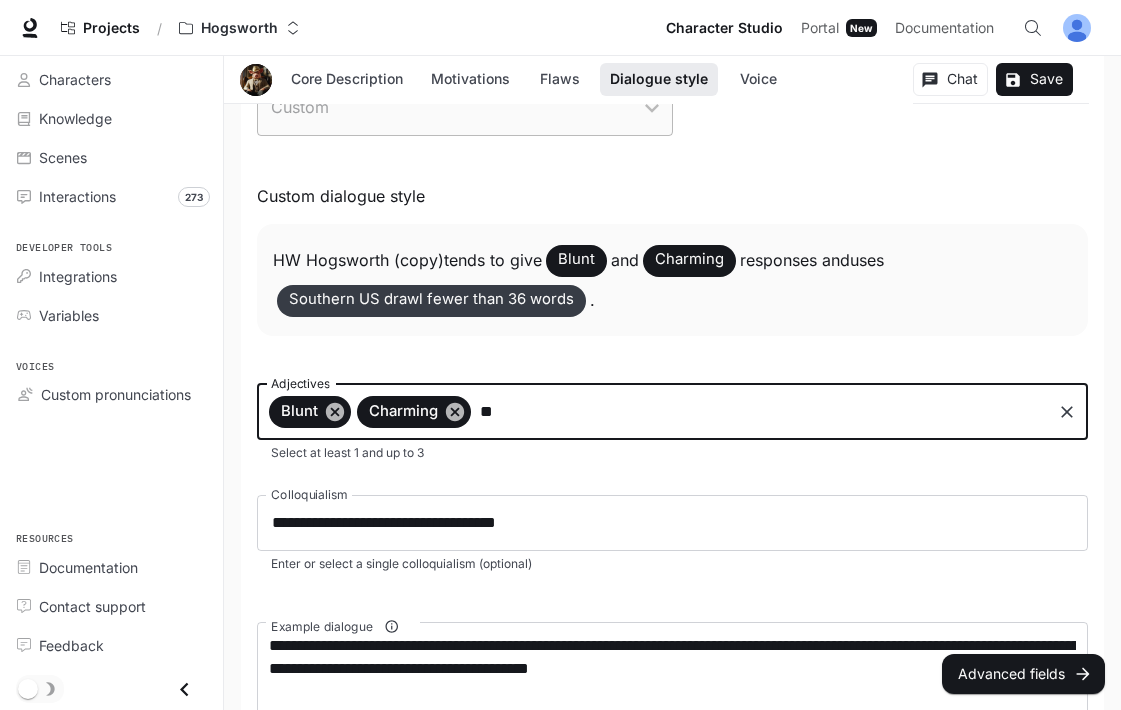 type on "*" 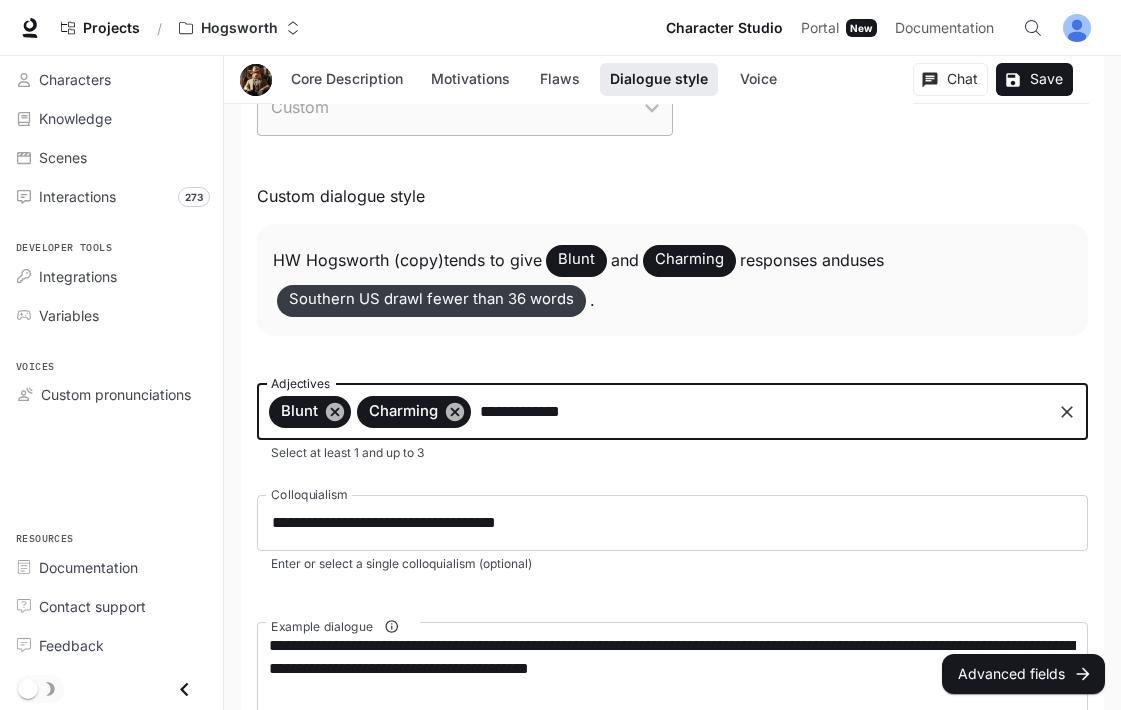 type on "**********" 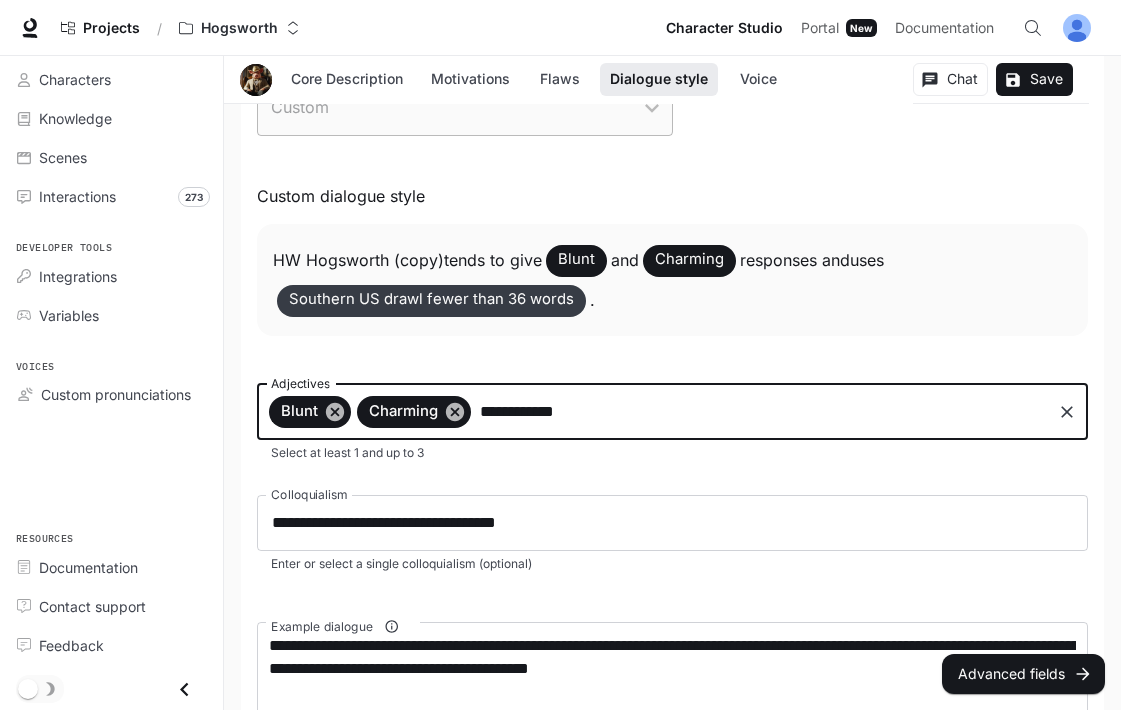 type 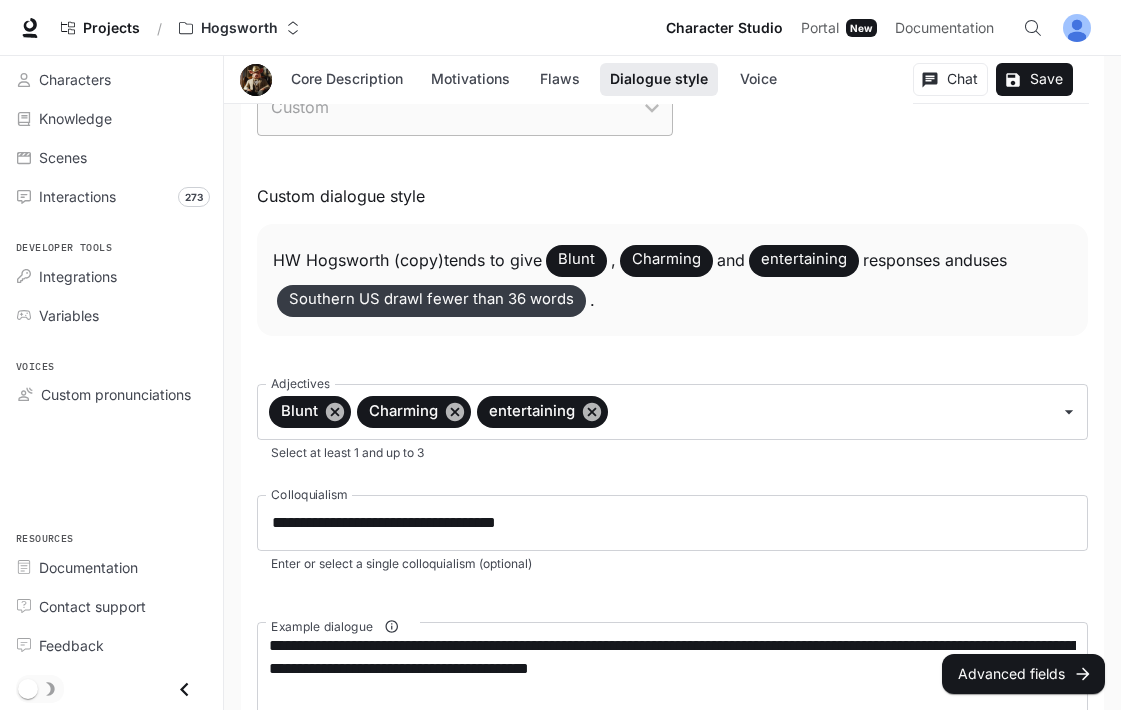 click on "**********" at bounding box center [672, 318] 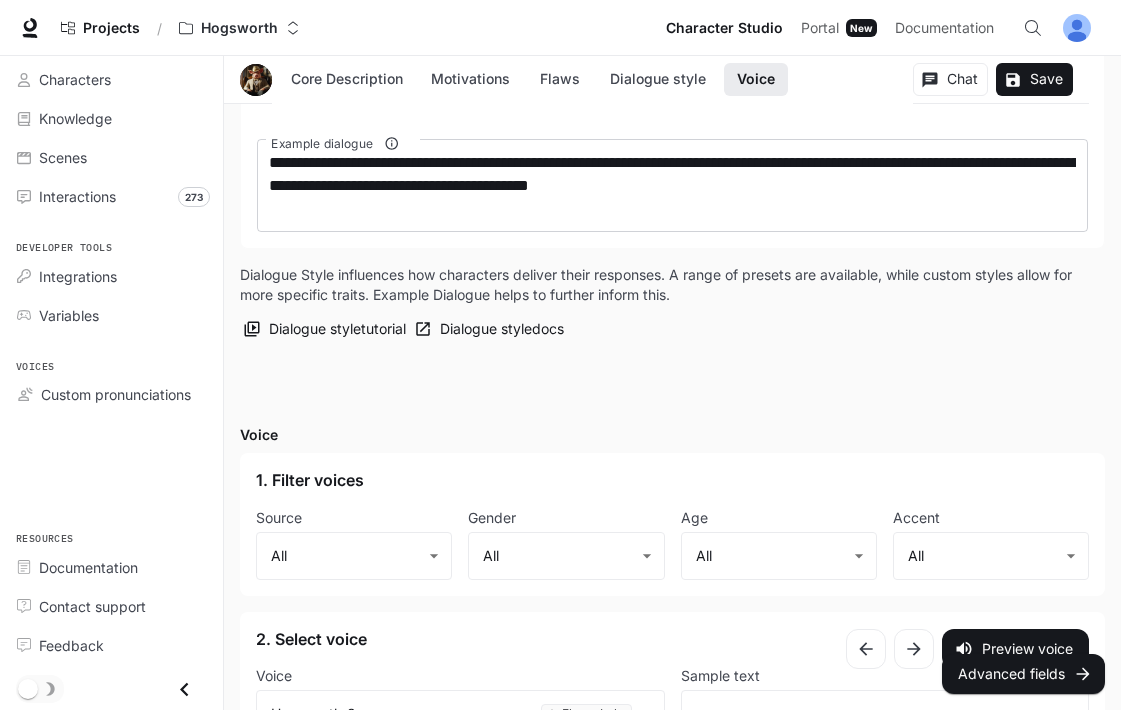 scroll, scrollTop: 2574, scrollLeft: 0, axis: vertical 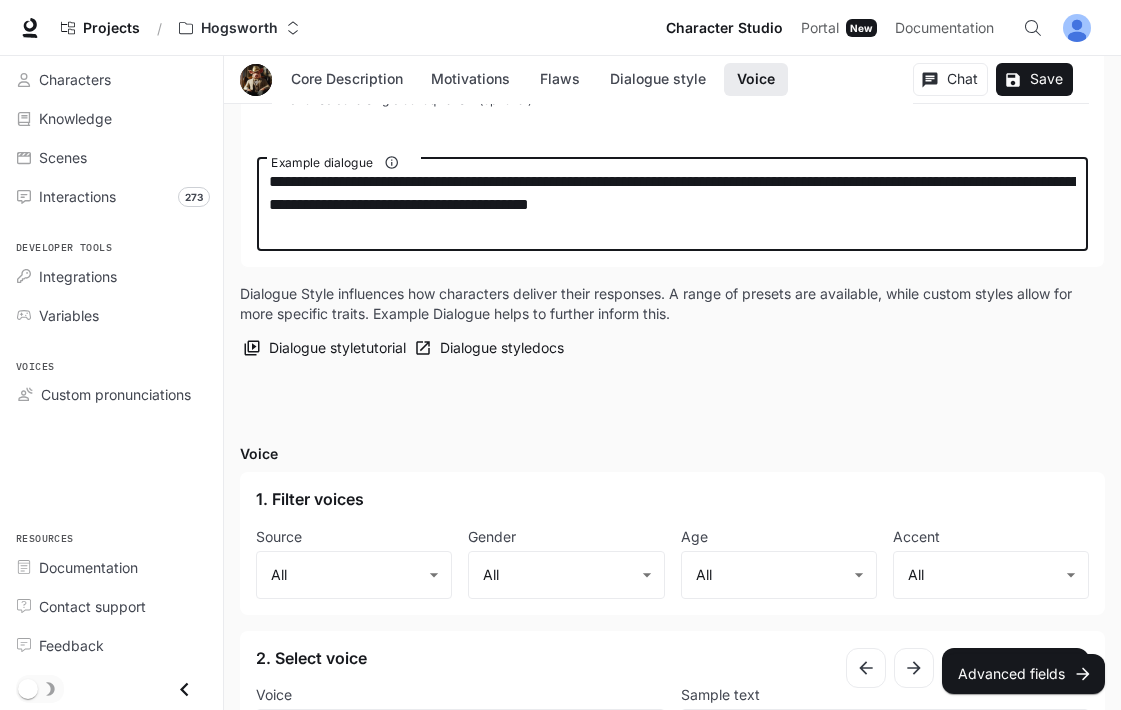 click on "**********" at bounding box center (672, 204) 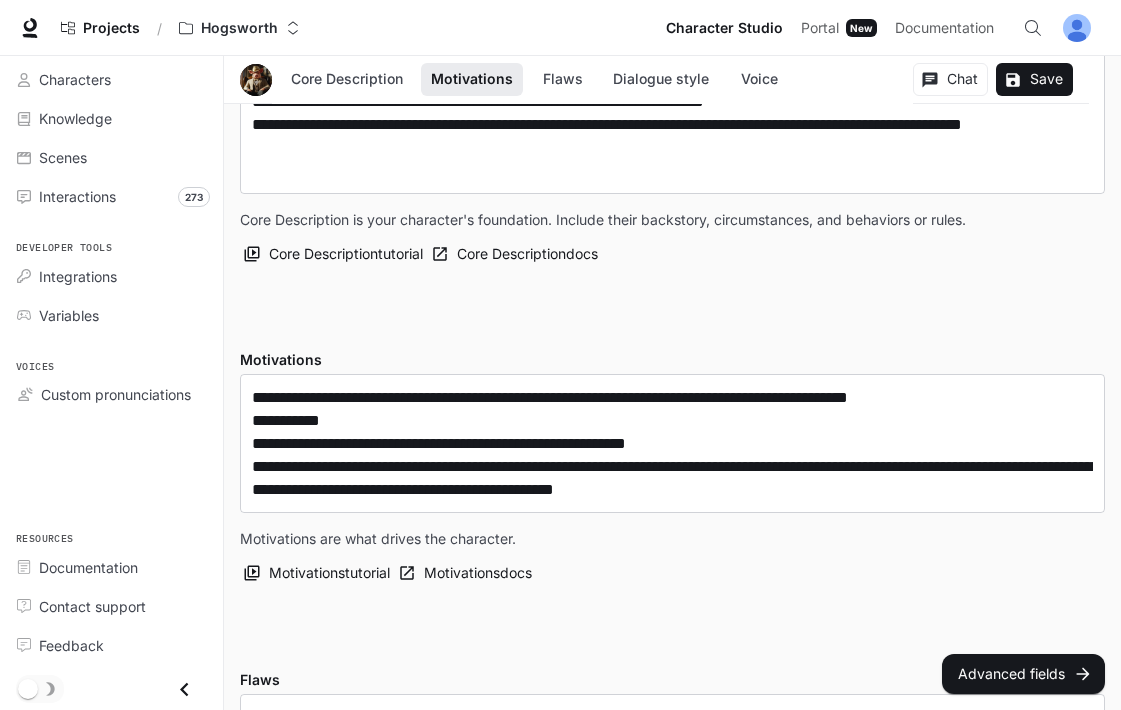 scroll, scrollTop: 0, scrollLeft: 0, axis: both 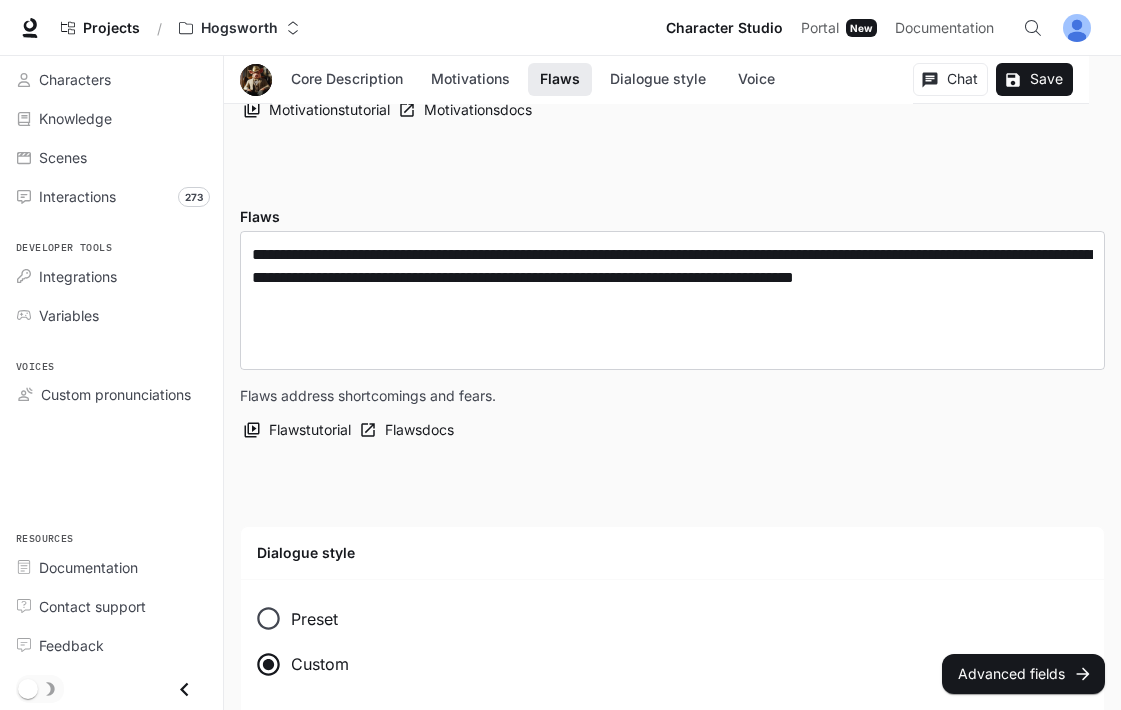 click on "**********" at bounding box center [672, 711] 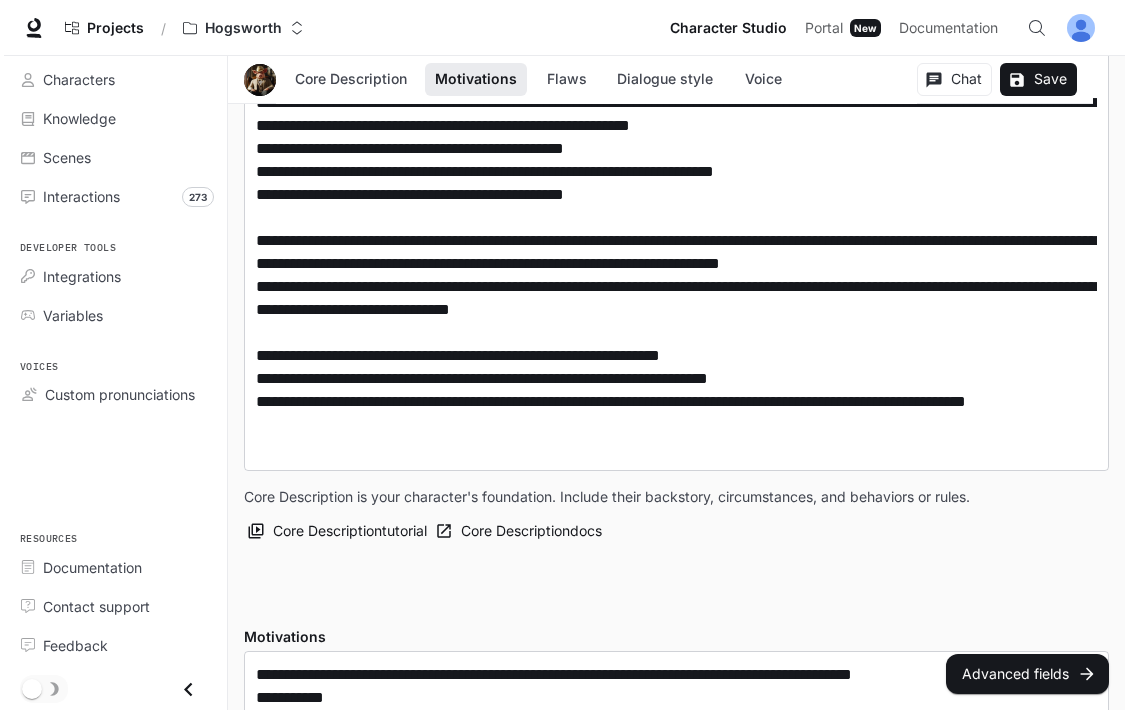 scroll, scrollTop: 0, scrollLeft: 0, axis: both 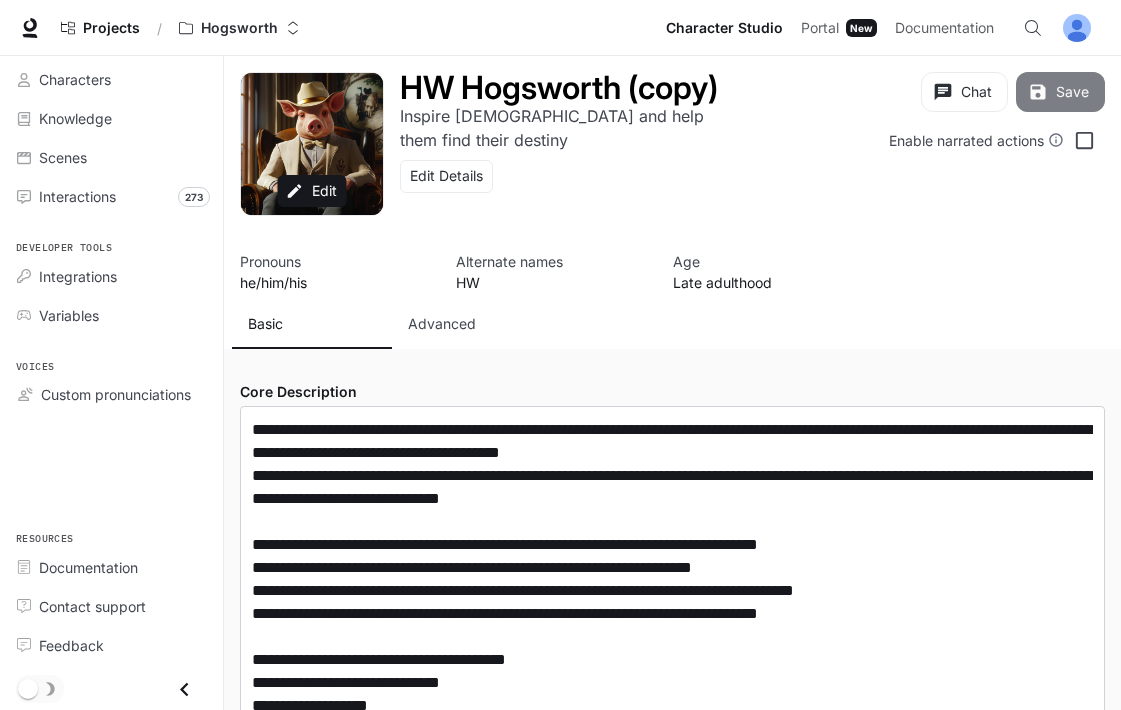 click on "Save" at bounding box center [1060, 92] 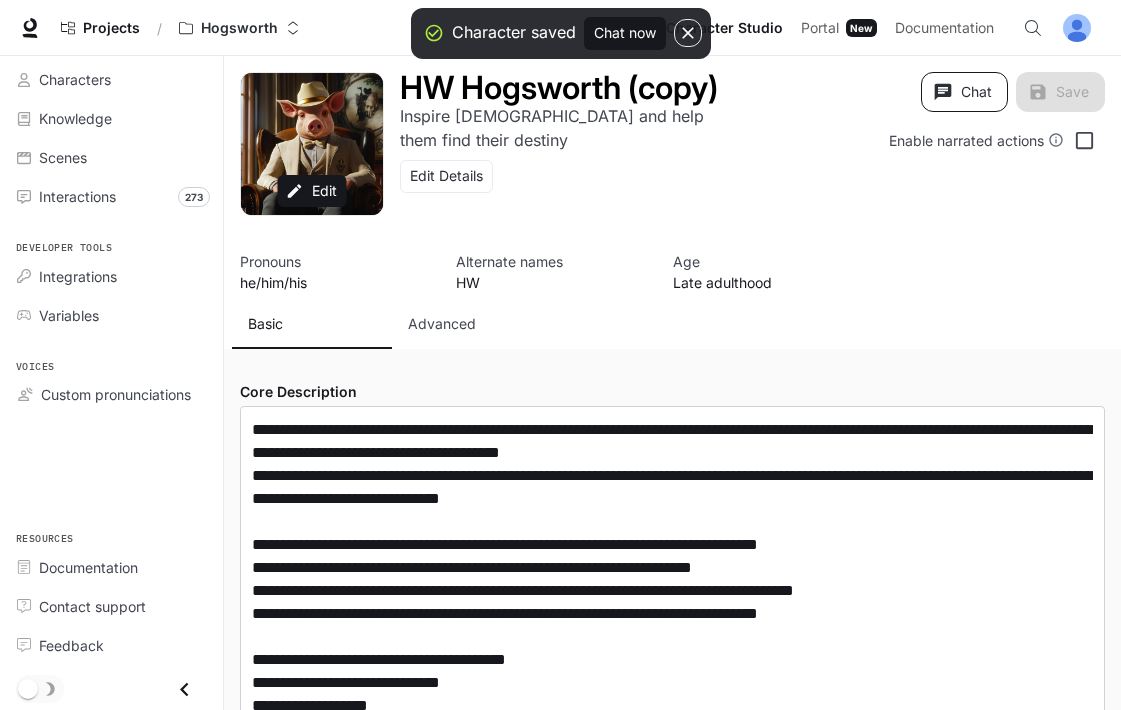 click on "Chat" at bounding box center (964, 92) 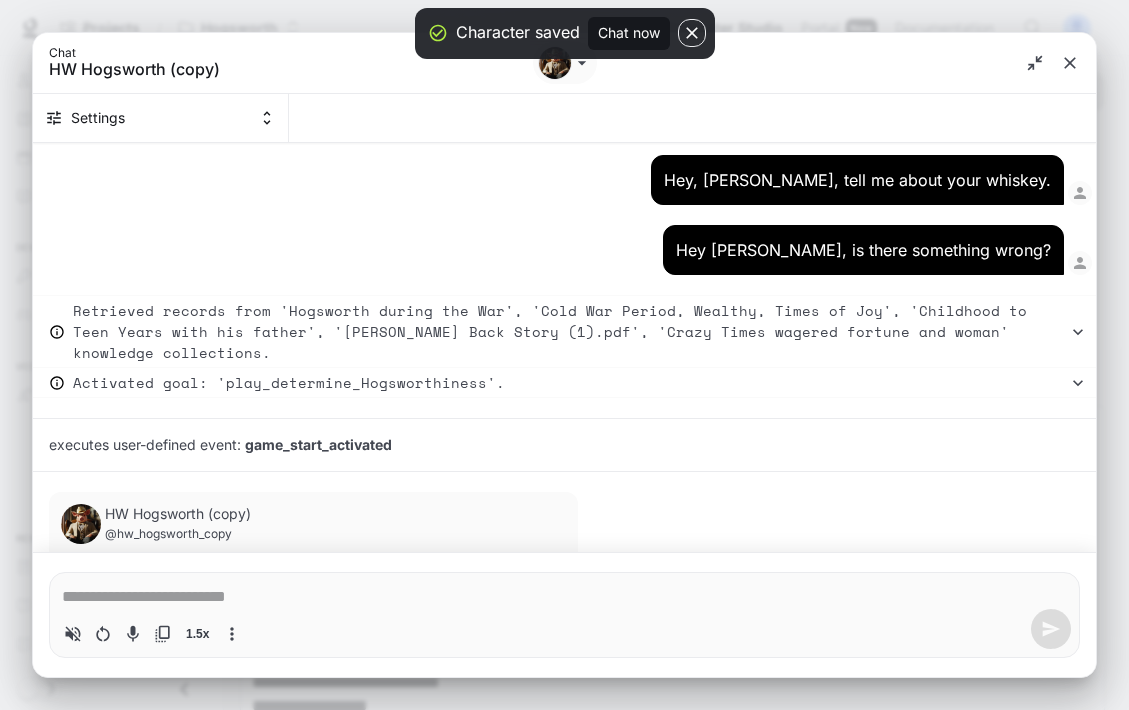 type on "*" 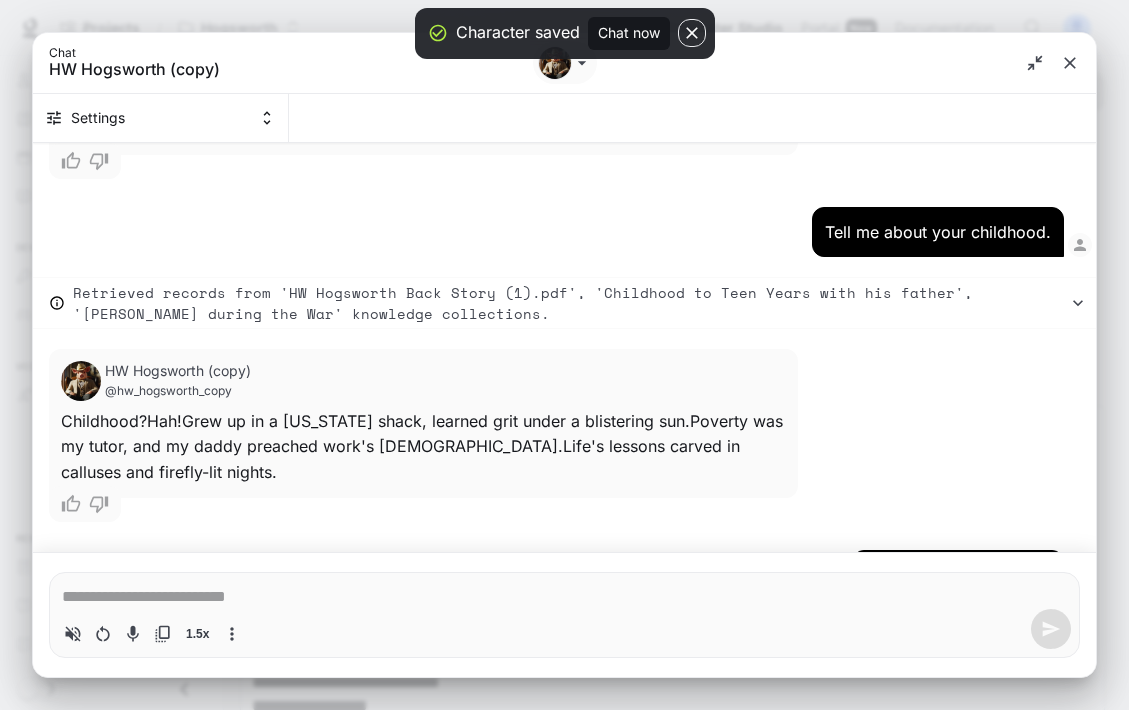 type on "*" 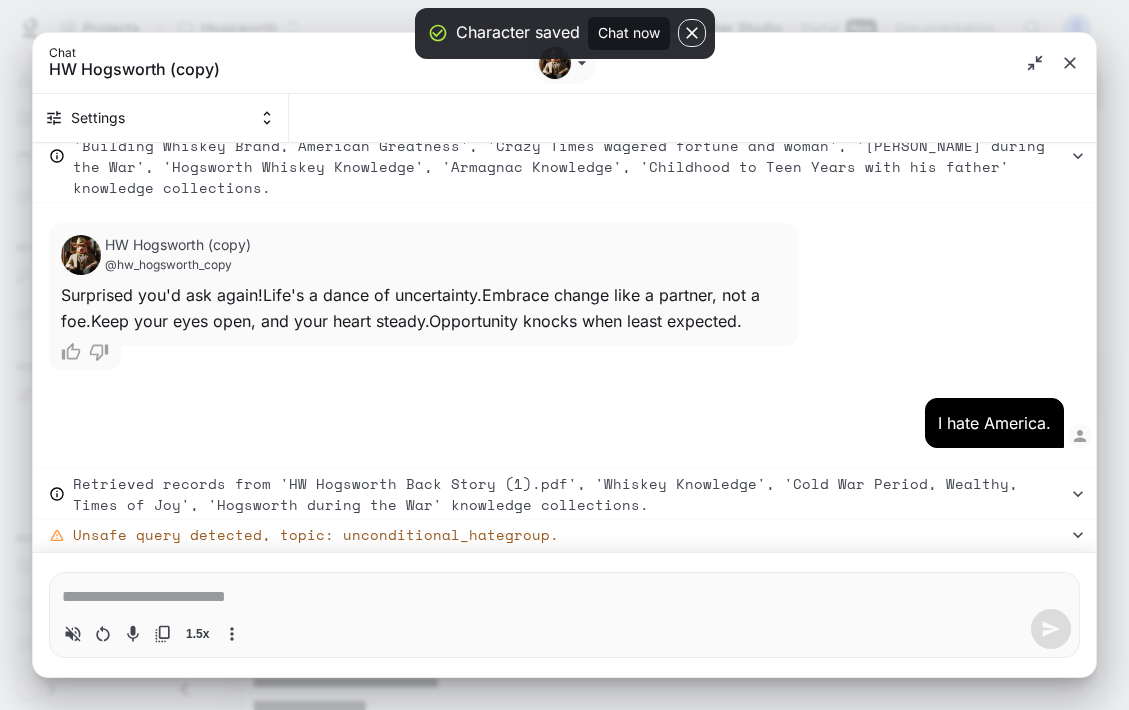 scroll, scrollTop: 8641, scrollLeft: 0, axis: vertical 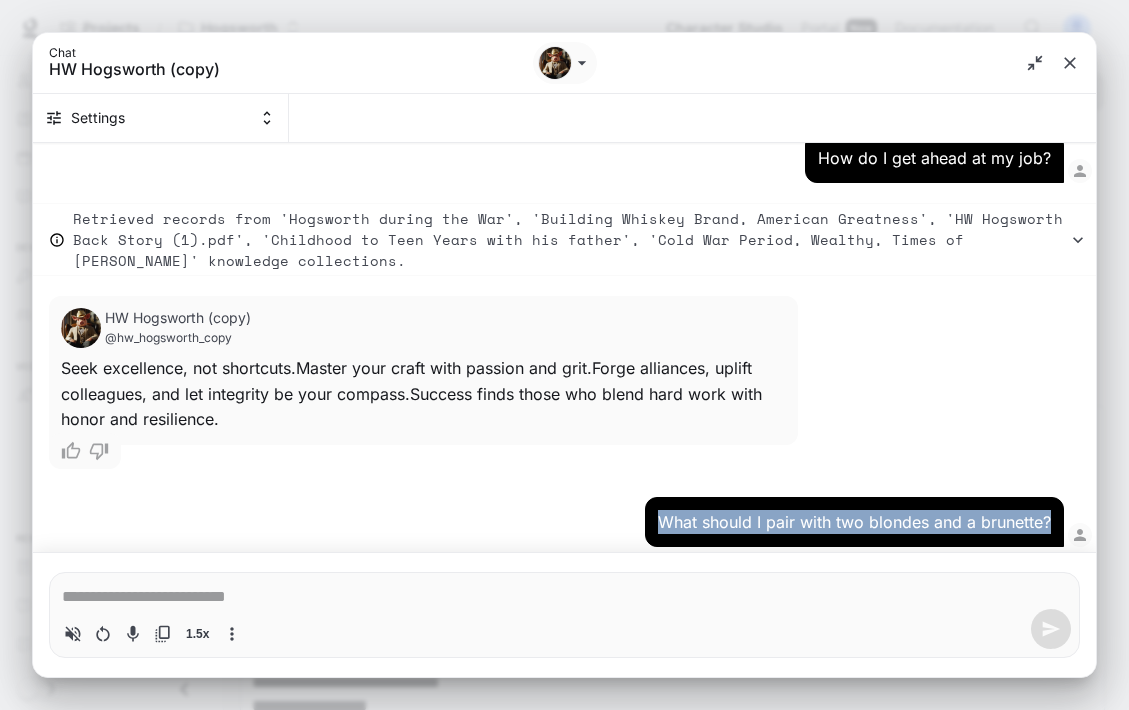 drag, startPoint x: 1041, startPoint y: 432, endPoint x: 637, endPoint y: 440, distance: 404.0792 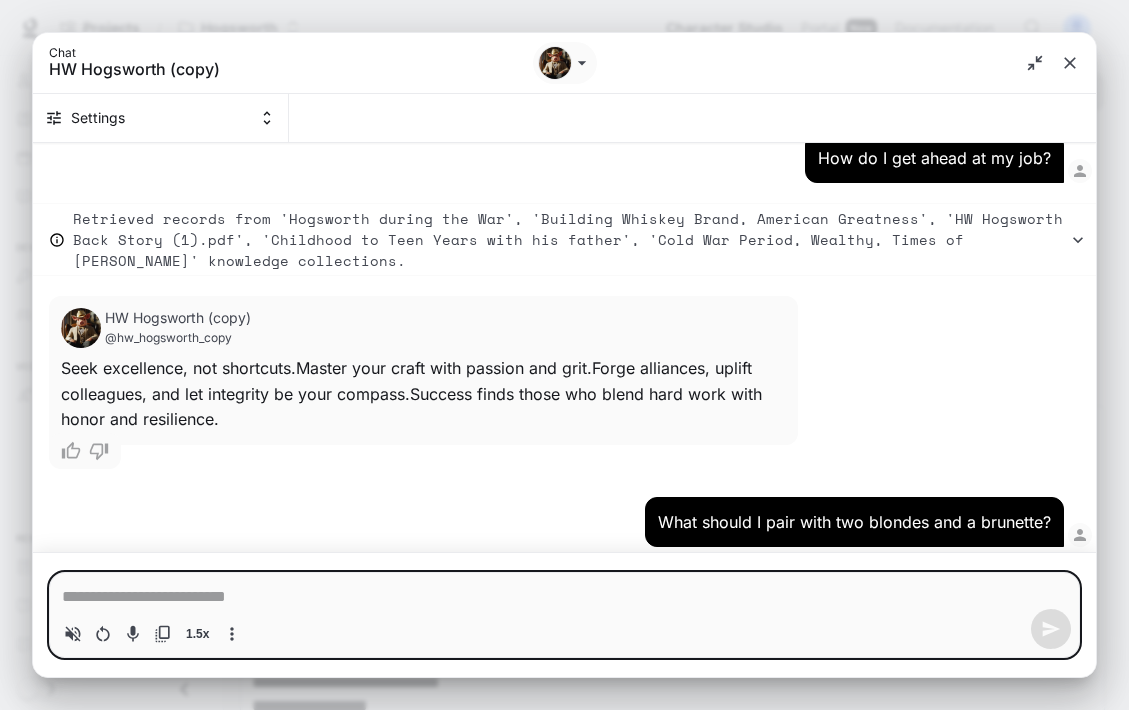 click at bounding box center [564, 597] 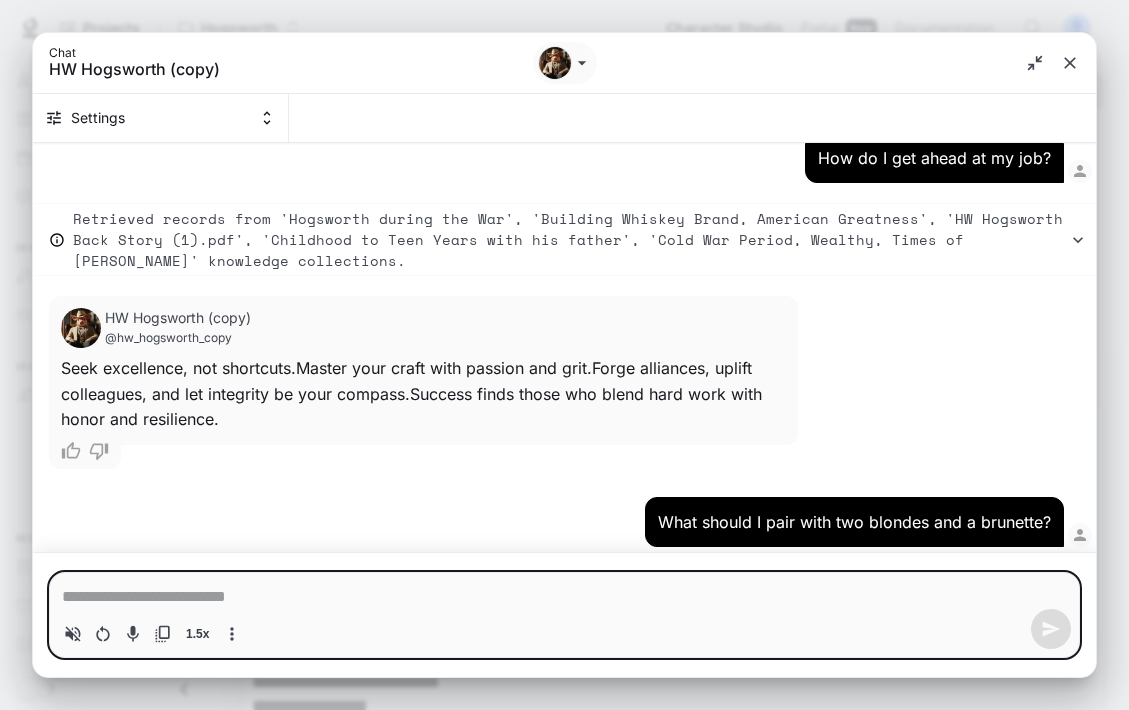 paste on "**********" 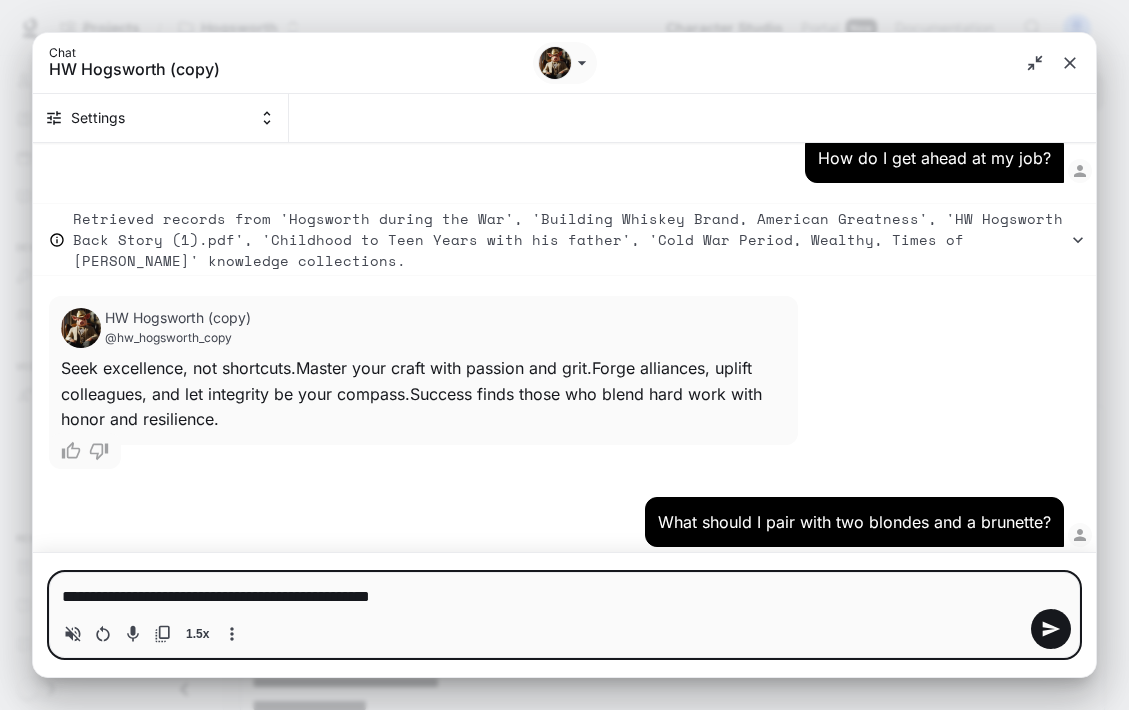 type 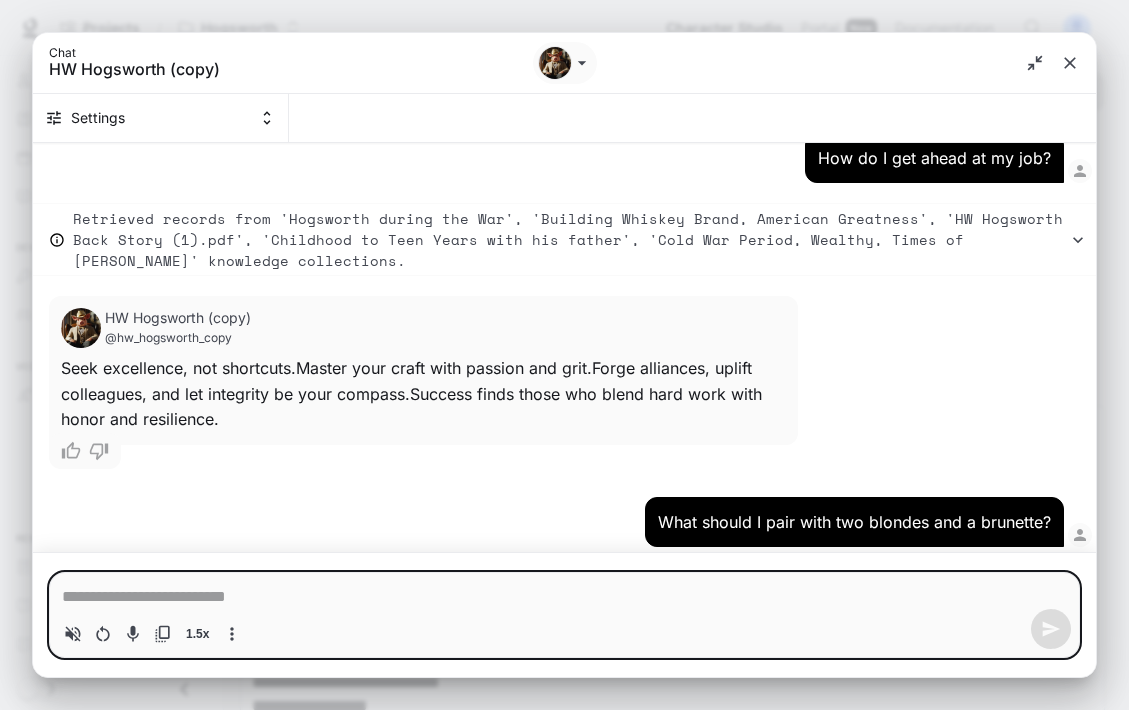 type on "*" 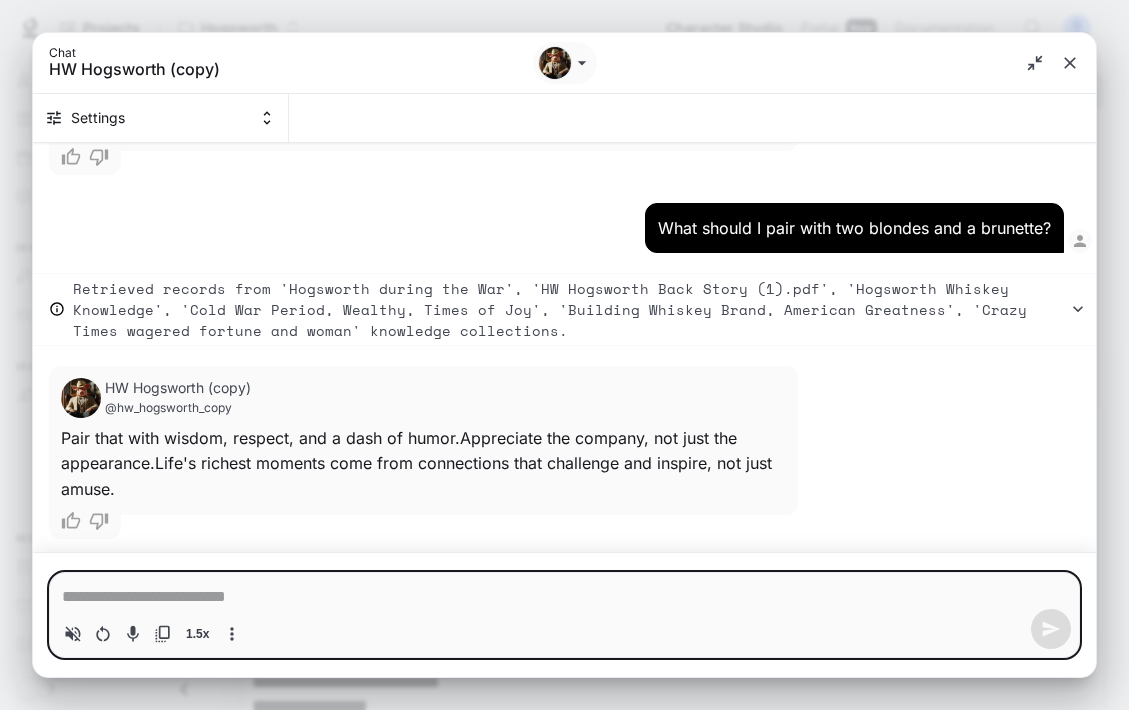 type on "*" 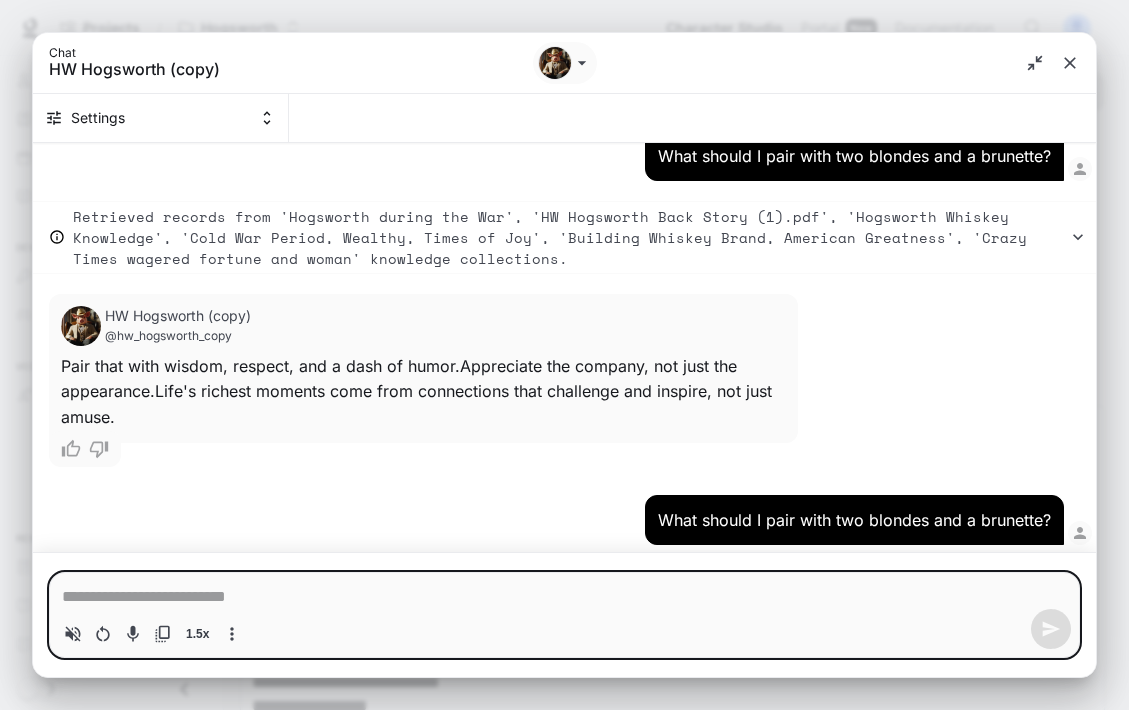 type on "*" 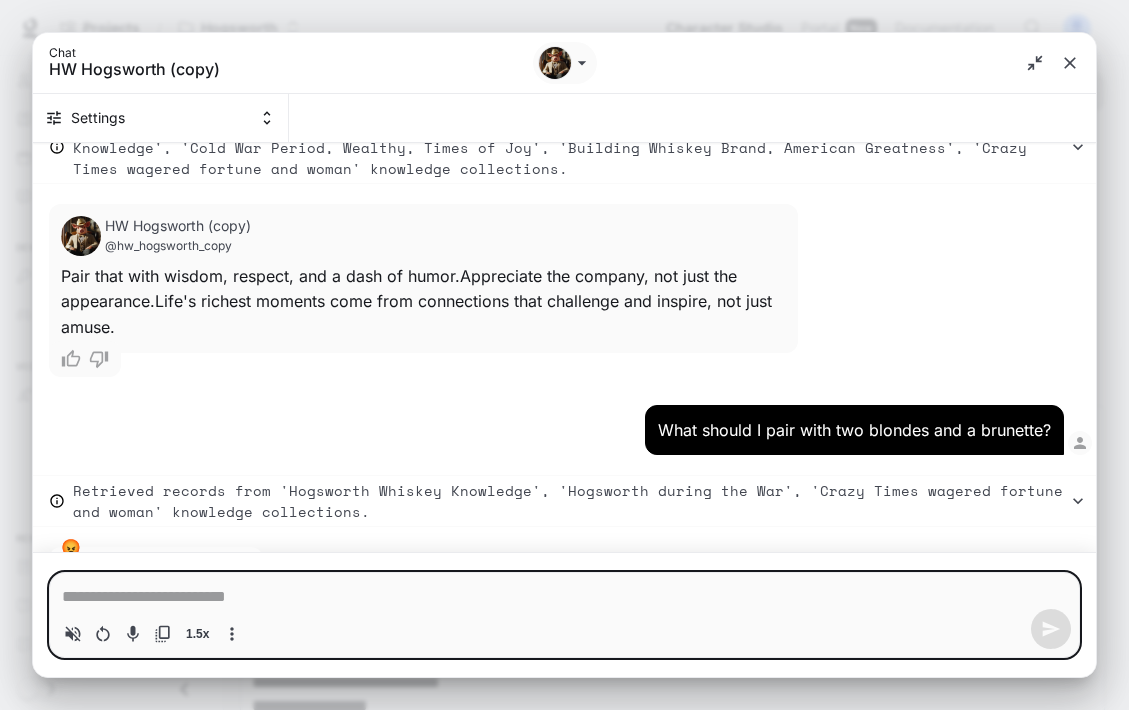 type on "*" 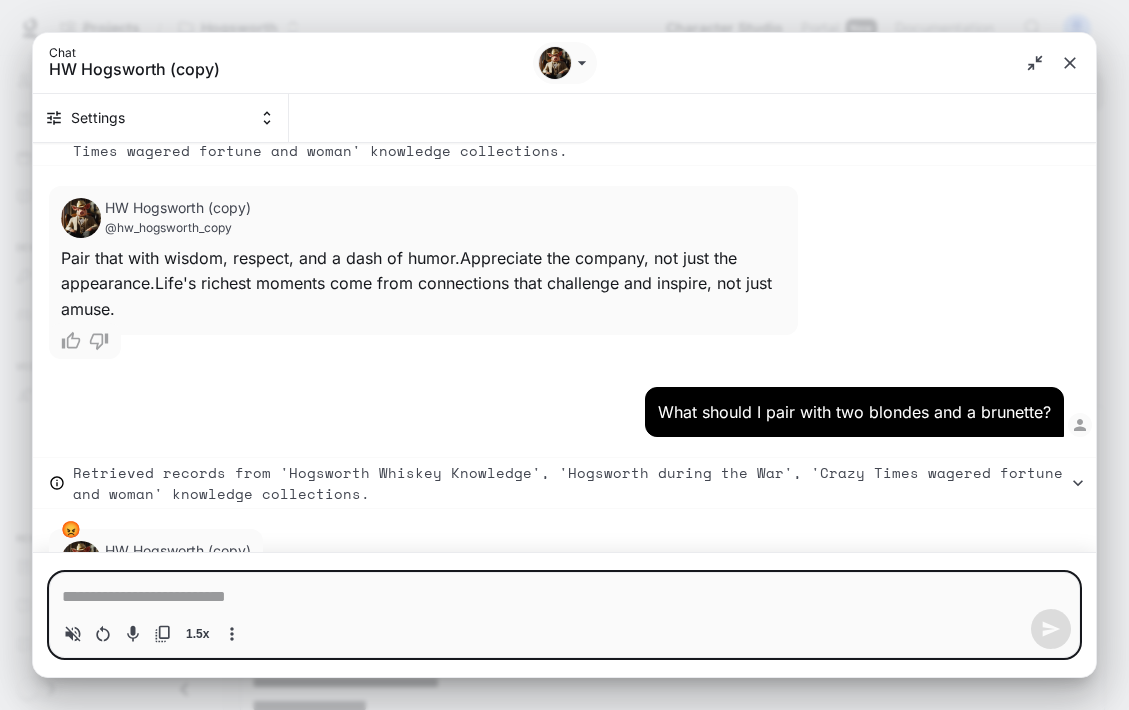 type on "*" 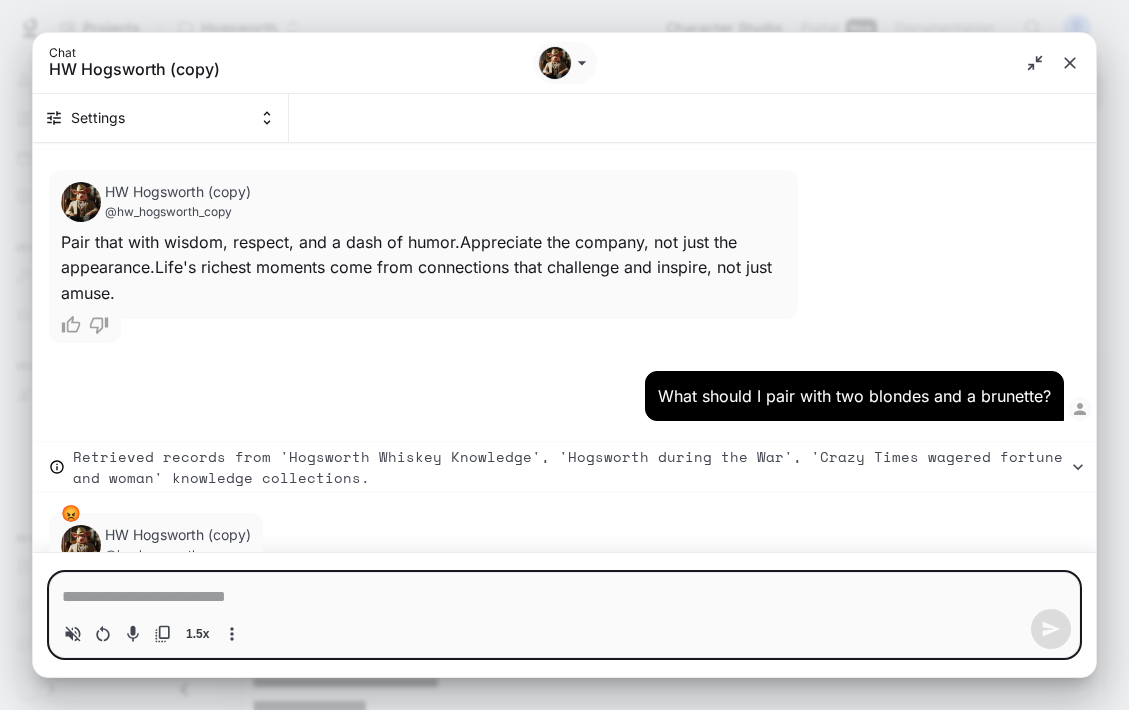 type on "*" 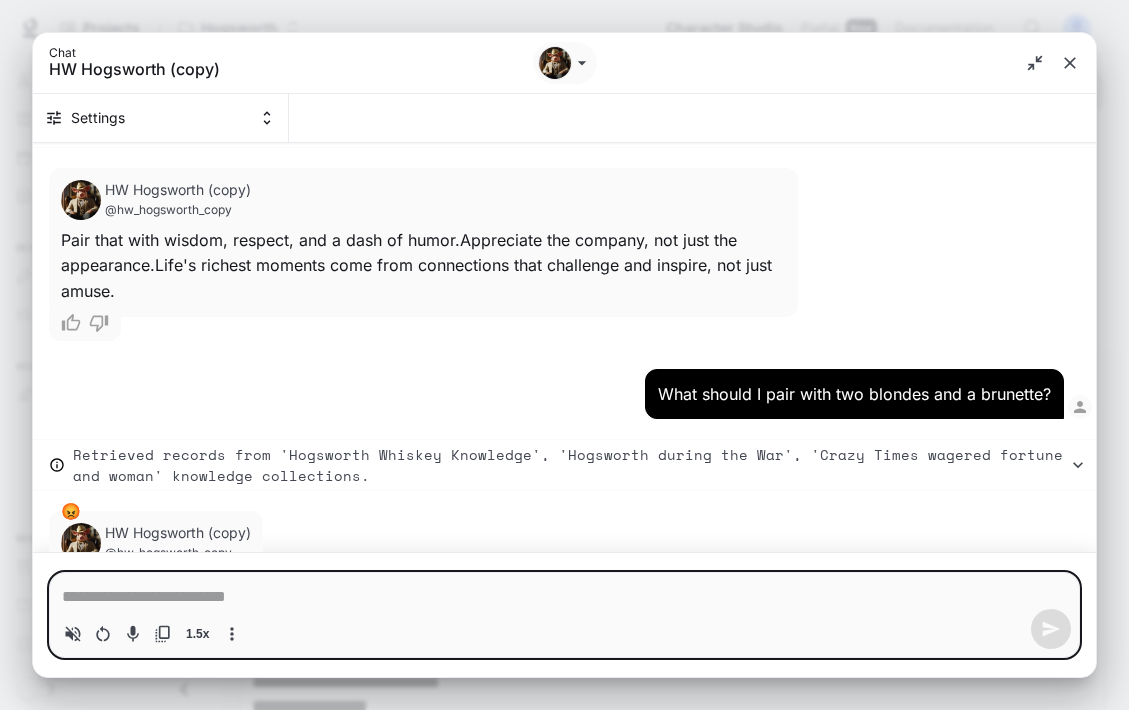 scroll, scrollTop: 9157, scrollLeft: 0, axis: vertical 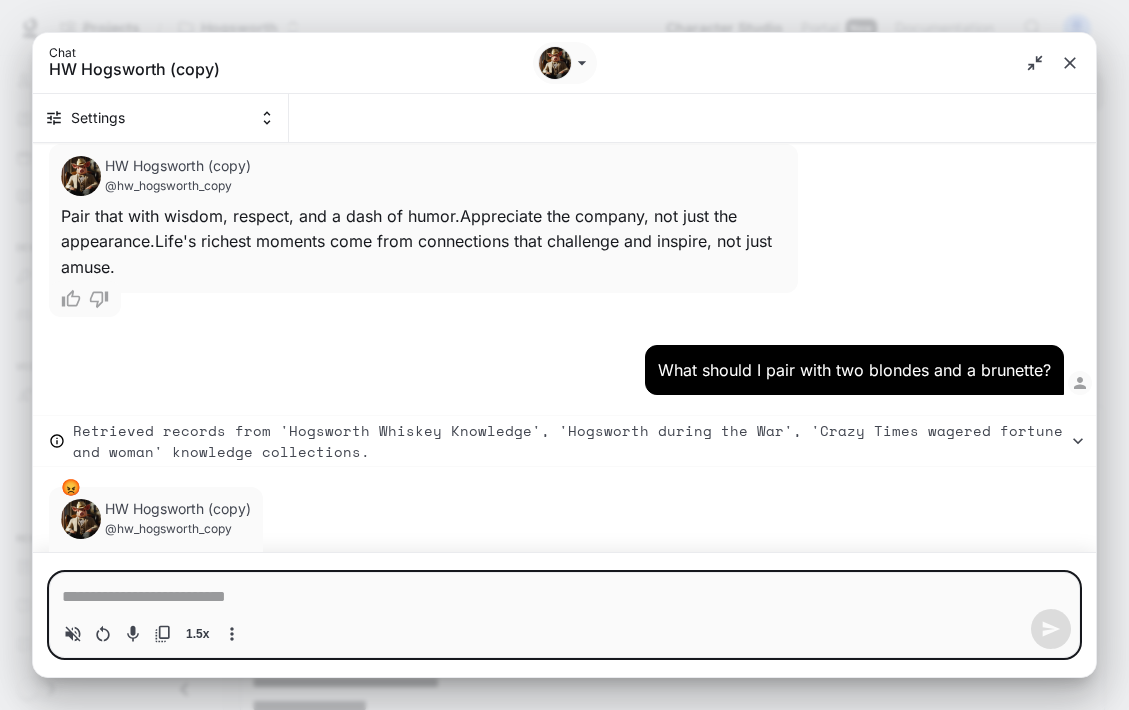 type on "*" 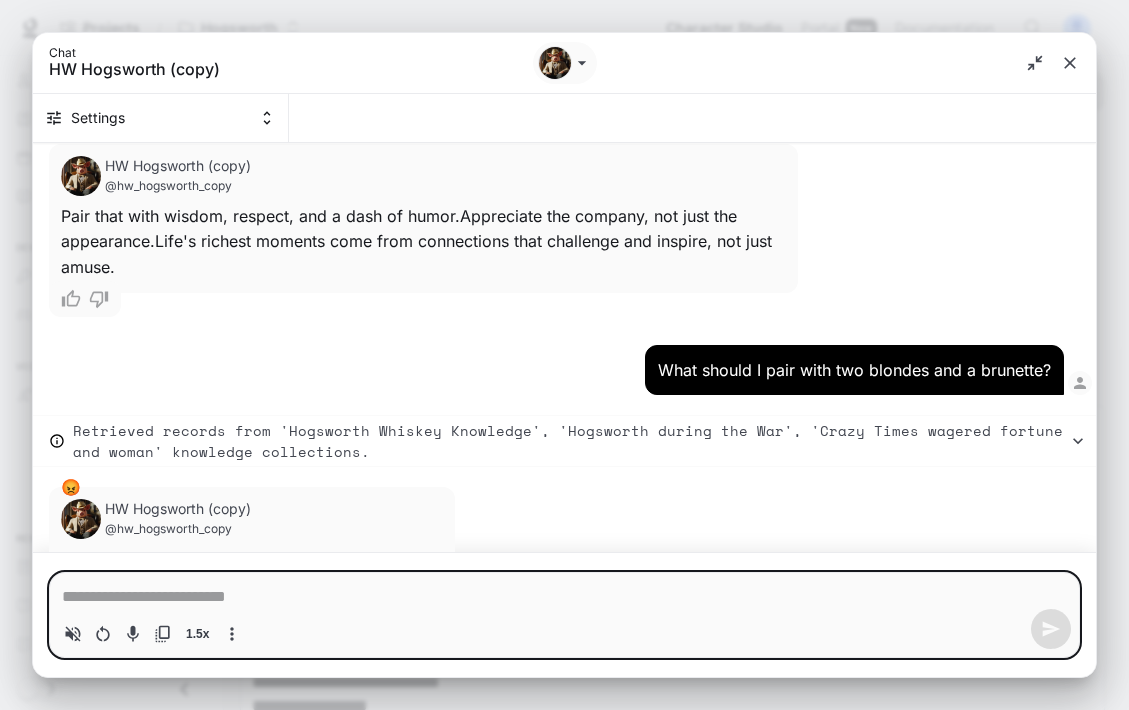 type on "*" 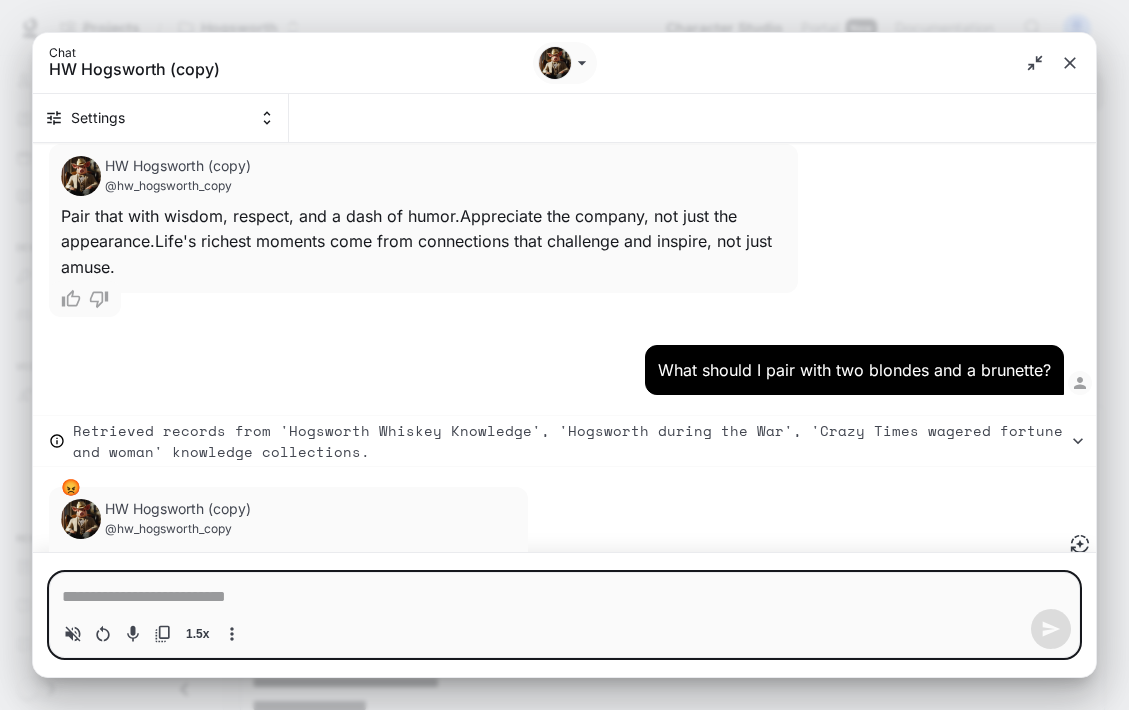type on "*" 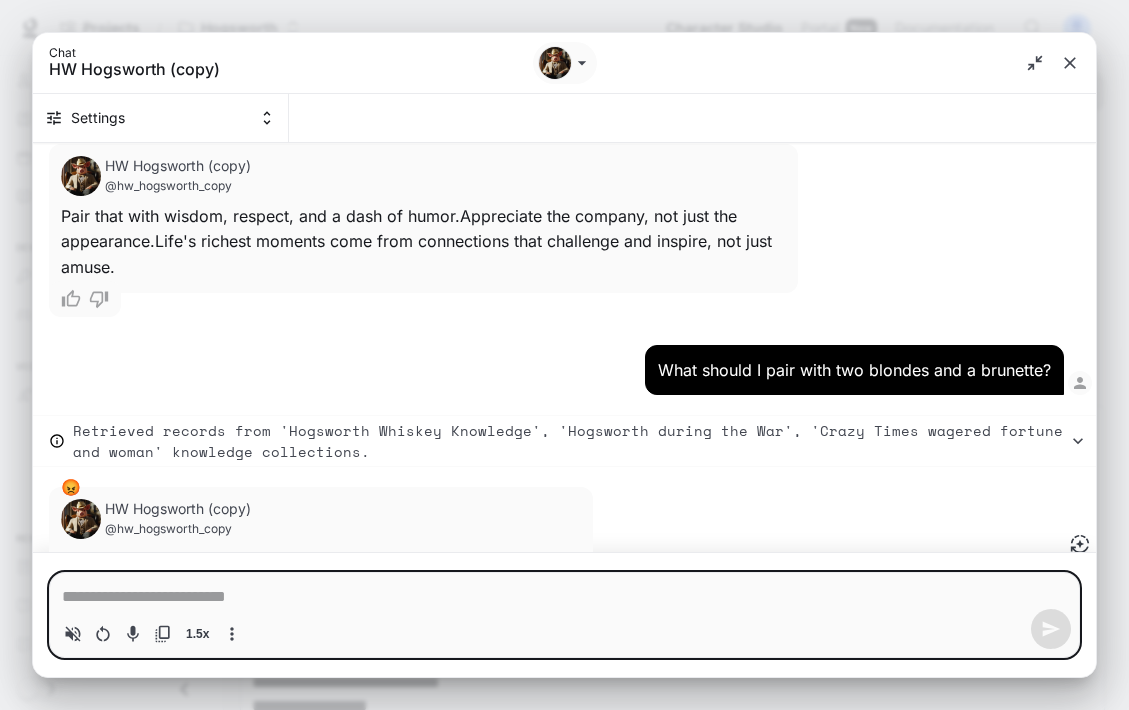 type on "*" 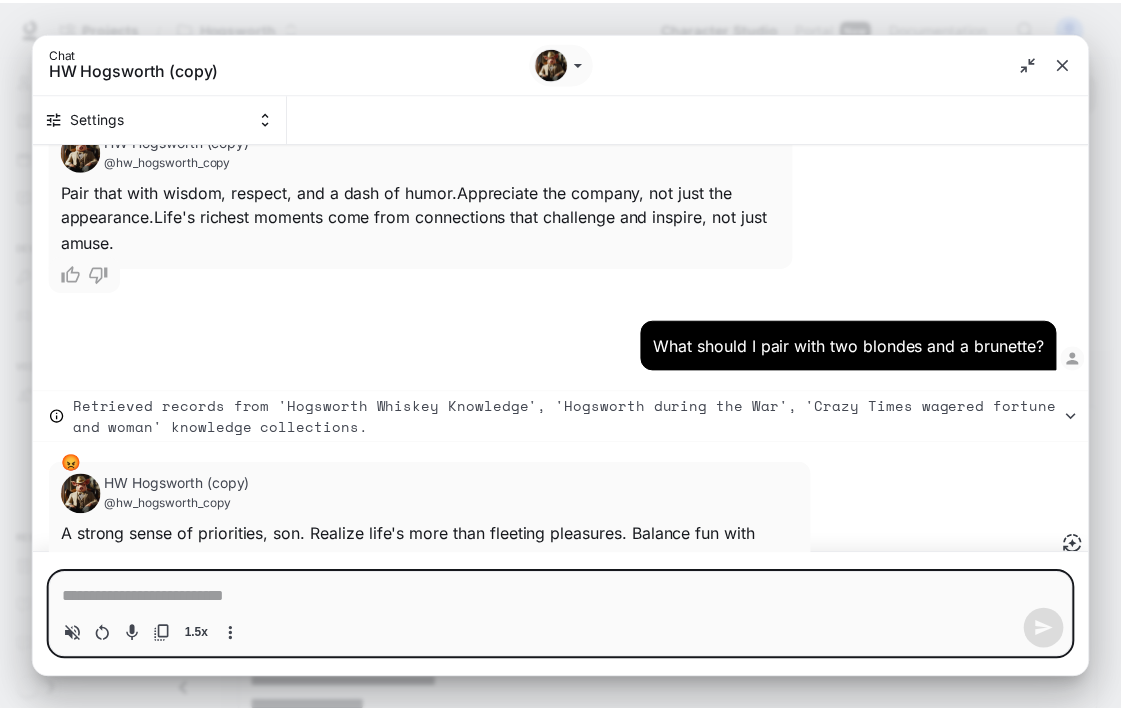 scroll, scrollTop: 9208, scrollLeft: 0, axis: vertical 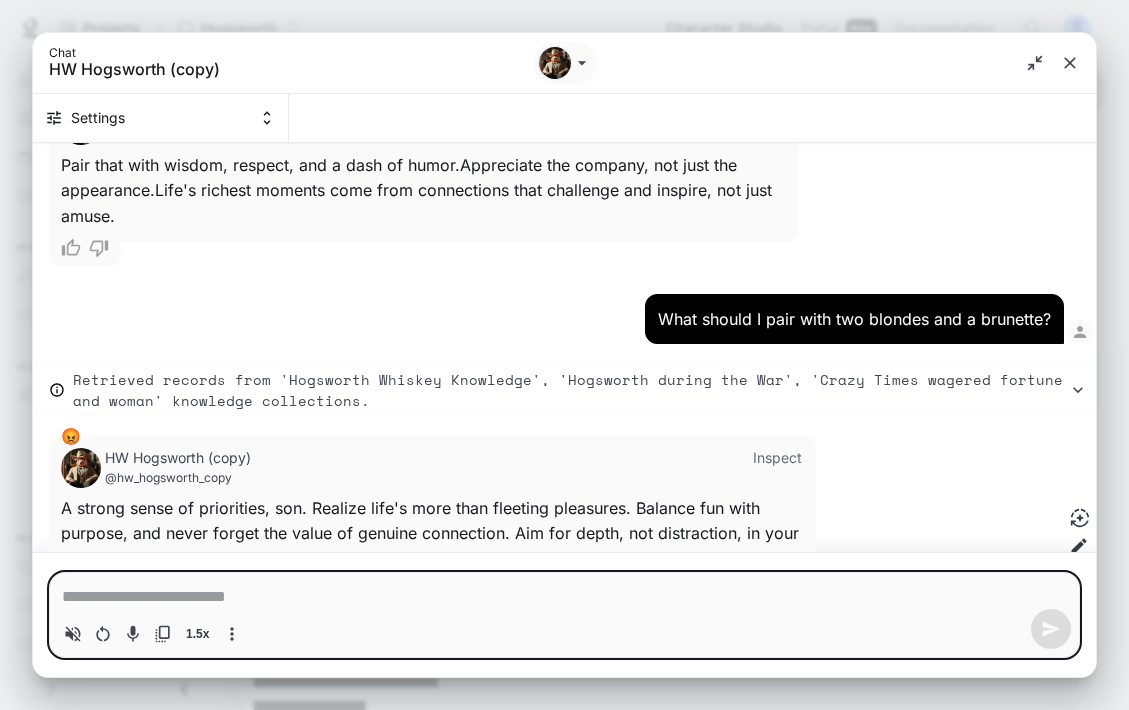 type on "*" 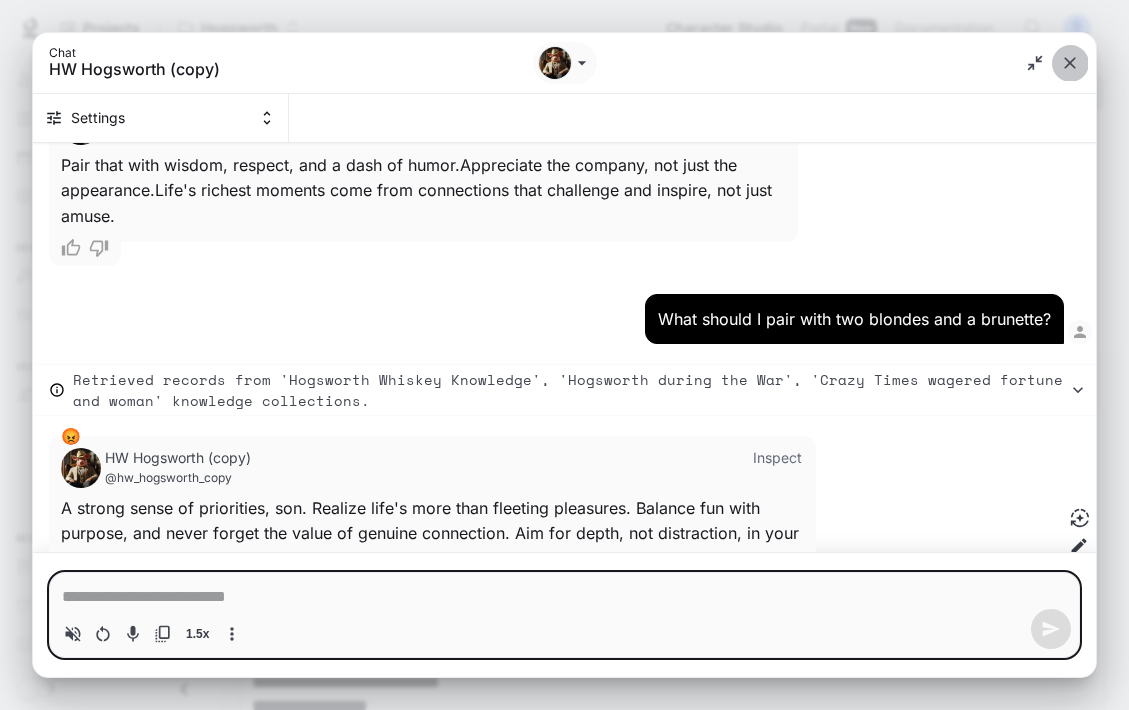 click 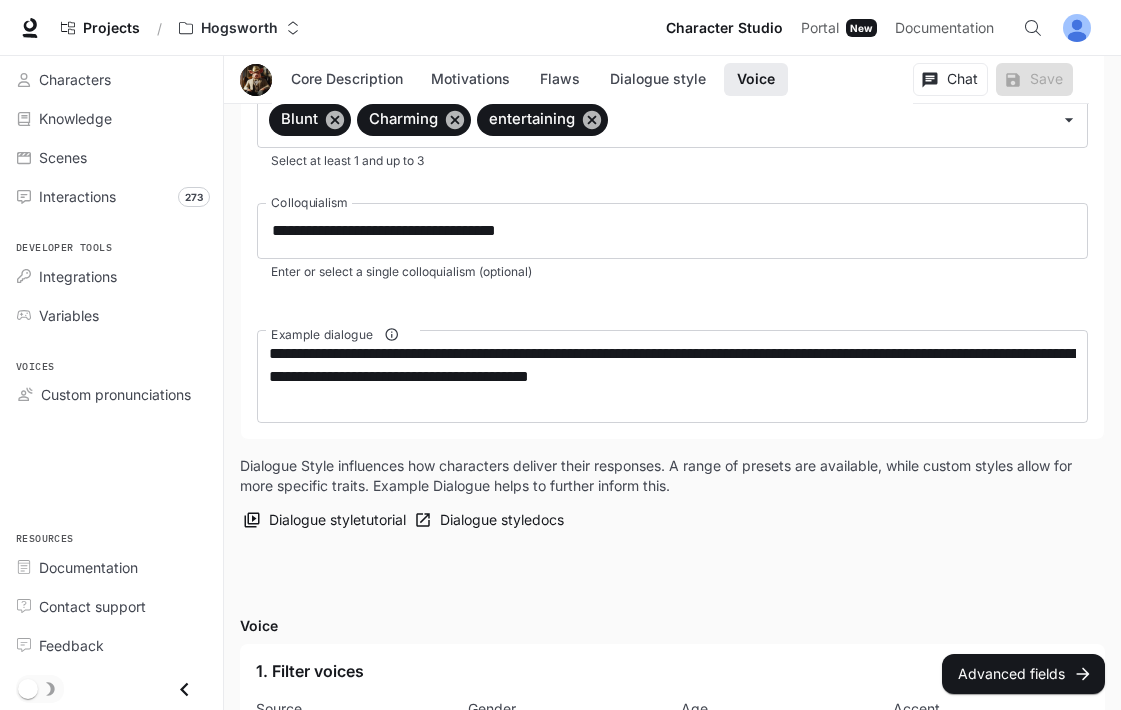 scroll, scrollTop: 2403, scrollLeft: 0, axis: vertical 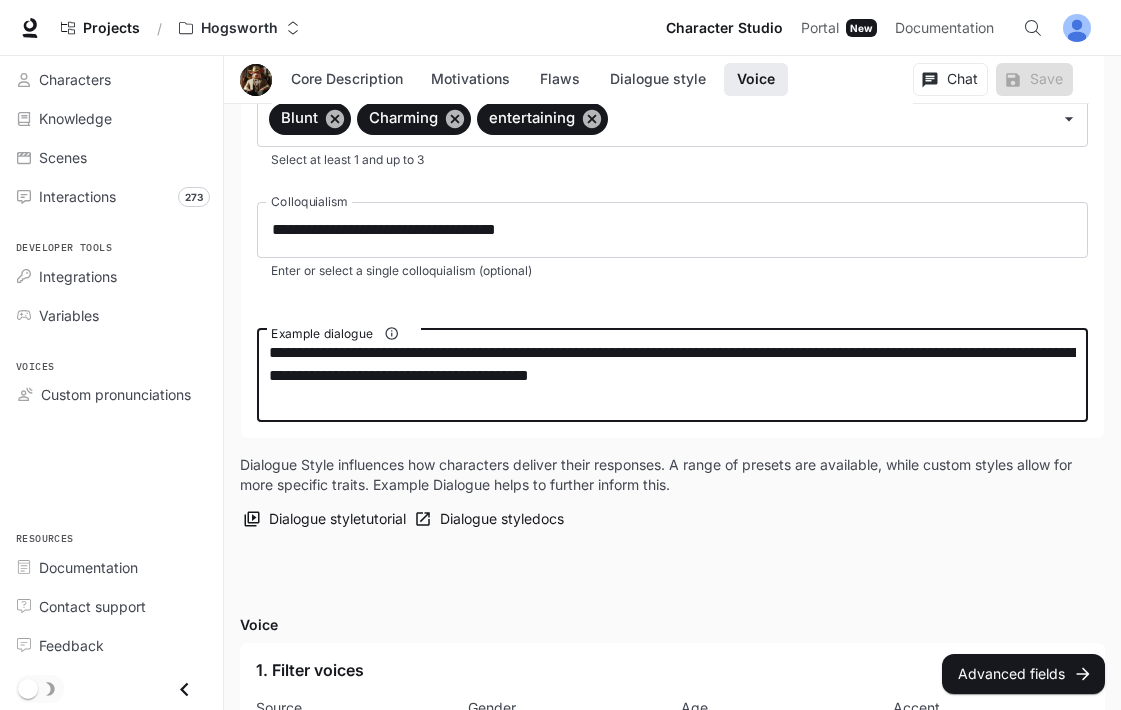 click on "**********" at bounding box center (672, 375) 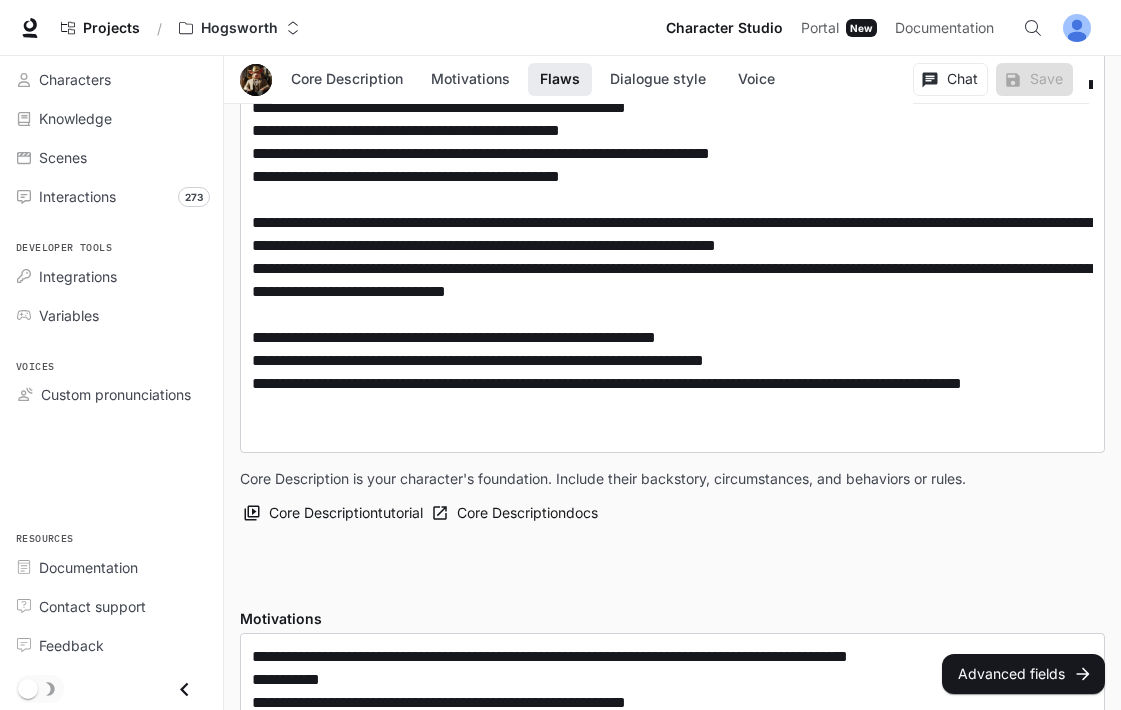scroll, scrollTop: 705, scrollLeft: 0, axis: vertical 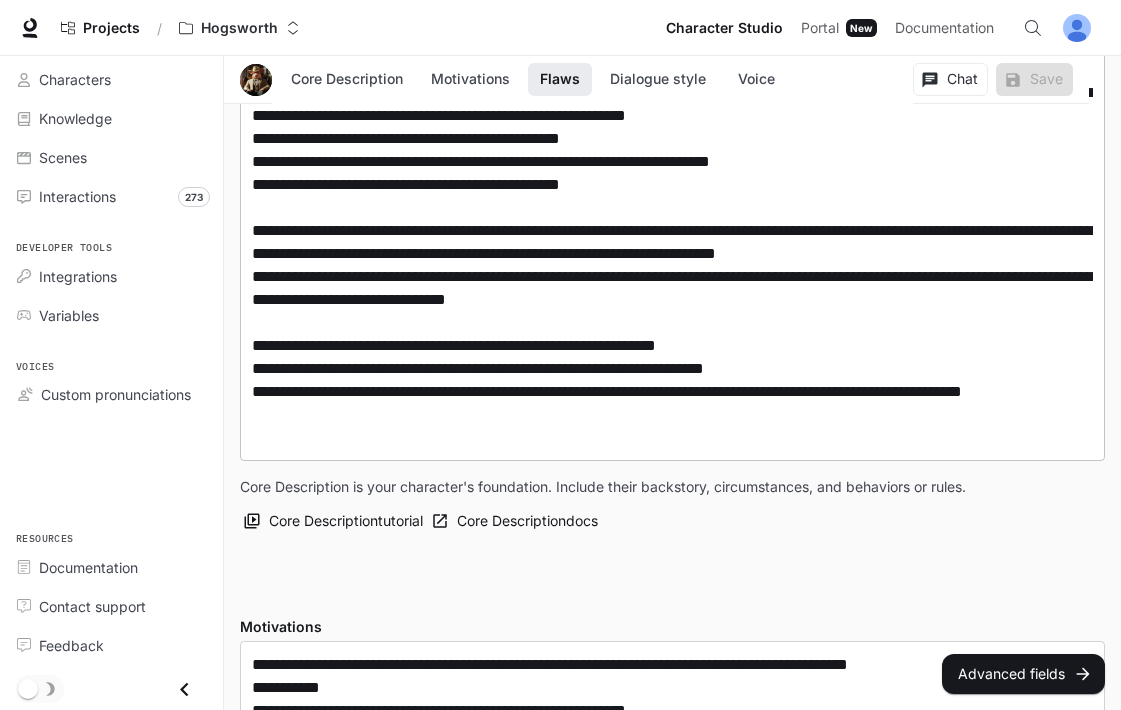 click at bounding box center (672, 81) 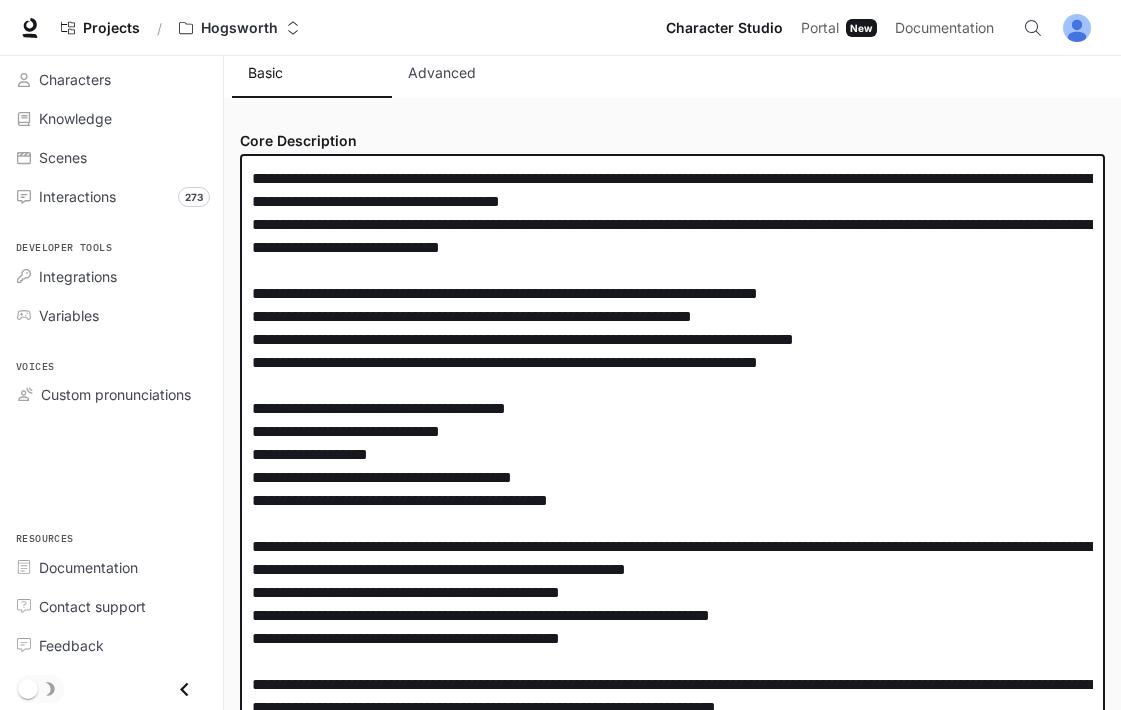 scroll, scrollTop: 245, scrollLeft: 0, axis: vertical 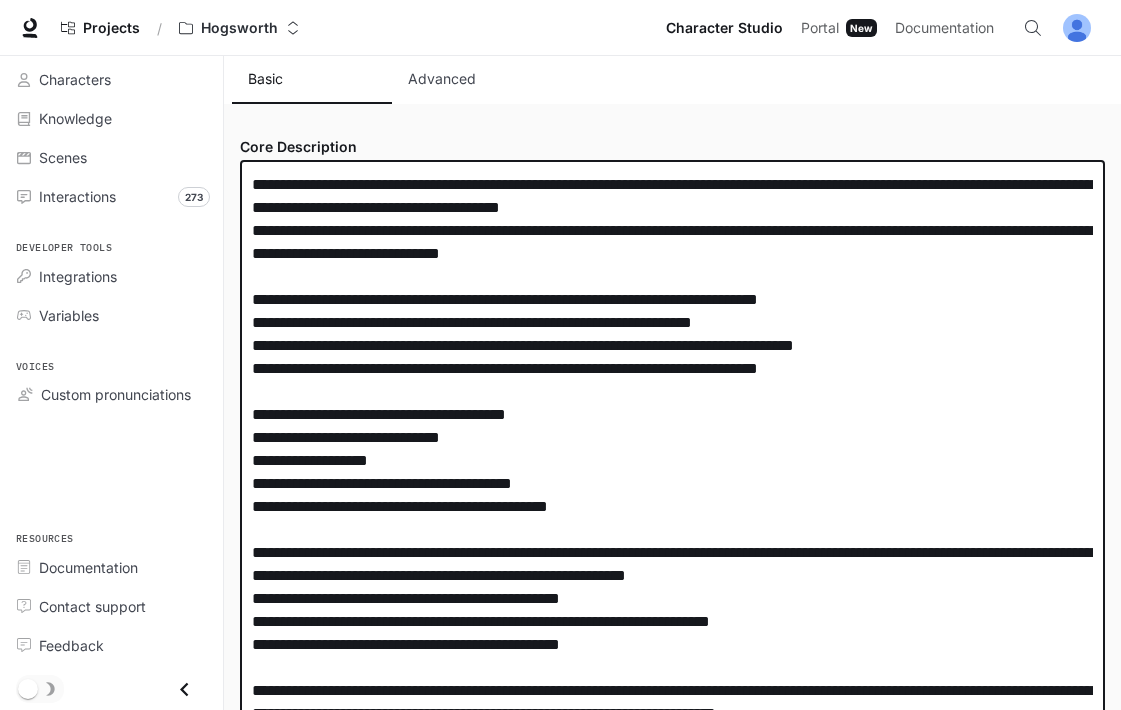 click at bounding box center [672, 541] 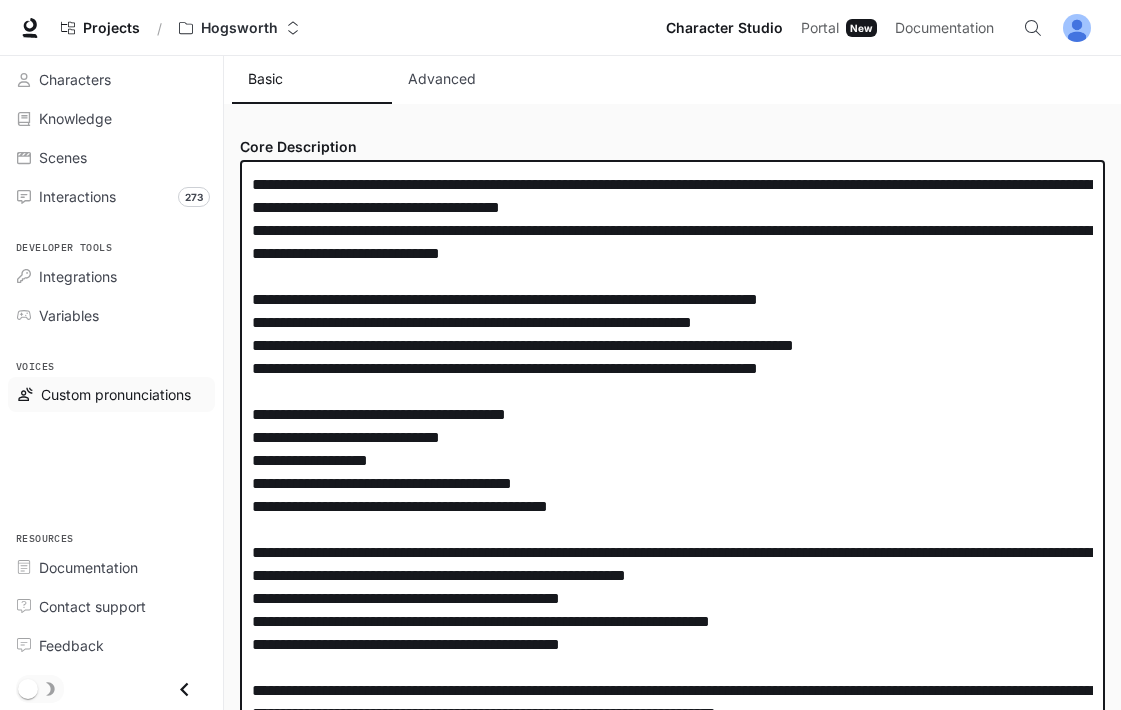 drag, startPoint x: 653, startPoint y: 506, endPoint x: 159, endPoint y: 407, distance: 503.8224 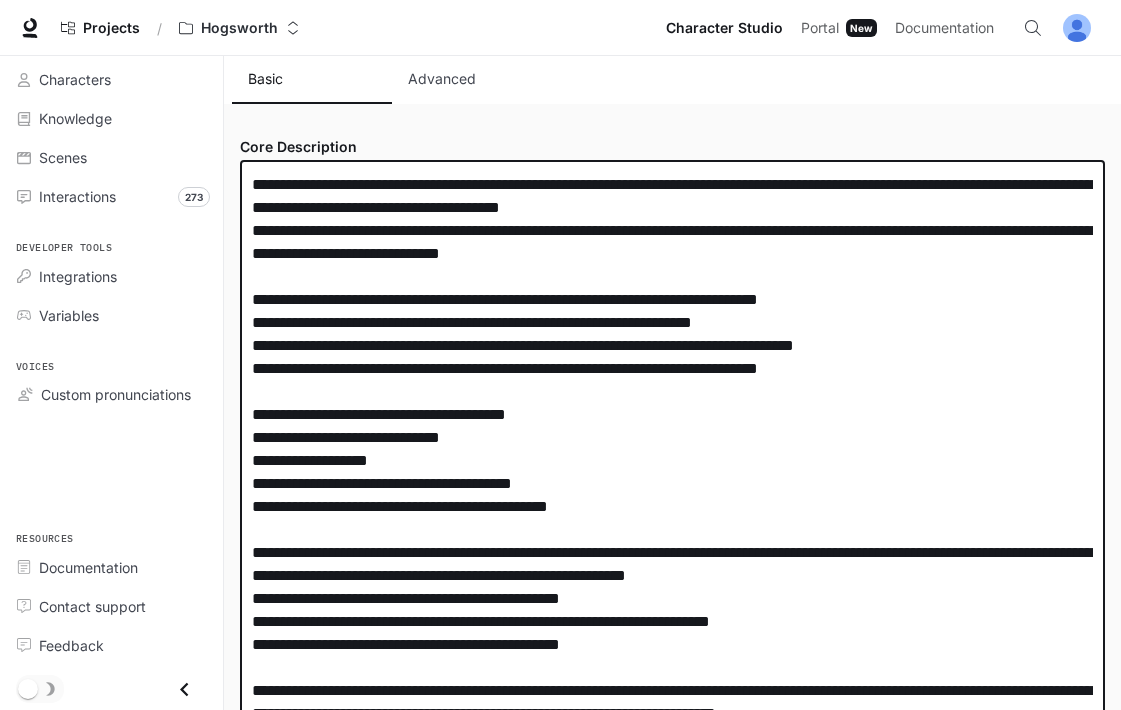 click at bounding box center (672, 541) 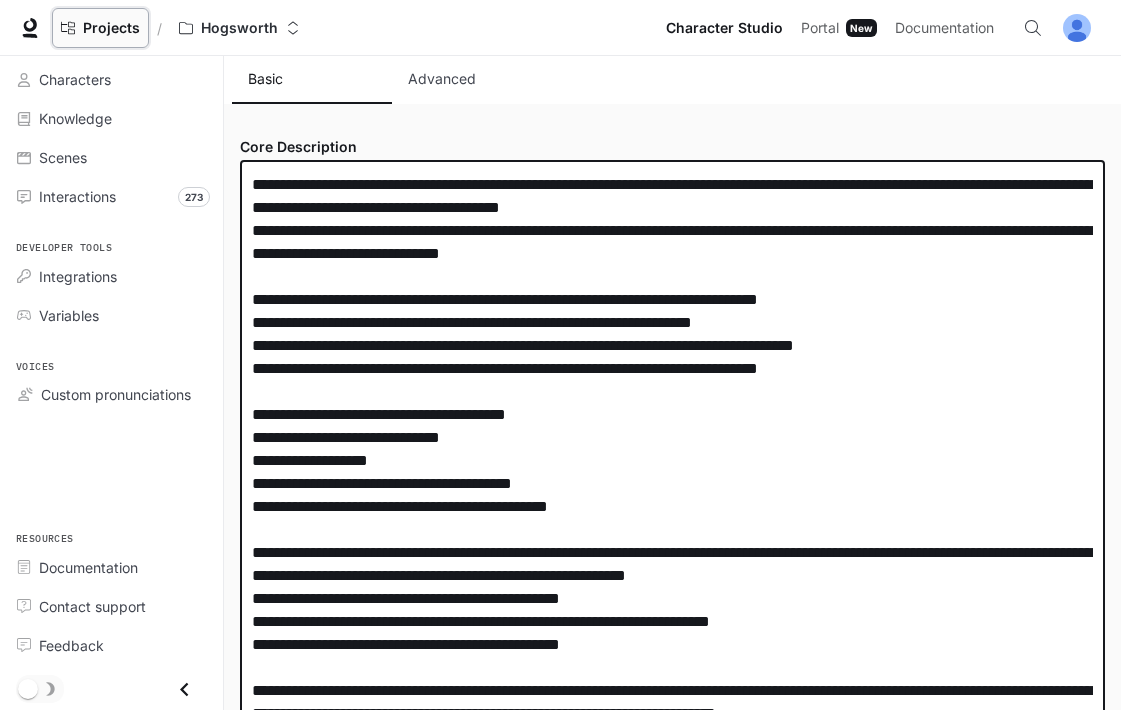 click on "Projects" at bounding box center (111, 28) 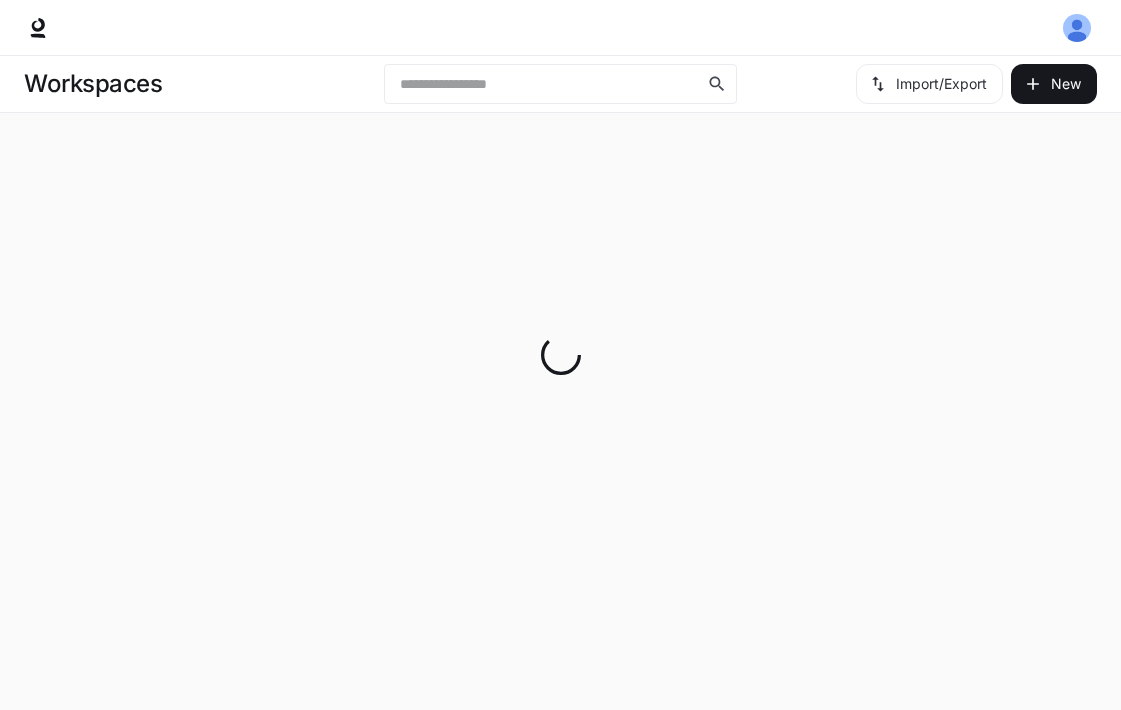 scroll, scrollTop: 0, scrollLeft: 0, axis: both 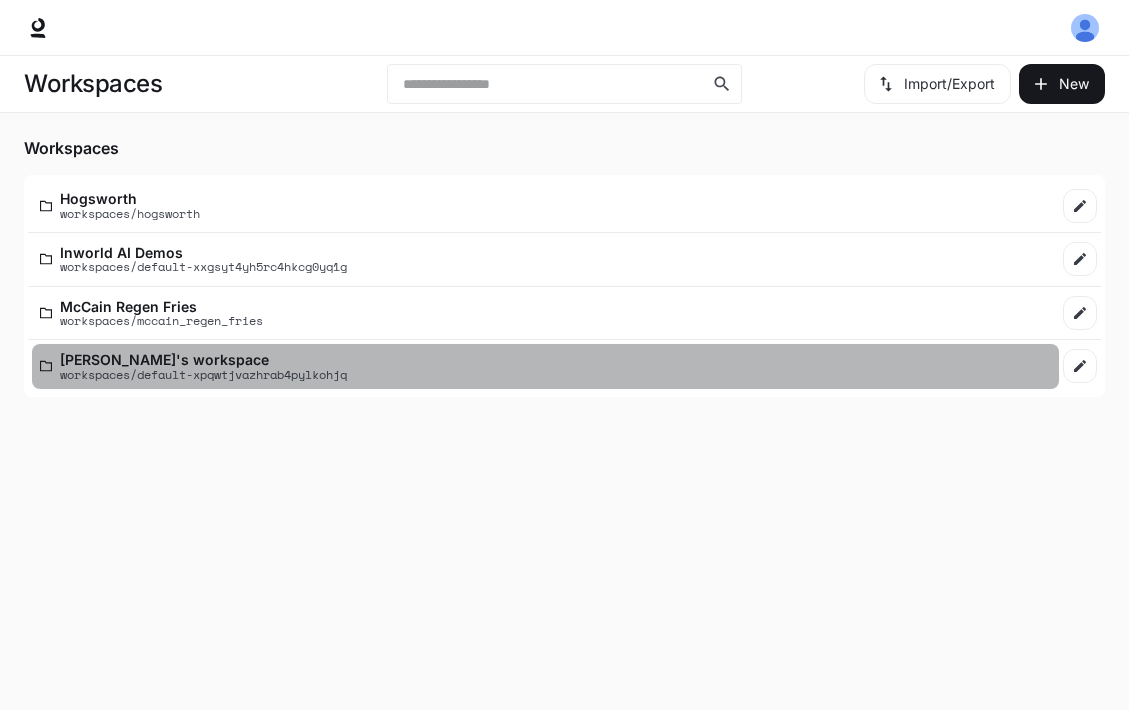 click on "[PERSON_NAME]'s workspace" at bounding box center [203, 359] 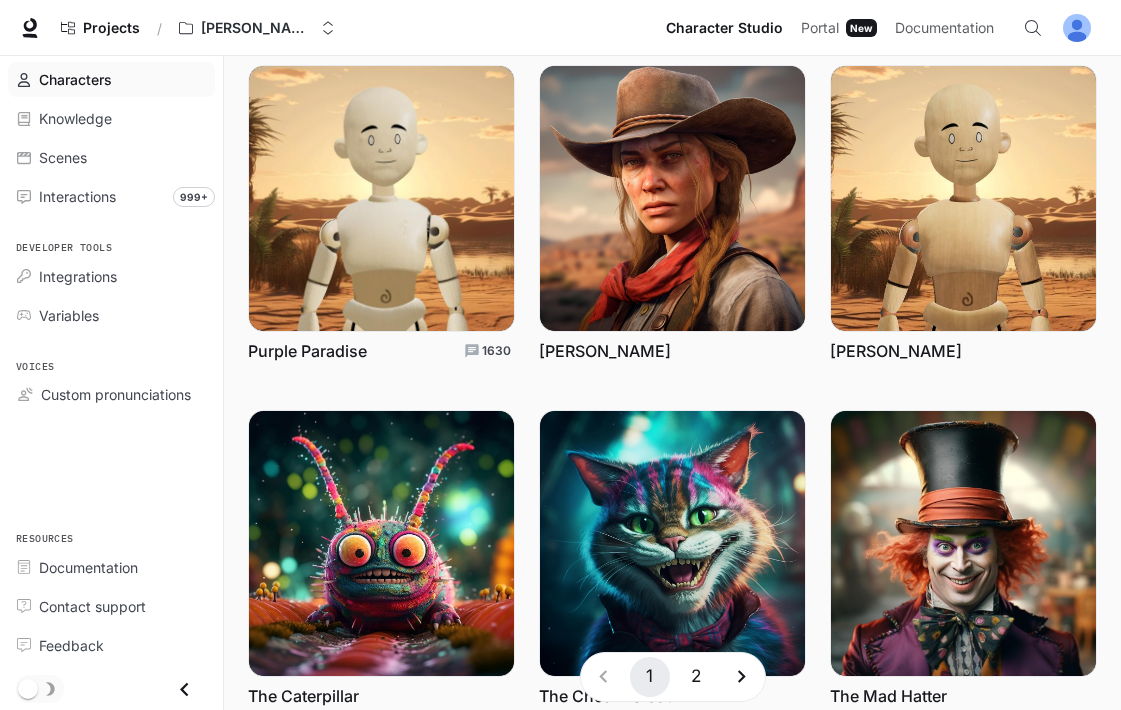 scroll, scrollTop: 890, scrollLeft: 0, axis: vertical 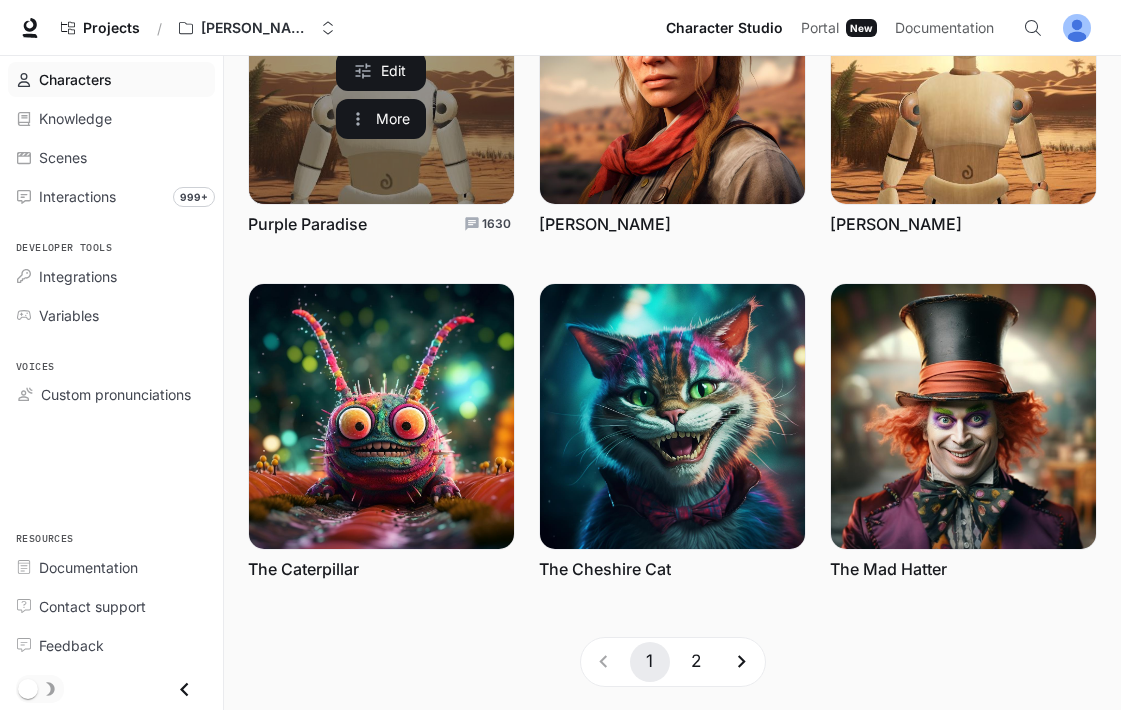 click on "Purple Paradise" at bounding box center [307, 224] 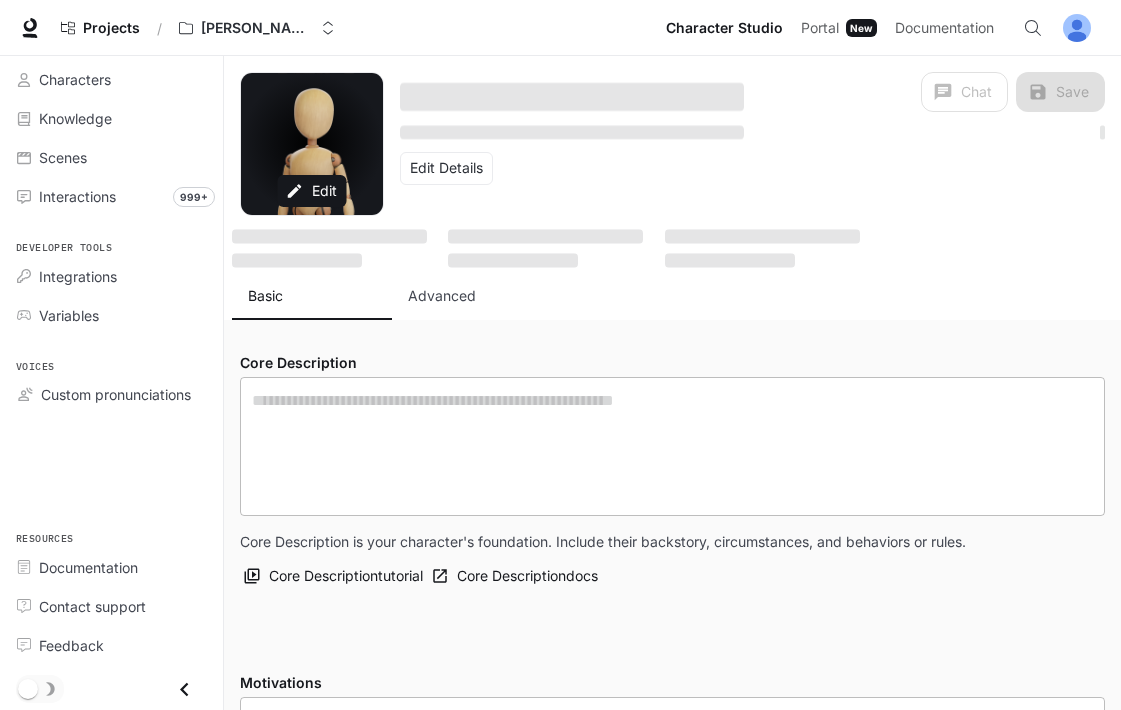type on "**********" 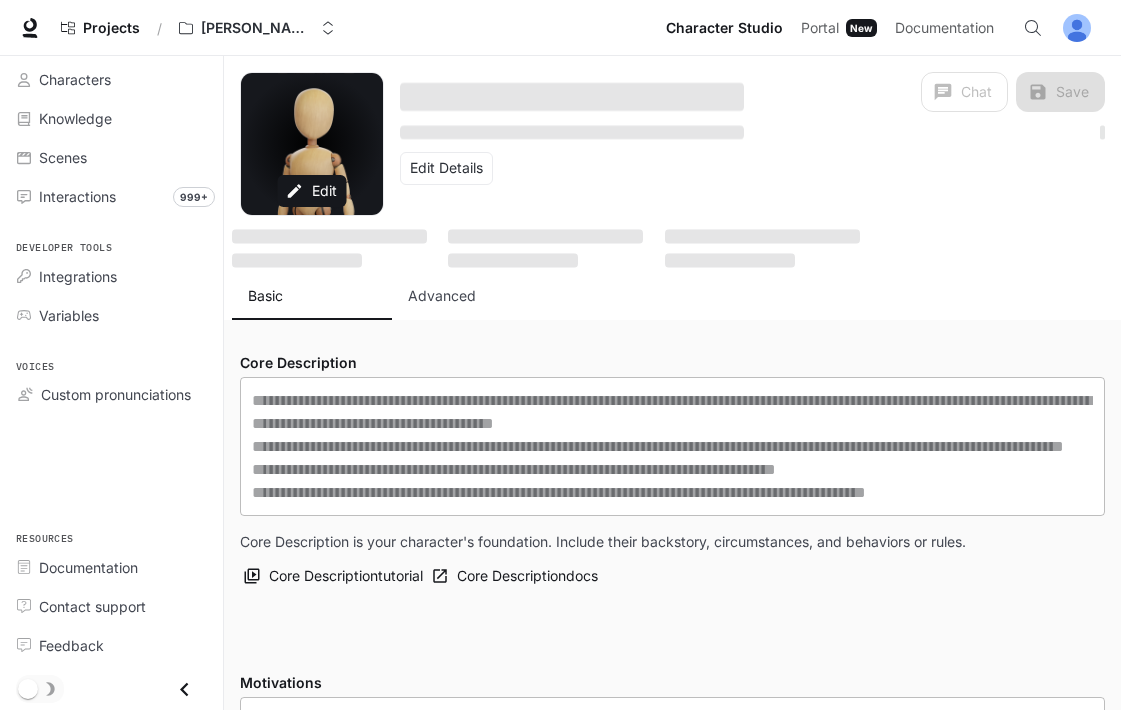 type on "**********" 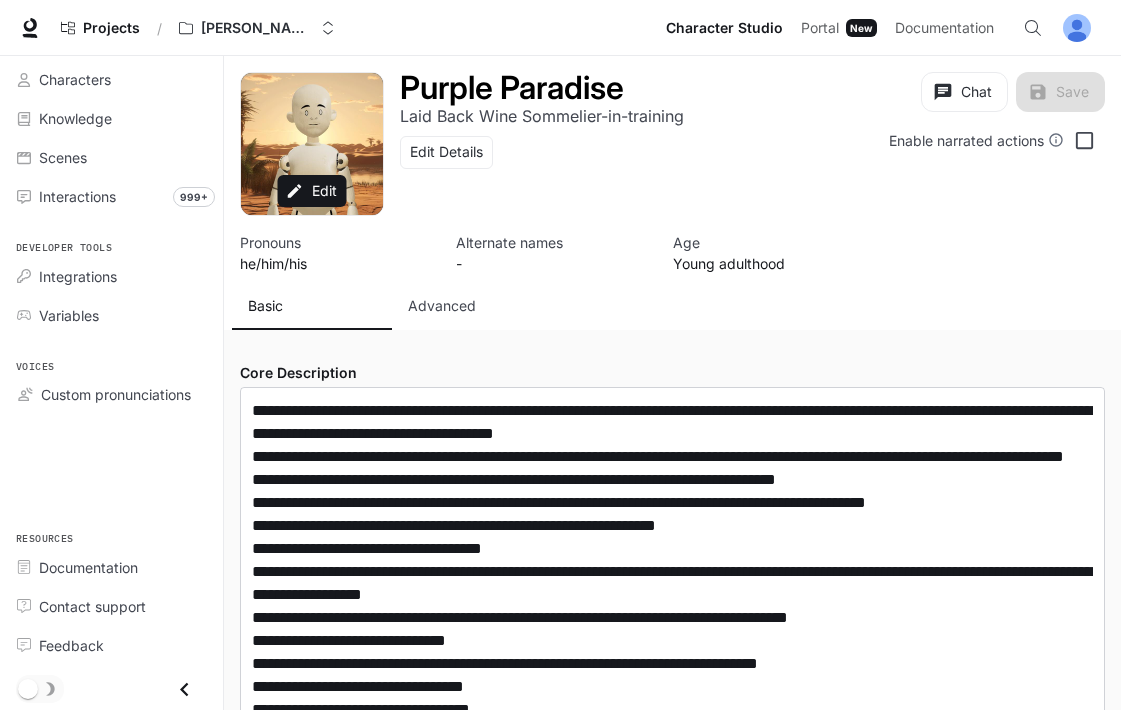 type on "**********" 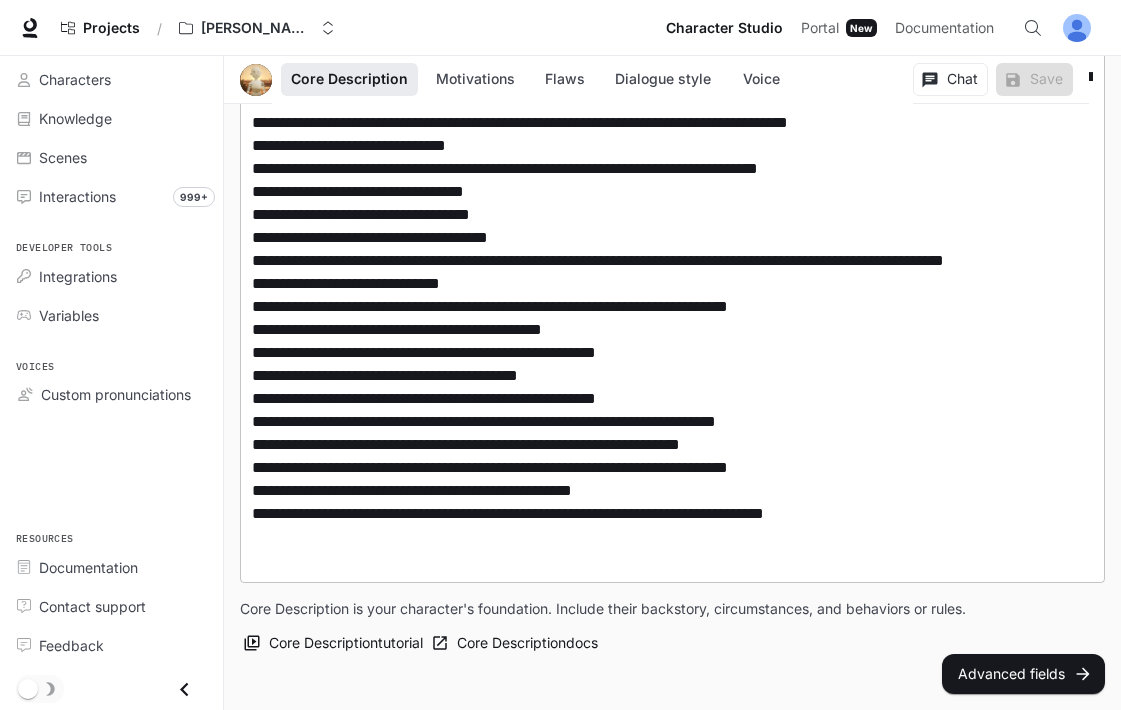 scroll, scrollTop: 496, scrollLeft: 0, axis: vertical 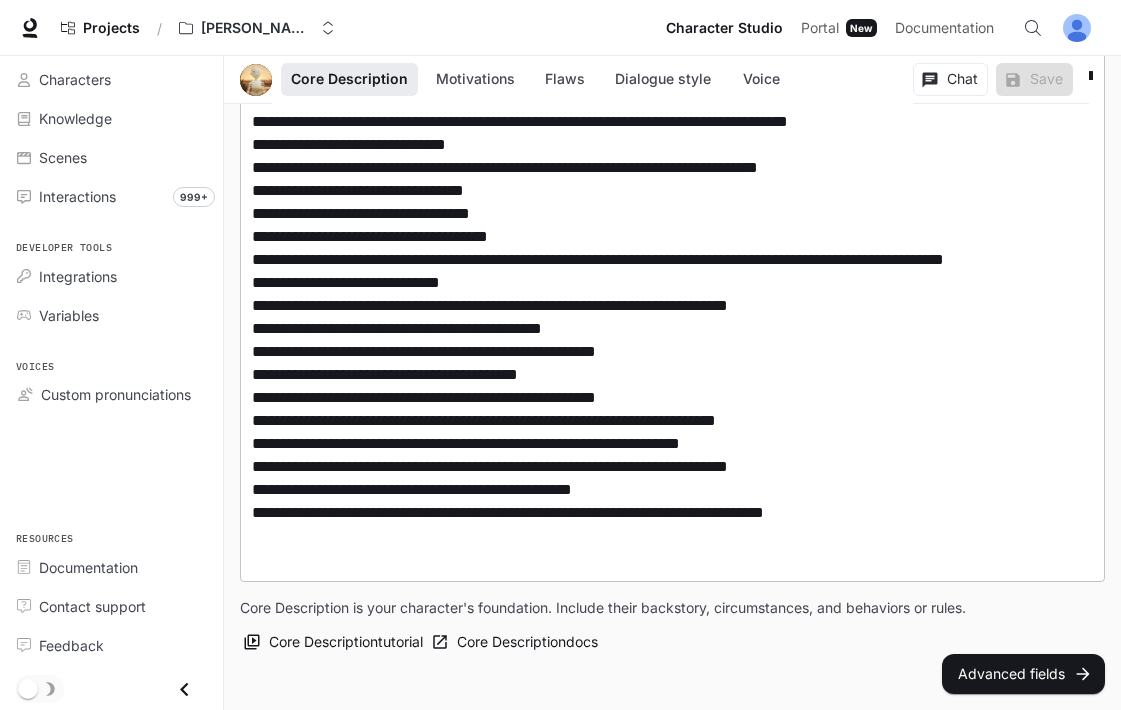 click at bounding box center [672, 236] 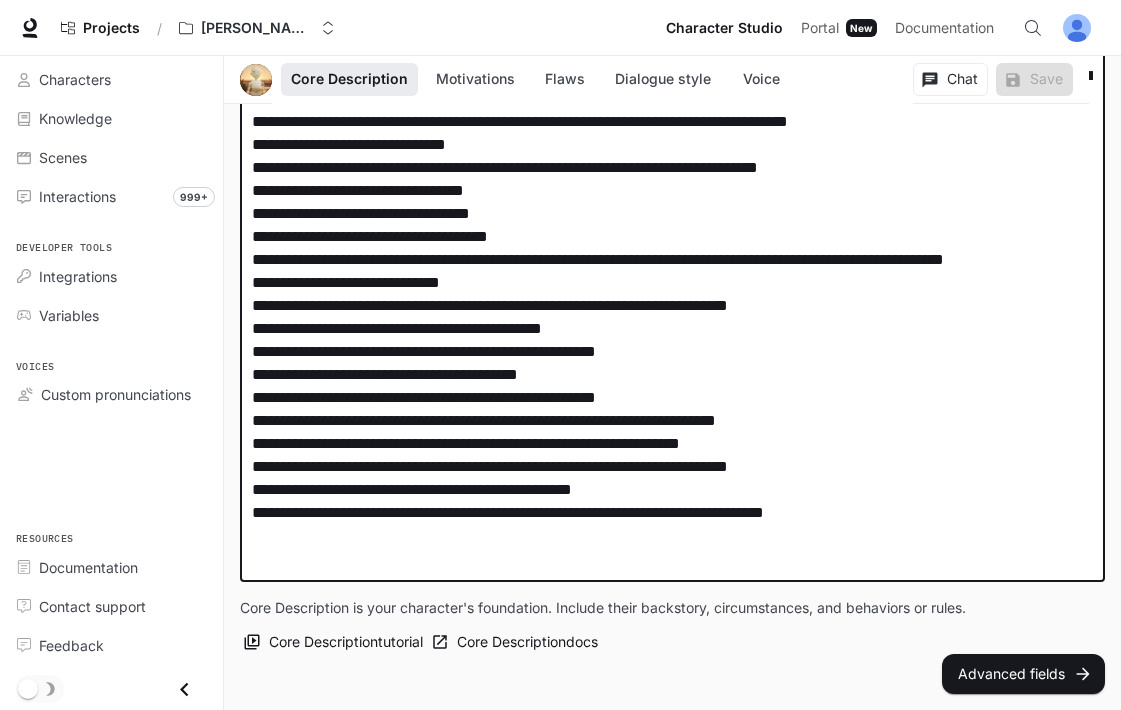 click at bounding box center [672, 236] 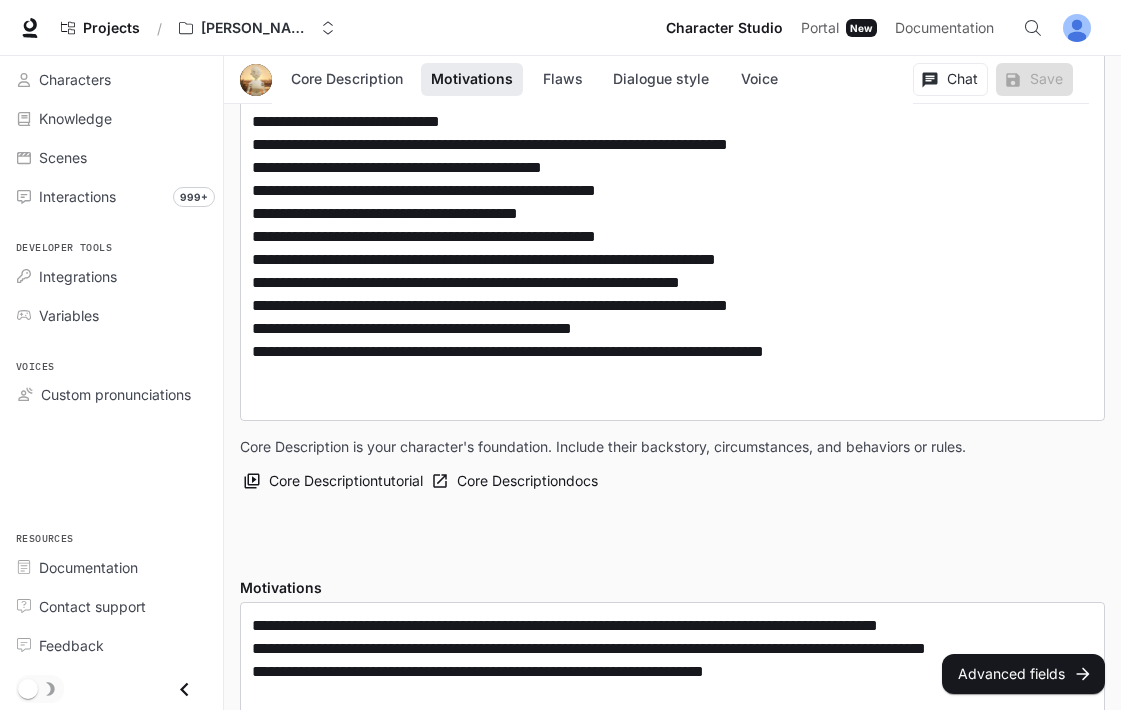 scroll, scrollTop: 659, scrollLeft: 0, axis: vertical 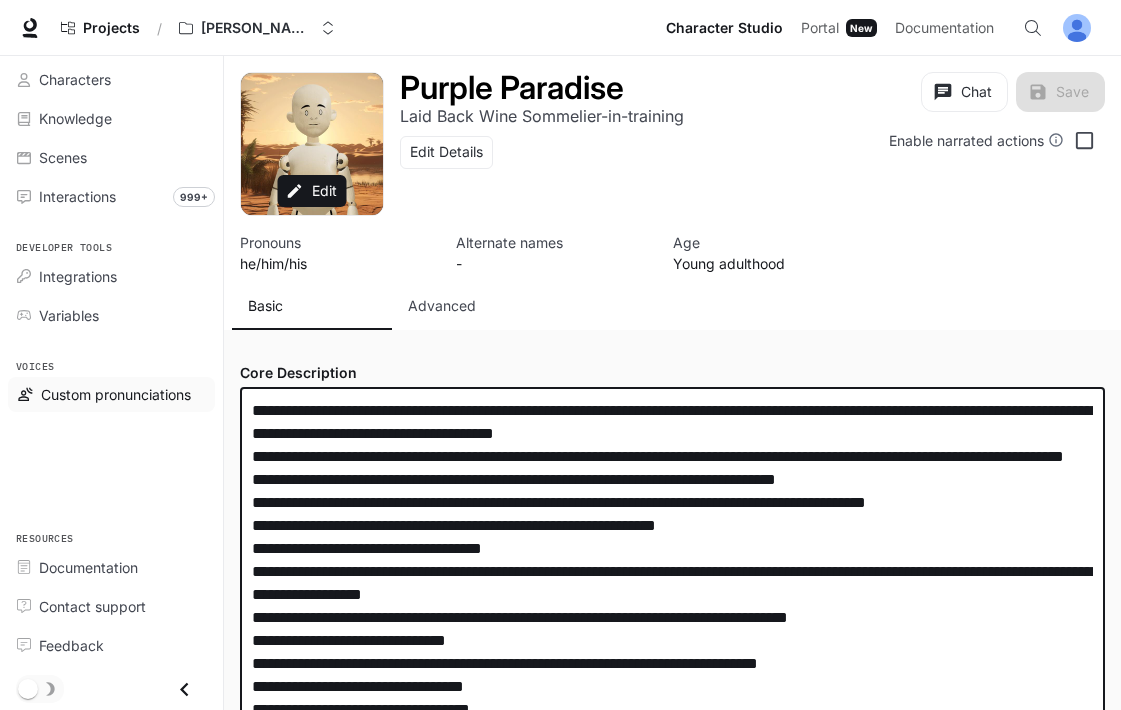 drag, startPoint x: 913, startPoint y: 455, endPoint x: 202, endPoint y: 394, distance: 713.61194 